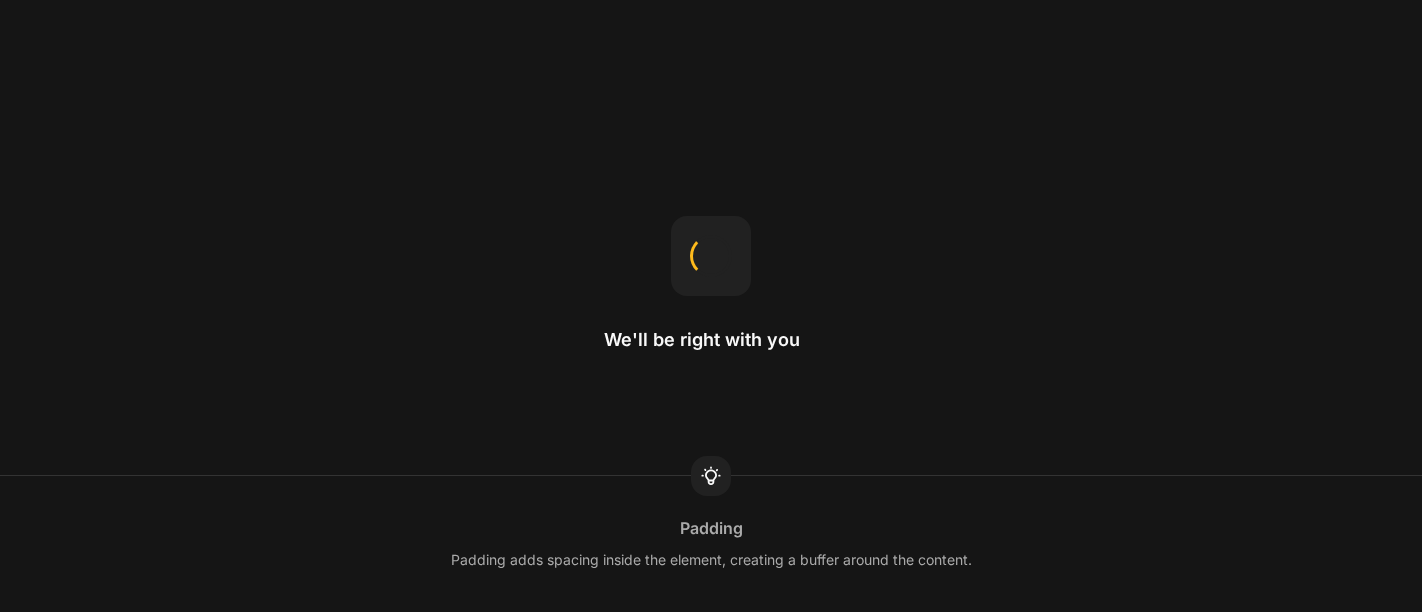 scroll, scrollTop: 0, scrollLeft: 0, axis: both 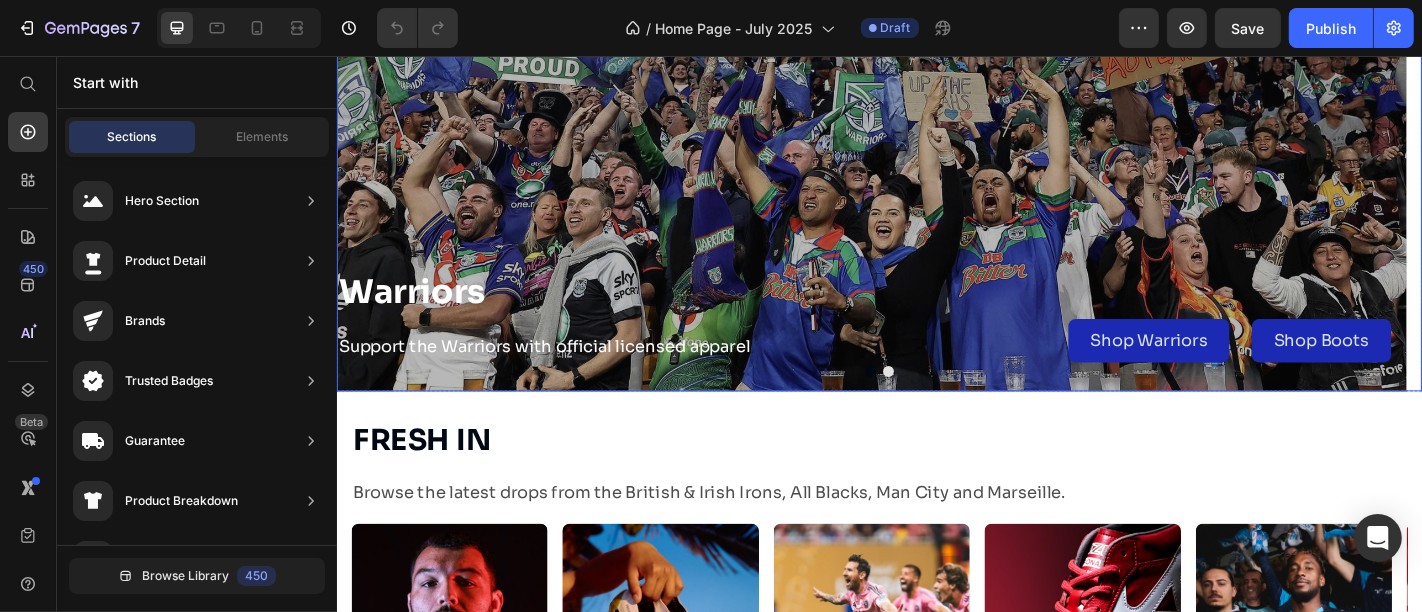 click at bounding box center [946, 404] 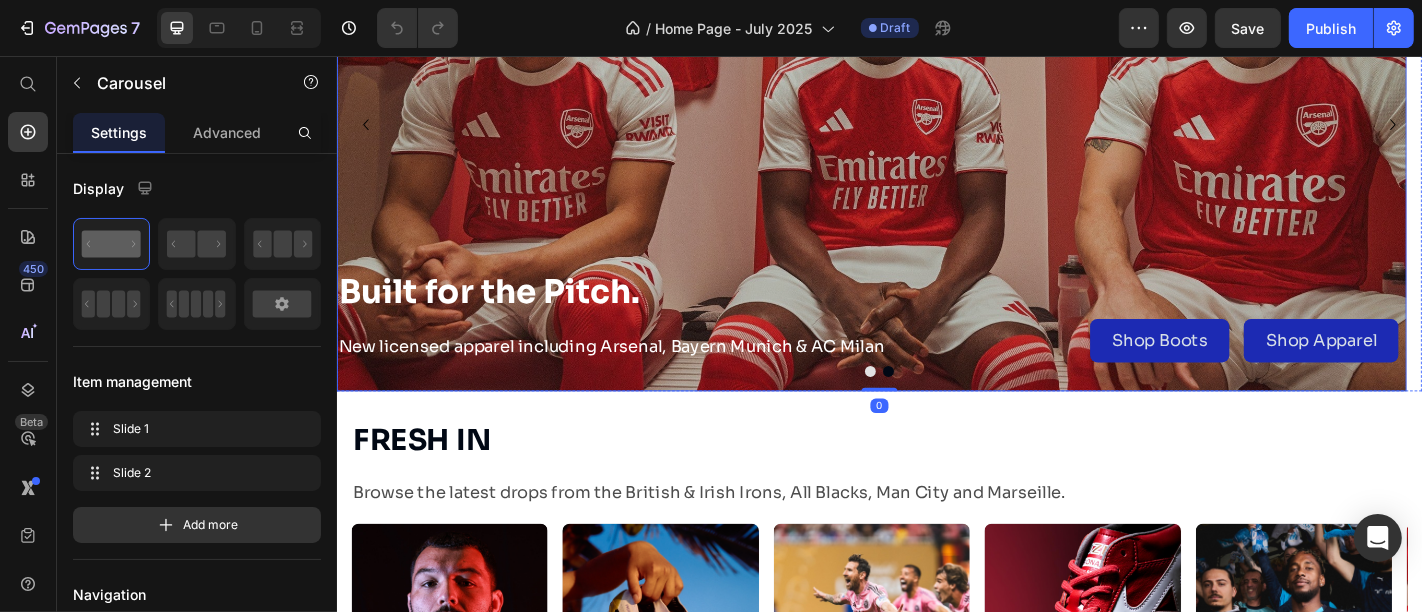 click at bounding box center (927, 130) 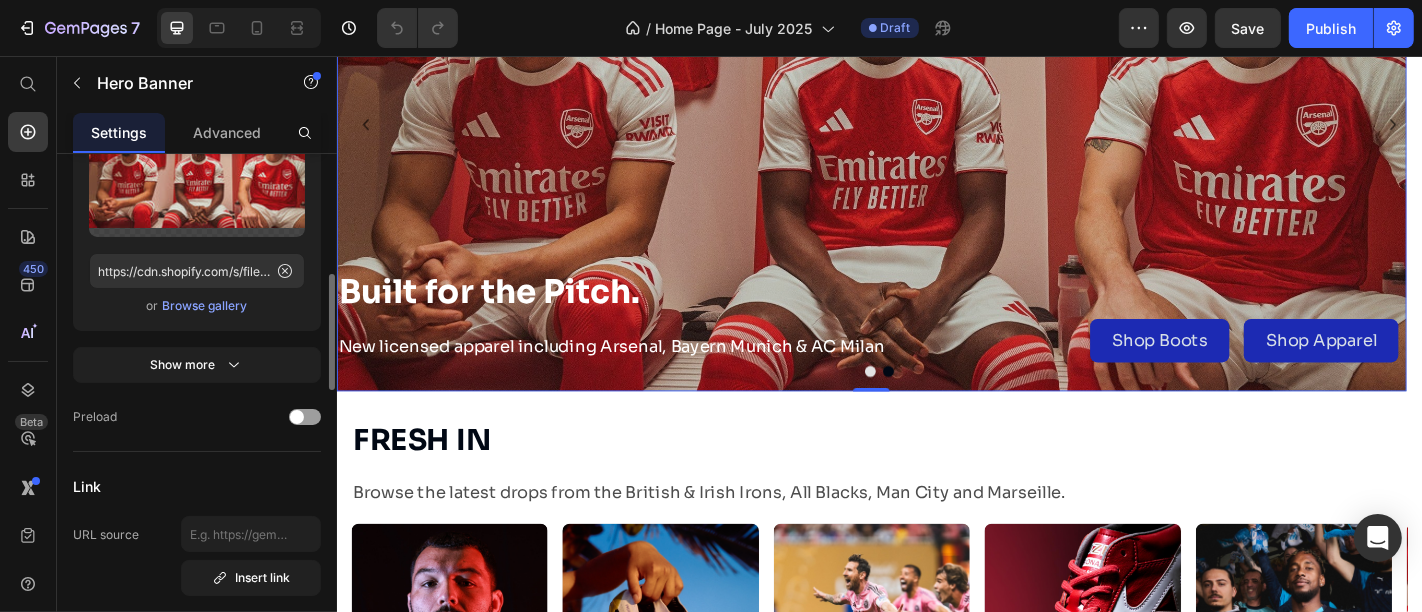 scroll, scrollTop: 529, scrollLeft: 0, axis: vertical 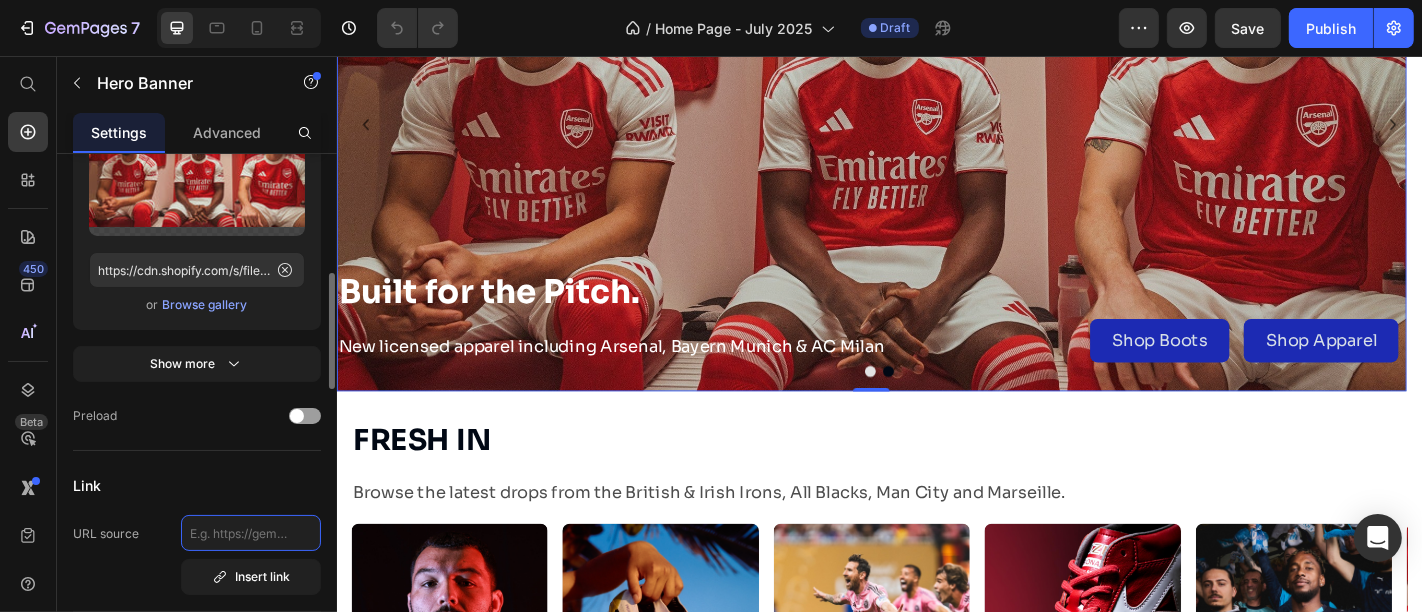 click 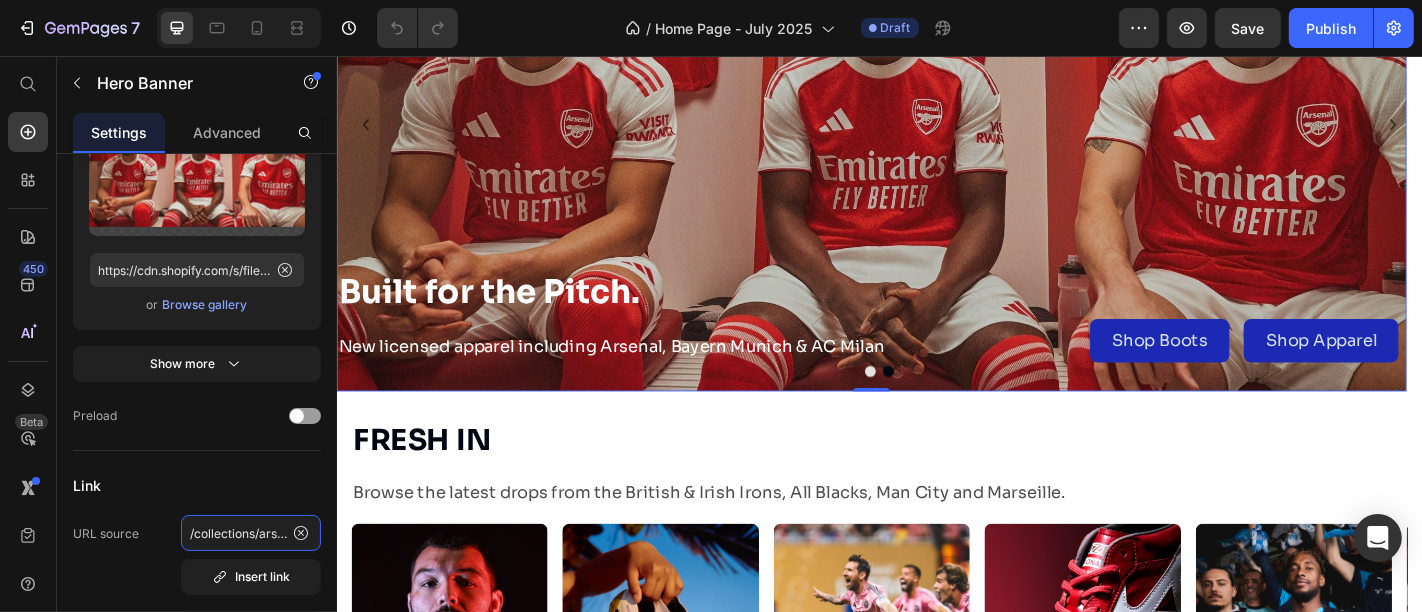 scroll, scrollTop: 0, scrollLeft: 12, axis: horizontal 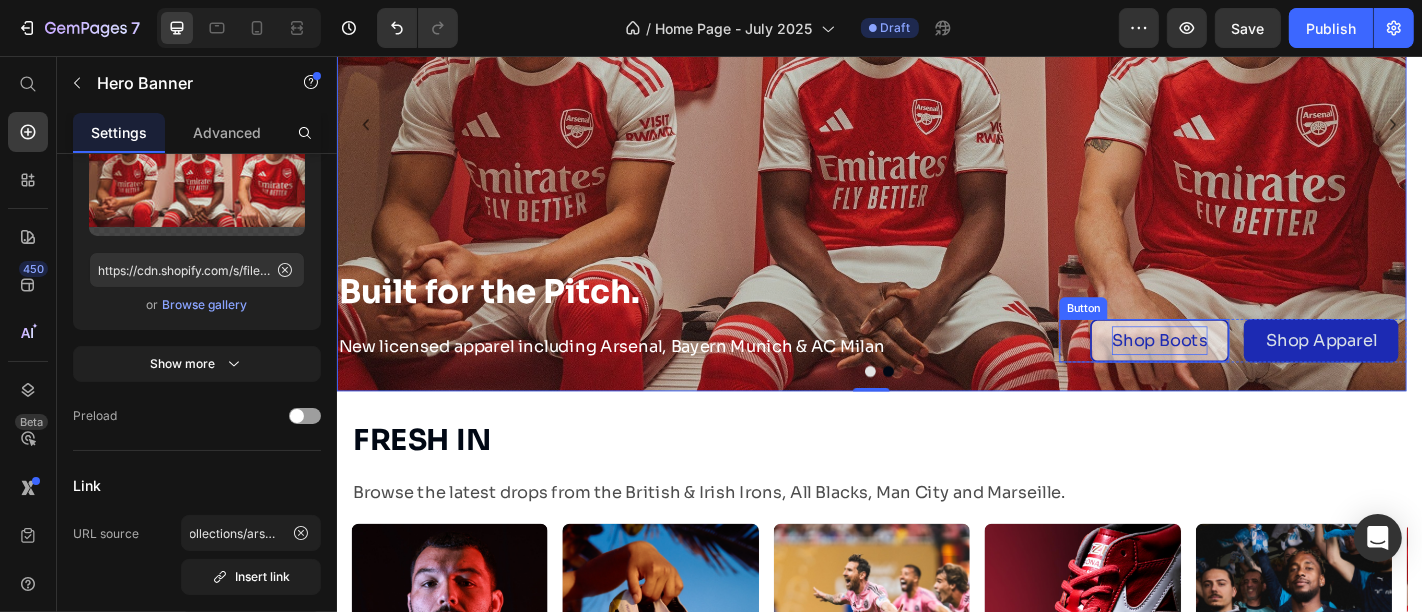 click on "Shop Boots" at bounding box center [1246, 370] 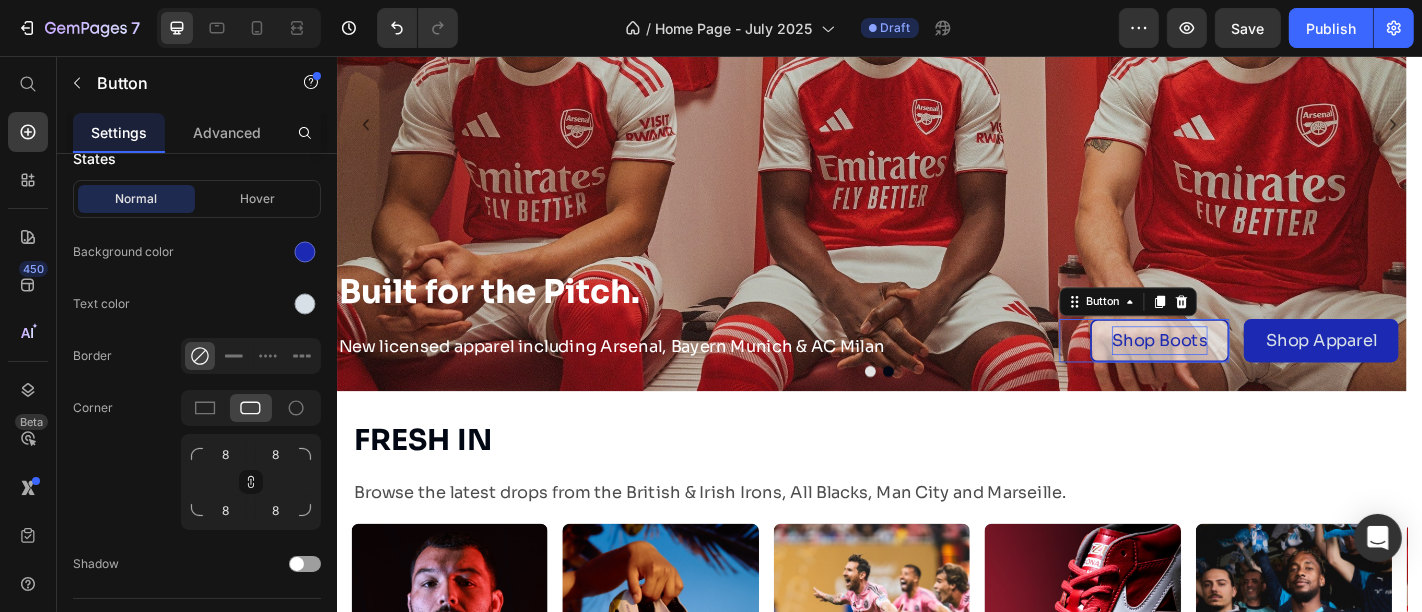 scroll, scrollTop: 0, scrollLeft: 0, axis: both 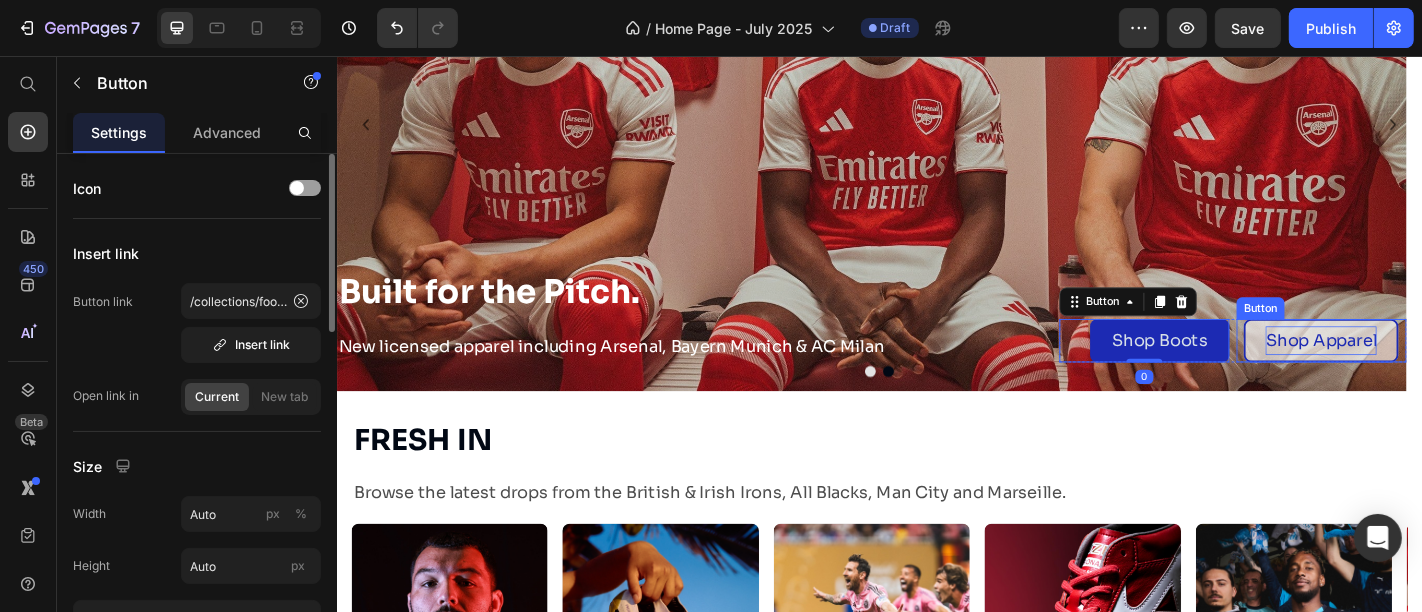 click on "Shop Apparel" at bounding box center [1425, 370] 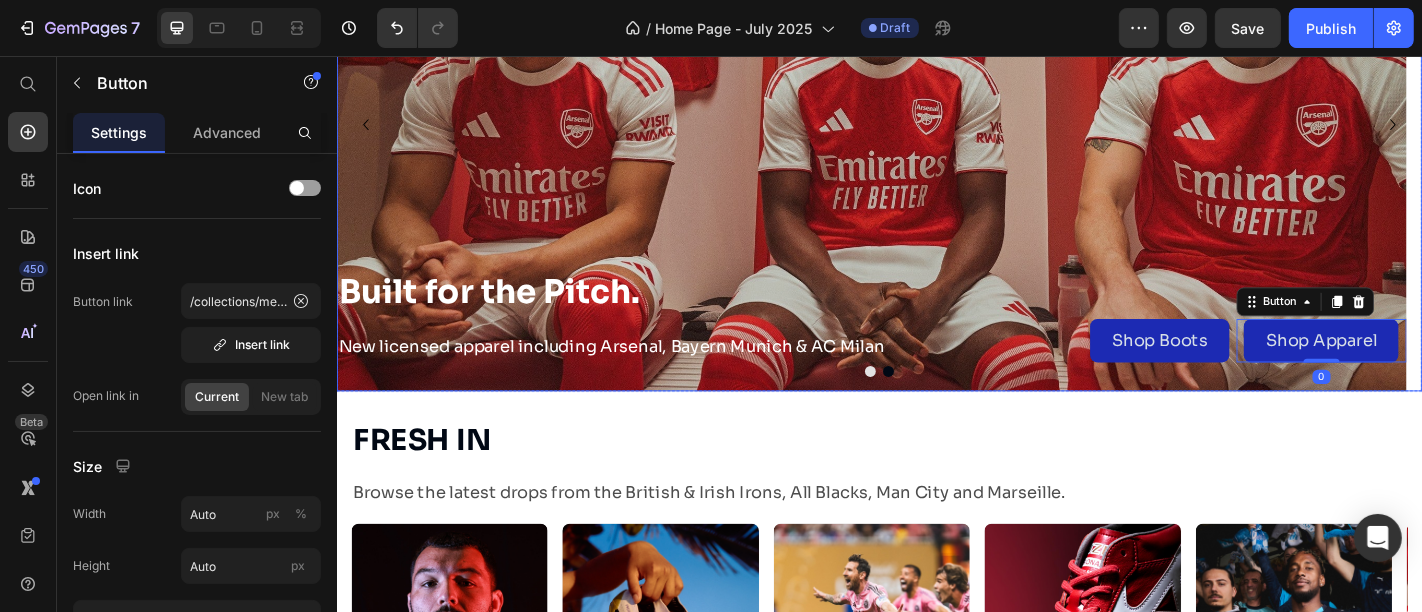 click at bounding box center (946, 404) 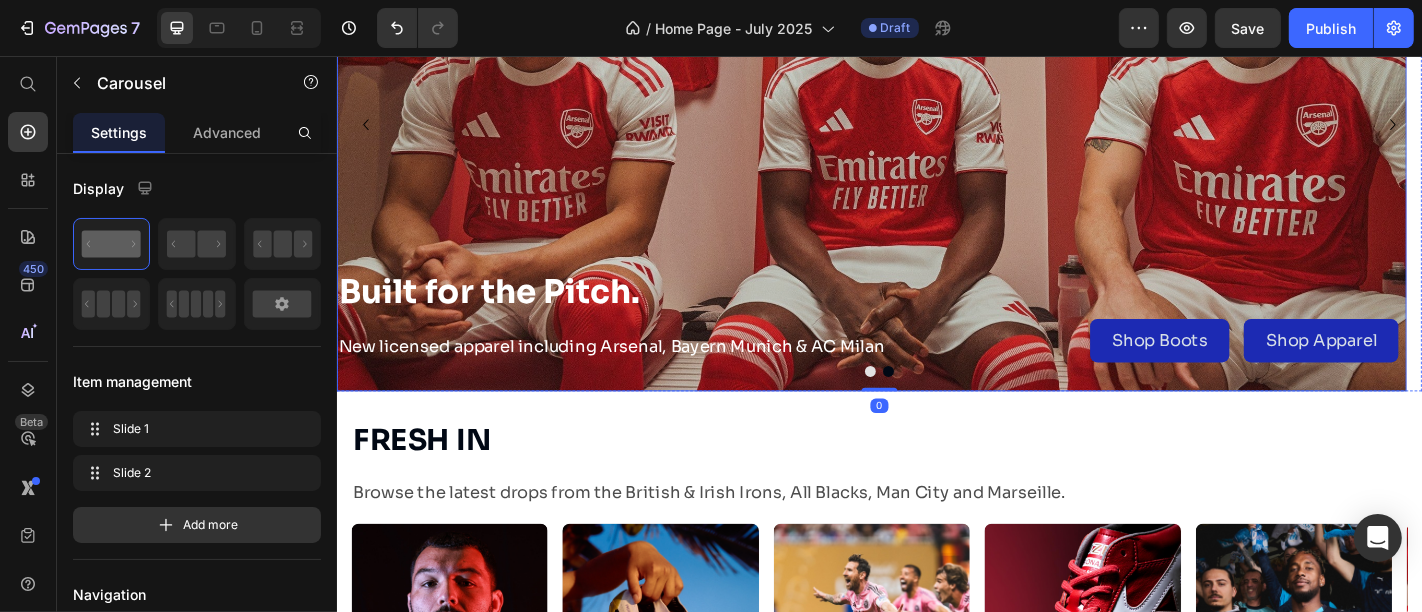 click on "Built for the Pitch. Heading New licensed apparel including Arsenal, Bayern Munich & AC Milan Text Block Shop Boots Button Shop Apparel Button Row" at bounding box center (927, 342) 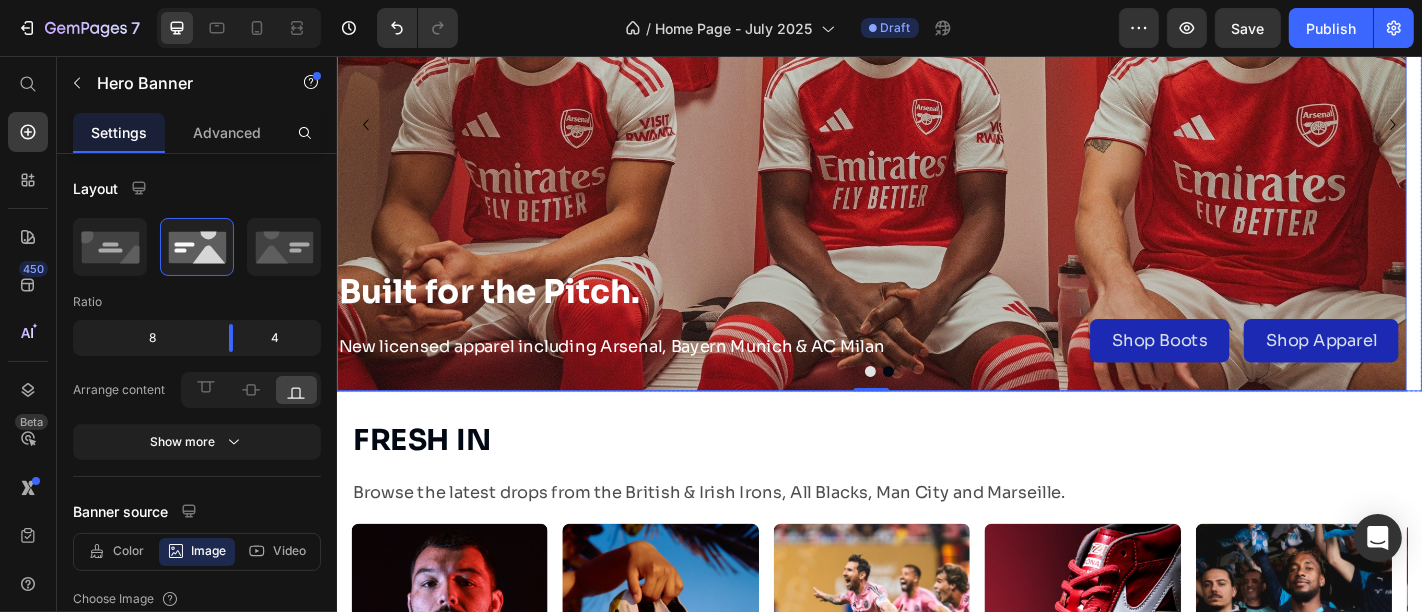 click at bounding box center (926, 404) 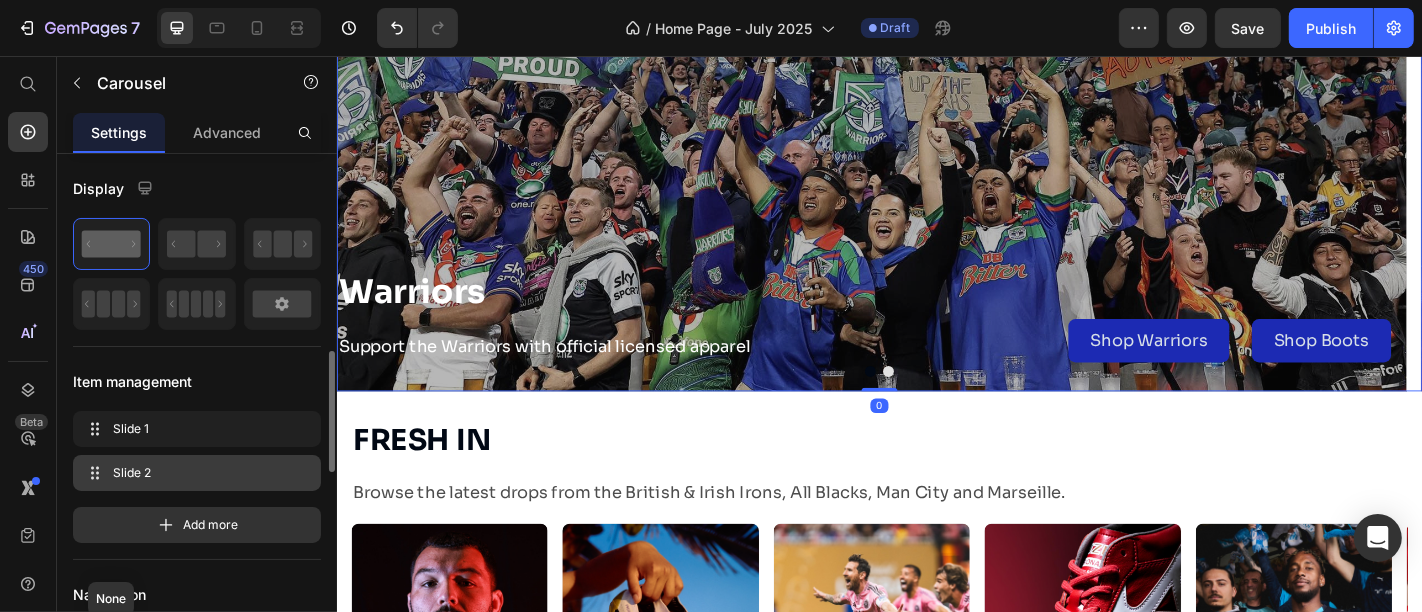 scroll, scrollTop: 319, scrollLeft: 0, axis: vertical 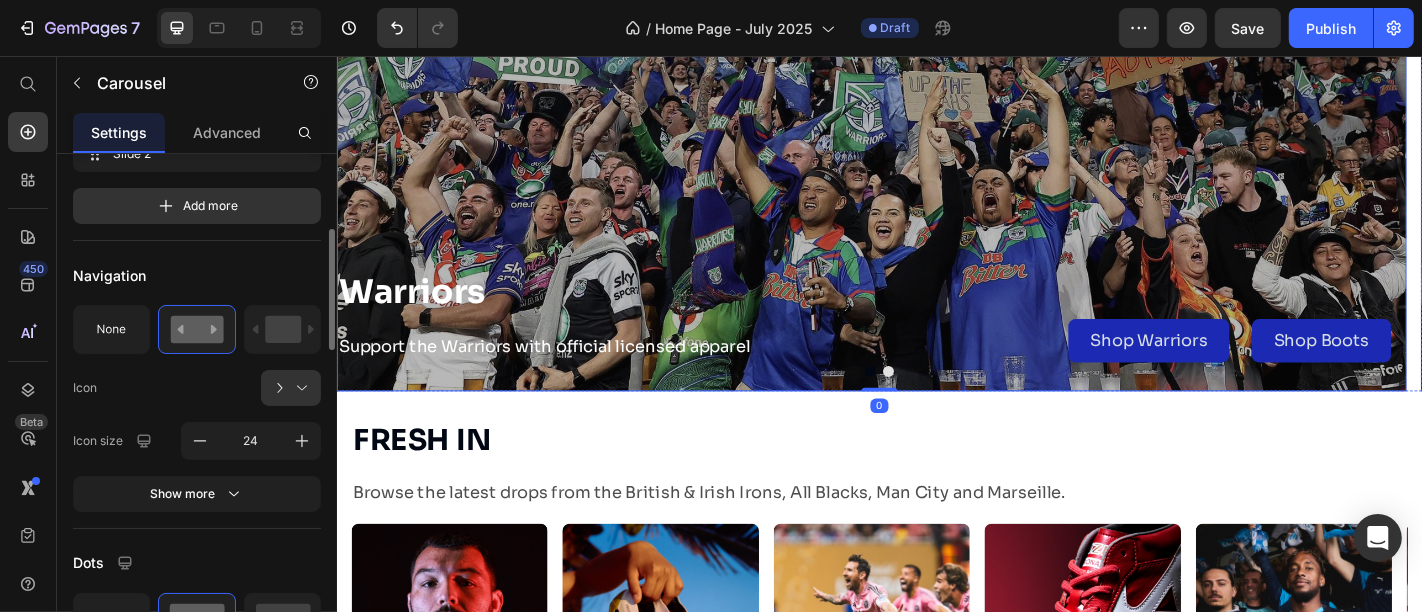 click on "Warriors Heading Support the Warriors with official licensed apparel Text Block Shop Warriors Button Shop Boots Button Row" at bounding box center (927, 342) 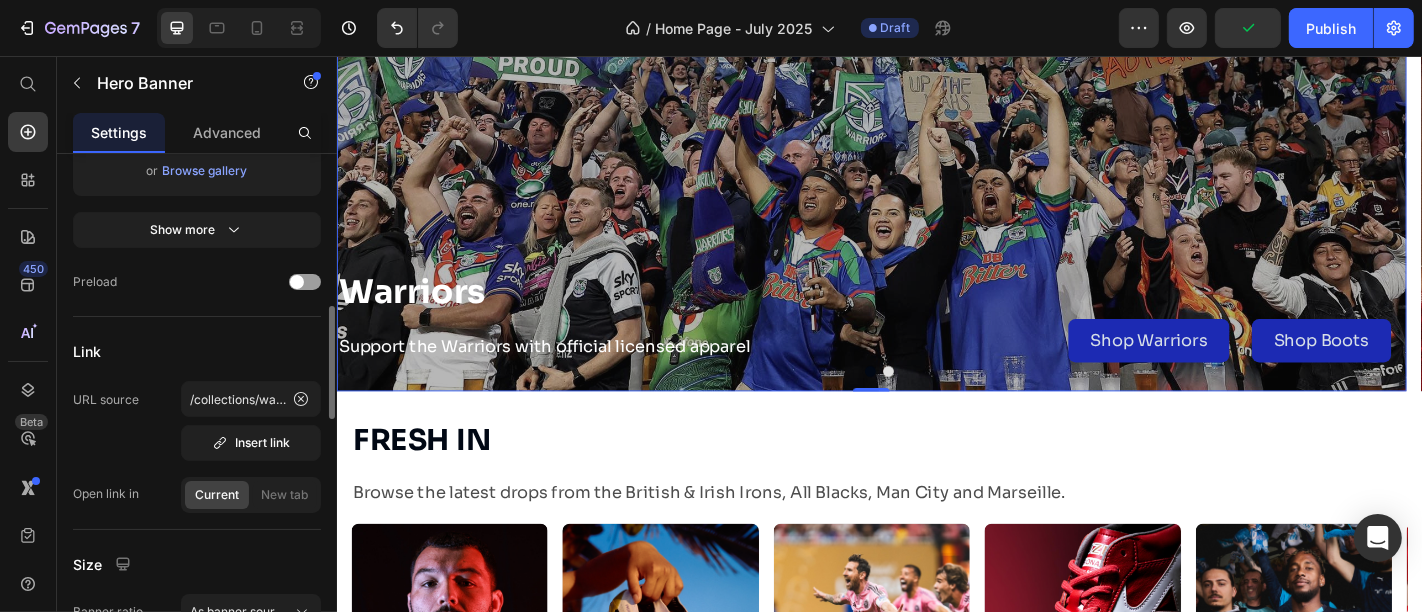 scroll, scrollTop: 668, scrollLeft: 0, axis: vertical 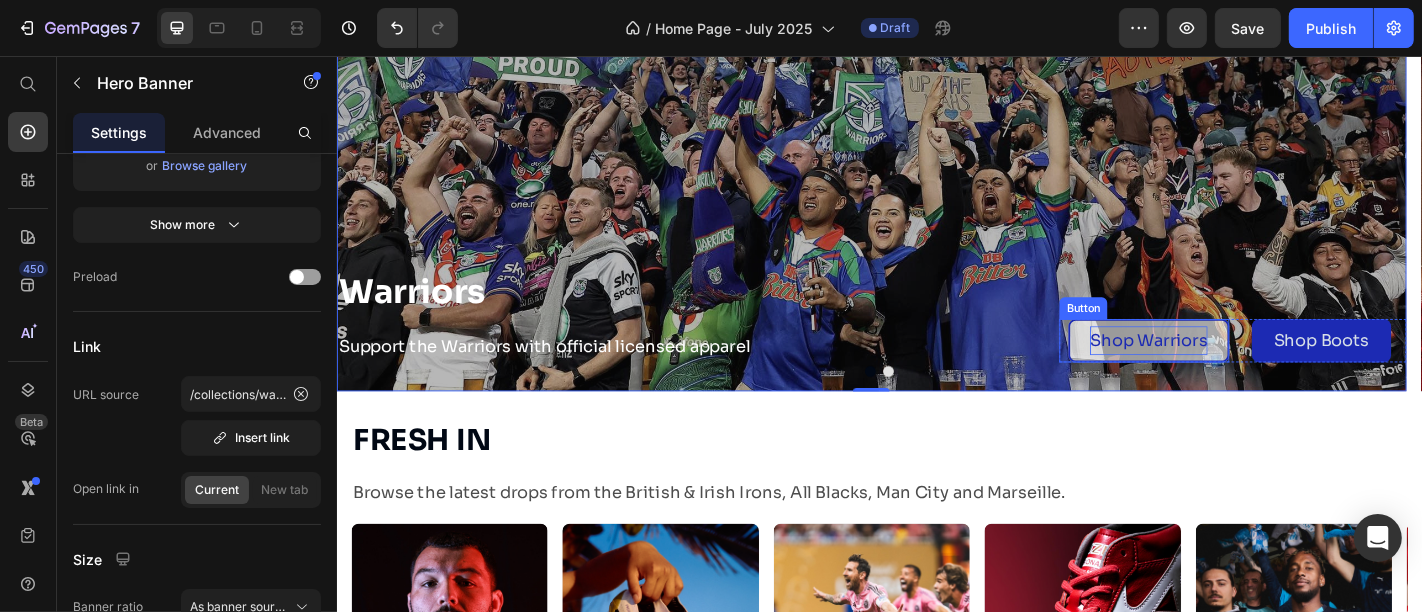 click on "Shop Warriors" at bounding box center [1234, 370] 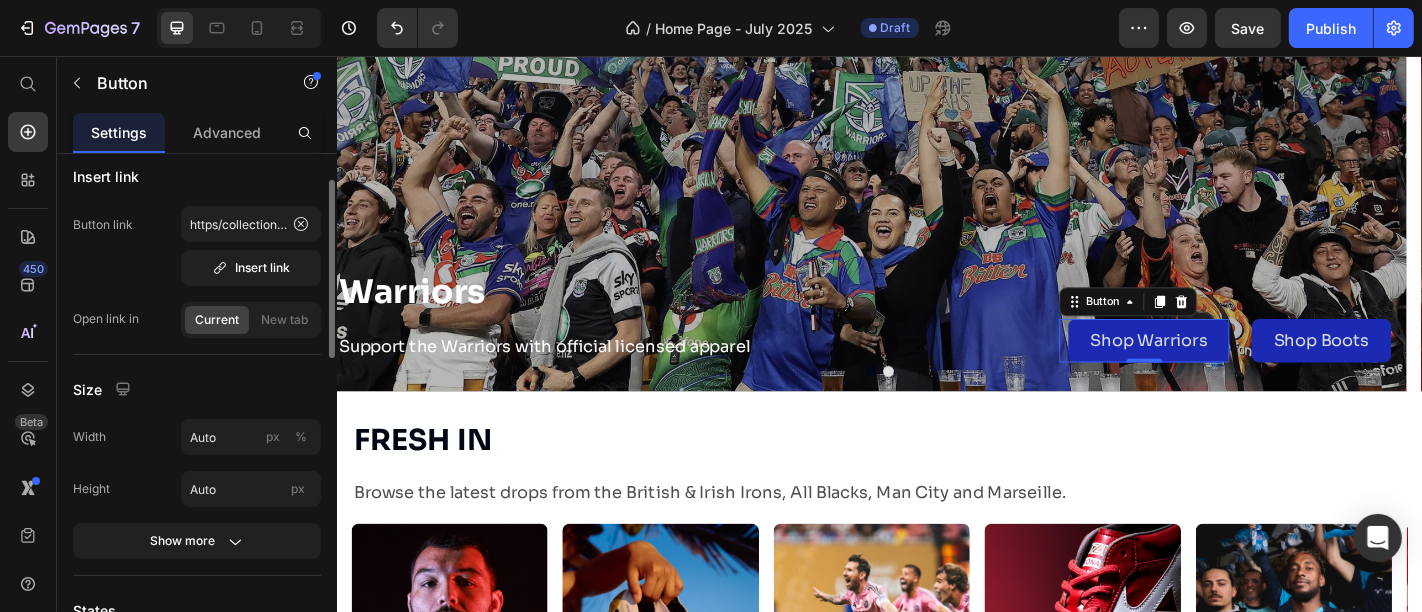 scroll, scrollTop: 0, scrollLeft: 0, axis: both 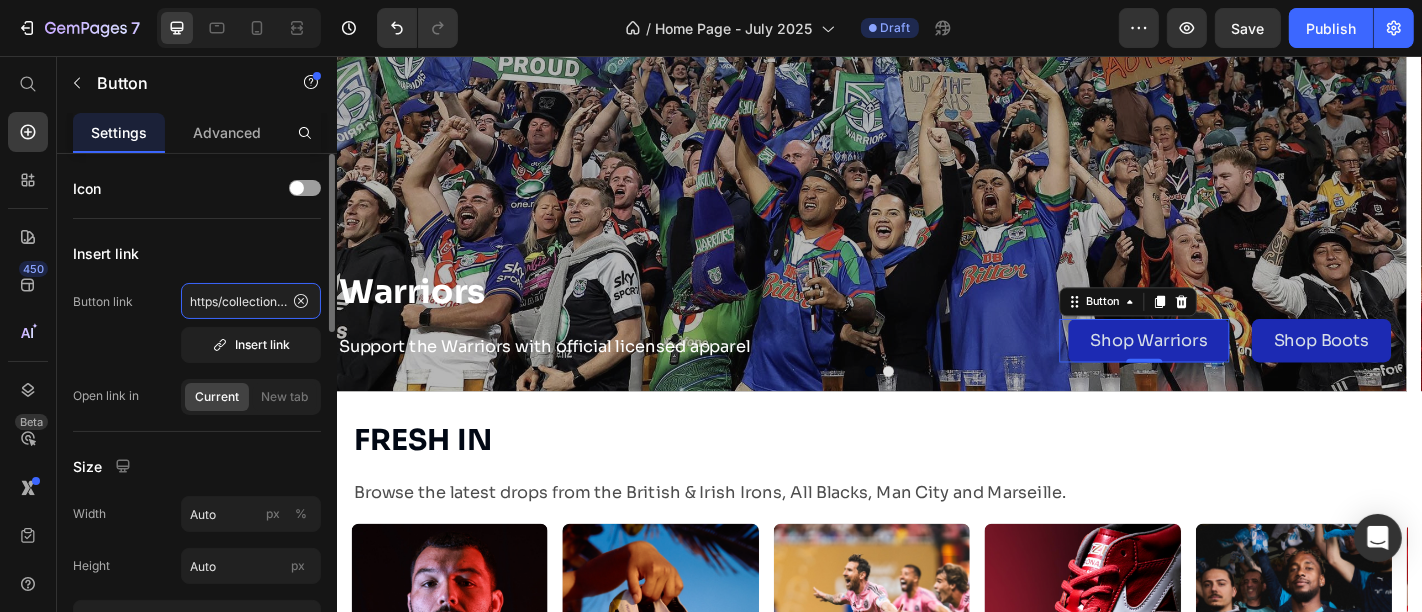 click on "https/collections/warriors" 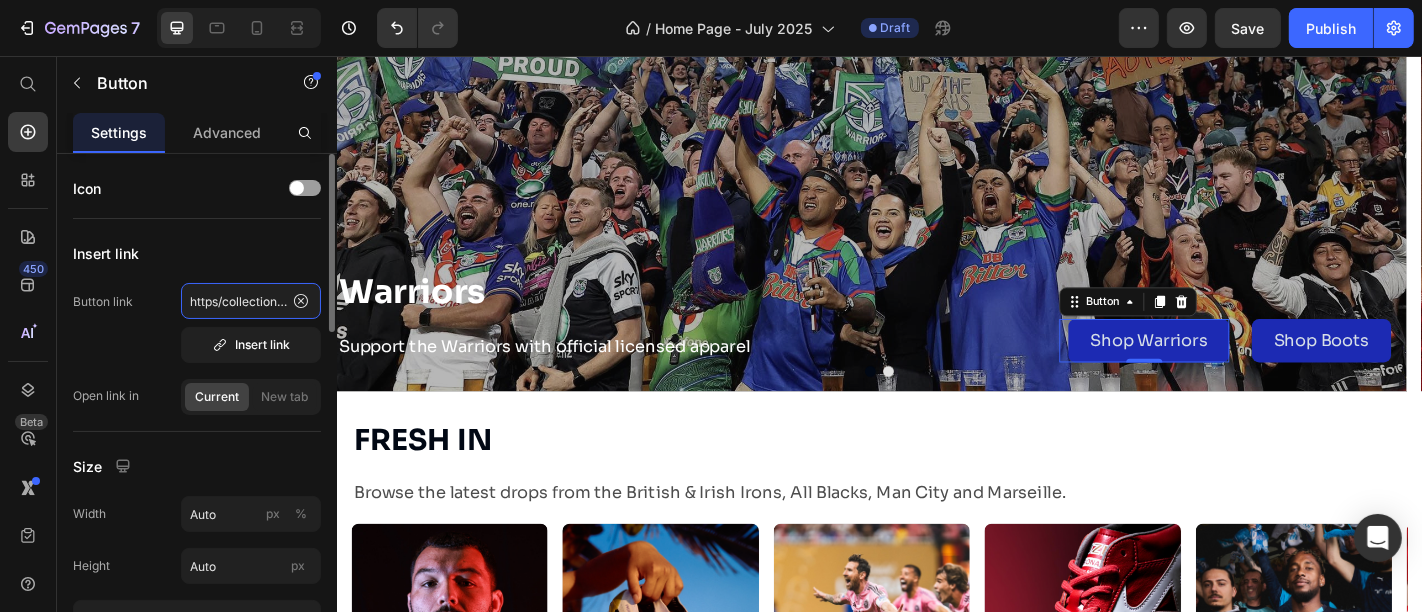 click on "https/collections/warriors" 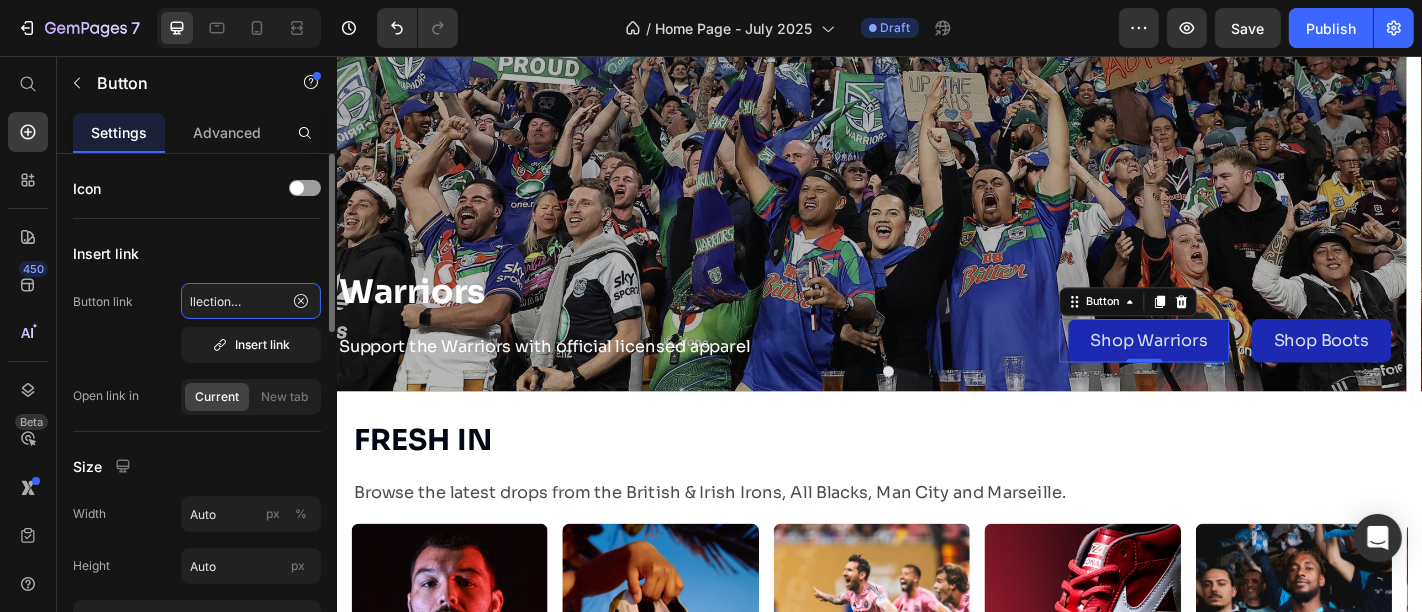 scroll, scrollTop: 0, scrollLeft: 0, axis: both 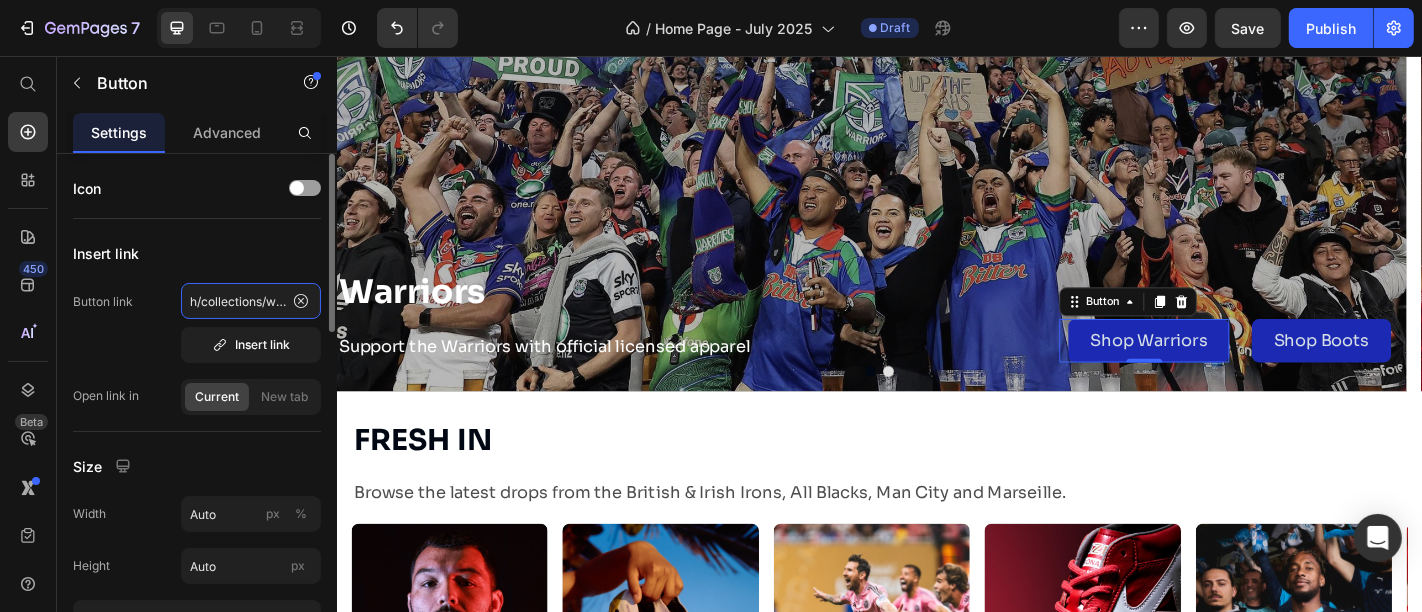 type on "/collections/warriors" 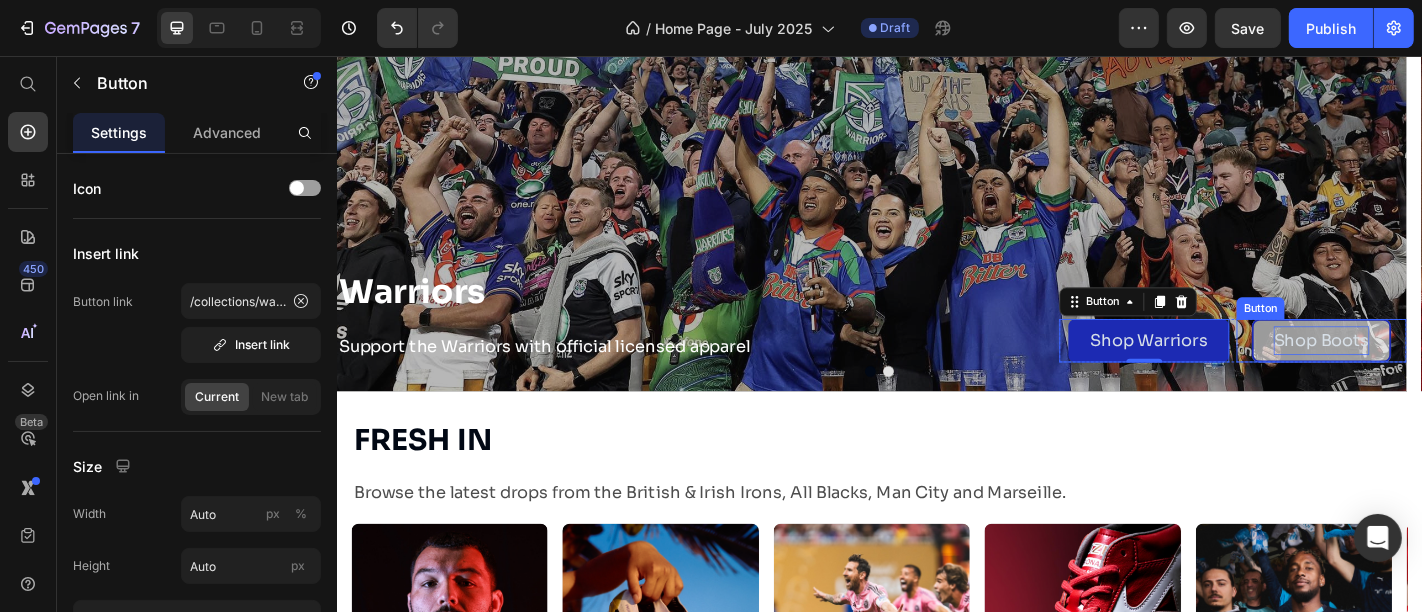 click on "Shop Boots" at bounding box center [1425, 370] 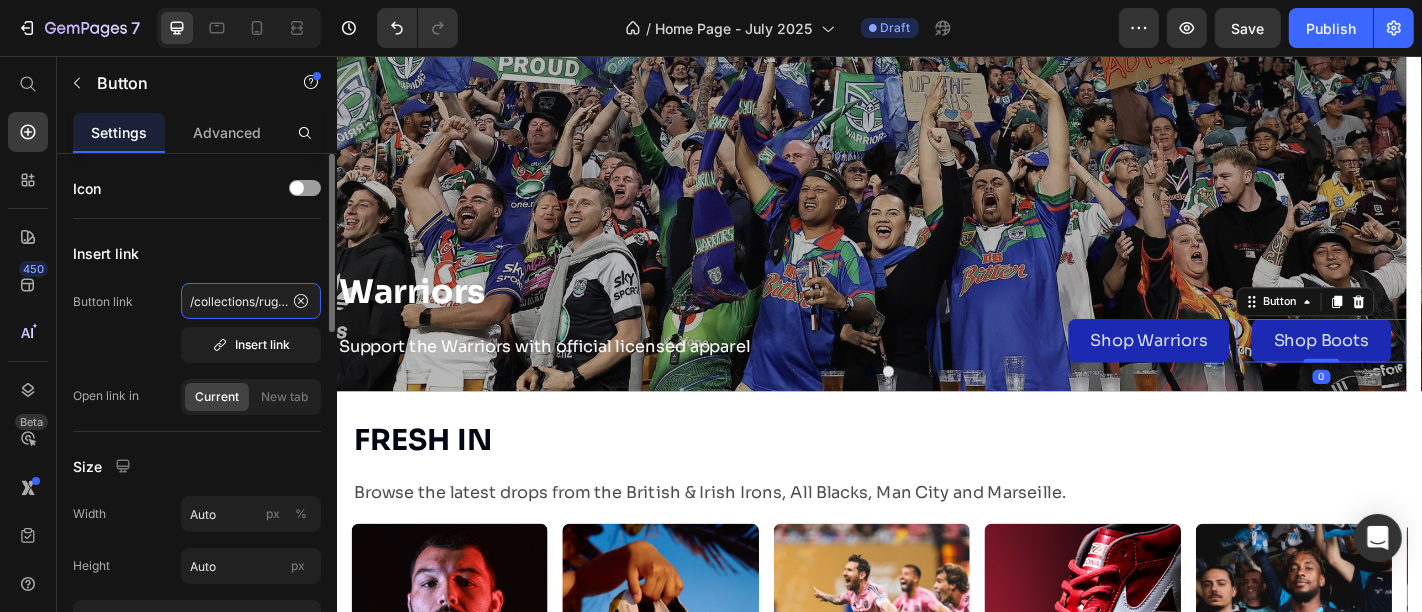 click on "/collections/rugby-footwear-mens" 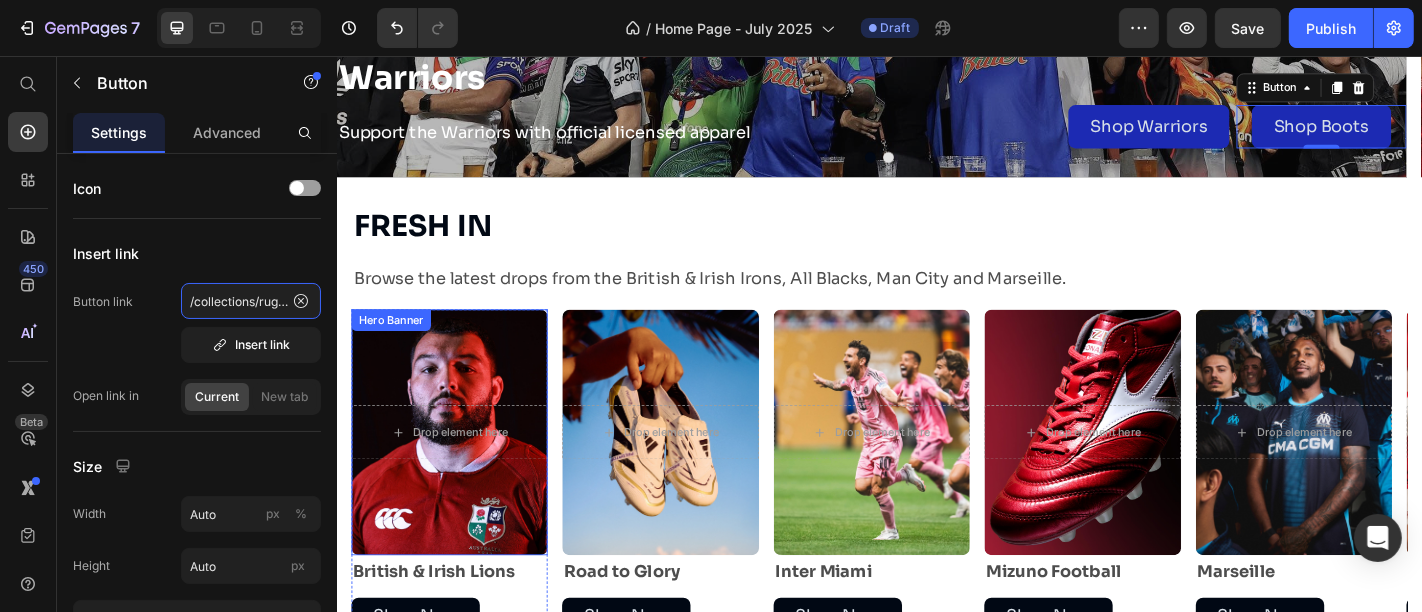 scroll, scrollTop: 750, scrollLeft: 0, axis: vertical 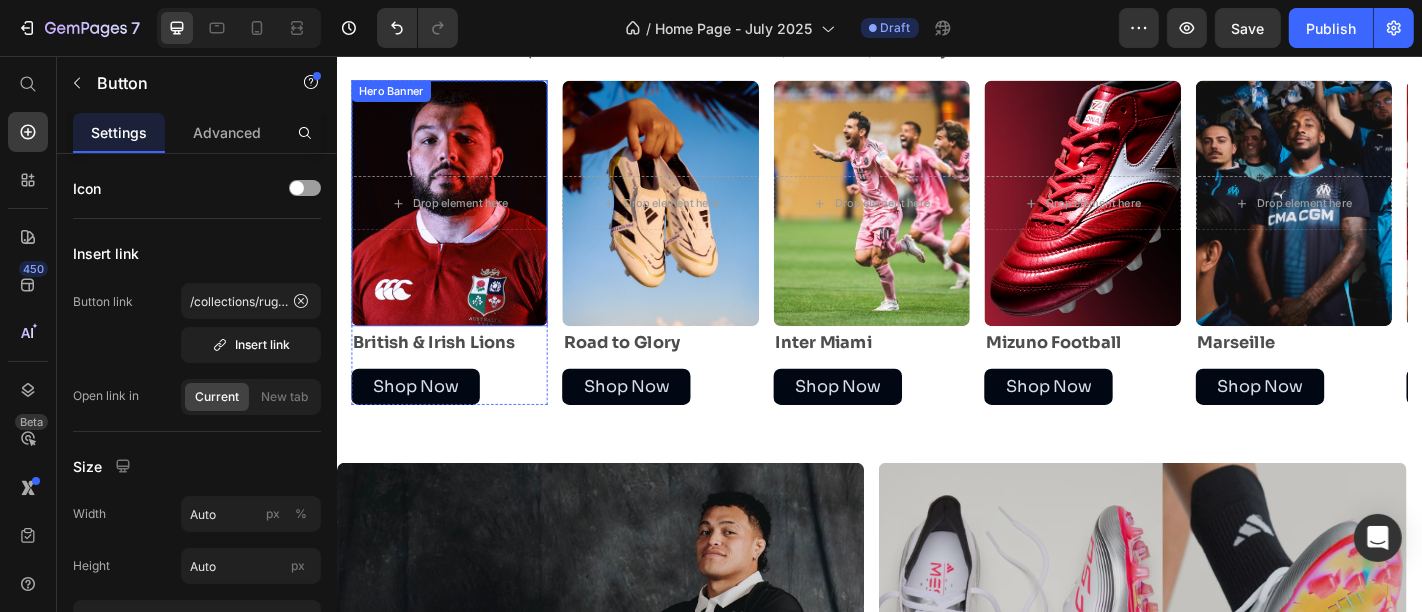 click on "Drop element here" at bounding box center (460, 219) 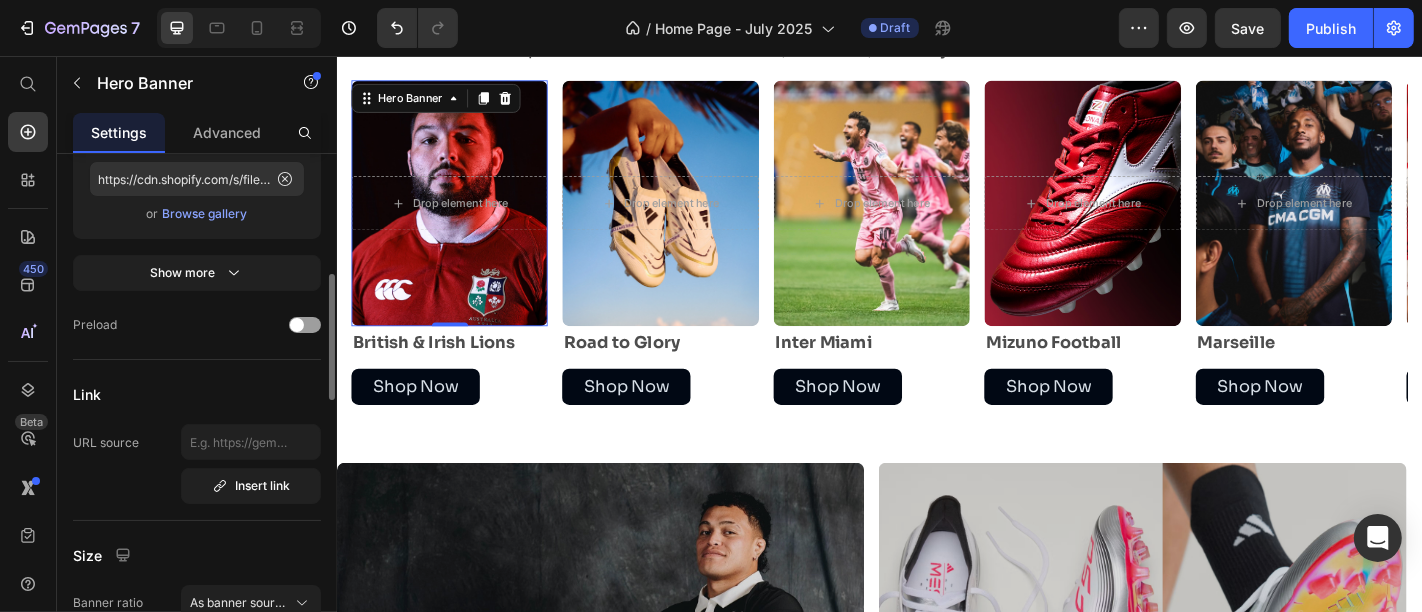 scroll, scrollTop: 611, scrollLeft: 0, axis: vertical 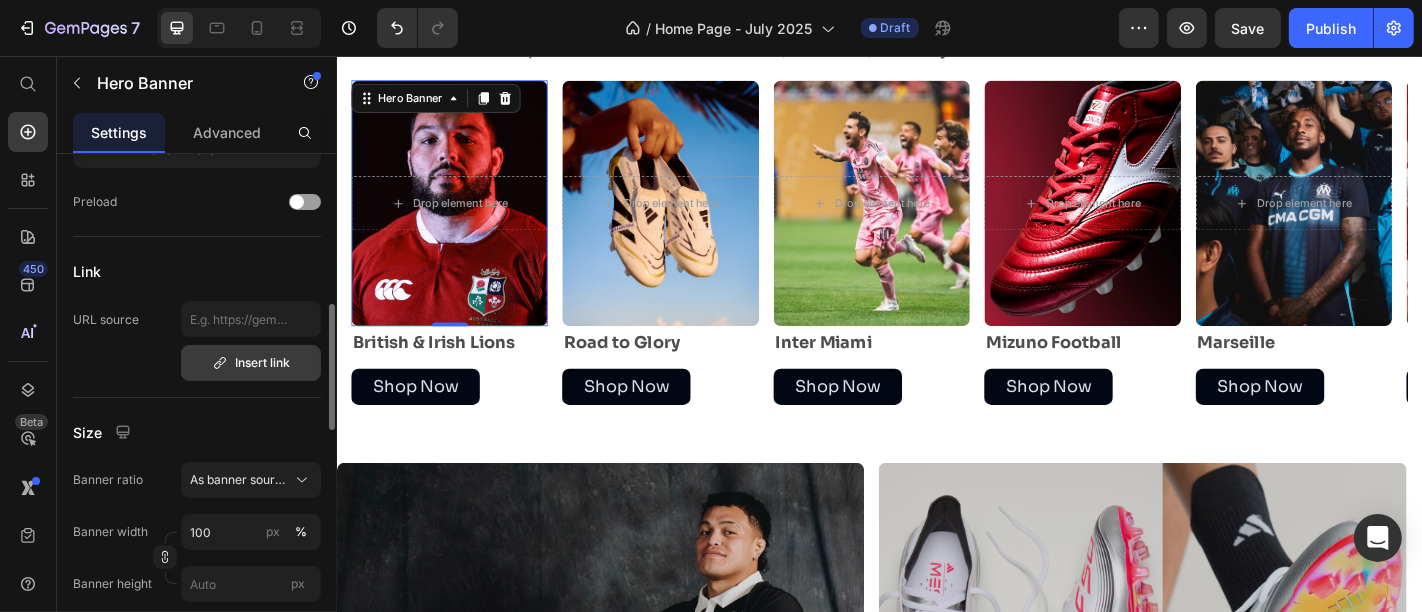 click on "Insert link" at bounding box center (251, 363) 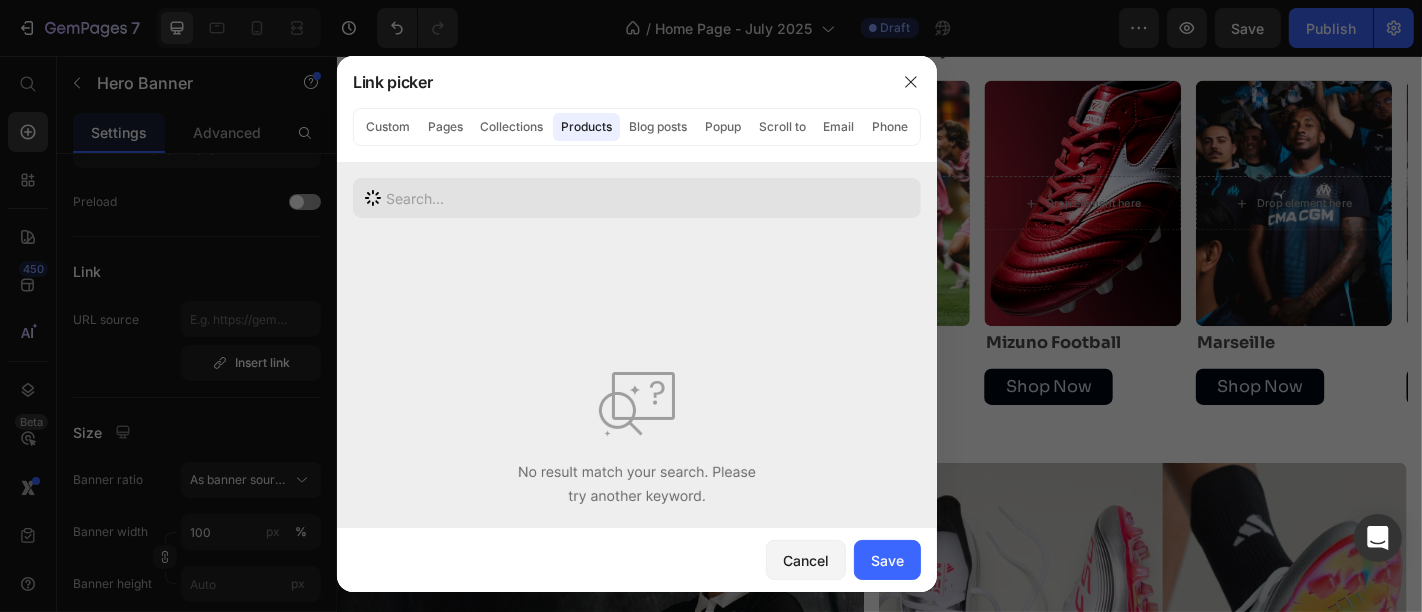 click at bounding box center (637, 198) 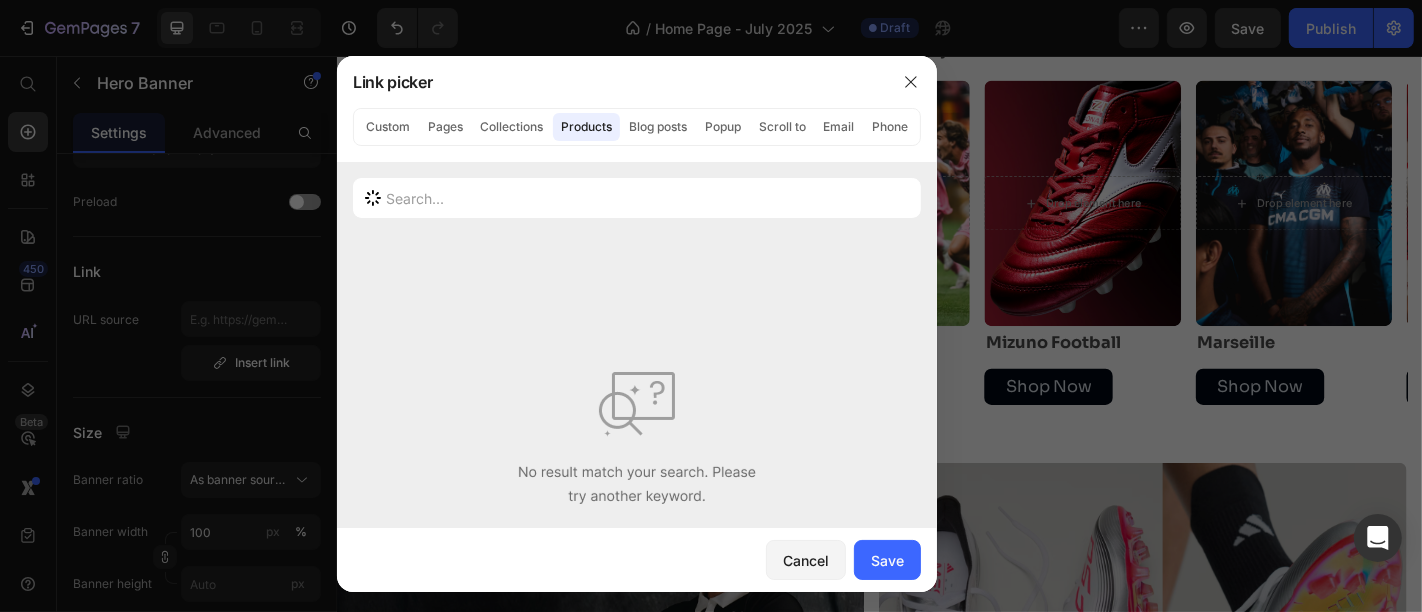 click on "Link picker" at bounding box center [611, 82] 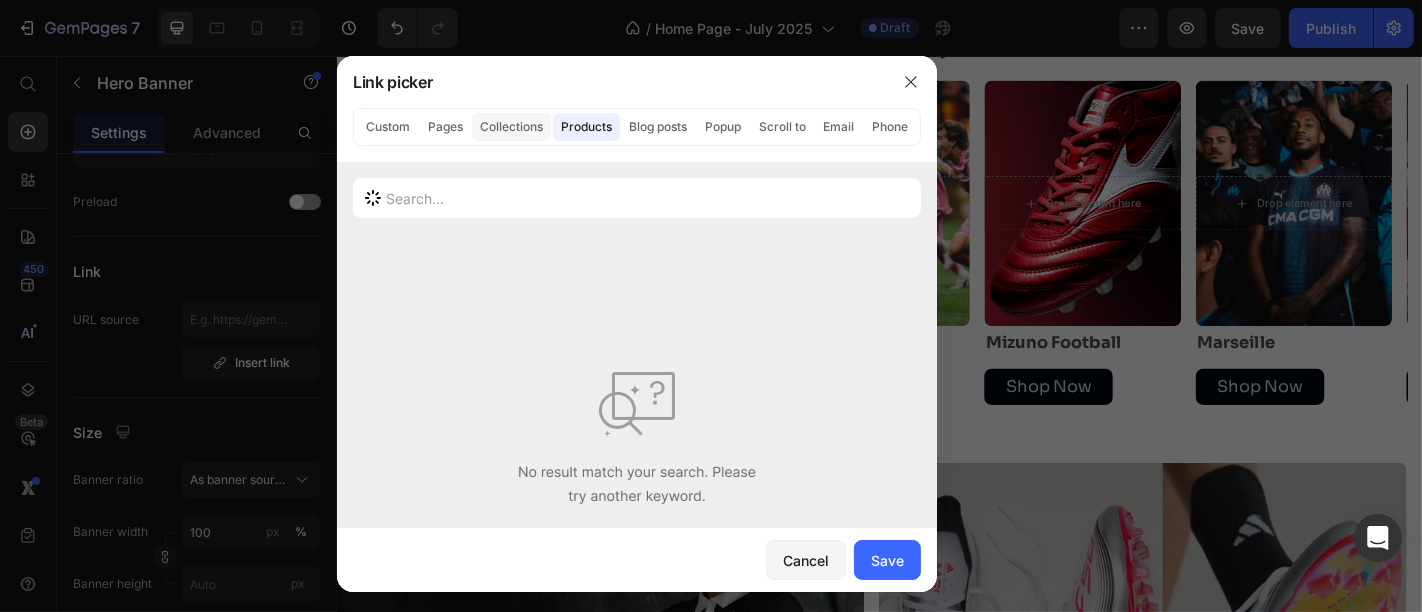 click on "Collections" 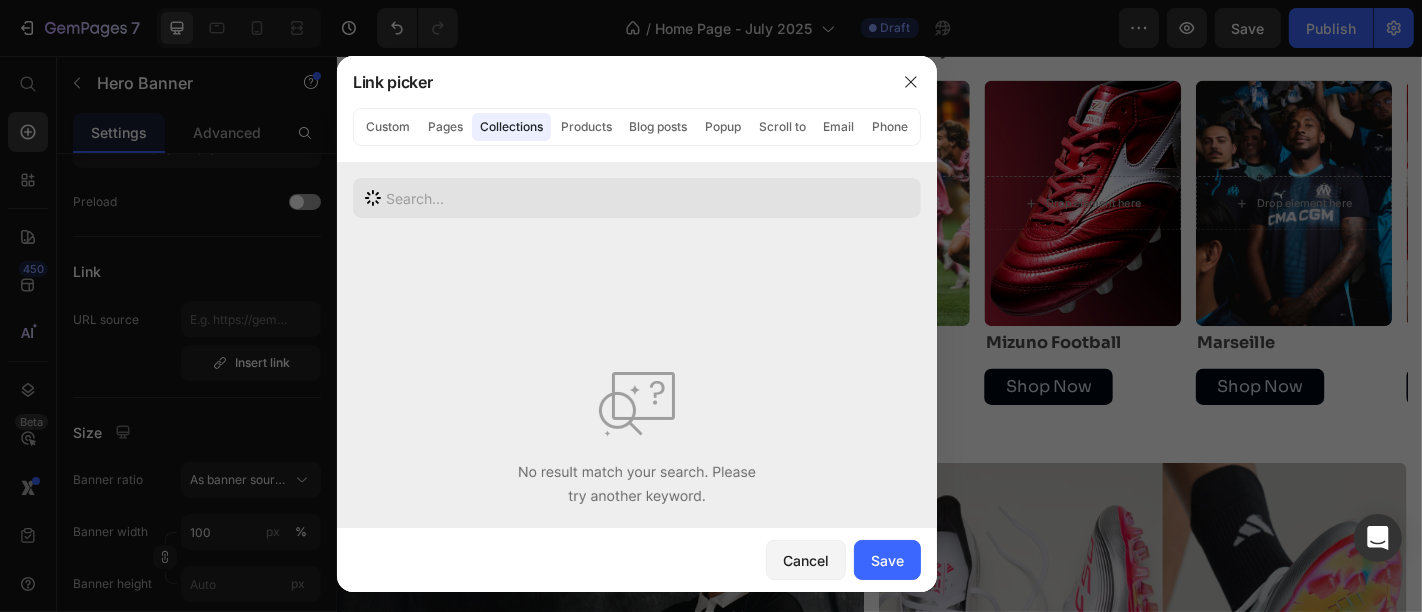 click at bounding box center [637, 198] 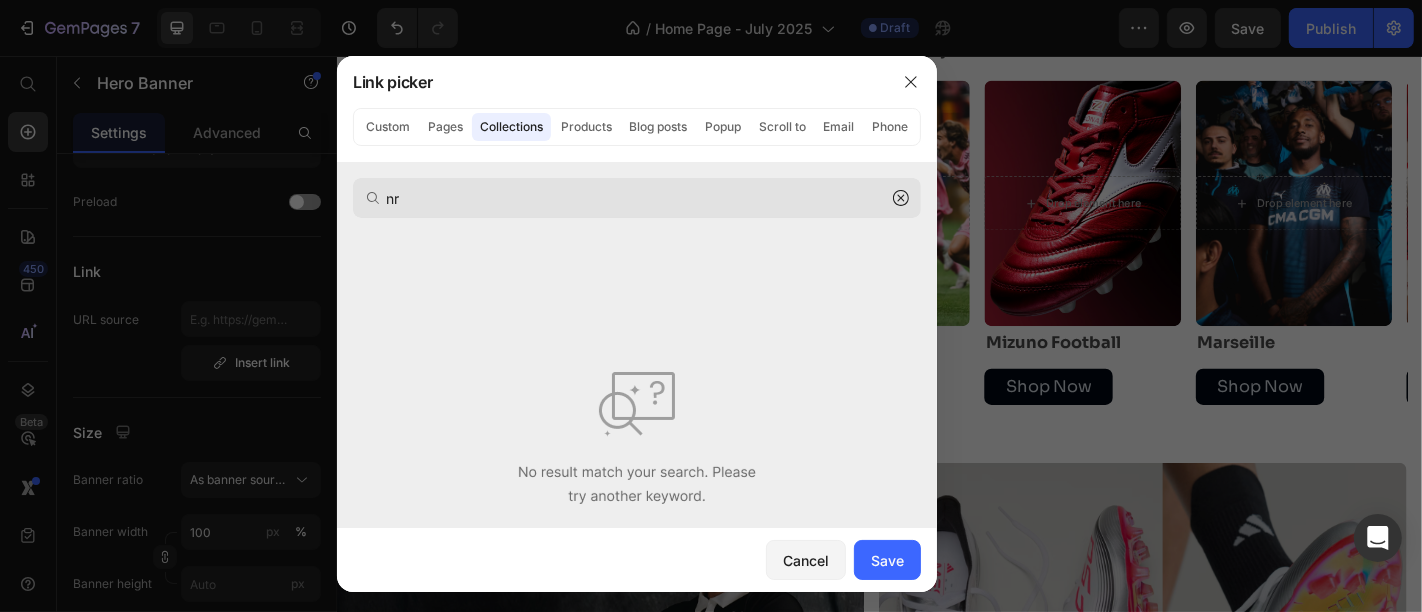 type on "n" 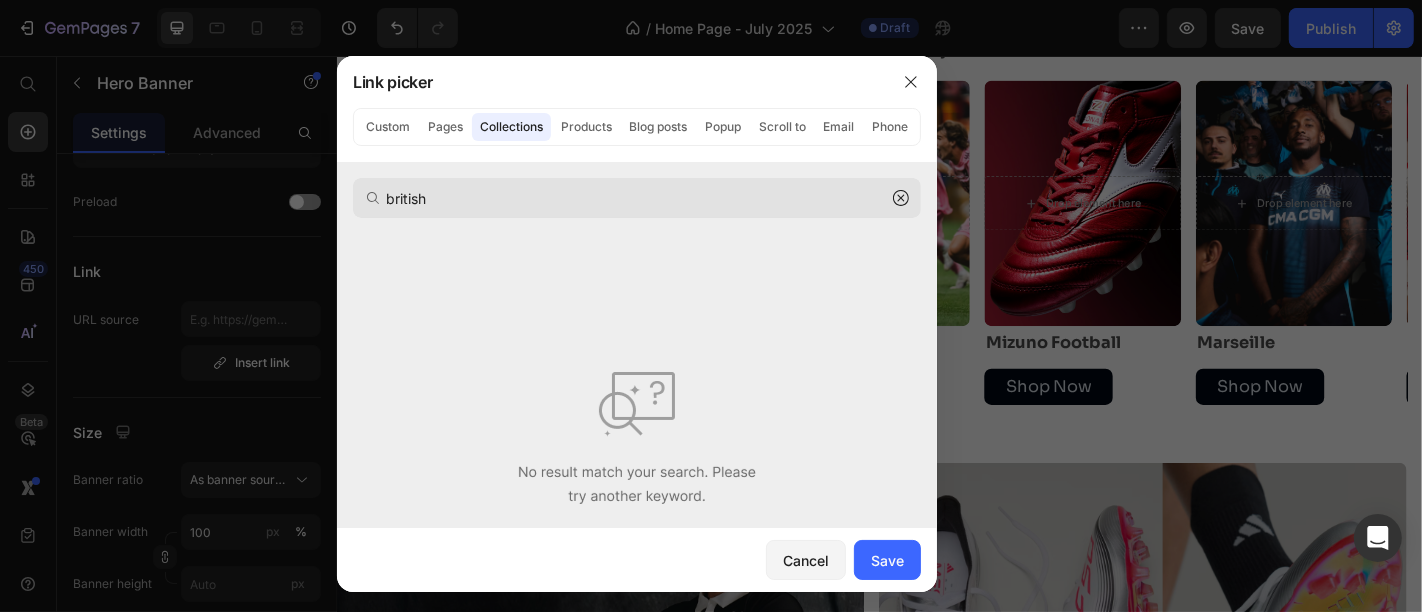 click on "british" at bounding box center [637, 198] 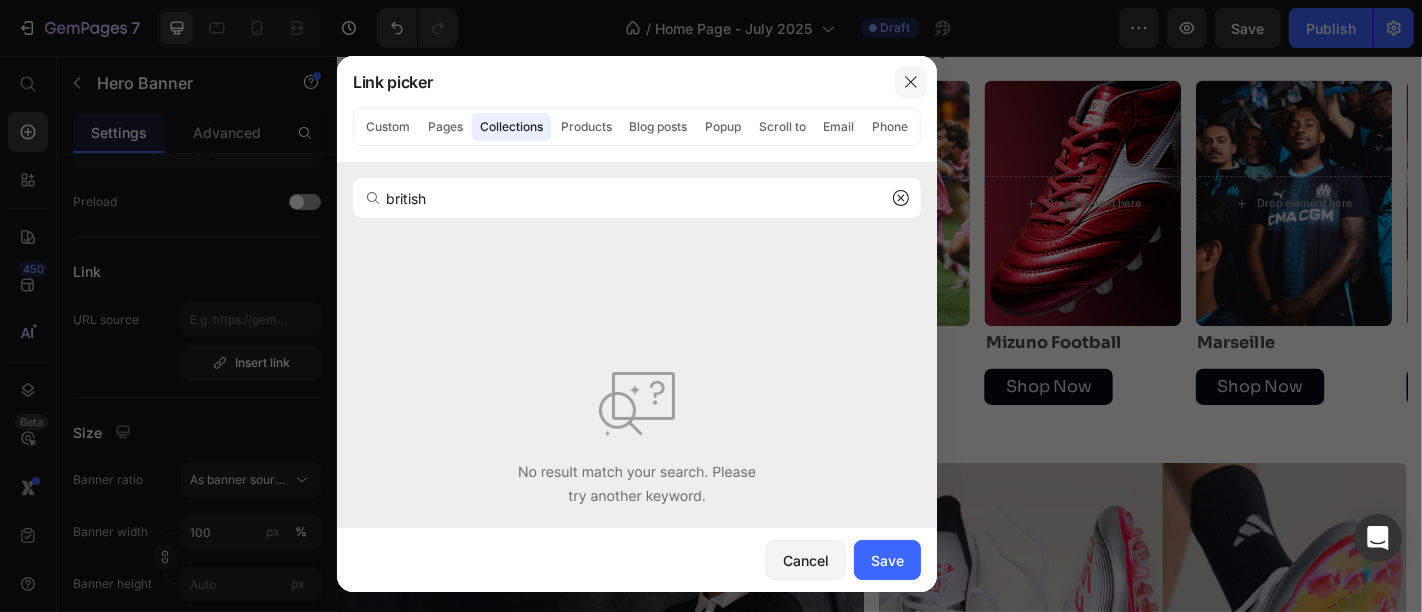 click 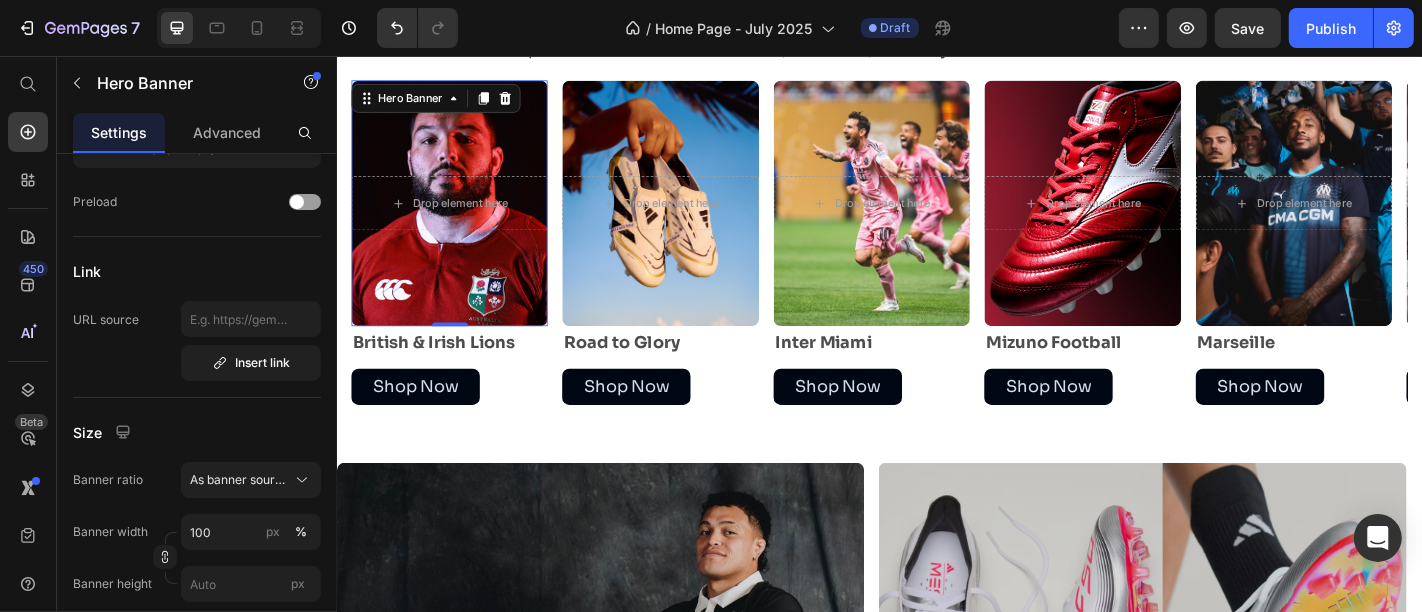 click at bounding box center [460, 219] 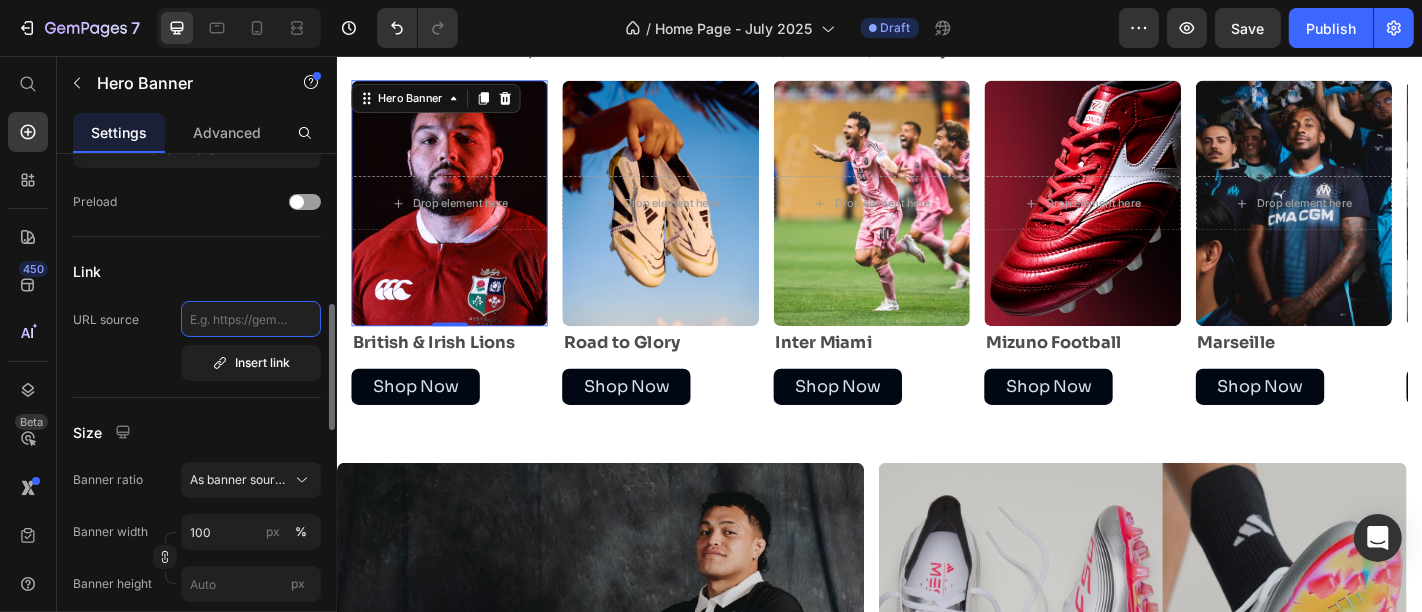 click 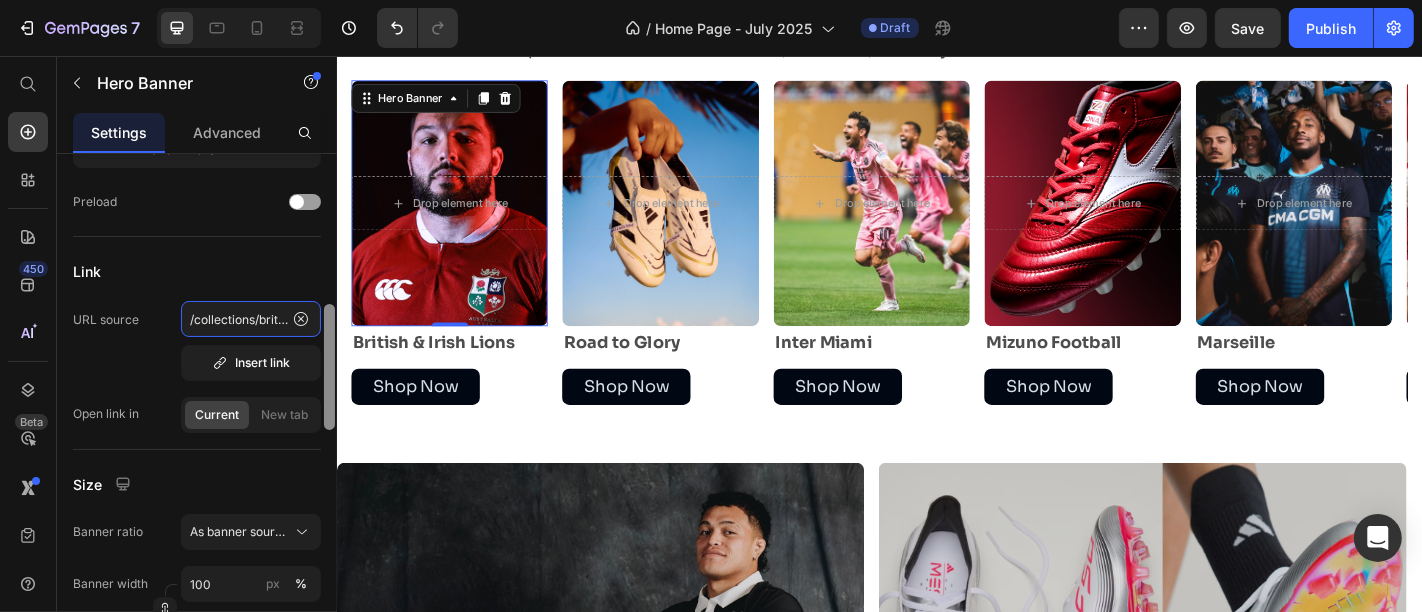 scroll, scrollTop: 0, scrollLeft: 67, axis: horizontal 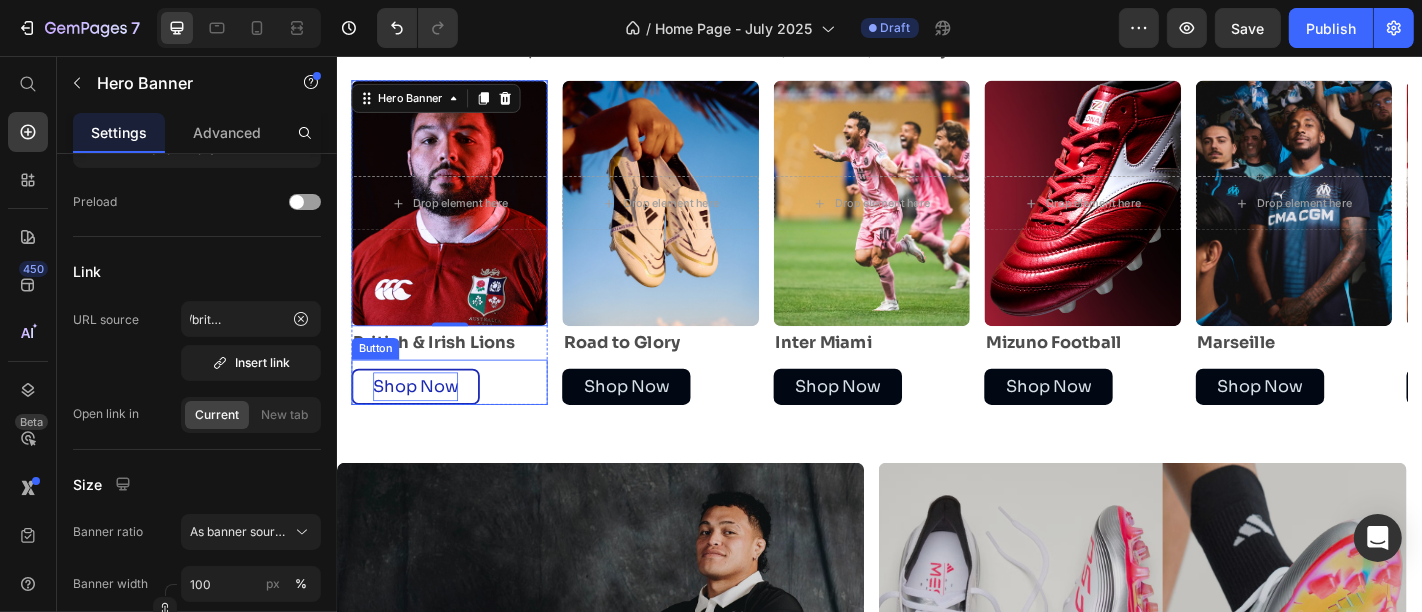 click on "Shop Now" at bounding box center [423, 422] 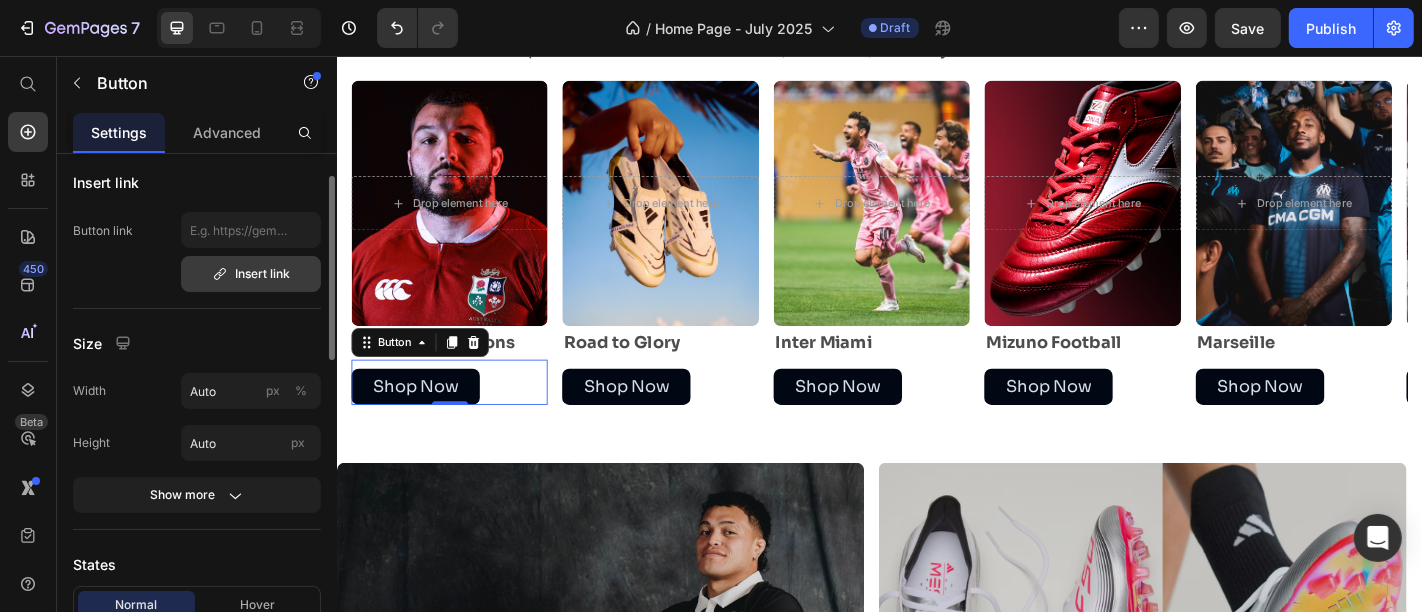 scroll, scrollTop: 69, scrollLeft: 0, axis: vertical 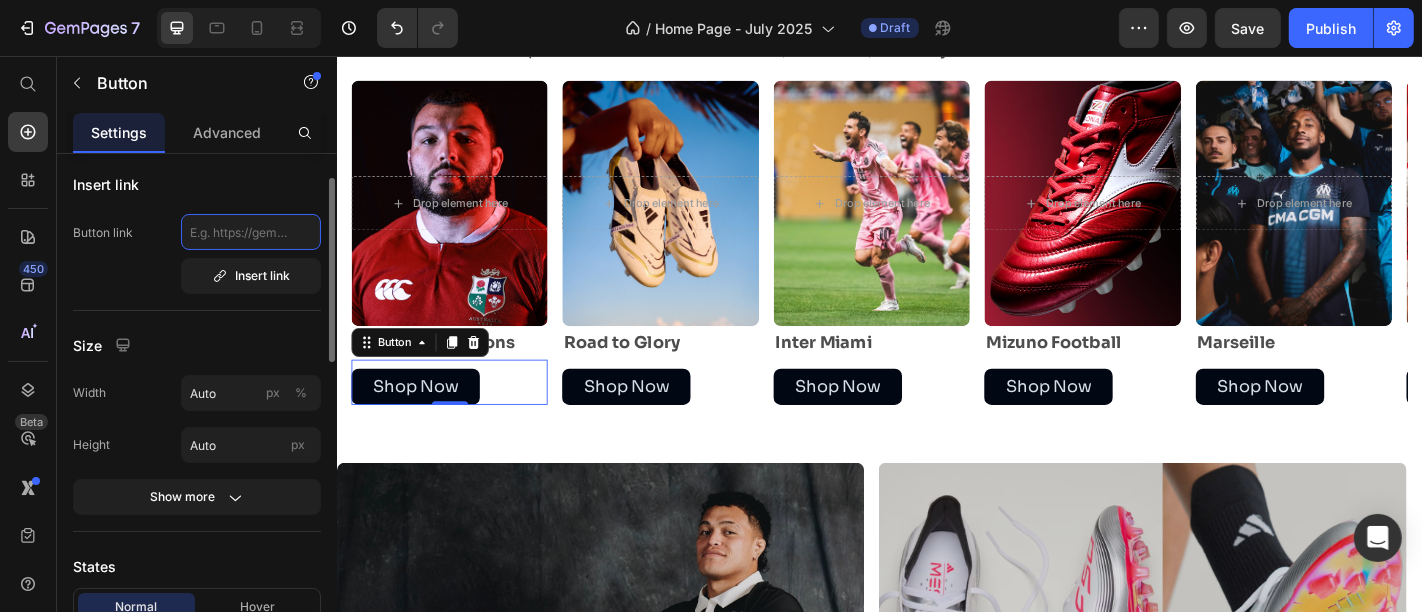 click 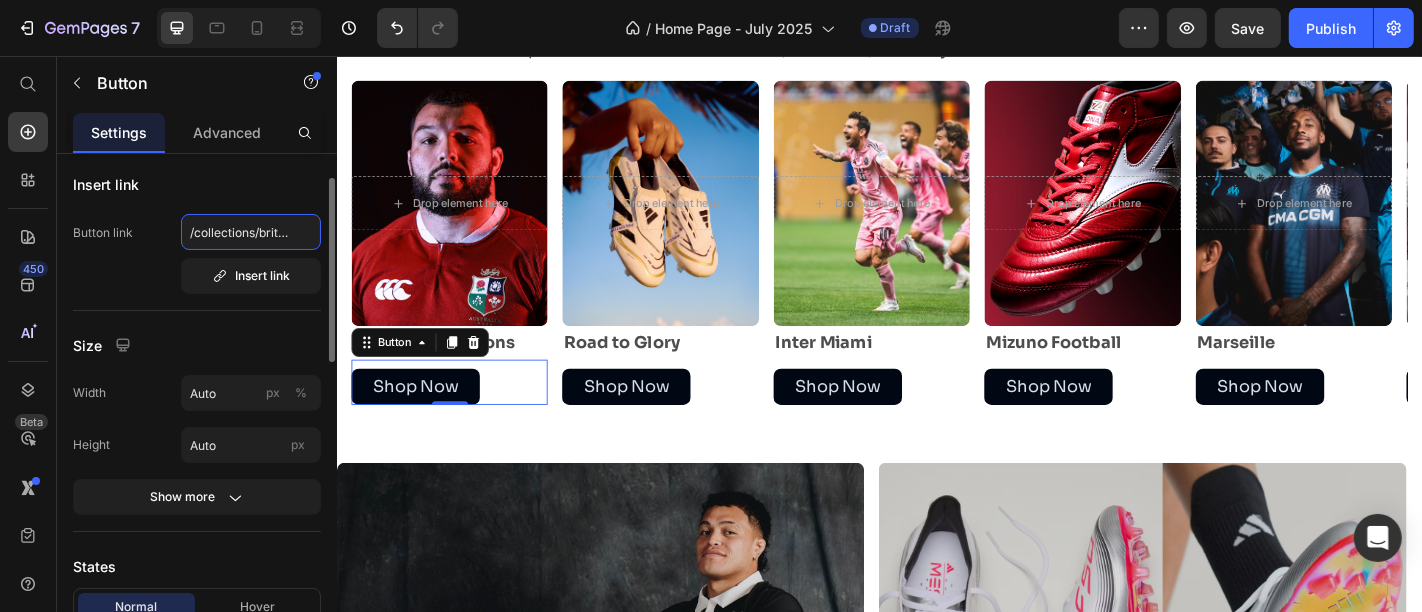 scroll, scrollTop: 0, scrollLeft: 67, axis: horizontal 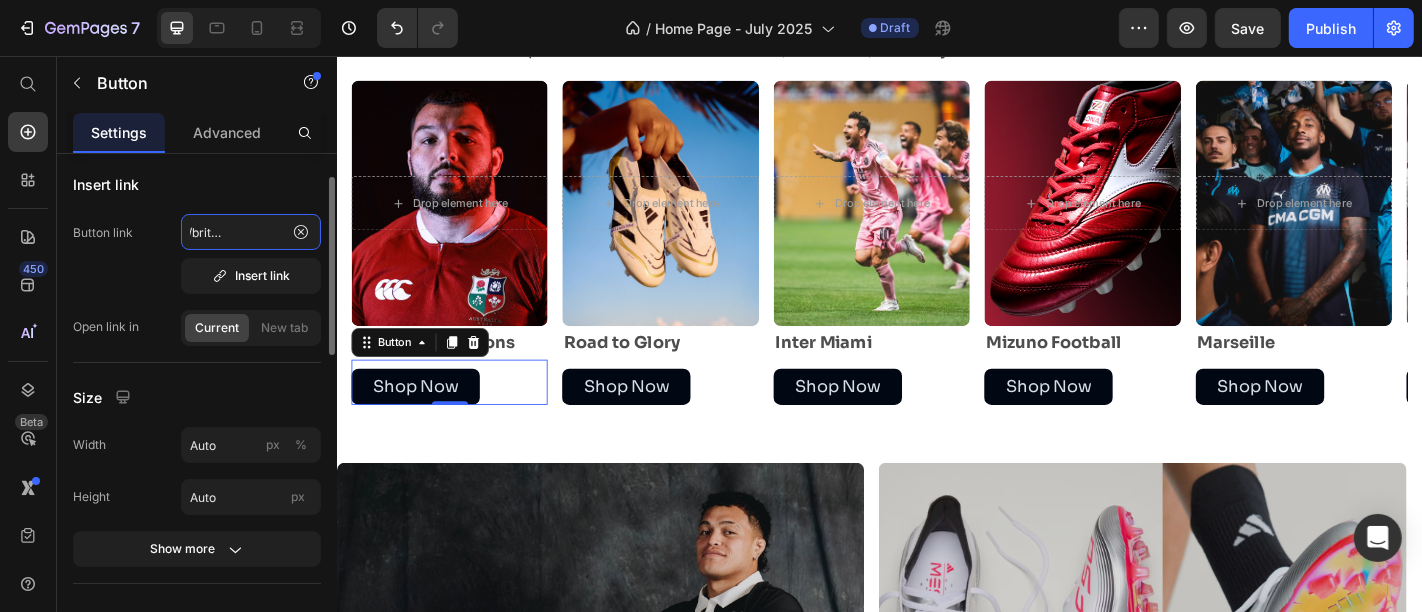 type on "/collections/british-irish-lions" 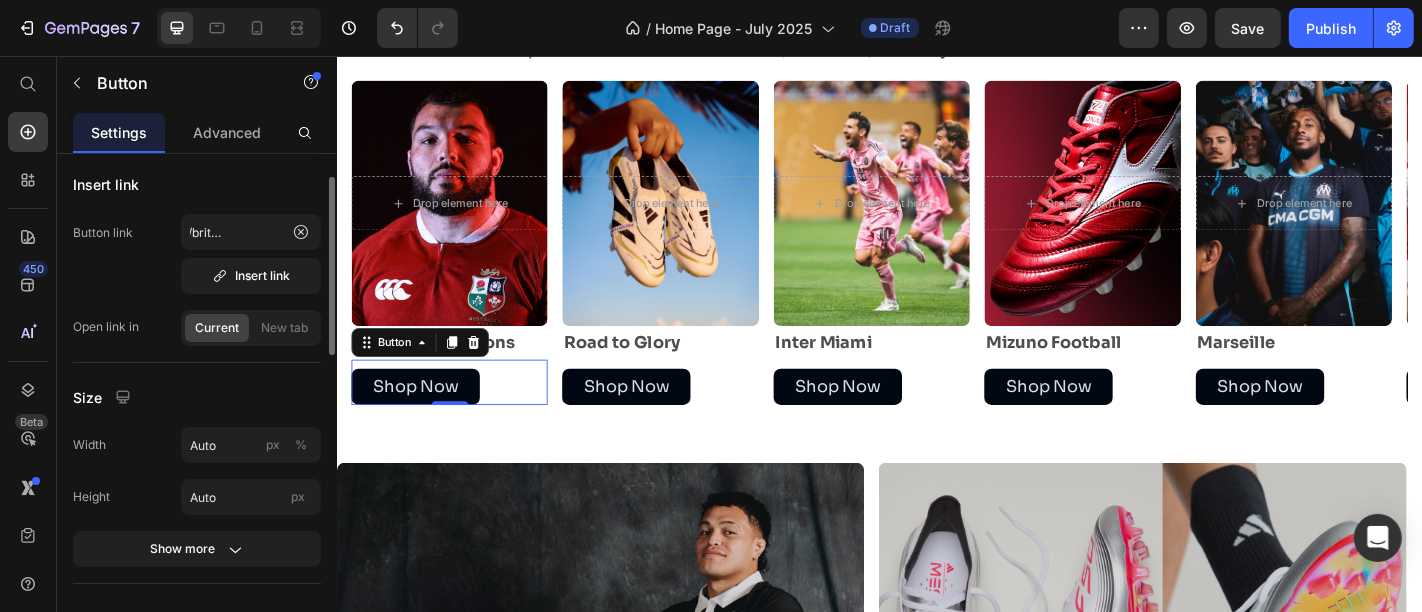 click on "Button link /collections/british-irish-lions  Insert link" at bounding box center (197, 254) 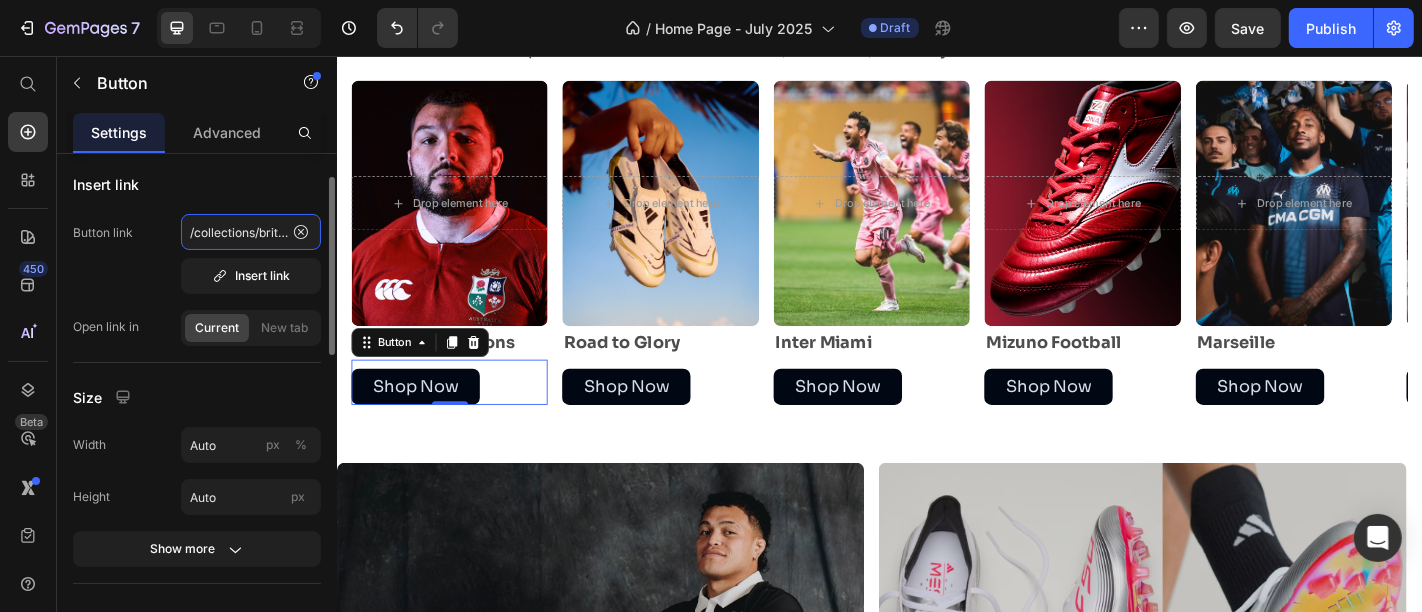 click on "/collections/british-irish-lions" 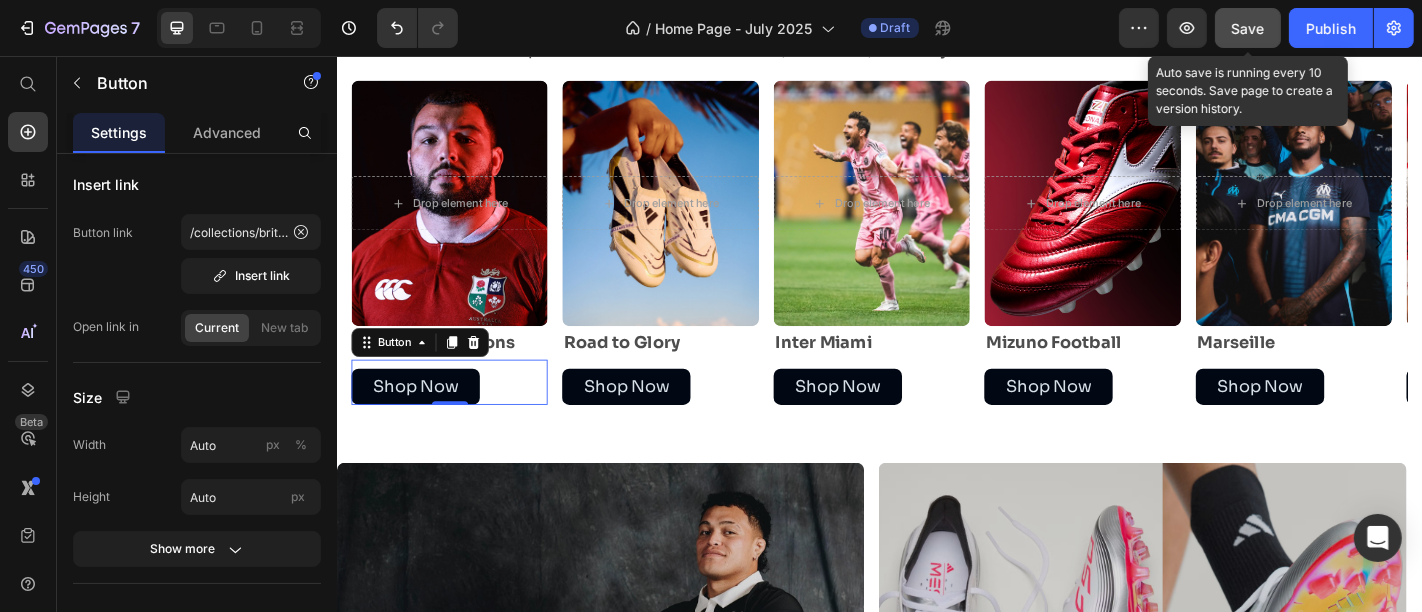 click on "Save" at bounding box center (1248, 28) 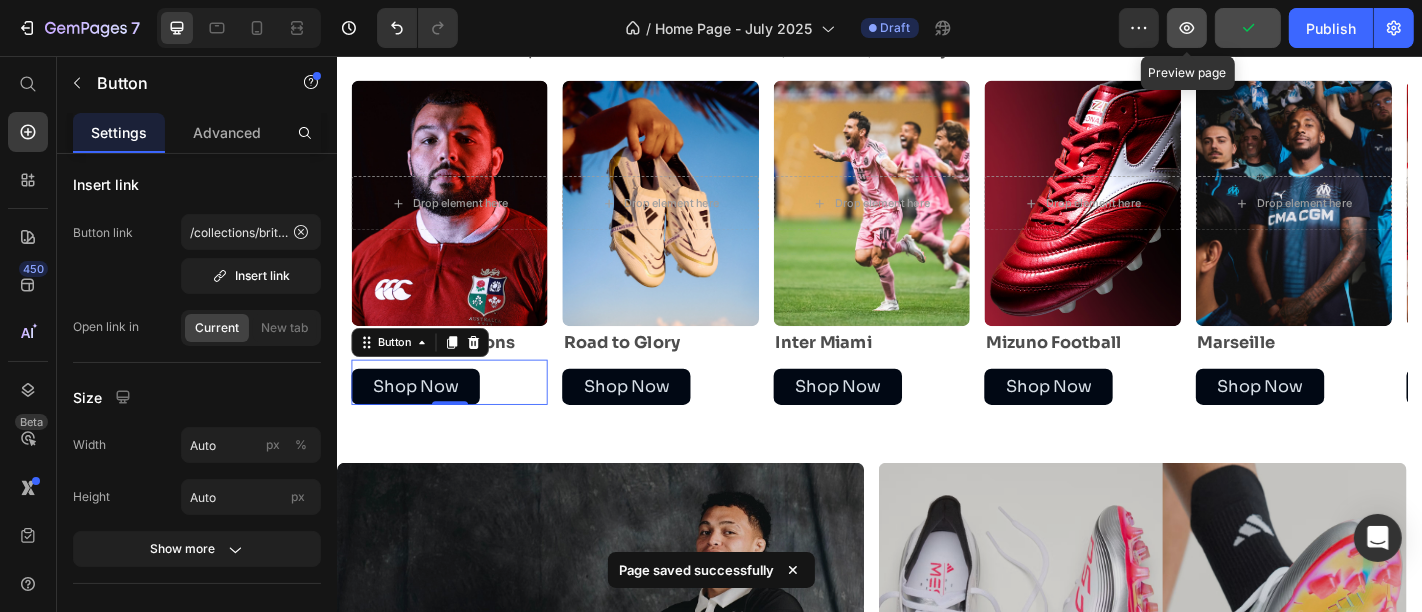 click 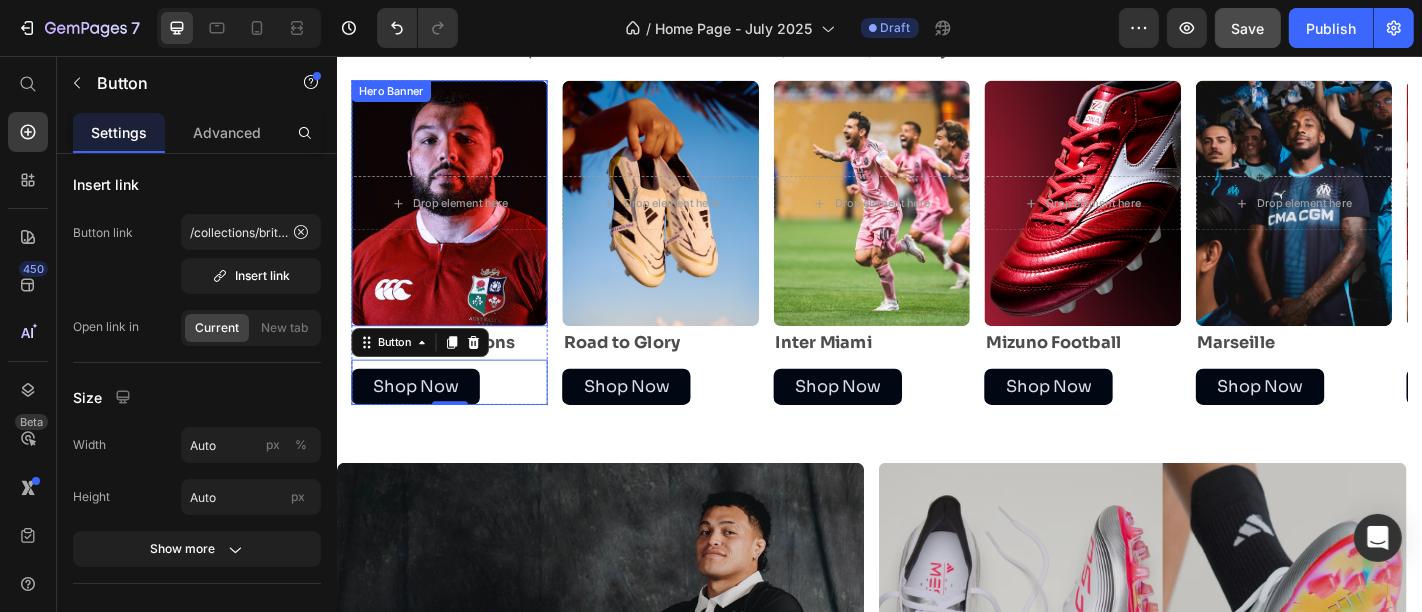 click at bounding box center [460, 219] 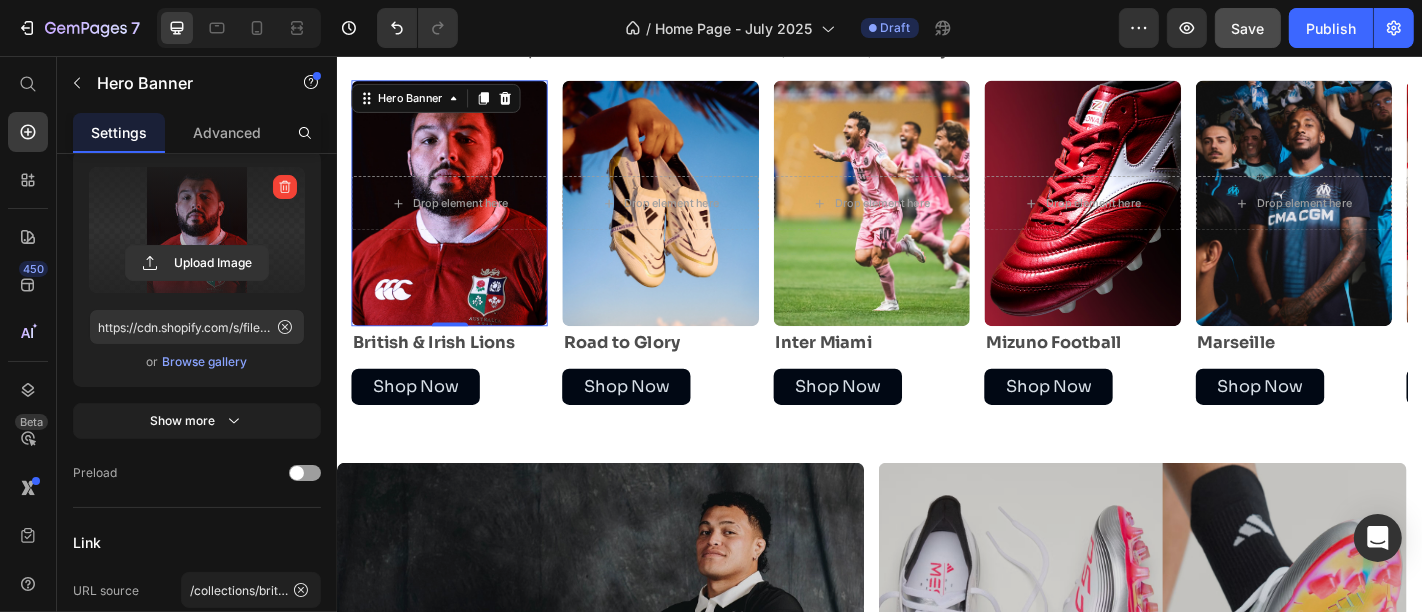 scroll, scrollTop: 662, scrollLeft: 0, axis: vertical 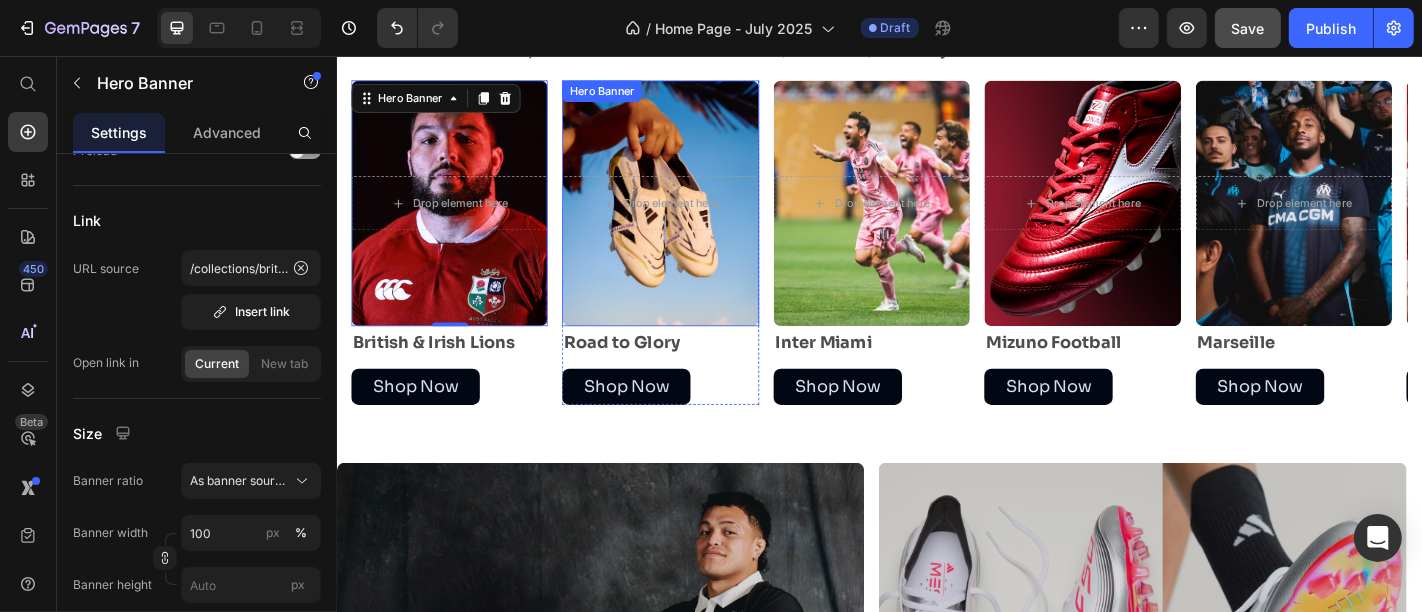 click at bounding box center (693, 219) 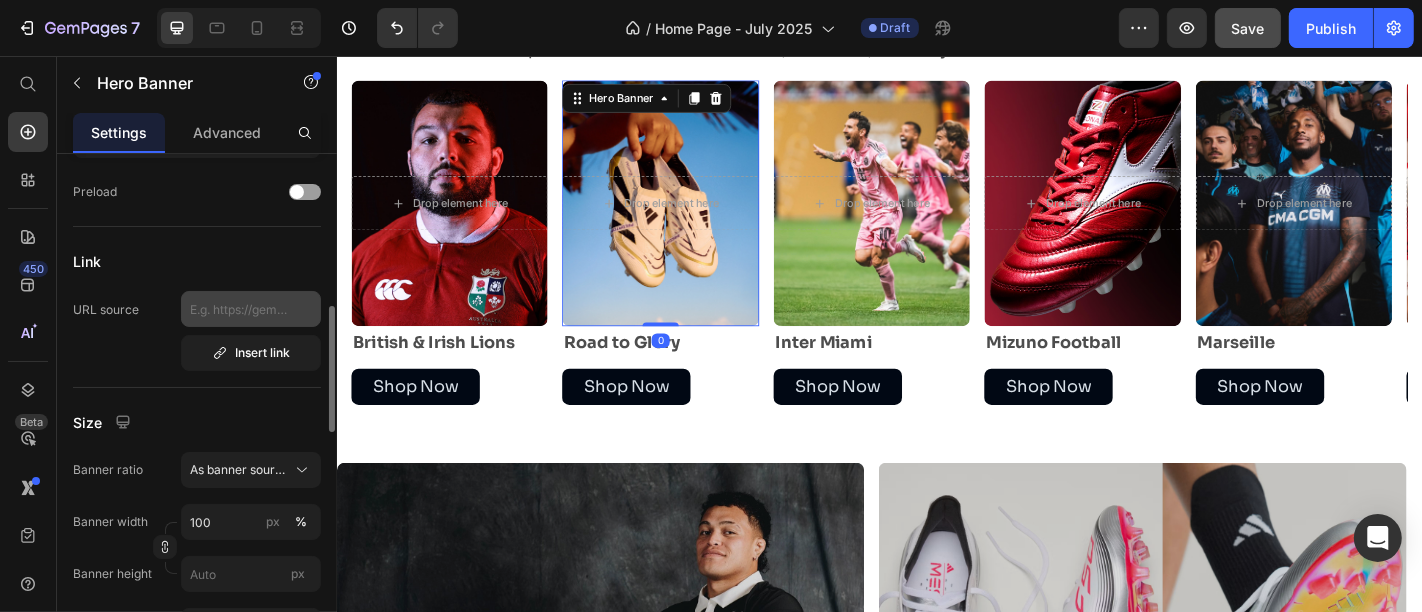scroll, scrollTop: 620, scrollLeft: 0, axis: vertical 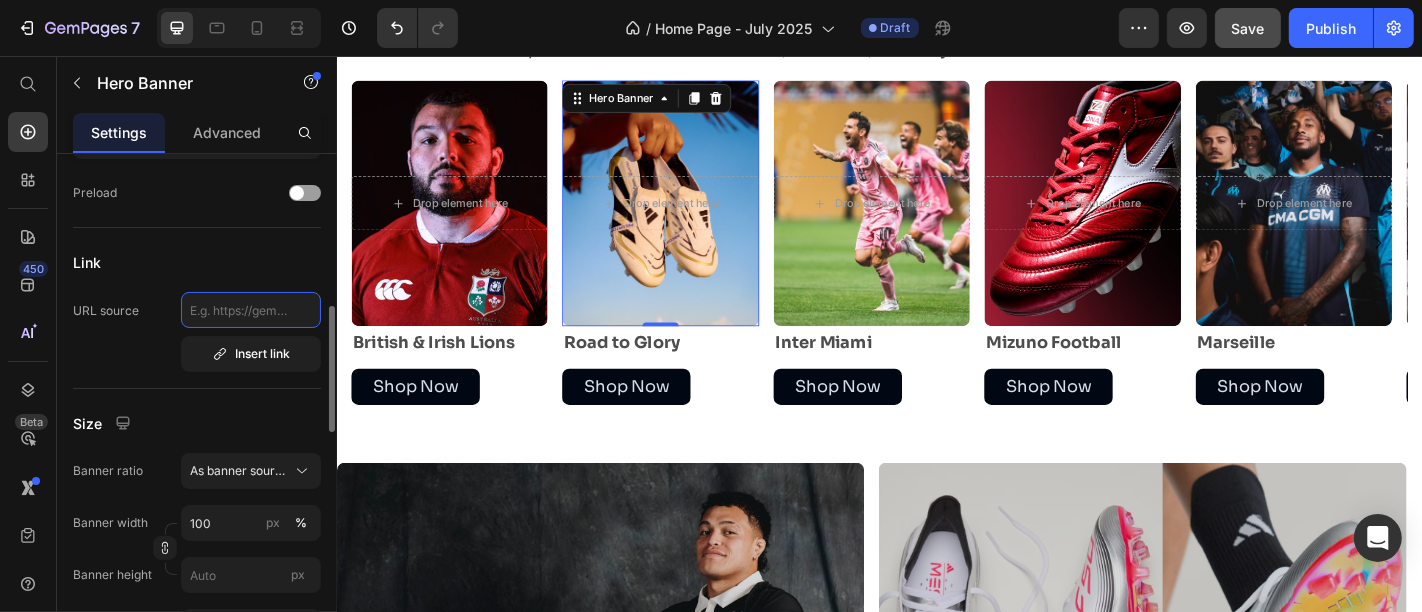 click 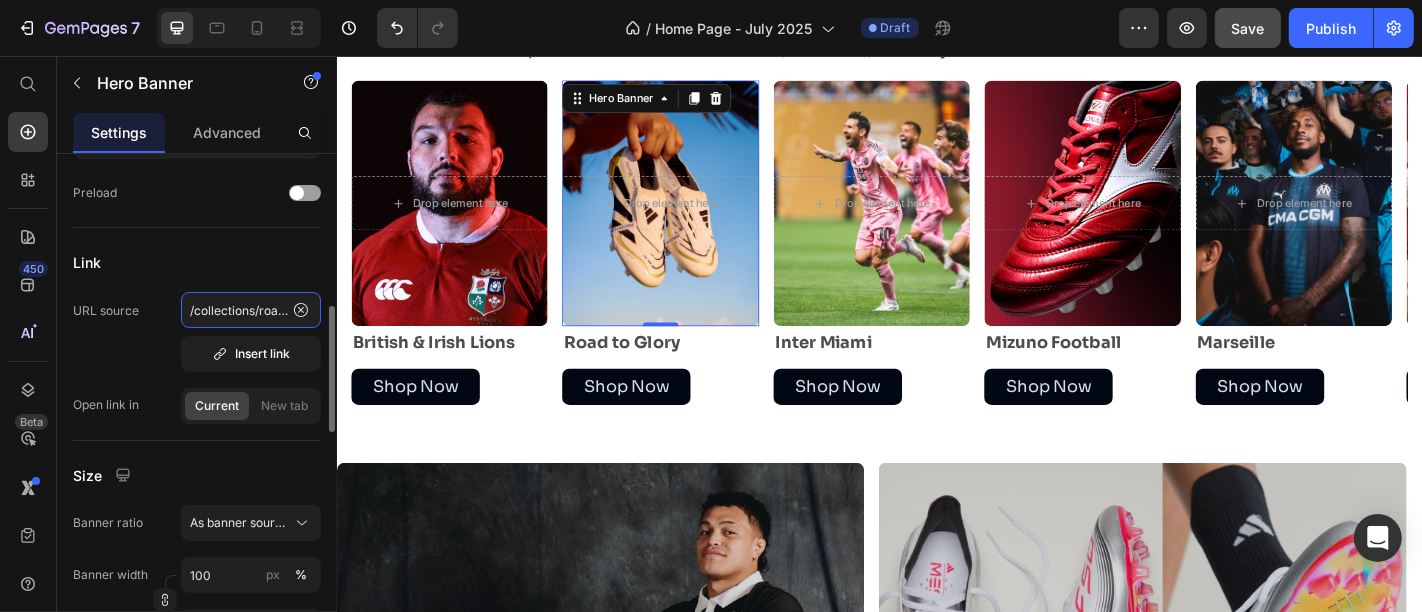 scroll, scrollTop: 0, scrollLeft: 48, axis: horizontal 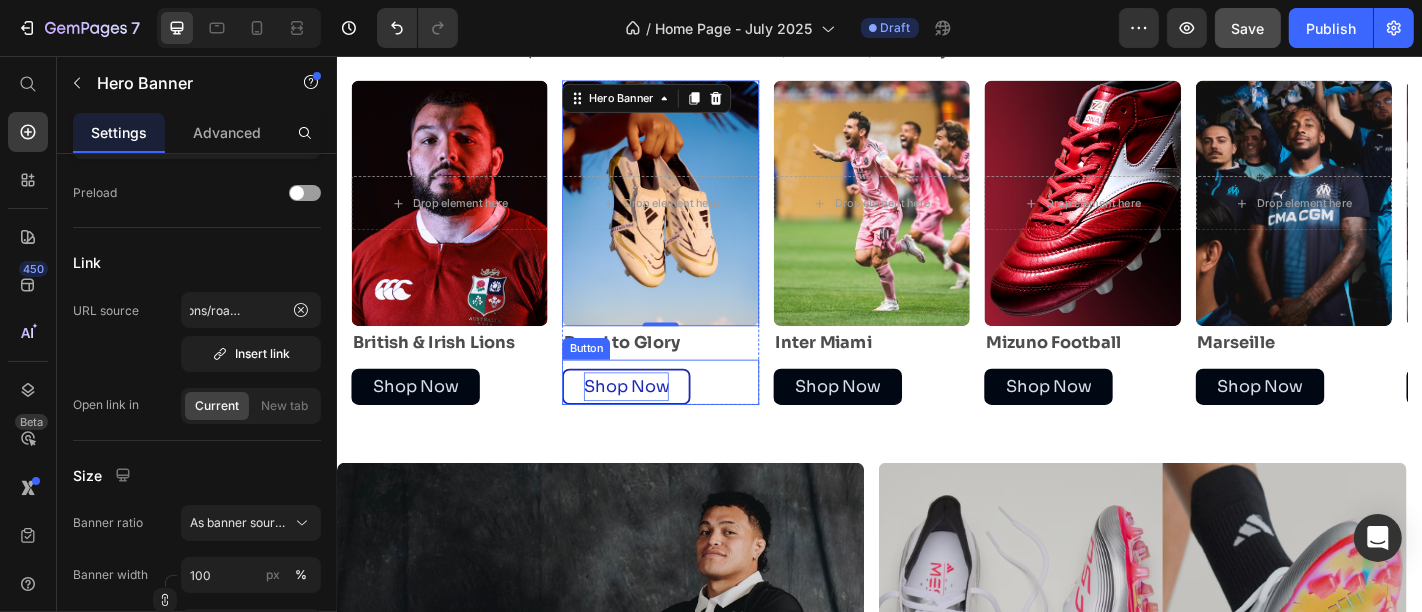 click on "Shop Now" at bounding box center (656, 422) 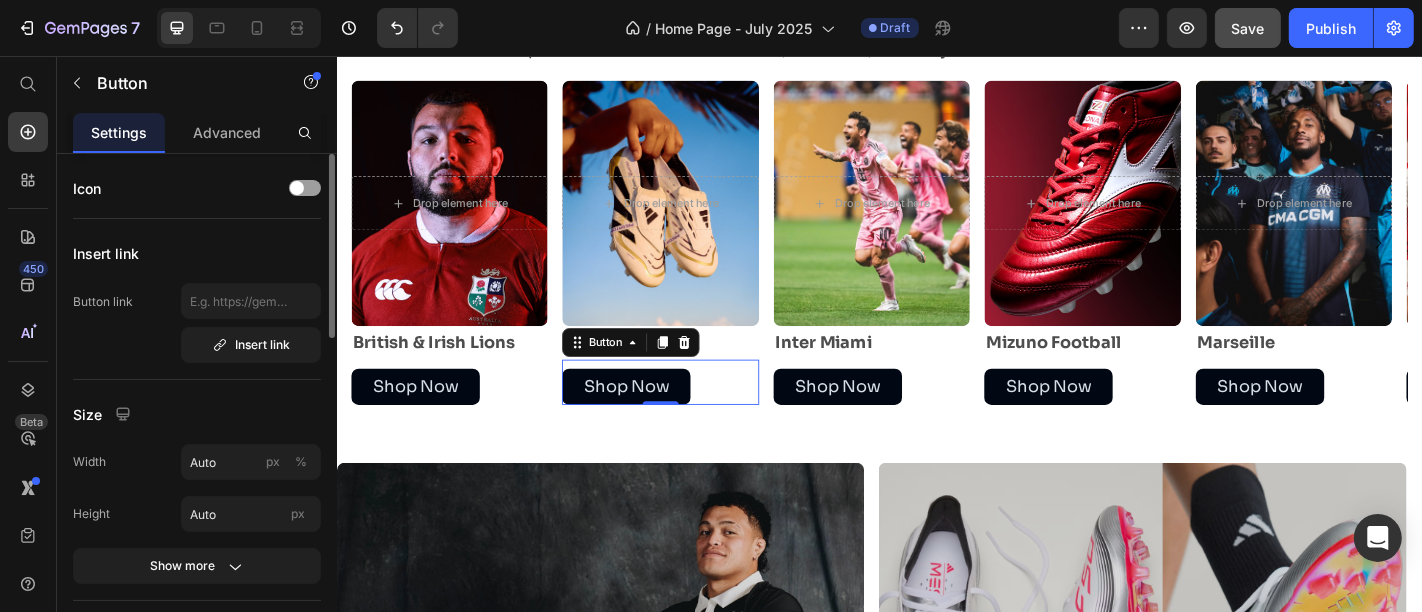 scroll, scrollTop: 68, scrollLeft: 0, axis: vertical 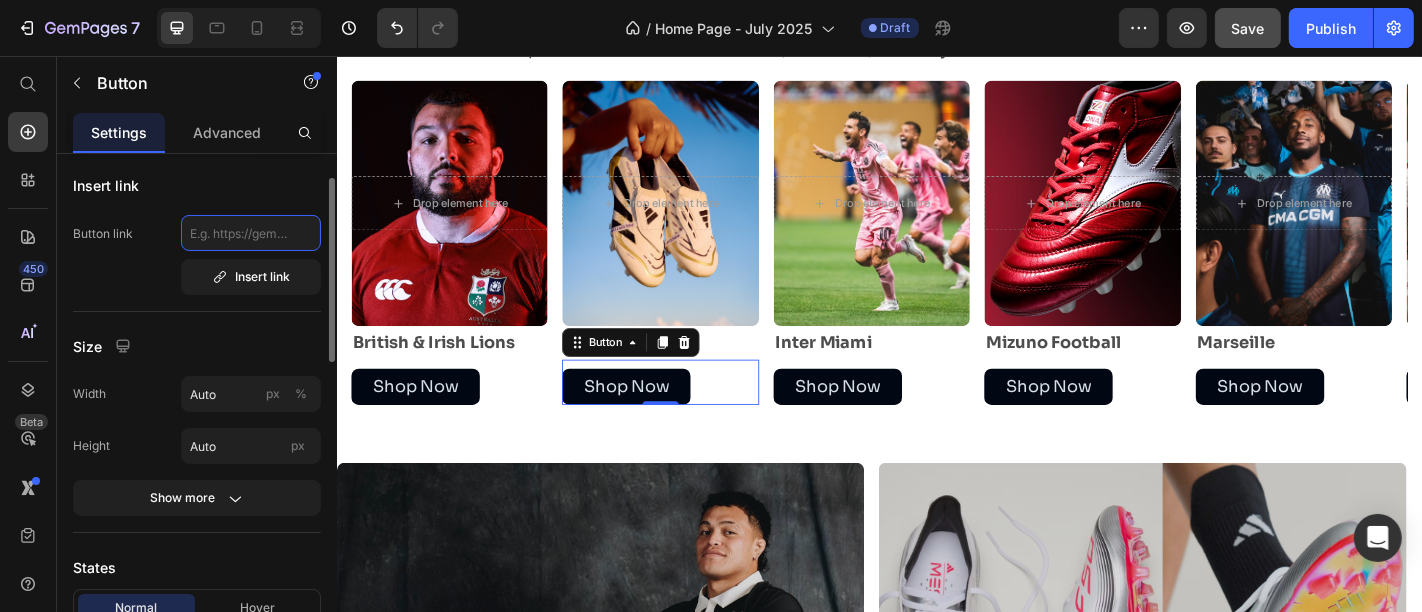 click 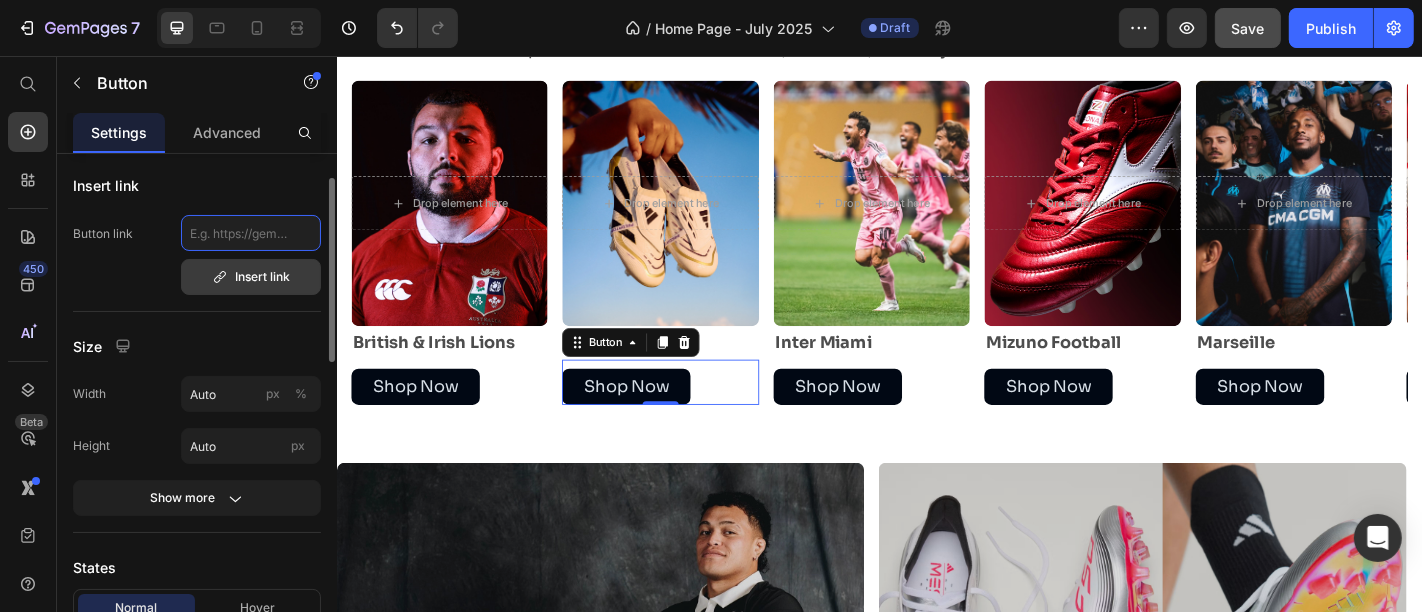 type on "/collections/road-to-glory" 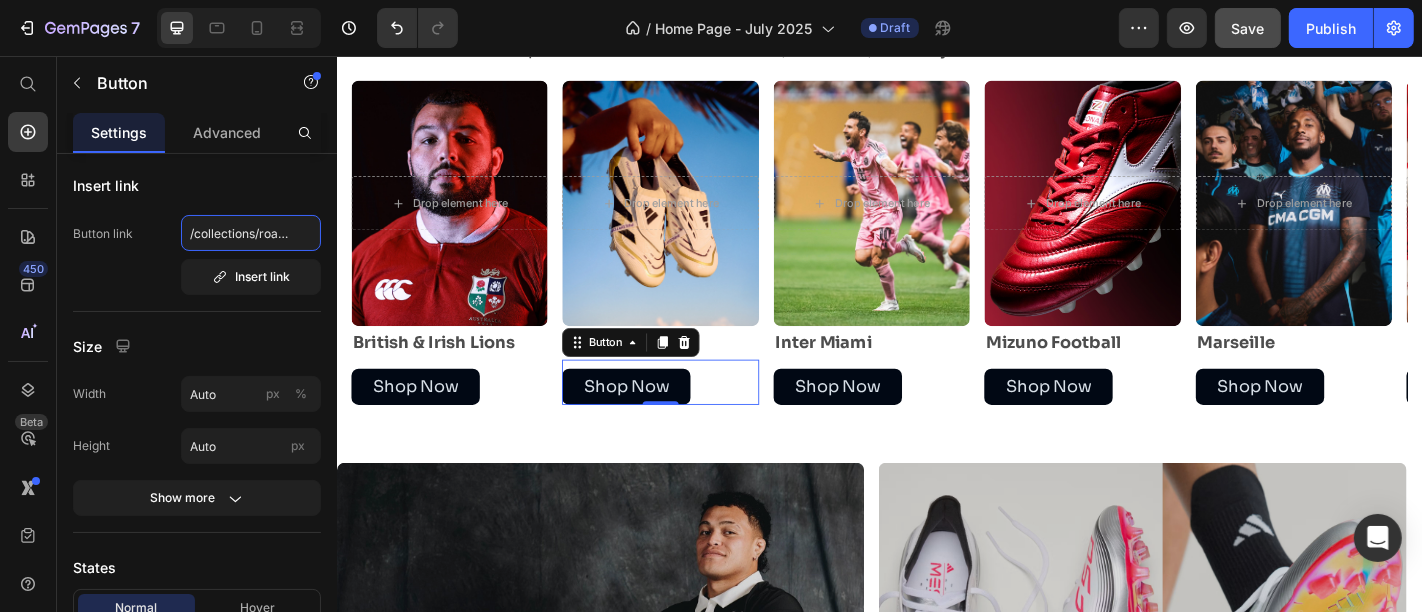 scroll, scrollTop: 0, scrollLeft: 48, axis: horizontal 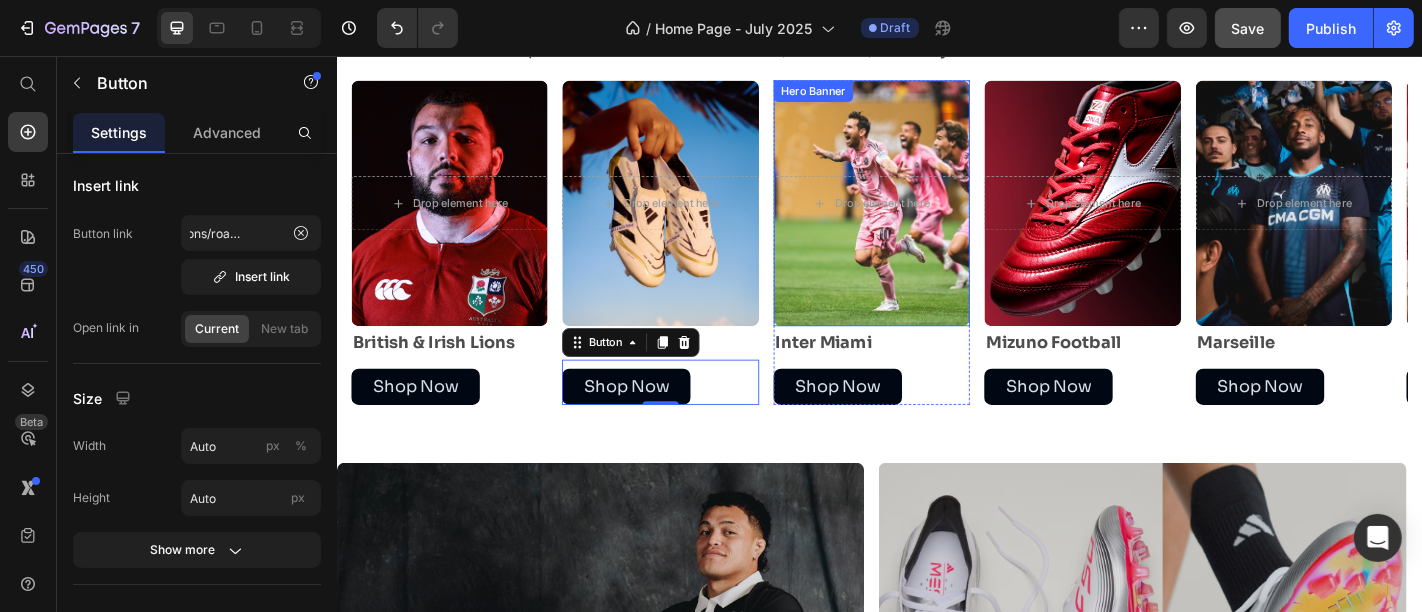 click at bounding box center [927, 219] 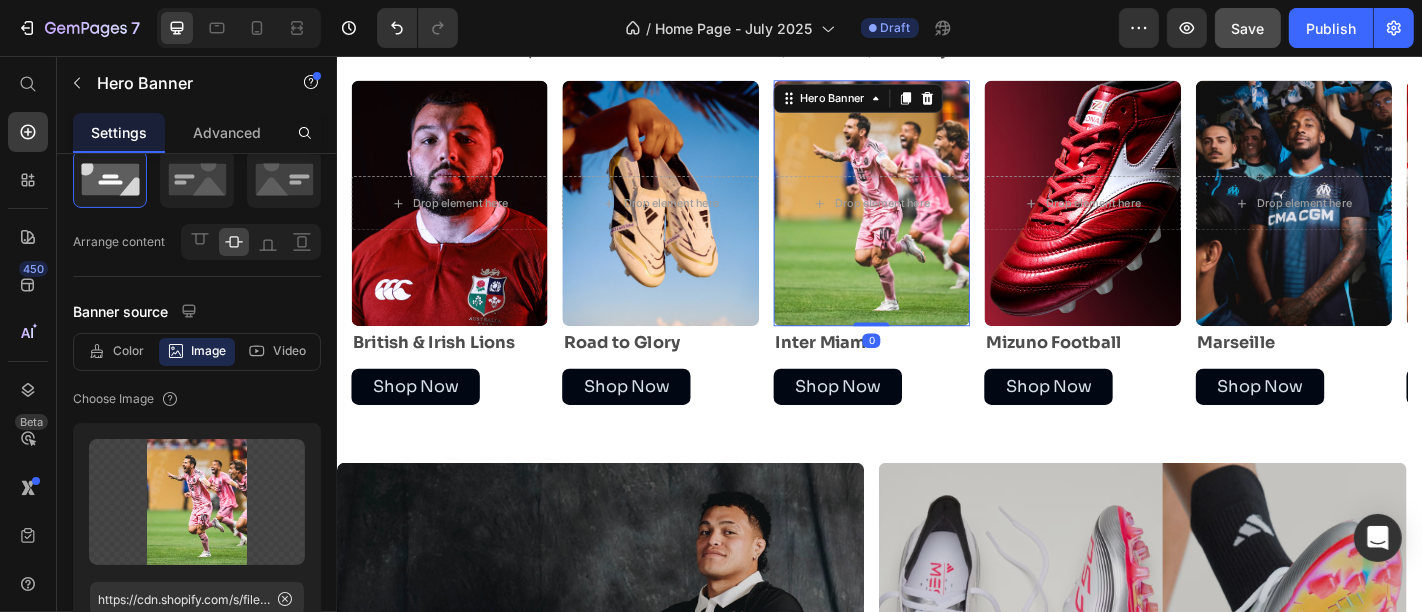 scroll, scrollTop: 0, scrollLeft: 0, axis: both 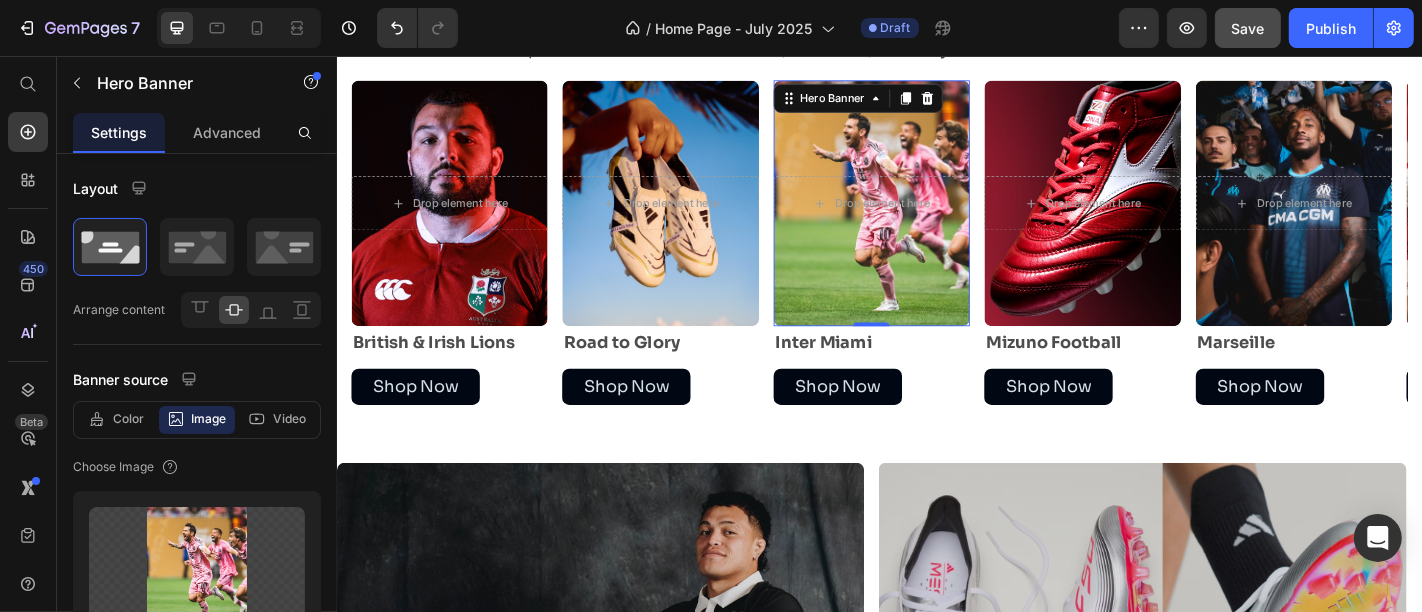 click on "Drop element here" at bounding box center (927, 219) 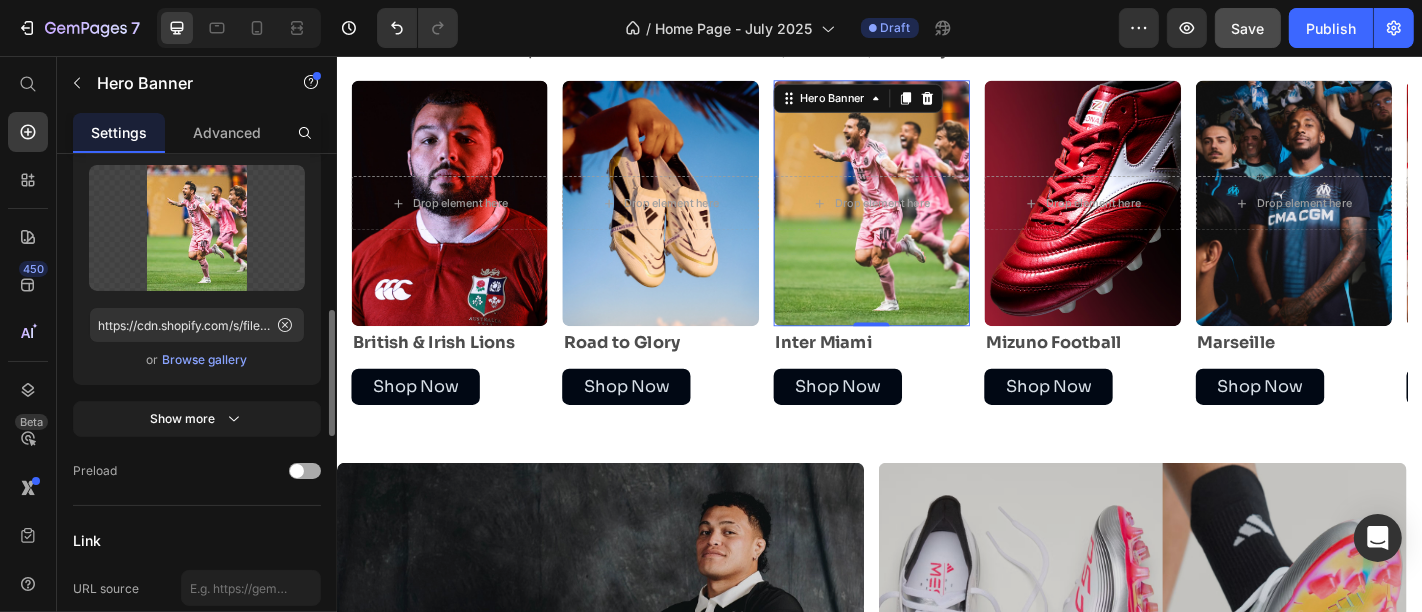 scroll, scrollTop: 497, scrollLeft: 0, axis: vertical 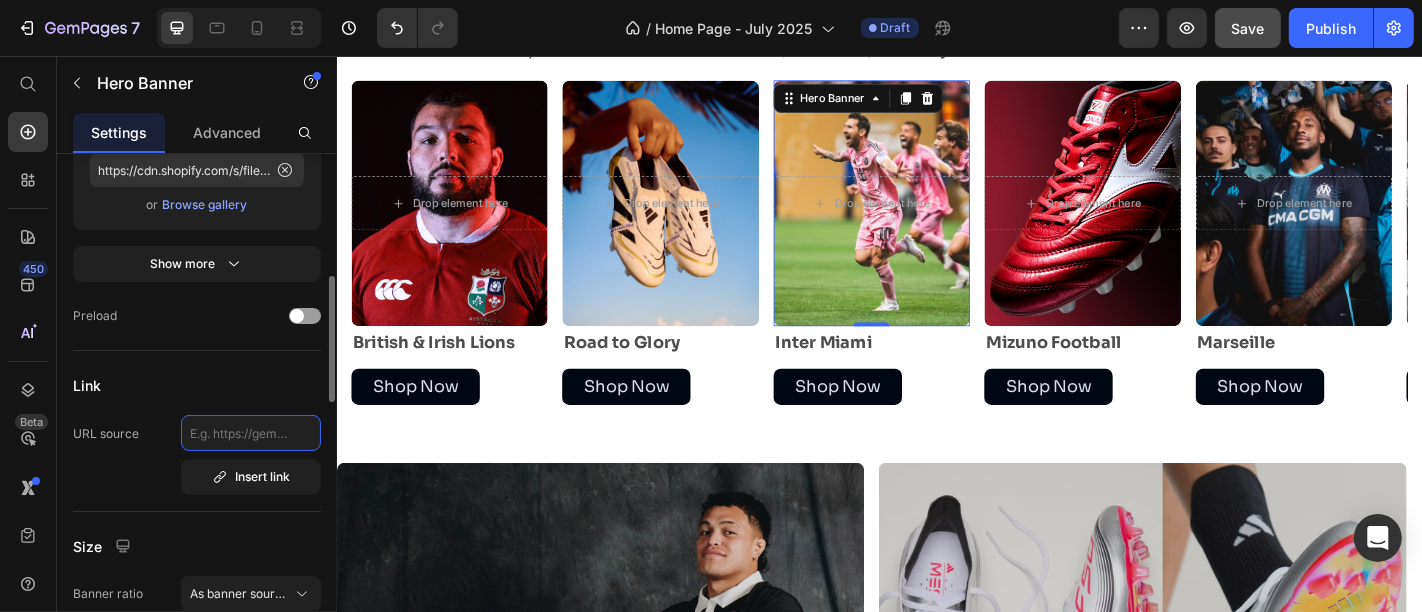 click 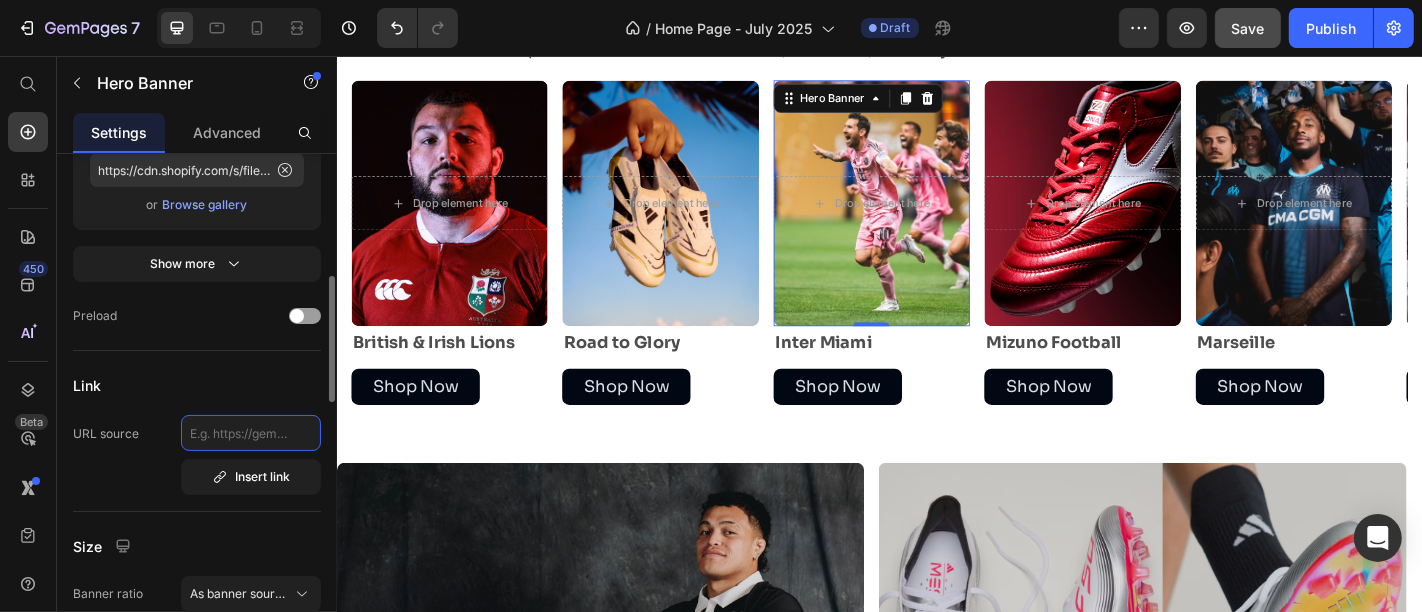 type on "/collections/inter-miami" 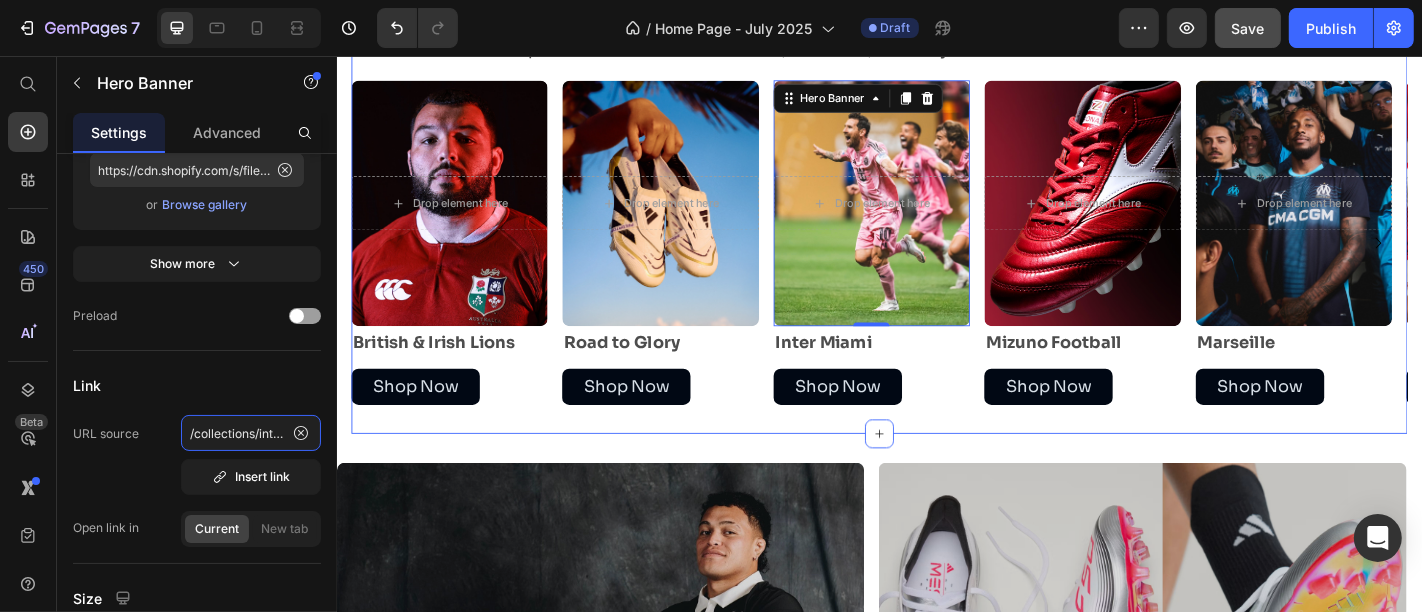 scroll, scrollTop: 0, scrollLeft: 34, axis: horizontal 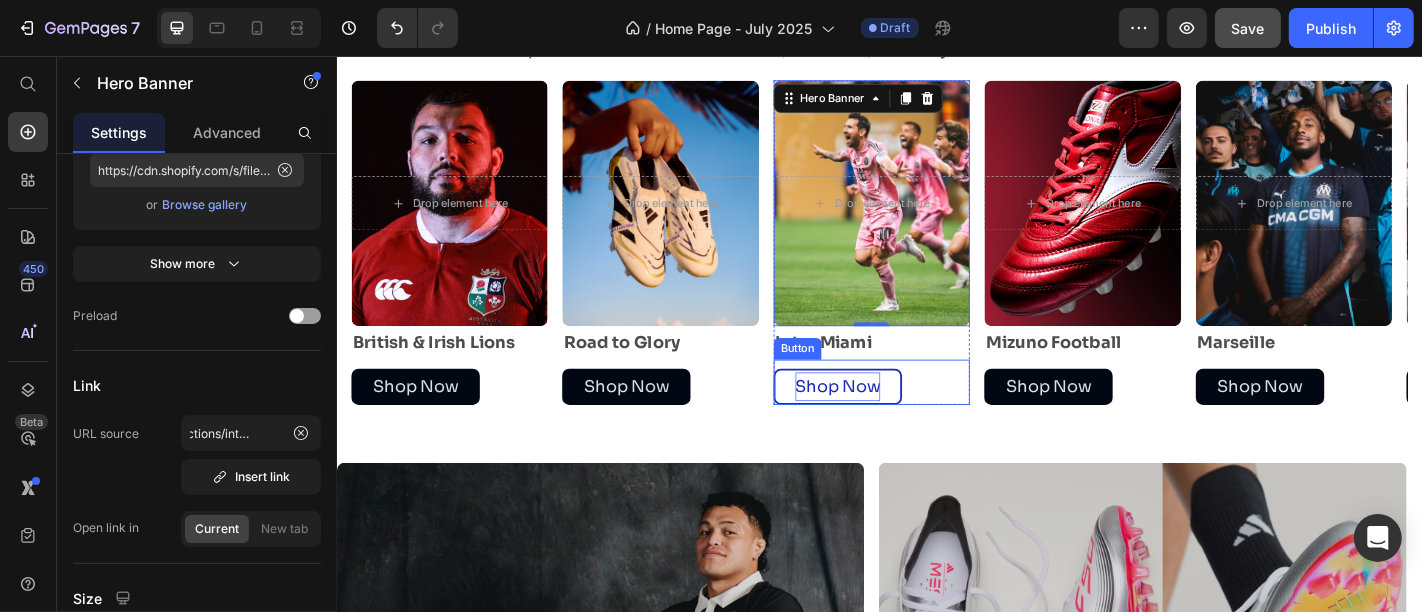 click on "Shop Now" at bounding box center (890, 422) 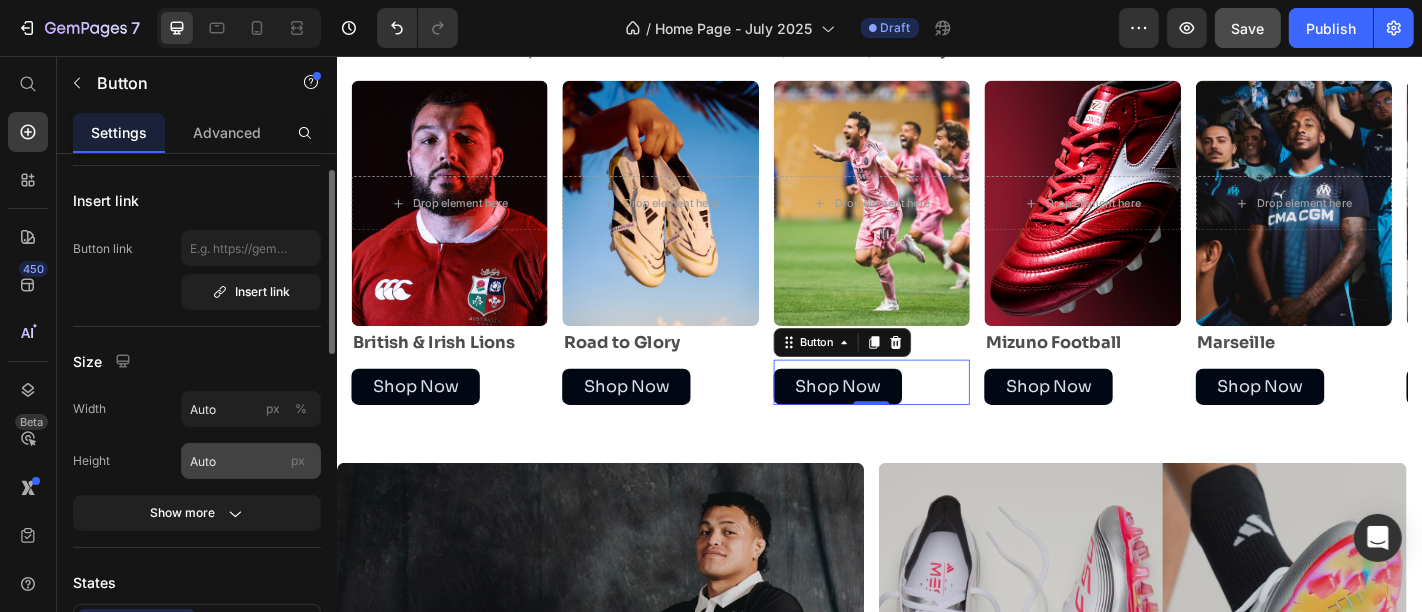 scroll, scrollTop: 48, scrollLeft: 0, axis: vertical 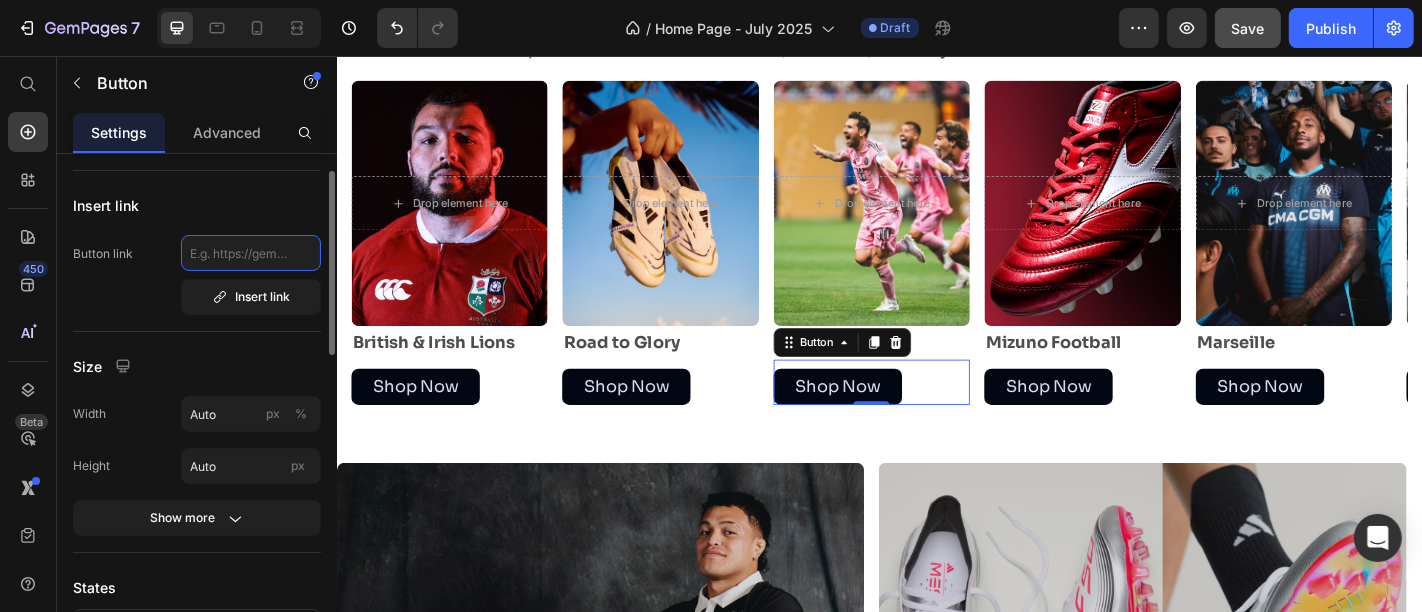 click 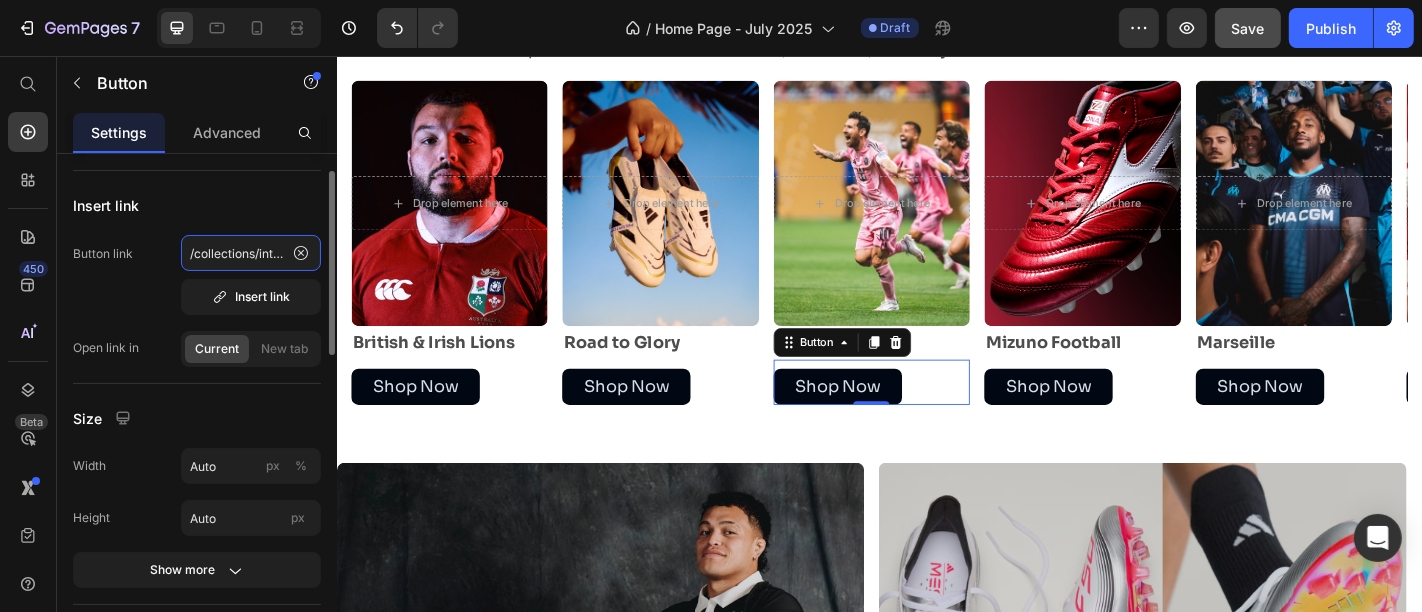 scroll, scrollTop: 0, scrollLeft: 34, axis: horizontal 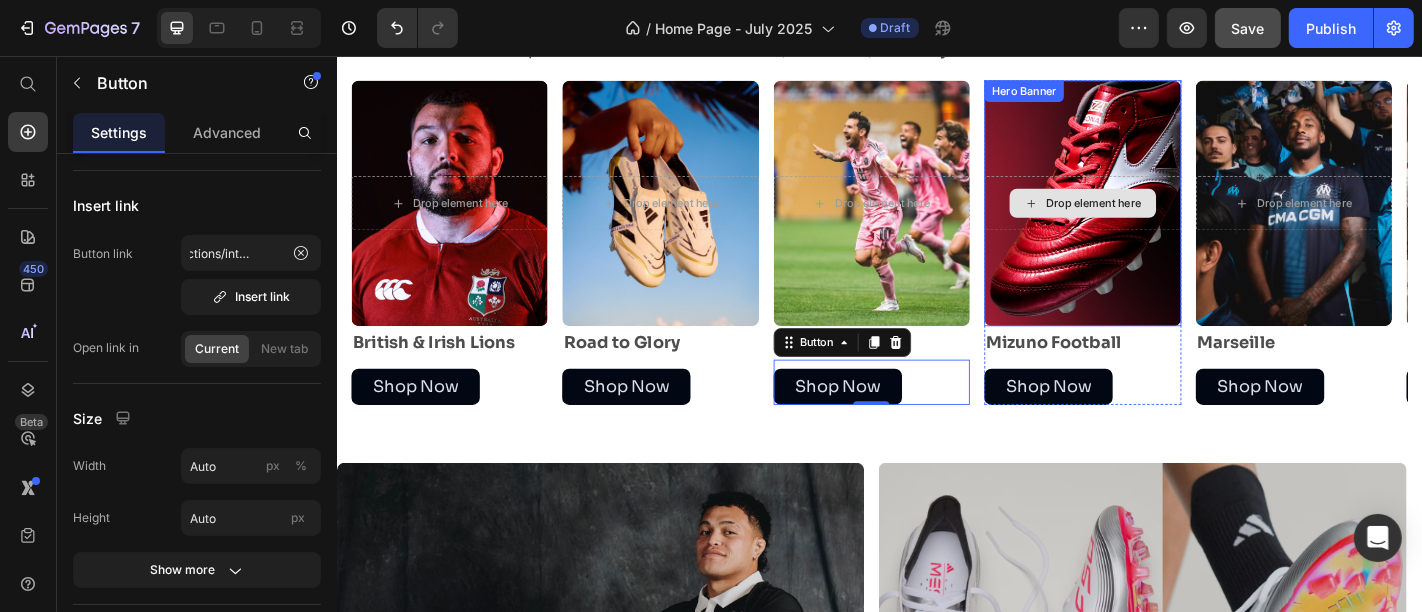 click on "Drop element here" at bounding box center (1160, 219) 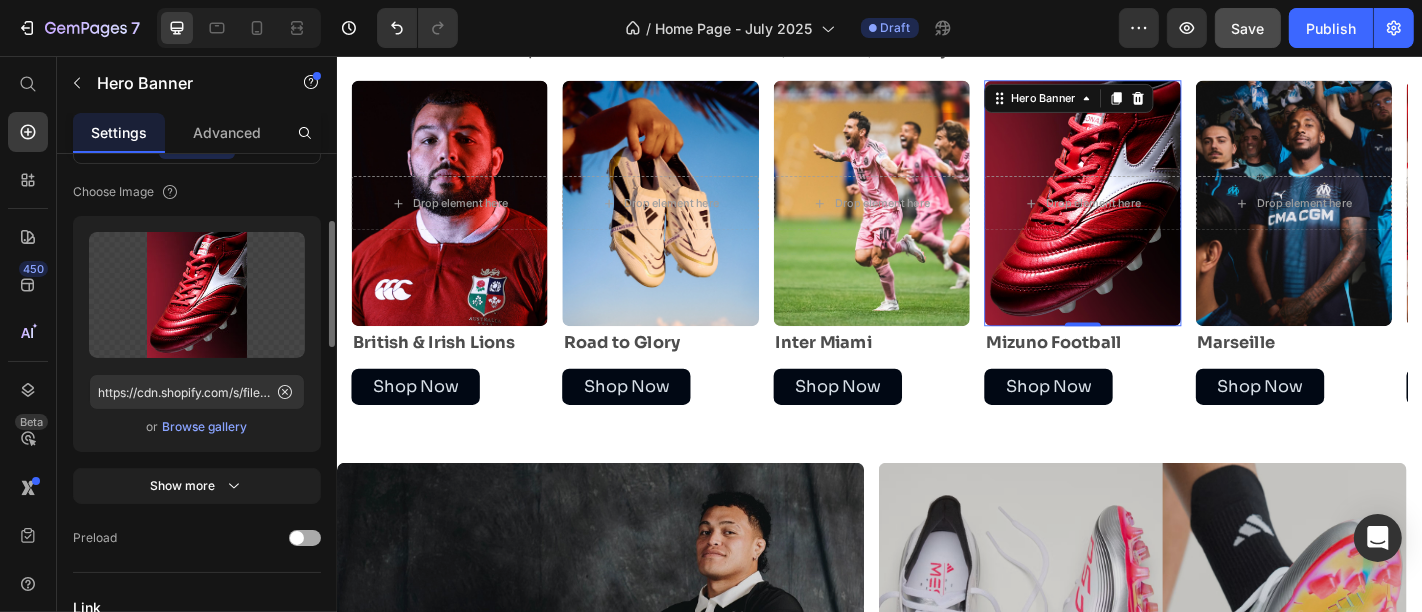 scroll, scrollTop: 514, scrollLeft: 0, axis: vertical 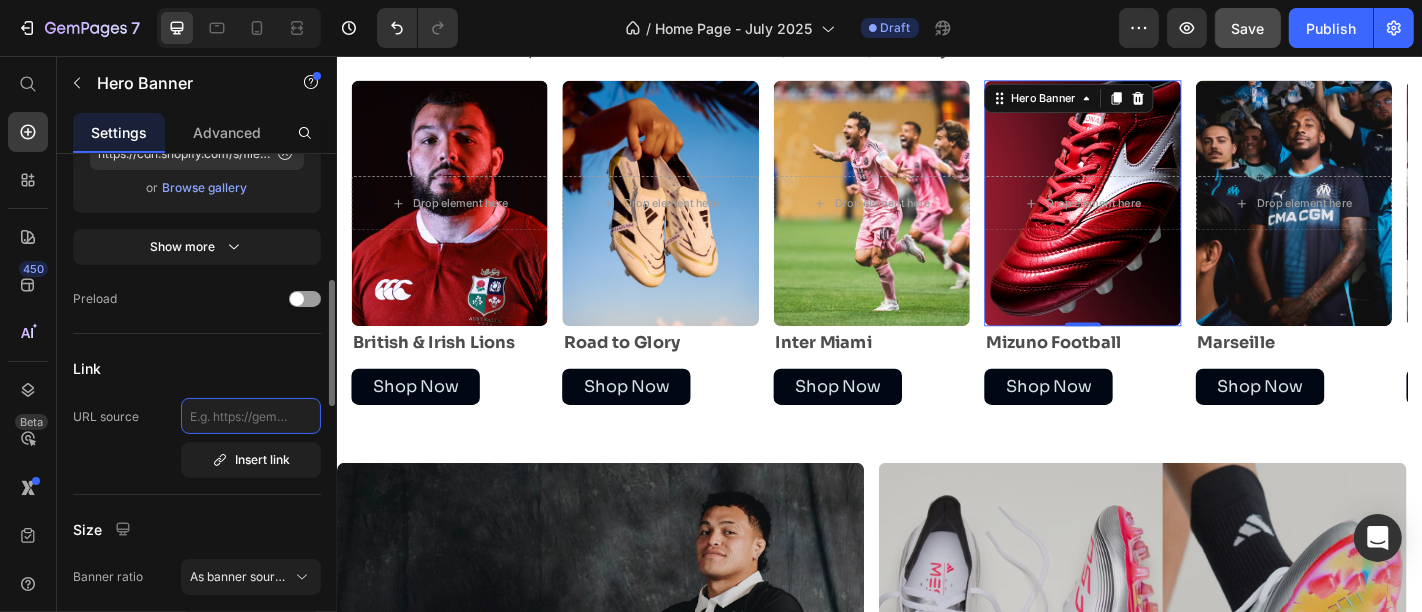 click 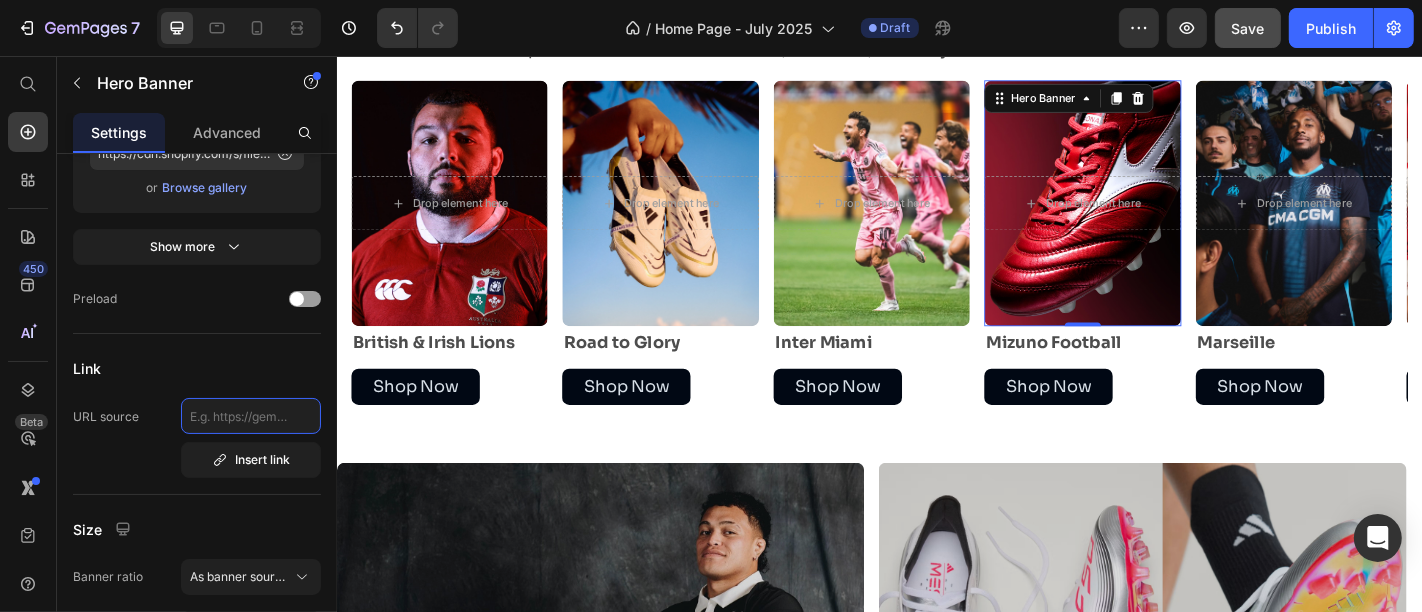 paste on "/collections/mizuno-football" 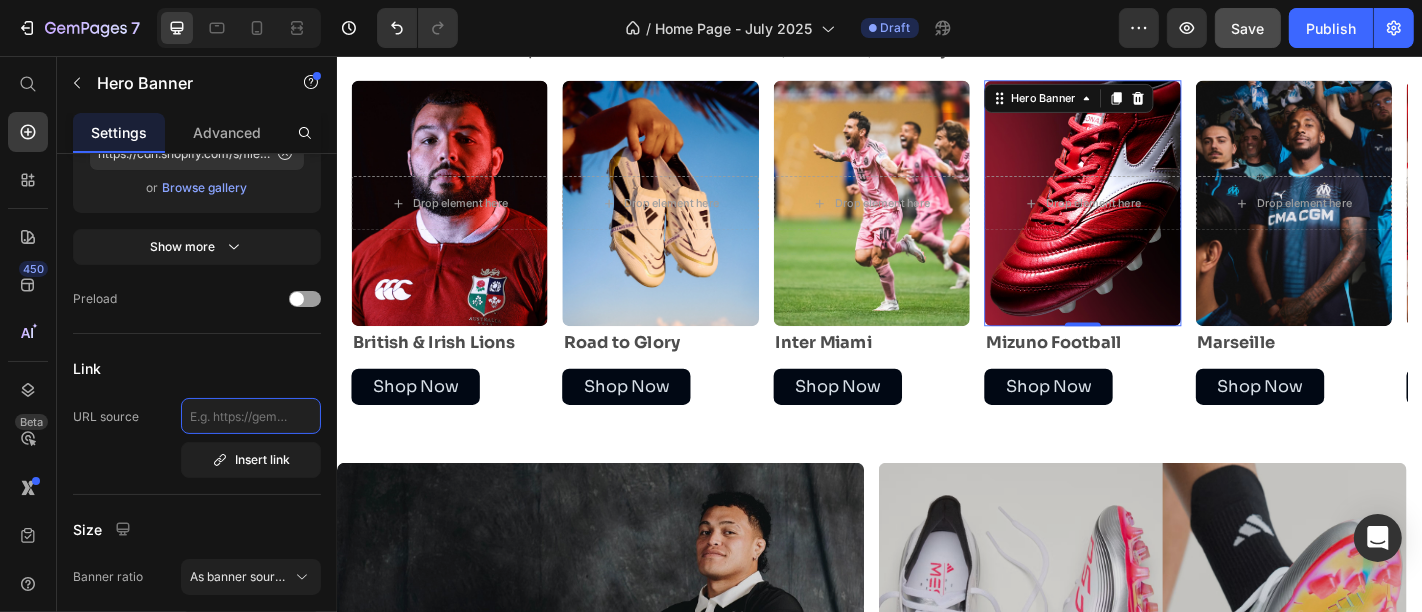 type on "/collections/mizuno-football" 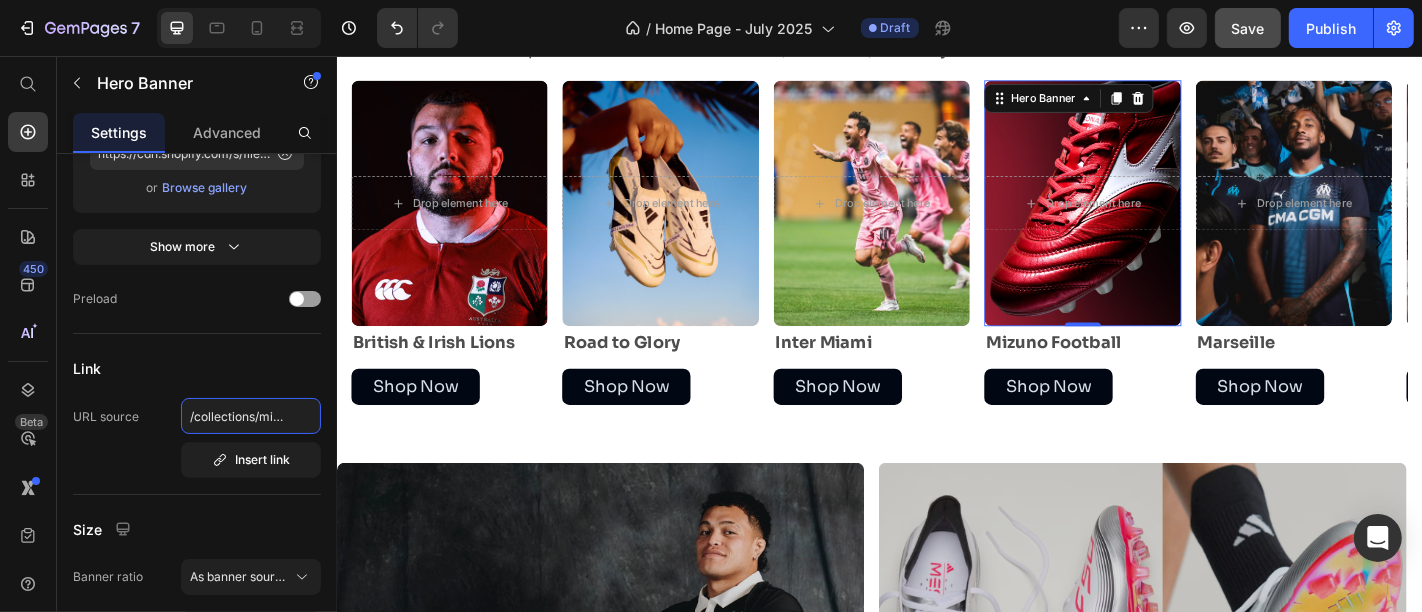 scroll, scrollTop: 0, scrollLeft: 60, axis: horizontal 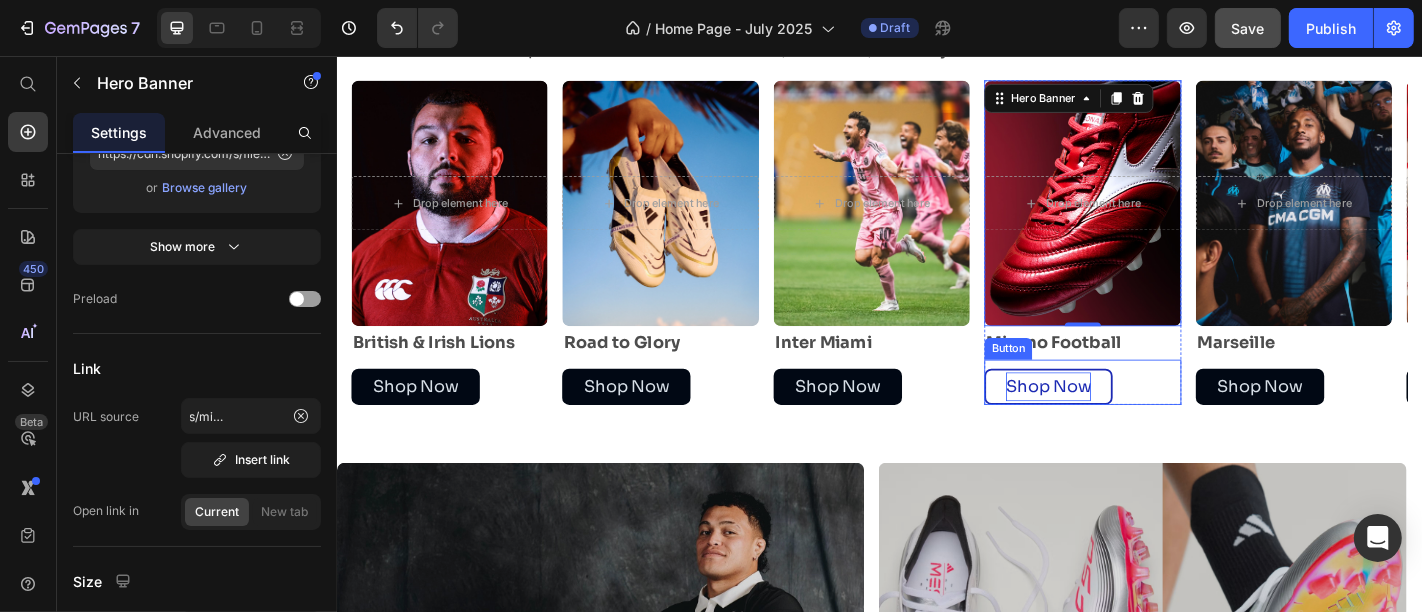 click on "Shop Now" at bounding box center [1123, 422] 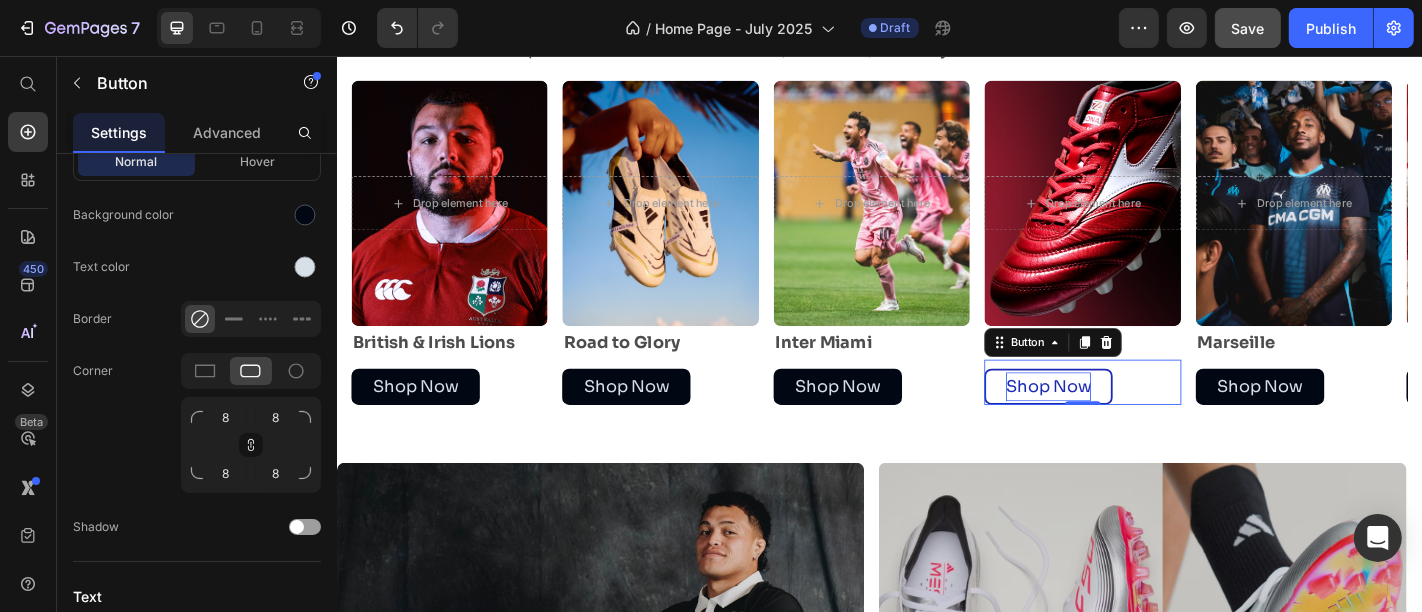 scroll, scrollTop: 0, scrollLeft: 0, axis: both 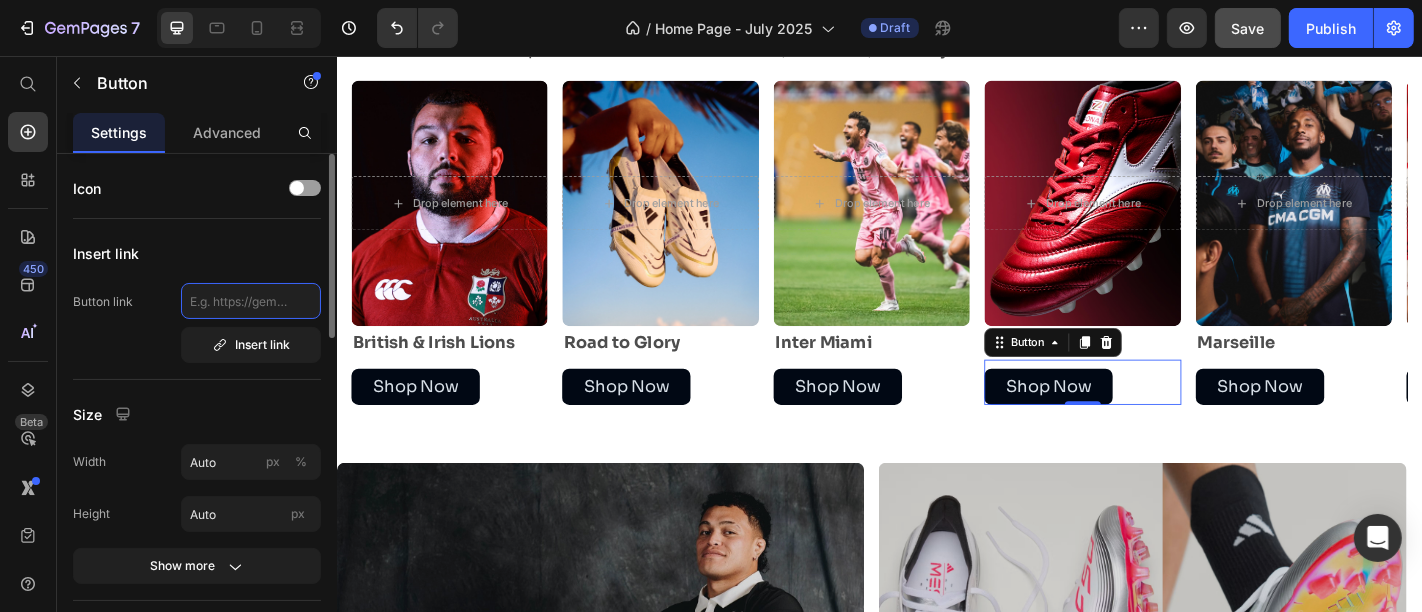 click 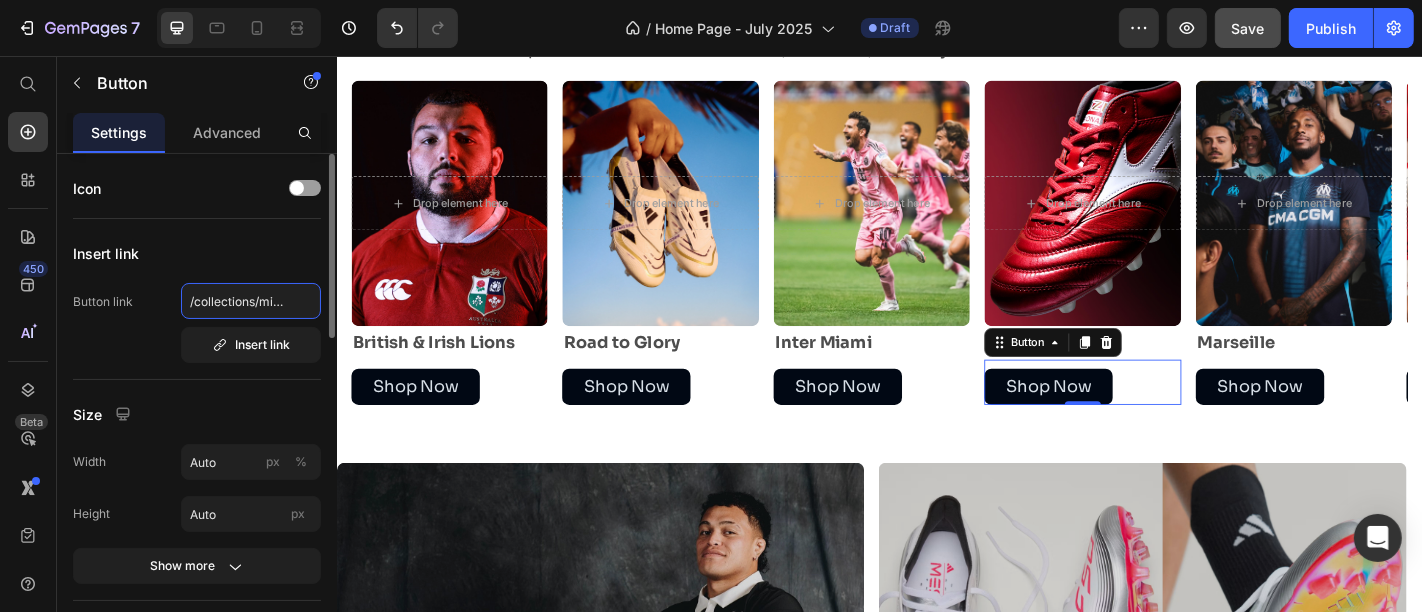 scroll, scrollTop: 0, scrollLeft: 60, axis: horizontal 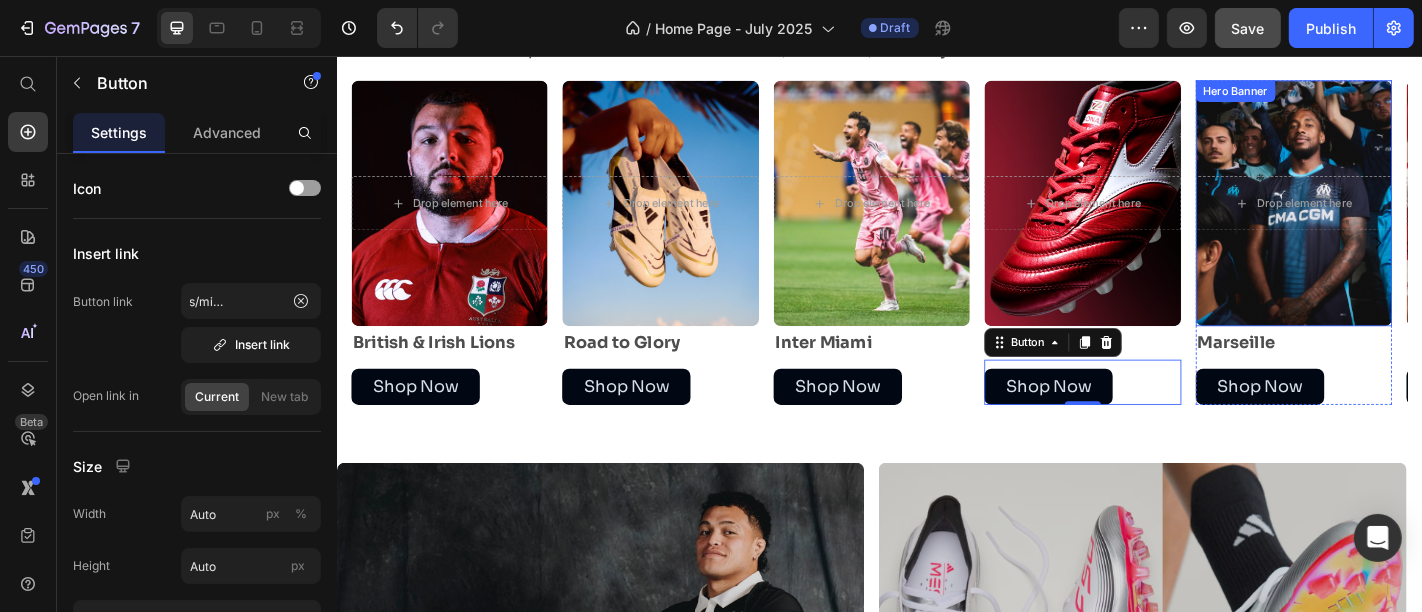 click at bounding box center [1394, 219] 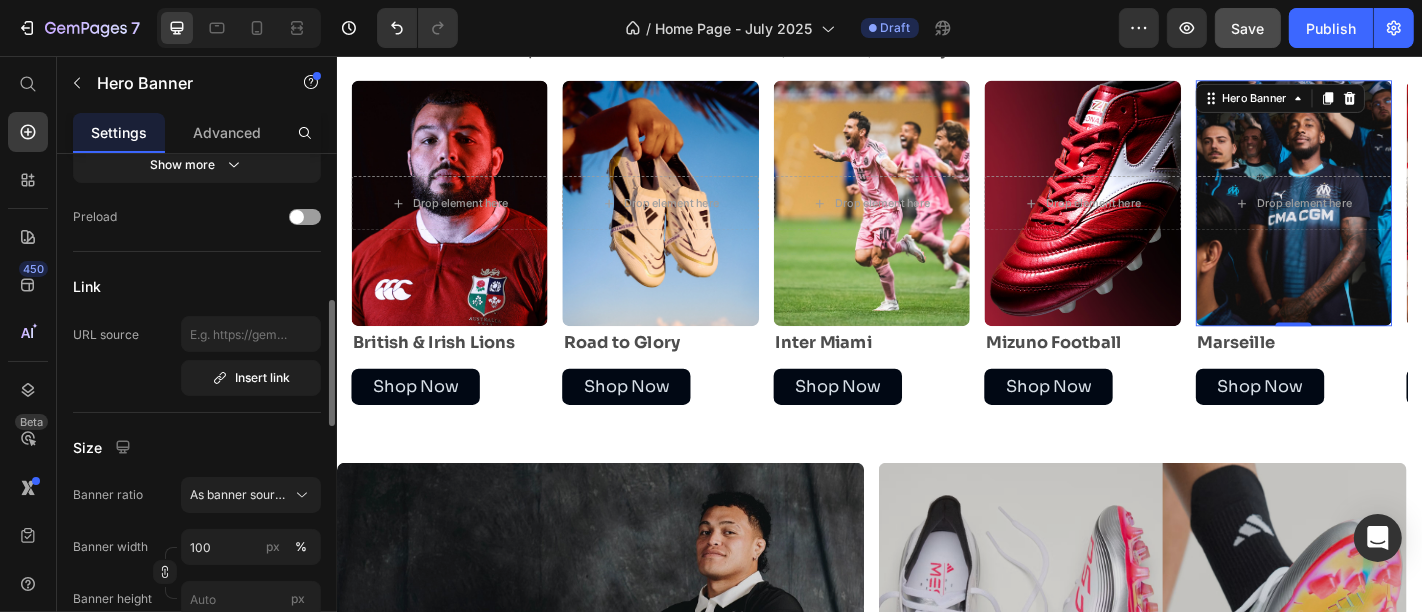 scroll, scrollTop: 597, scrollLeft: 0, axis: vertical 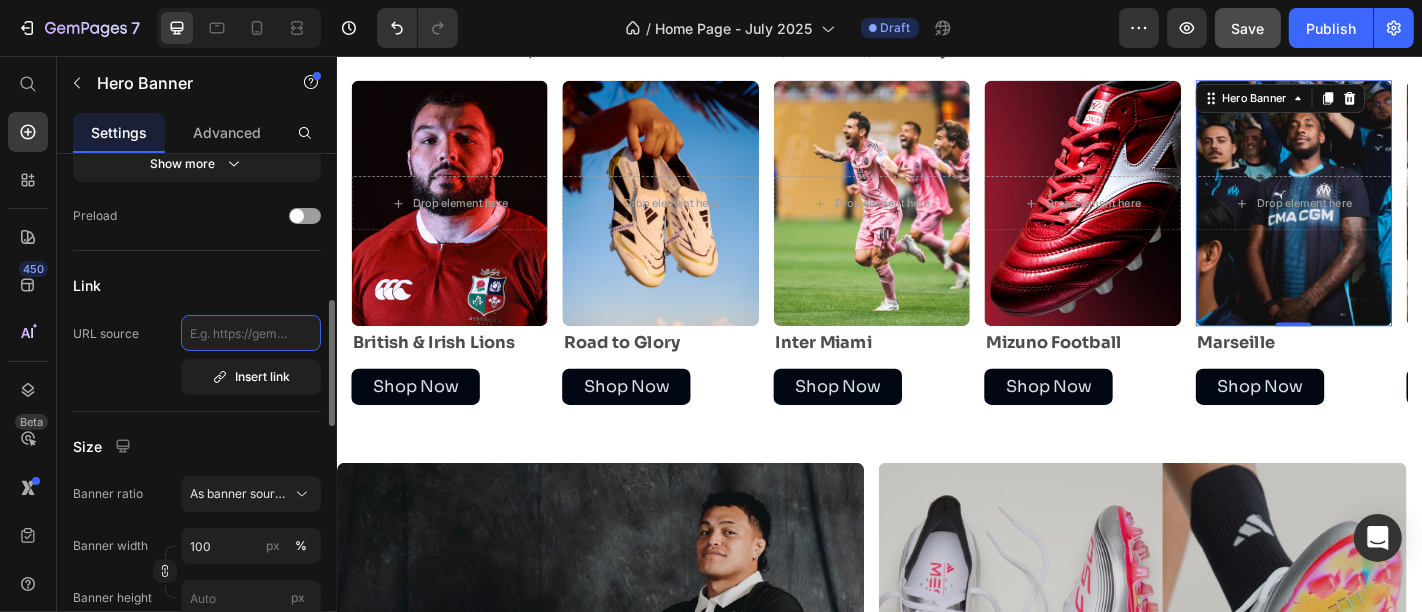 click 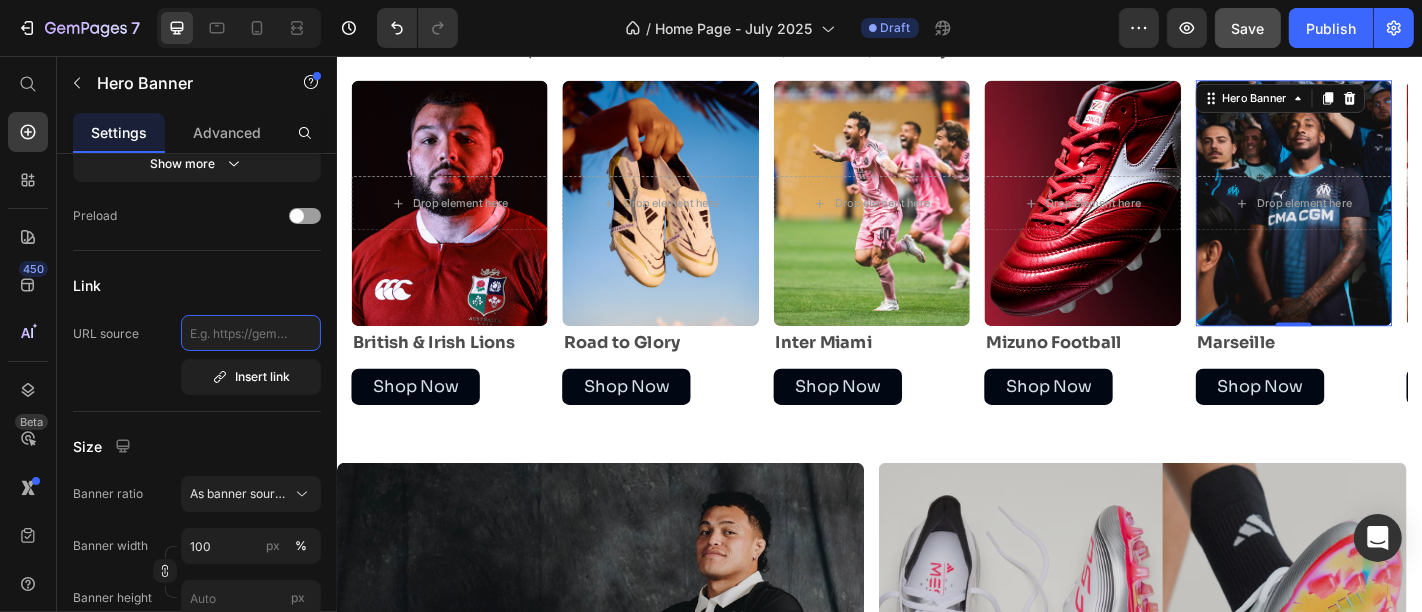 type on "/collections/marseille" 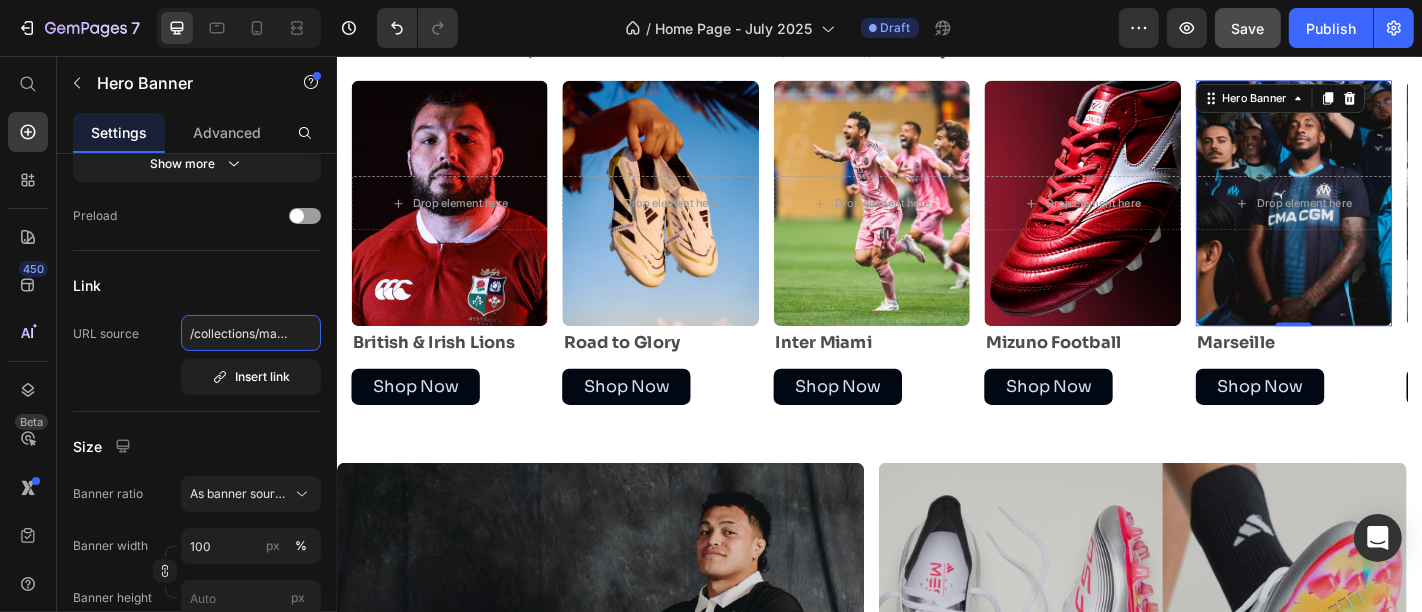 scroll, scrollTop: 0, scrollLeft: 22, axis: horizontal 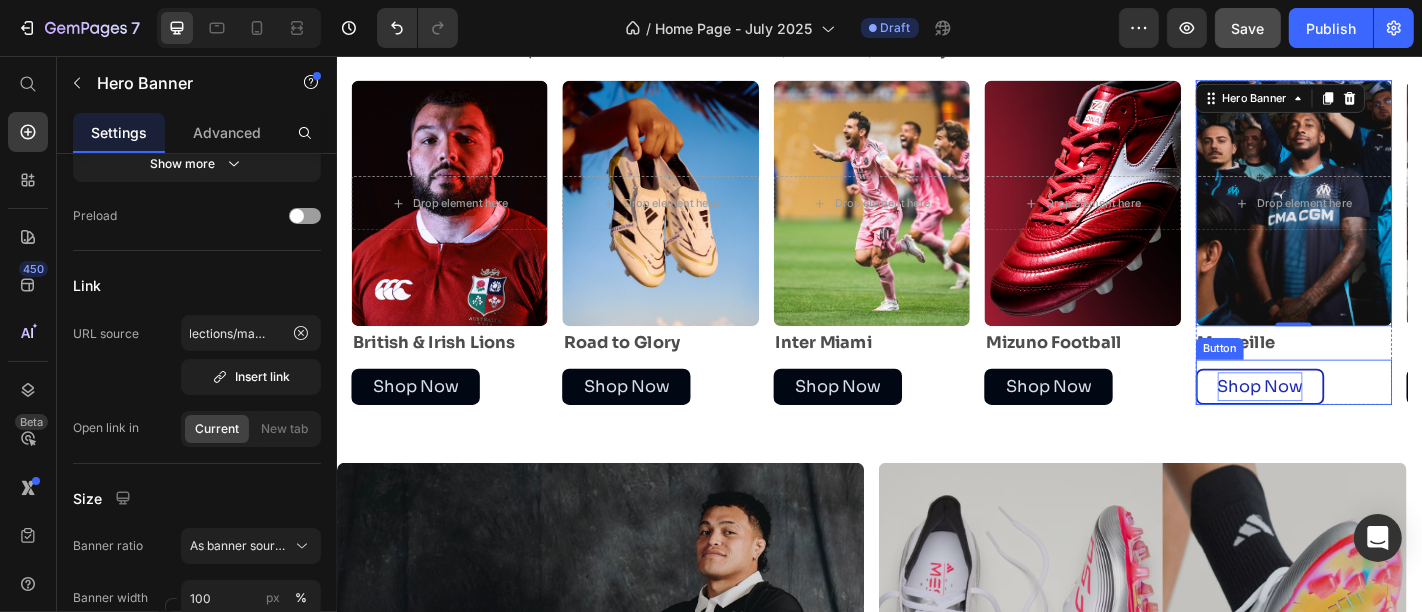 click on "Shop Now" at bounding box center [1357, 422] 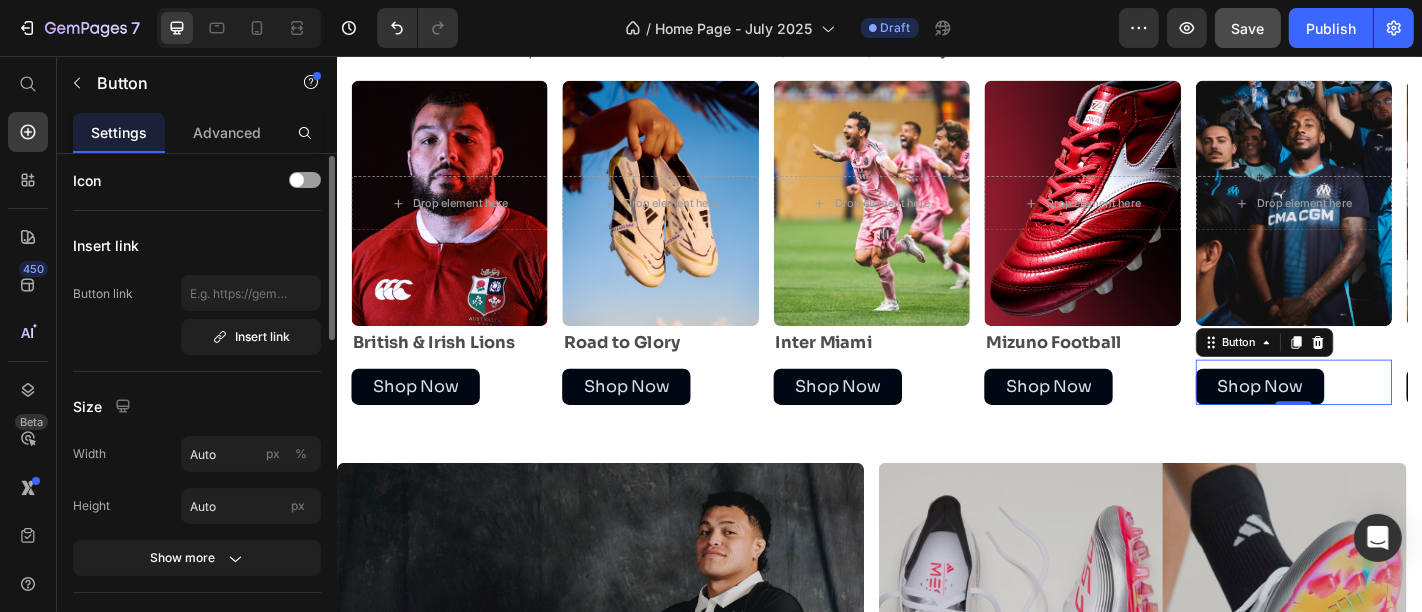 scroll, scrollTop: 0, scrollLeft: 0, axis: both 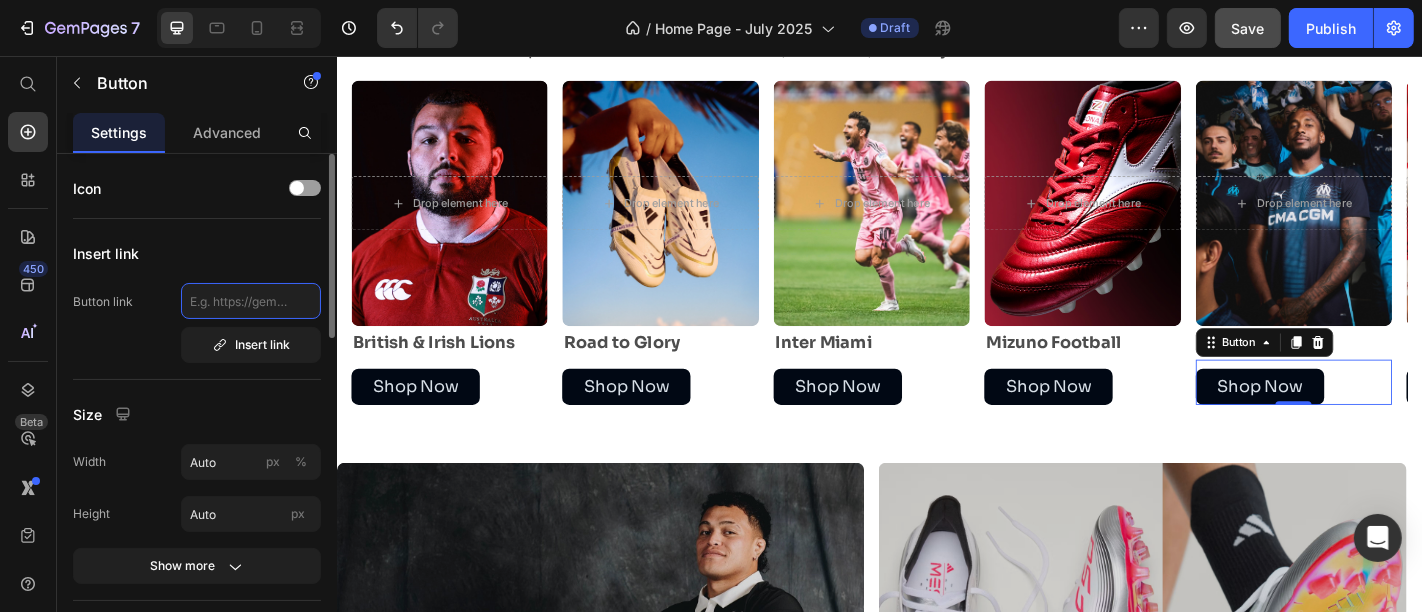 click 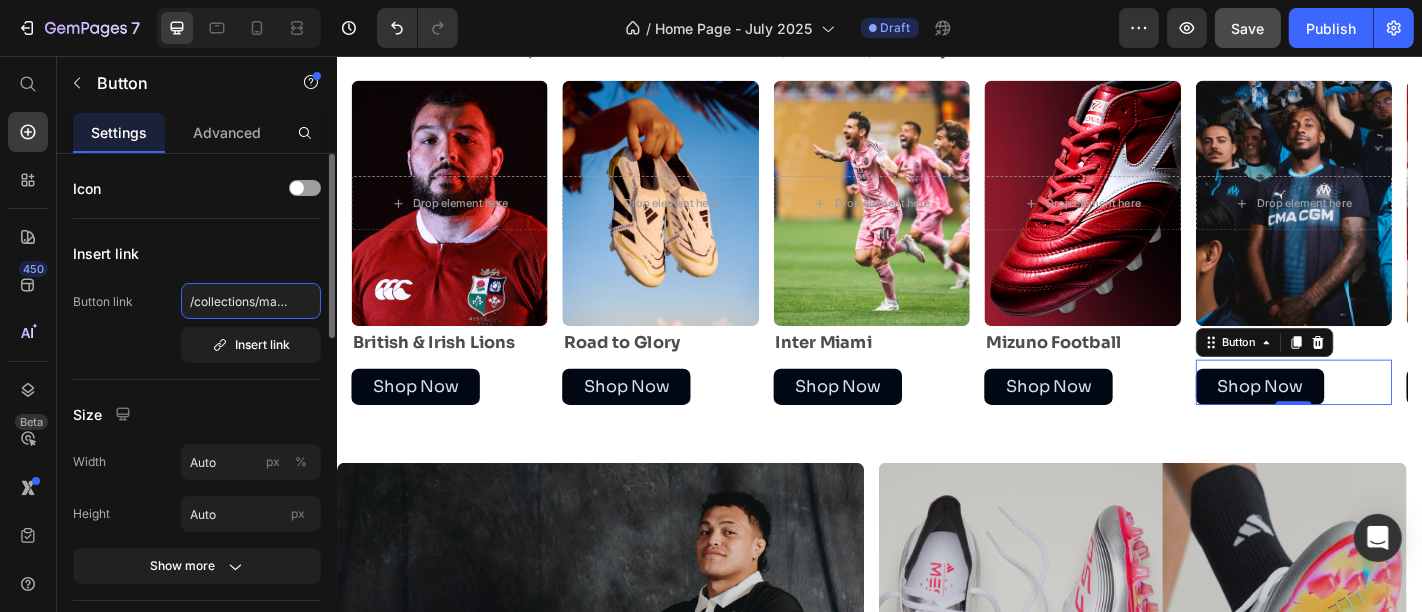 scroll, scrollTop: 0, scrollLeft: 22, axis: horizontal 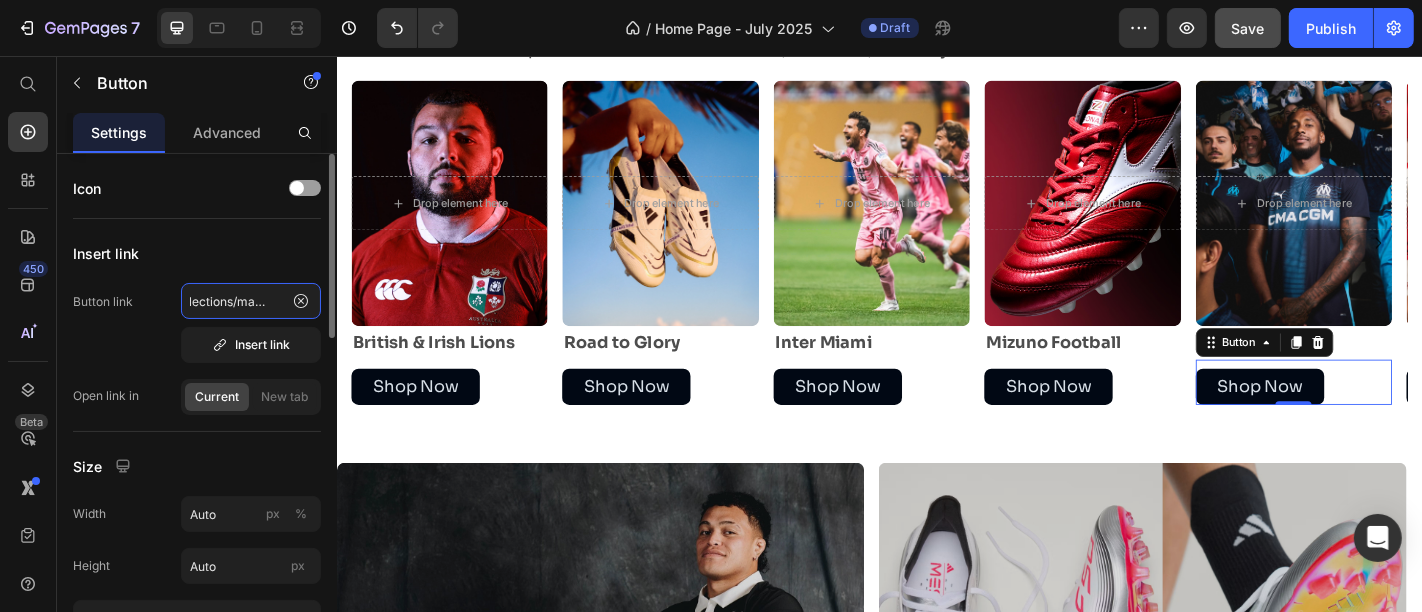 type on "/collections/marseille" 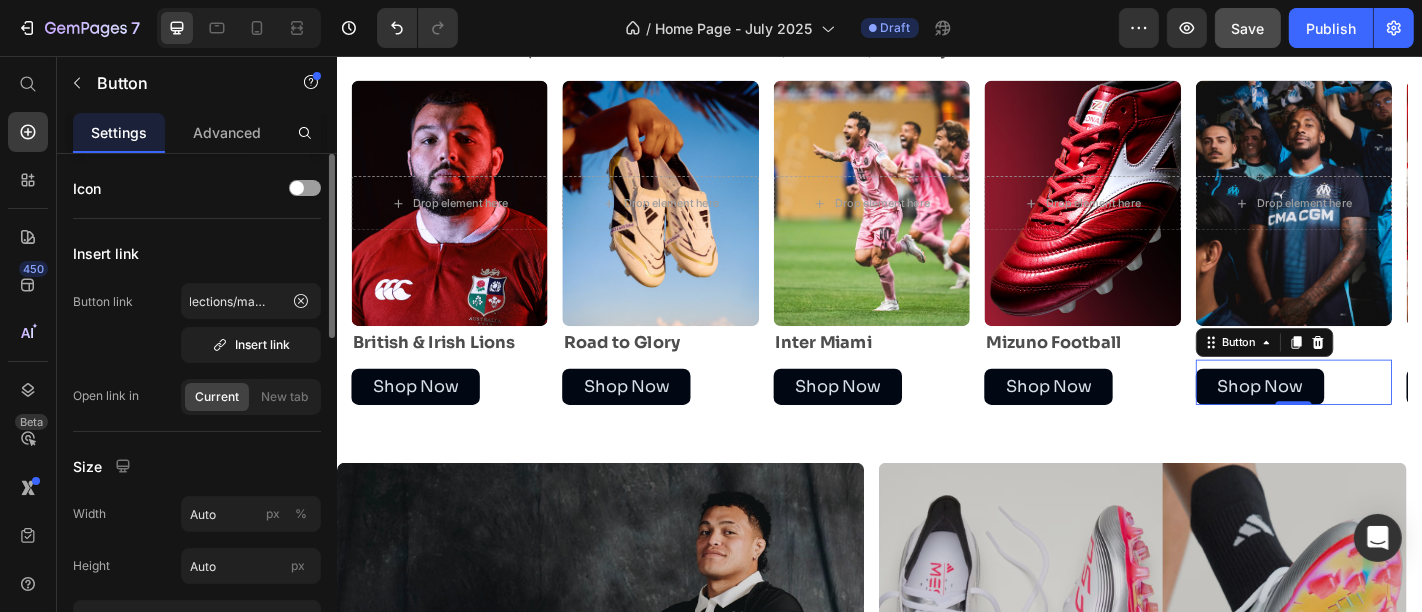 click on "Insert link" at bounding box center [197, 253] 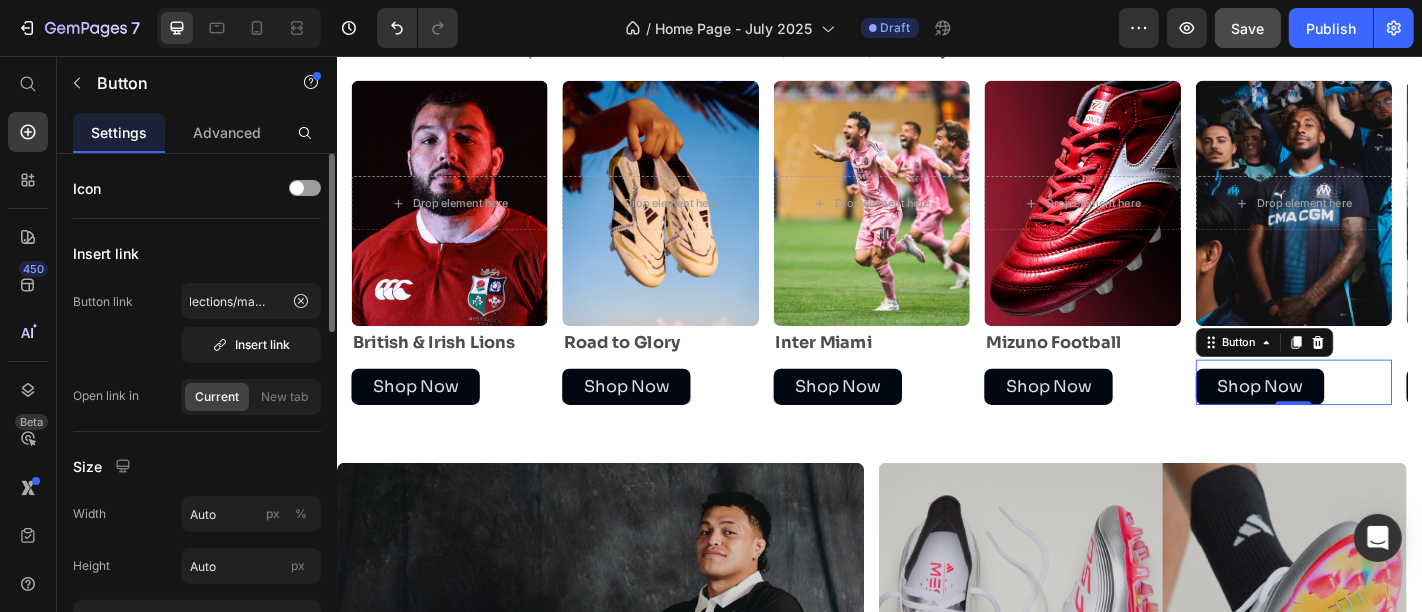 scroll, scrollTop: 0, scrollLeft: 0, axis: both 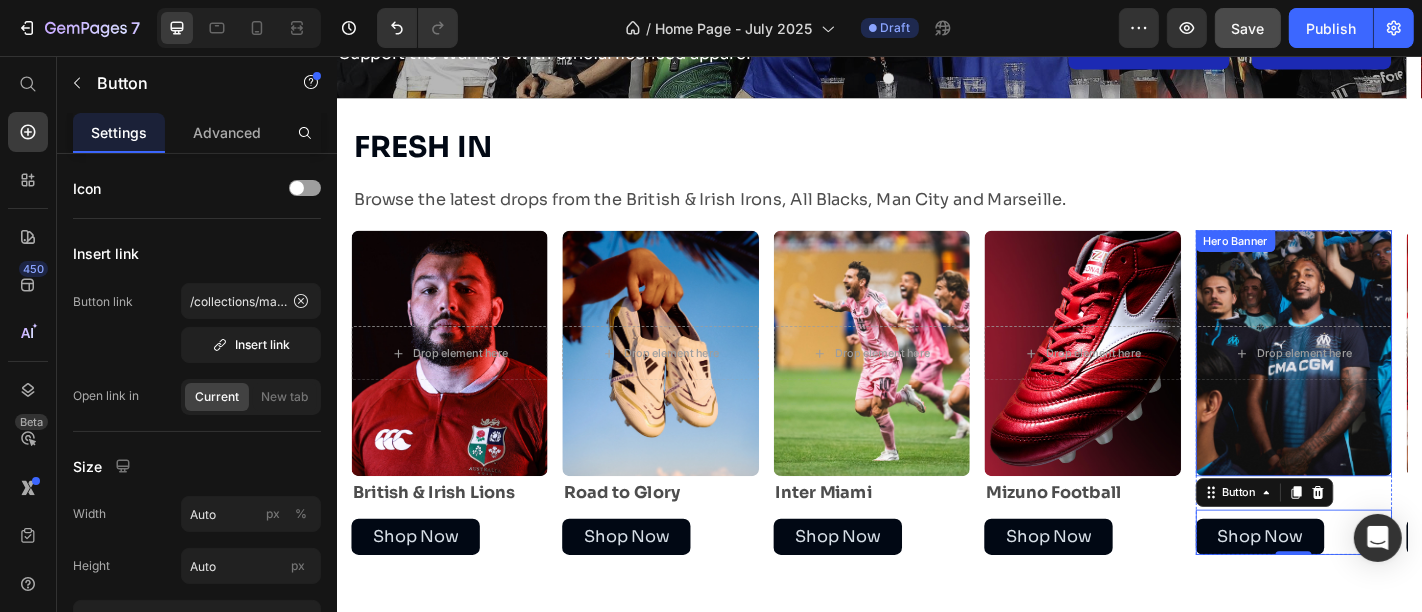 click on "Hero Banner" at bounding box center [1330, 260] 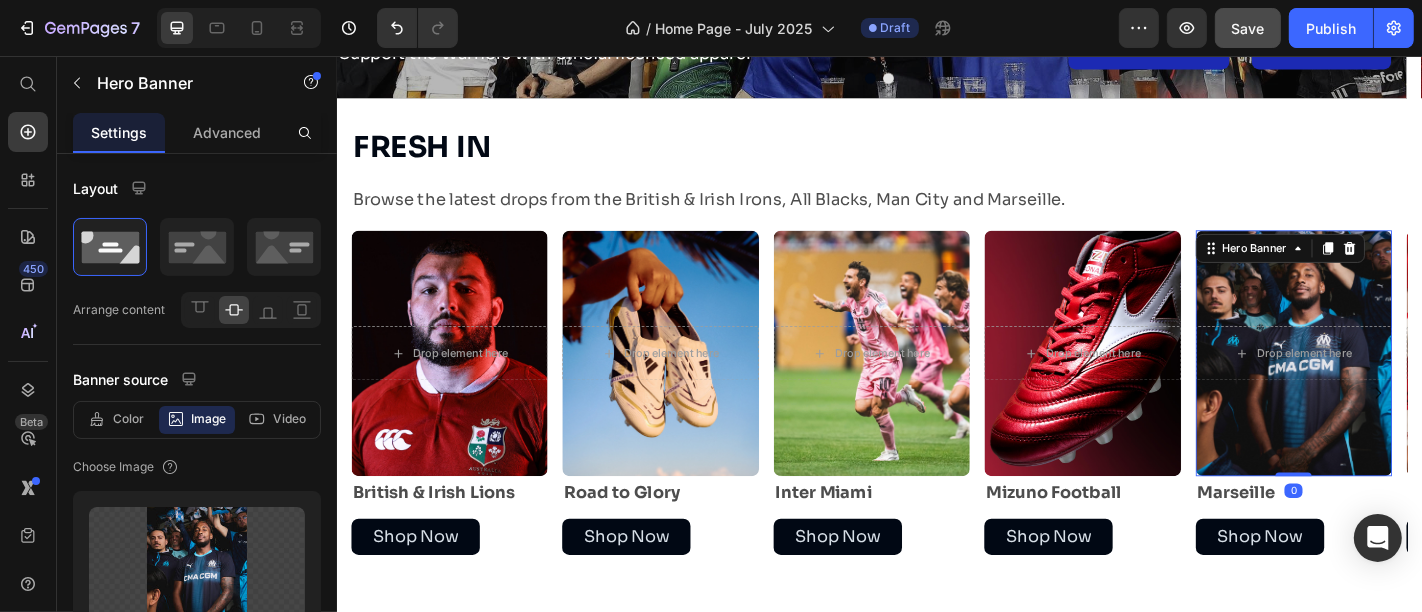 click at bounding box center [1394, 384] 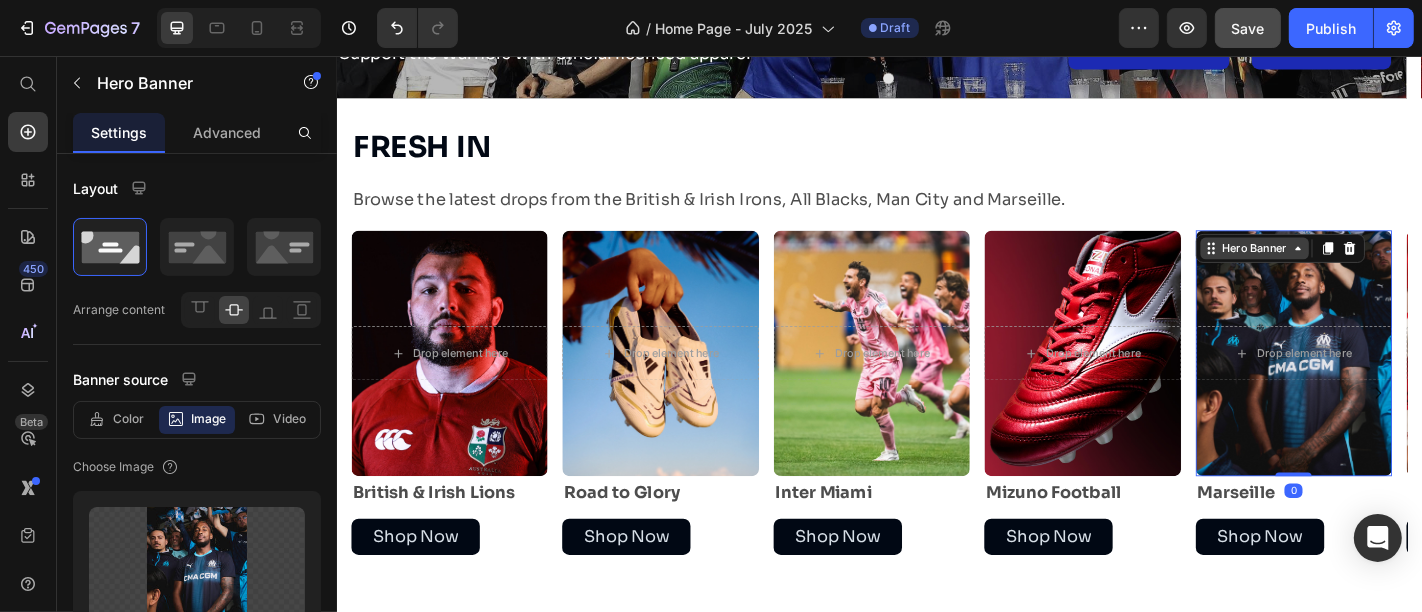 click on "Hero Banner" at bounding box center (1351, 268) 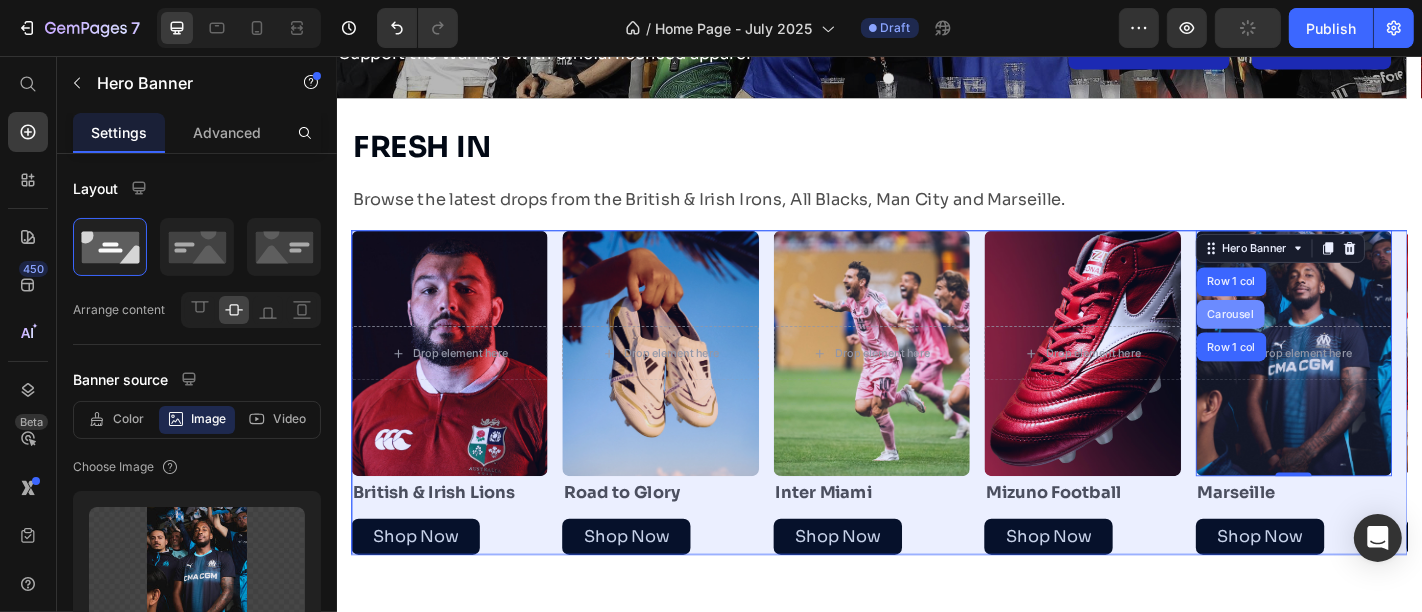 click on "Carousel" at bounding box center (1324, 341) 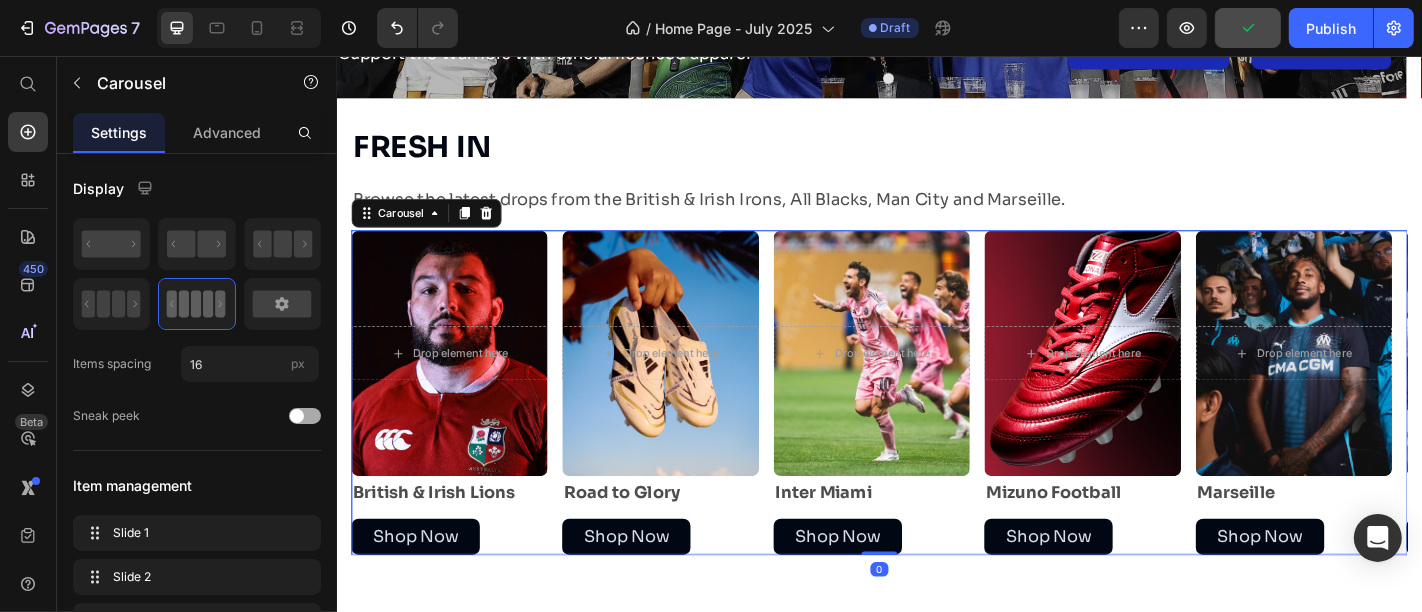 scroll, scrollTop: 409, scrollLeft: 0, axis: vertical 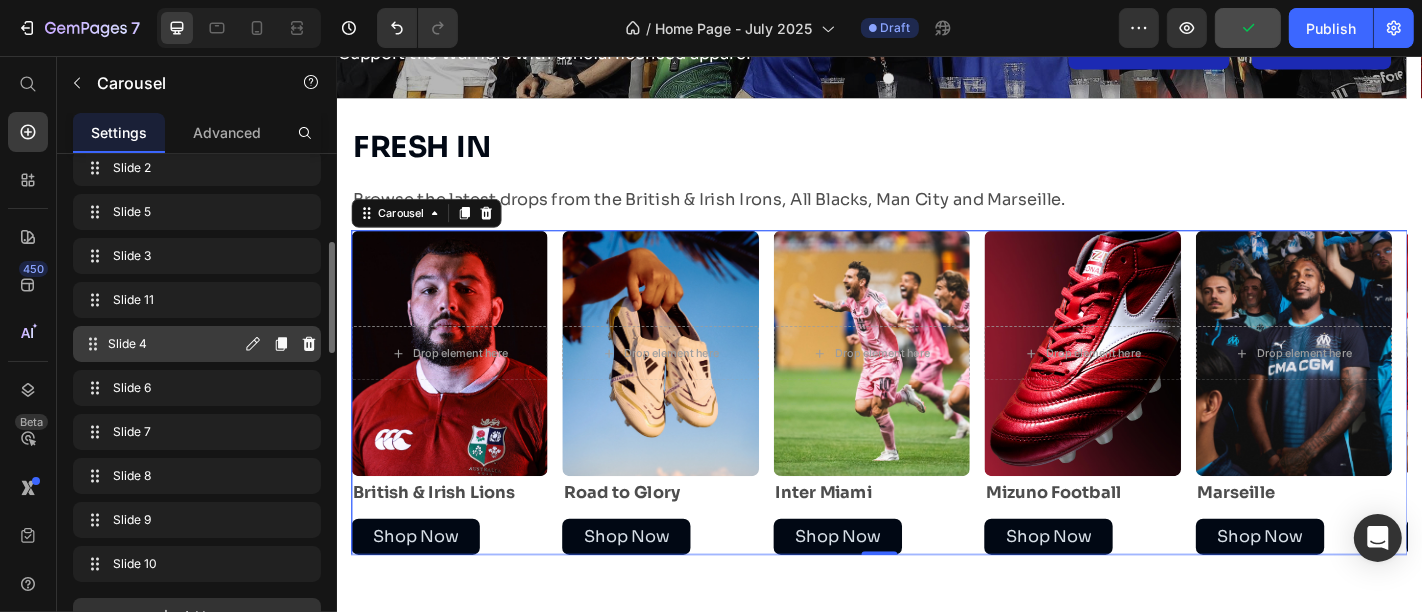 click on "Slide 4" at bounding box center (174, 344) 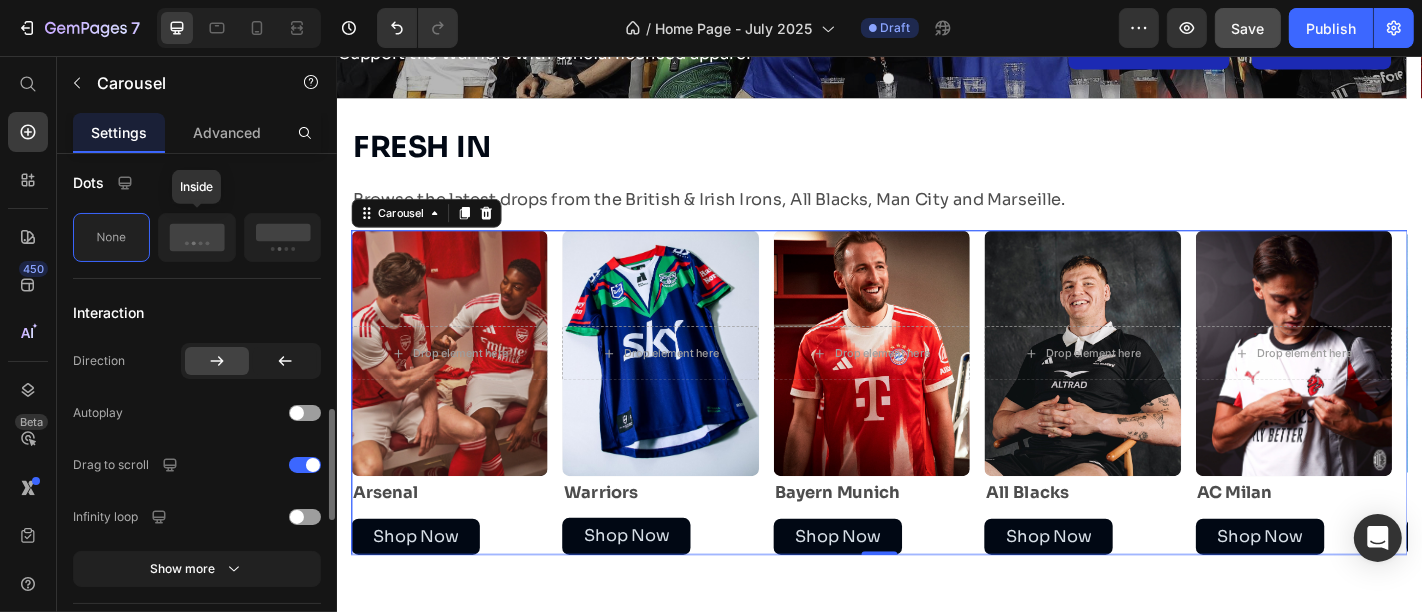 scroll, scrollTop: 1202, scrollLeft: 0, axis: vertical 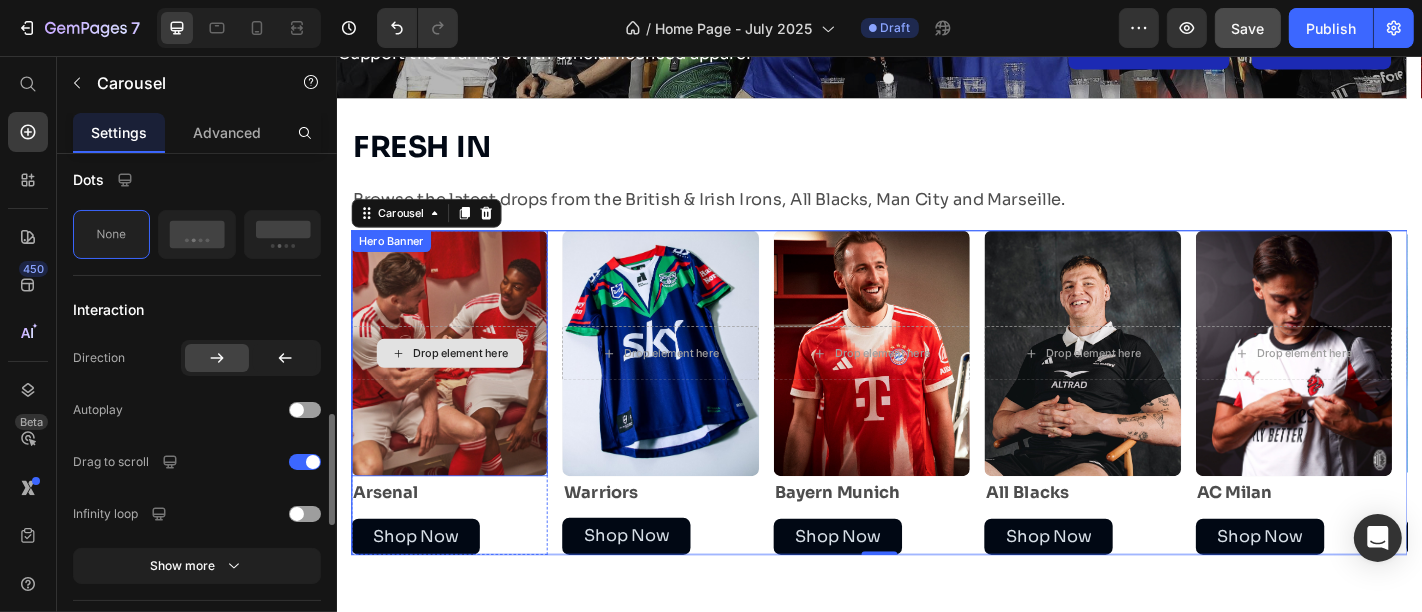 click on "Drop element here" at bounding box center (460, 384) 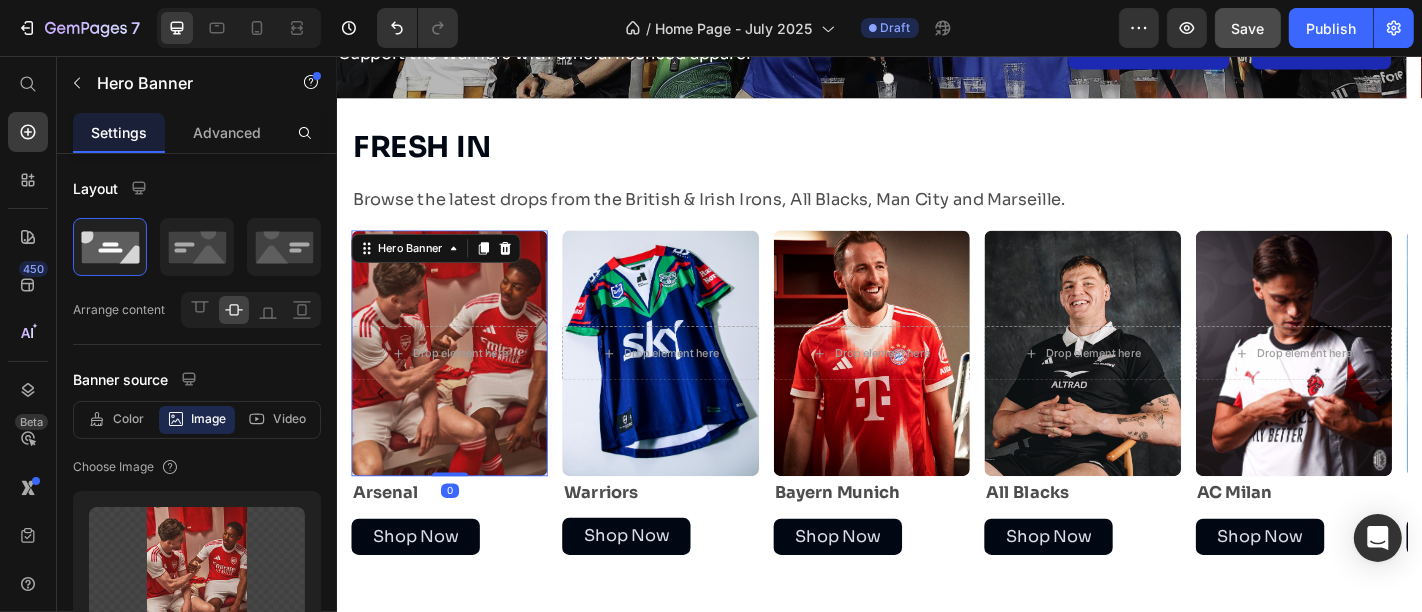 scroll, scrollTop: 443, scrollLeft: 0, axis: vertical 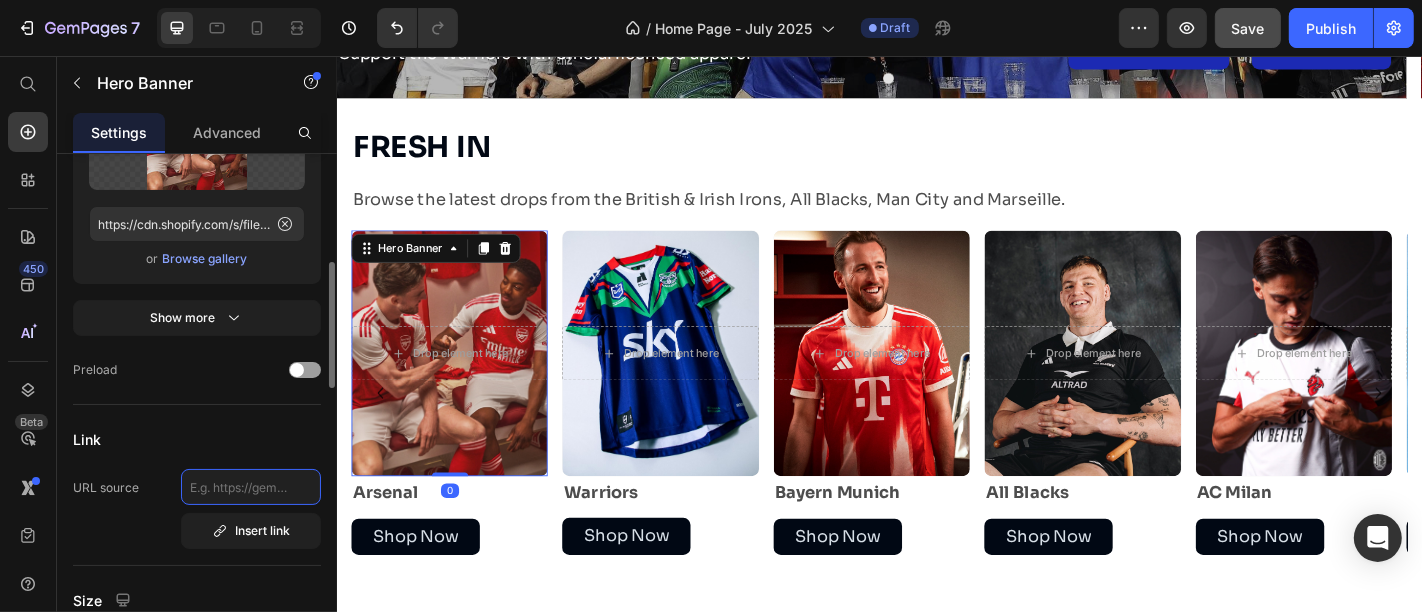 click 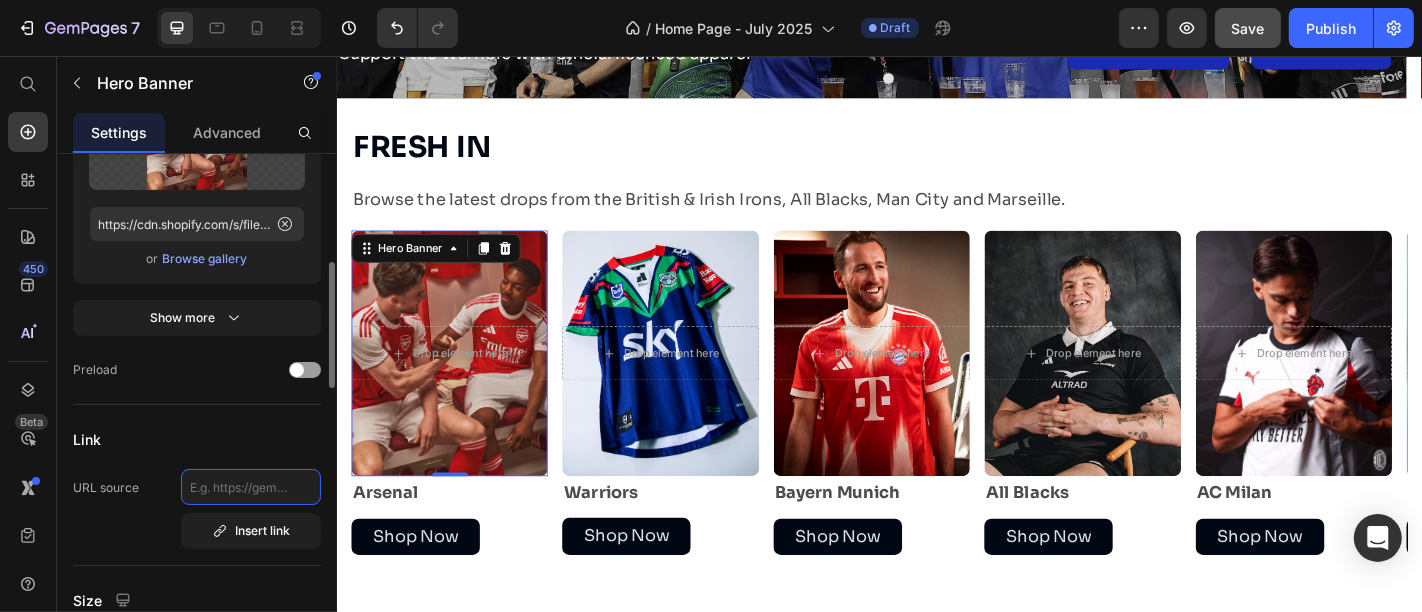 paste on "/collections/arsenal" 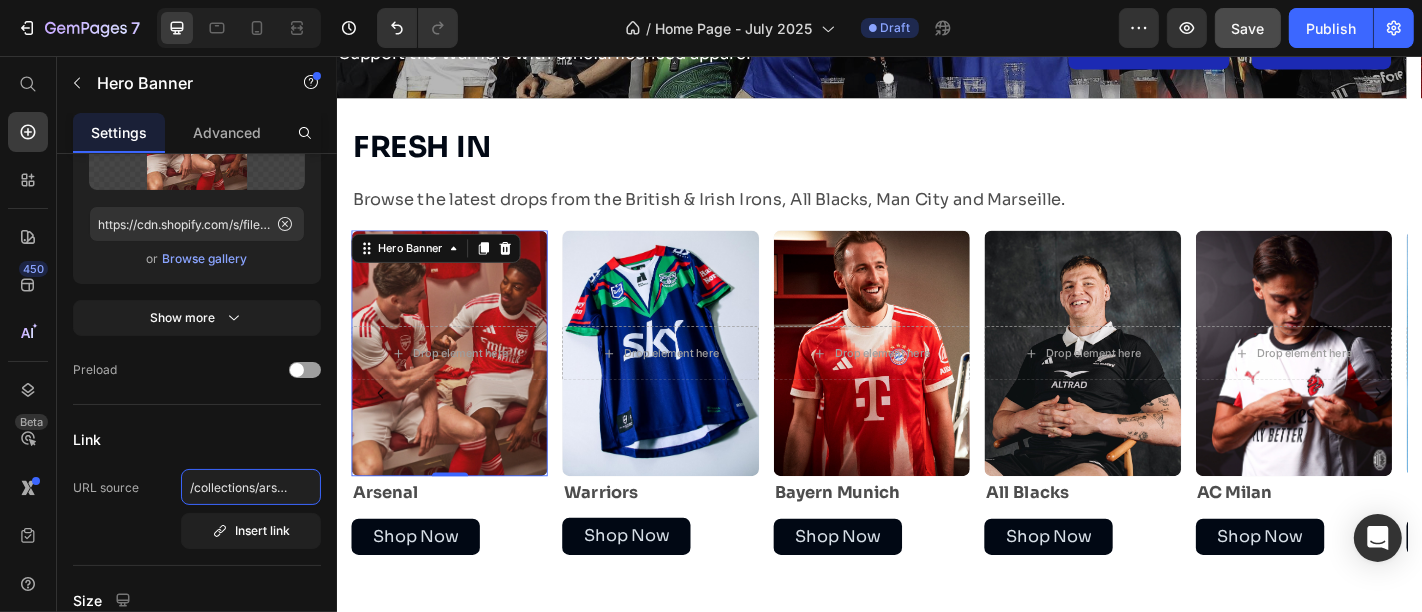 scroll, scrollTop: 0, scrollLeft: 12, axis: horizontal 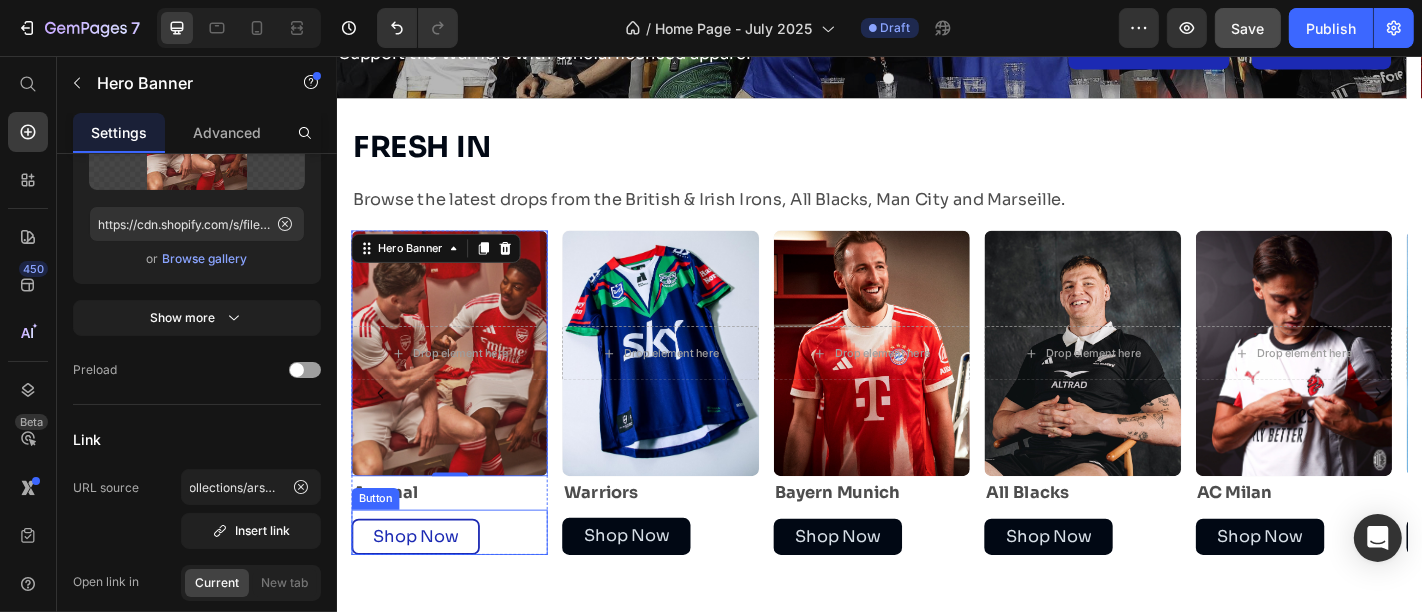 click on "Shop Now" at bounding box center [423, 587] 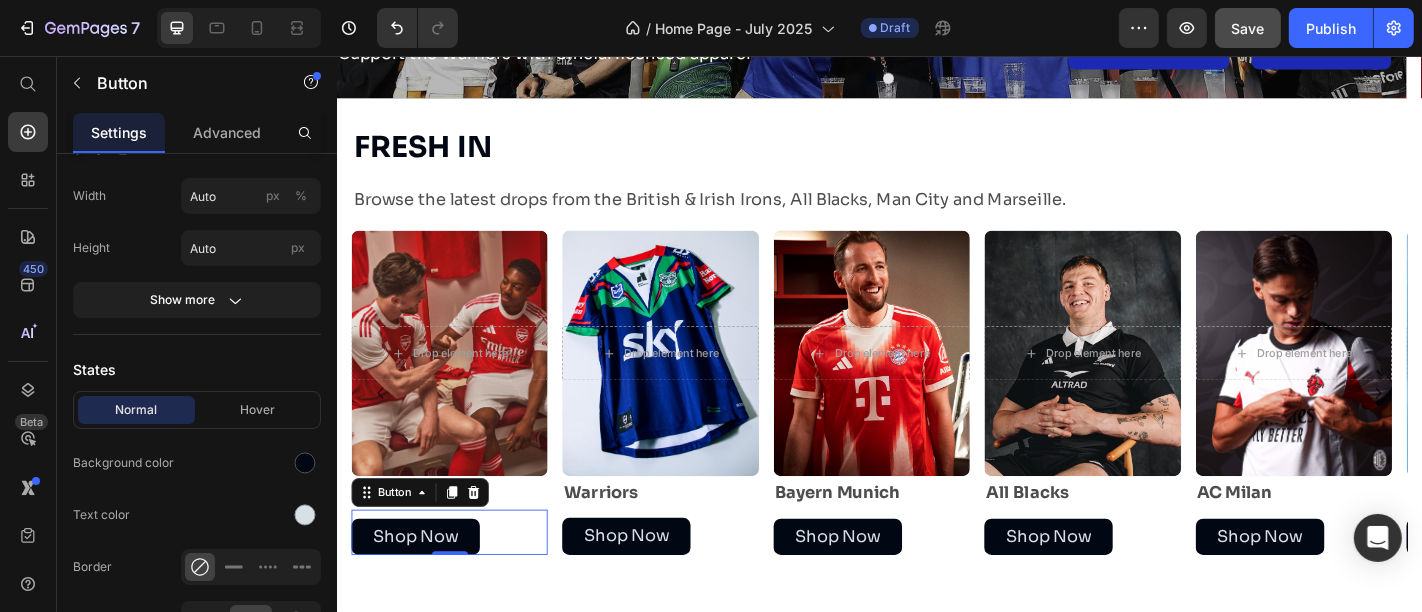 scroll, scrollTop: 24, scrollLeft: 0, axis: vertical 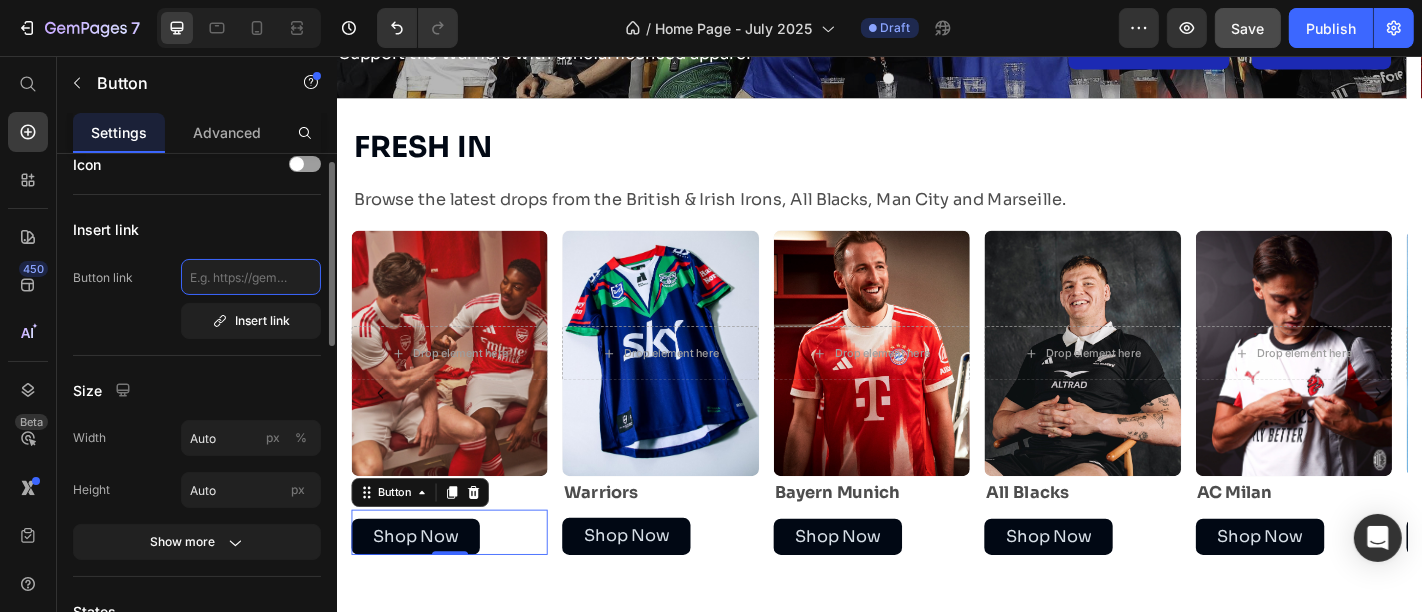 click 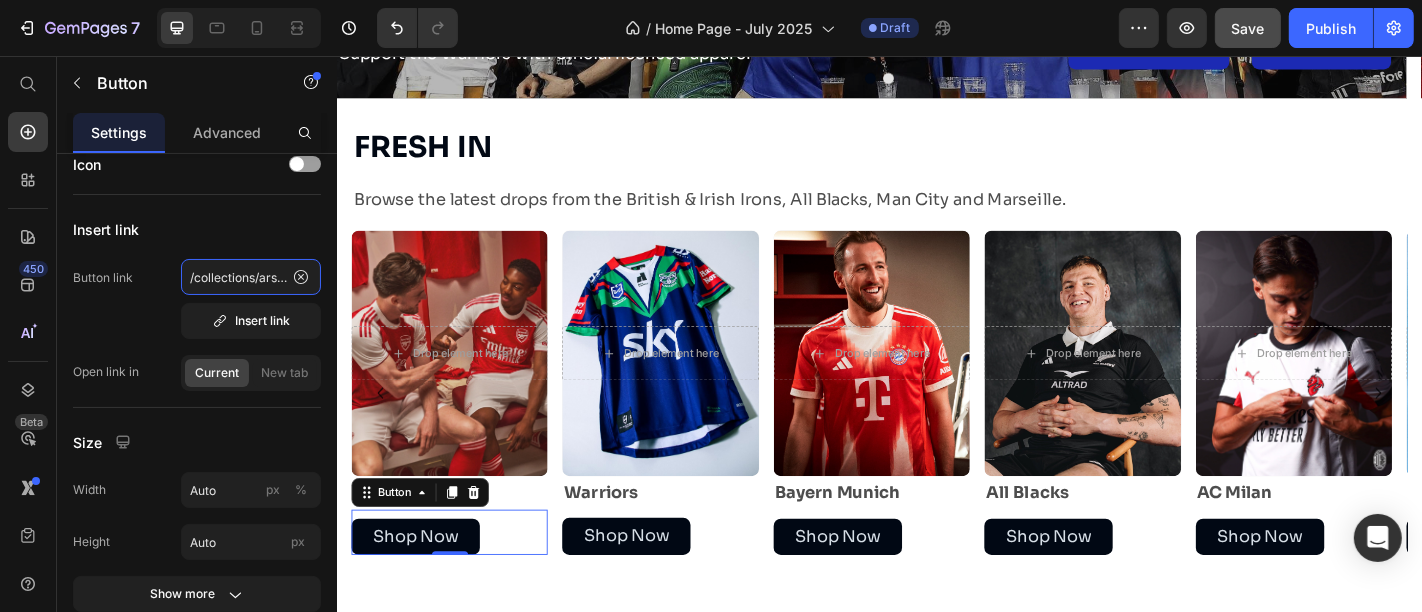 scroll, scrollTop: 0, scrollLeft: 12, axis: horizontal 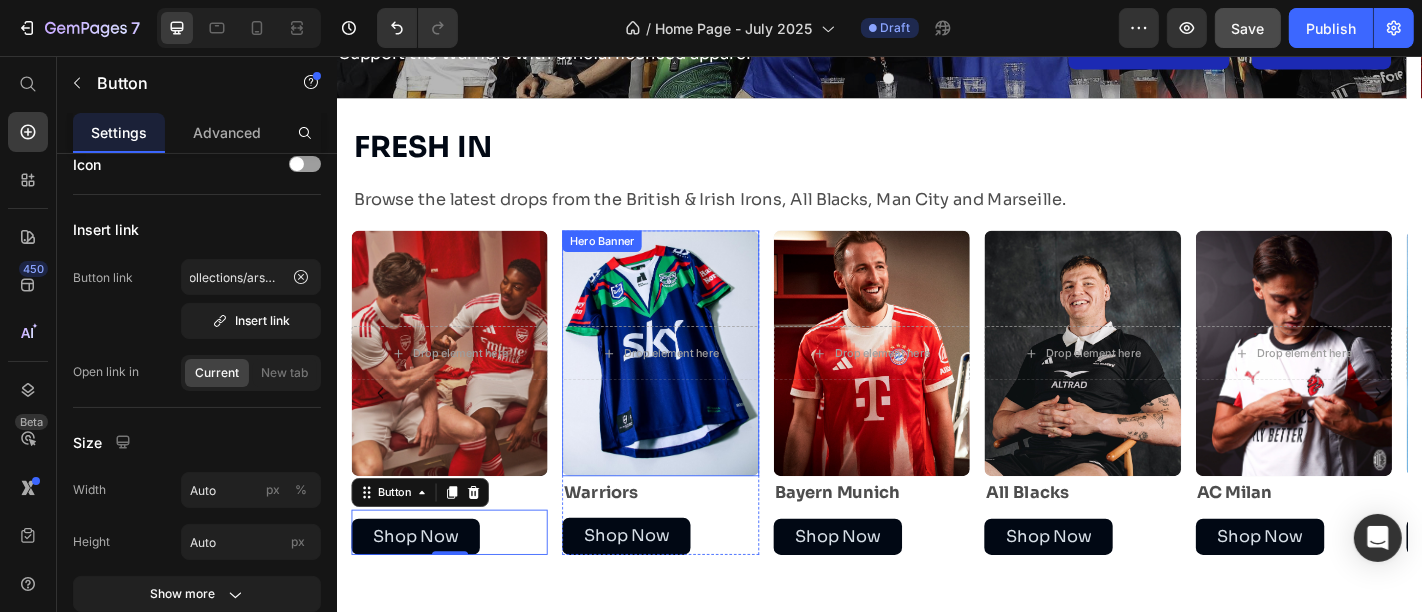 click at bounding box center (693, 384) 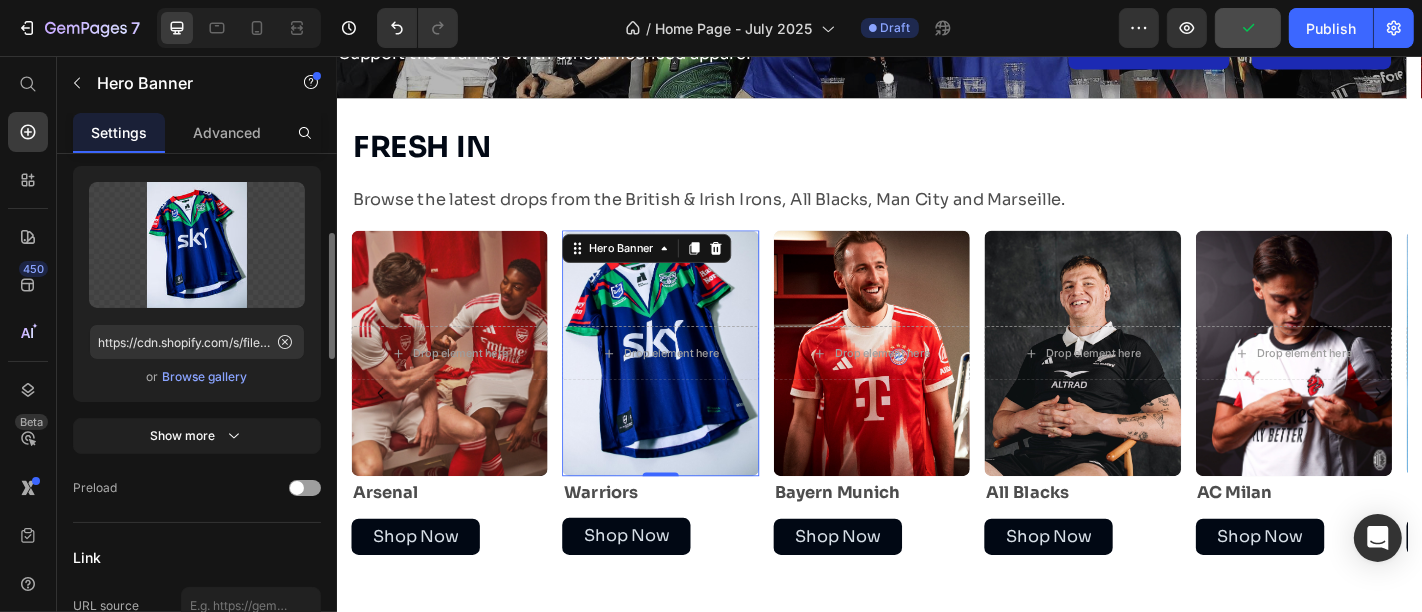 scroll, scrollTop: 637, scrollLeft: 0, axis: vertical 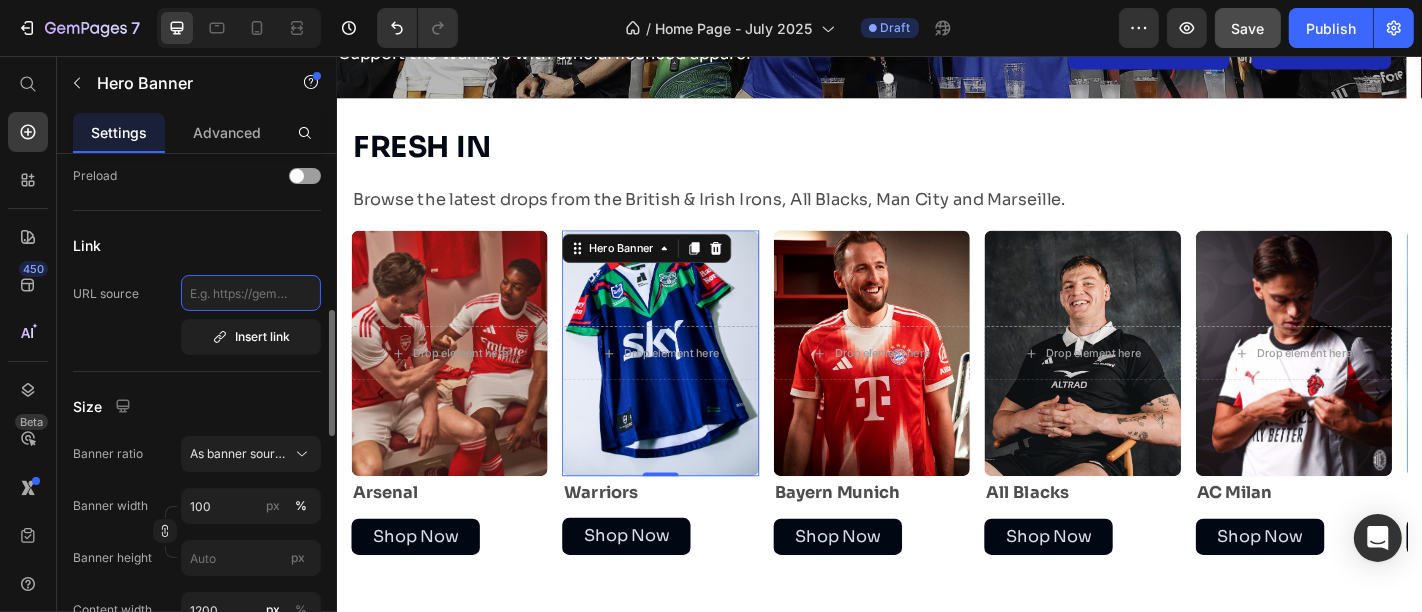 click 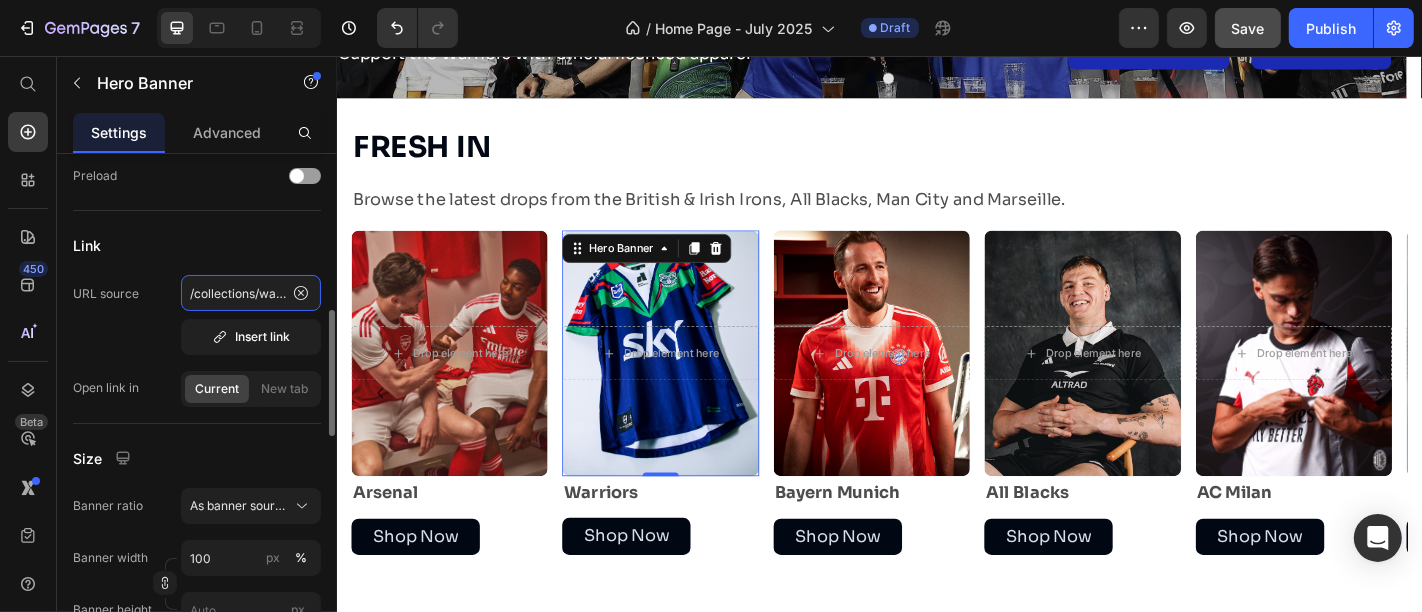 scroll, scrollTop: 0, scrollLeft: 17, axis: horizontal 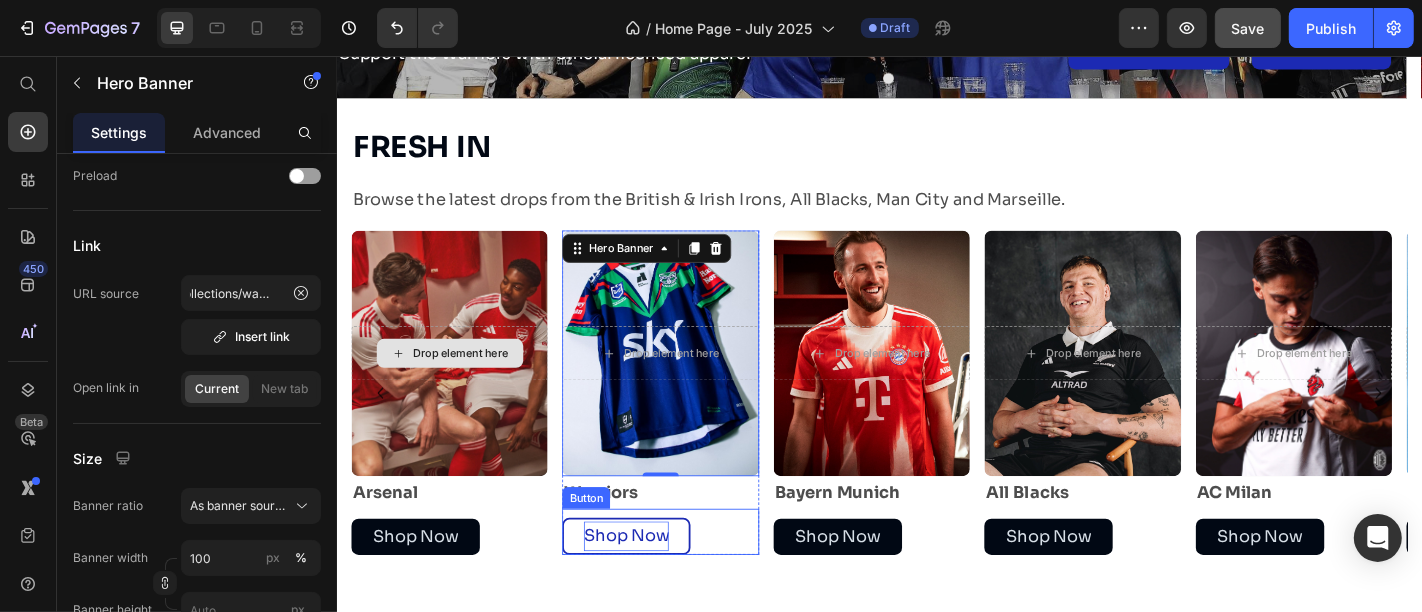 click on "Shop Now" at bounding box center (656, 586) 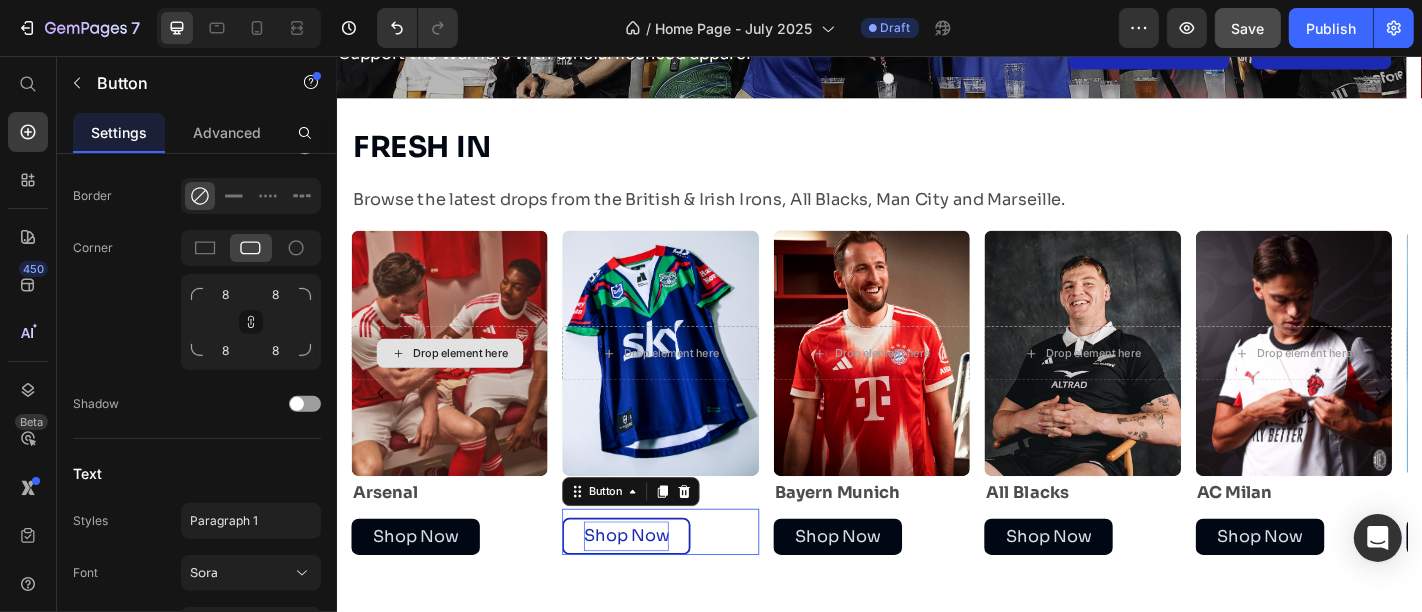 scroll, scrollTop: 0, scrollLeft: 0, axis: both 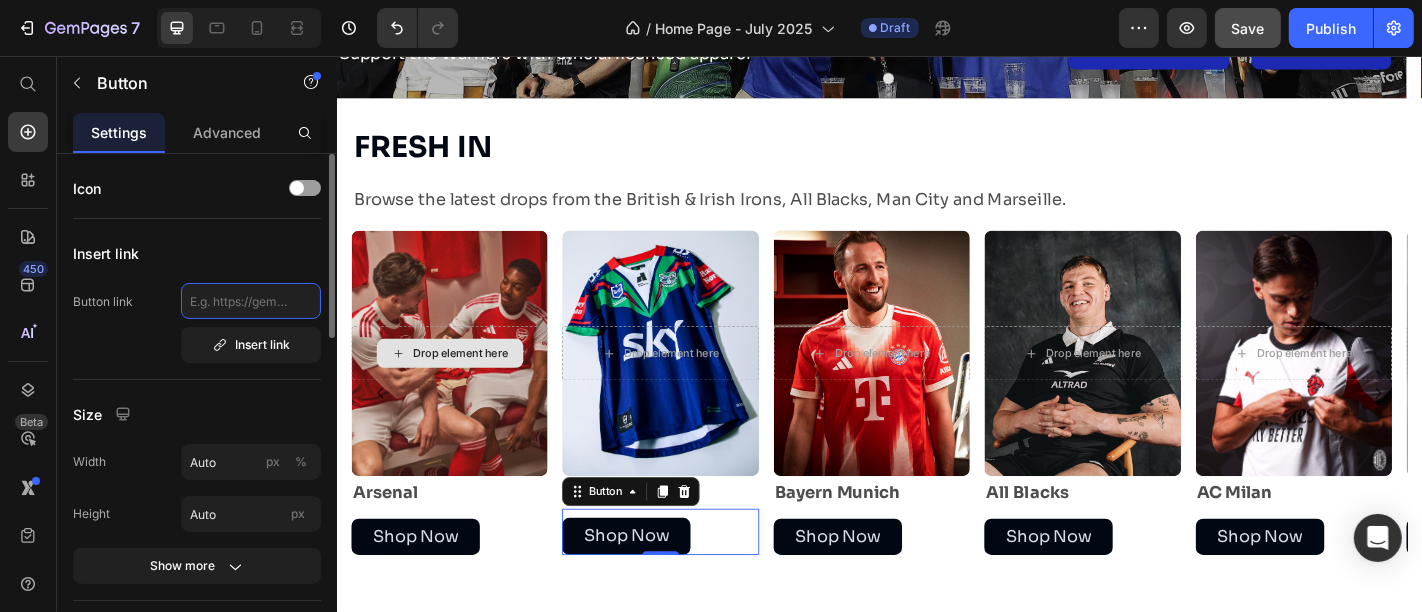 click 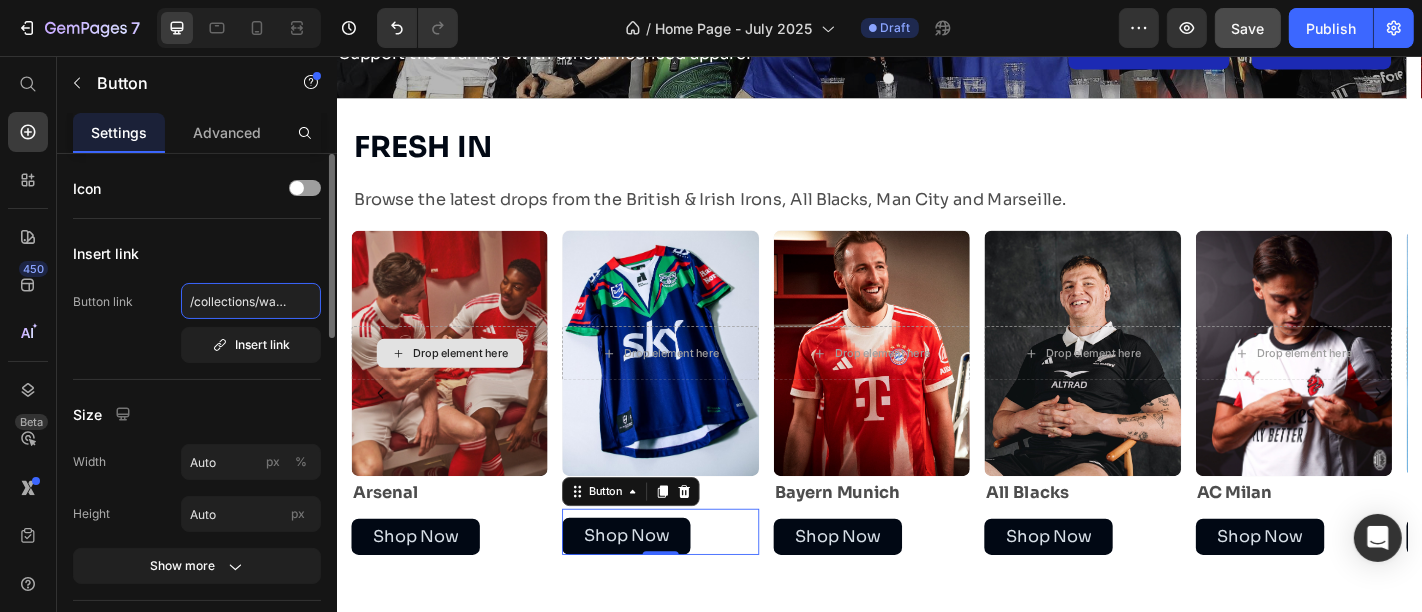 scroll, scrollTop: 0, scrollLeft: 17, axis: horizontal 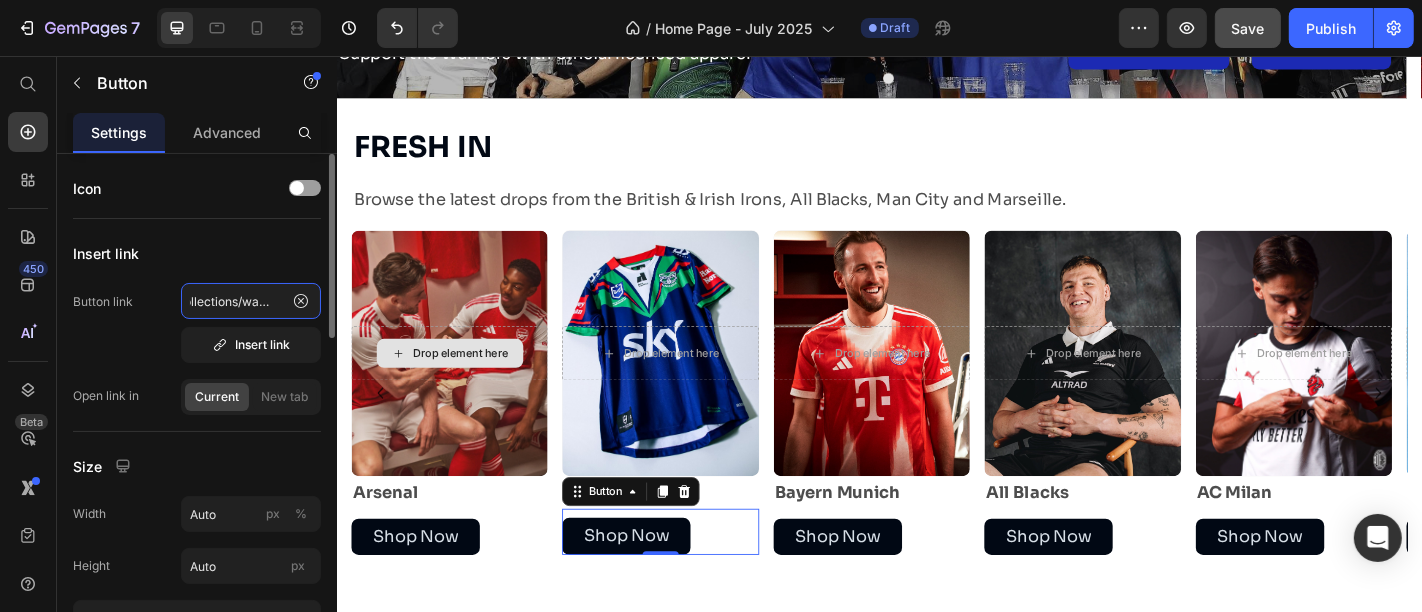 type on "/collections/warriors" 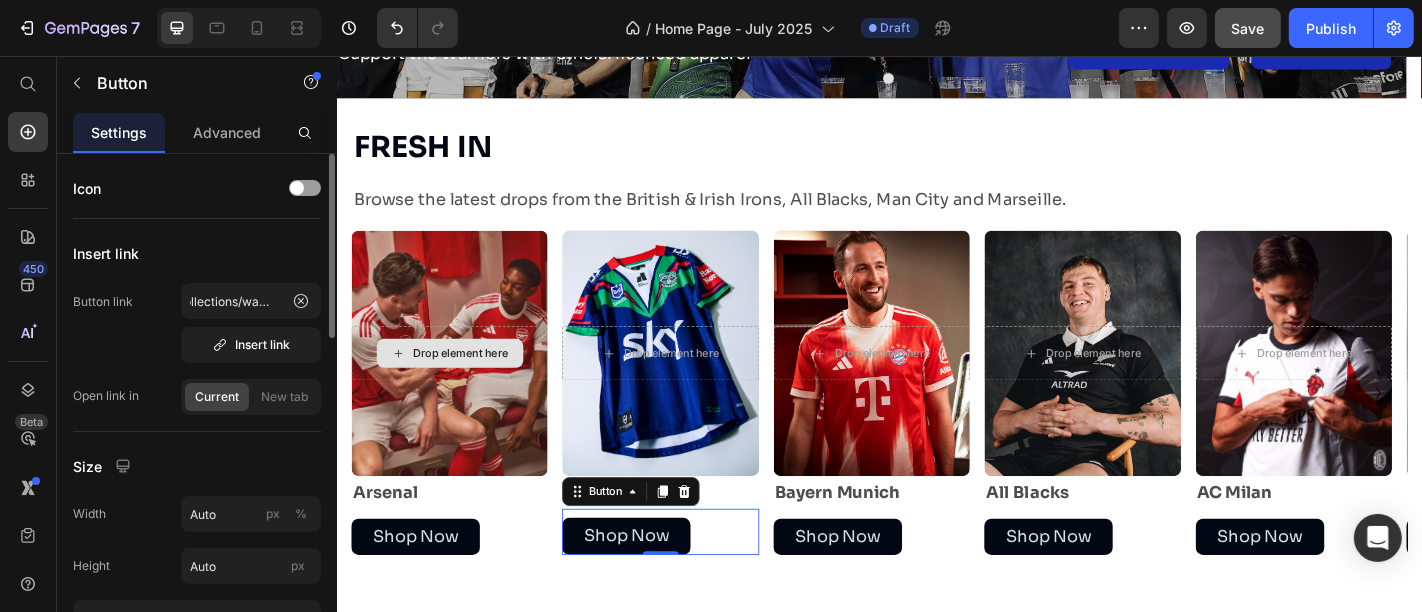 click on "Insert link" at bounding box center [197, 253] 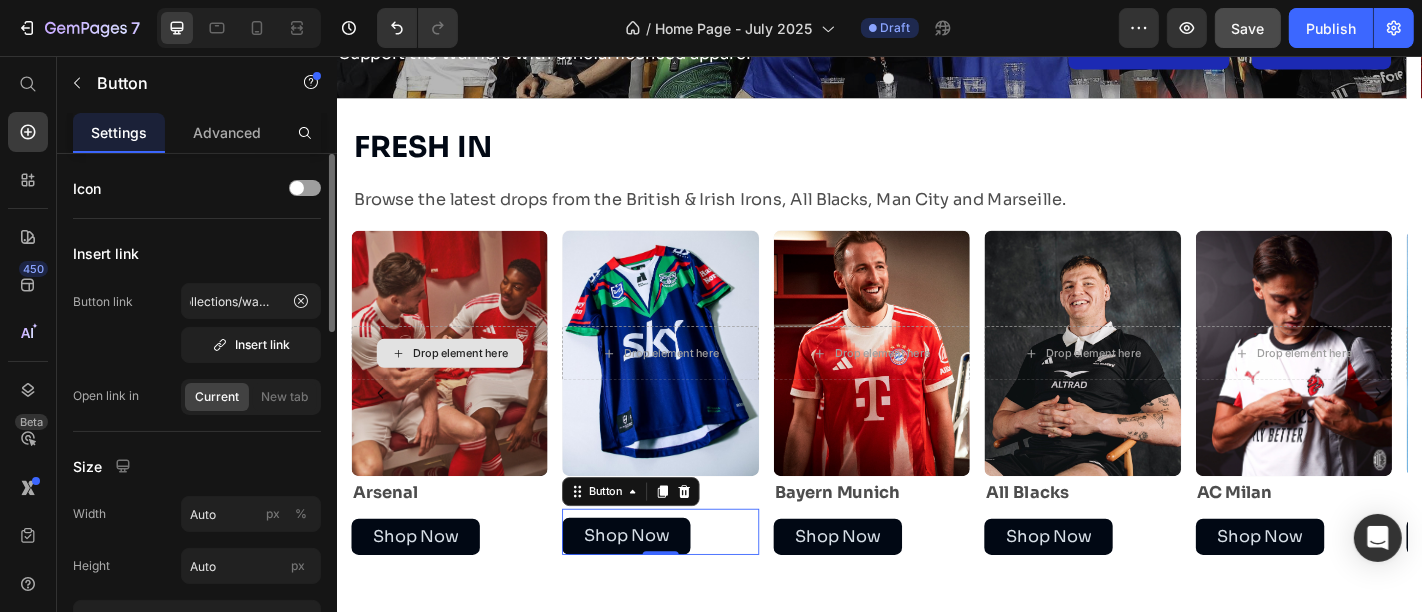 scroll, scrollTop: 0, scrollLeft: 0, axis: both 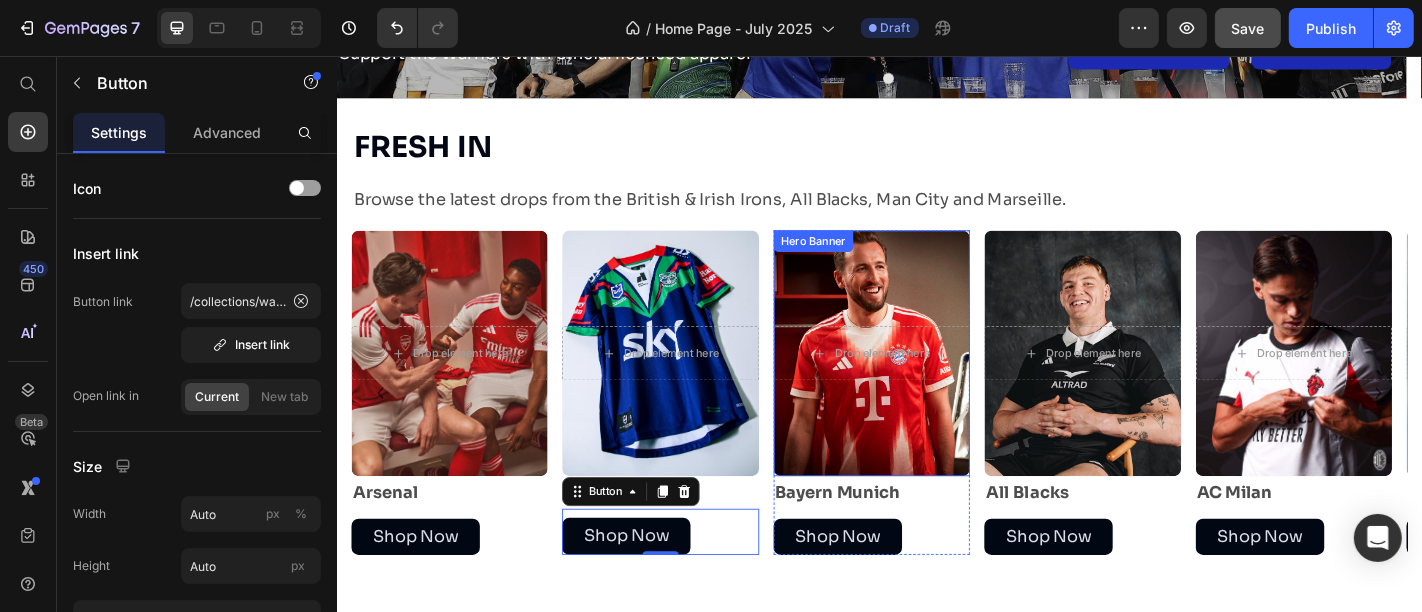 click at bounding box center [927, 384] 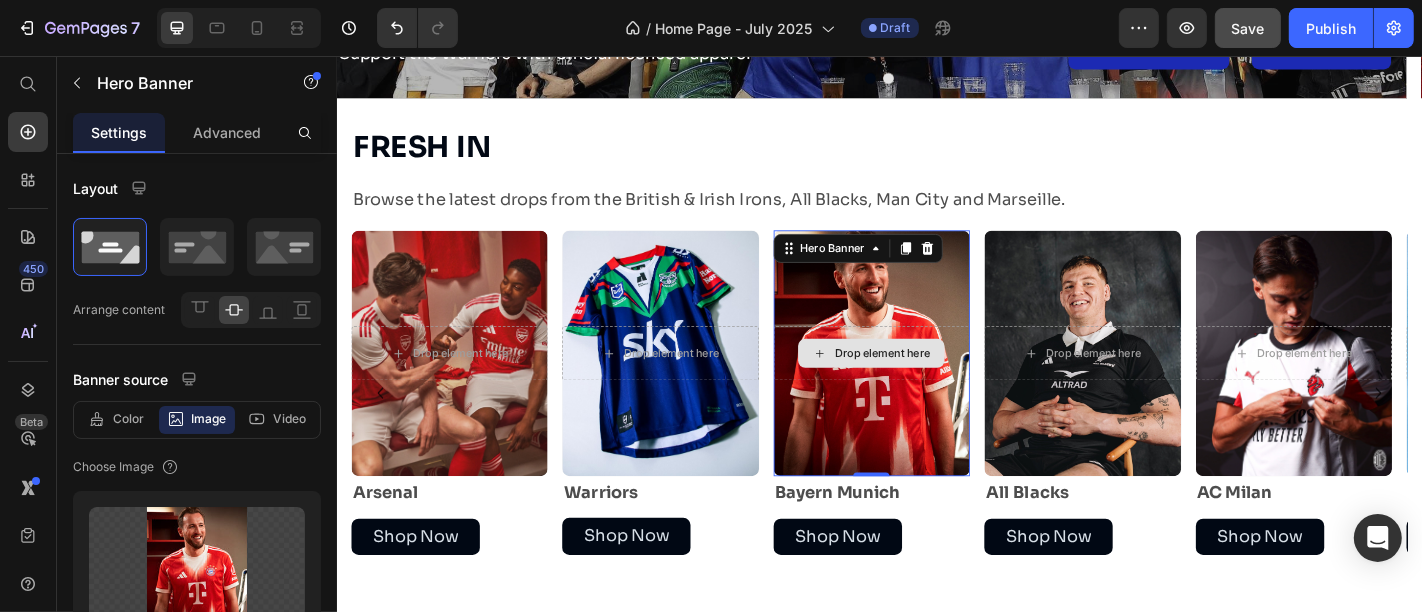 click on "Drop element here" at bounding box center [939, 384] 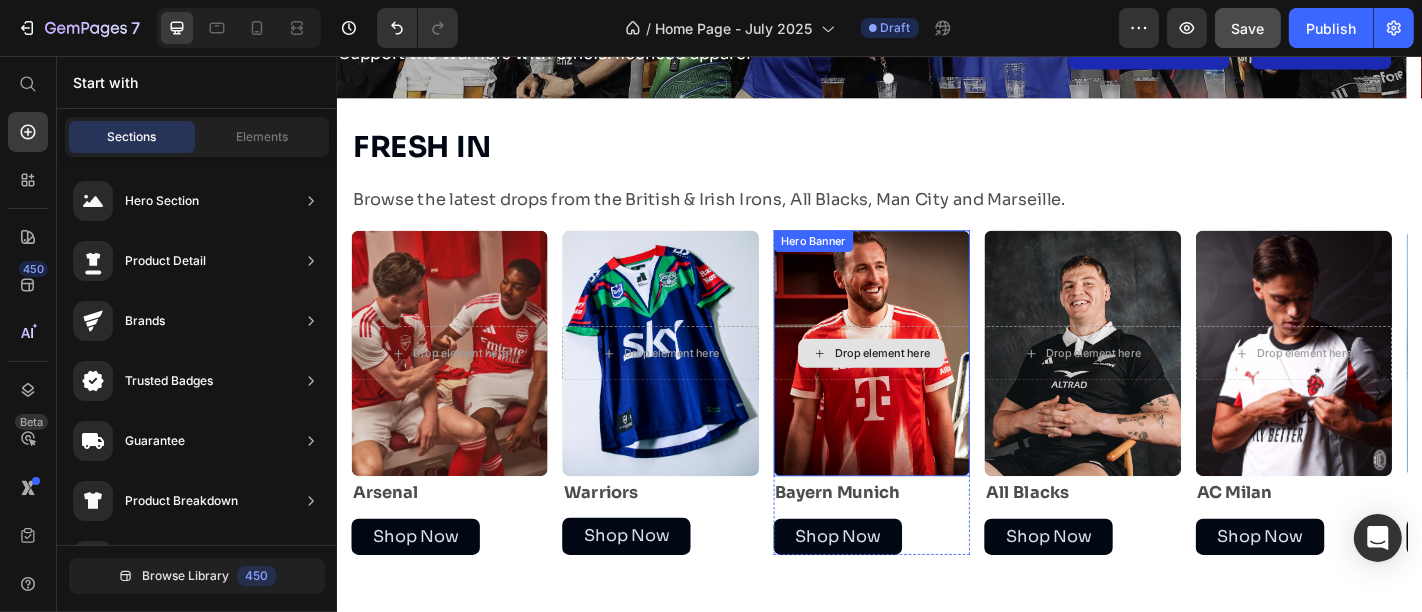 click on "Drop element here" at bounding box center (927, 384) 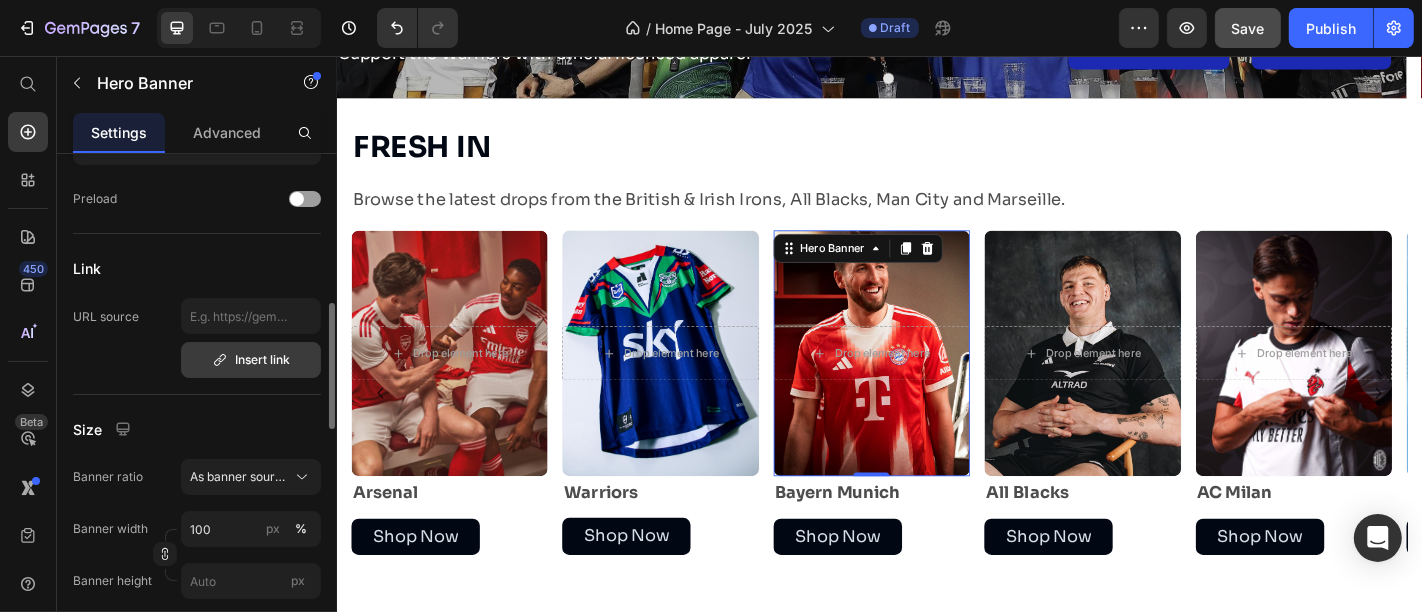 scroll, scrollTop: 613, scrollLeft: 0, axis: vertical 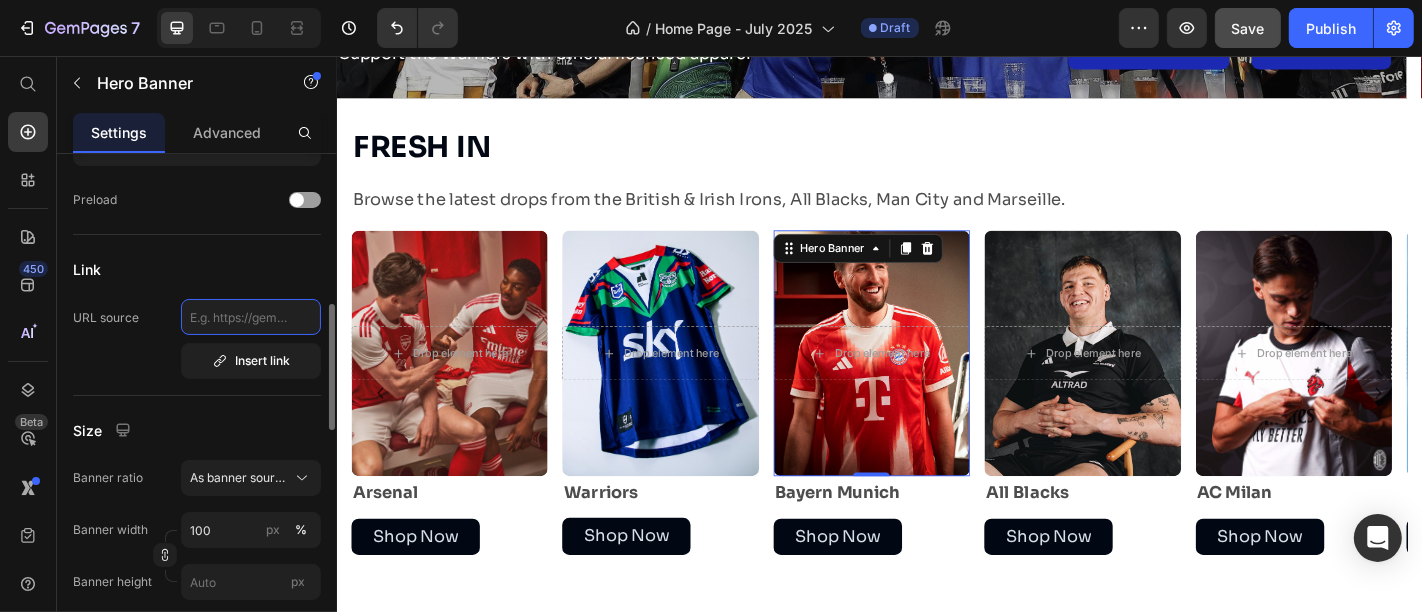 click 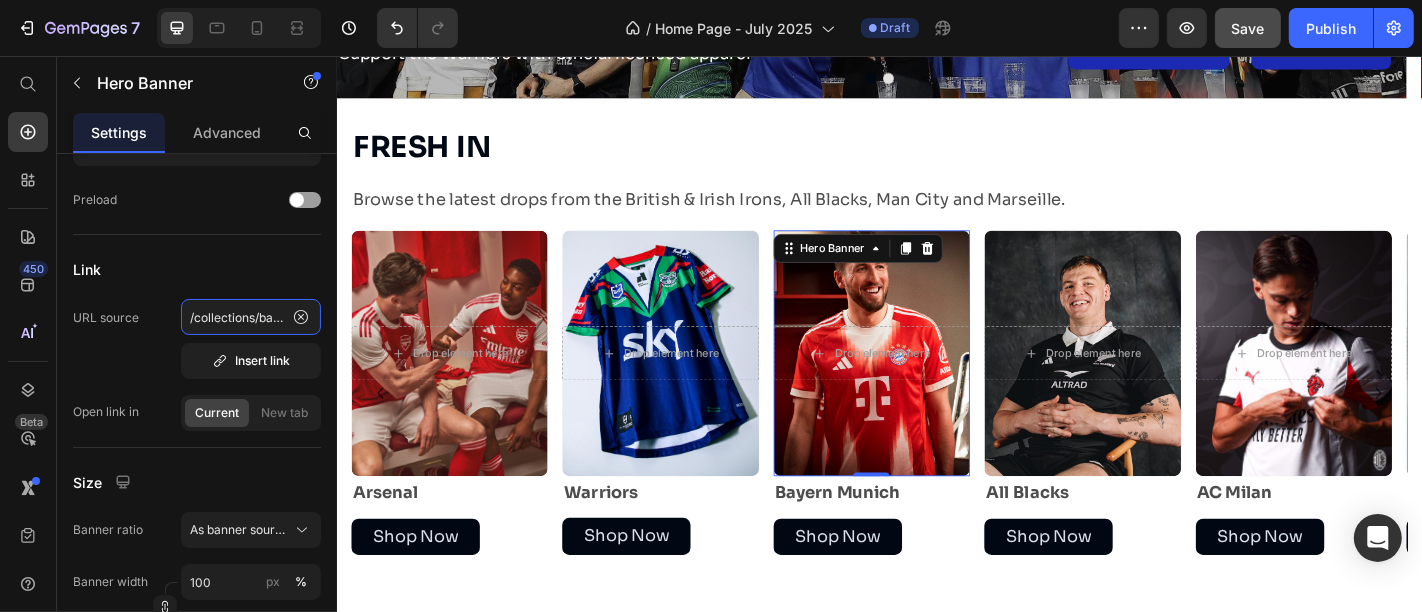 scroll, scrollTop: 0, scrollLeft: 57, axis: horizontal 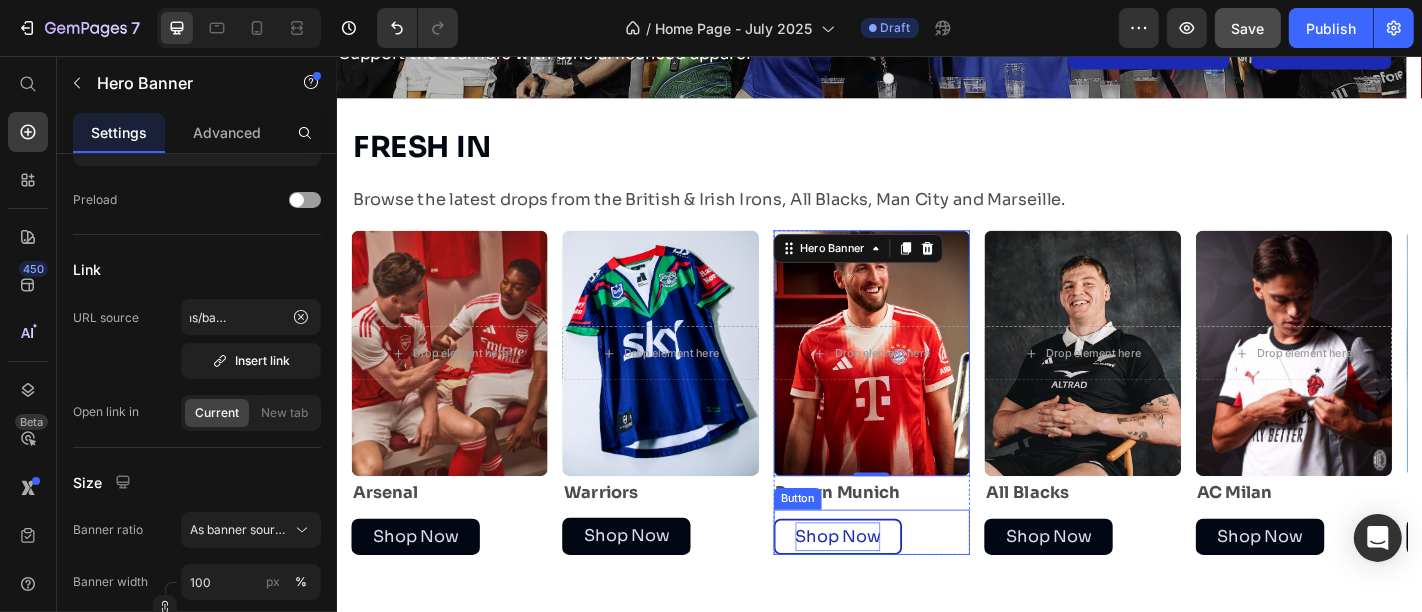 click on "Shop Now" at bounding box center (890, 587) 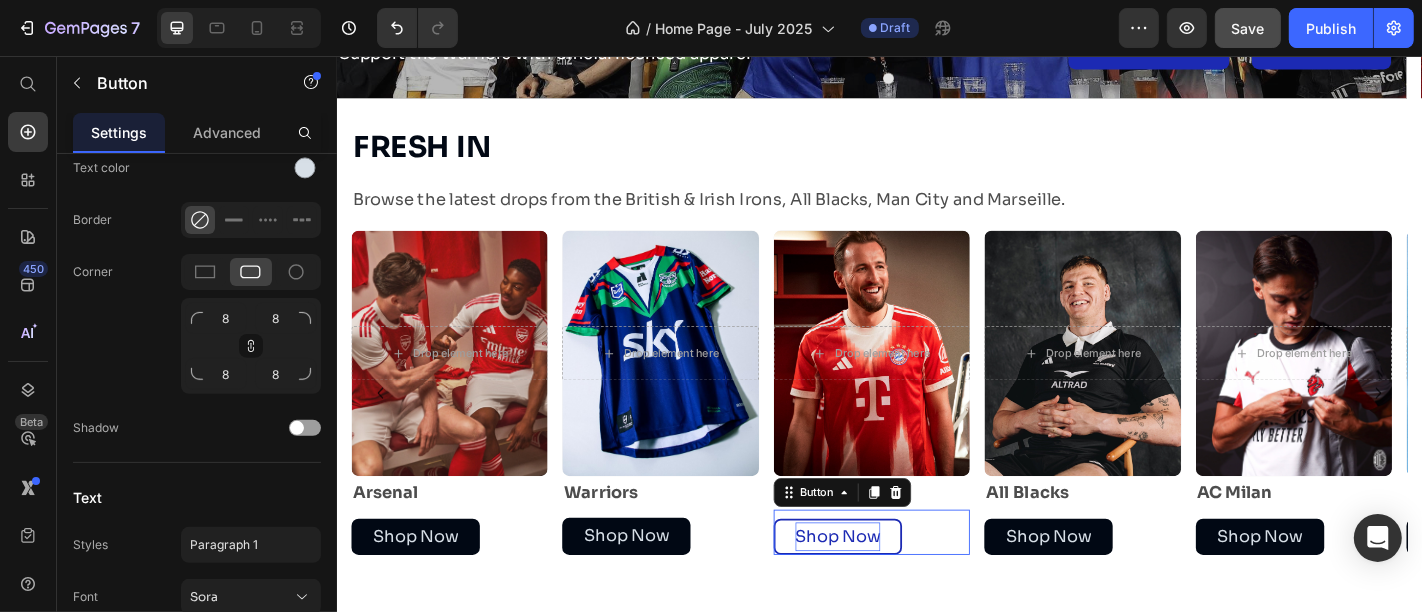 scroll, scrollTop: 0, scrollLeft: 0, axis: both 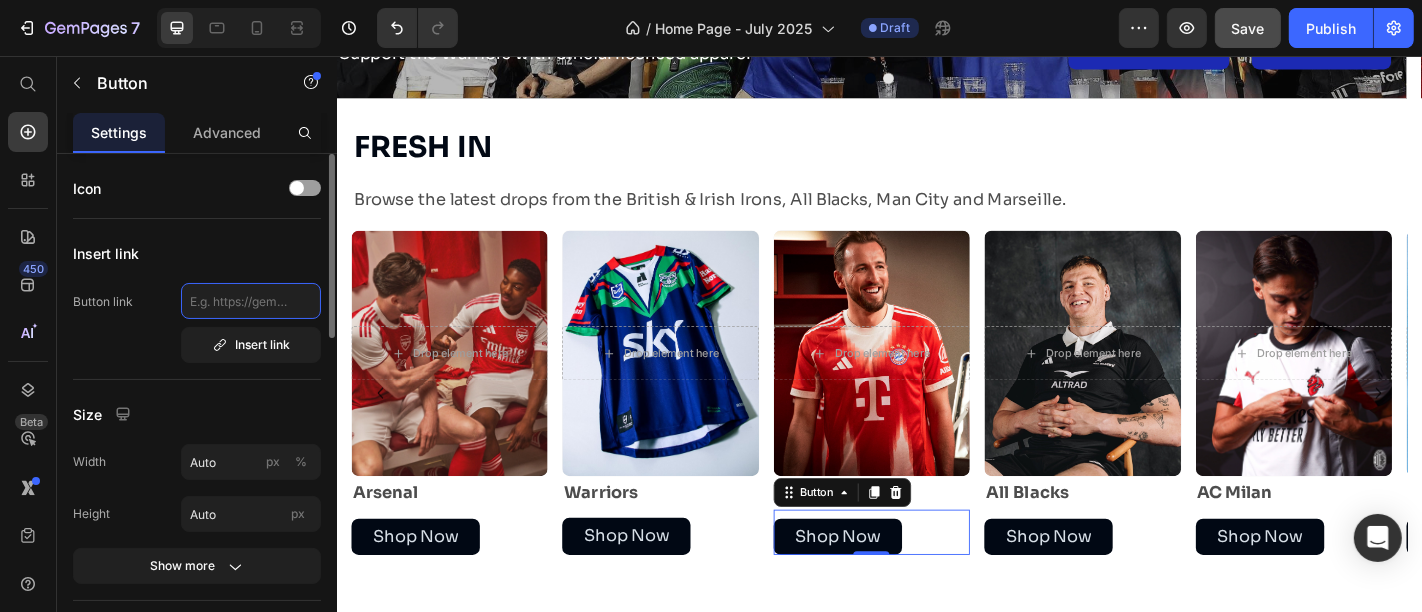 click 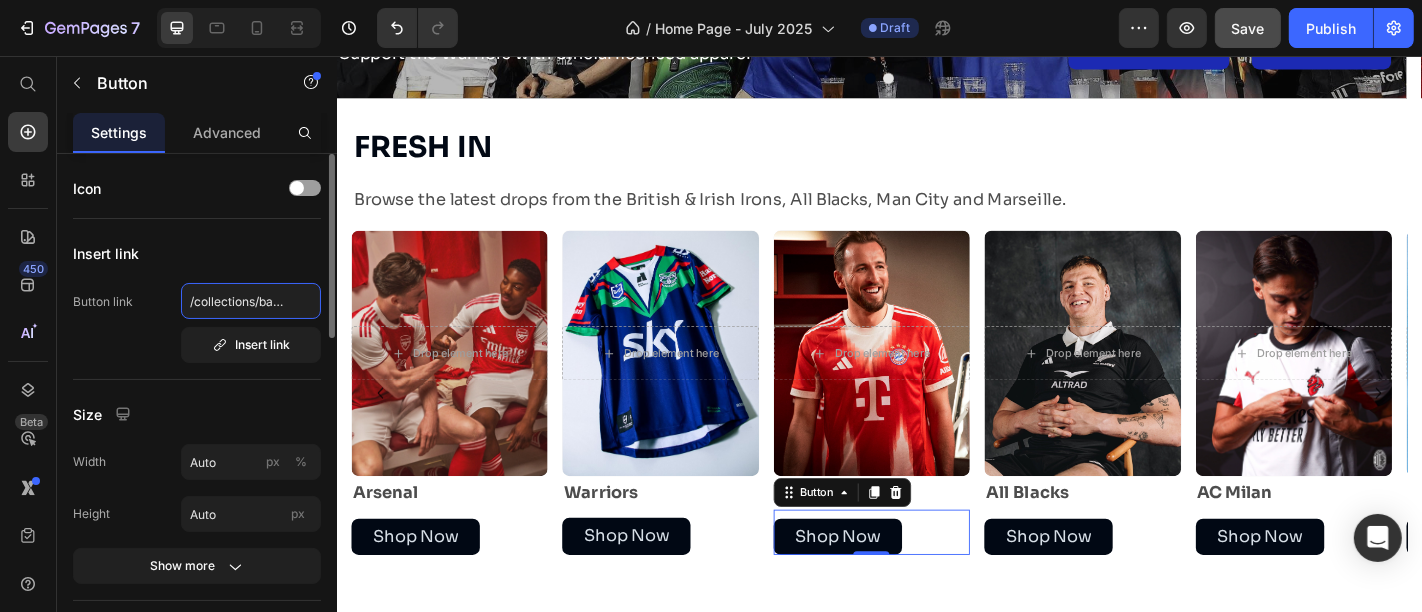 scroll, scrollTop: 0, scrollLeft: 57, axis: horizontal 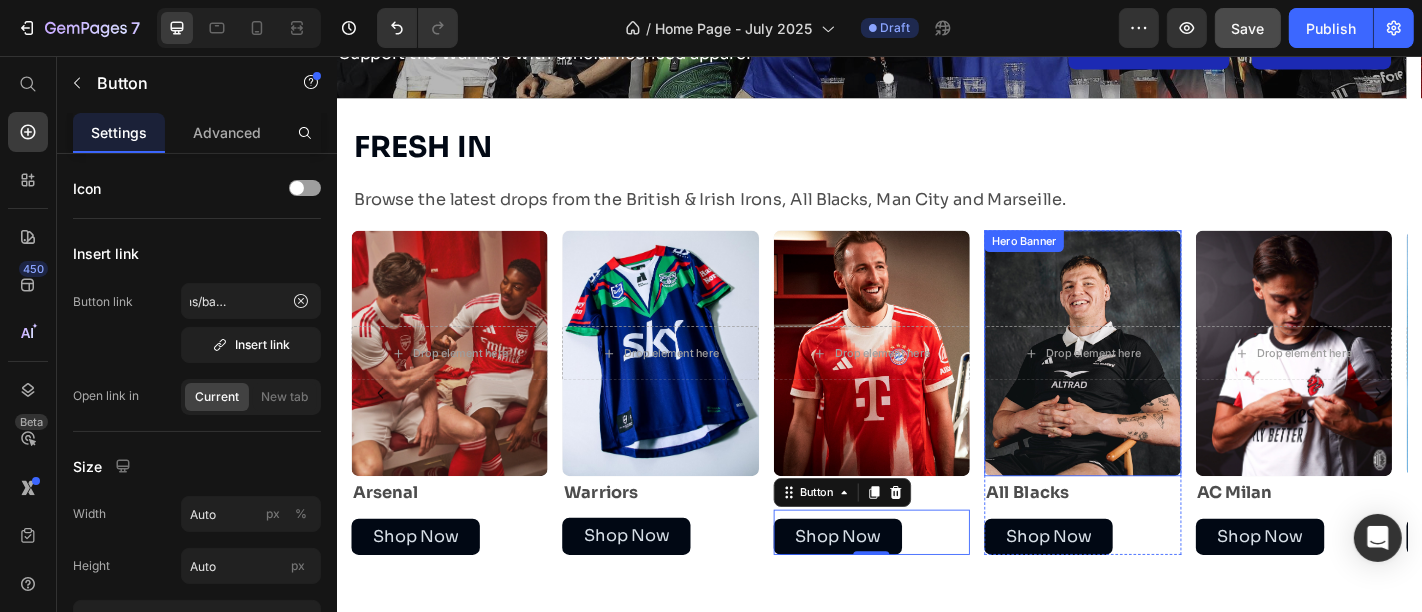 click at bounding box center [1160, 384] 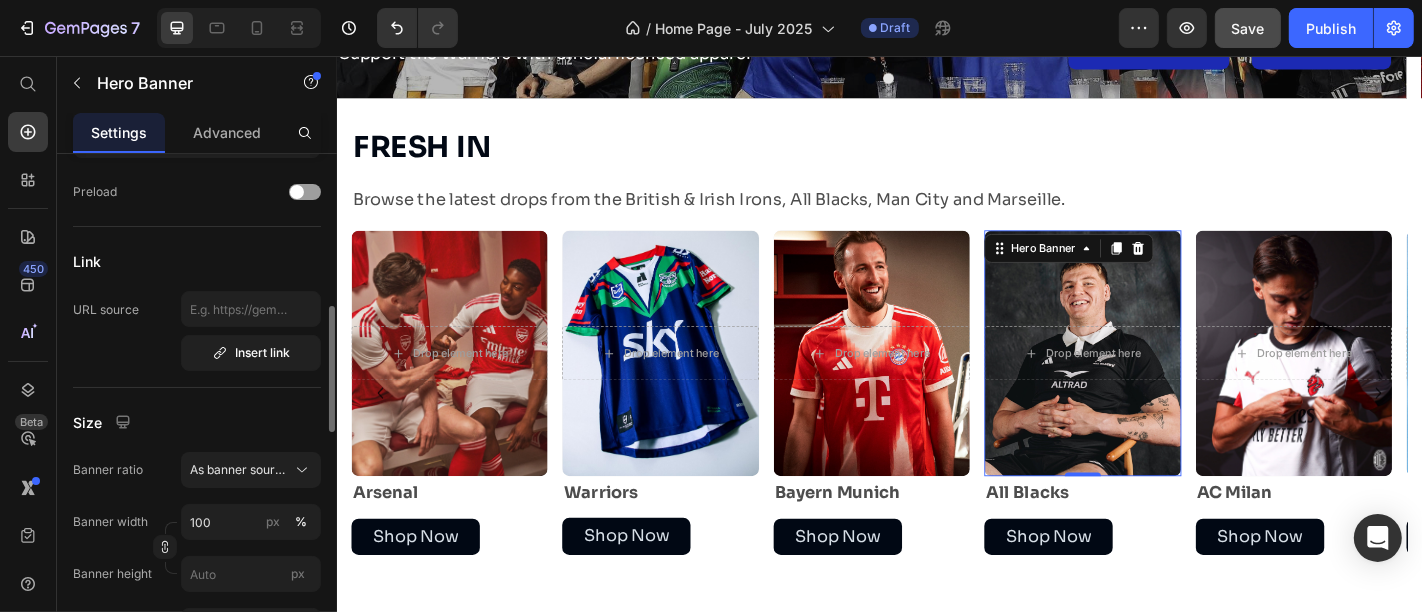scroll, scrollTop: 622, scrollLeft: 0, axis: vertical 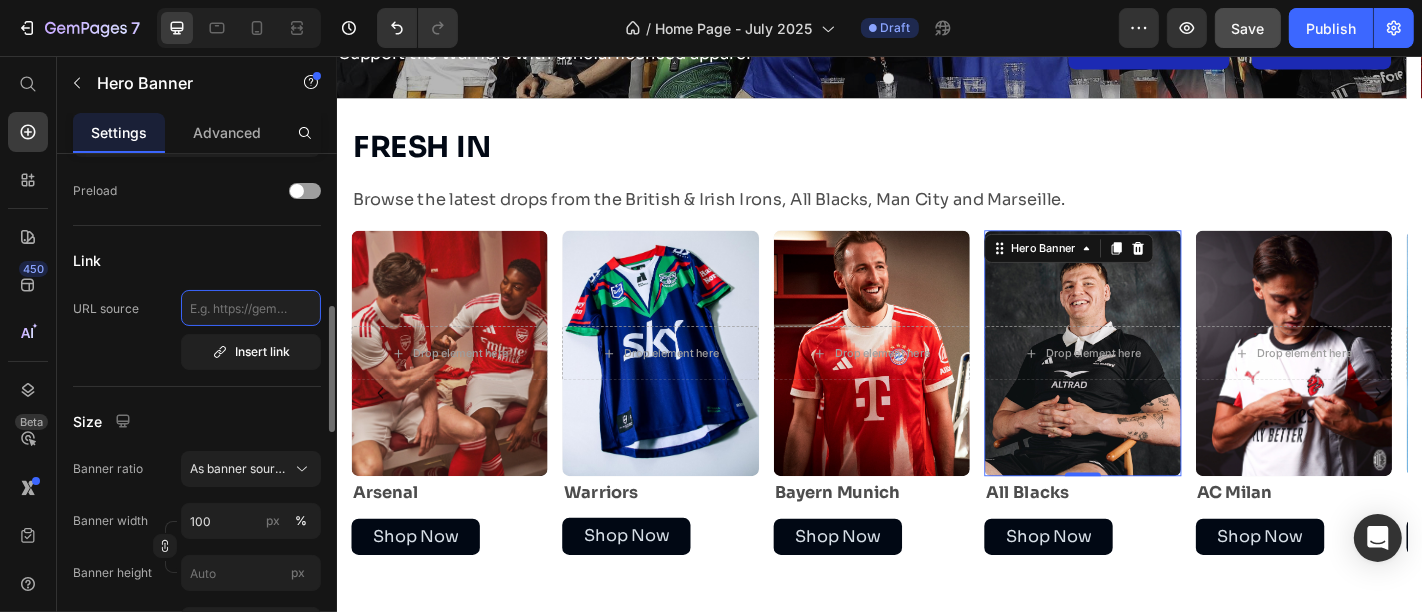 click 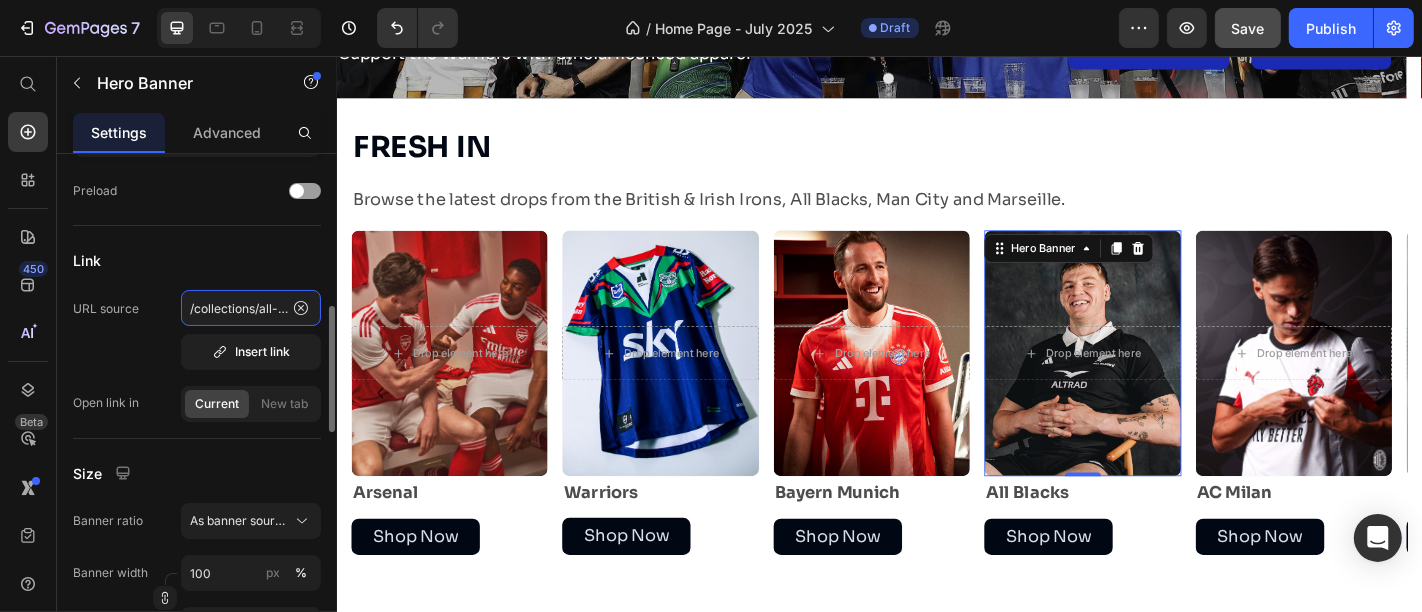scroll, scrollTop: 0, scrollLeft: 25, axis: horizontal 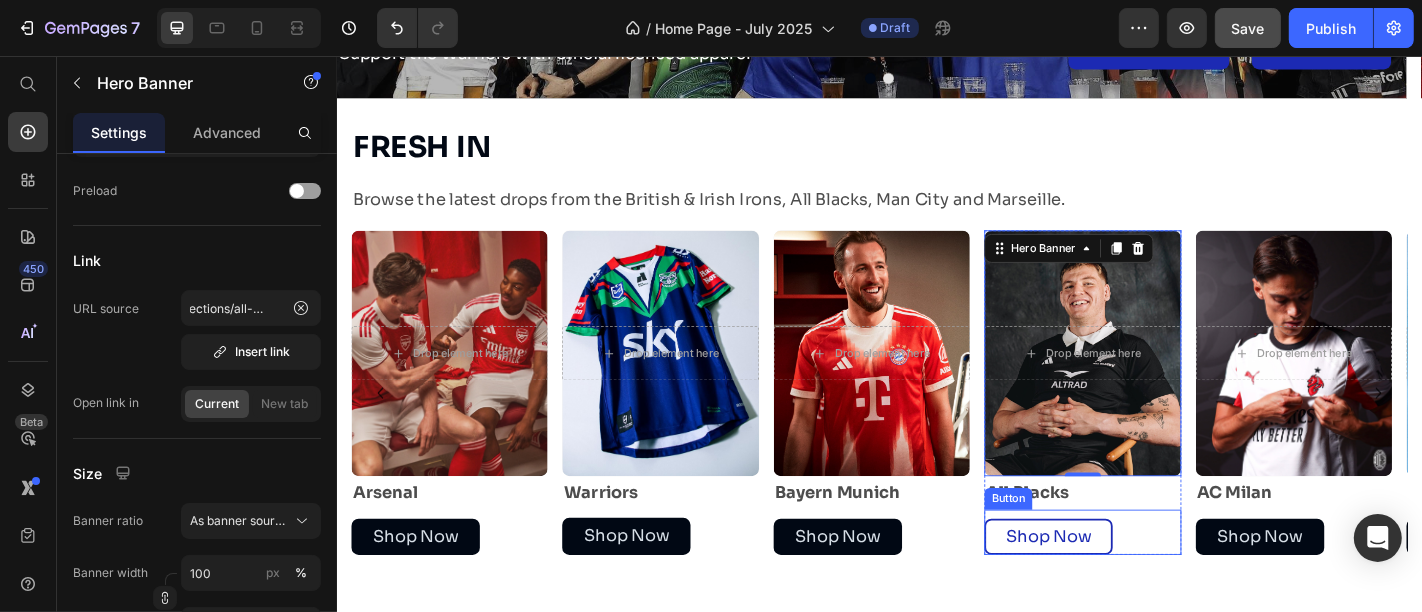 click on "Shop Now" at bounding box center (1123, 587) 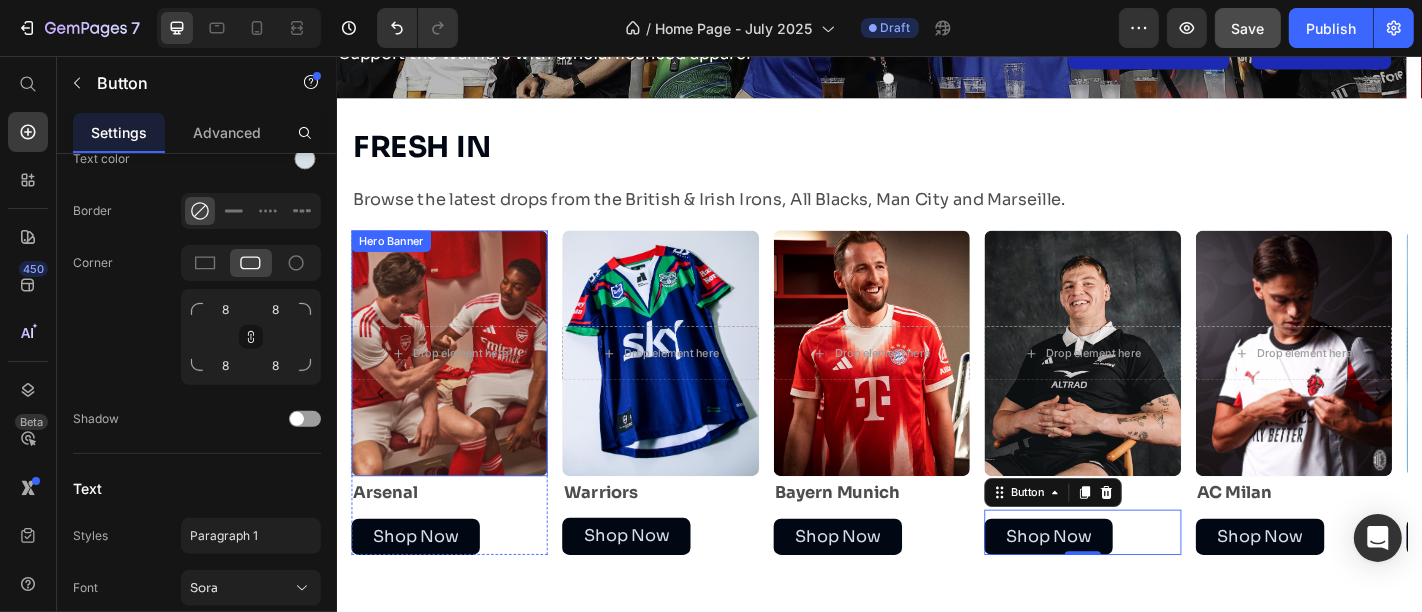 scroll, scrollTop: 0, scrollLeft: 0, axis: both 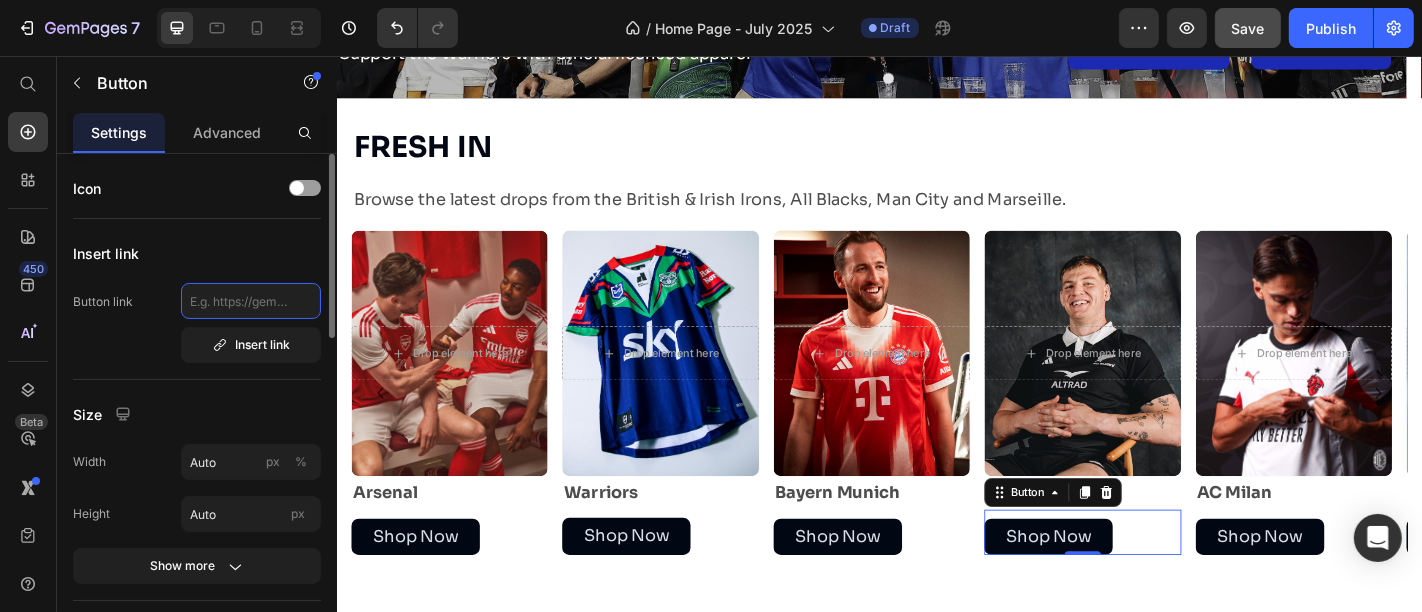 click 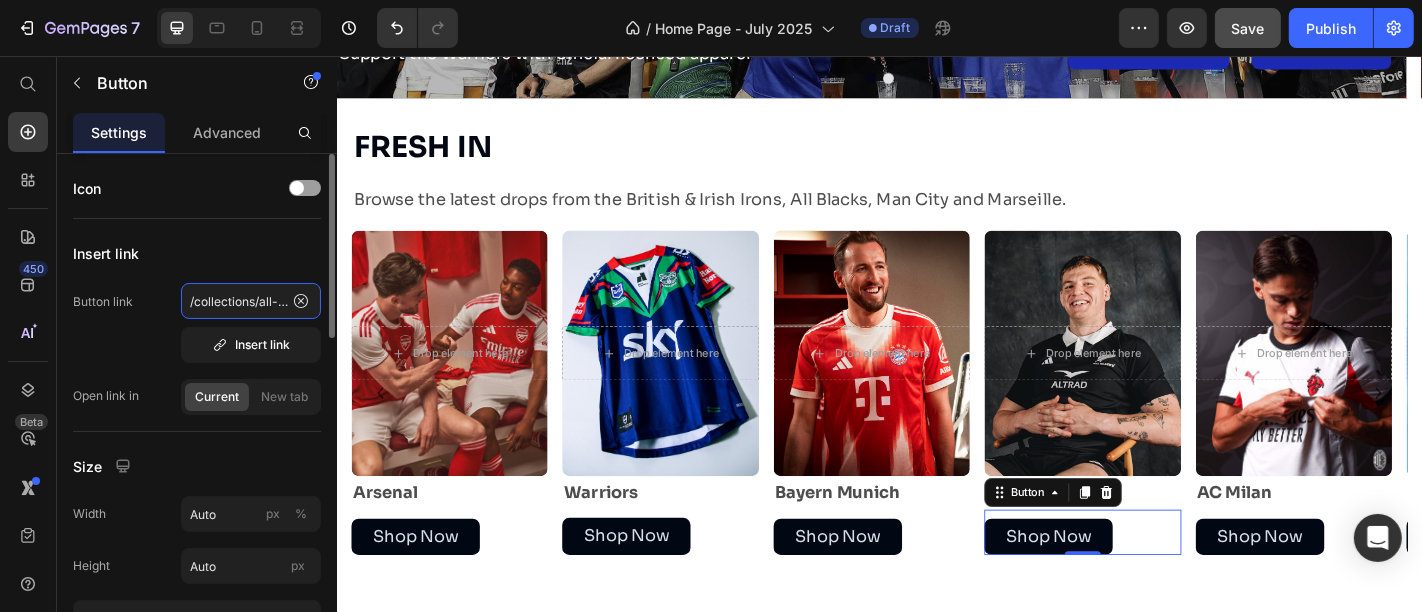 scroll, scrollTop: 0, scrollLeft: 25, axis: horizontal 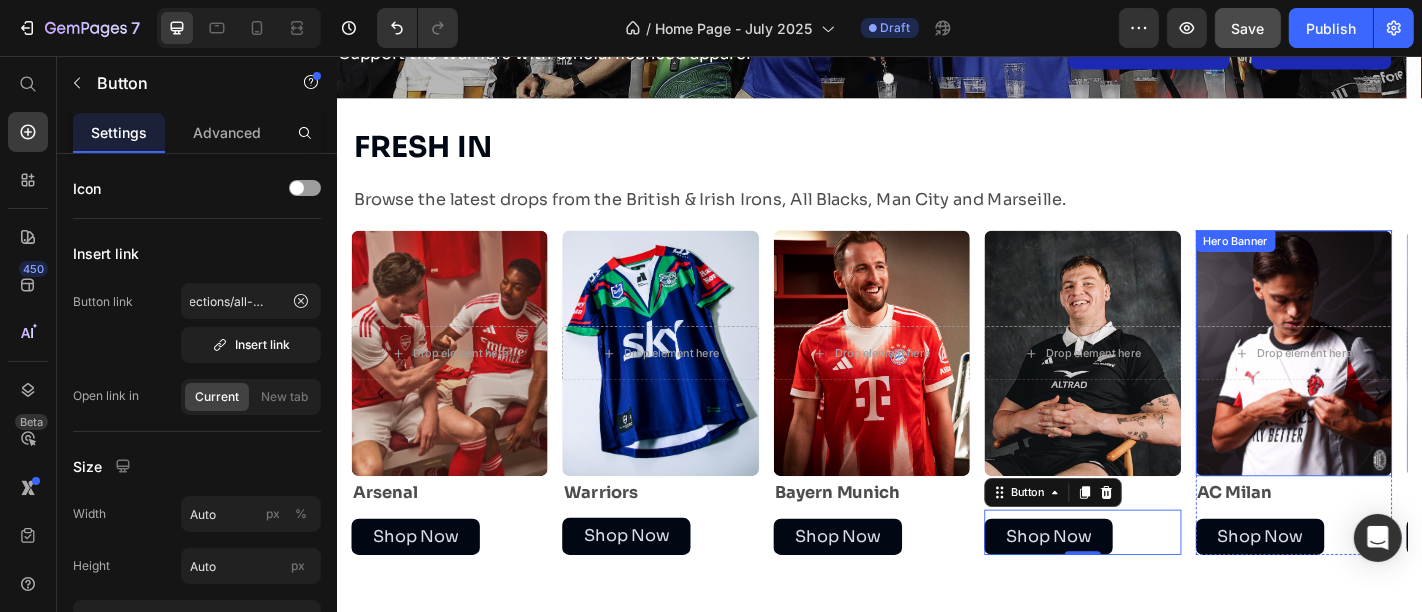 click at bounding box center [1394, 384] 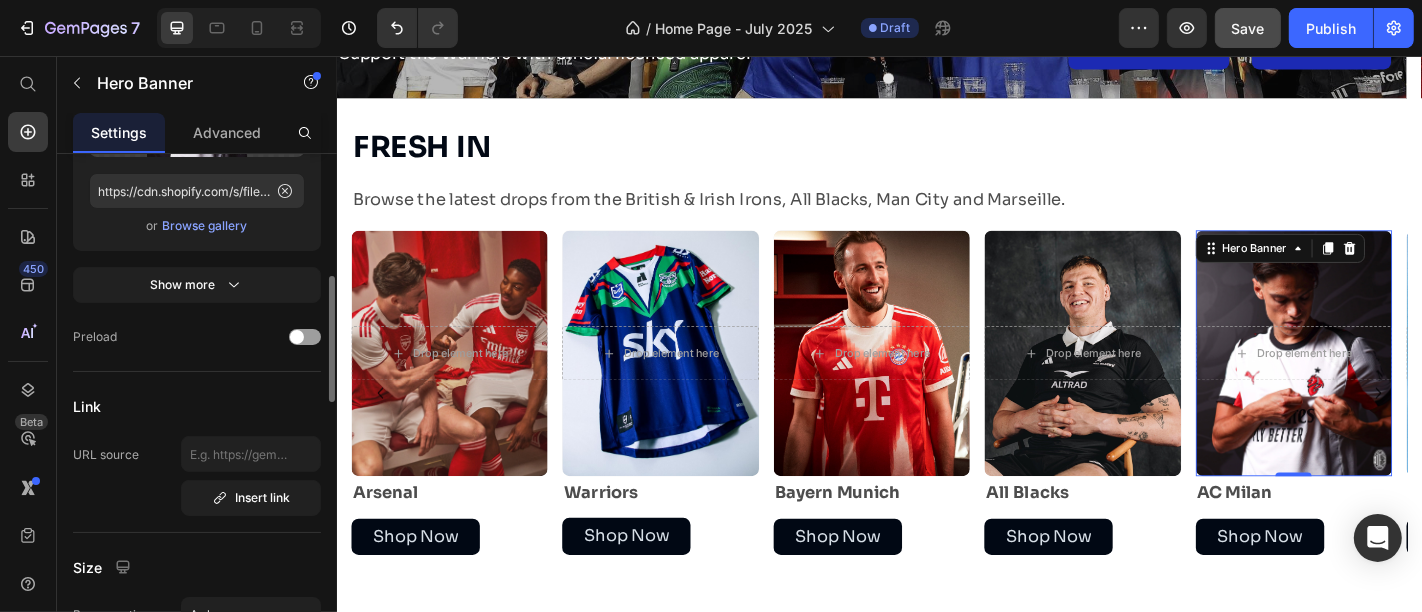 scroll, scrollTop: 482, scrollLeft: 0, axis: vertical 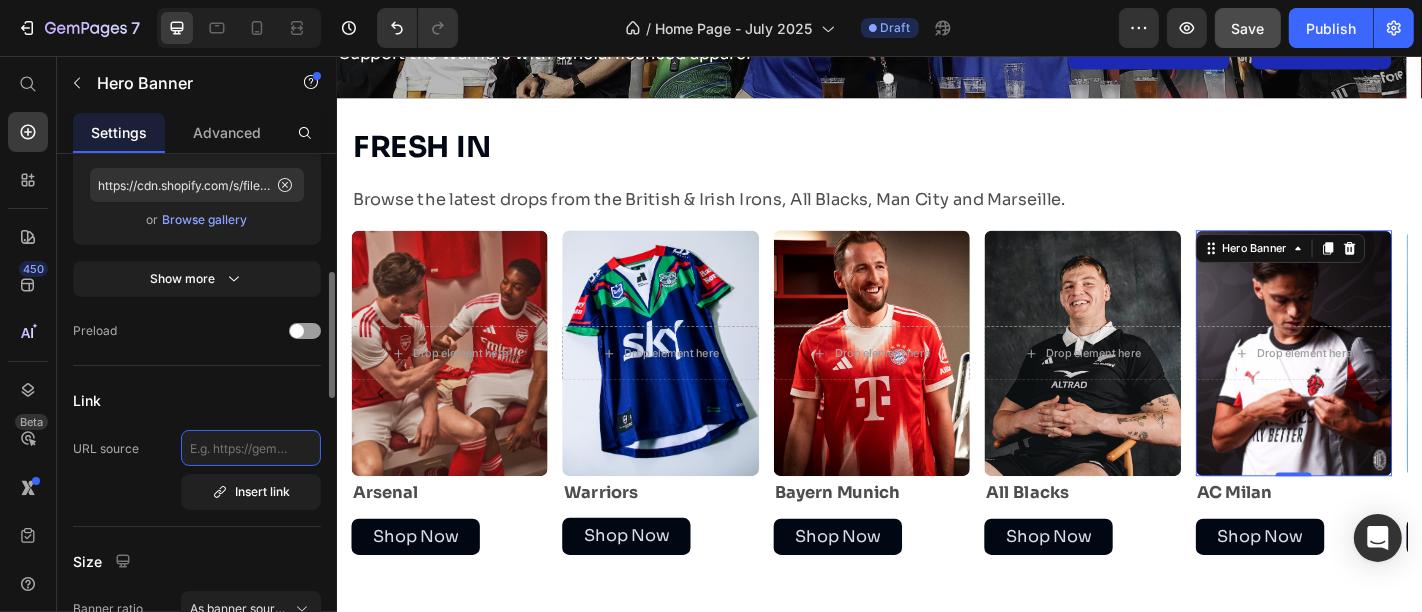 click 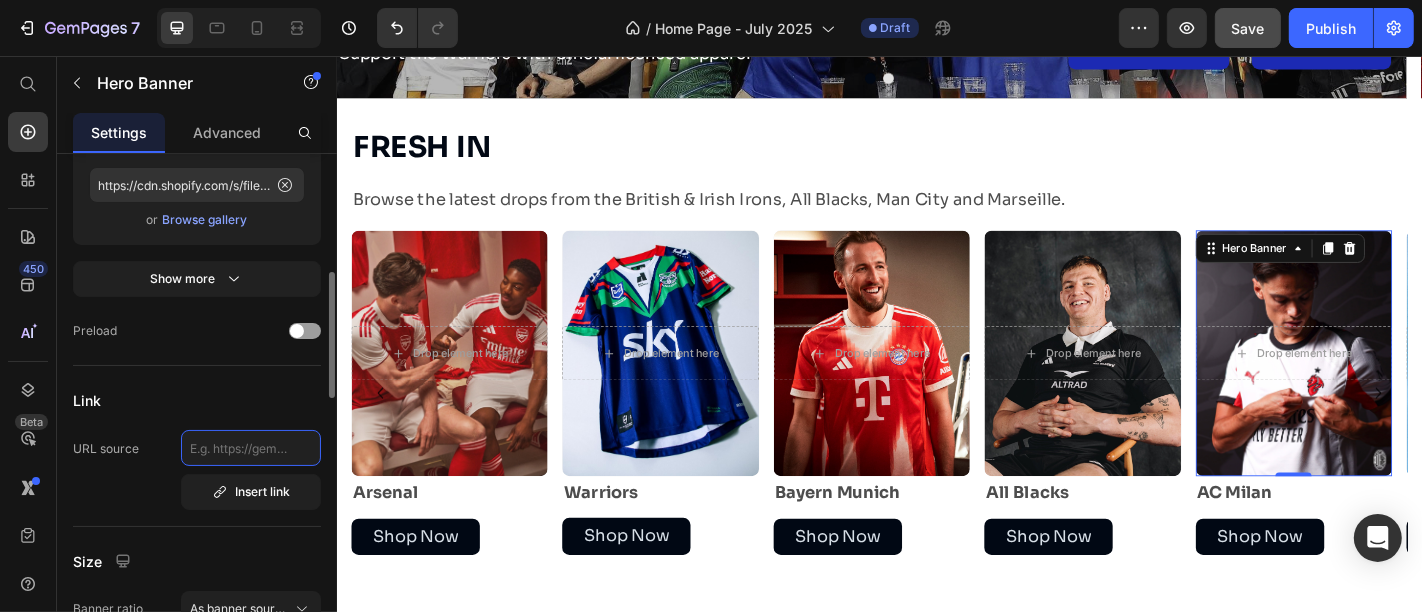 paste on "/collections/ac-milan" 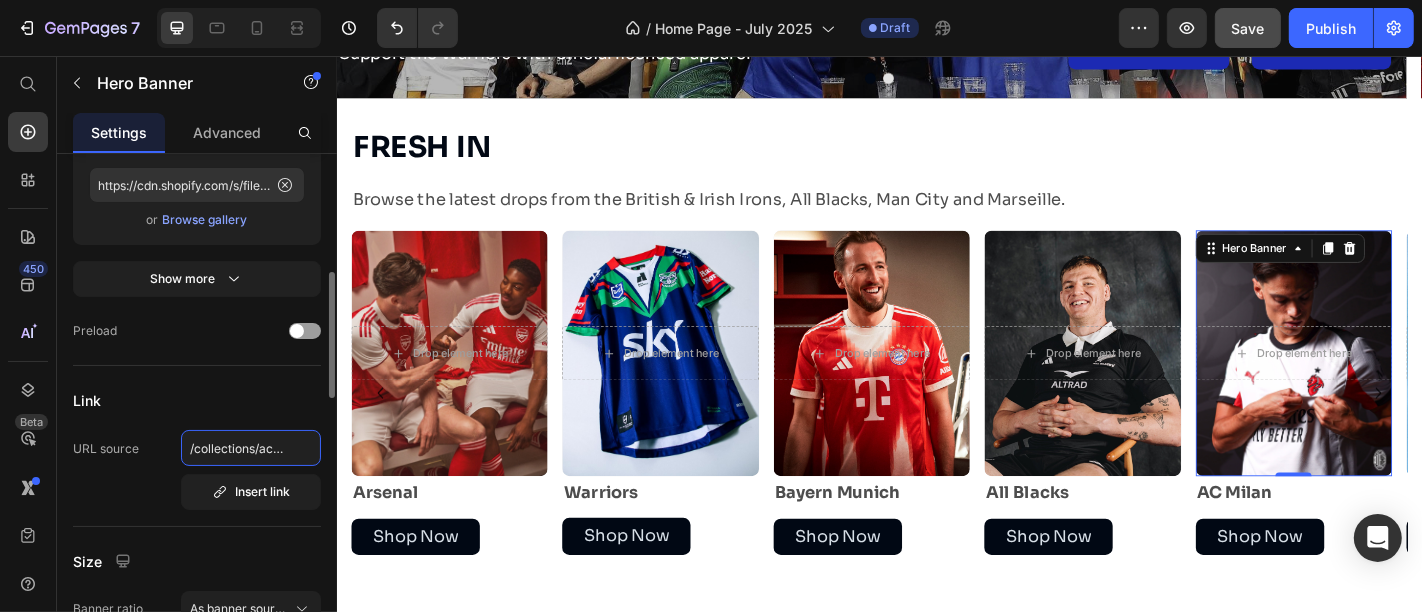 scroll, scrollTop: 0, scrollLeft: 20, axis: horizontal 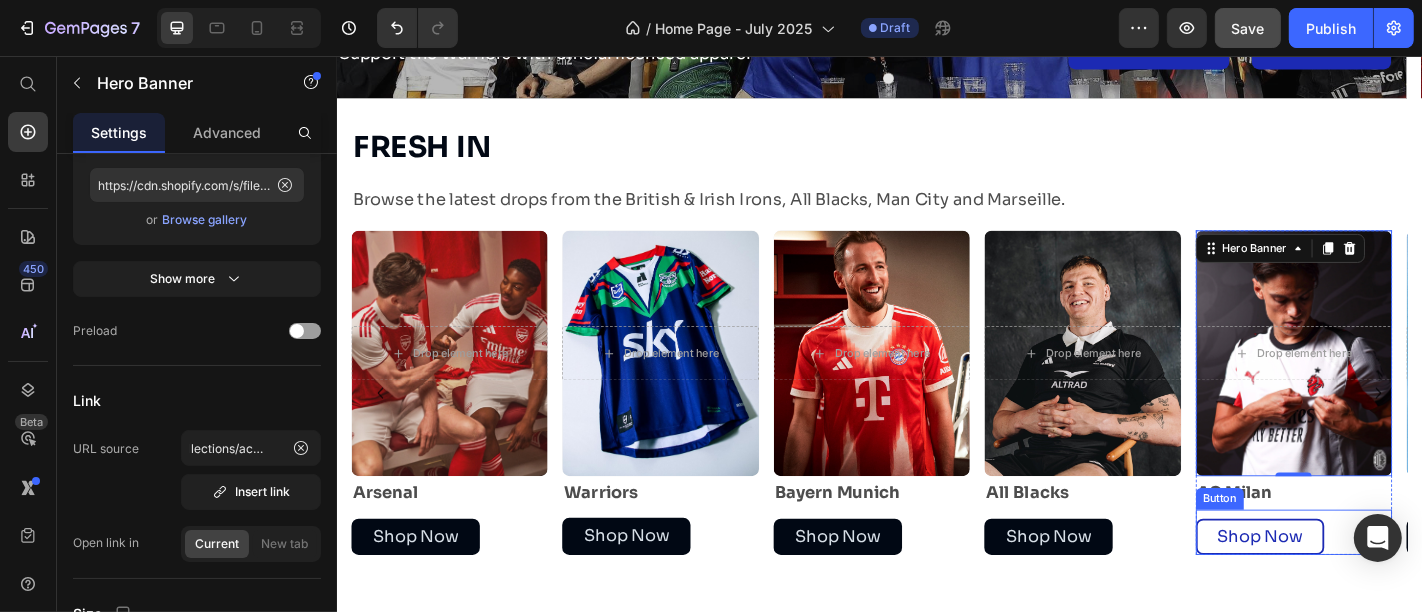 click on "Shop Now" at bounding box center (1357, 587) 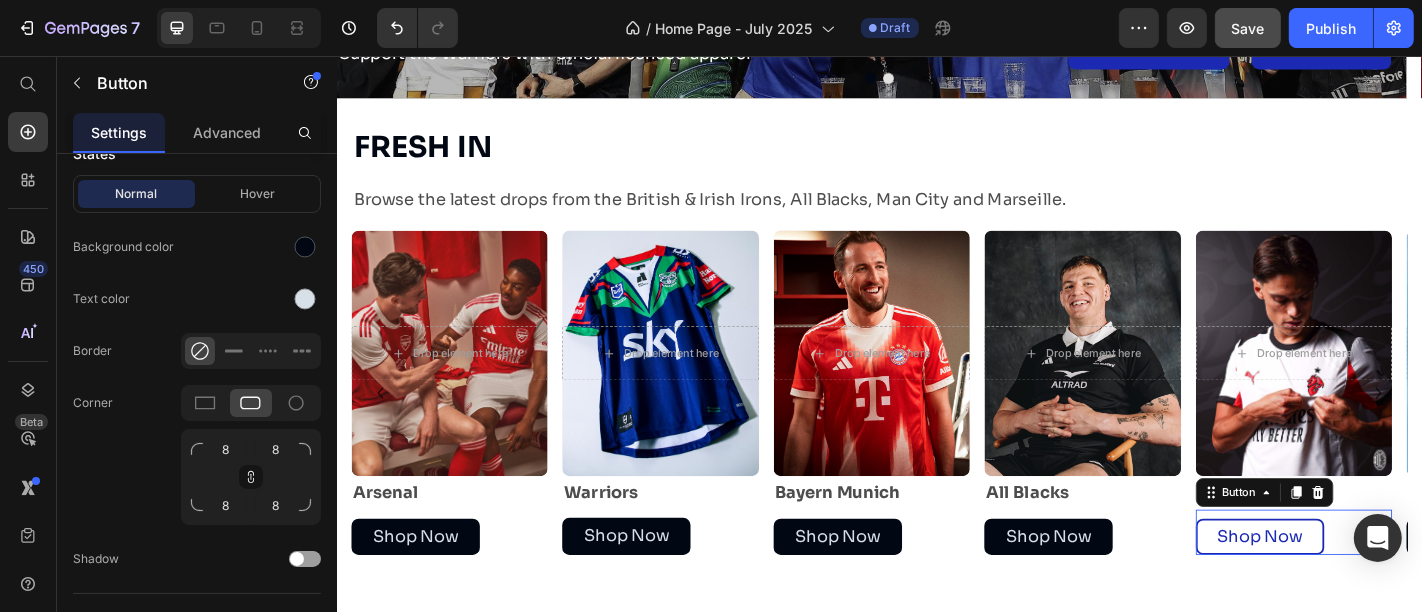 scroll, scrollTop: 0, scrollLeft: 0, axis: both 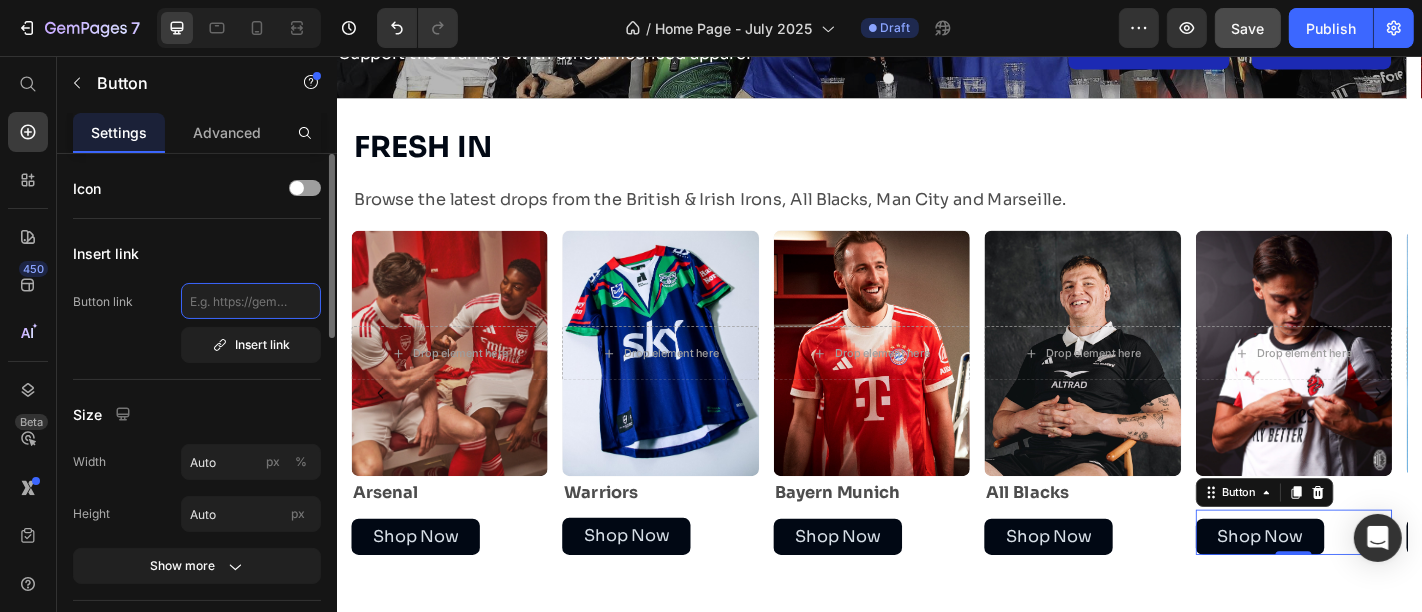 click 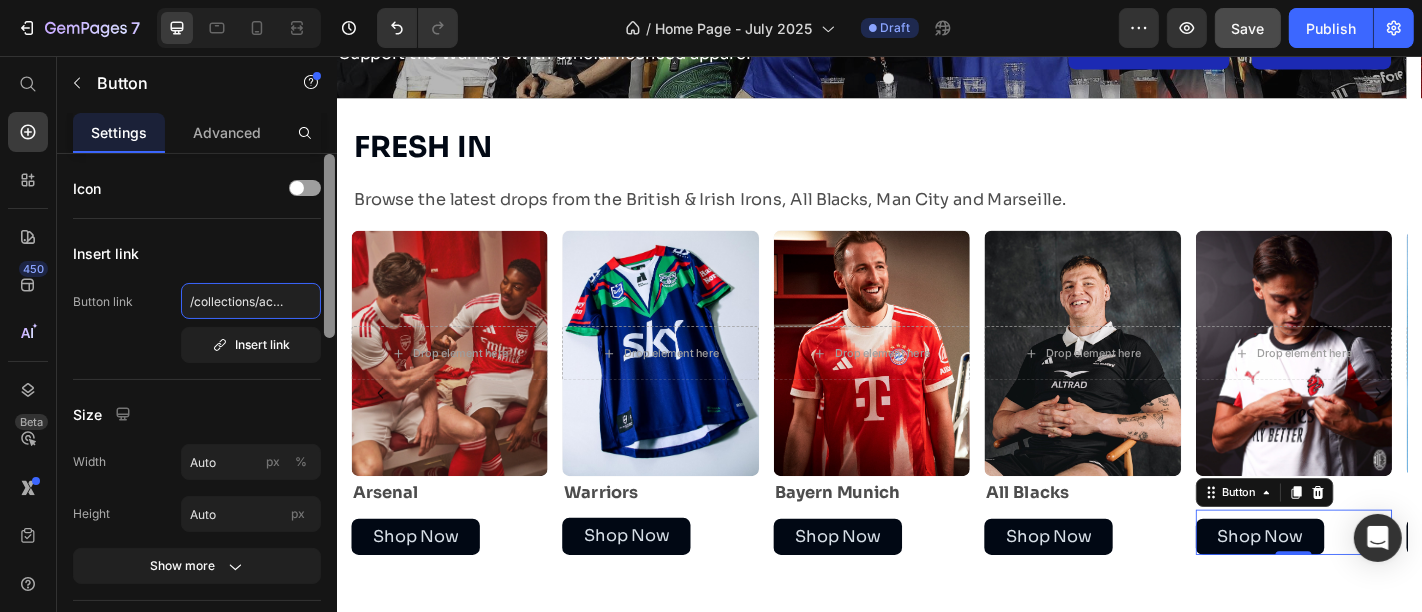 scroll, scrollTop: 0, scrollLeft: 20, axis: horizontal 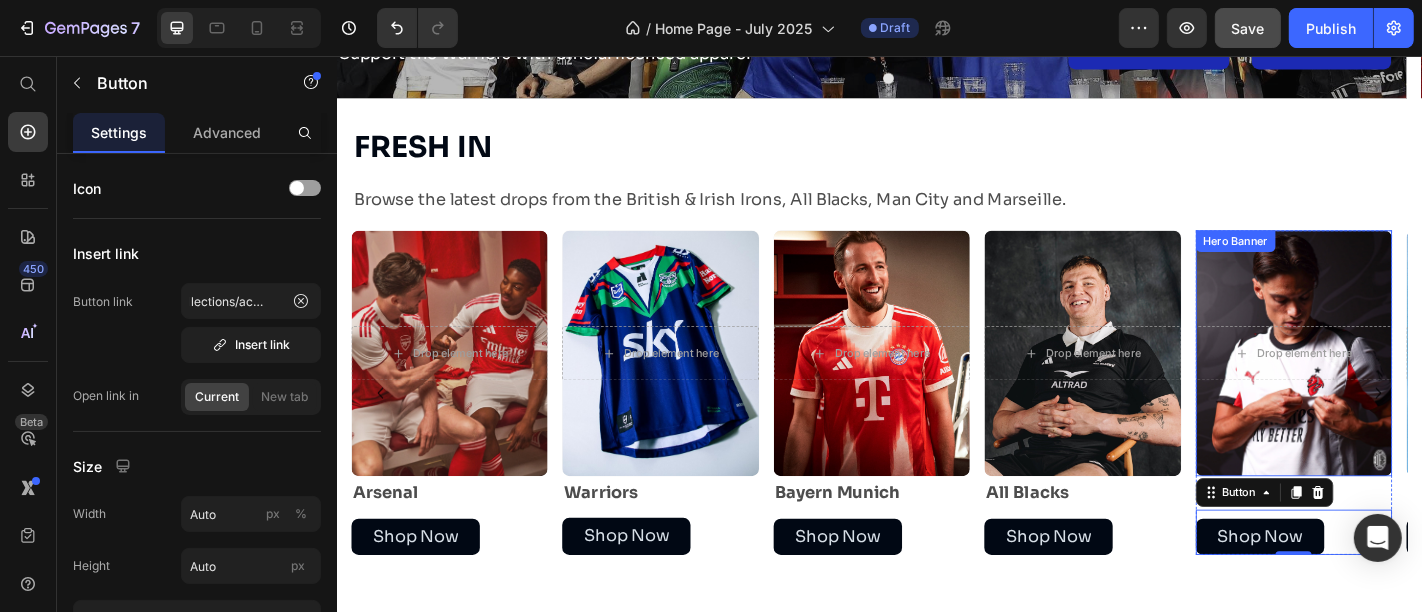 click at bounding box center [1394, 384] 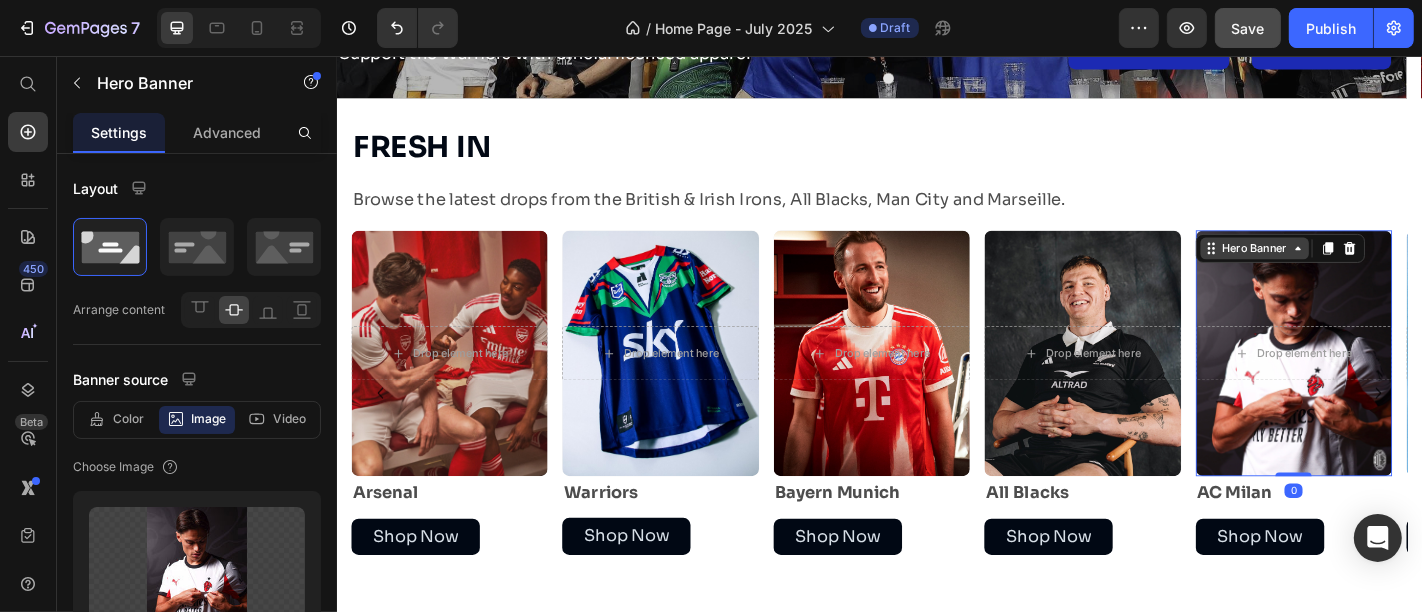 click on "Hero Banner" at bounding box center (1351, 268) 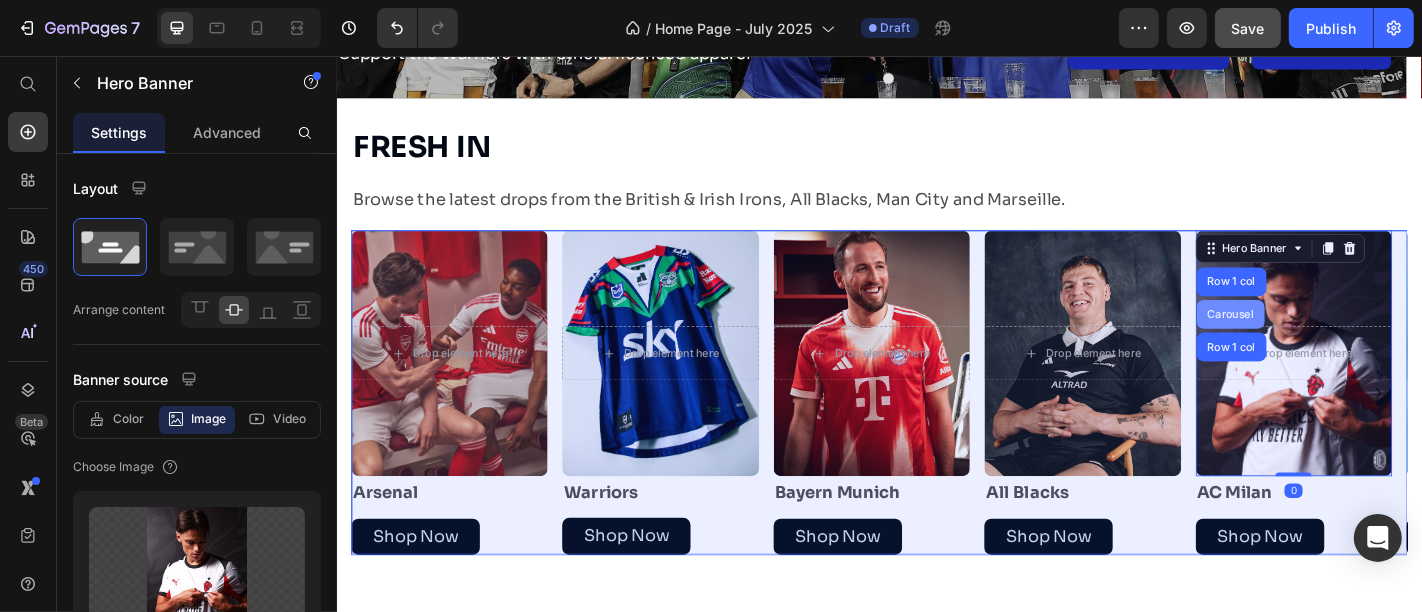 click on "Carousel" at bounding box center (1324, 341) 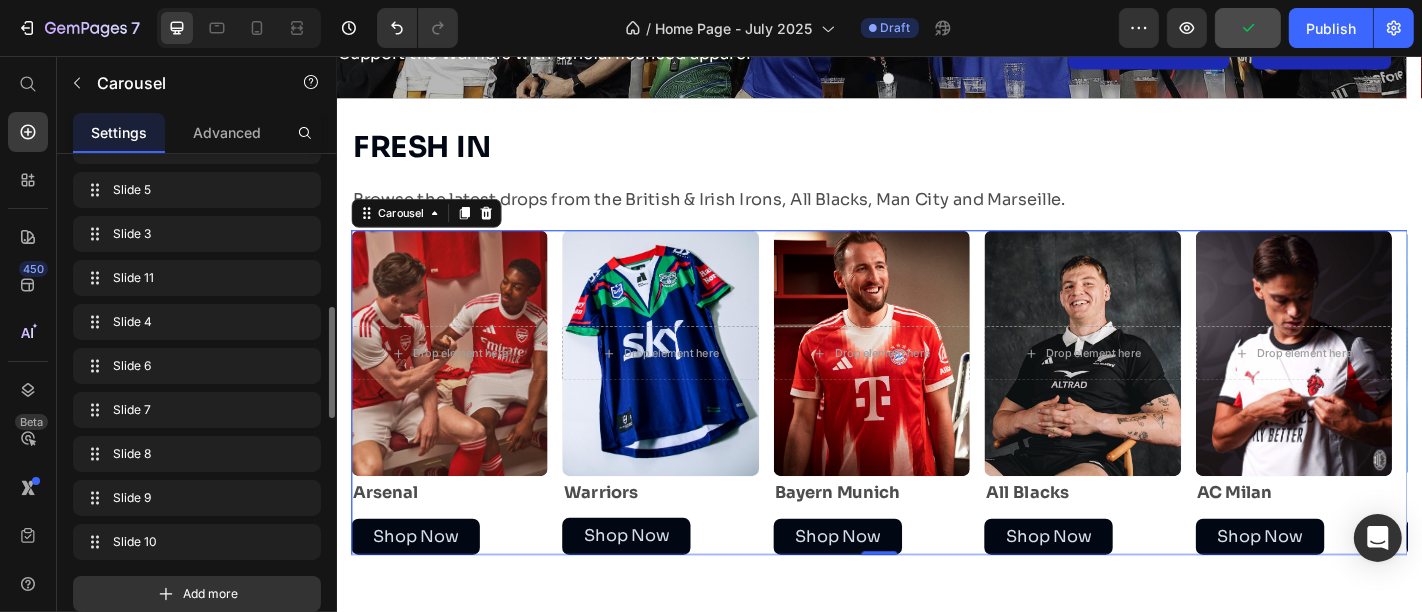 scroll, scrollTop: 480, scrollLeft: 0, axis: vertical 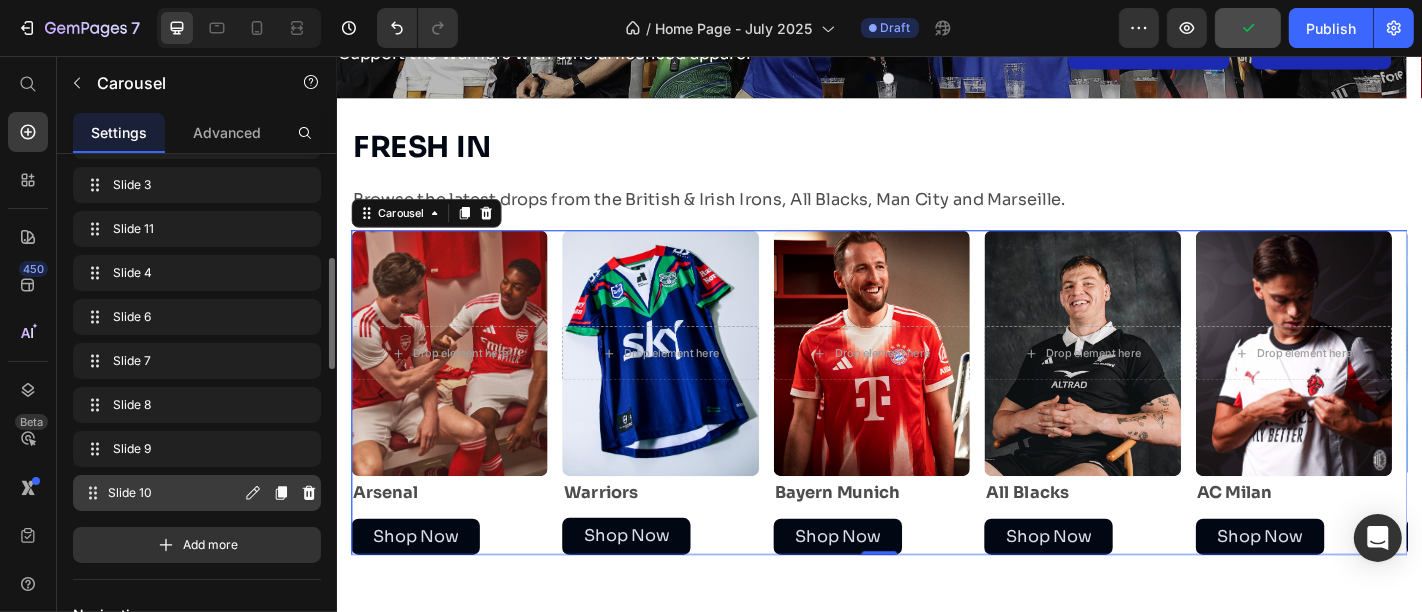 click on "Slide 10" at bounding box center (174, 493) 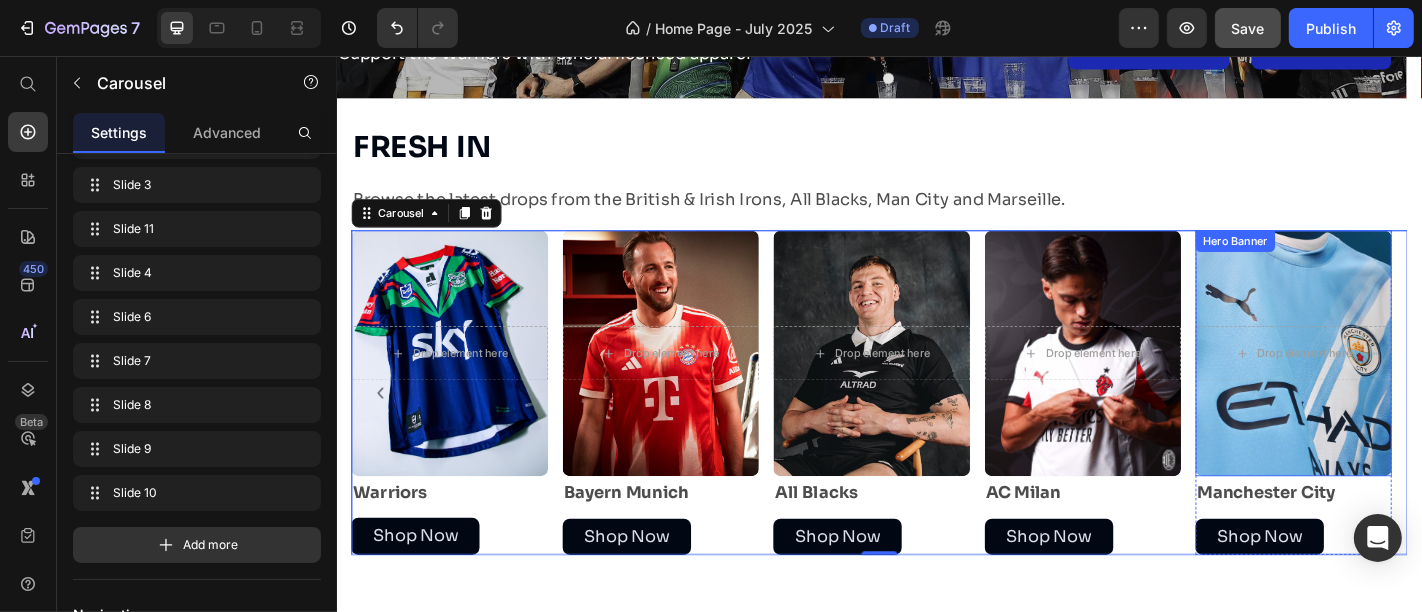 click on "Drop element here" at bounding box center (1394, 384) 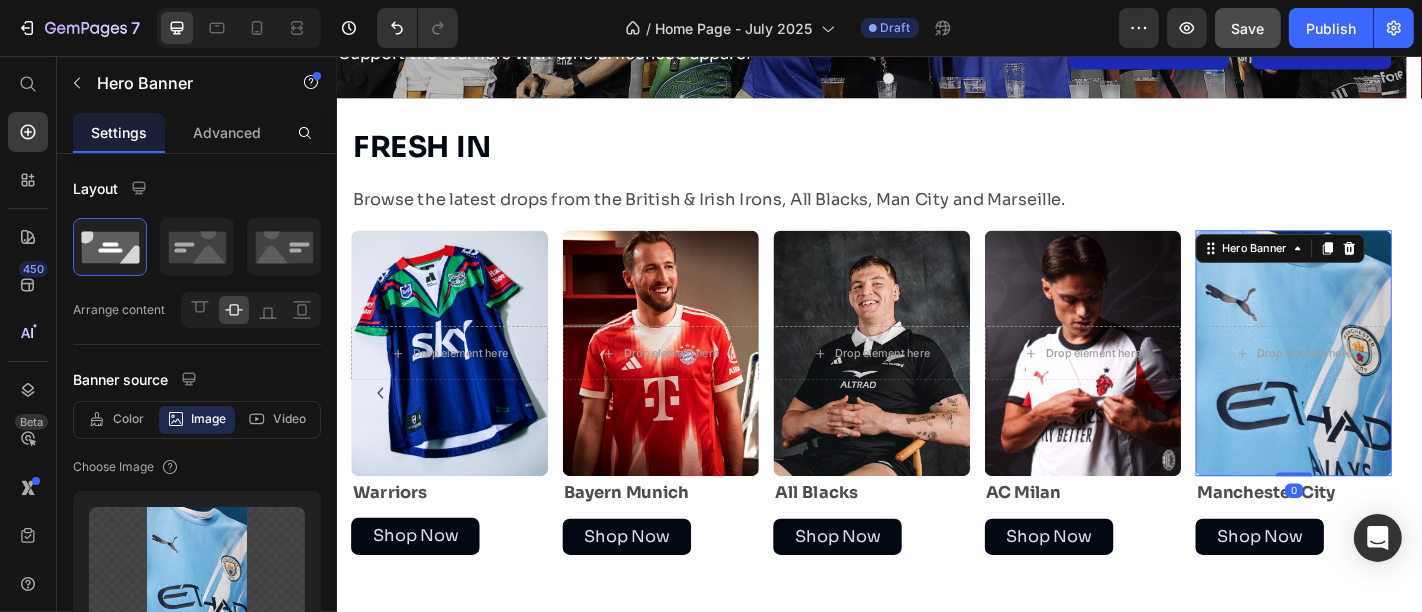 scroll, scrollTop: 438, scrollLeft: 0, axis: vertical 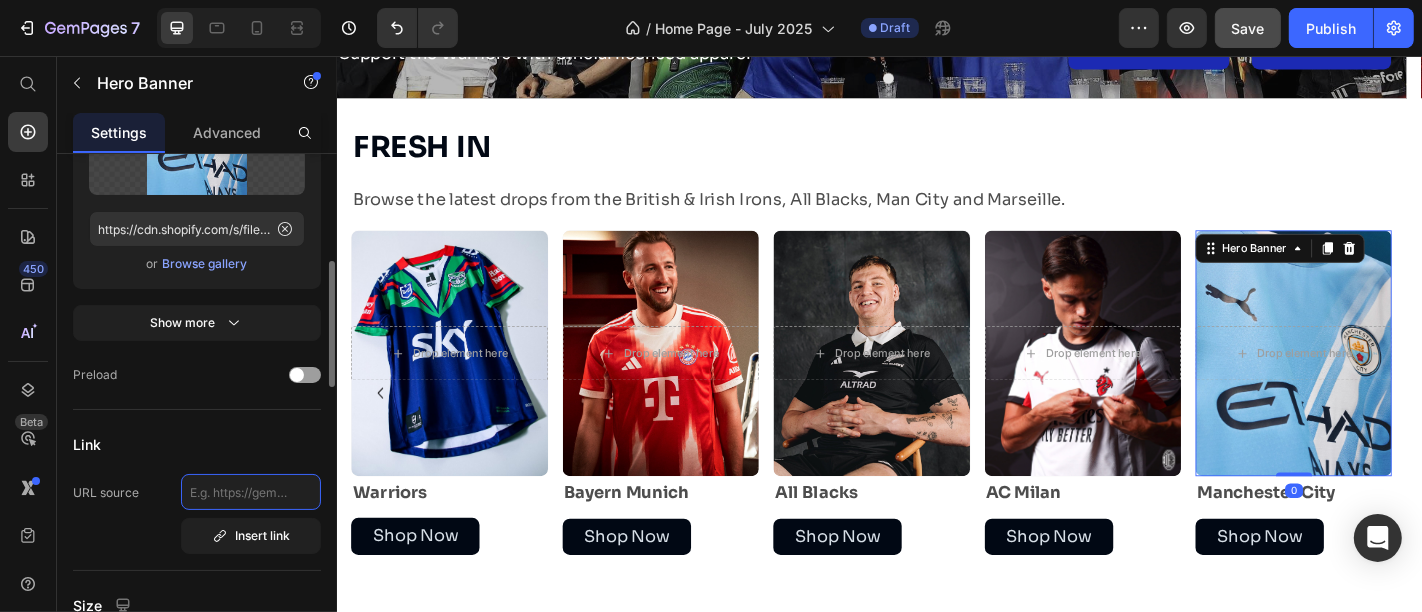 click 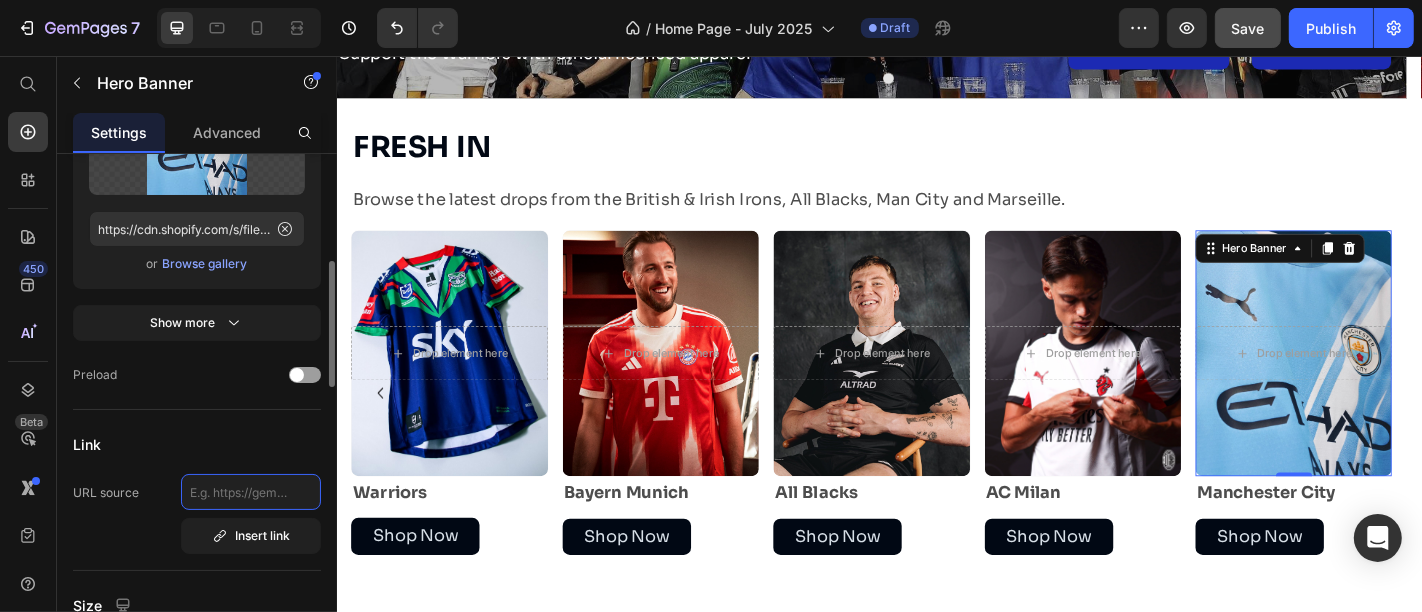 paste on "/collections/manchester-city" 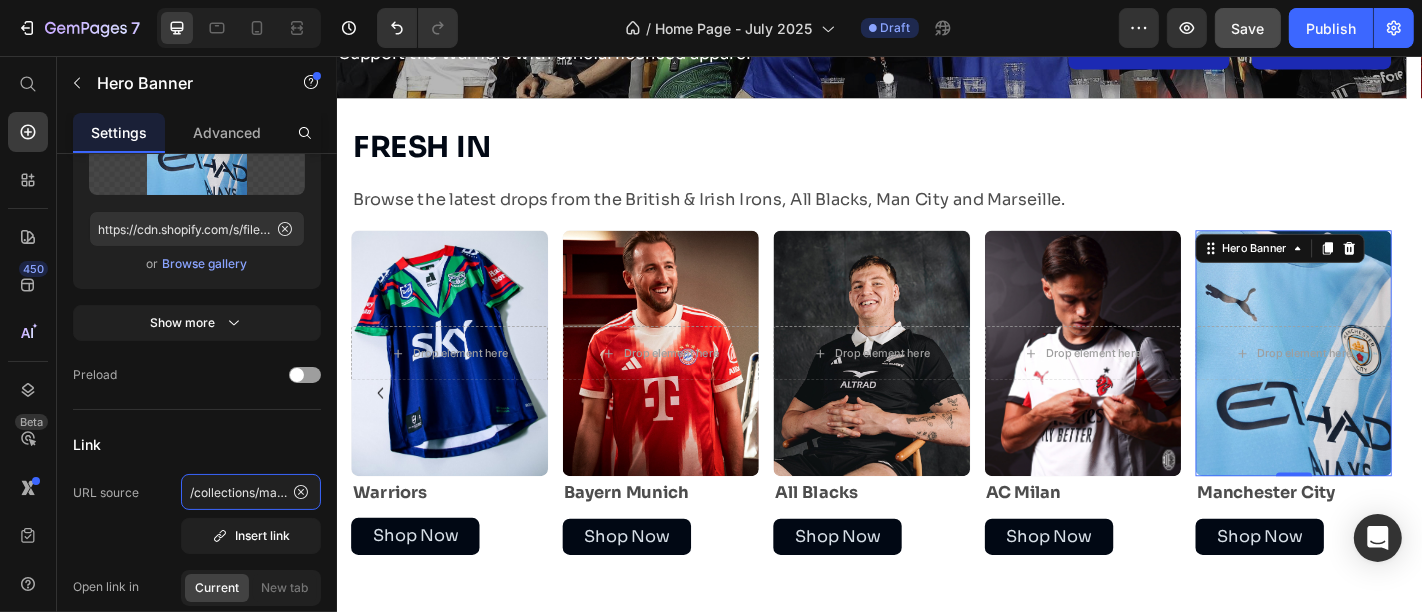 scroll, scrollTop: 0, scrollLeft: 63, axis: horizontal 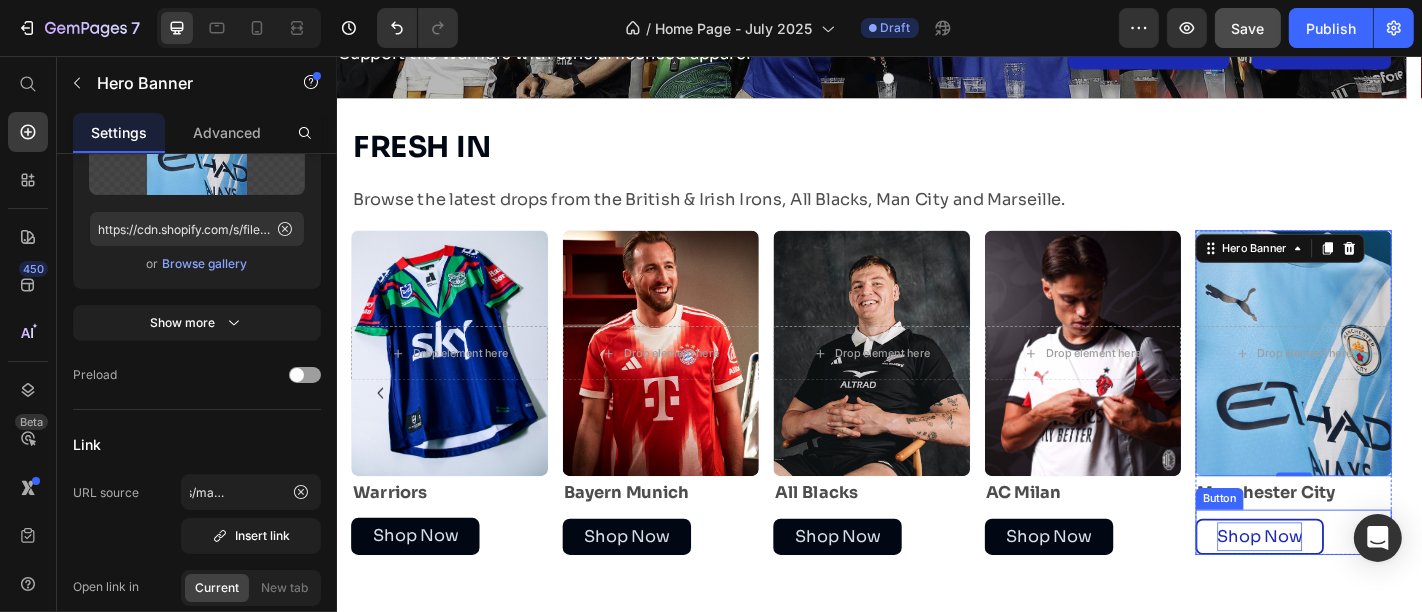 click on "Shop Now" at bounding box center (1357, 587) 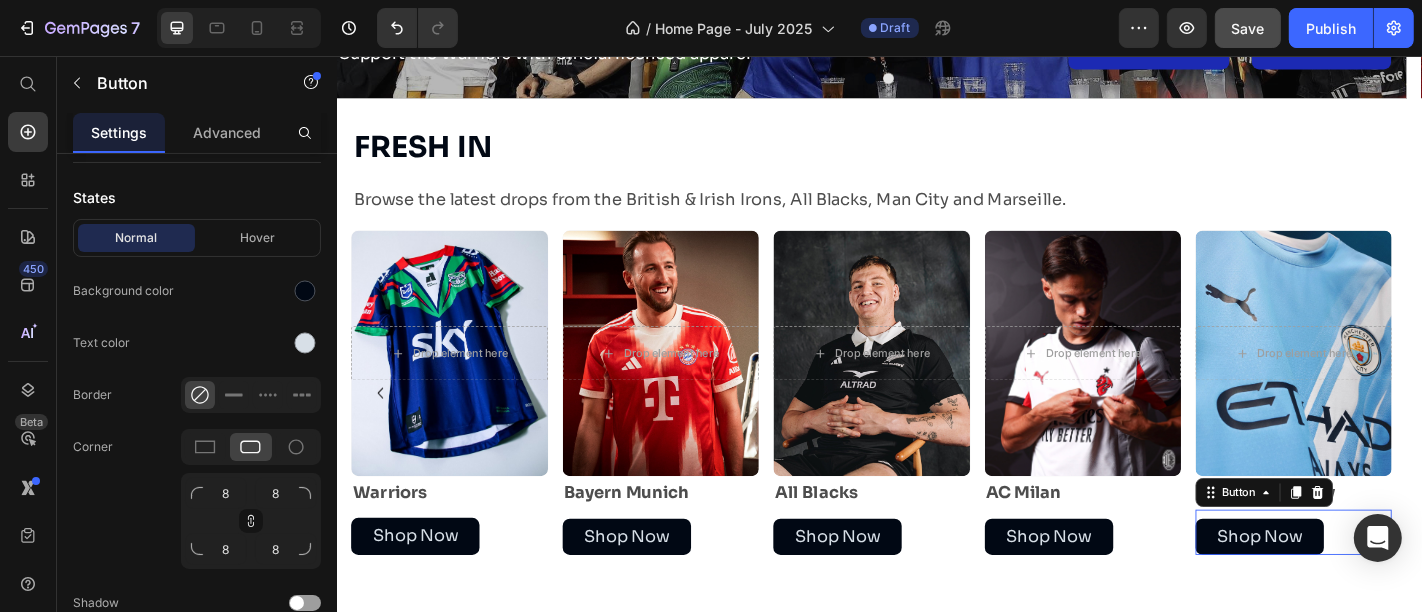 scroll, scrollTop: 0, scrollLeft: 0, axis: both 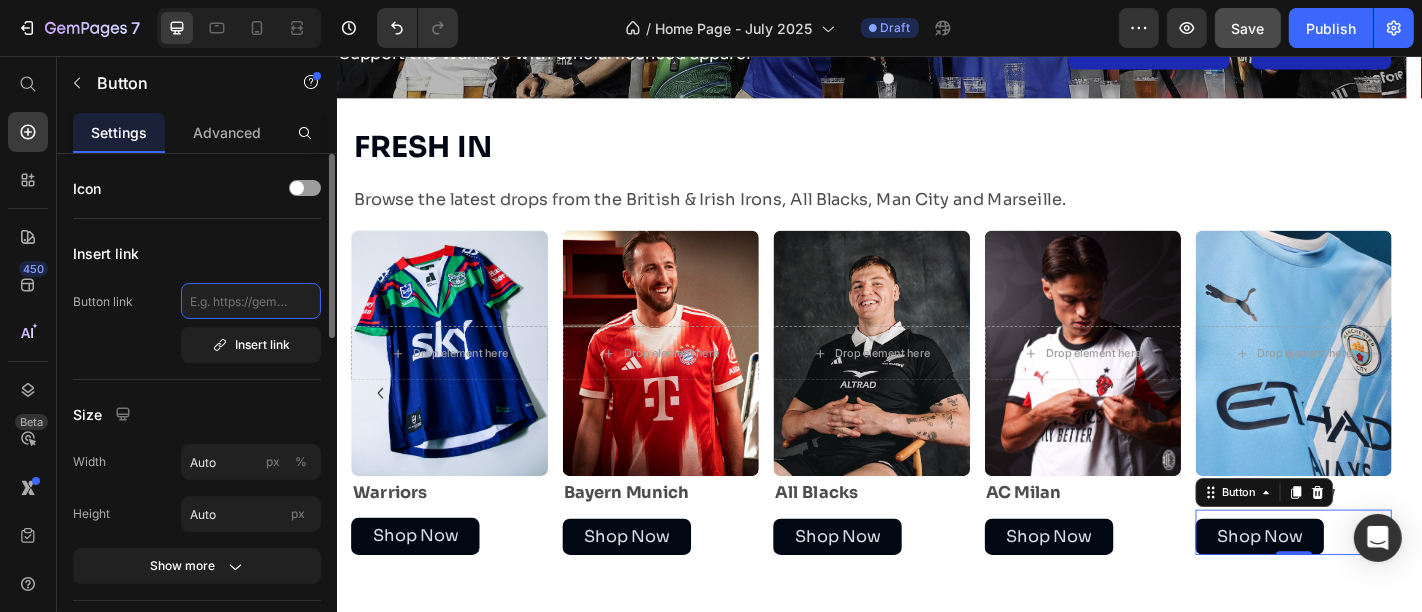 click 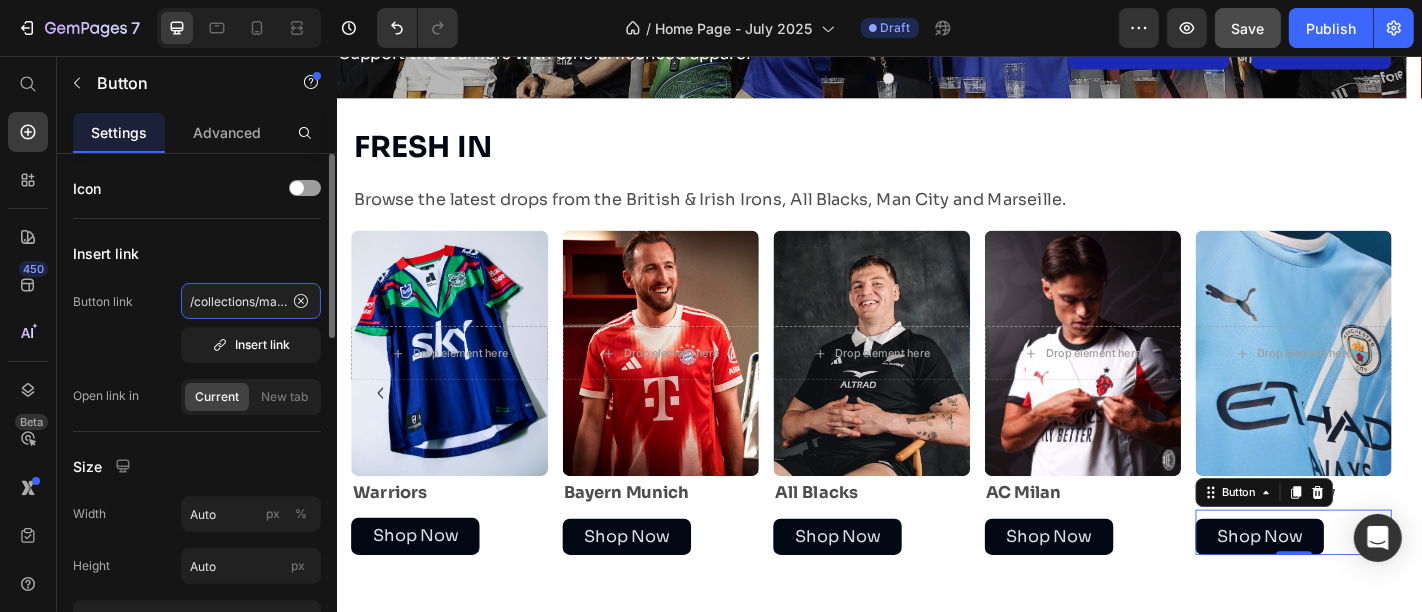 scroll, scrollTop: 0, scrollLeft: 63, axis: horizontal 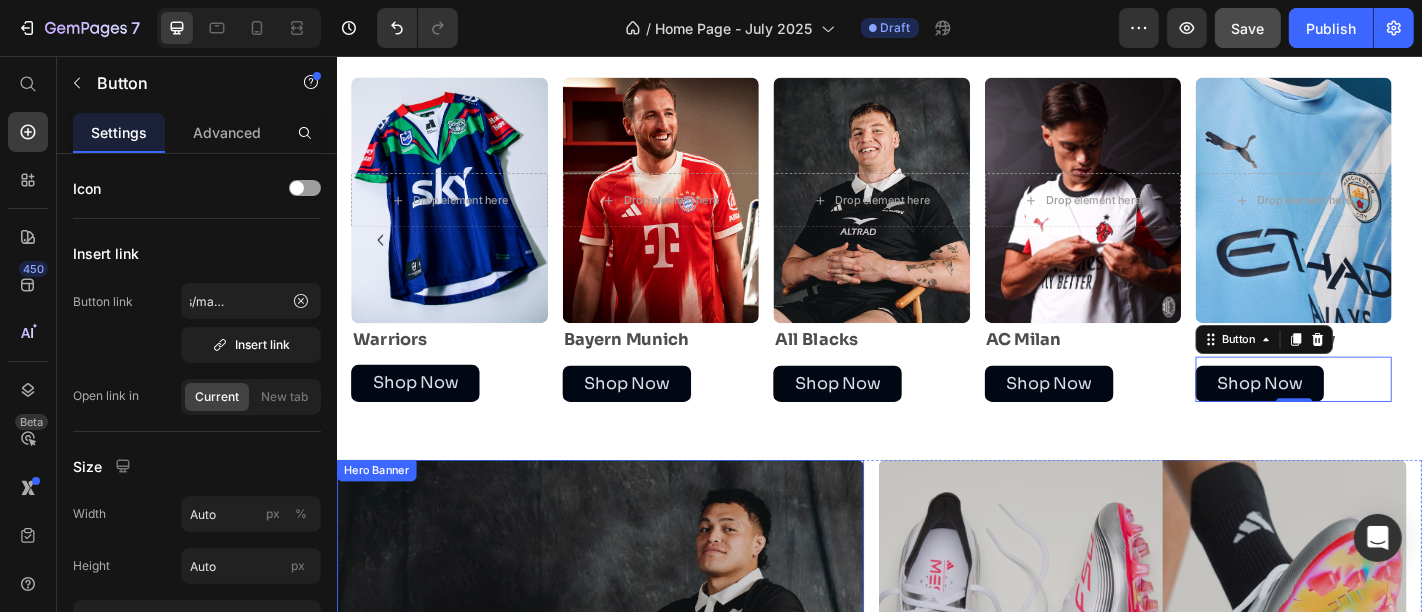 click at bounding box center [627, 735] 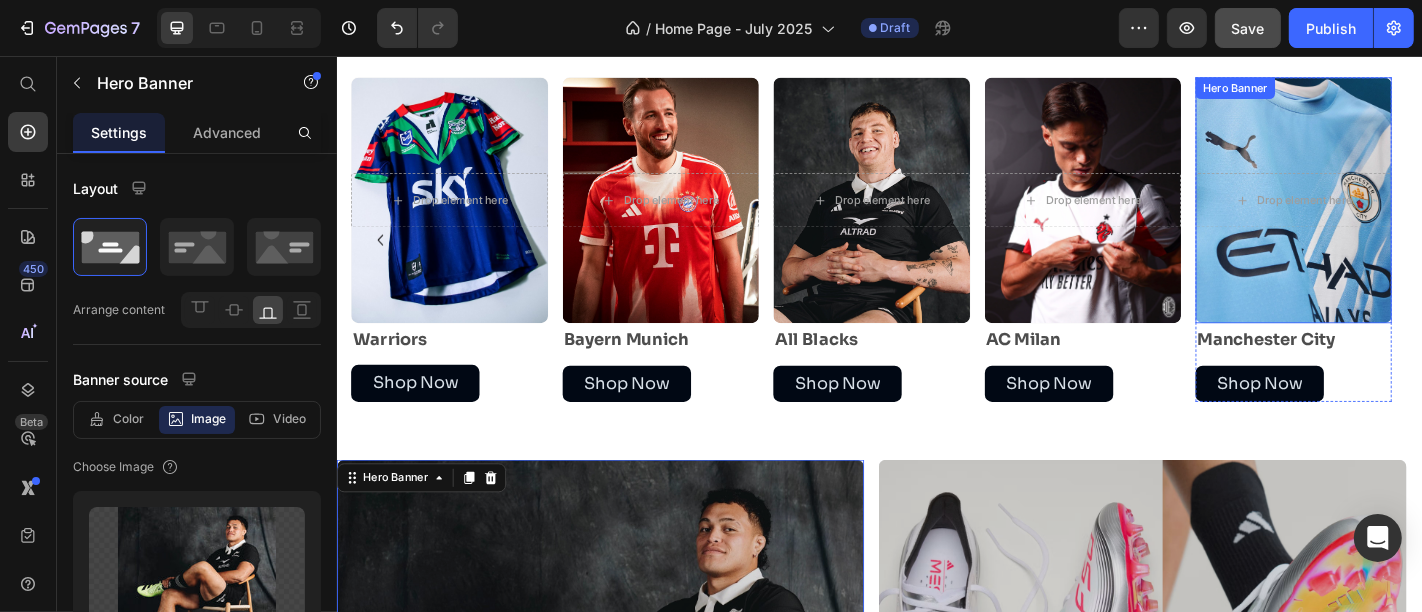 click on "Drop element here" at bounding box center (1394, 215) 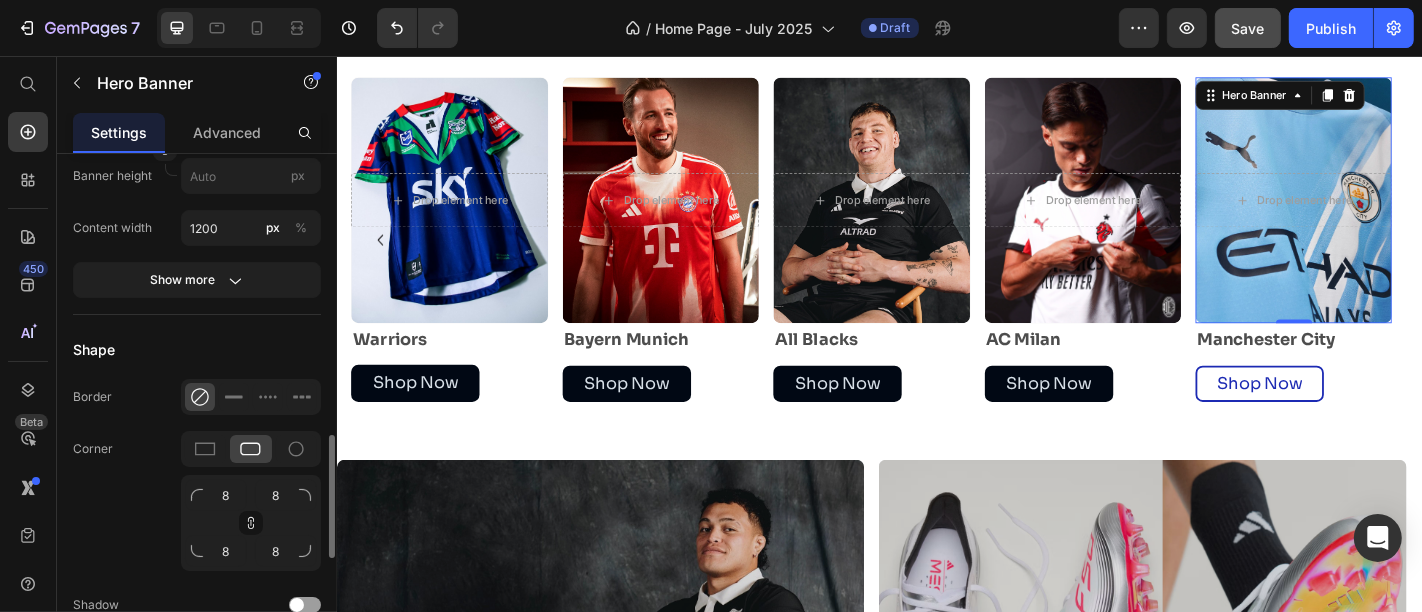 scroll, scrollTop: 1091, scrollLeft: 0, axis: vertical 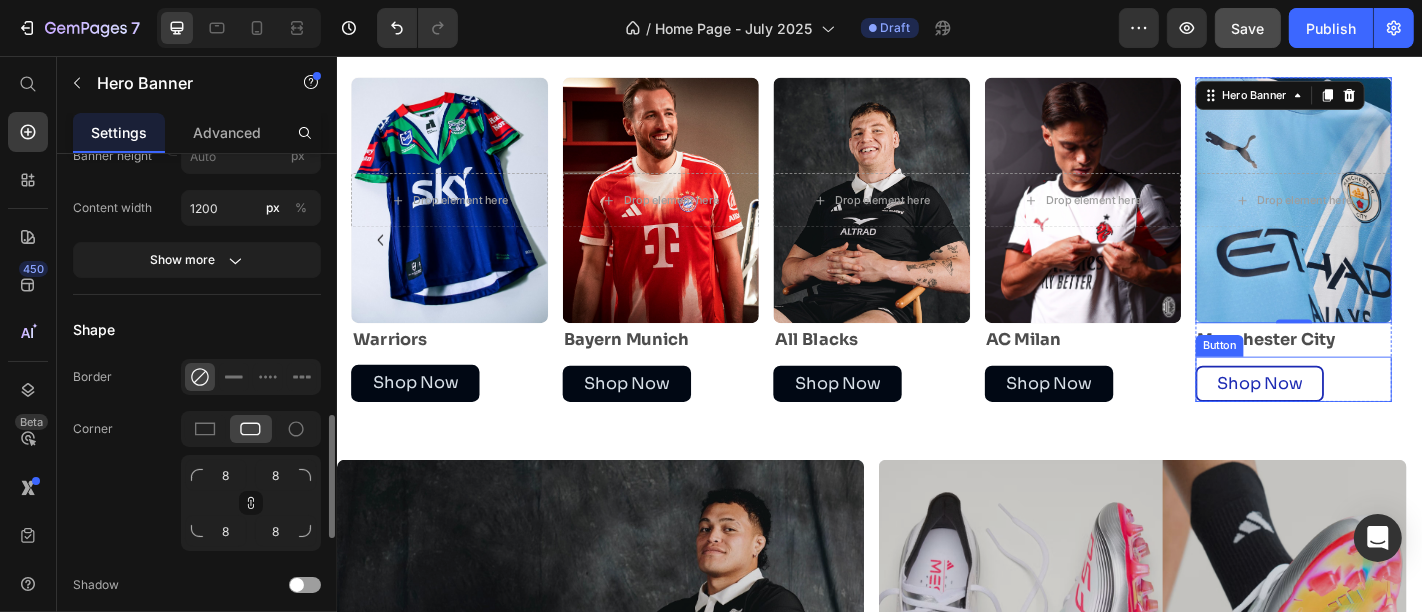 click on "Shop Now" at bounding box center (1357, 418) 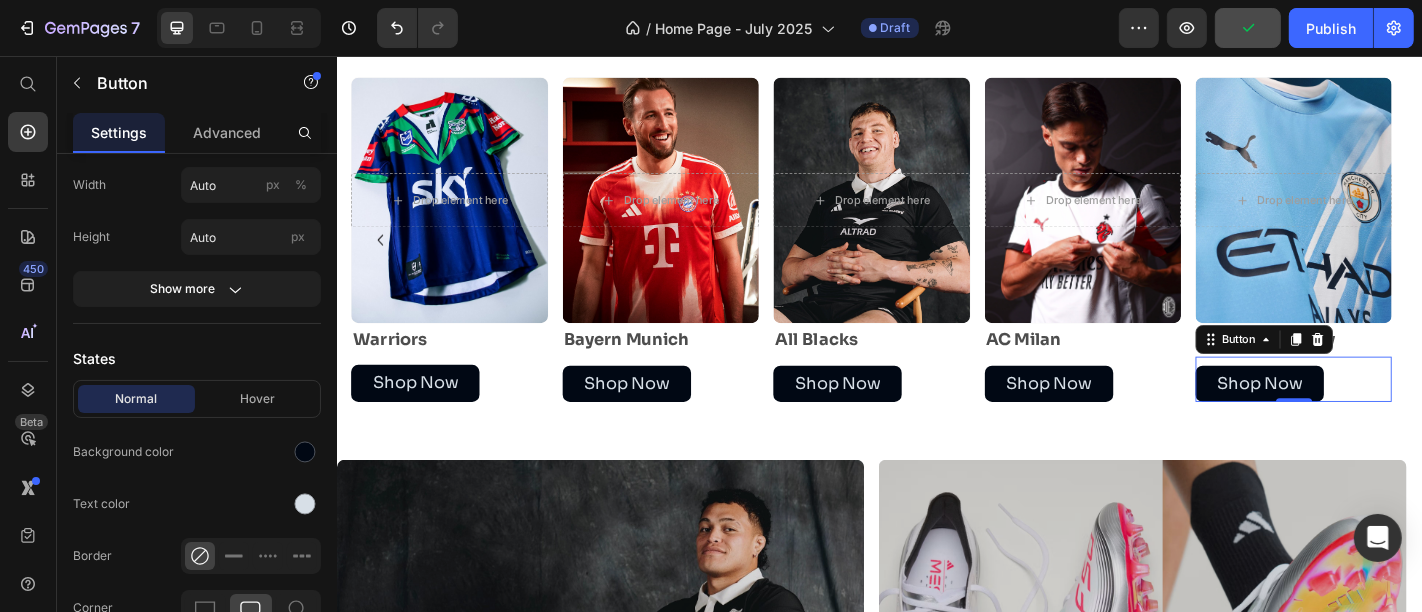 scroll, scrollTop: 40, scrollLeft: 0, axis: vertical 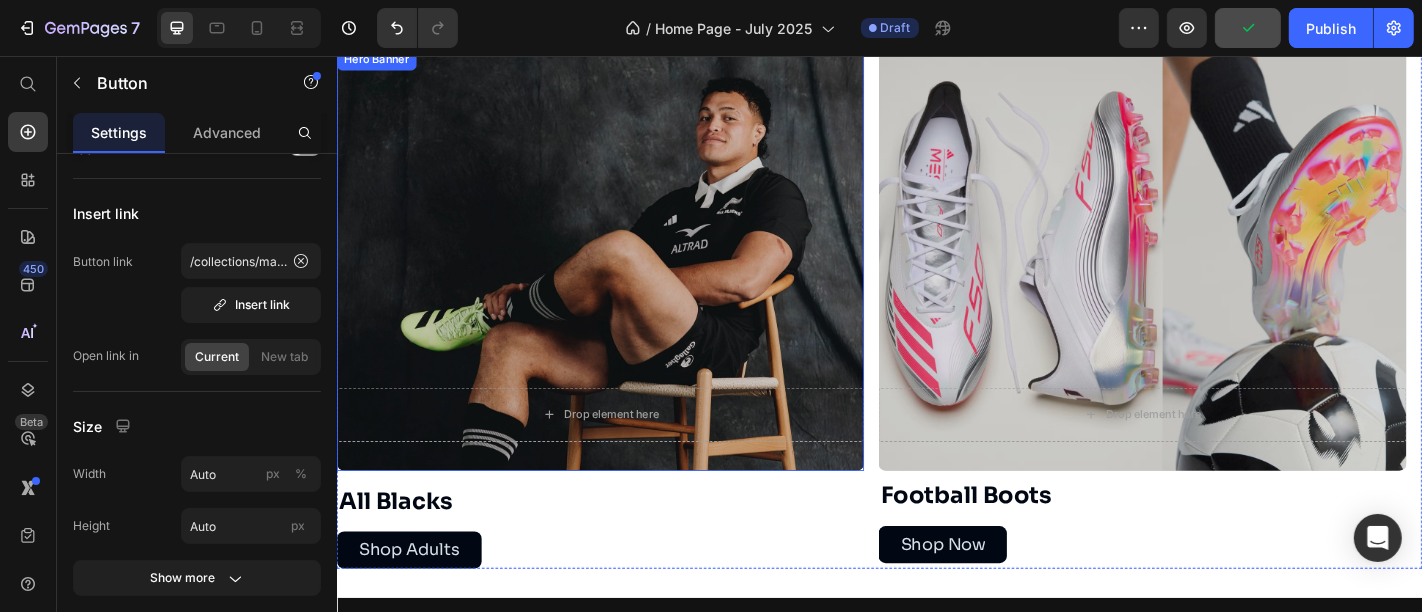 click at bounding box center [627, 281] 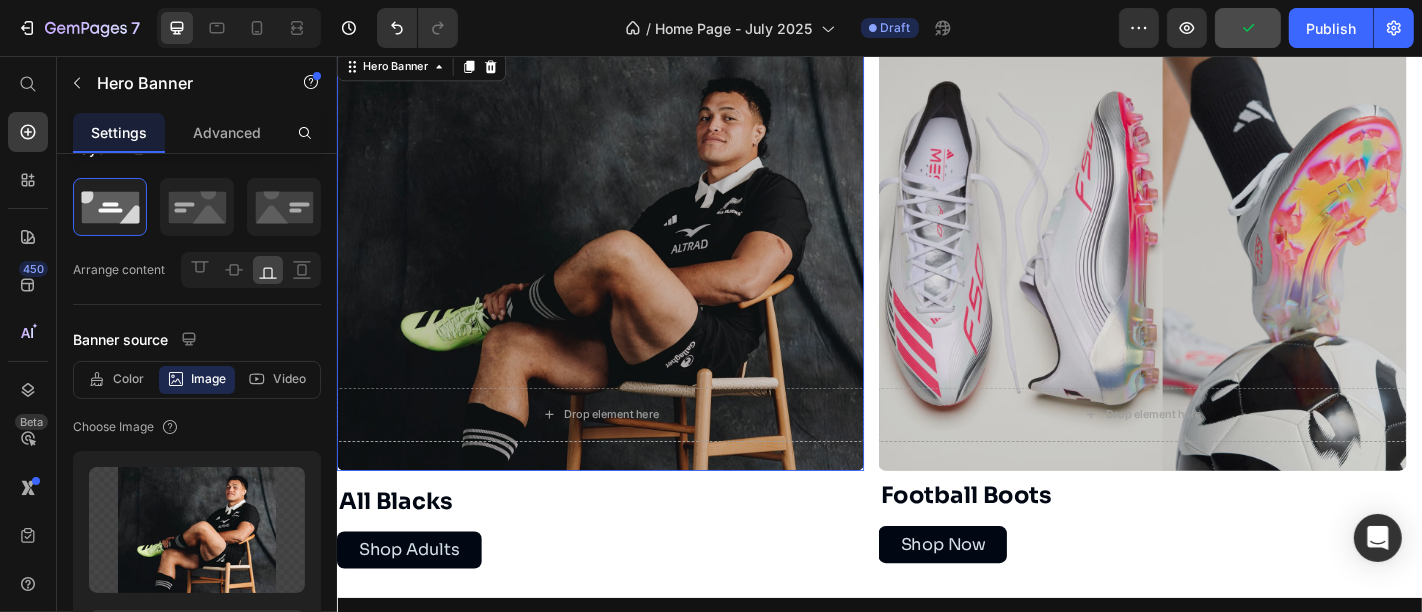 scroll, scrollTop: 0, scrollLeft: 0, axis: both 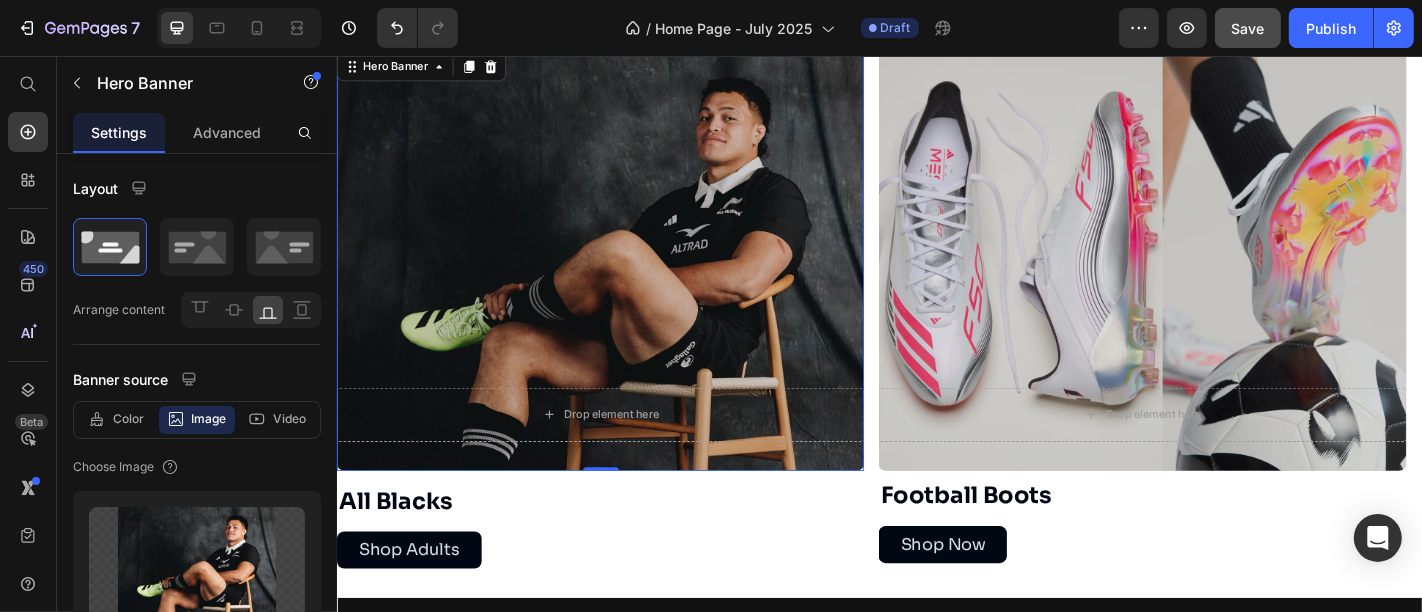 click at bounding box center (627, 281) 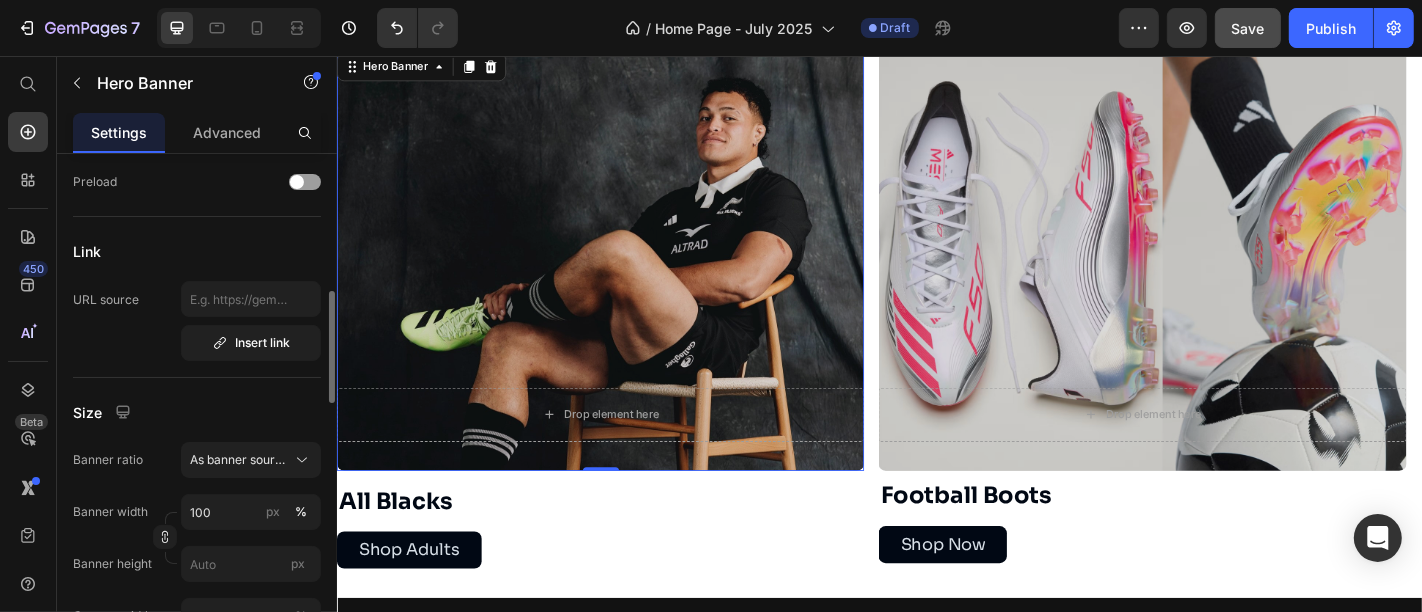 scroll, scrollTop: 631, scrollLeft: 0, axis: vertical 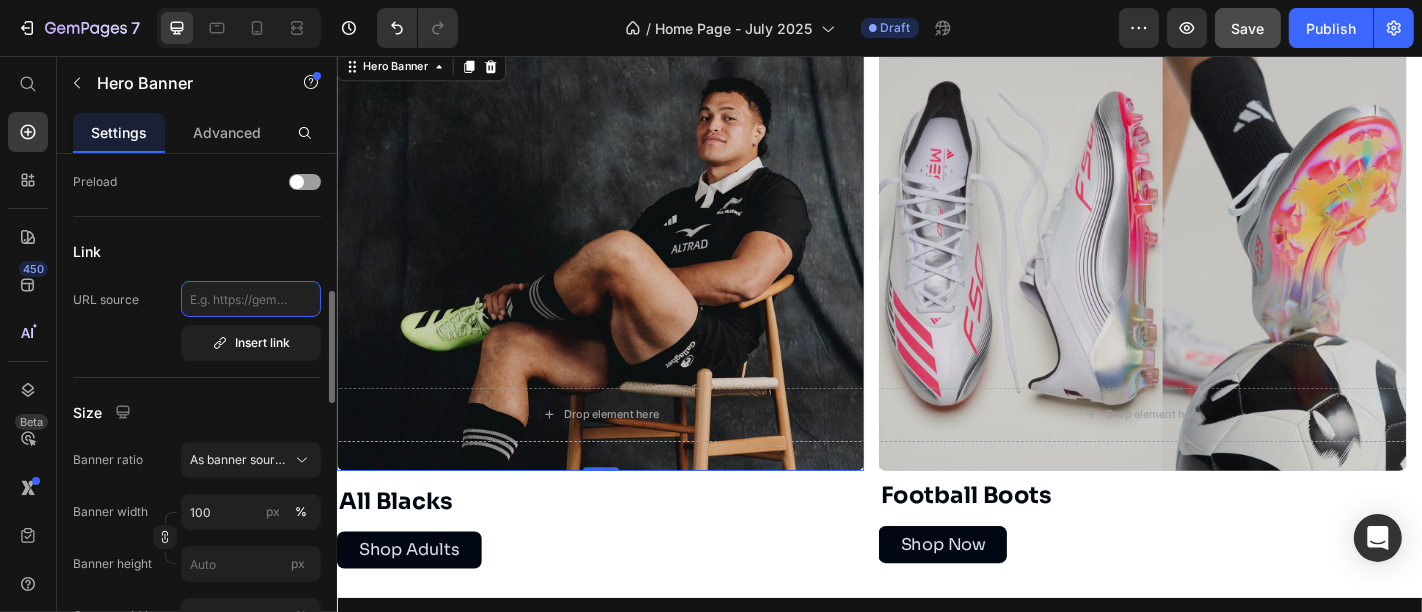 click 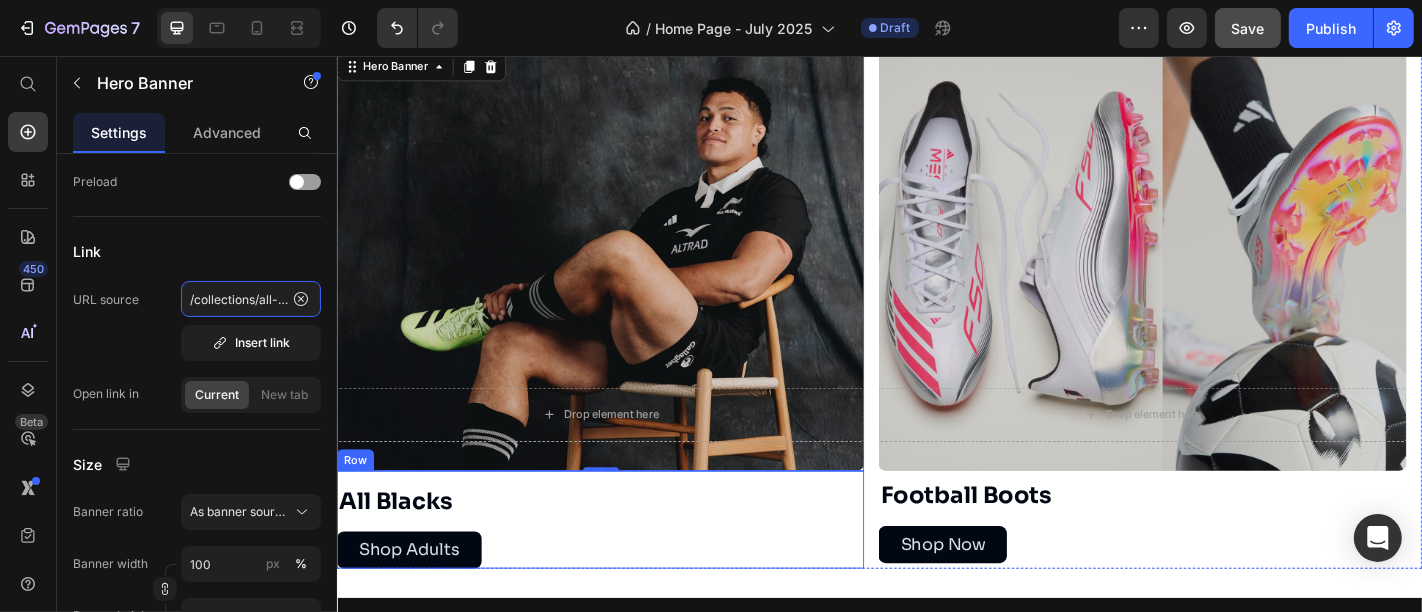 scroll, scrollTop: 0, scrollLeft: 25, axis: horizontal 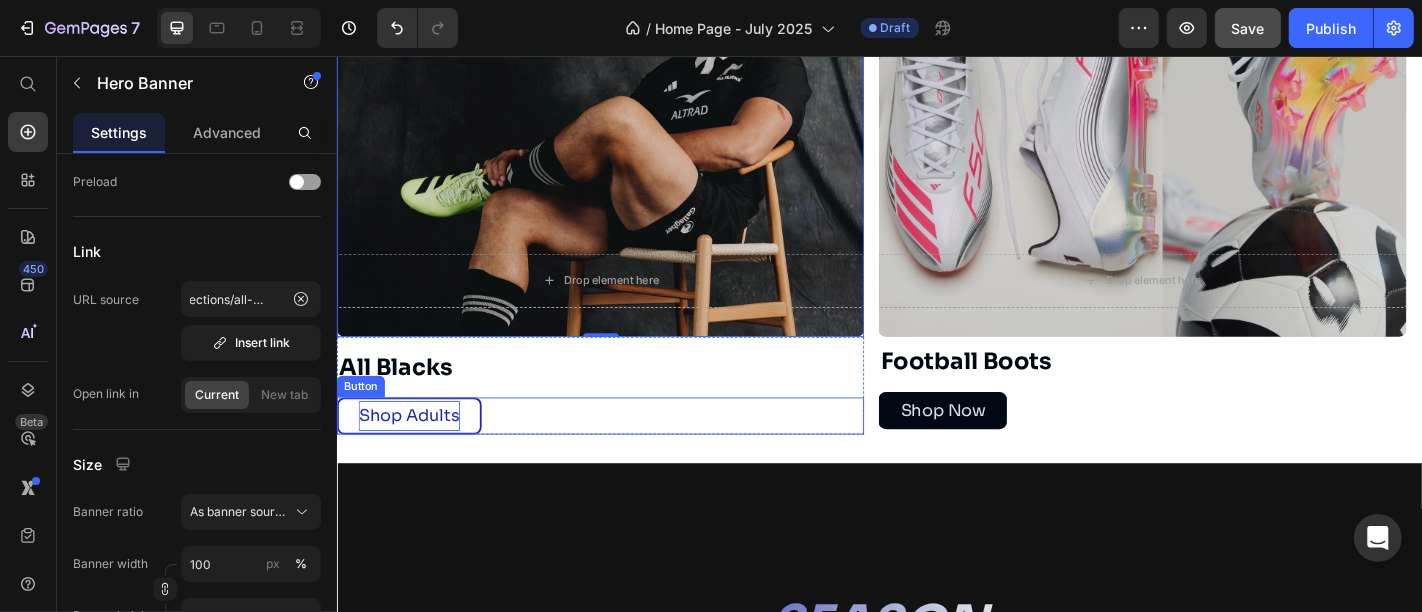 click on "Shop Adults" at bounding box center [416, 453] 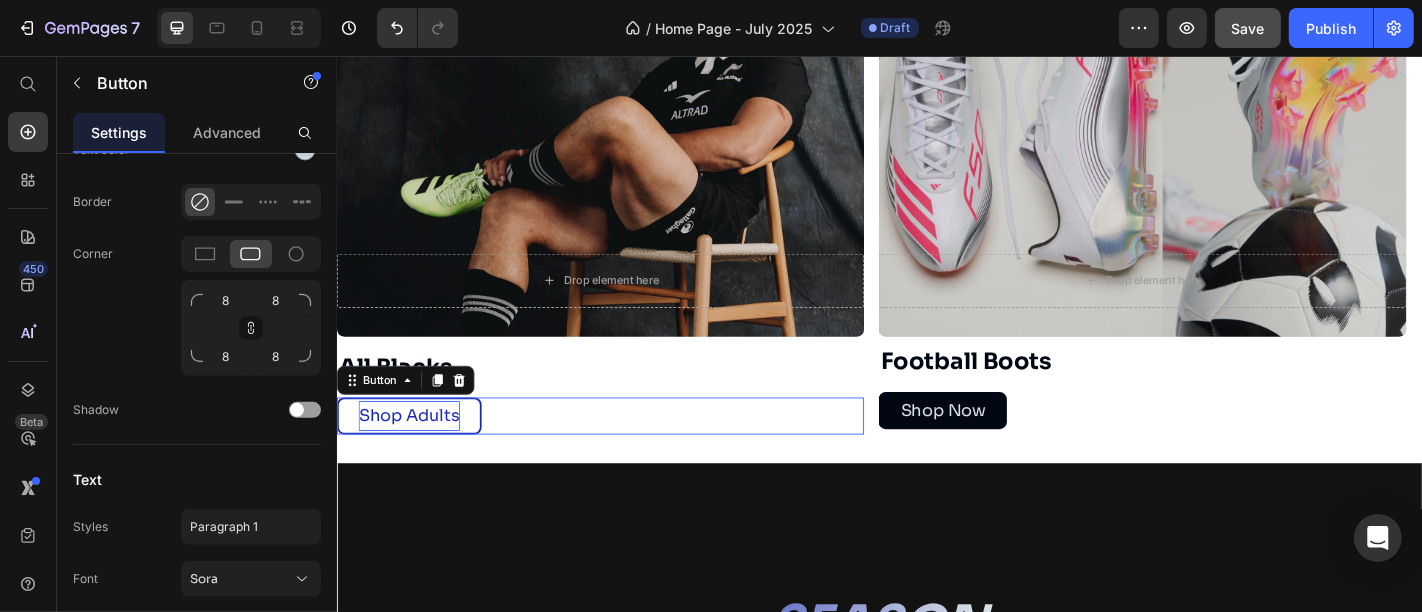 scroll, scrollTop: 0, scrollLeft: 0, axis: both 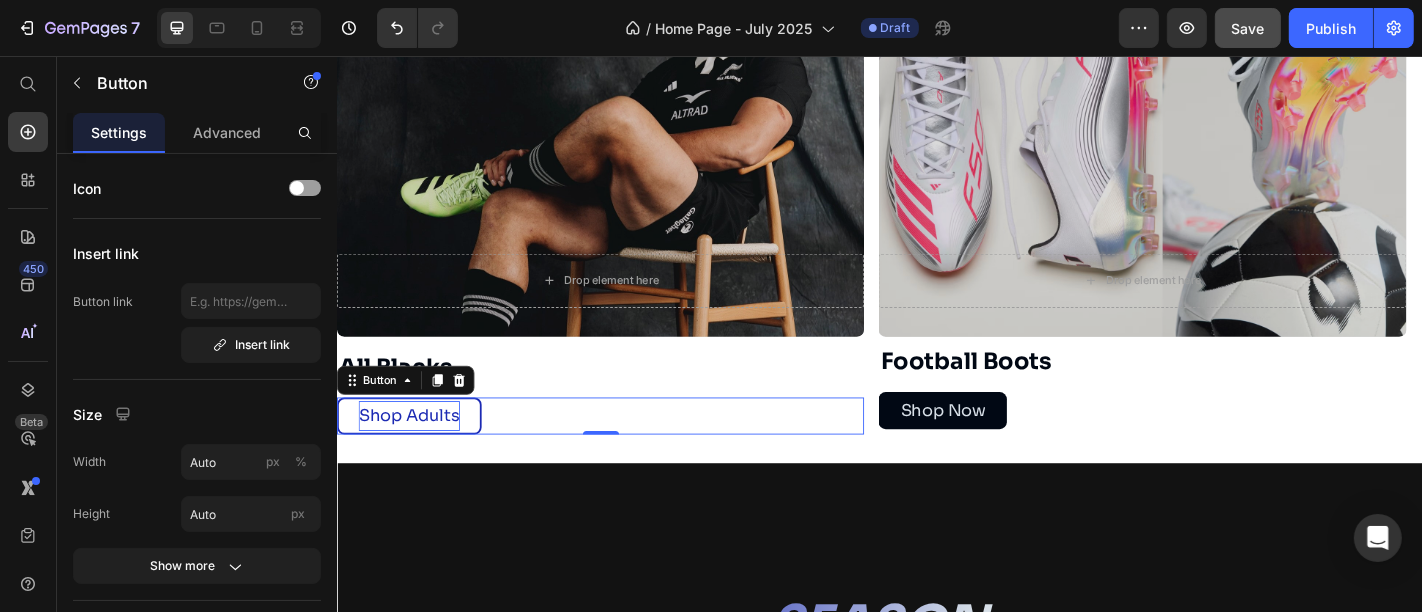 click on "Shop Adults" at bounding box center [416, 453] 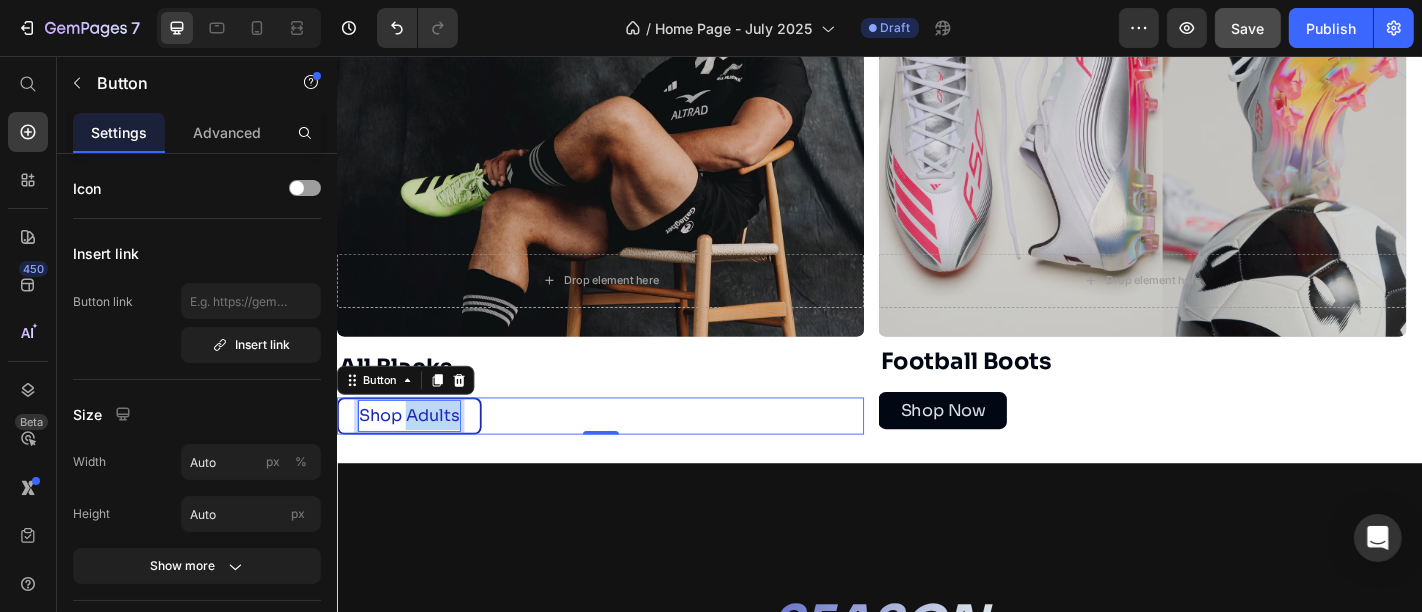 click on "Shop Adults" at bounding box center (416, 453) 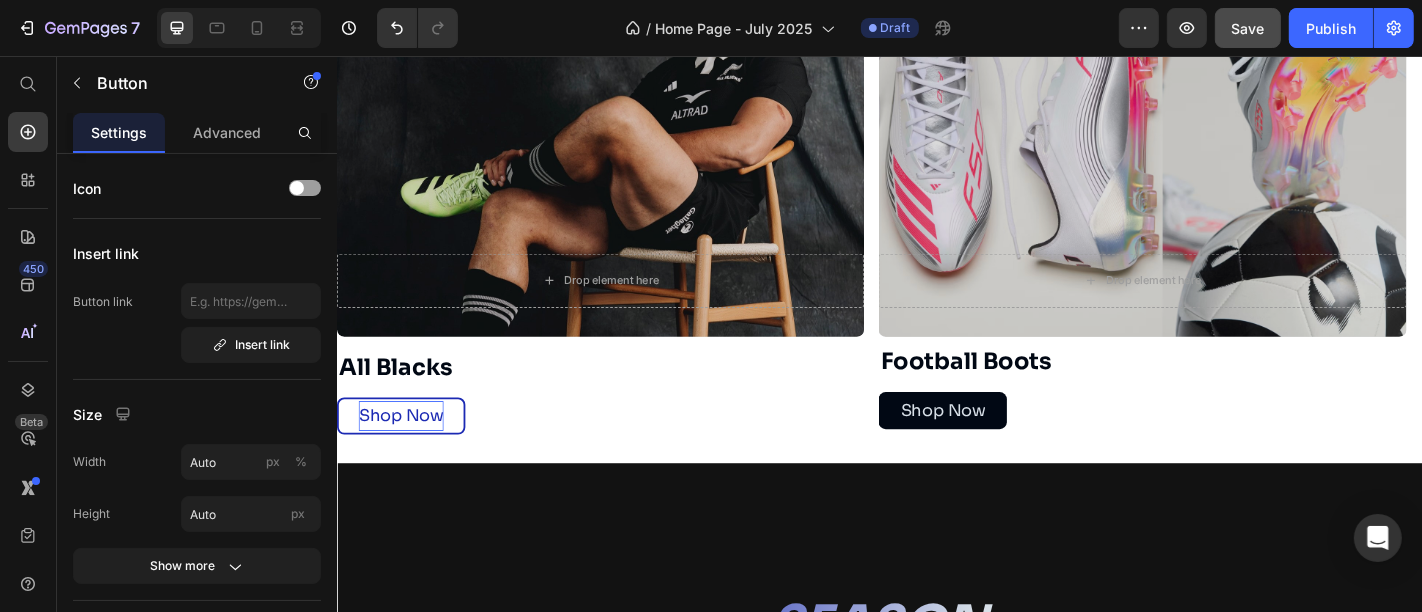 click on "Shop Now" at bounding box center [407, 453] 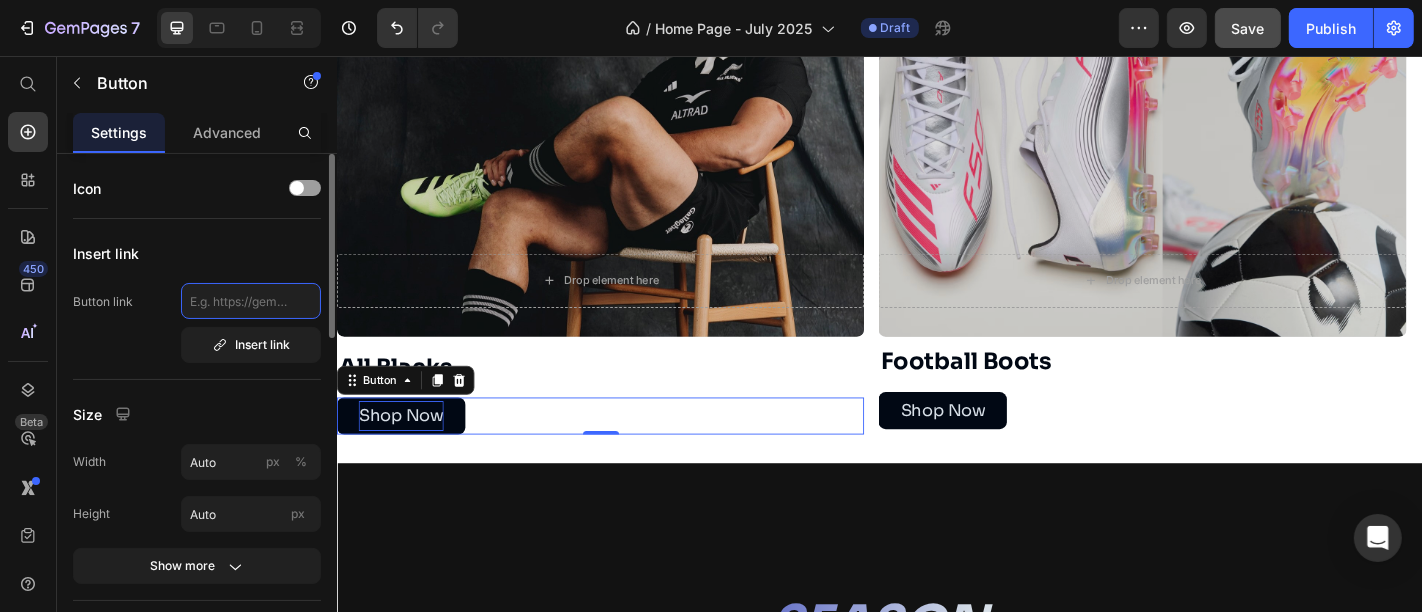 click 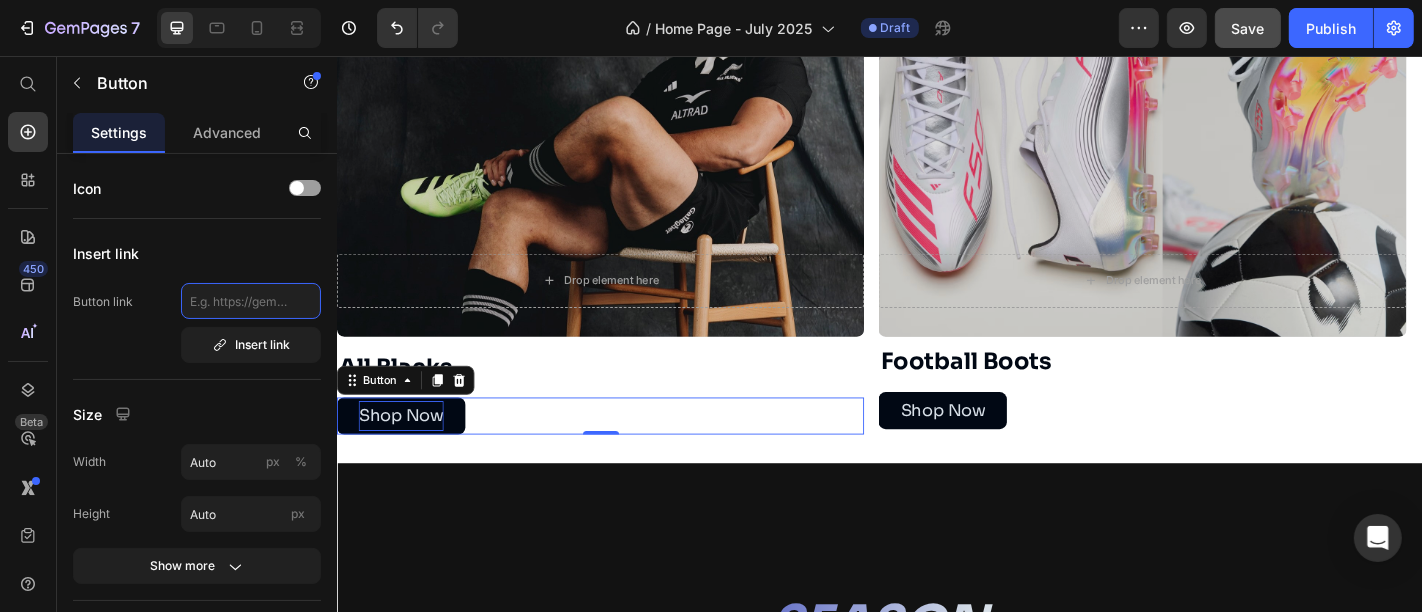 paste on "/collections/all-blacks" 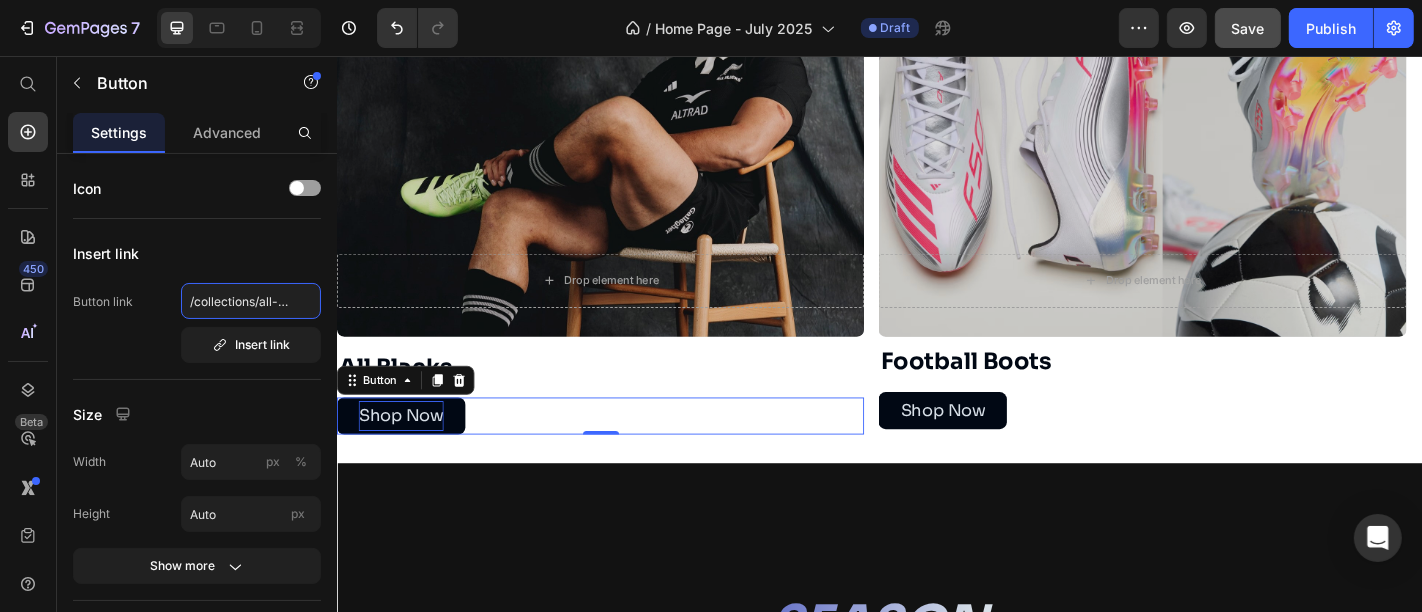 scroll, scrollTop: 0, scrollLeft: 25, axis: horizontal 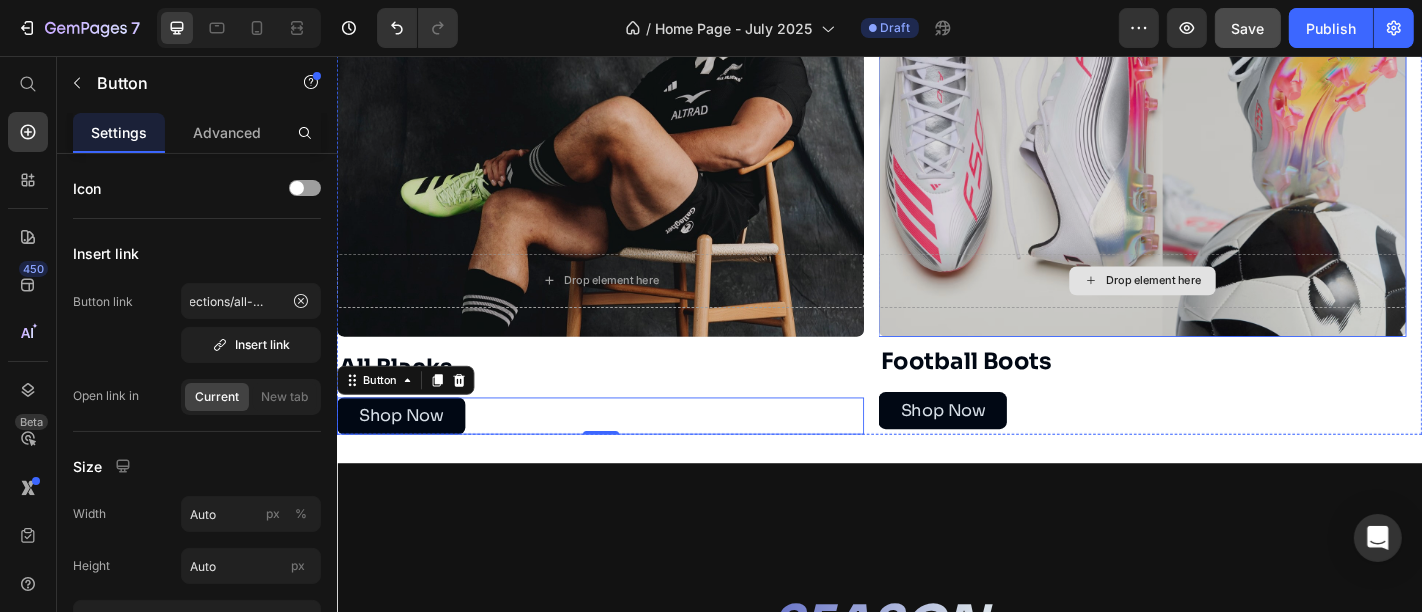click on "Drop element here" at bounding box center (1226, 304) 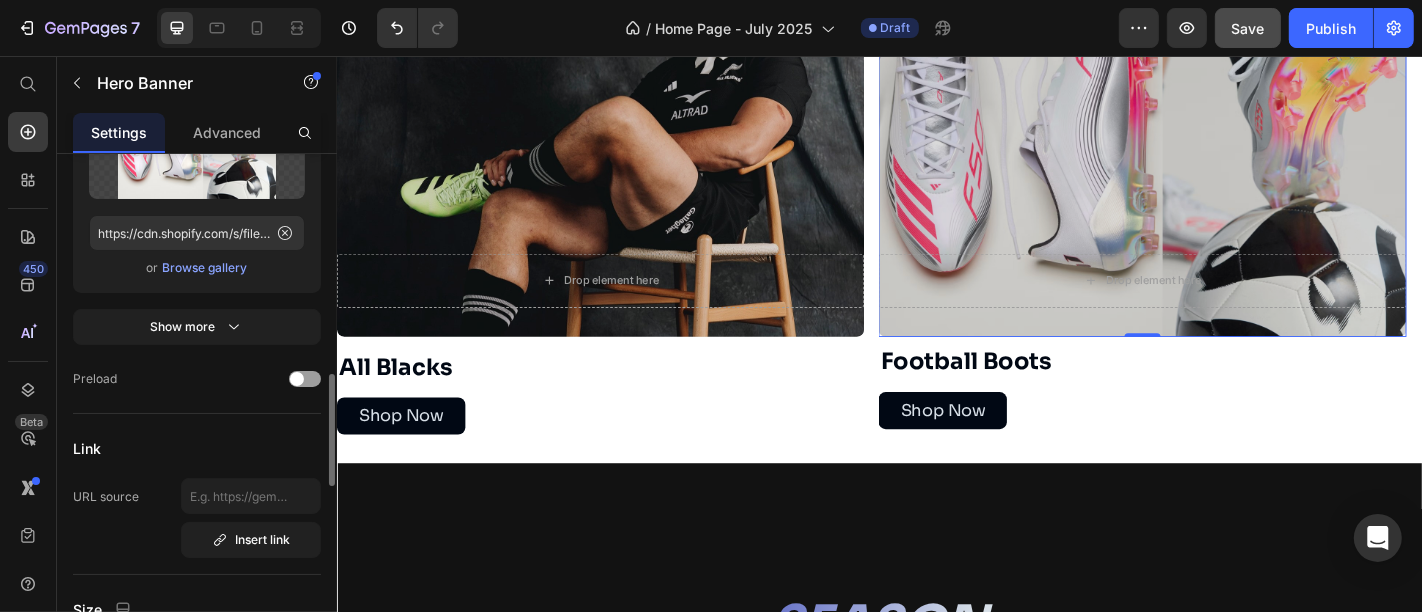 scroll, scrollTop: 576, scrollLeft: 0, axis: vertical 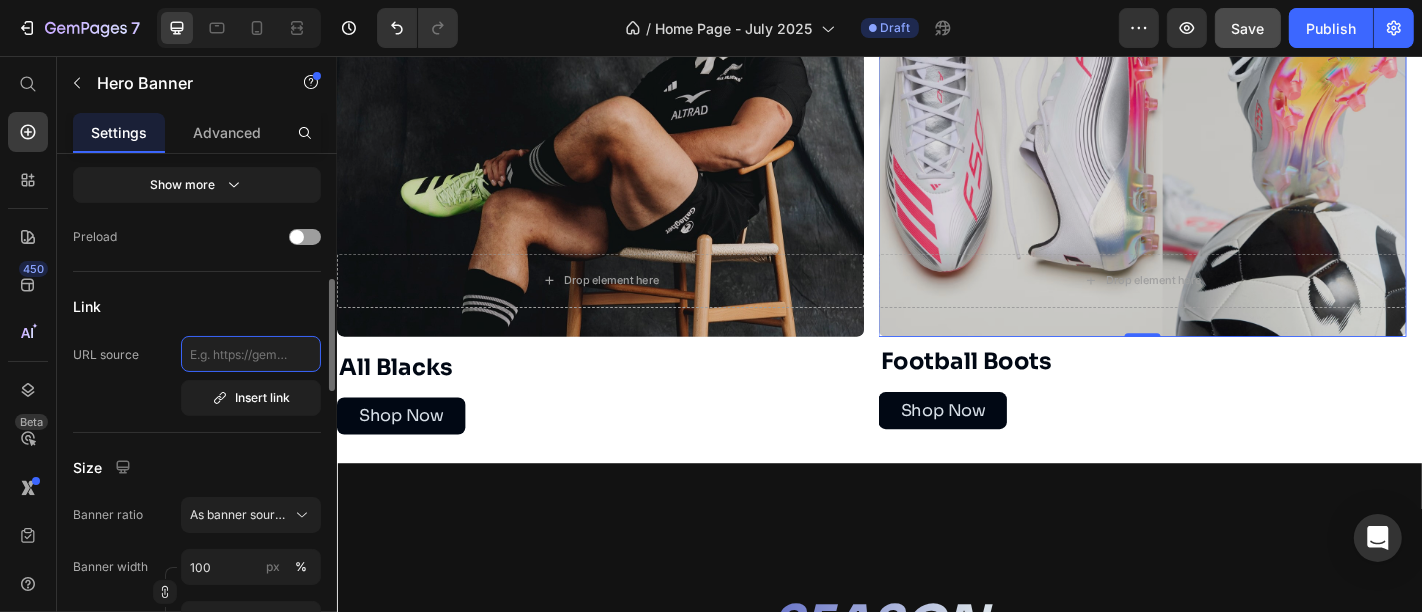 click 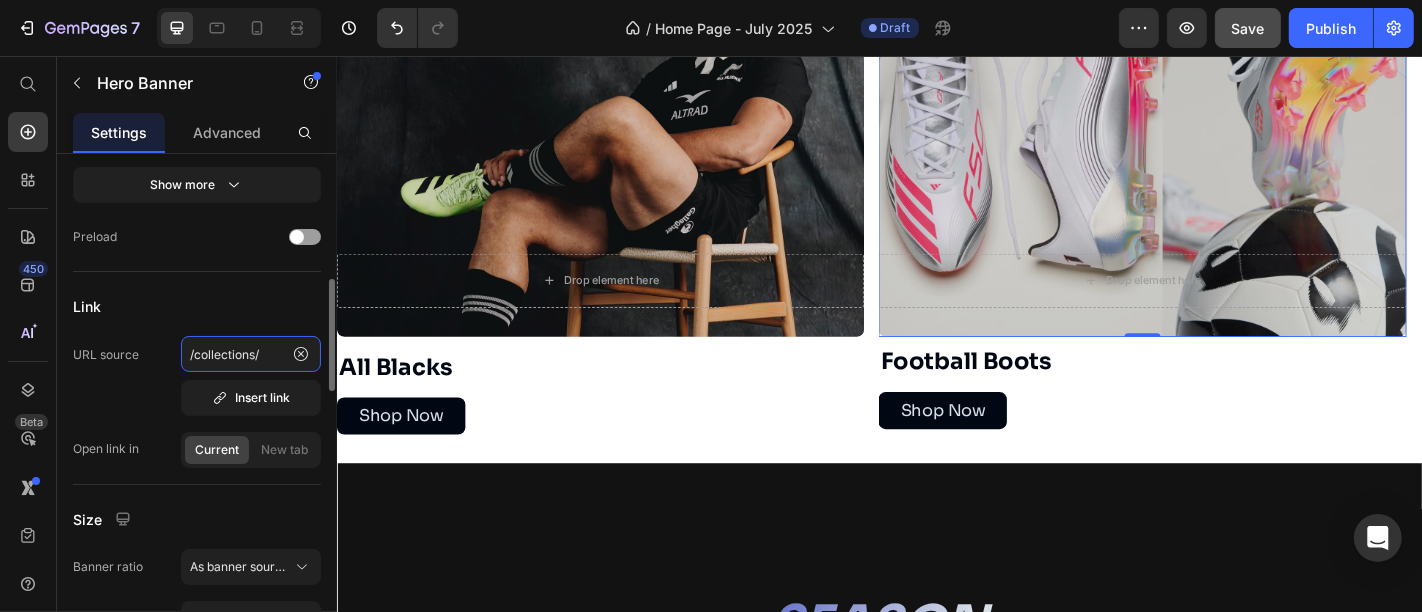 paste on "football-boots-footwear" 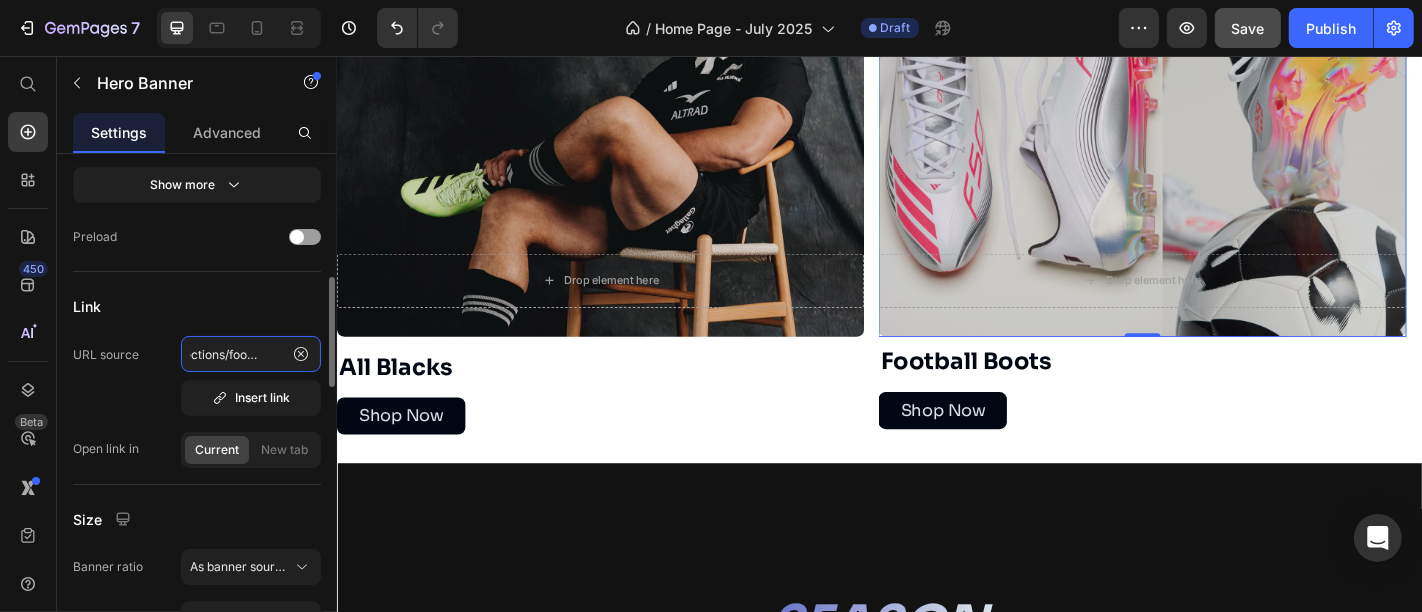 scroll, scrollTop: 0, scrollLeft: 0, axis: both 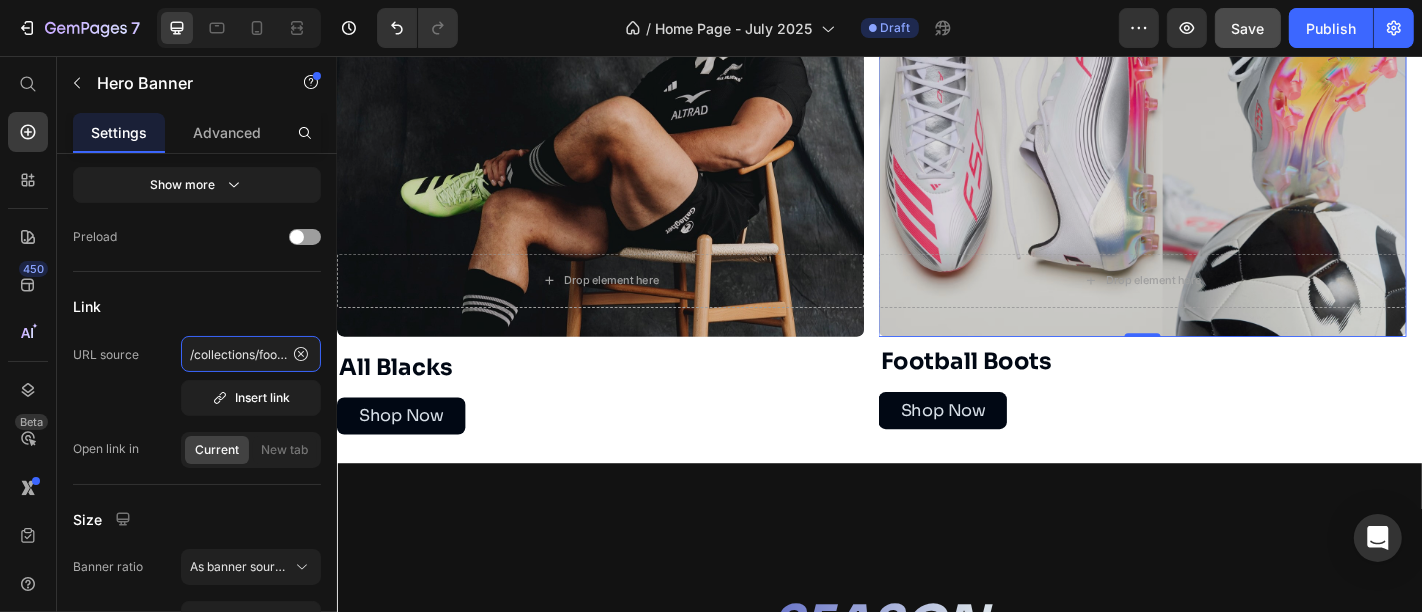type on "/collections/football-boots-footwear" 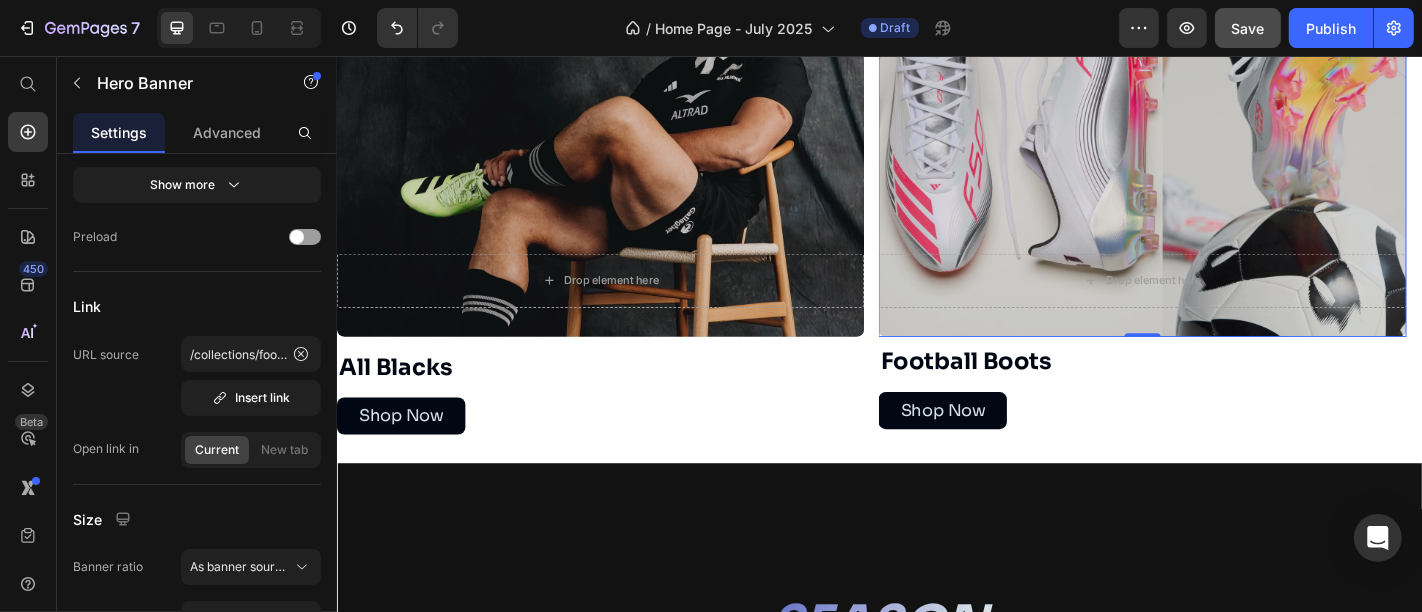 click on "Drop element here" at bounding box center [1226, 304] 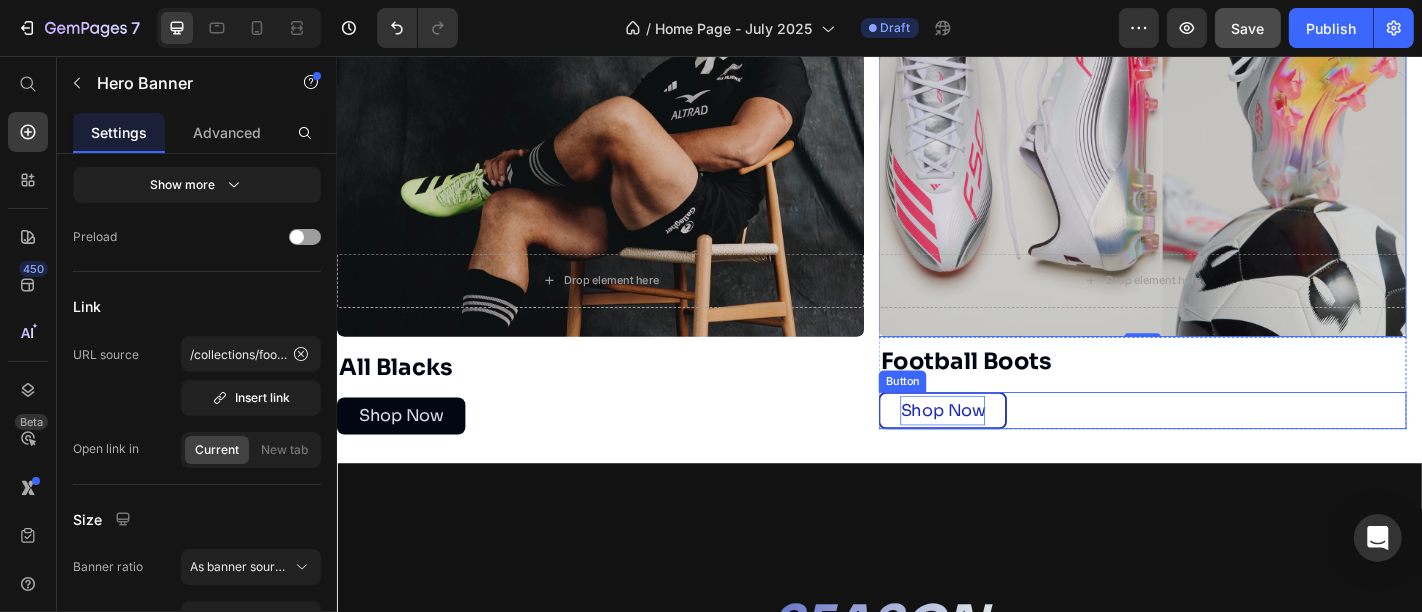 click on "Shop Now" at bounding box center (1006, 447) 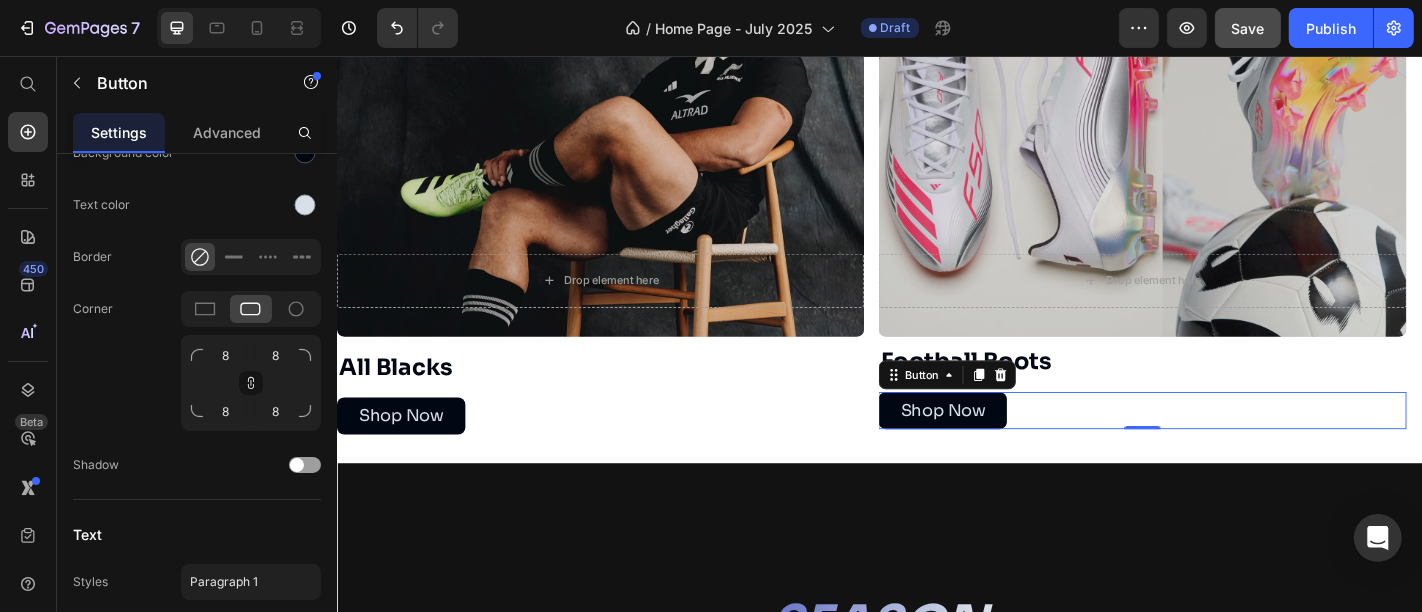 scroll, scrollTop: 0, scrollLeft: 0, axis: both 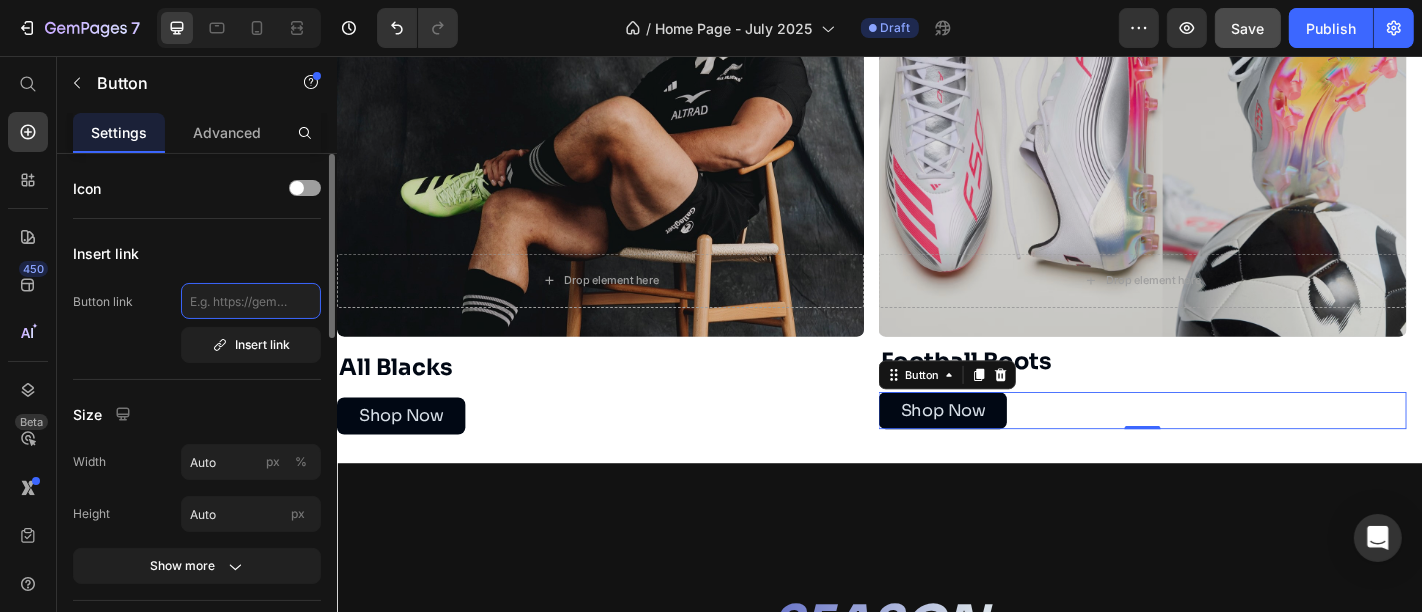 click 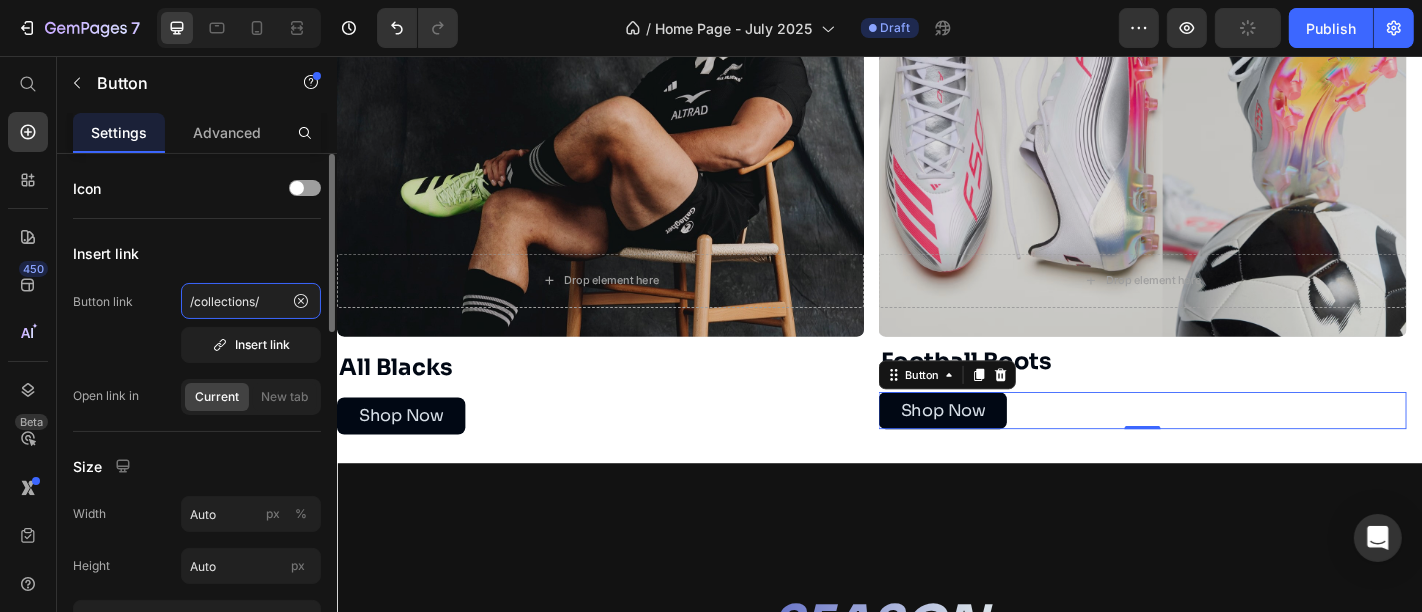 paste on "football-boots-footwear" 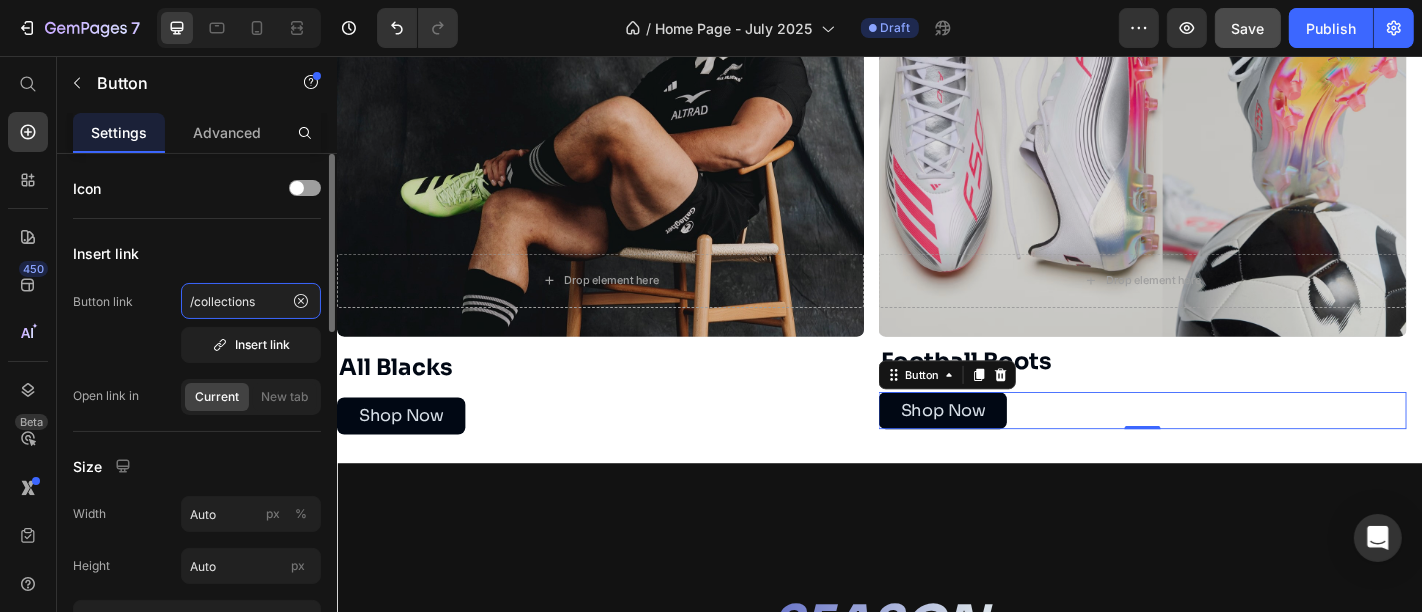 scroll, scrollTop: 0, scrollLeft: 0, axis: both 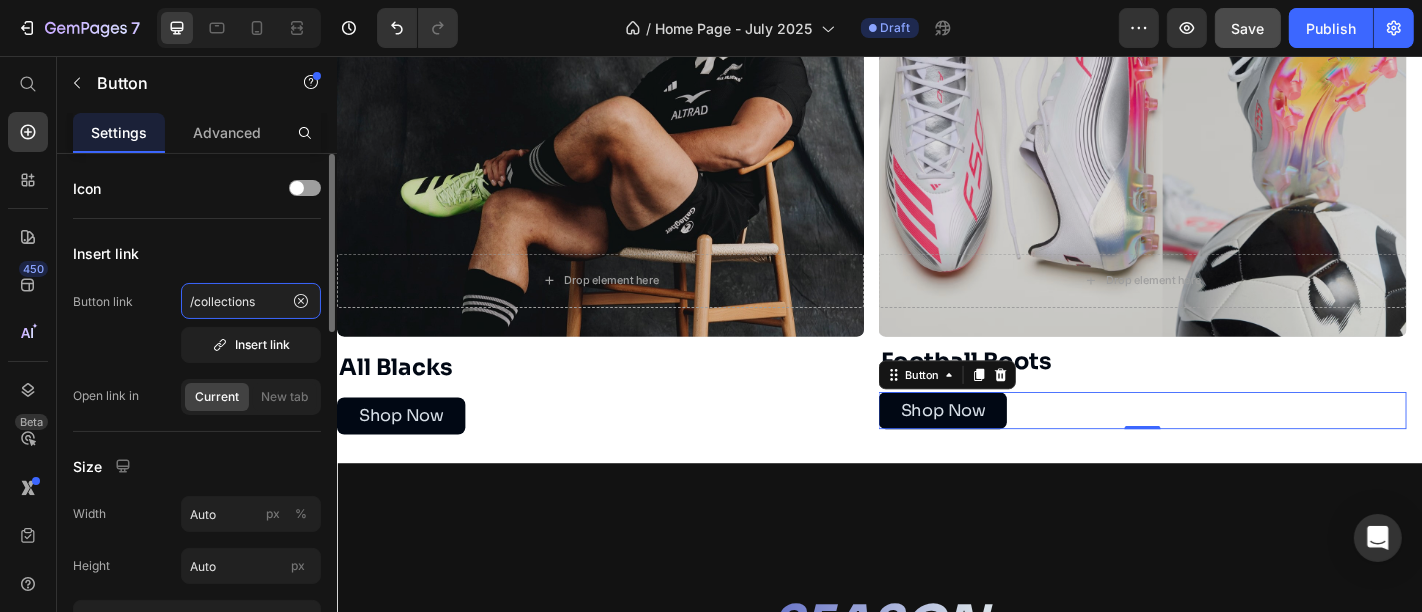 click on "/collections" 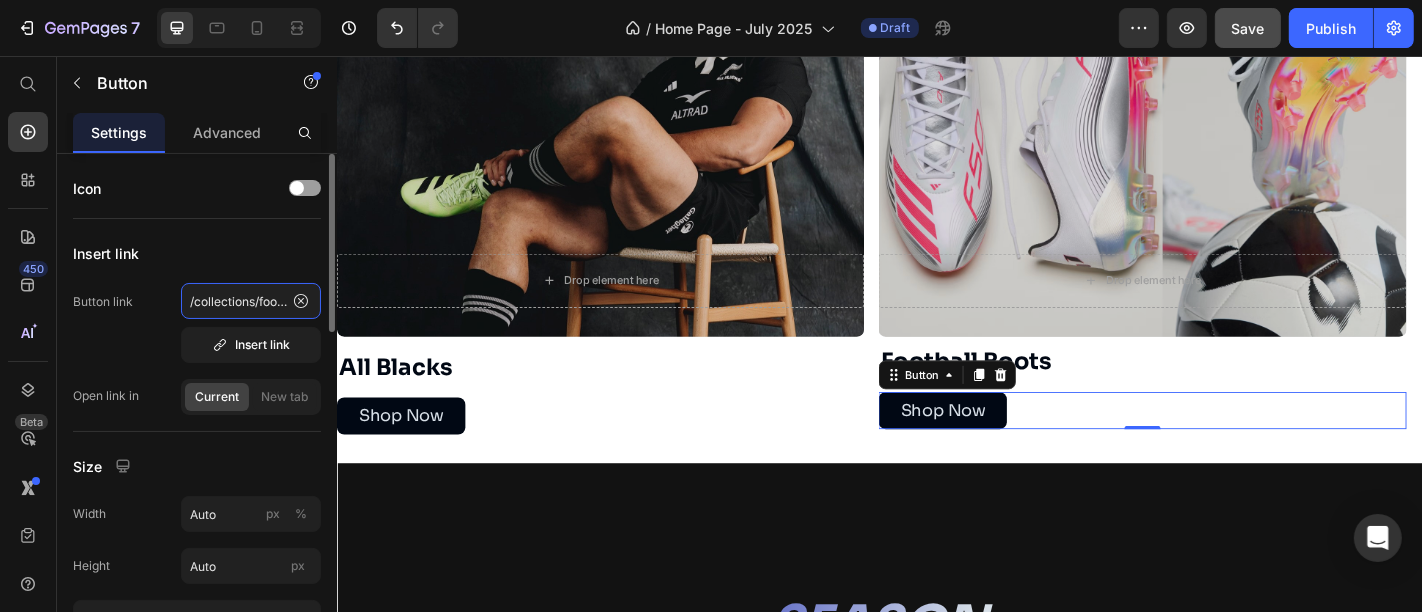 scroll, scrollTop: 0, scrollLeft: 107, axis: horizontal 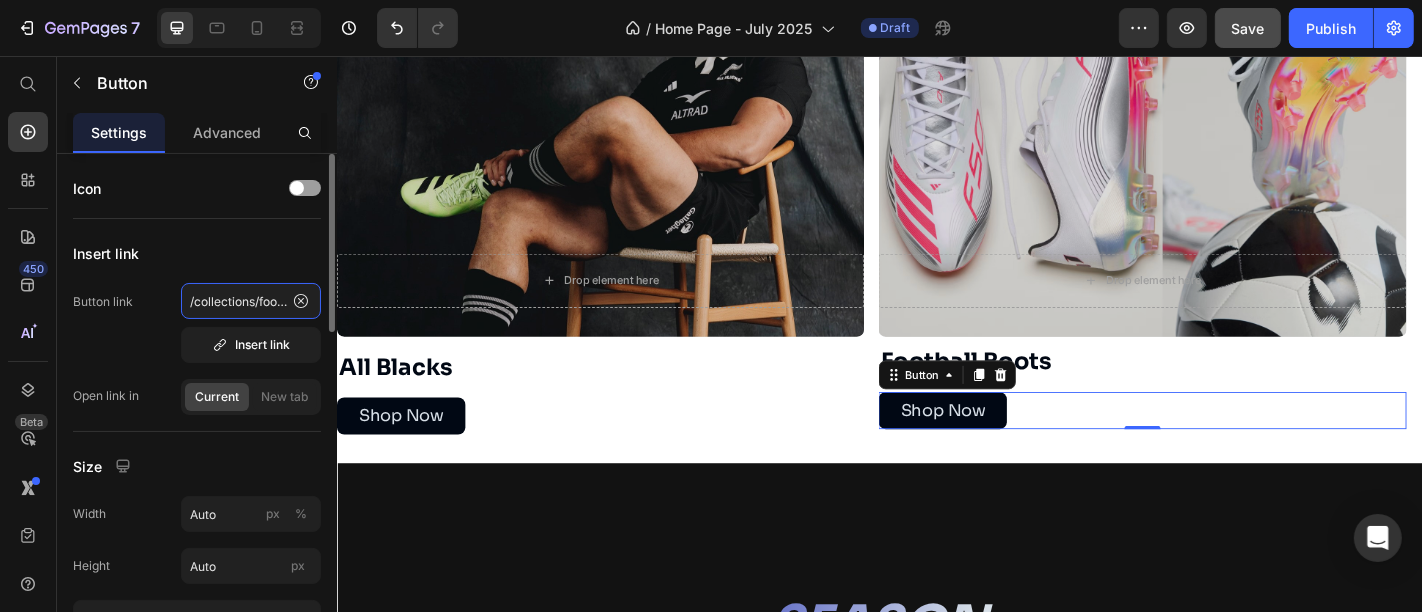 drag, startPoint x: 208, startPoint y: 302, endPoint x: 135, endPoint y: 318, distance: 74.73286 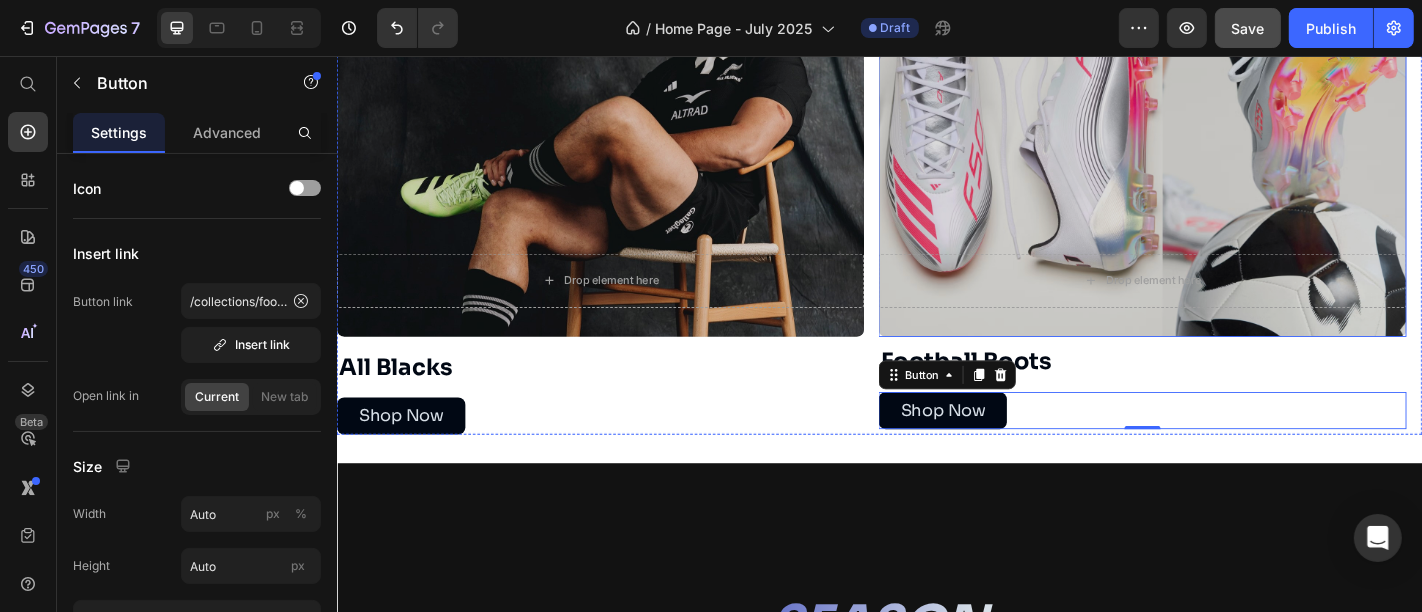 click on "Drop element here" at bounding box center (1226, 304) 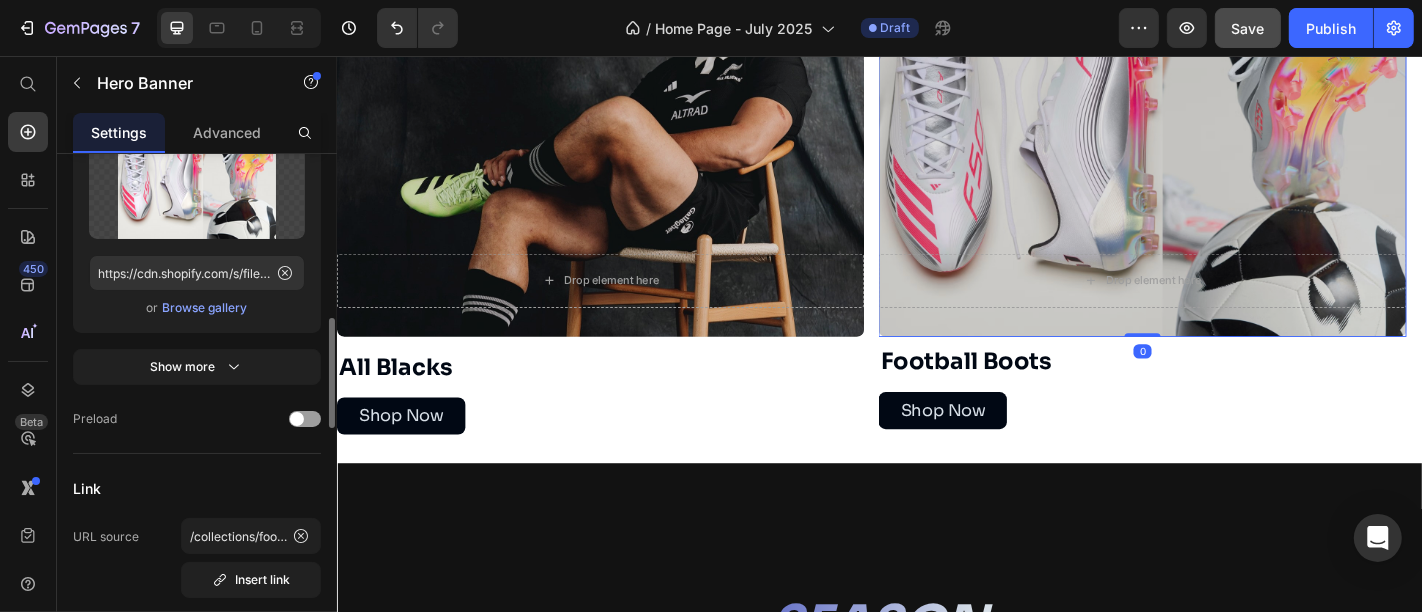 scroll, scrollTop: 514, scrollLeft: 0, axis: vertical 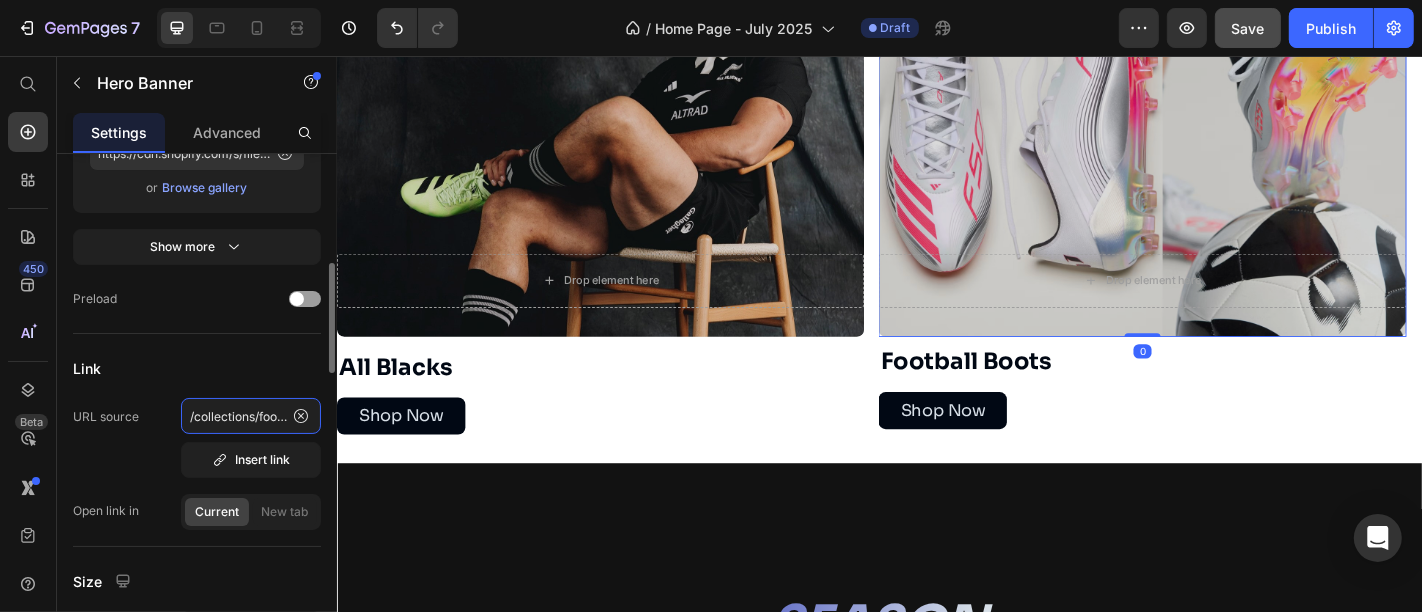 click on "/collections/football-boots-footwear" 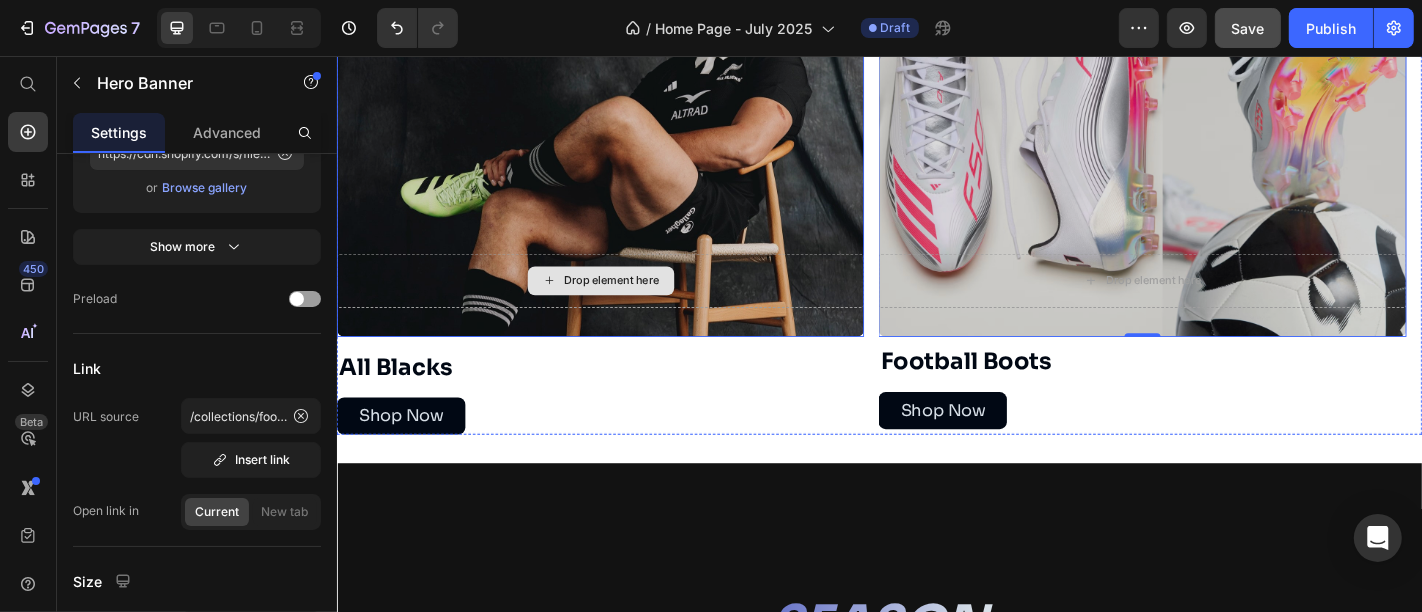 click on "Drop element here" at bounding box center (628, 304) 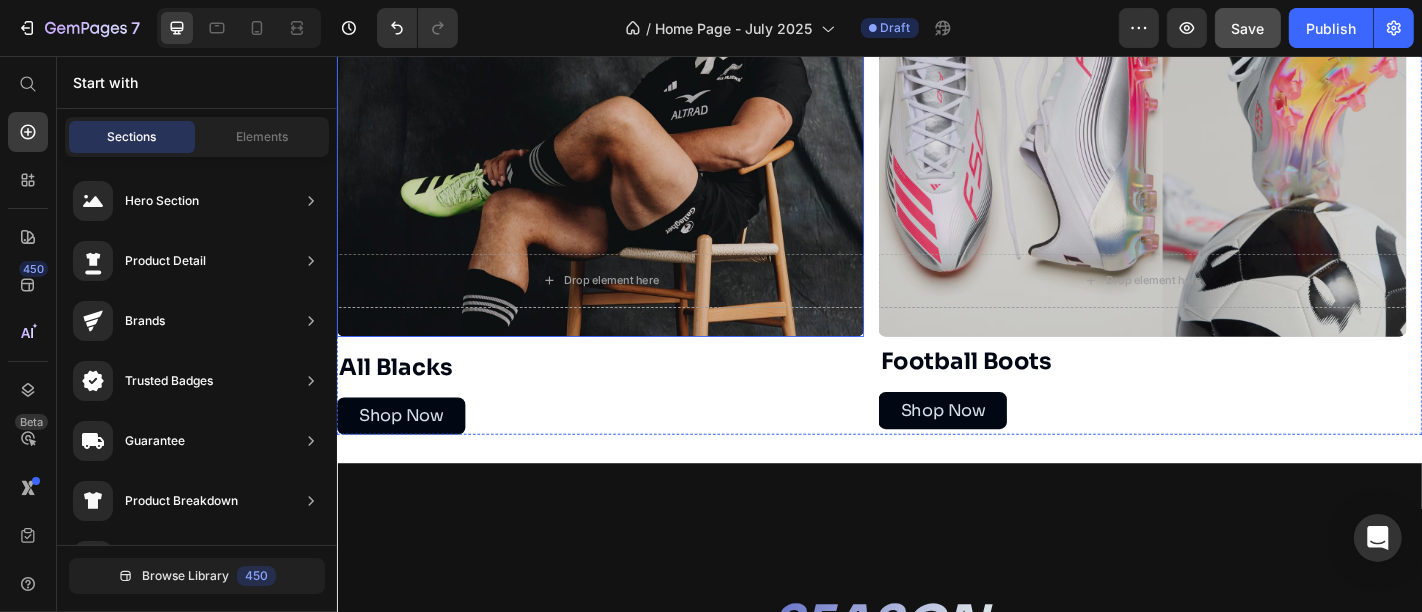 click on "Drop element here" at bounding box center (627, 304) 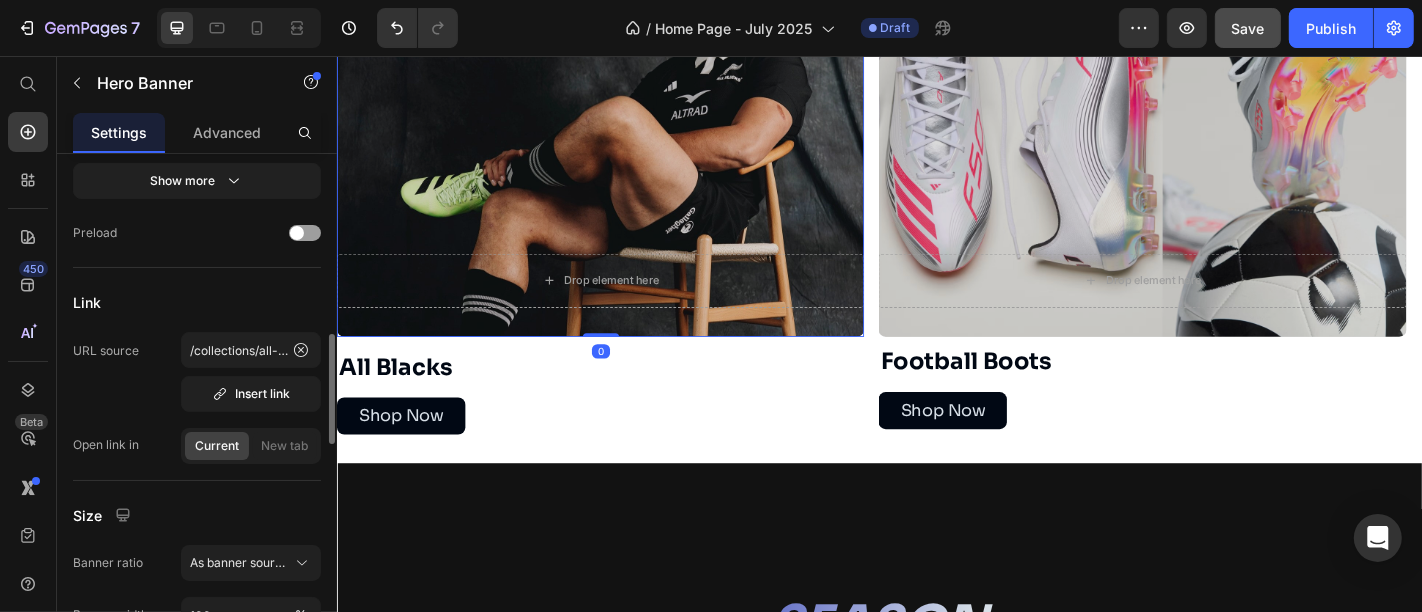 scroll, scrollTop: 627, scrollLeft: 0, axis: vertical 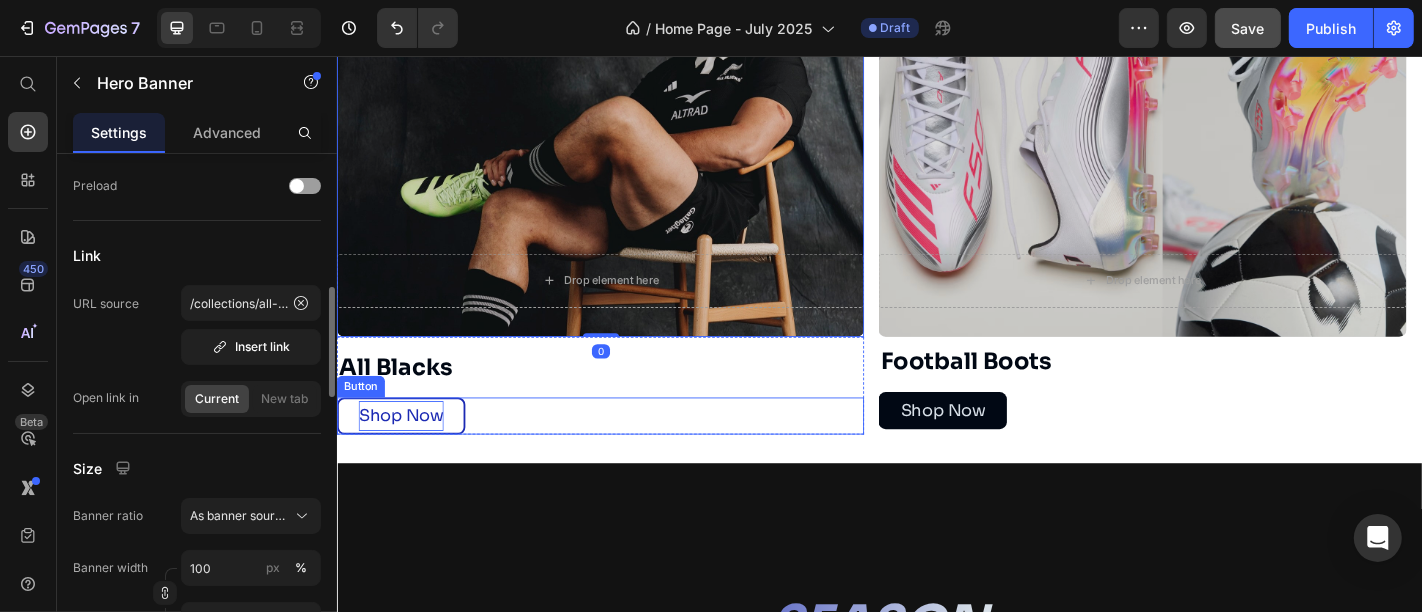 click on "Shop Now" at bounding box center [407, 453] 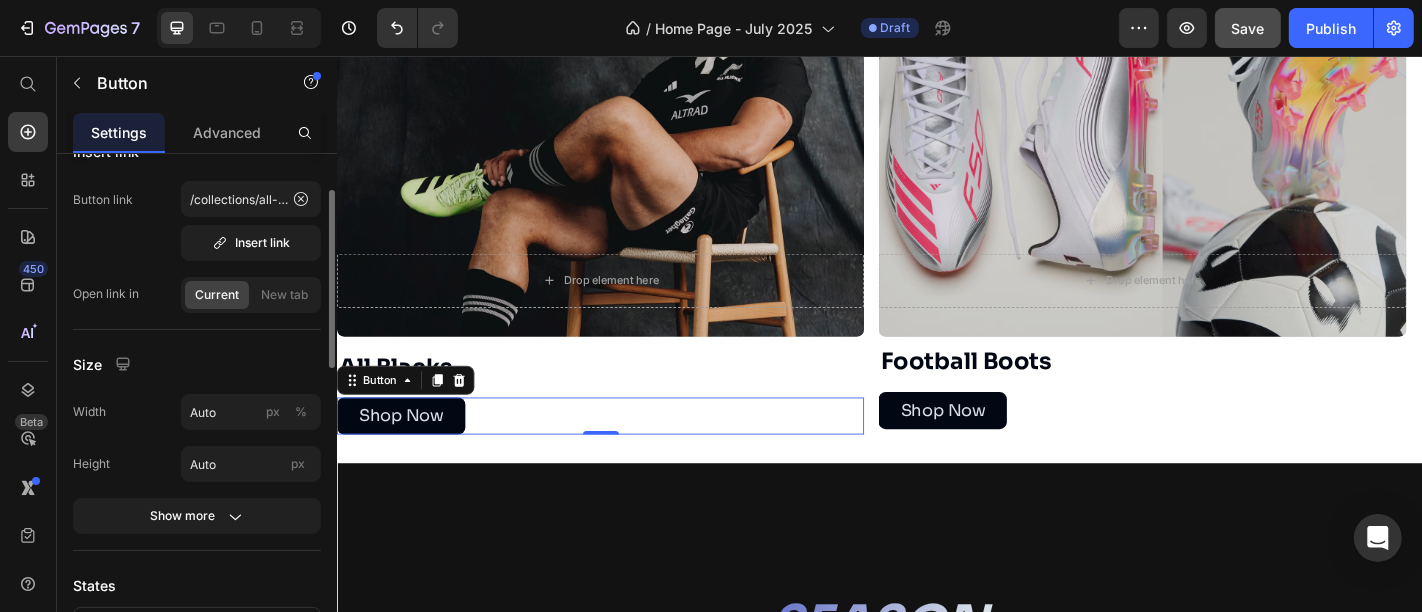 scroll, scrollTop: 103, scrollLeft: 0, axis: vertical 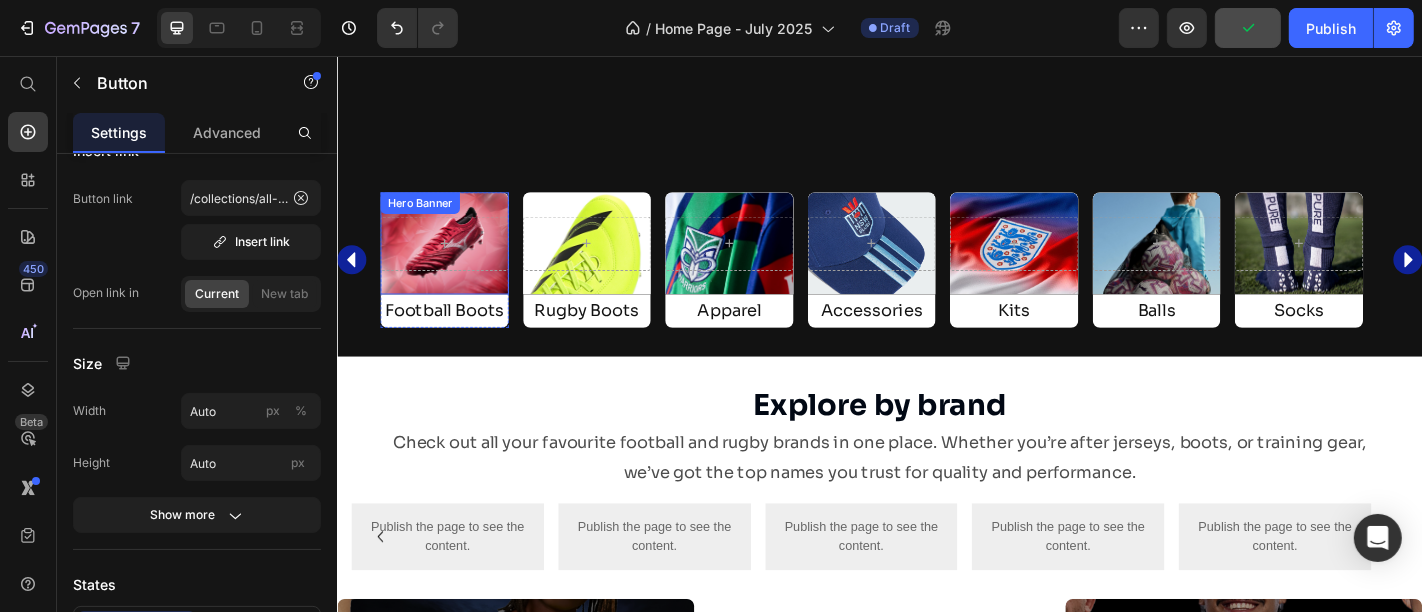 click at bounding box center [455, 263] 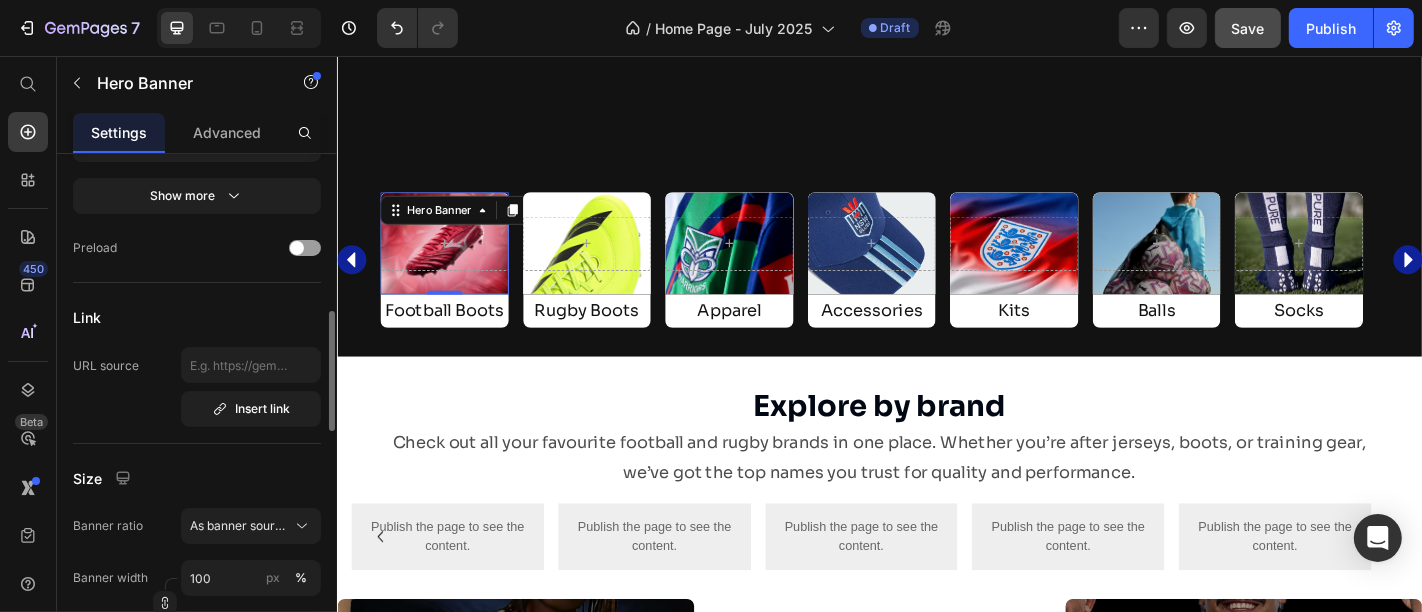 scroll, scrollTop: 585, scrollLeft: 0, axis: vertical 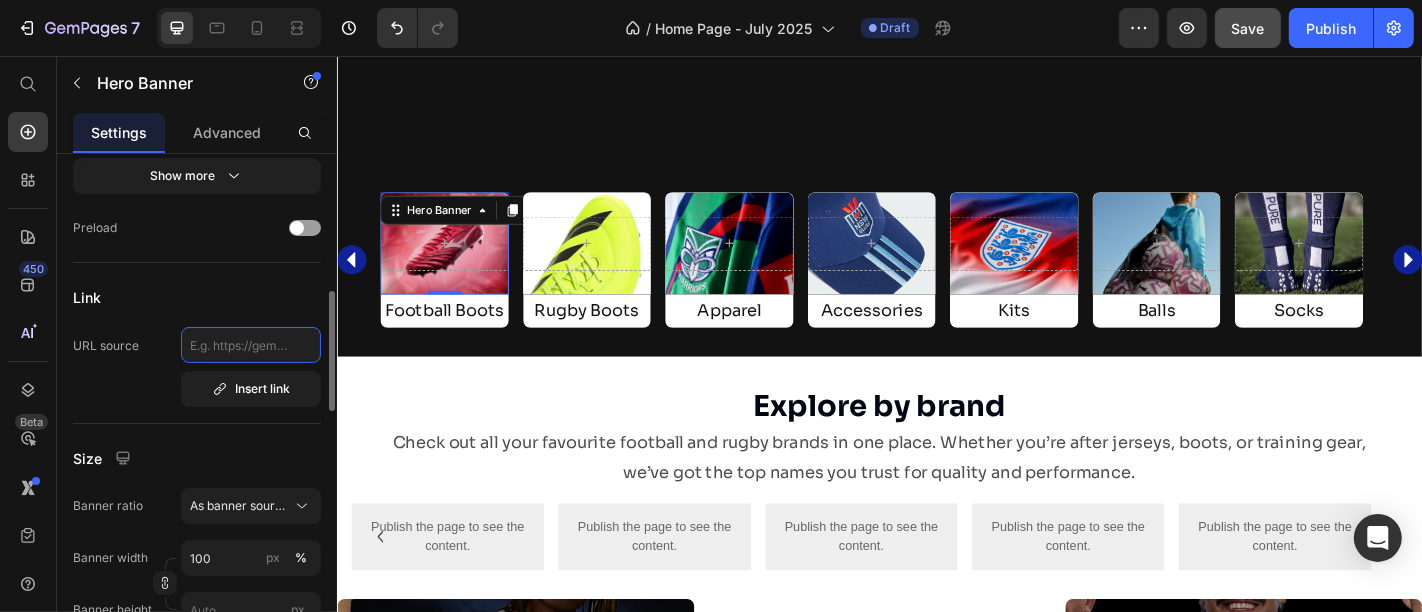 click 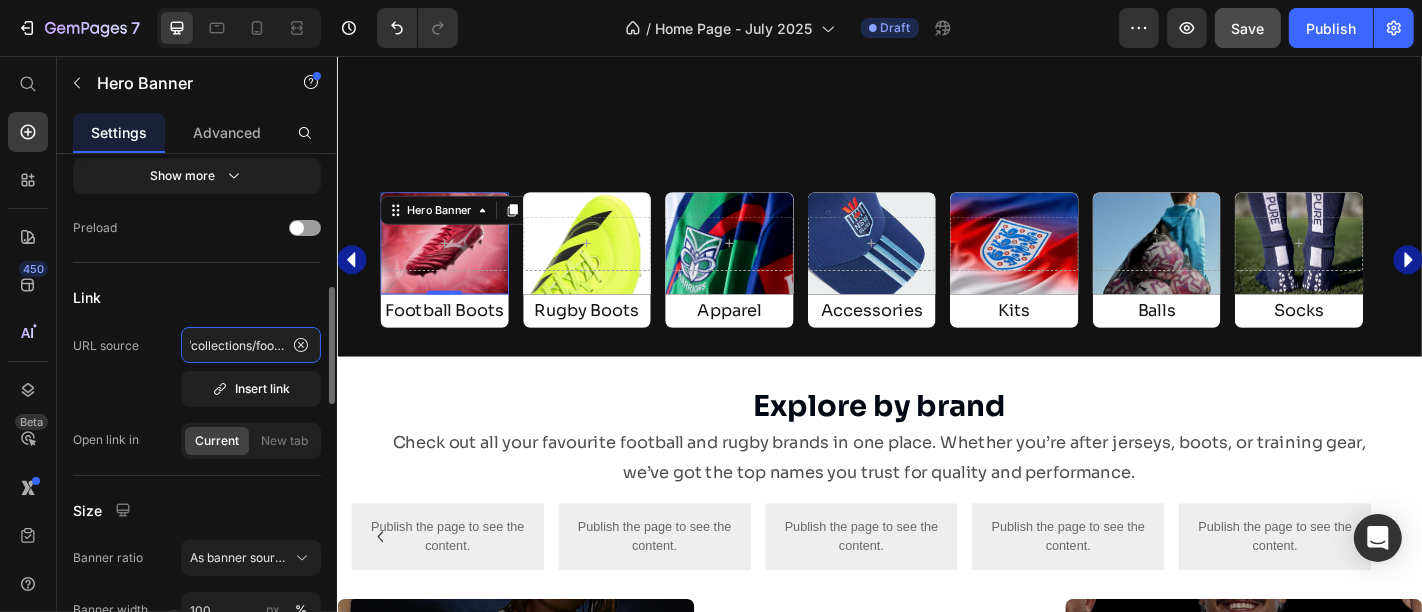 scroll, scrollTop: 0, scrollLeft: 0, axis: both 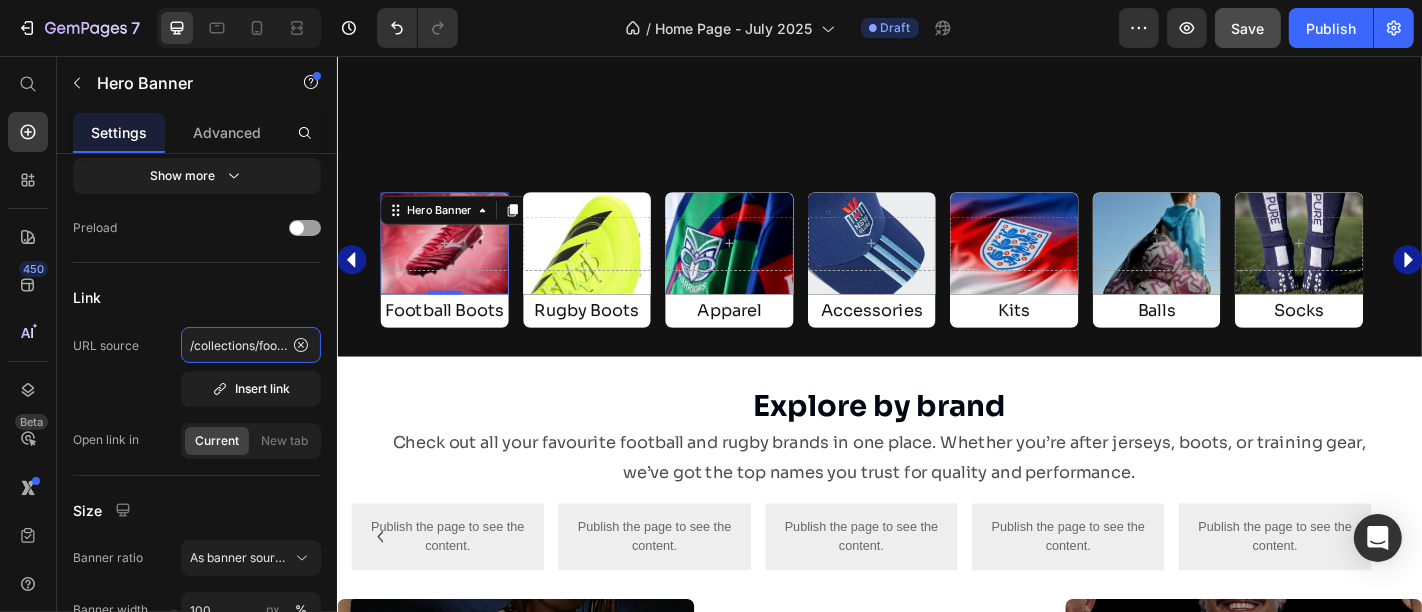 type on "/collections/football-boots-footwear" 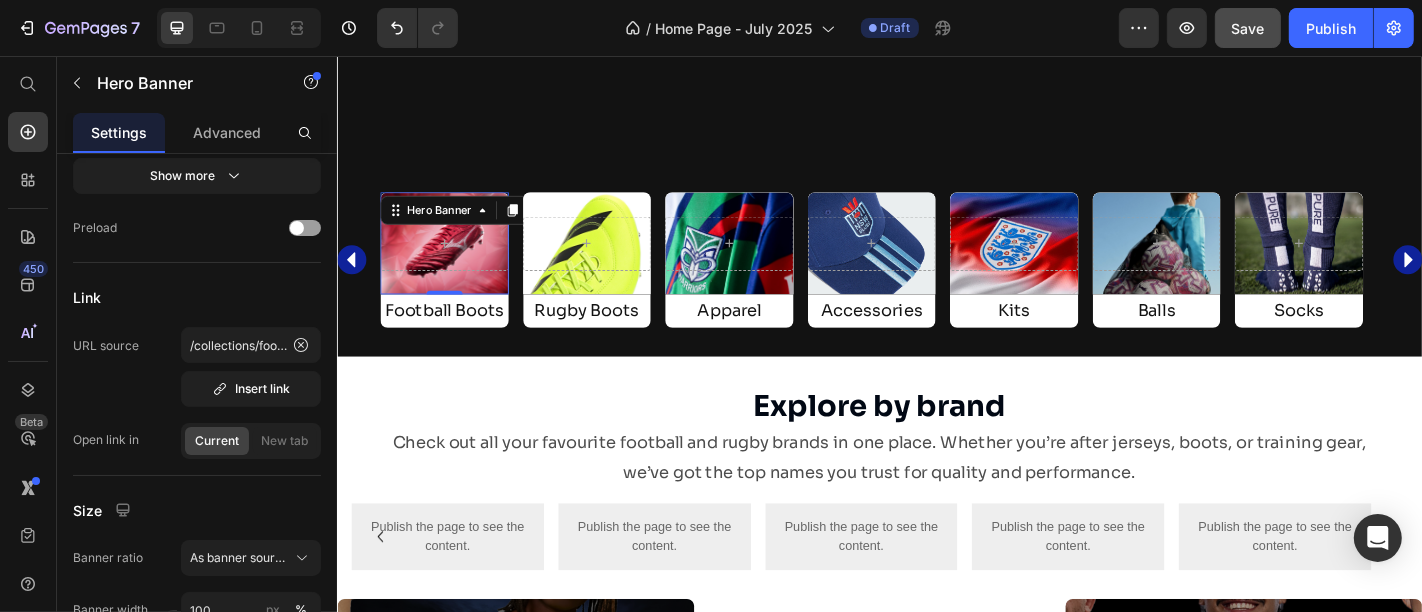 click on "0" at bounding box center (455, 335) 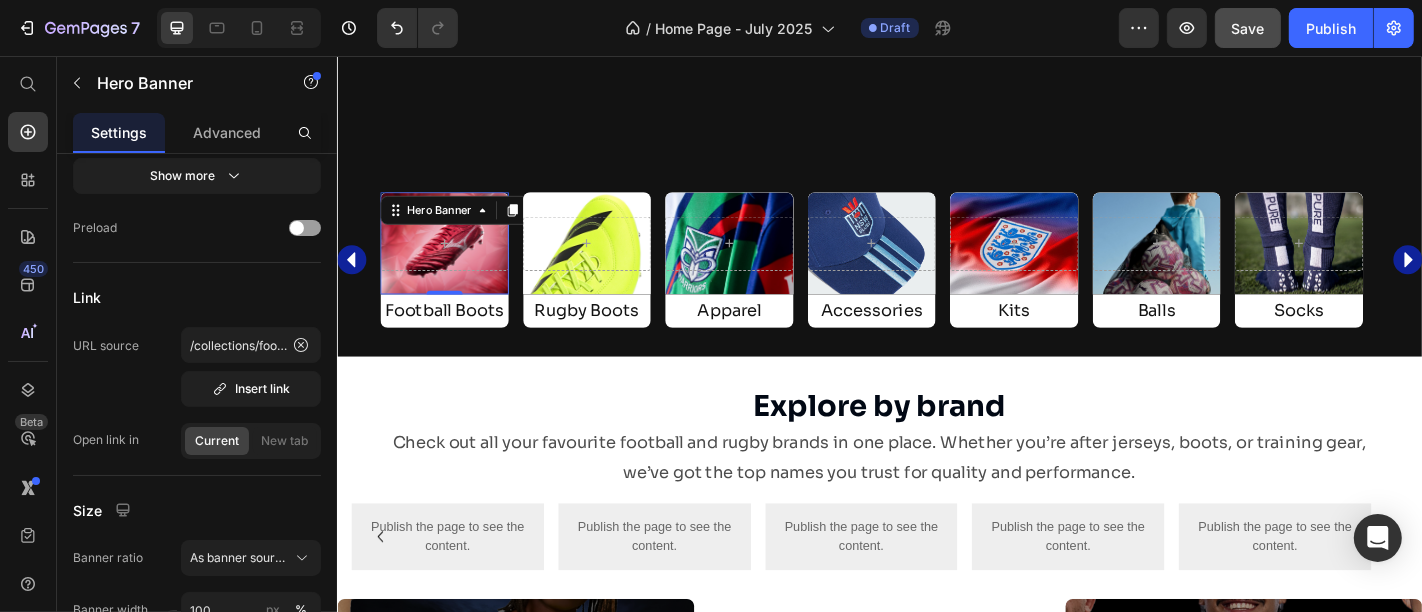 click at bounding box center (455, 263) 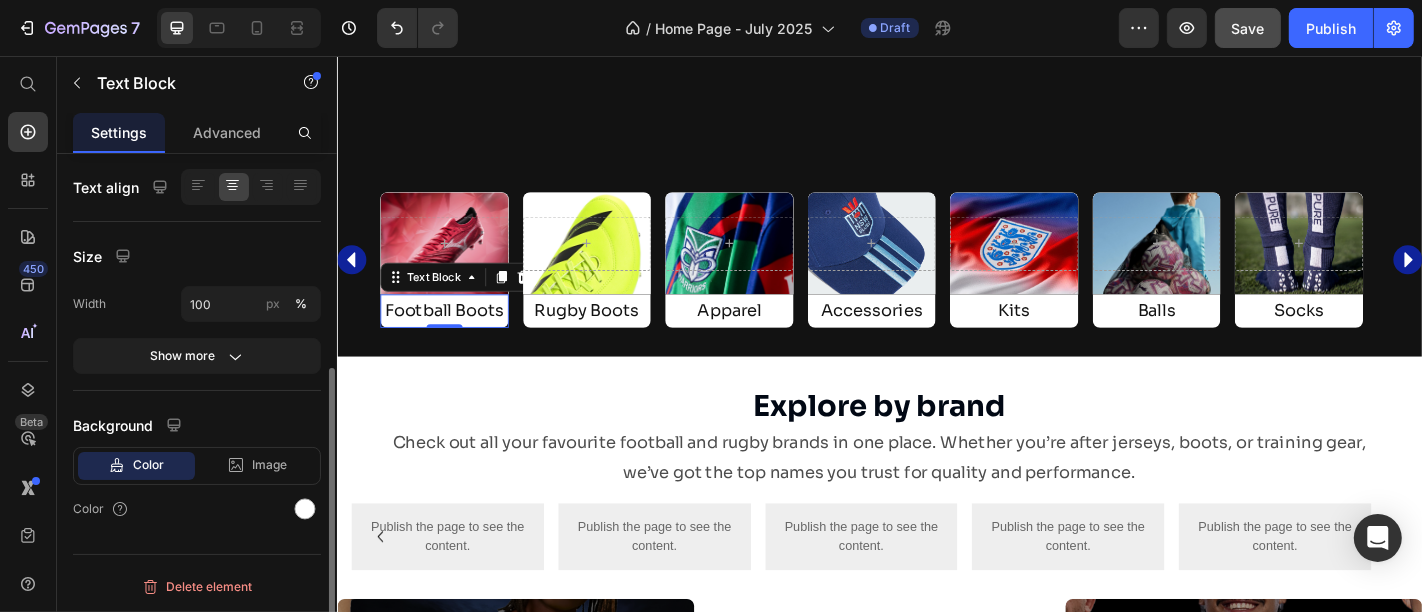 click on "Football Boots" at bounding box center [455, 337] 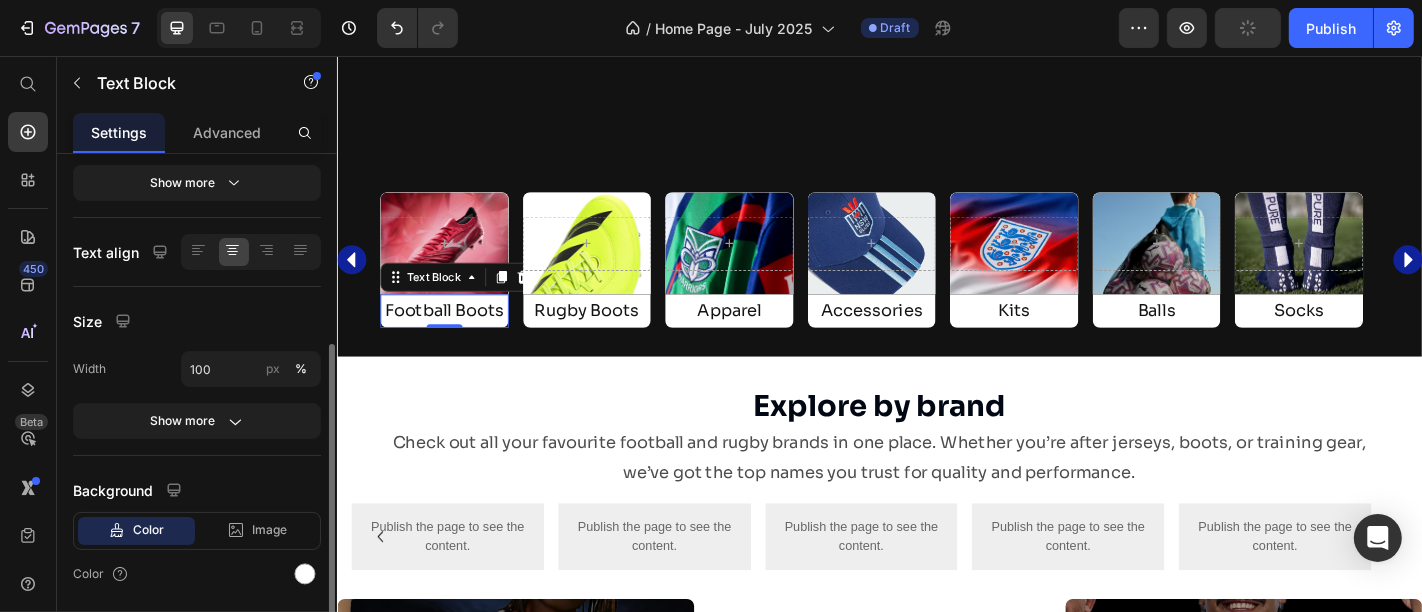 scroll, scrollTop: 376, scrollLeft: 0, axis: vertical 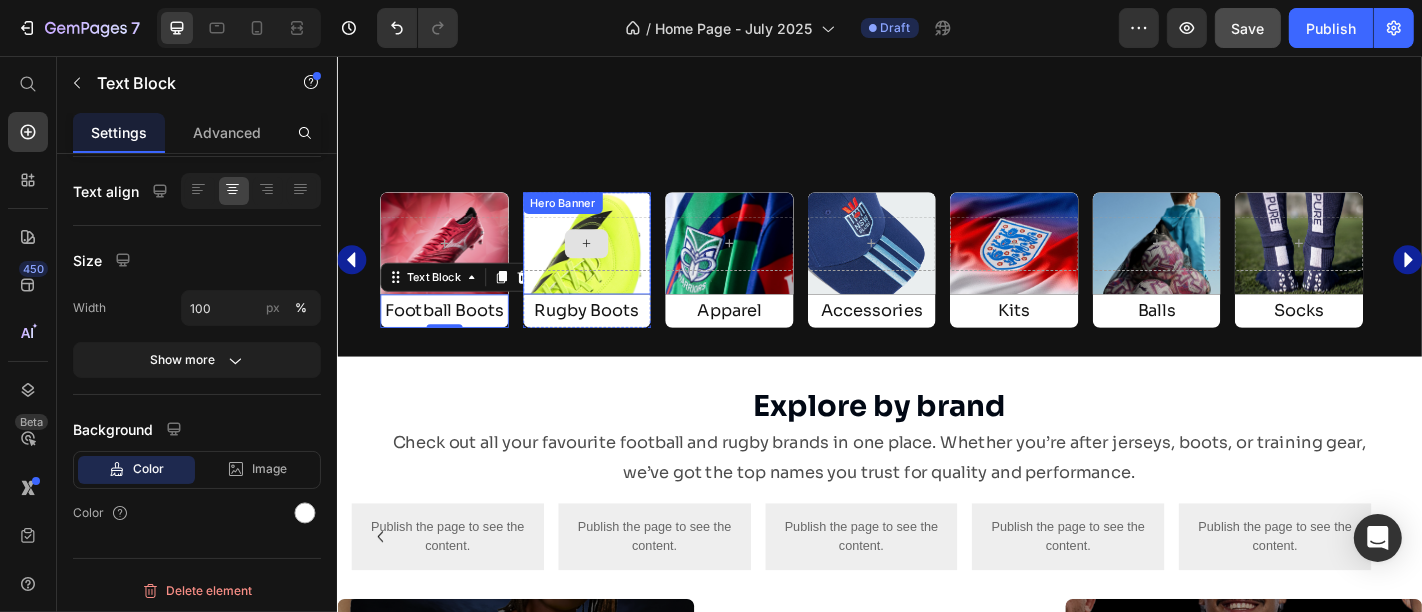click at bounding box center [613, 263] 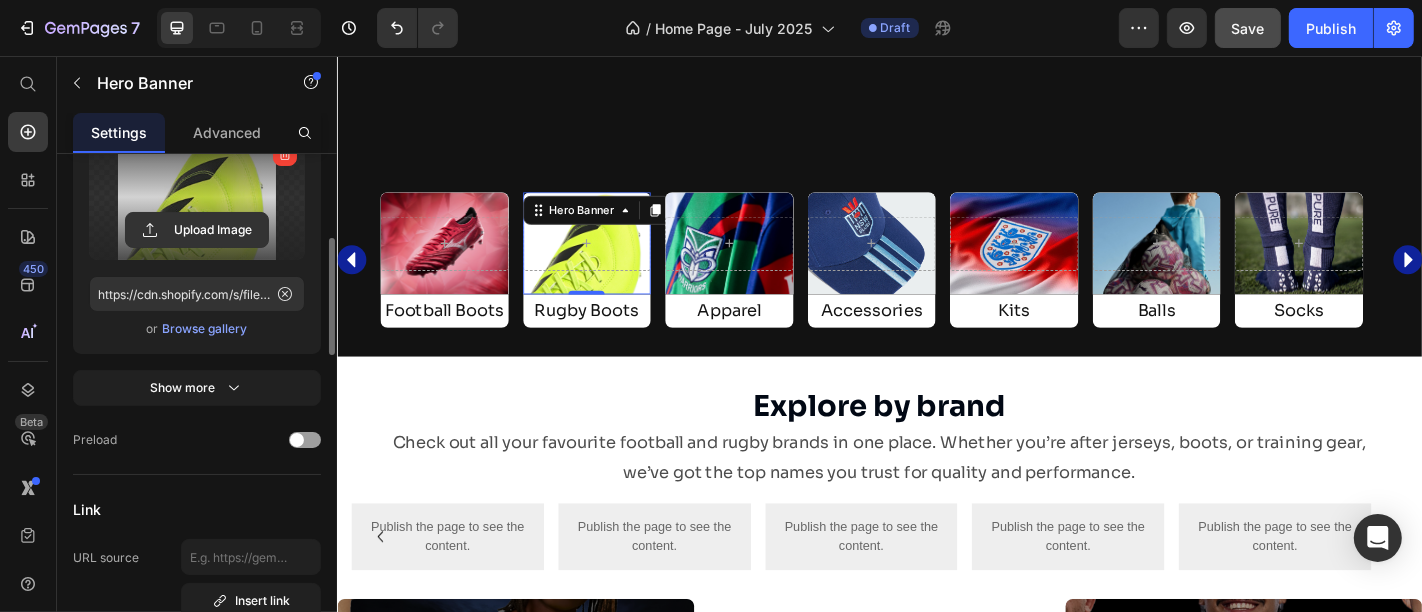 scroll, scrollTop: 460, scrollLeft: 0, axis: vertical 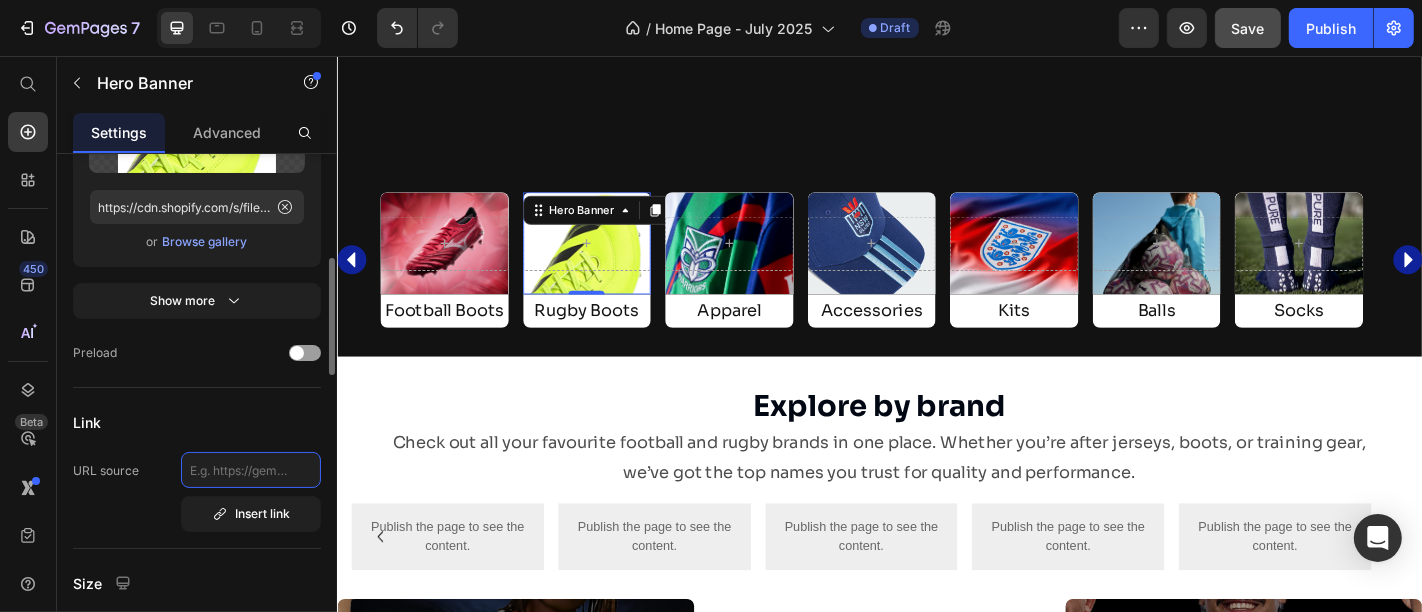 click 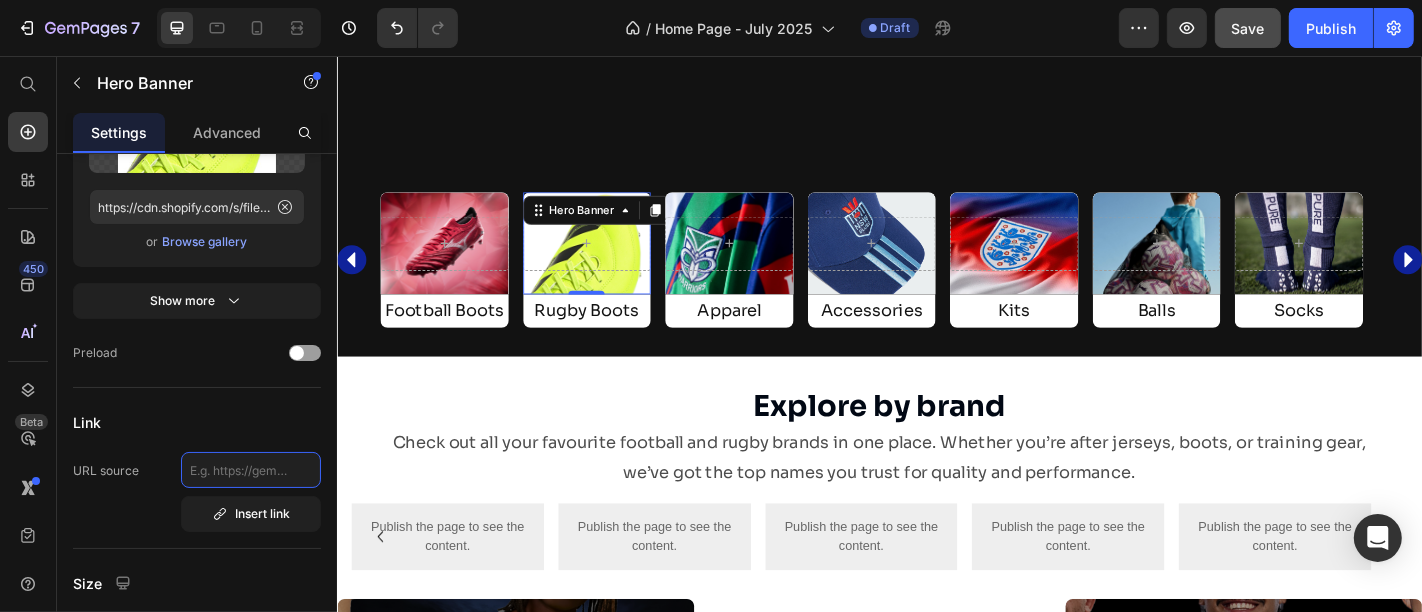 paste on "/collections/rugby-footwear-mens" 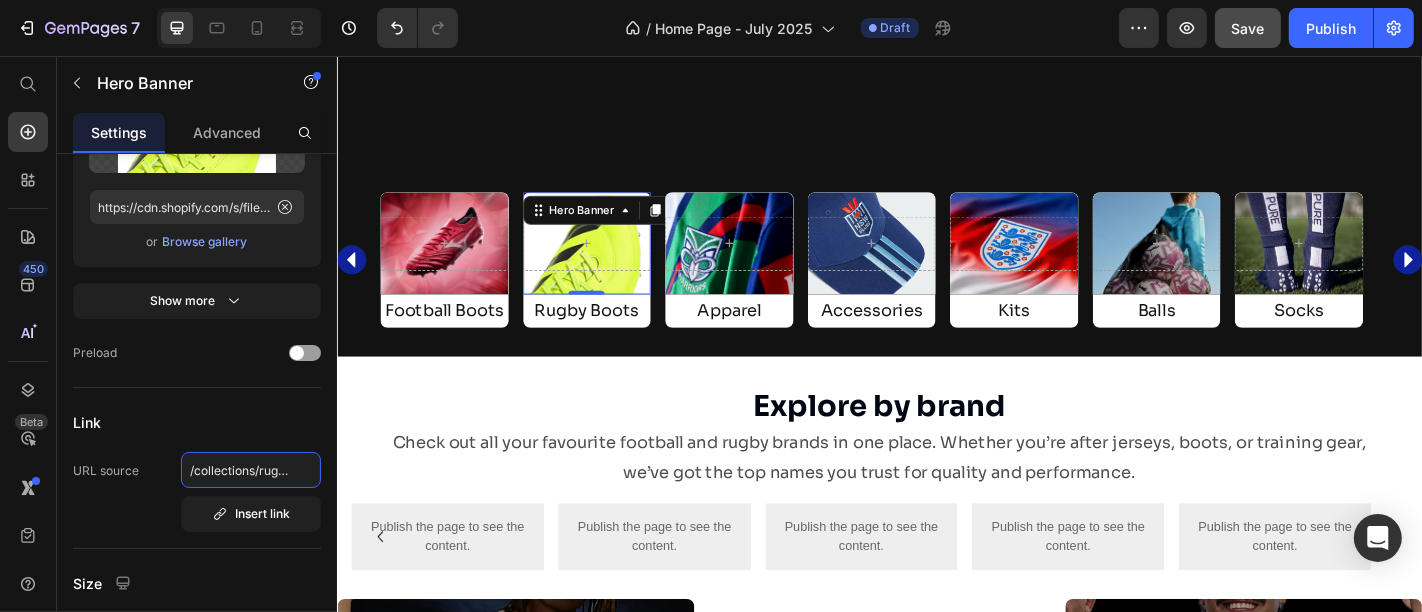 scroll, scrollTop: 0, scrollLeft: 95, axis: horizontal 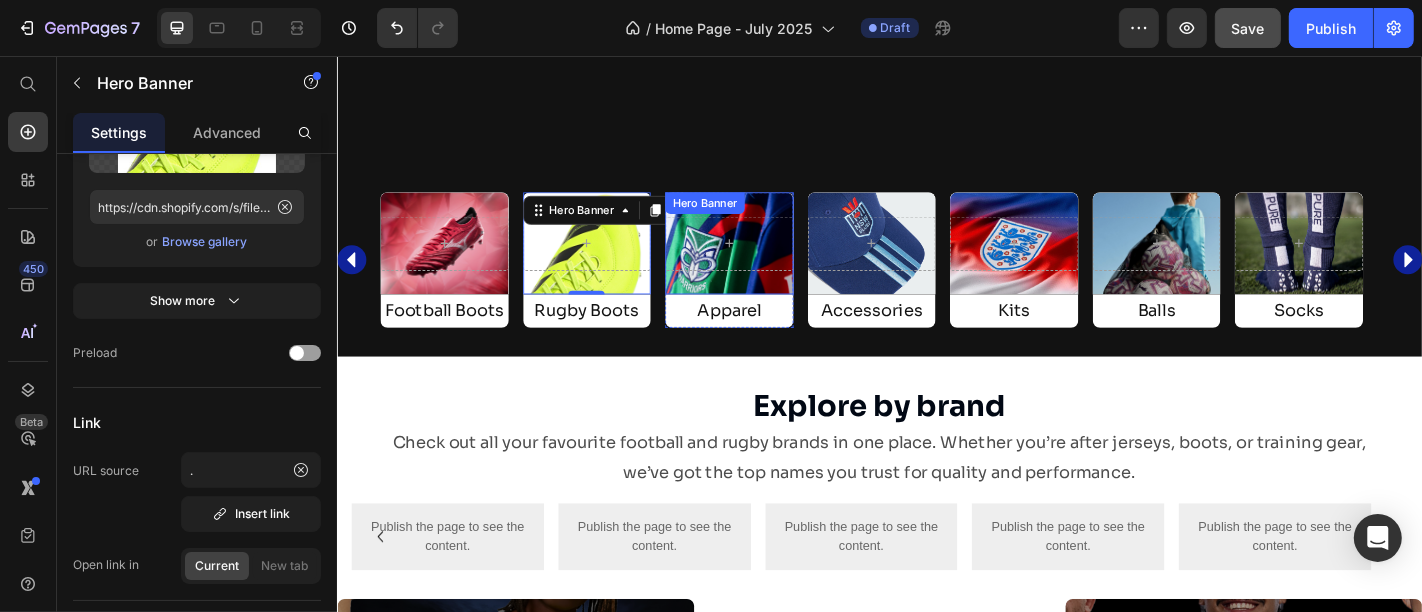 click at bounding box center [770, 263] 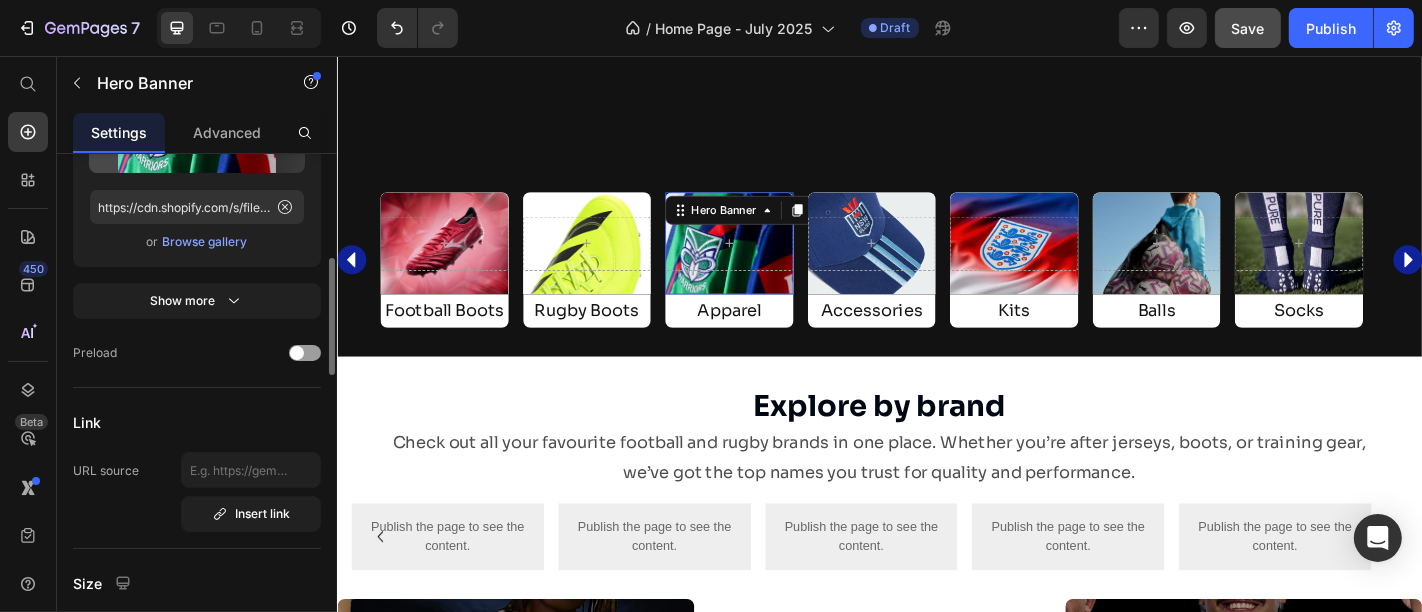 scroll, scrollTop: 460, scrollLeft: 0, axis: vertical 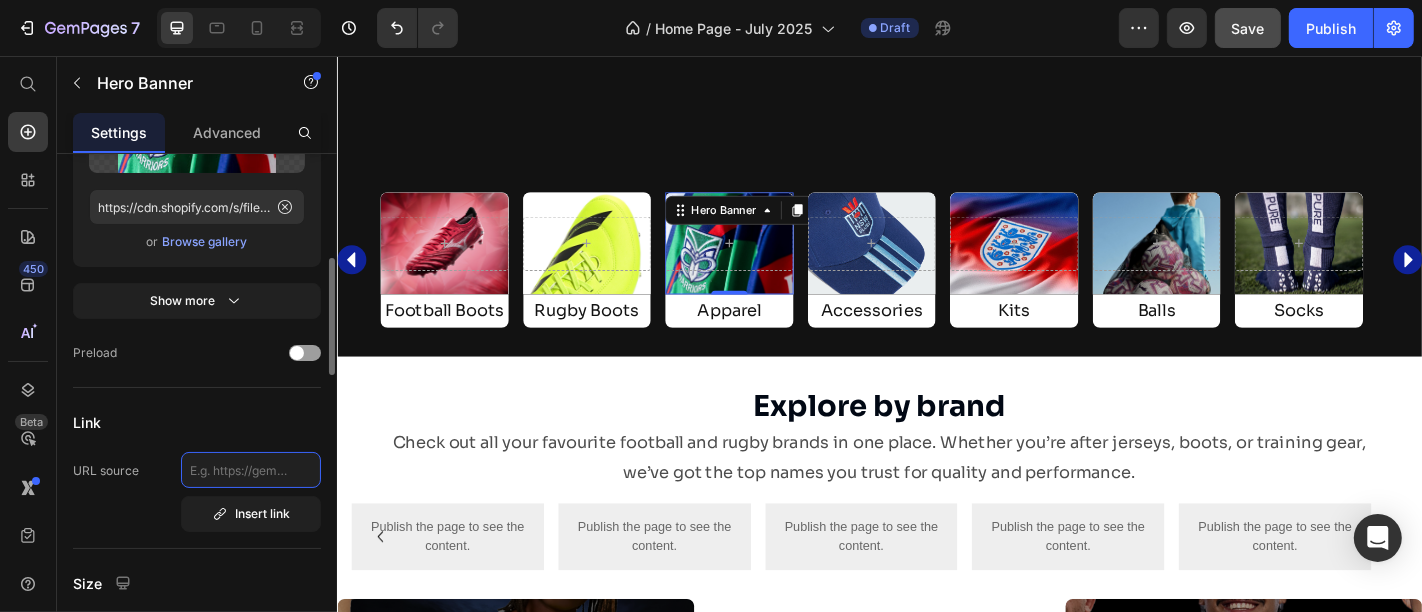 click 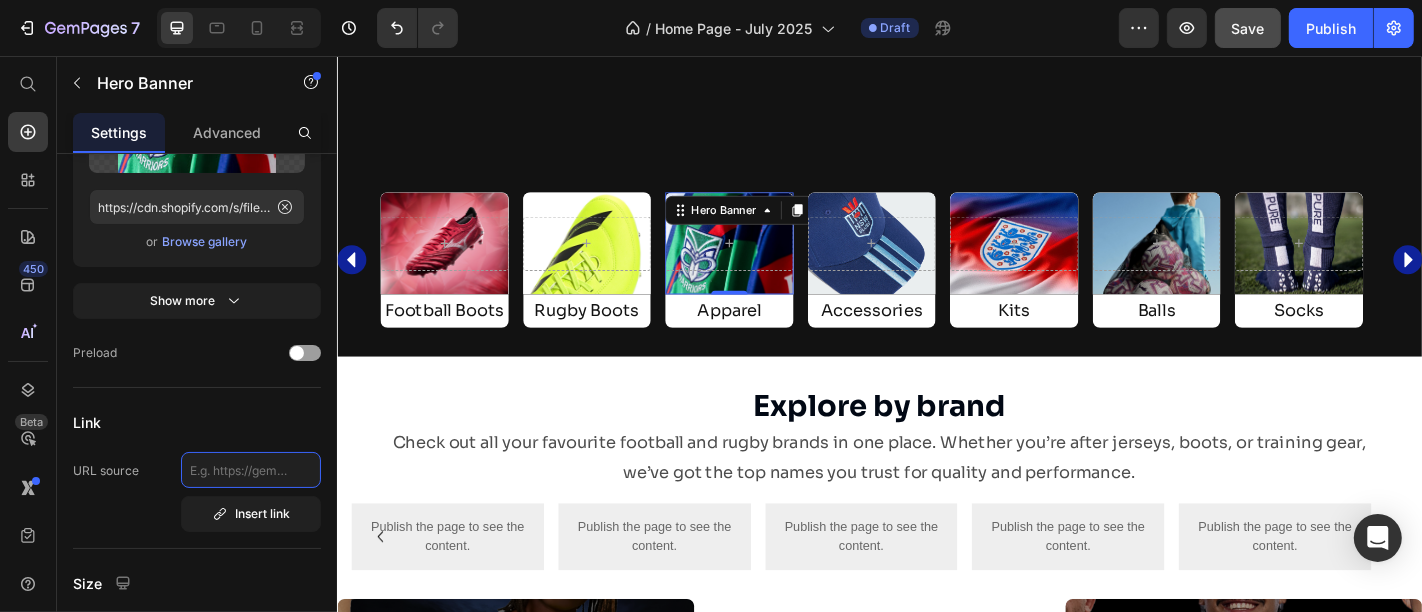 paste on "/collections/apparel-1" 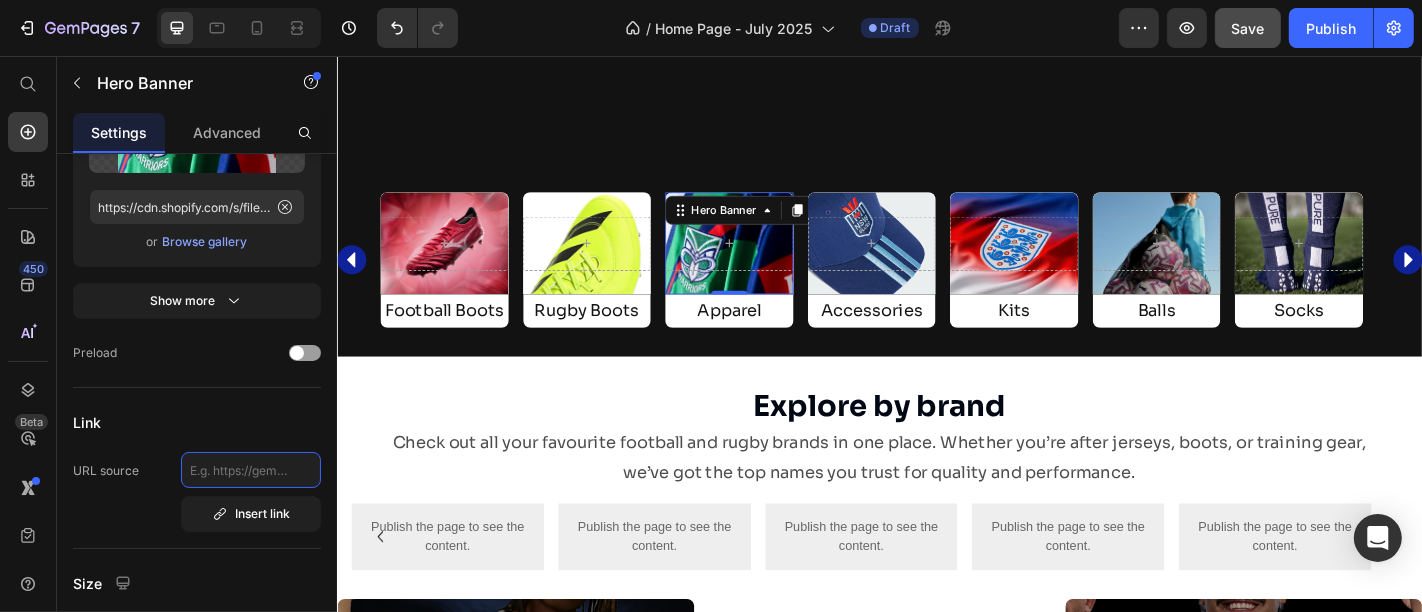 type on "/collections/apparel-1" 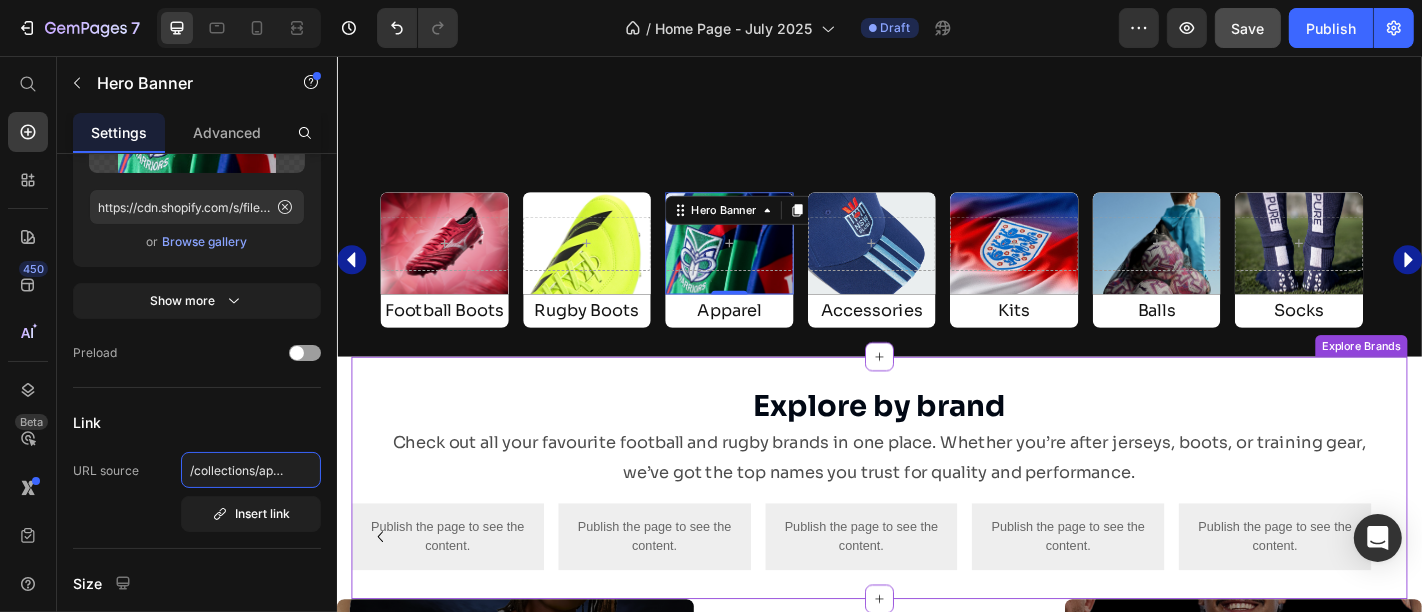 scroll, scrollTop: 0, scrollLeft: 24, axis: horizontal 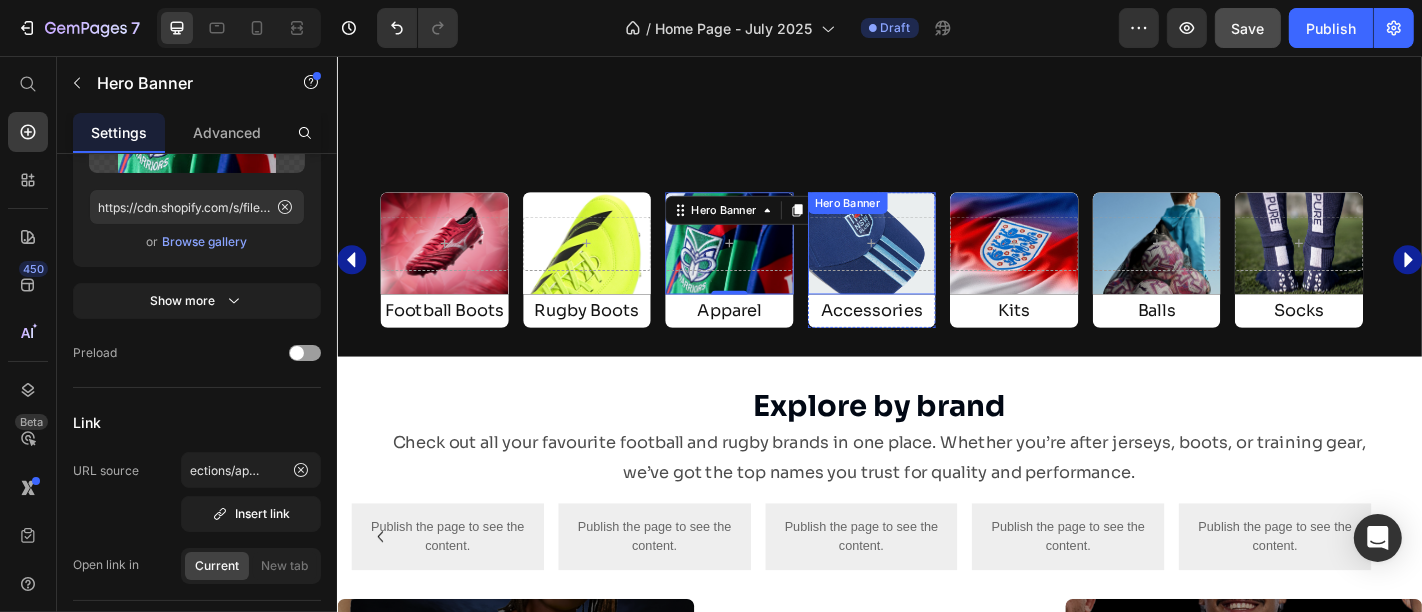 click at bounding box center (928, 263) 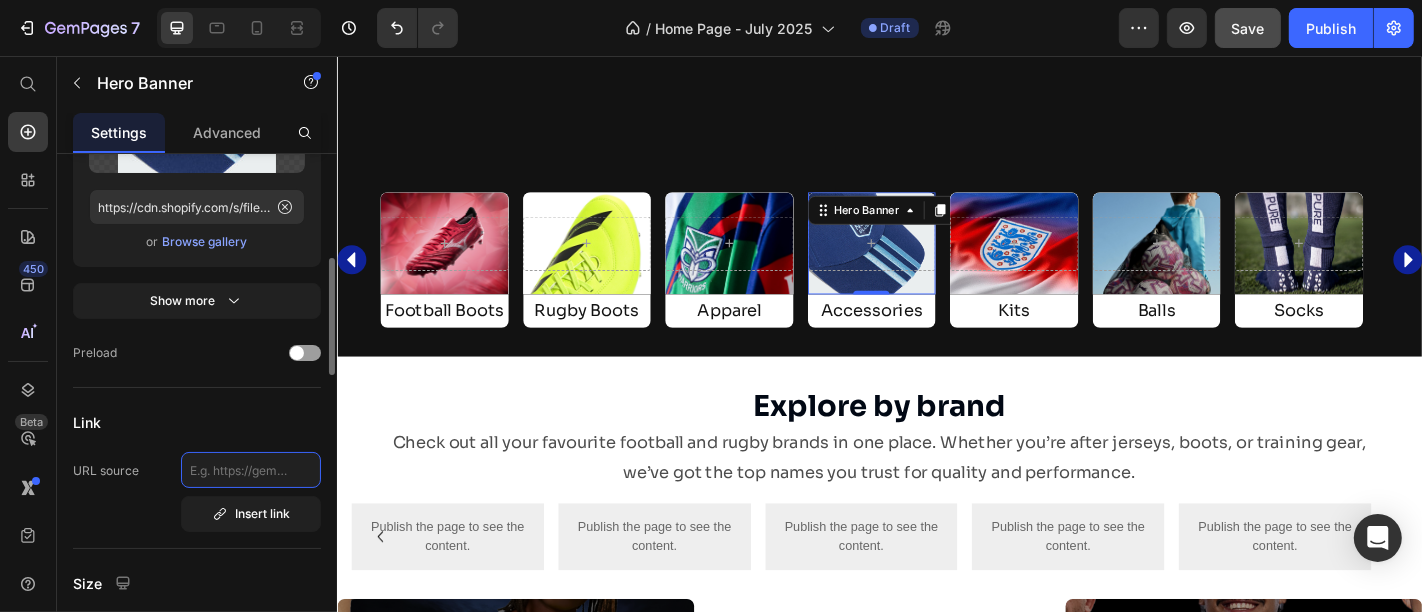 click 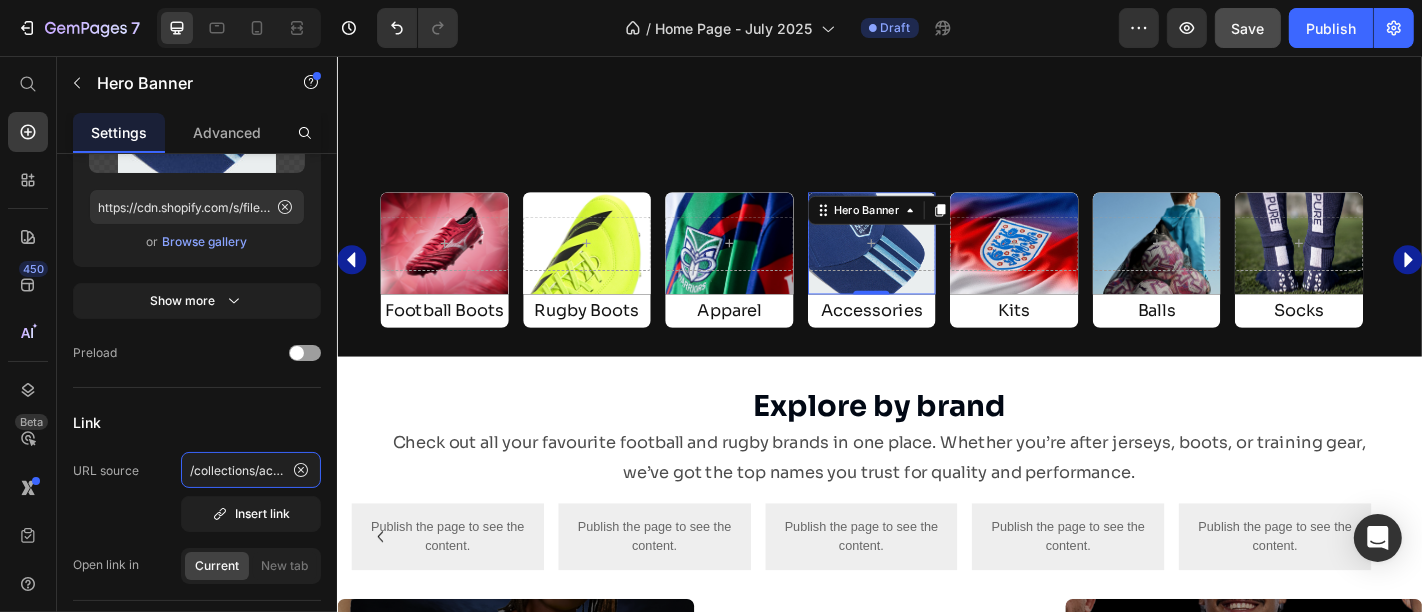 scroll, scrollTop: 0, scrollLeft: 39, axis: horizontal 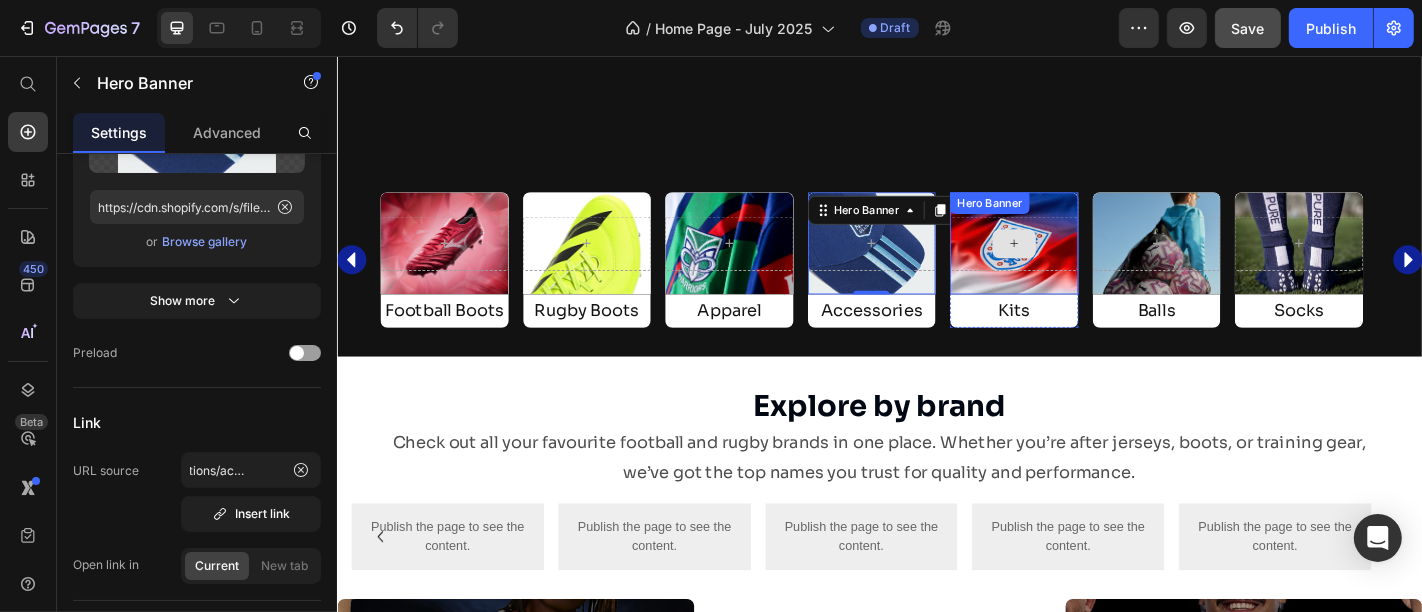 click at bounding box center (1085, 263) 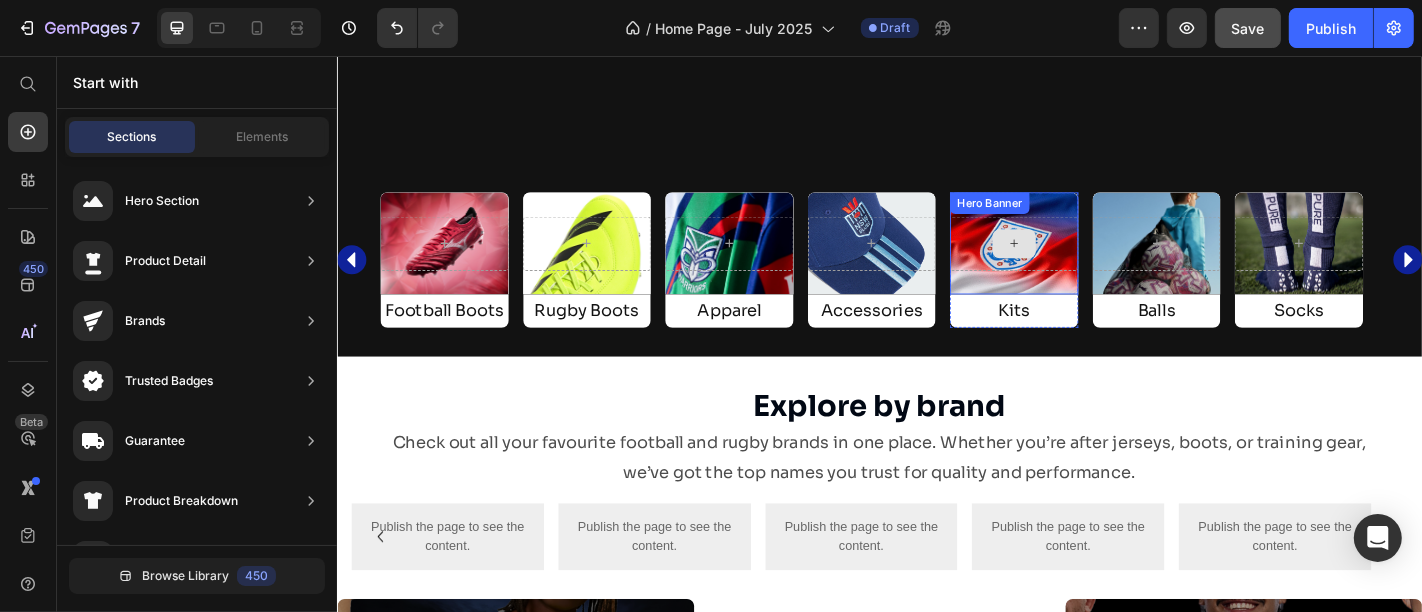 click at bounding box center [1085, 263] 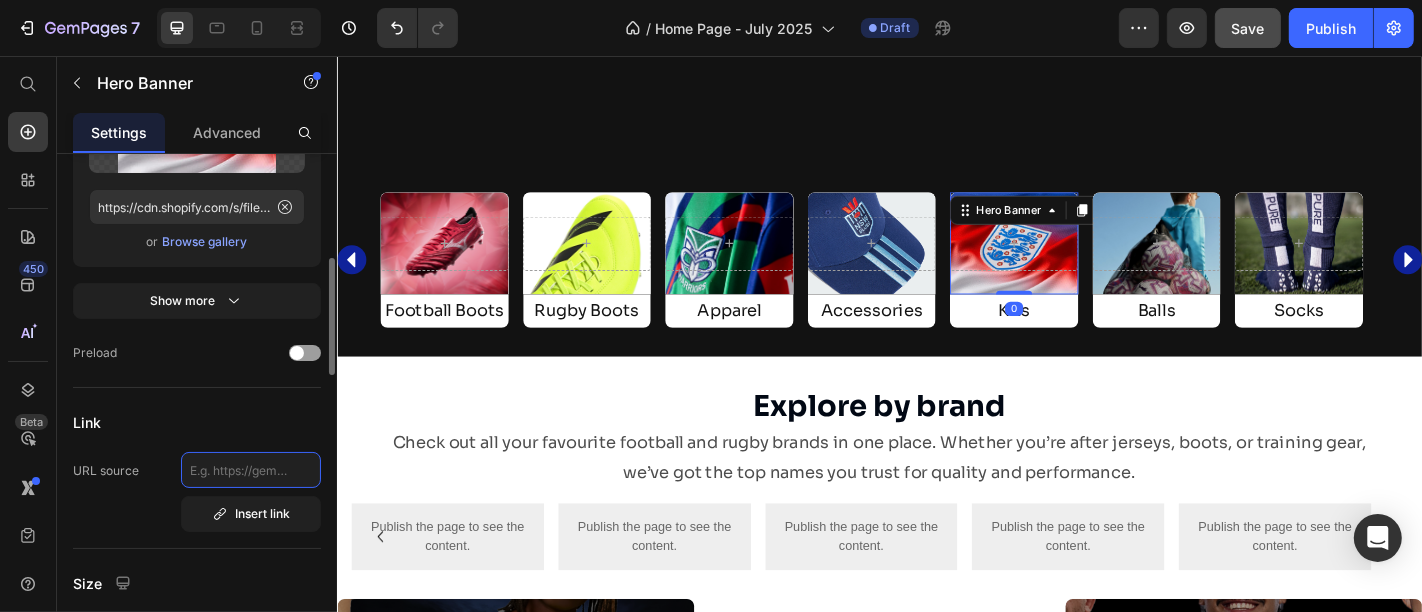 click 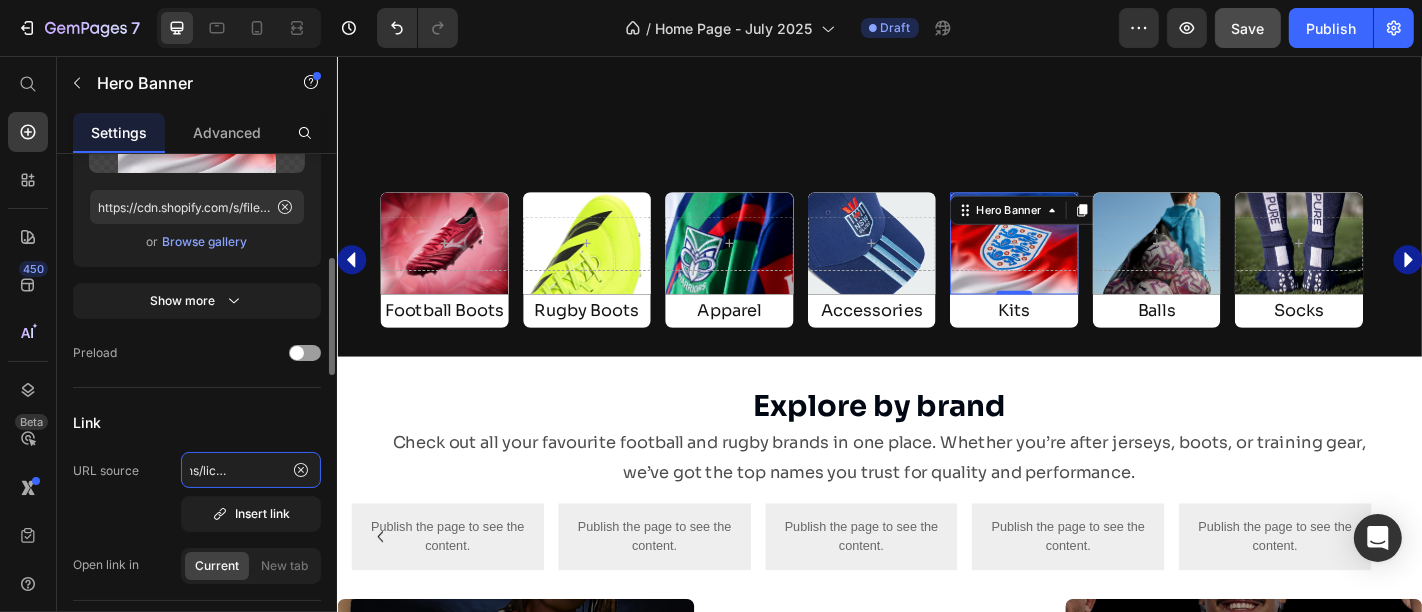 type on "/collections/licensed-gear" 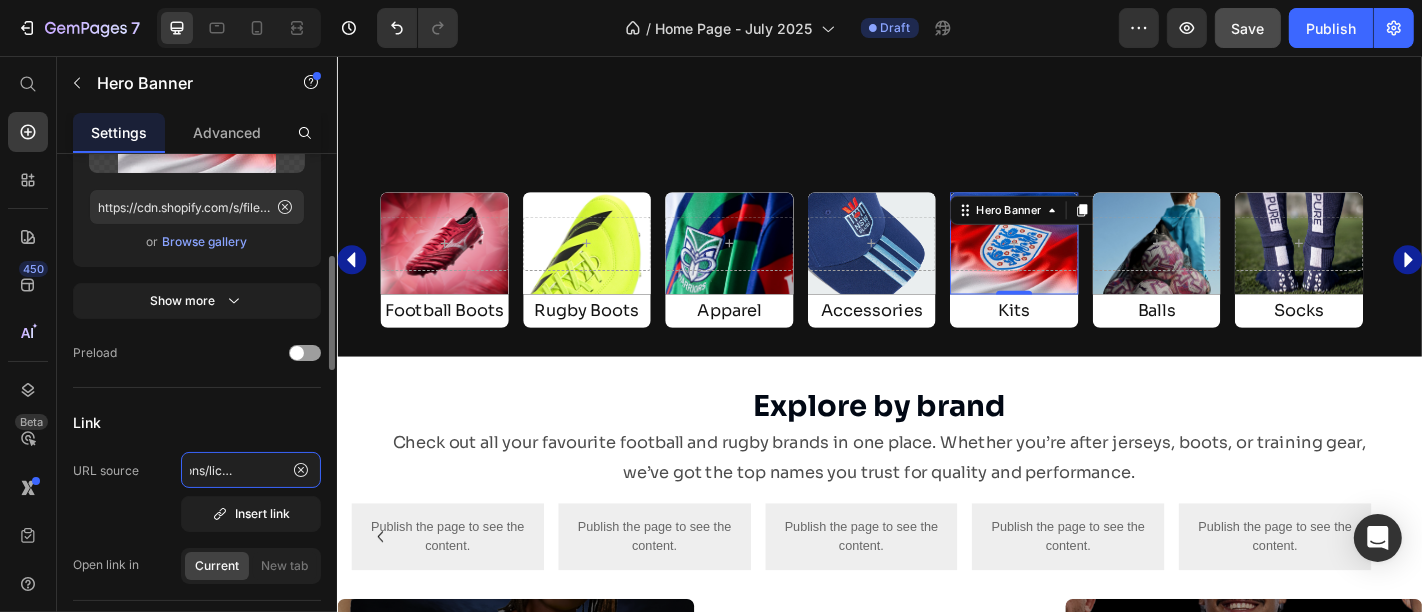 scroll, scrollTop: 0, scrollLeft: 49, axis: horizontal 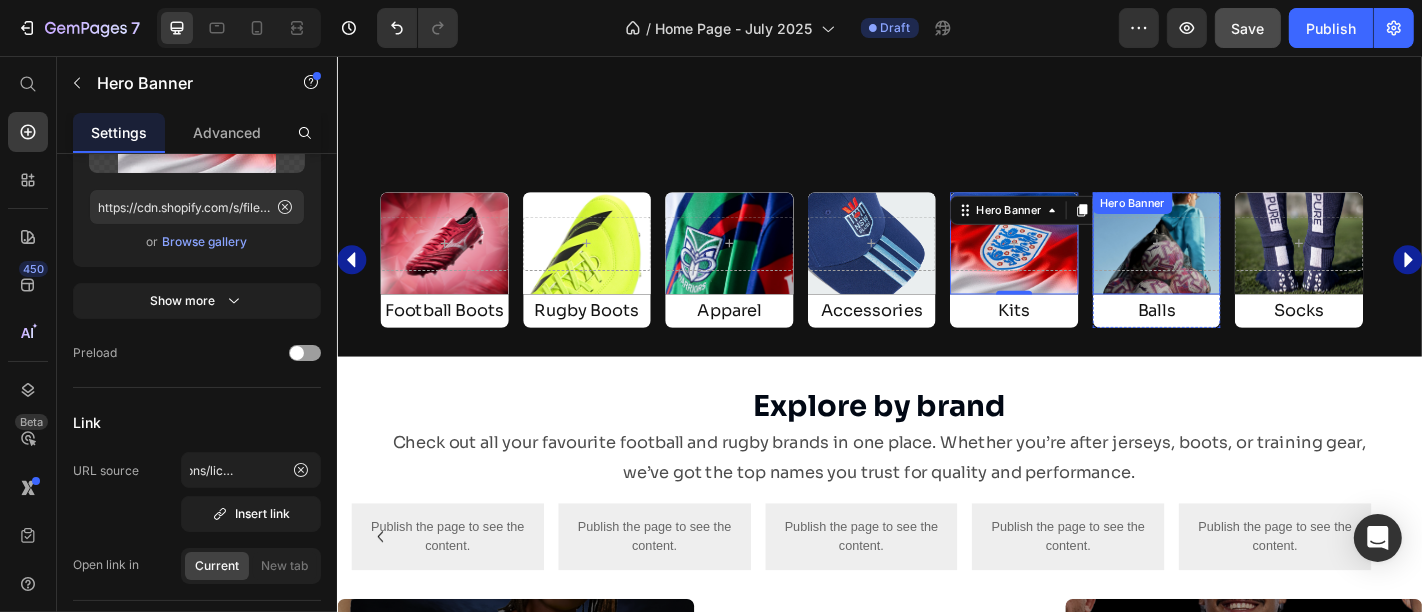 click at bounding box center [1243, 263] 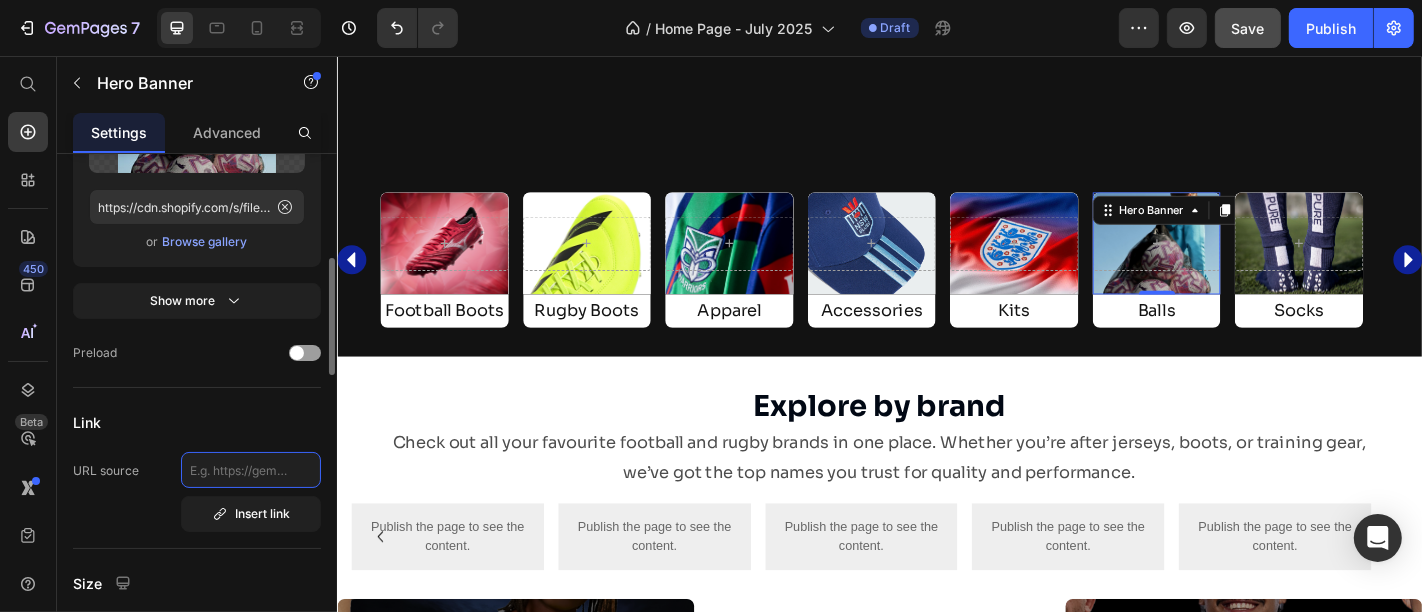 click 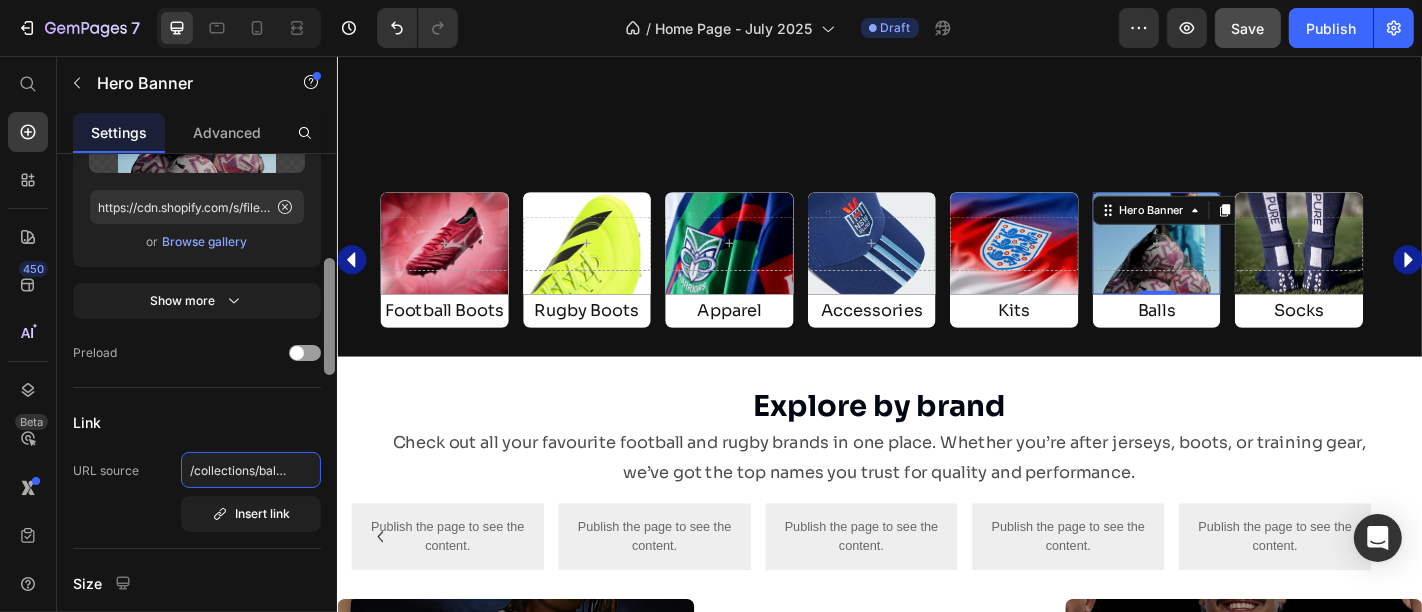 scroll, scrollTop: 0, scrollLeft: 71, axis: horizontal 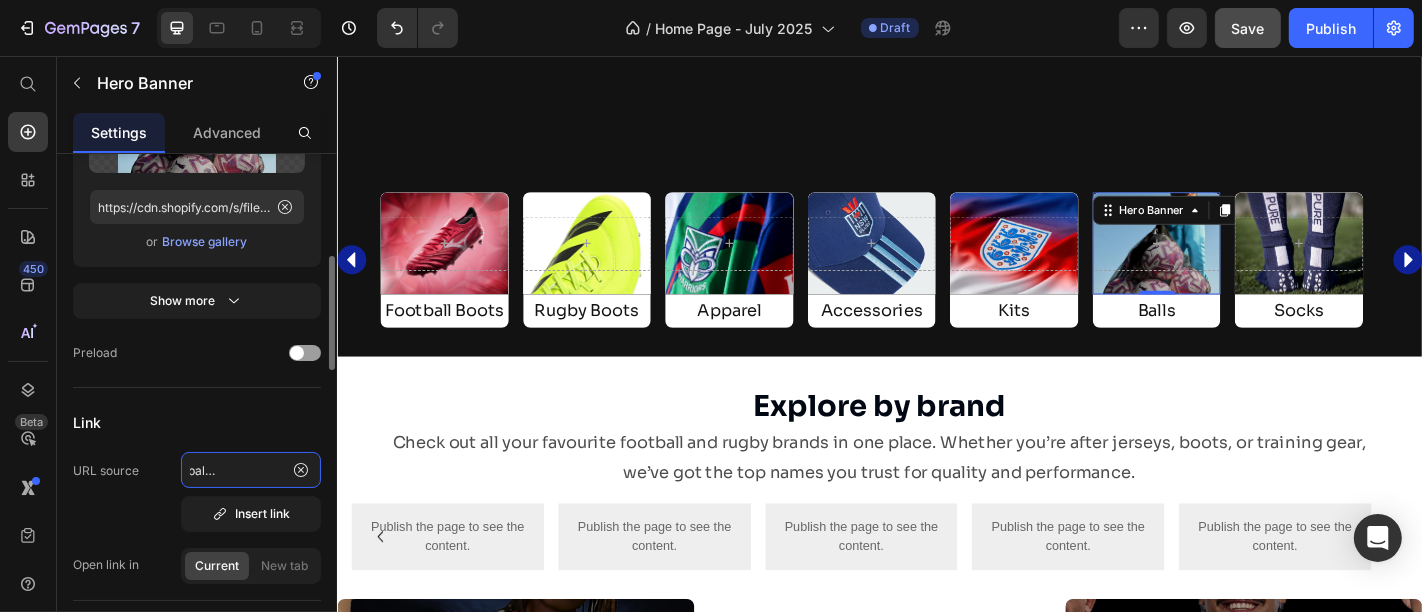 type on "/collections/balls-accessories" 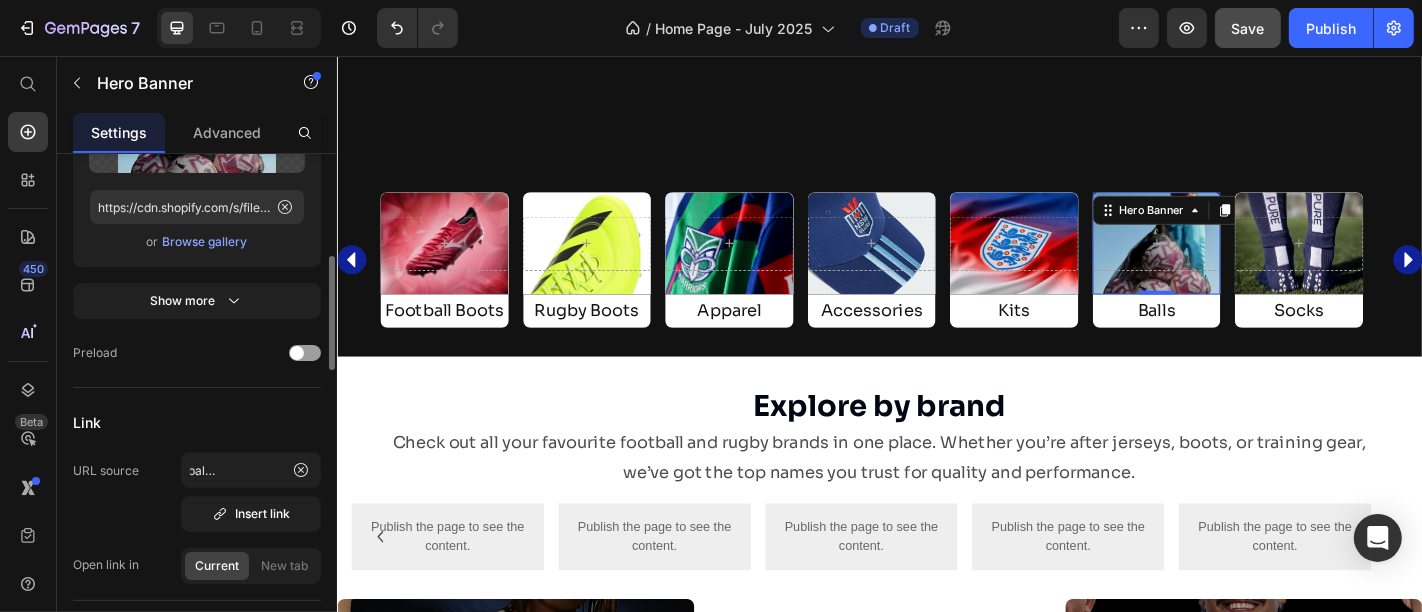 click on "Link" at bounding box center [197, 422] 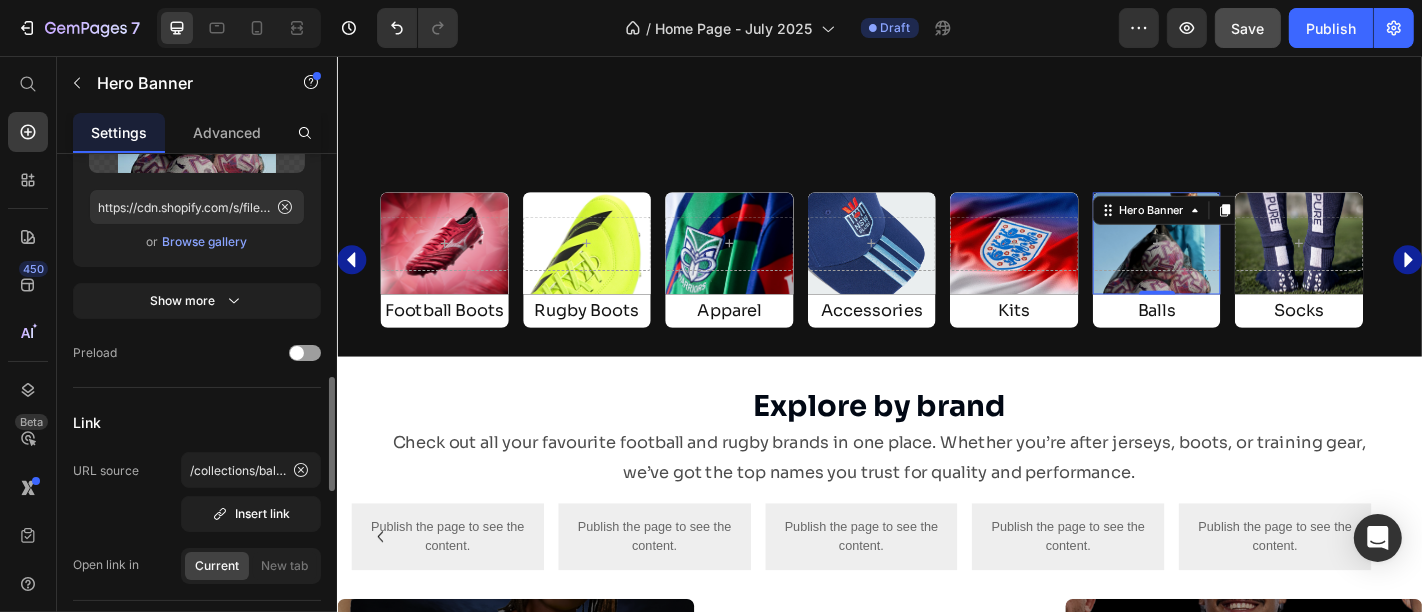 scroll, scrollTop: 562, scrollLeft: 0, axis: vertical 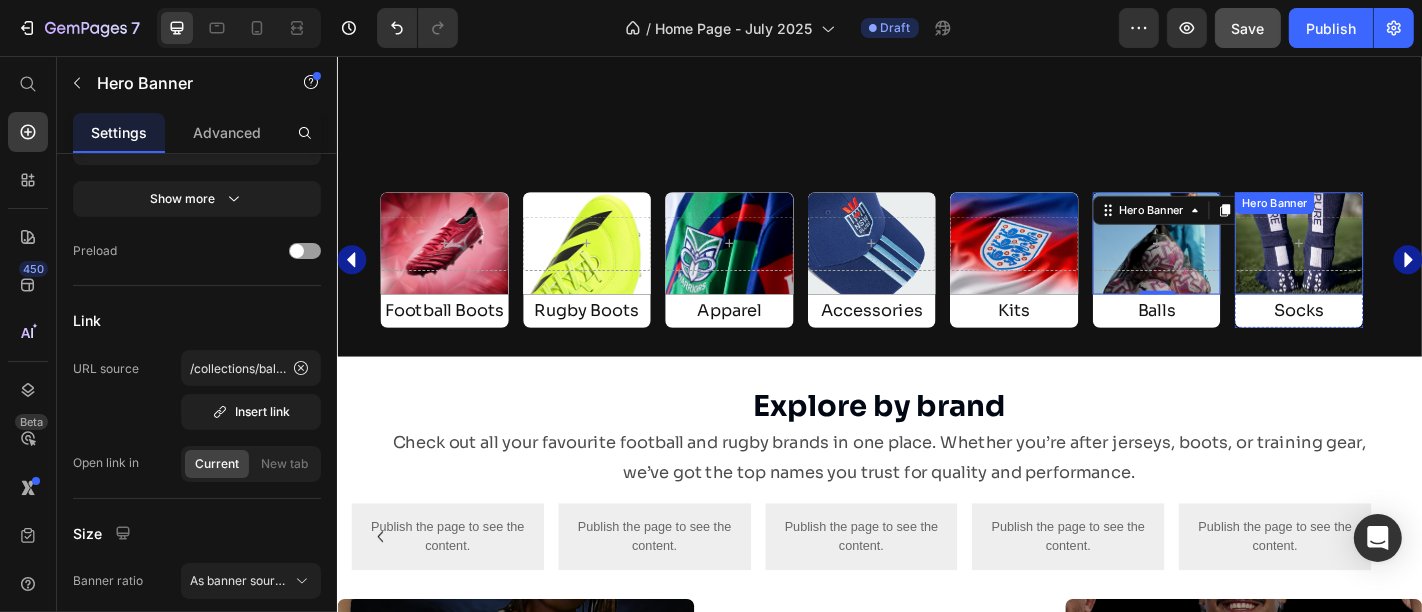 click at bounding box center (1400, 263) 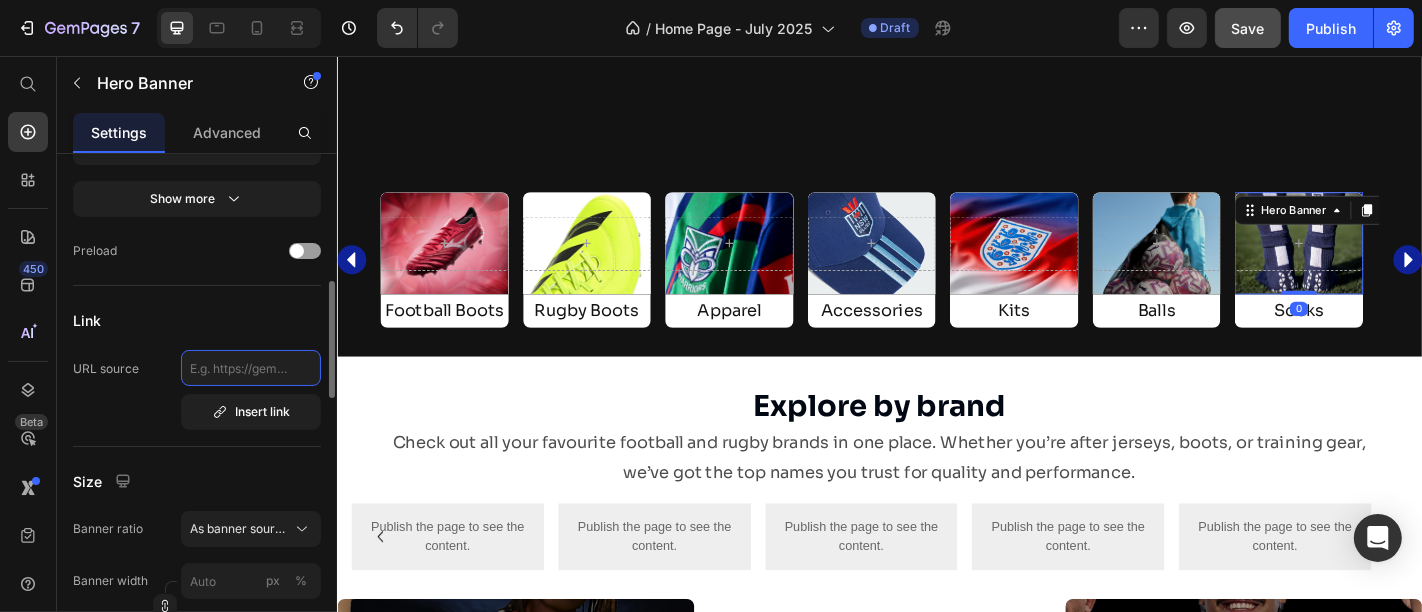click 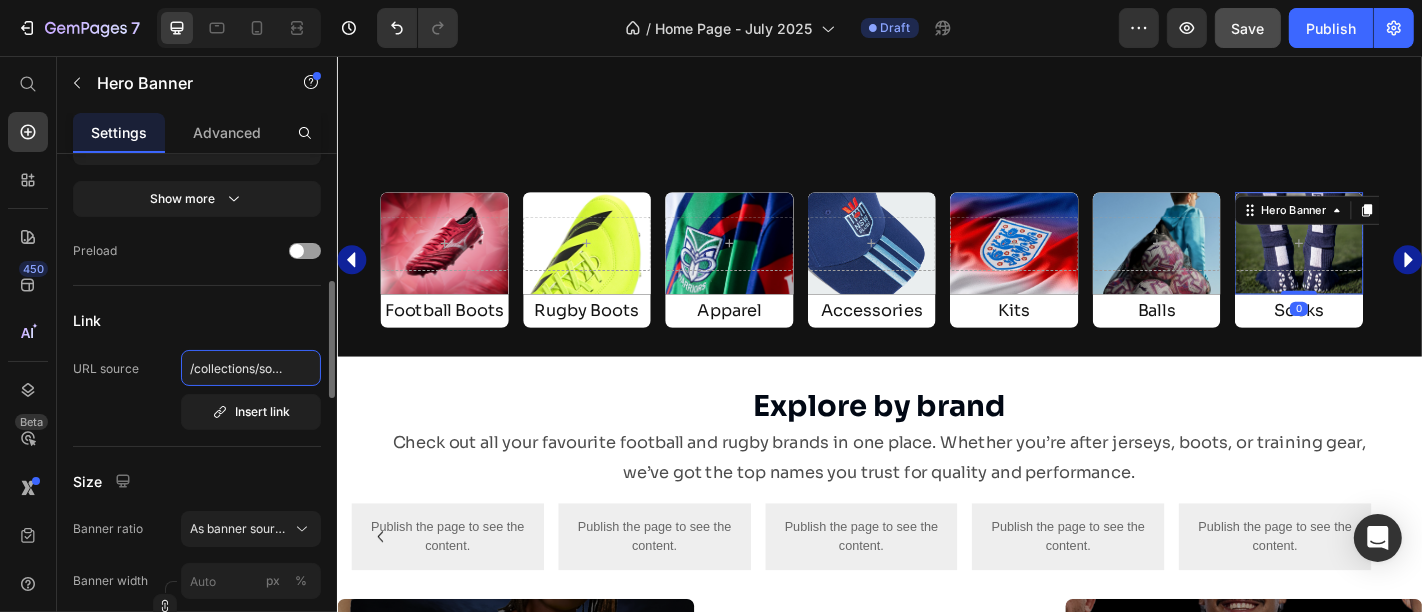 scroll, scrollTop: 0, scrollLeft: 78, axis: horizontal 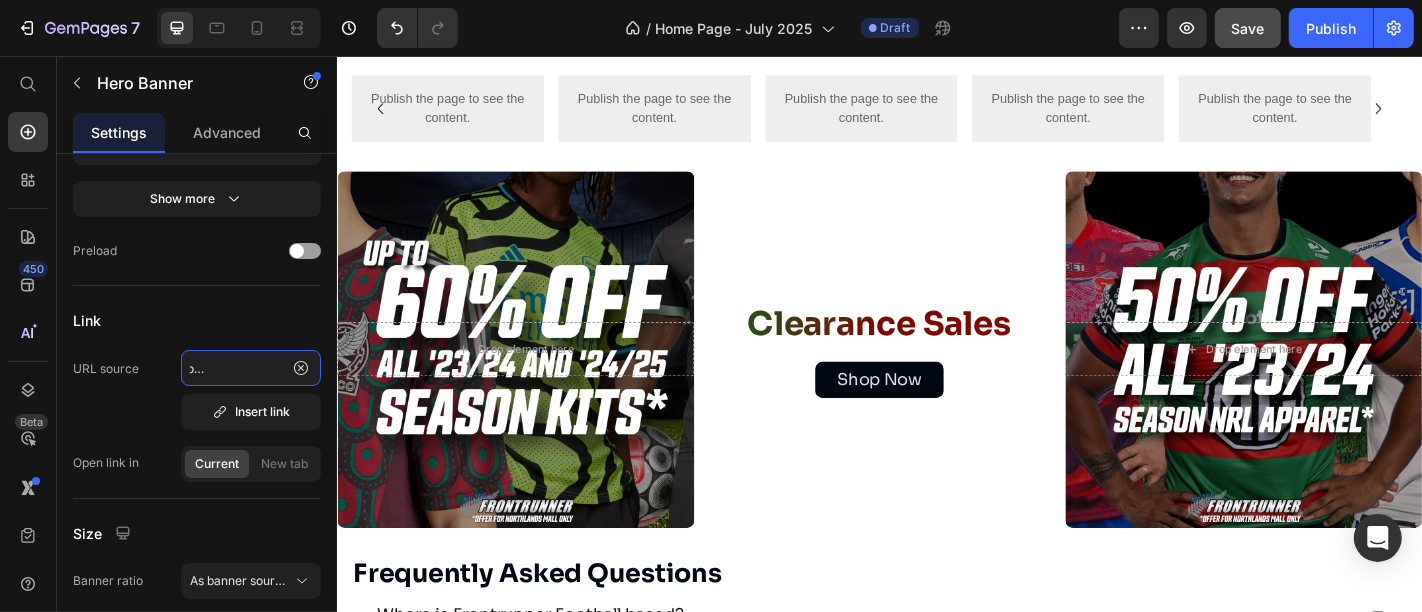 type on "/collections/socks-accessories" 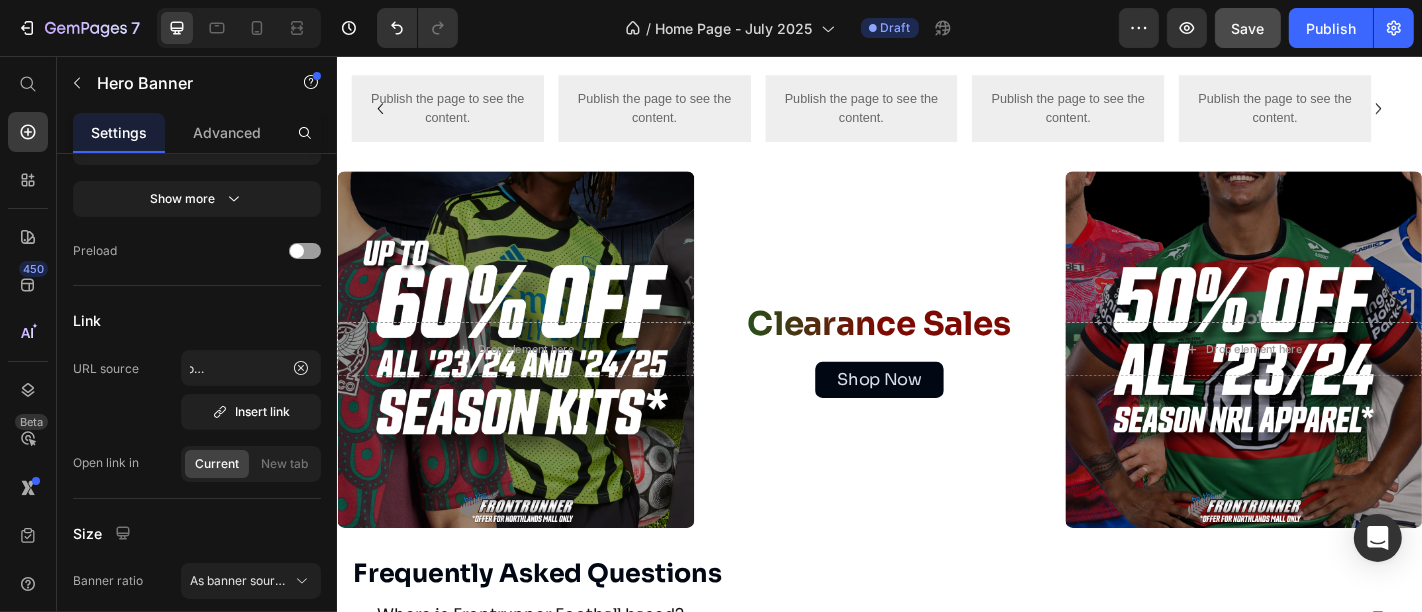 scroll, scrollTop: 0, scrollLeft: 0, axis: both 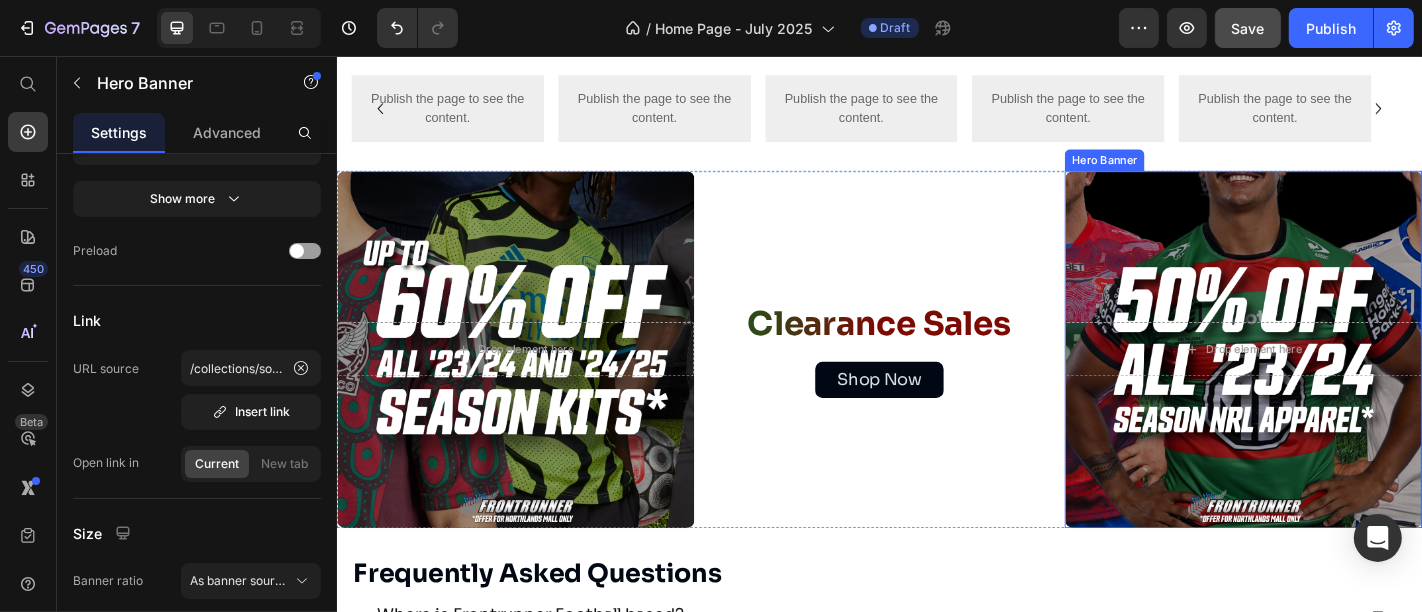 click at bounding box center [1338, 380] 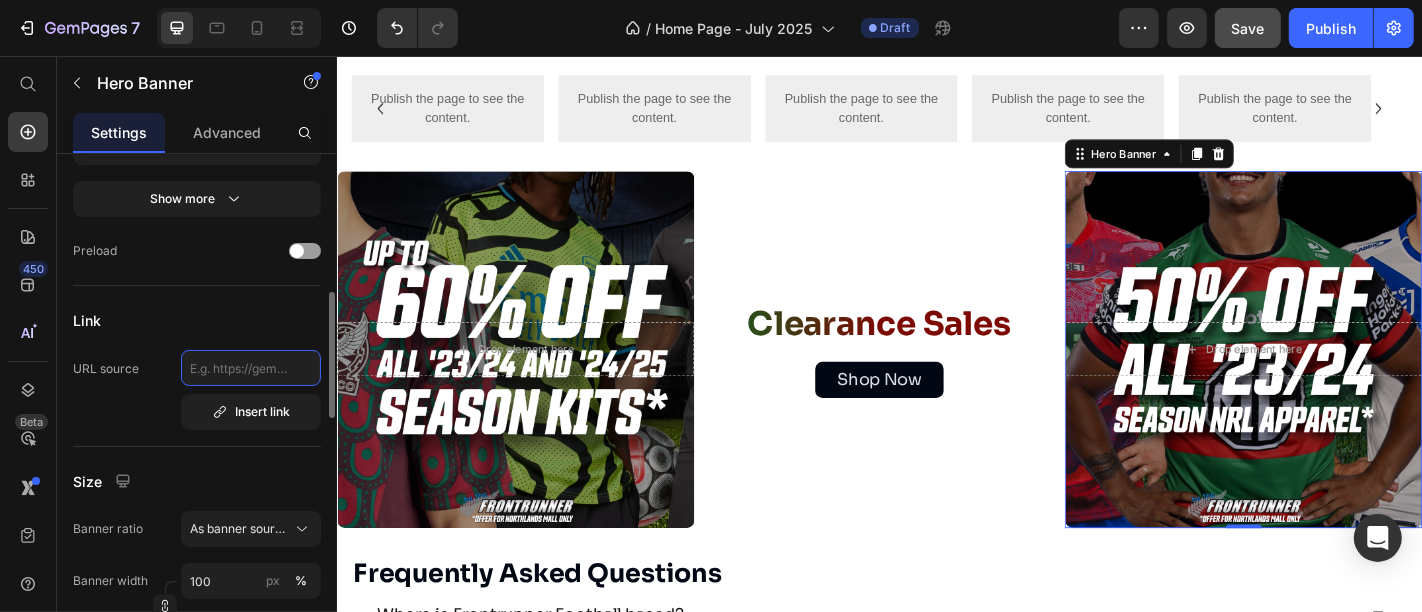 click 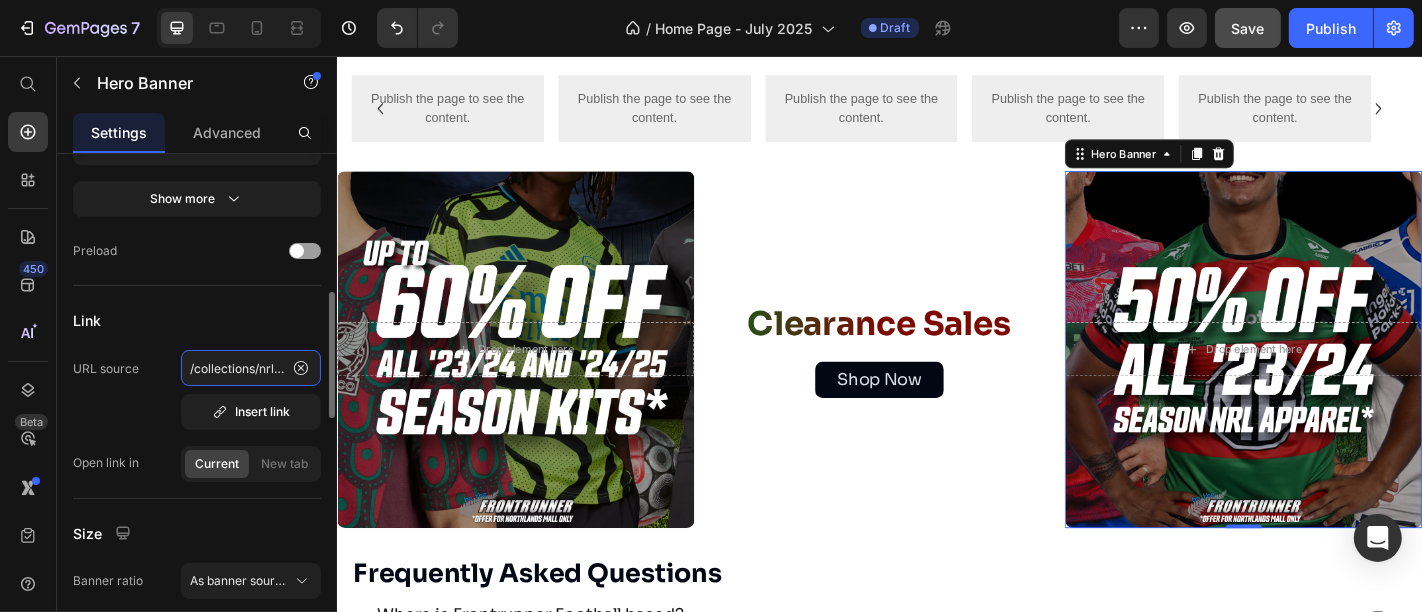 scroll, scrollTop: 0, scrollLeft: 60, axis: horizontal 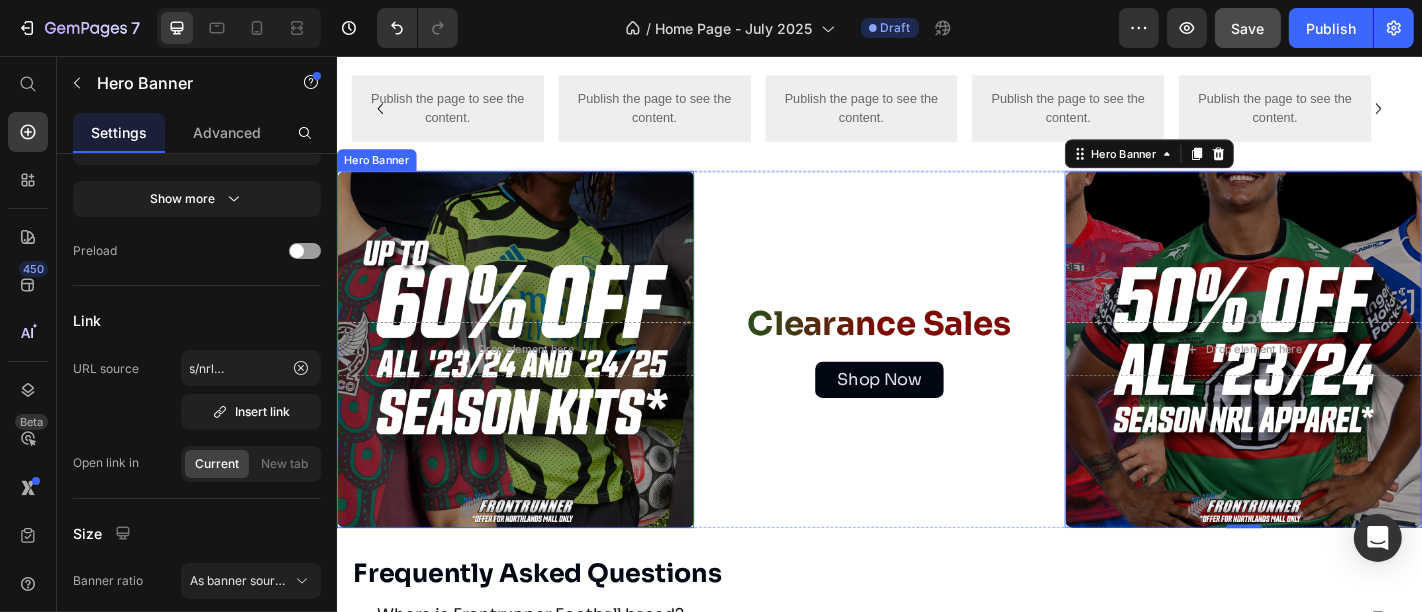 click at bounding box center (533, 380) 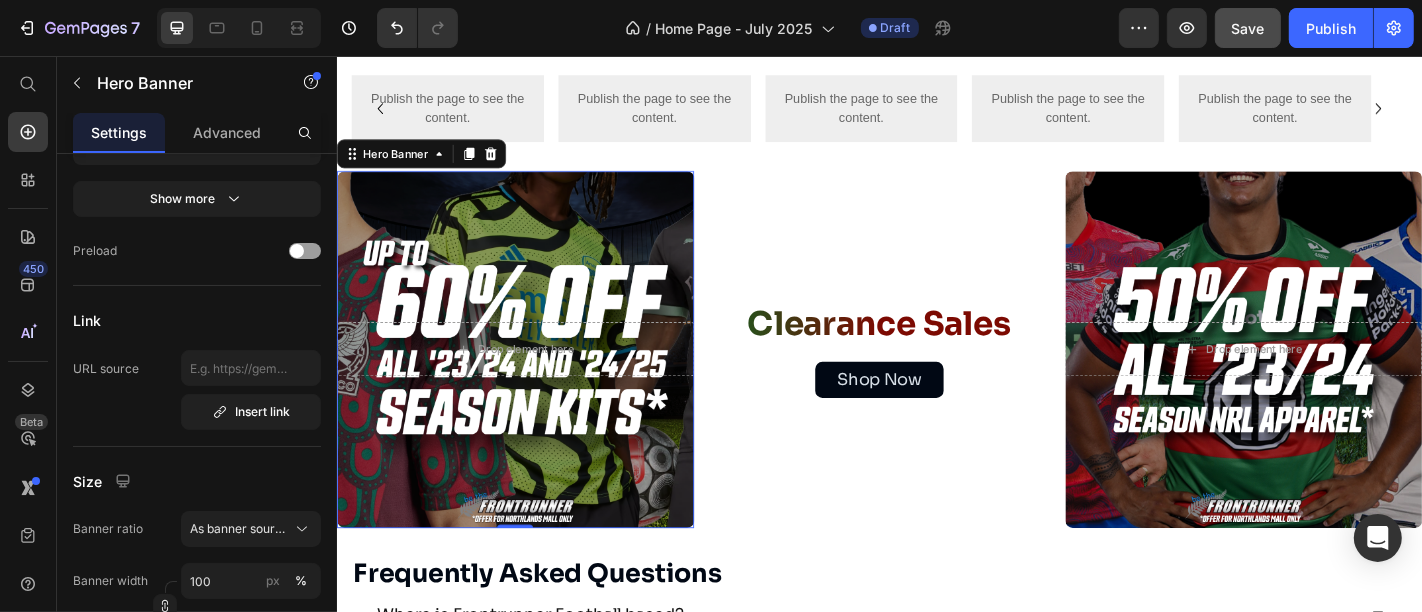 click at bounding box center (533, 380) 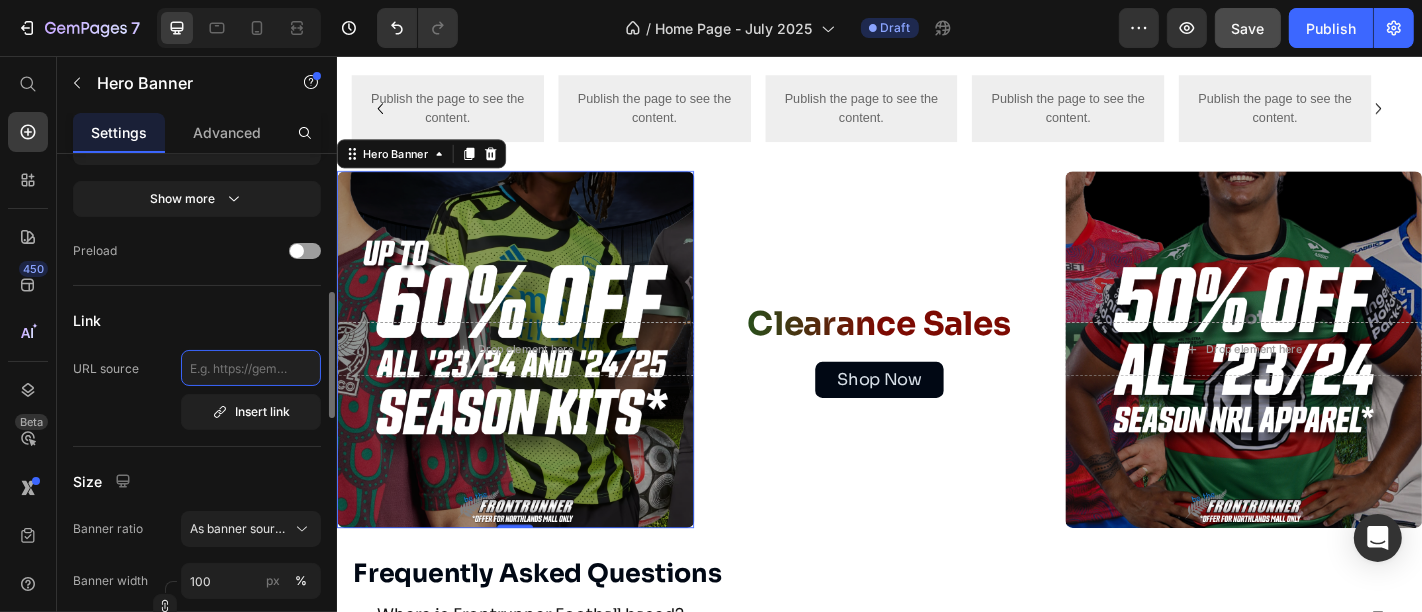 click 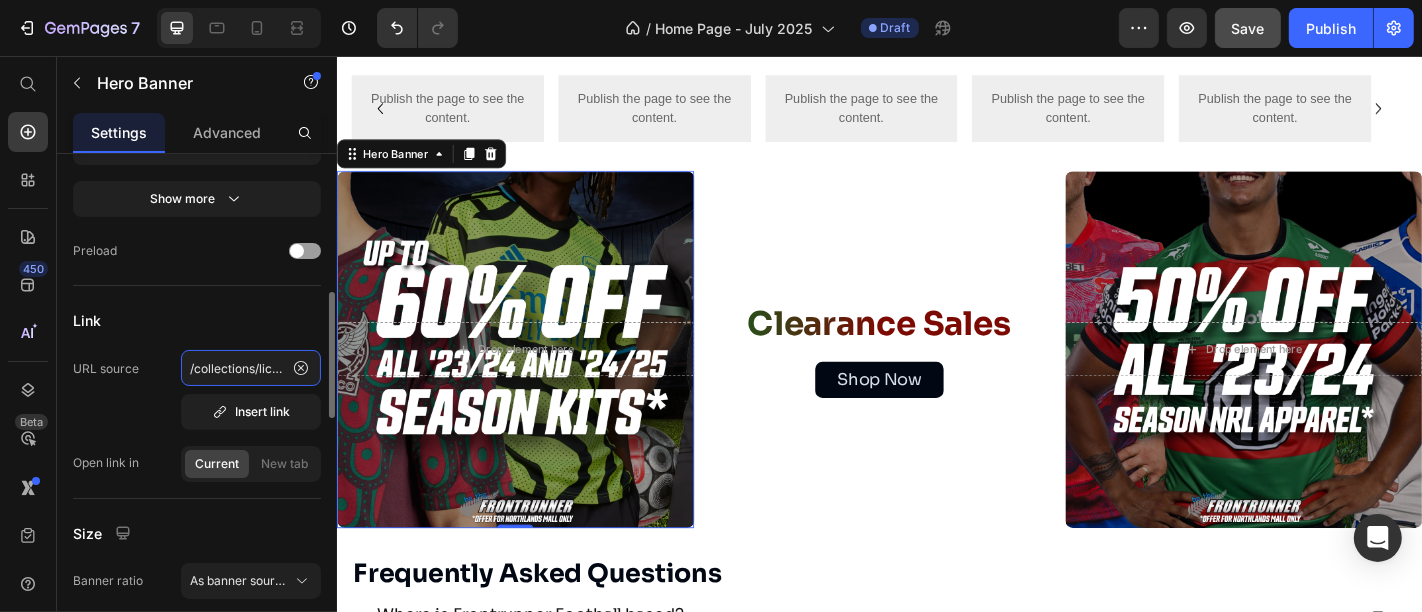 scroll, scrollTop: 0, scrollLeft: 125, axis: horizontal 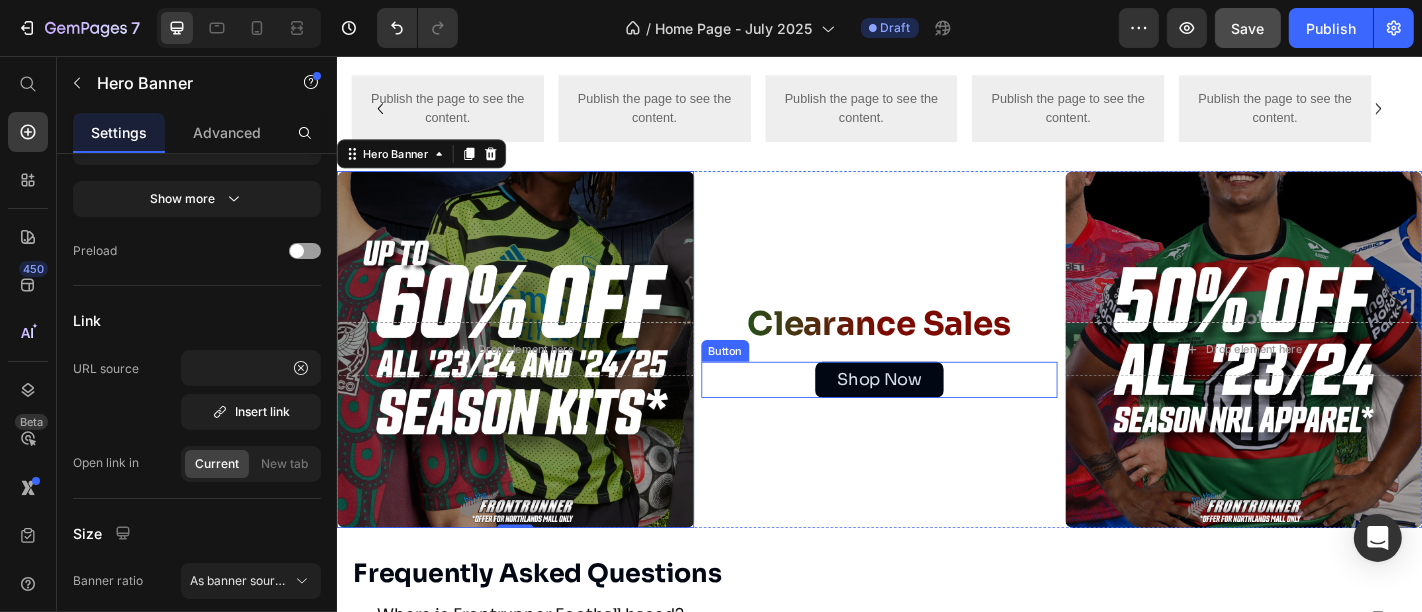 click on "Shop Now Button" at bounding box center (936, 414) 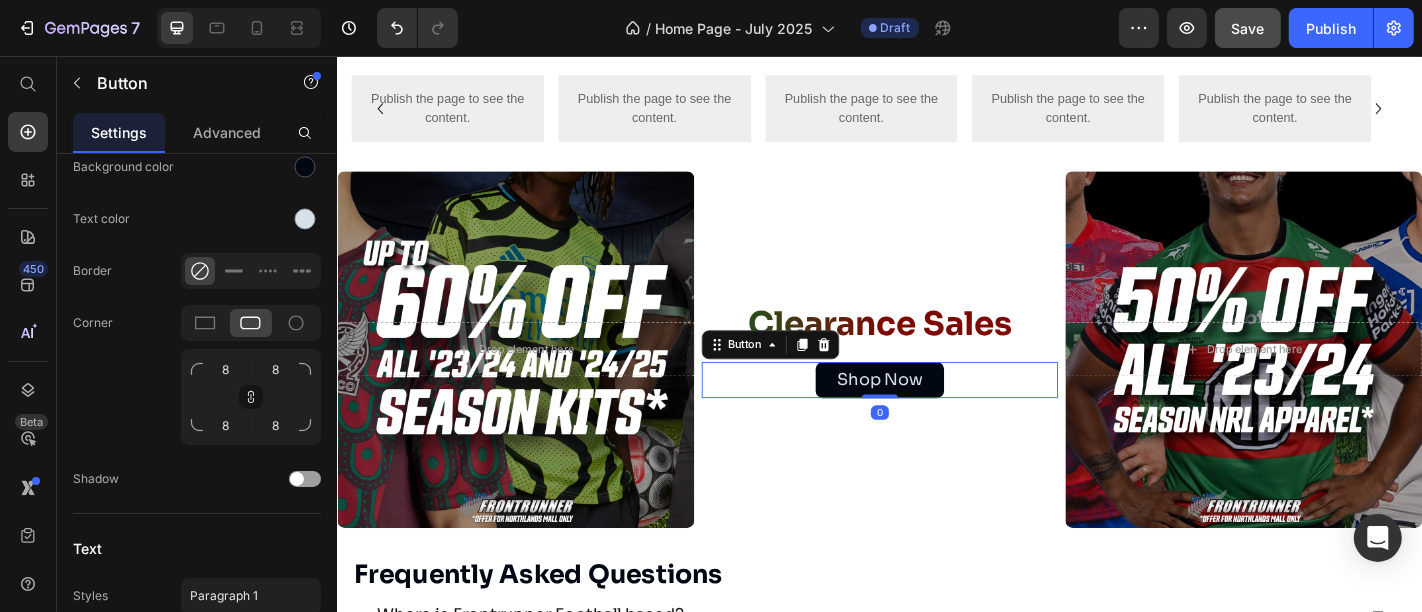 scroll, scrollTop: 0, scrollLeft: 0, axis: both 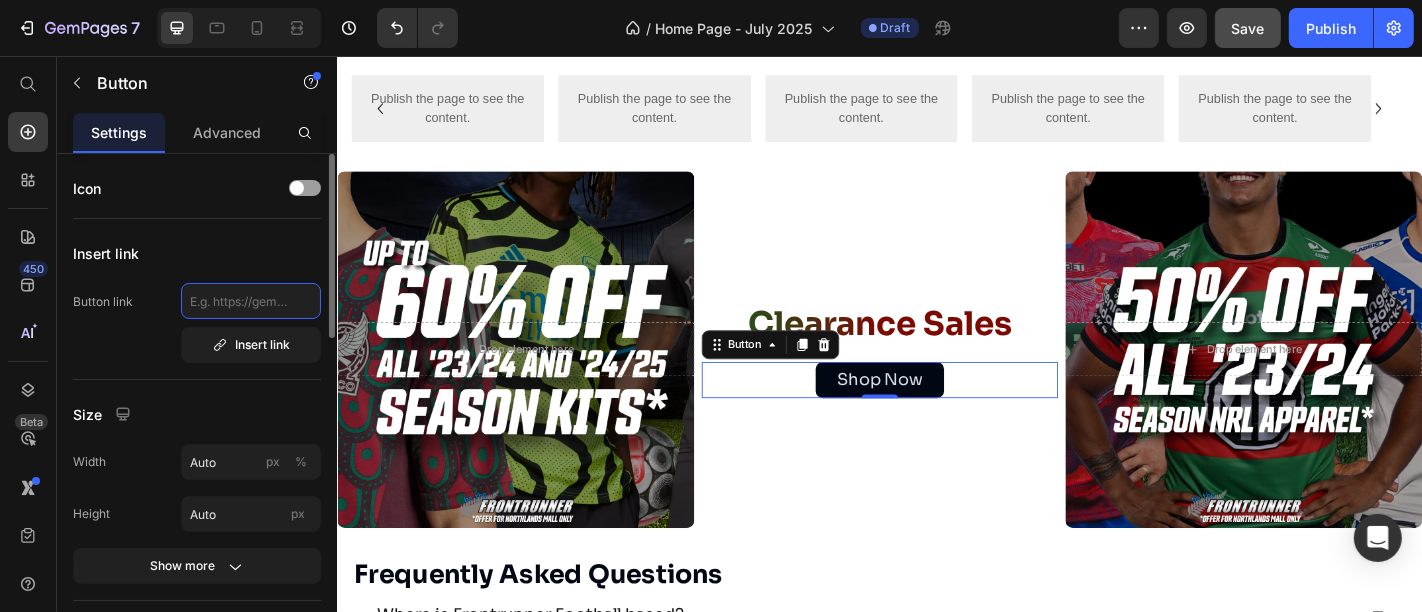click 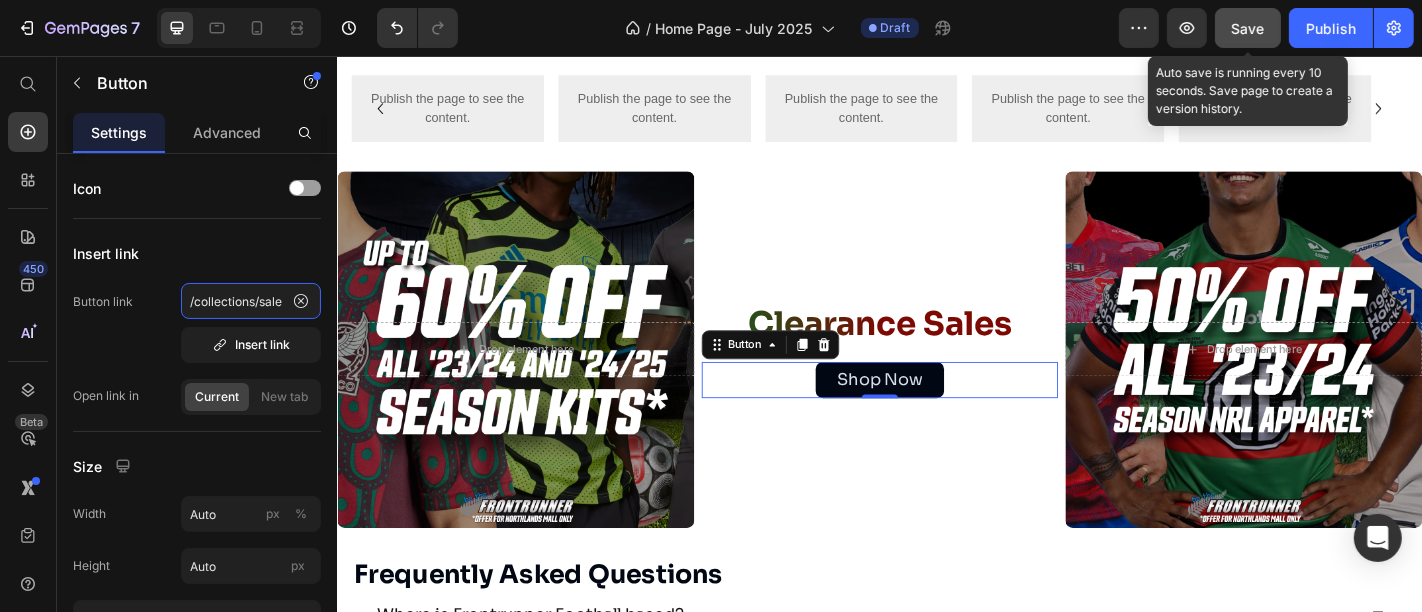 type on "/collections/sale" 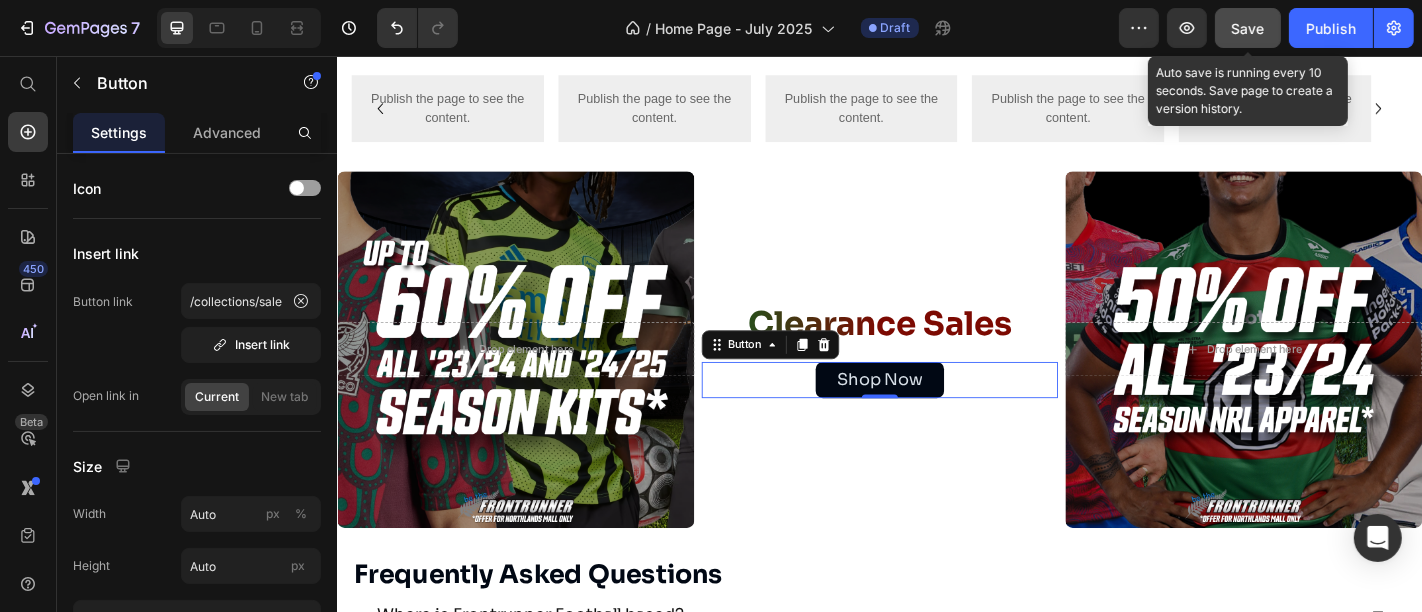 click on "Save" at bounding box center [1248, 28] 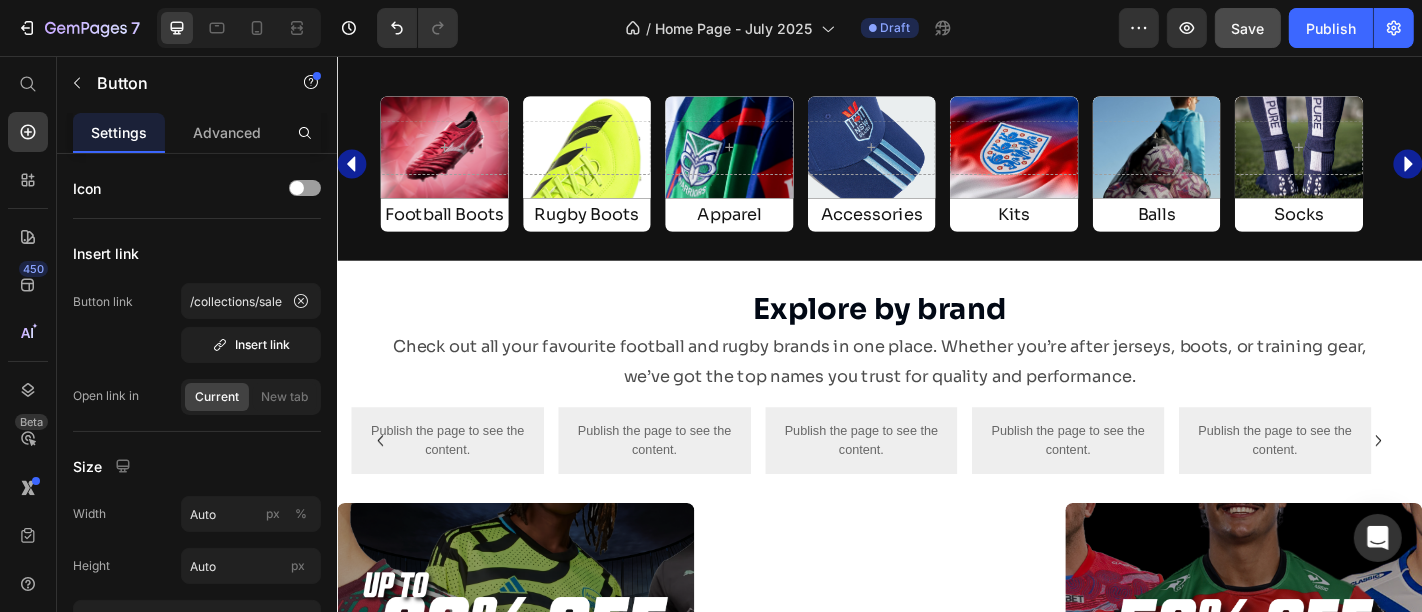 scroll, scrollTop: 2214, scrollLeft: 0, axis: vertical 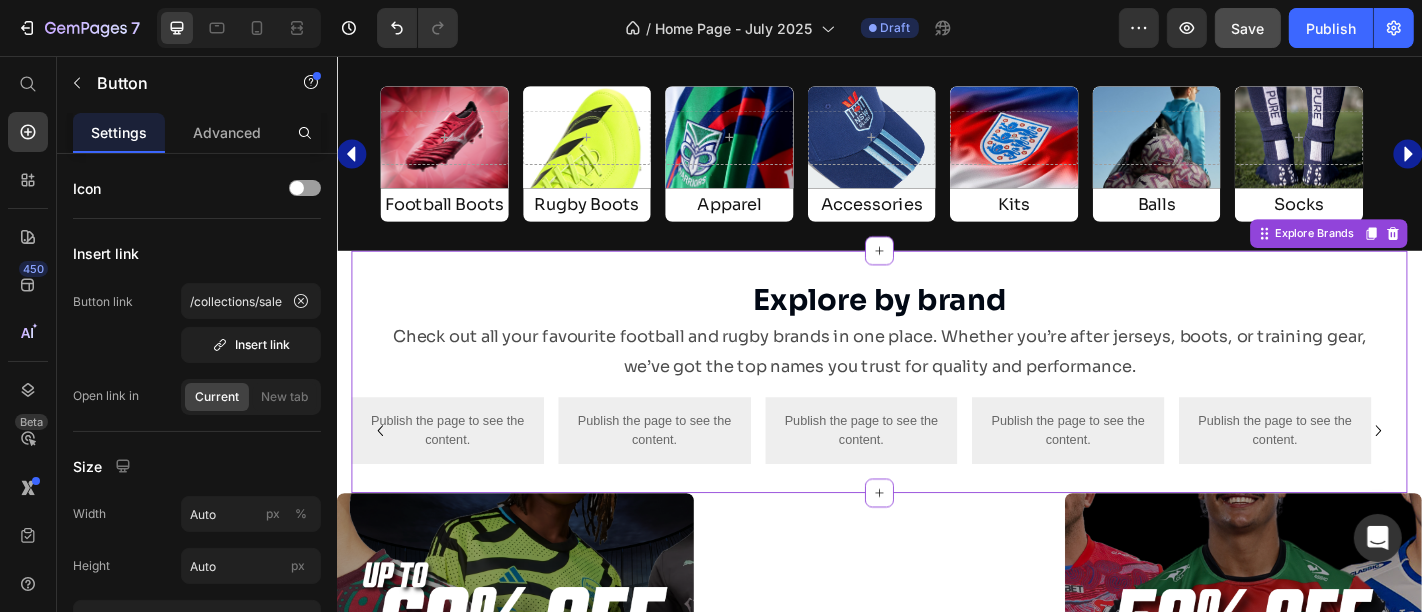 click on "Publish the page to see the content." at bounding box center (458, 470) 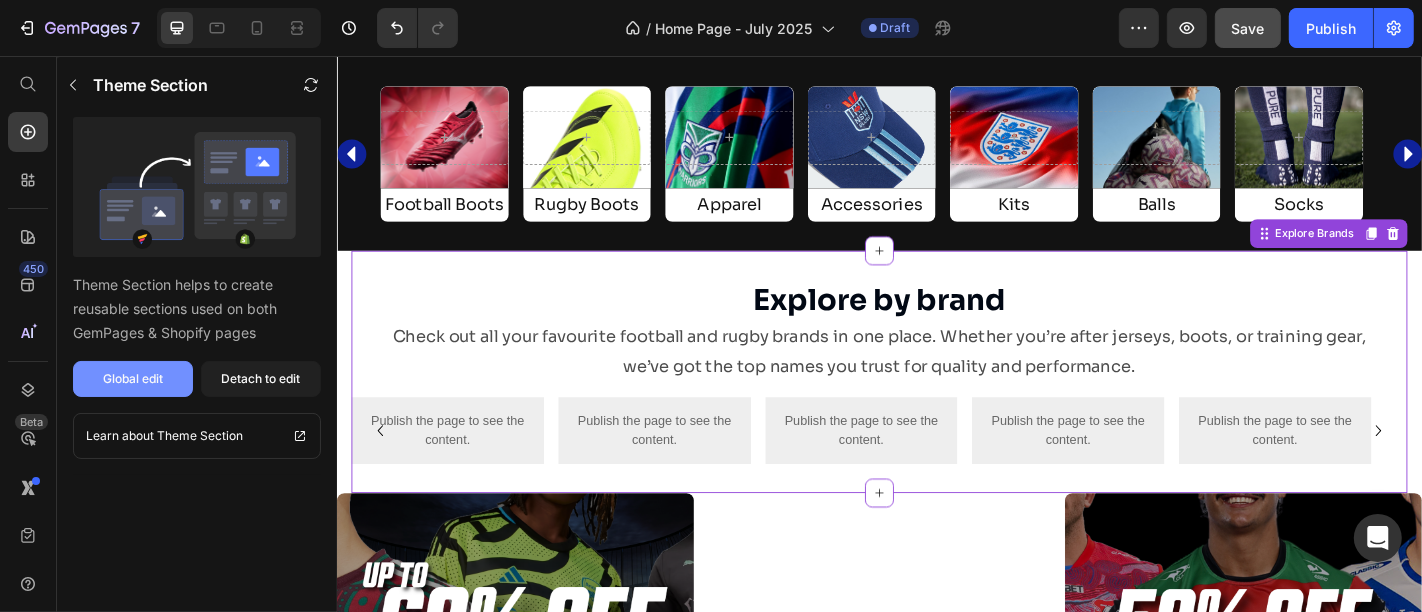 click on "Global edit" at bounding box center (133, 379) 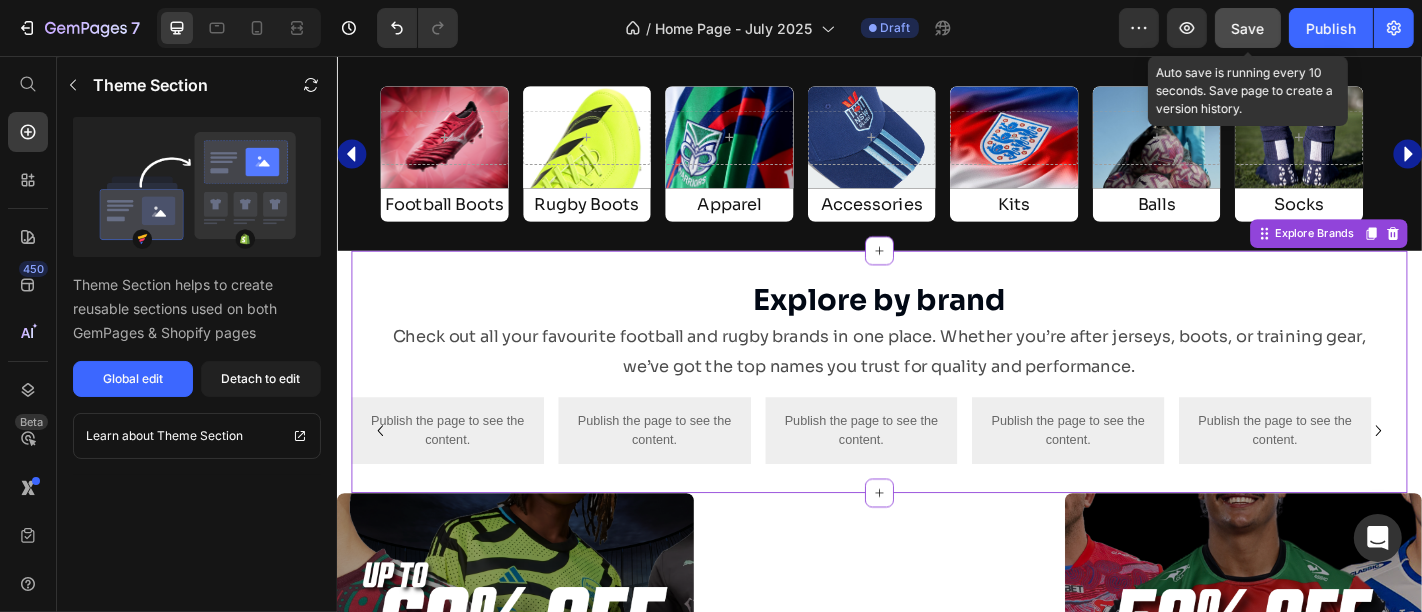 click on "Save" 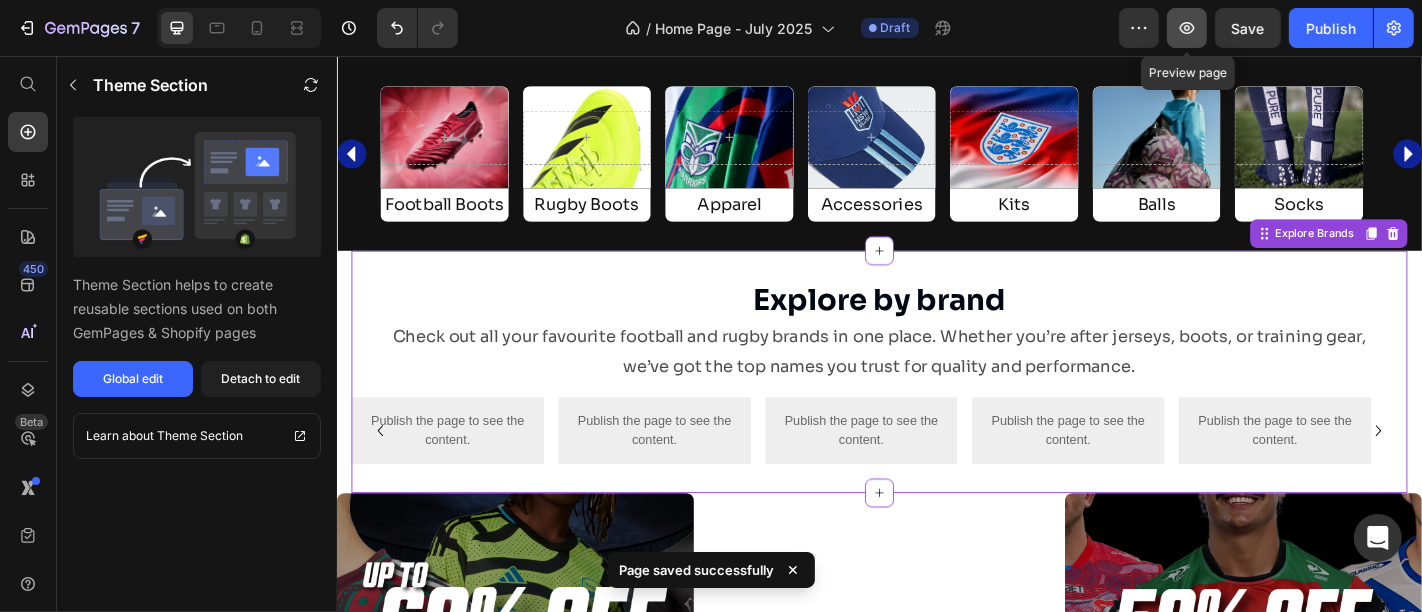 click 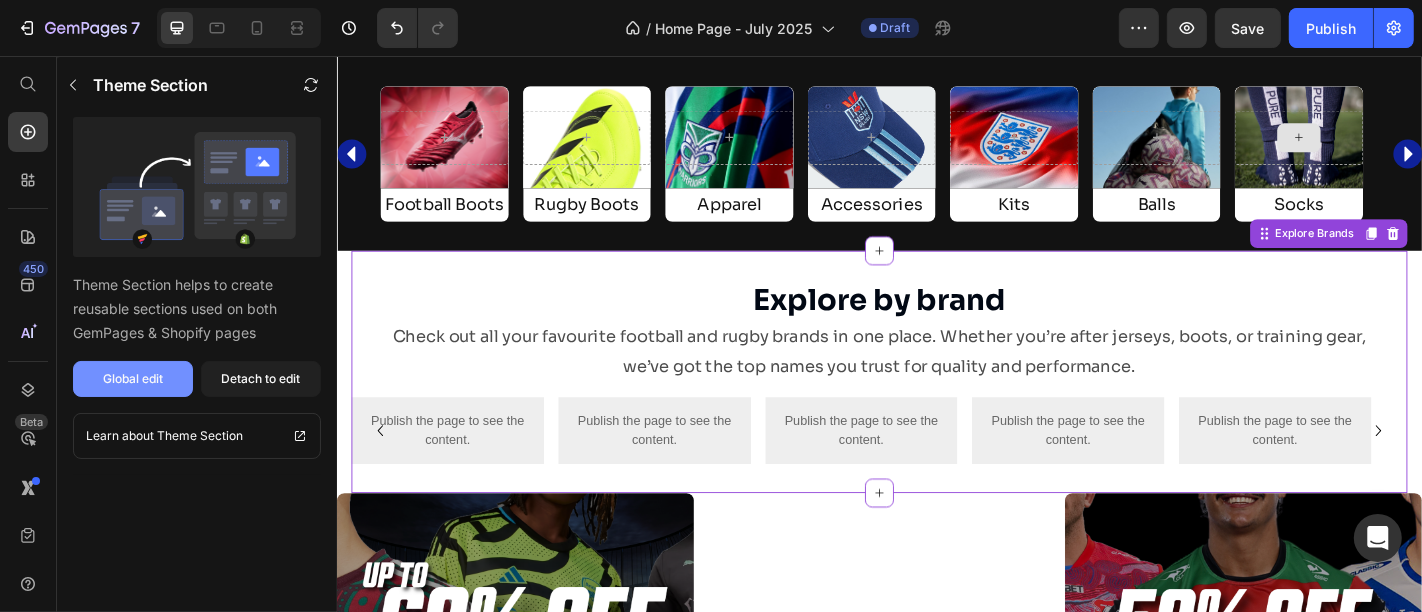 click on "Global edit" at bounding box center (133, 379) 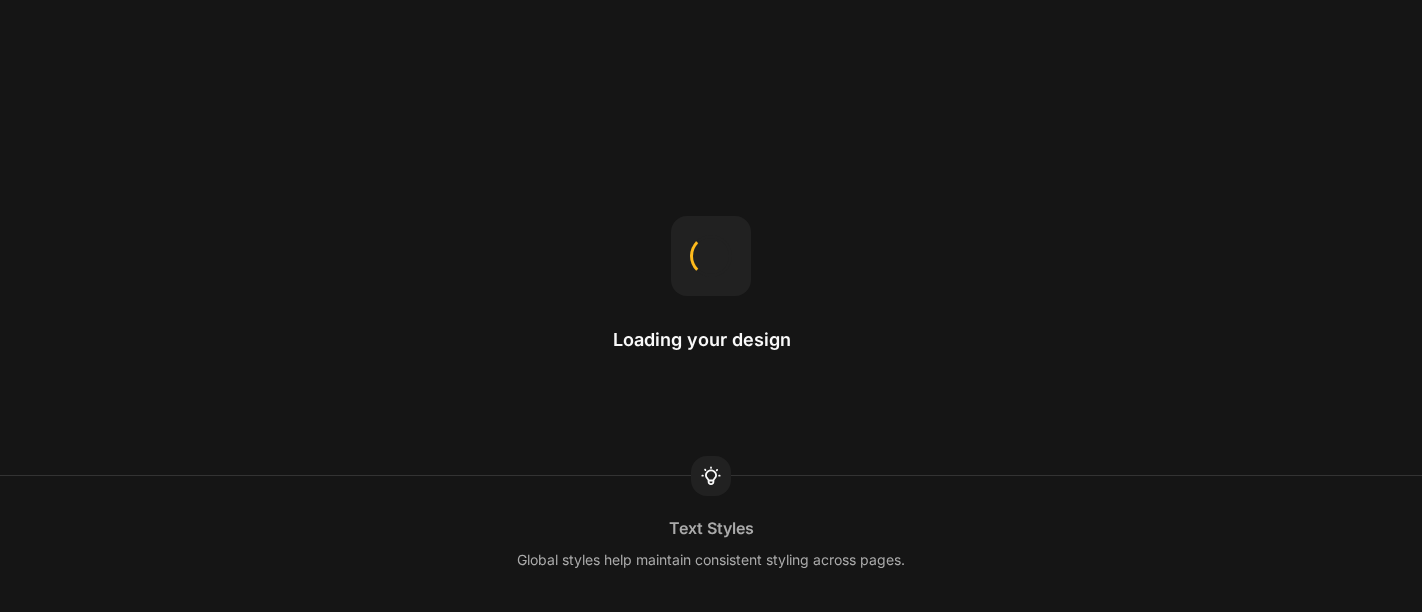 scroll, scrollTop: 0, scrollLeft: 0, axis: both 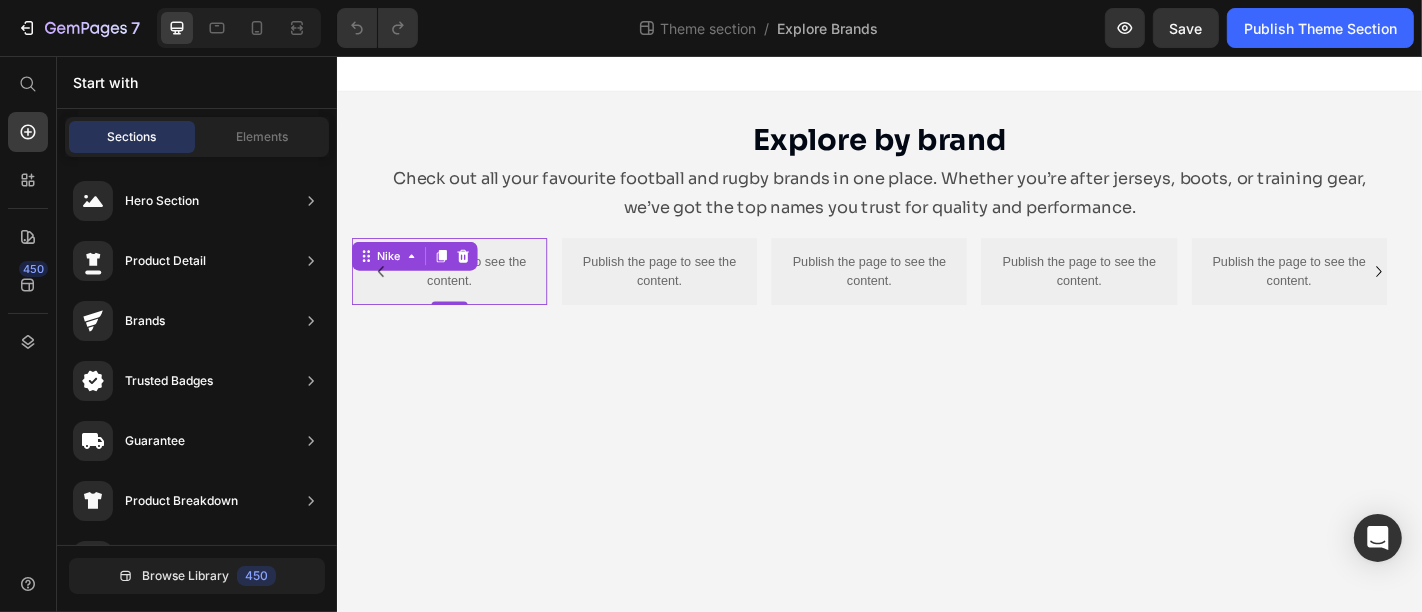 click on "Publish the page to see the content." at bounding box center [460, 294] 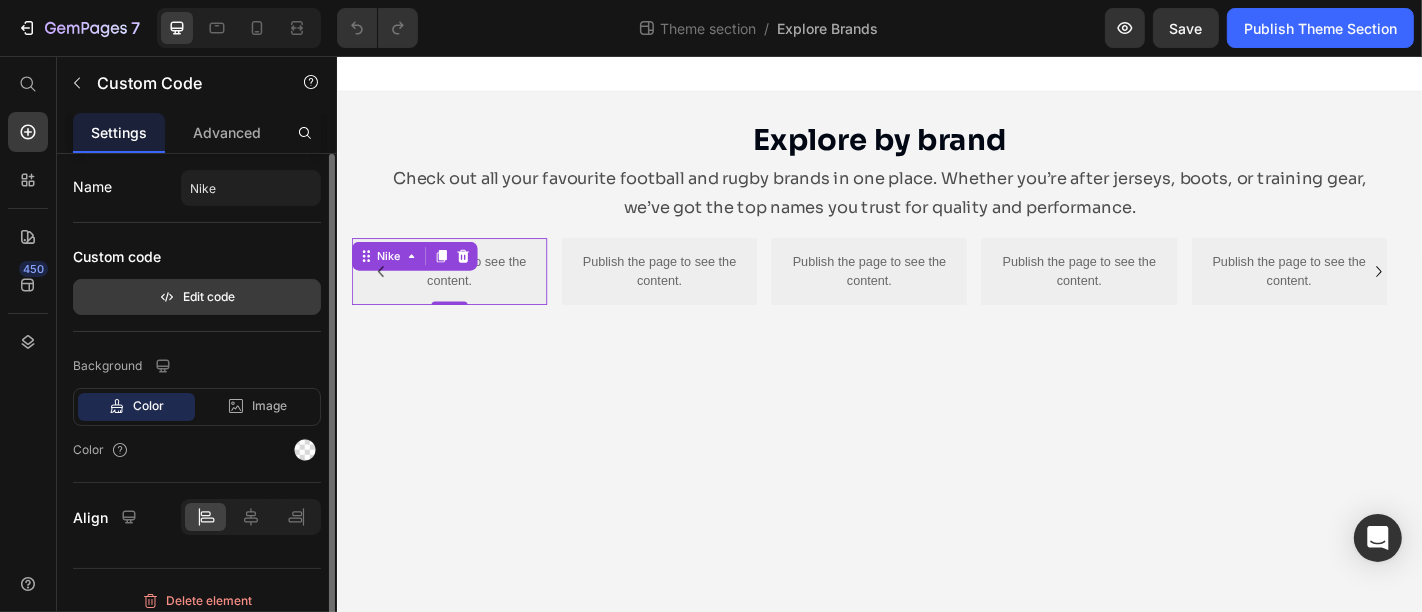 click on "Edit code" at bounding box center (197, 297) 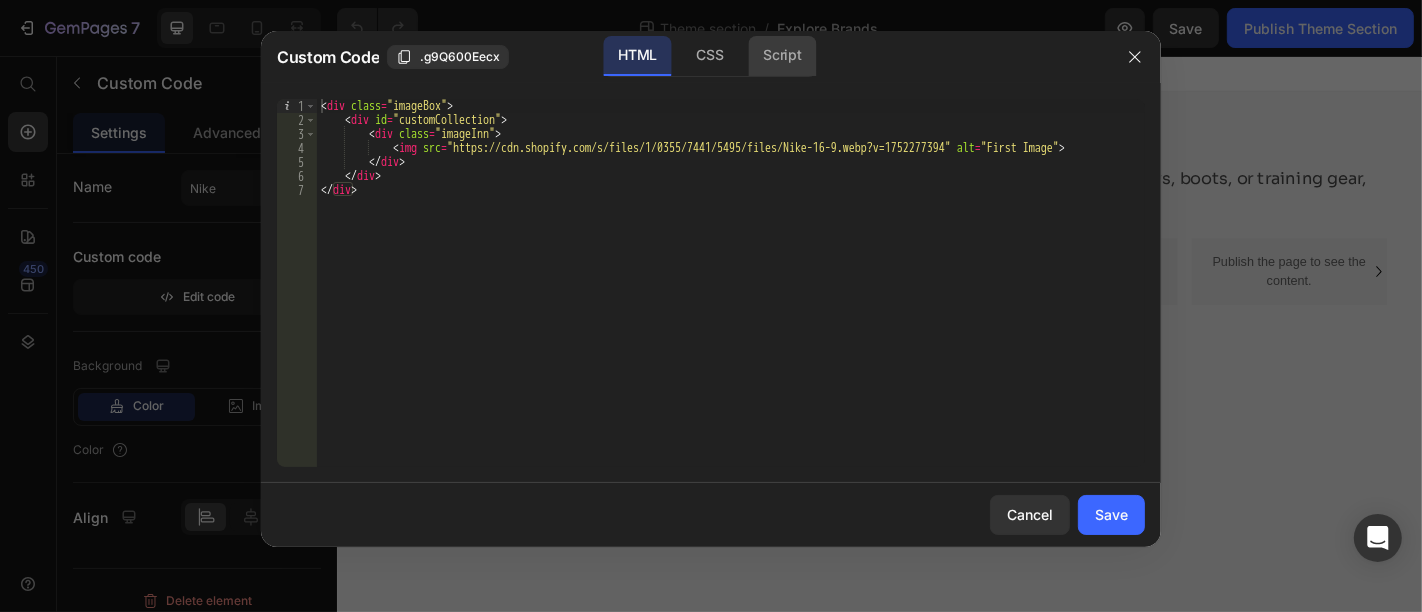 click on "Script" 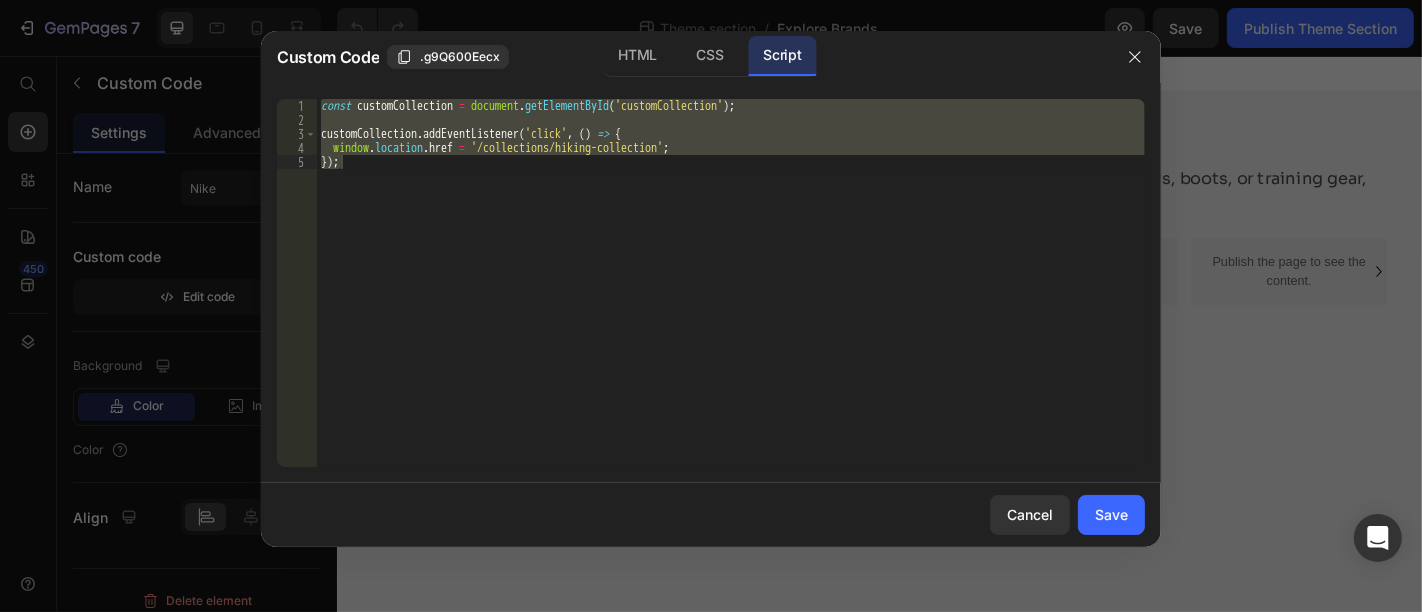 click on "const   customCollection   =   document . getElementById ( 'customCollection' ) ; customCollection . addEventListener ( 'click' ,   ( )   =>   {    window . location . href   =   '/collections/hiking-collection' ; }) ;" at bounding box center [731, 283] 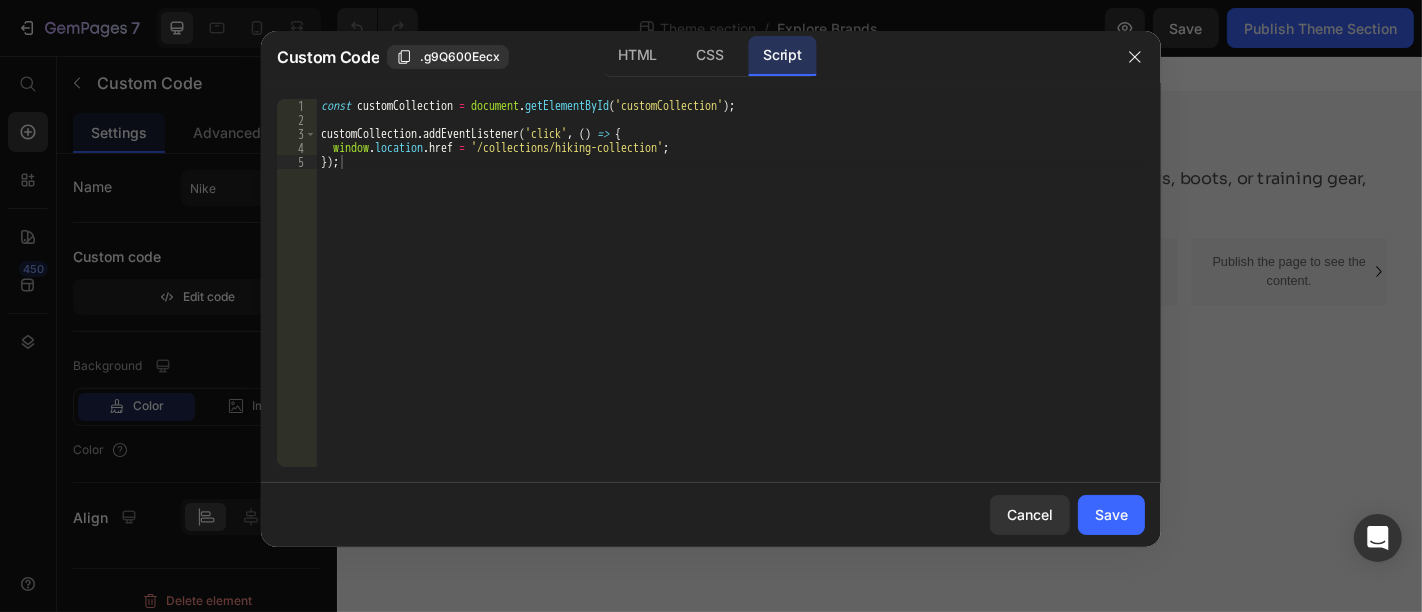 click on "const   customCollection   =   document . getElementById ( 'customCollection' ) ; customCollection . addEventListener ( 'click' ,   ( )   =>   {    window . location . href   =   '/collections/hiking-collection' ; }) ;" at bounding box center (731, 297) 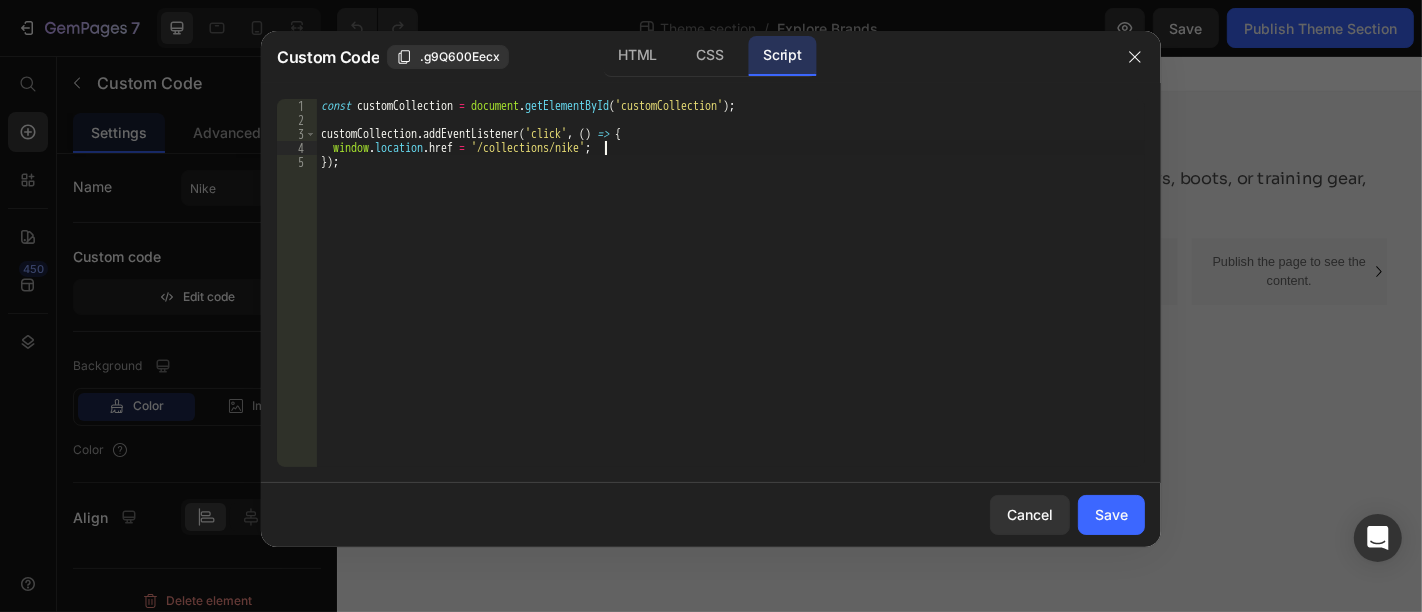 scroll, scrollTop: 0, scrollLeft: 22, axis: horizontal 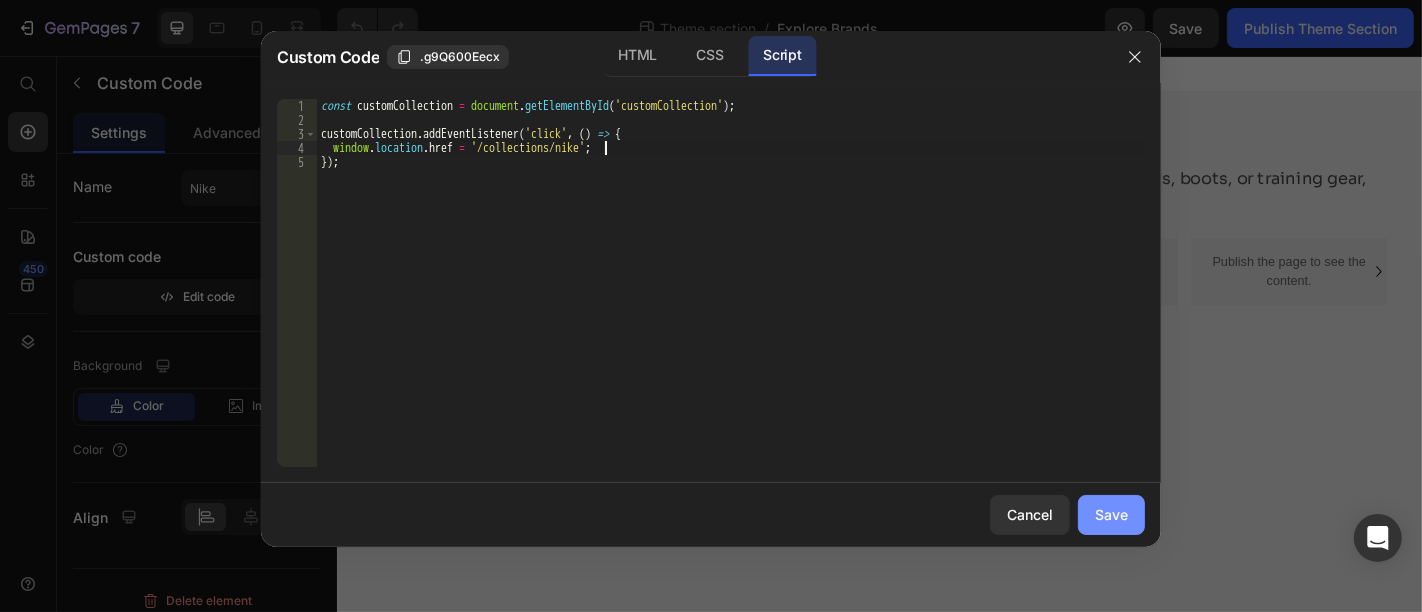 type on "window.location.href = '/collections/nike';" 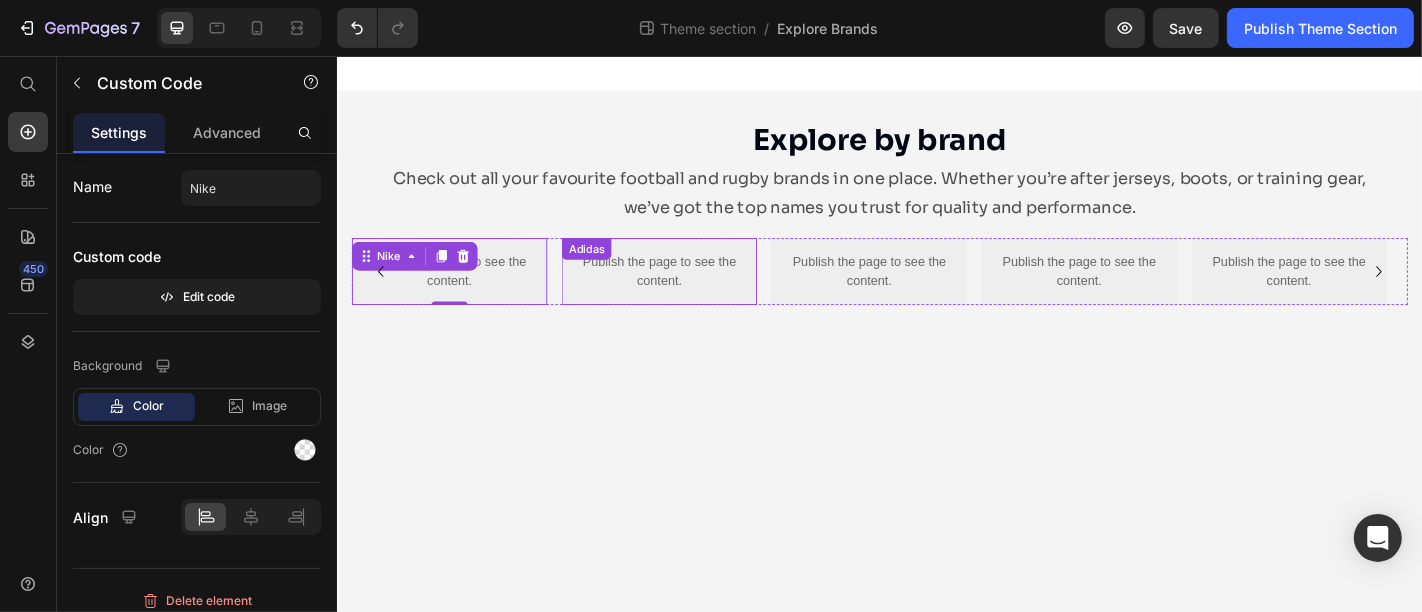 click on "Publish the page to see the content." at bounding box center (692, 294) 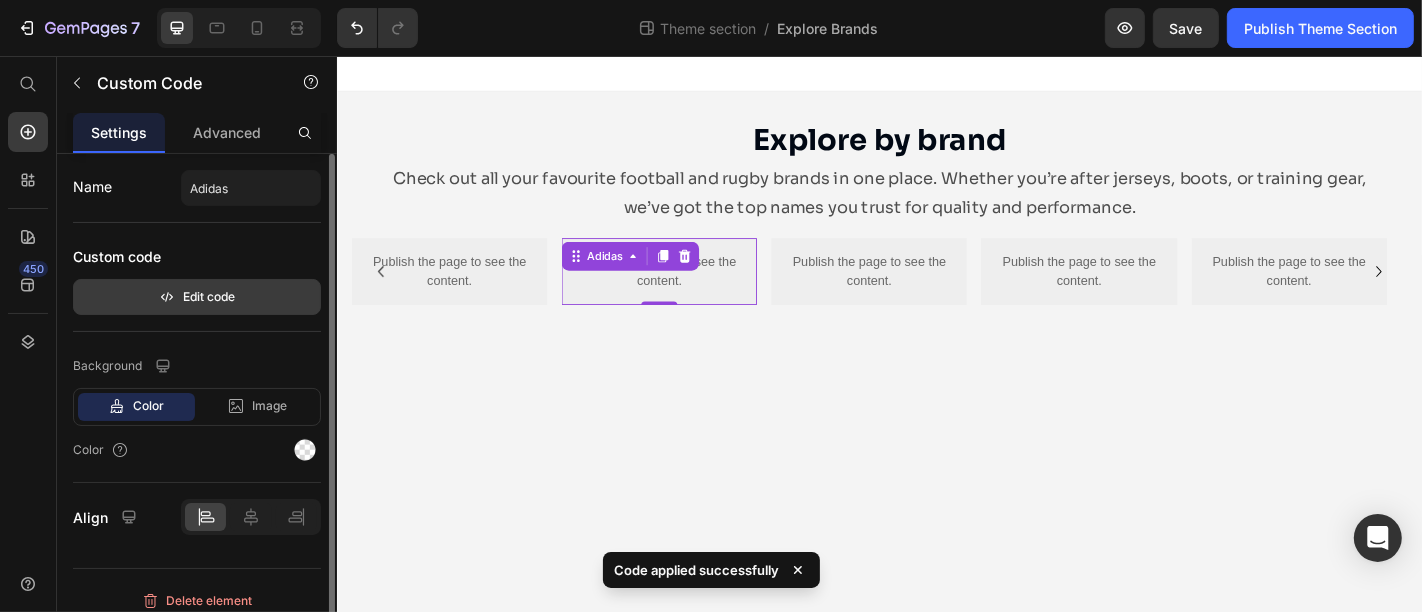 click on "Edit code" at bounding box center [197, 297] 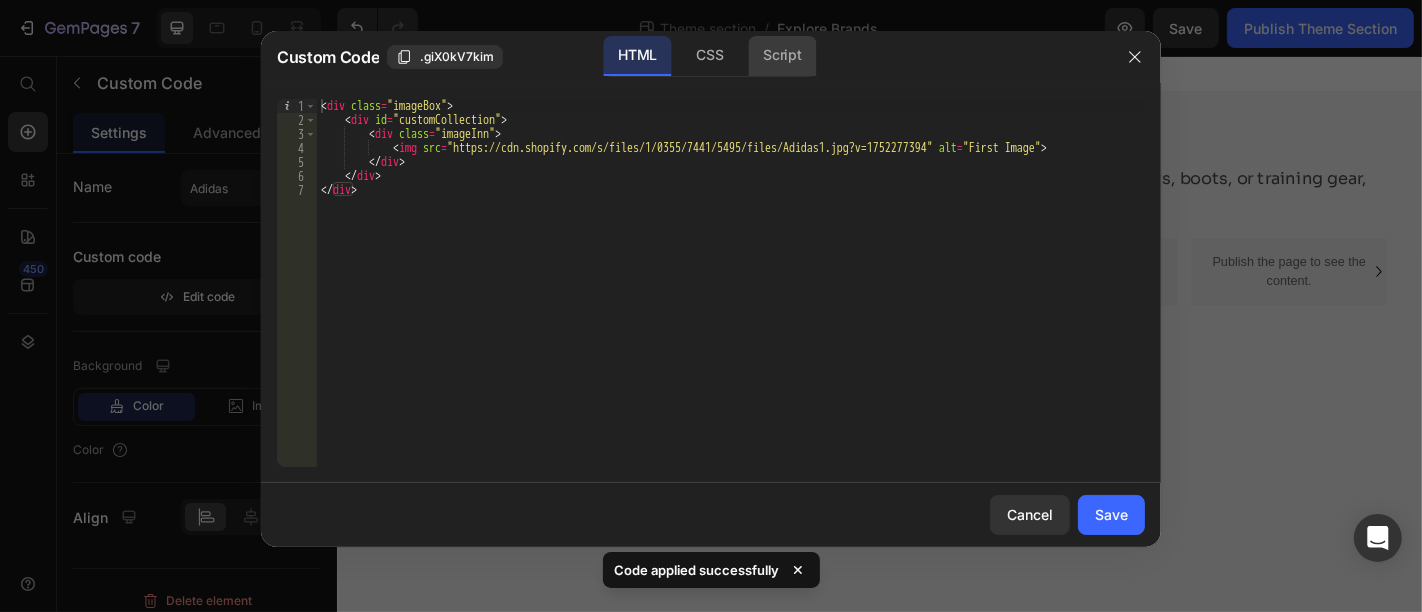 click on "Script" 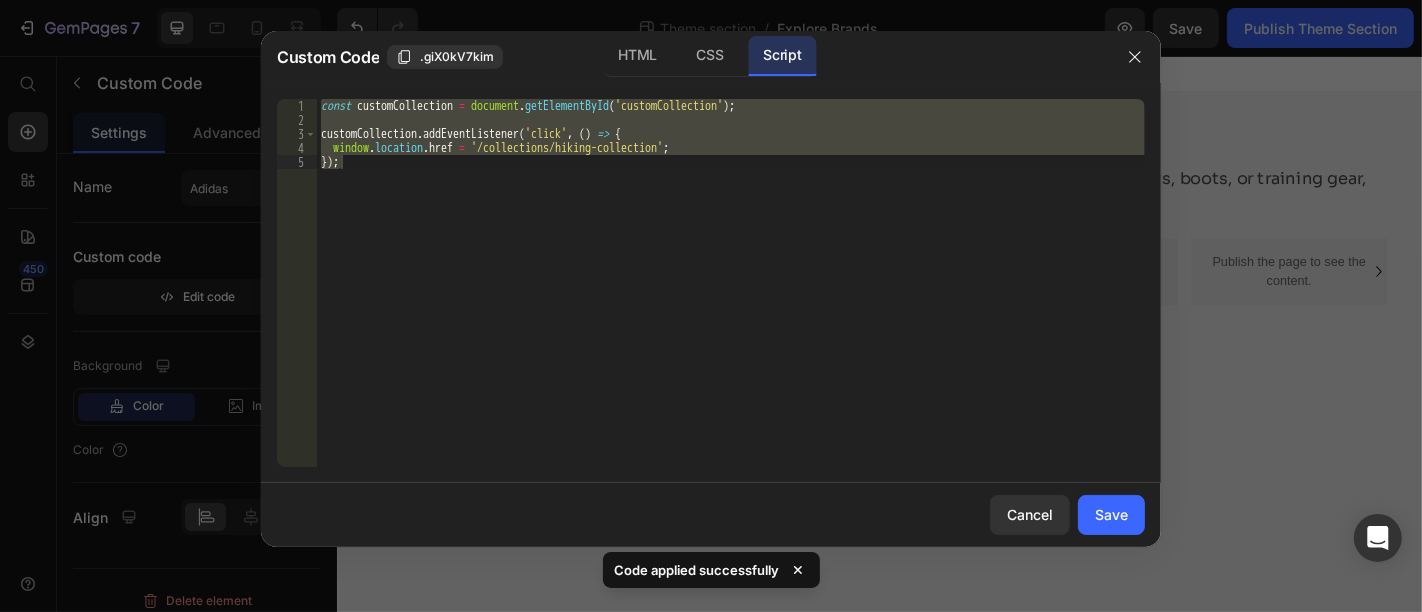 click on "const   customCollection   =   document . getElementById ( 'customCollection' ) ; customCollection . addEventListener ( 'click' ,   ( )   =>   {    window . location . href   =   '/collections/hiking-collection' ; }) ;" at bounding box center (731, 283) 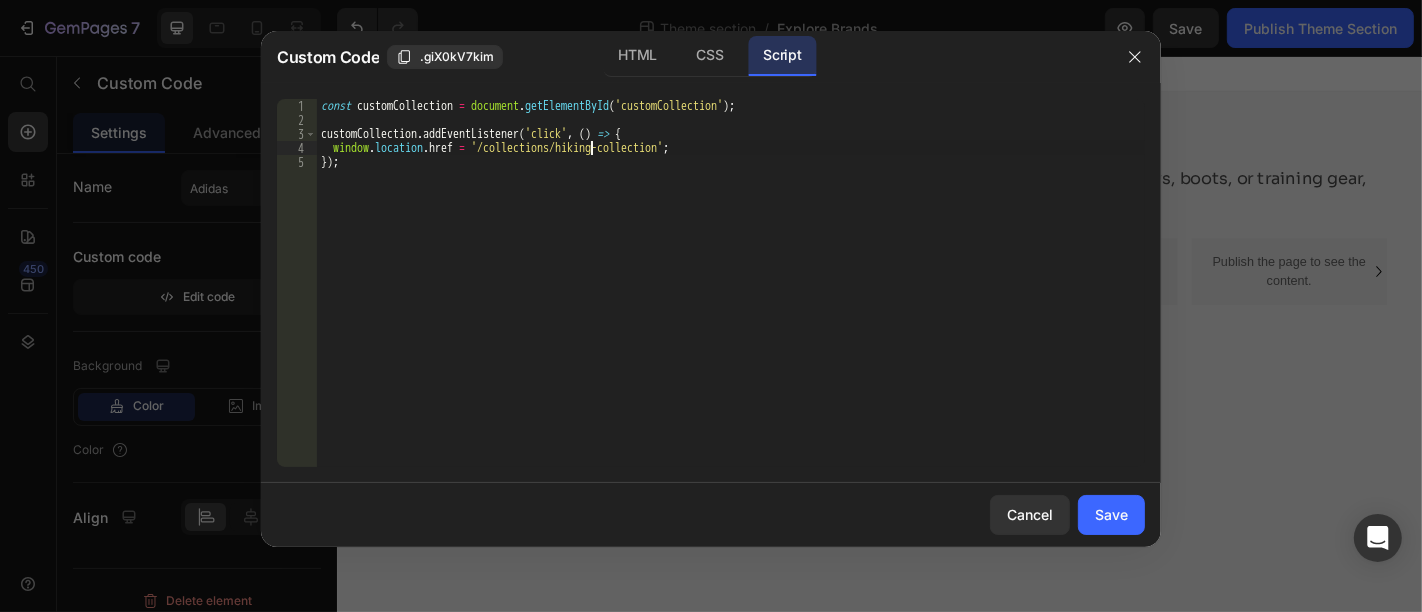 click on "const   customCollection   =   document . getElementById ( 'customCollection' ) ; customCollection . addEventListener ( 'click' ,   ( )   =>   {    window . location . href   =   '/collections/hiking-collection' ; }) ;" at bounding box center [731, 297] 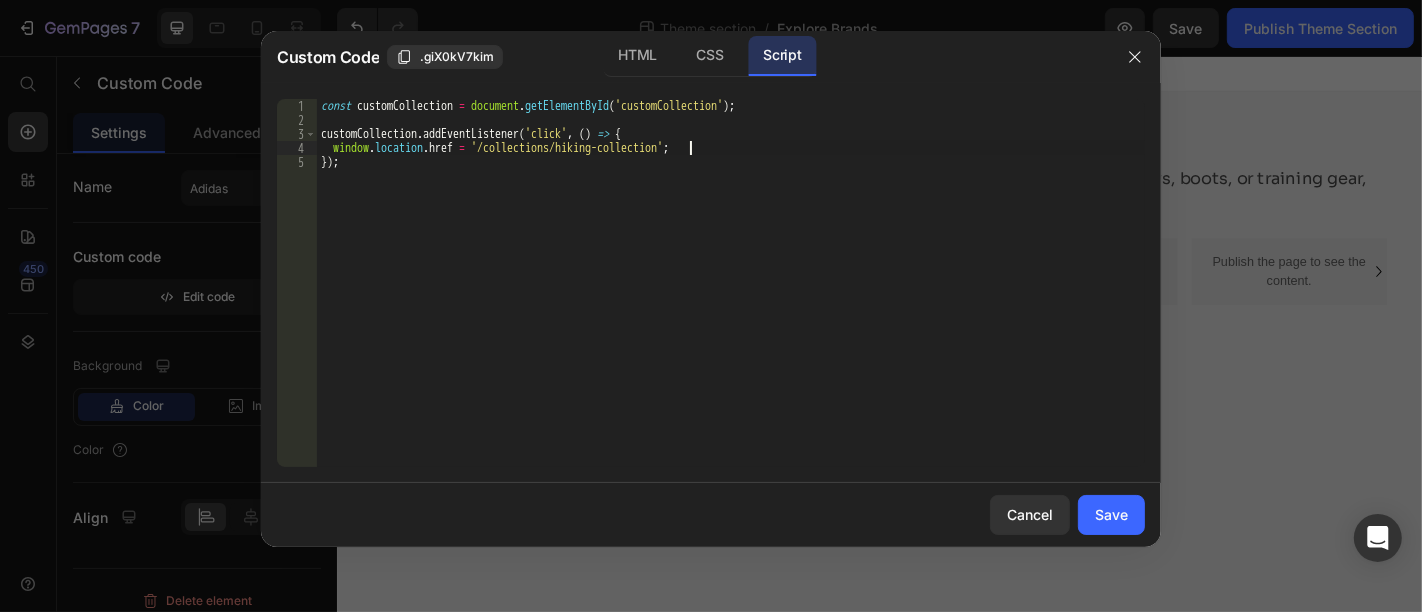 click on "const   customCollection   =   document . getElementById ( 'customCollection' ) ; customCollection . addEventListener ( 'click' ,   ( )   =>   {    window . location . href   =   '/collections/hiking-collection' ; }) ;" at bounding box center [731, 297] 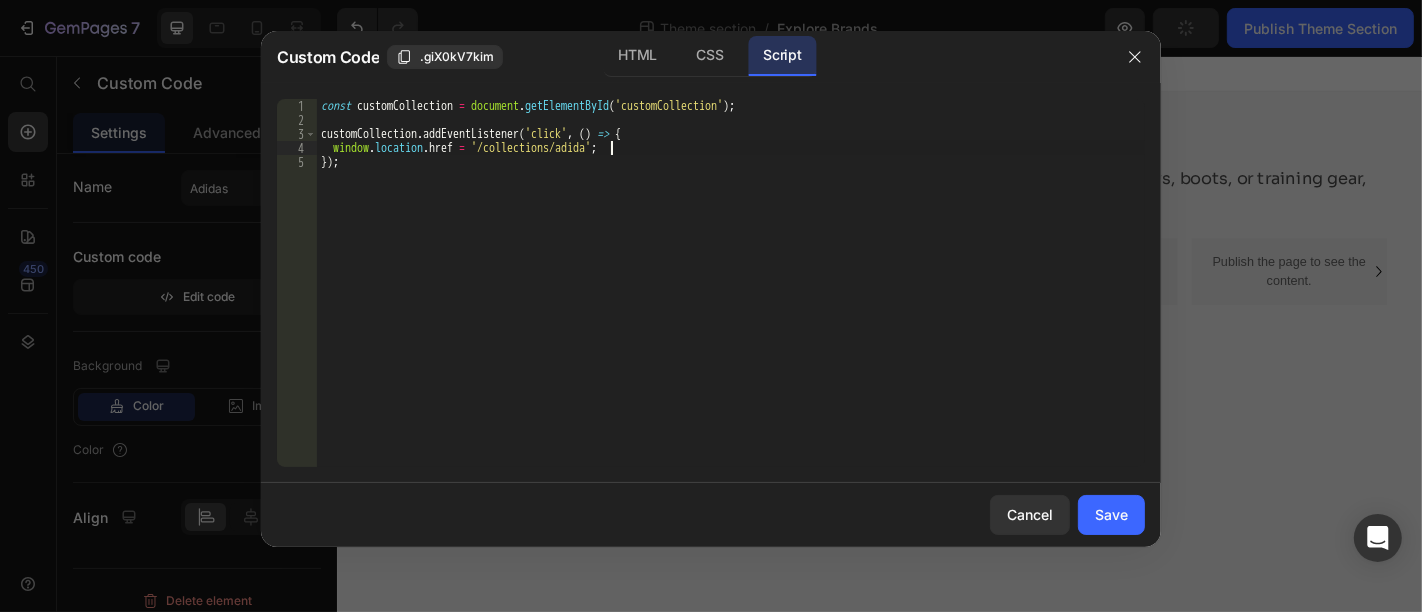 scroll, scrollTop: 0, scrollLeft: 23, axis: horizontal 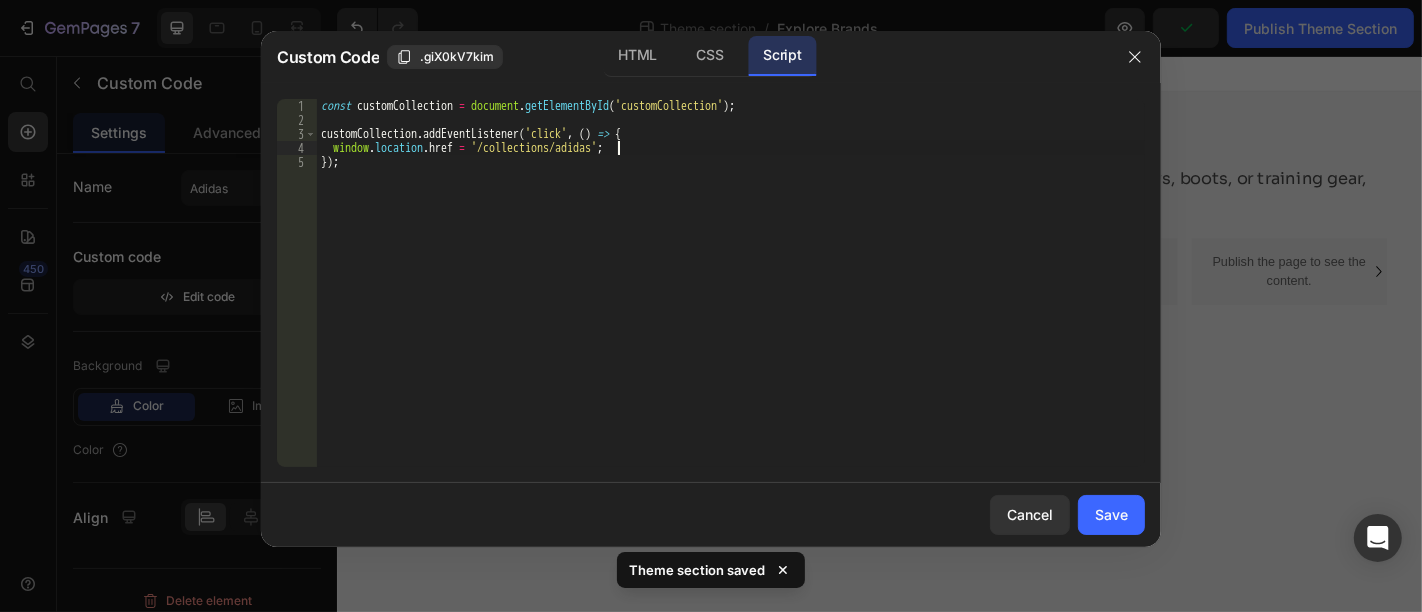 click on "const   customCollection   =   document . getElementById ( 'customCollection' ) ; customCollection . addEventListener ( 'click' ,   ( )   =>   {    window . location . href   =   '/collections/adidas' ; }) ;" at bounding box center [731, 297] 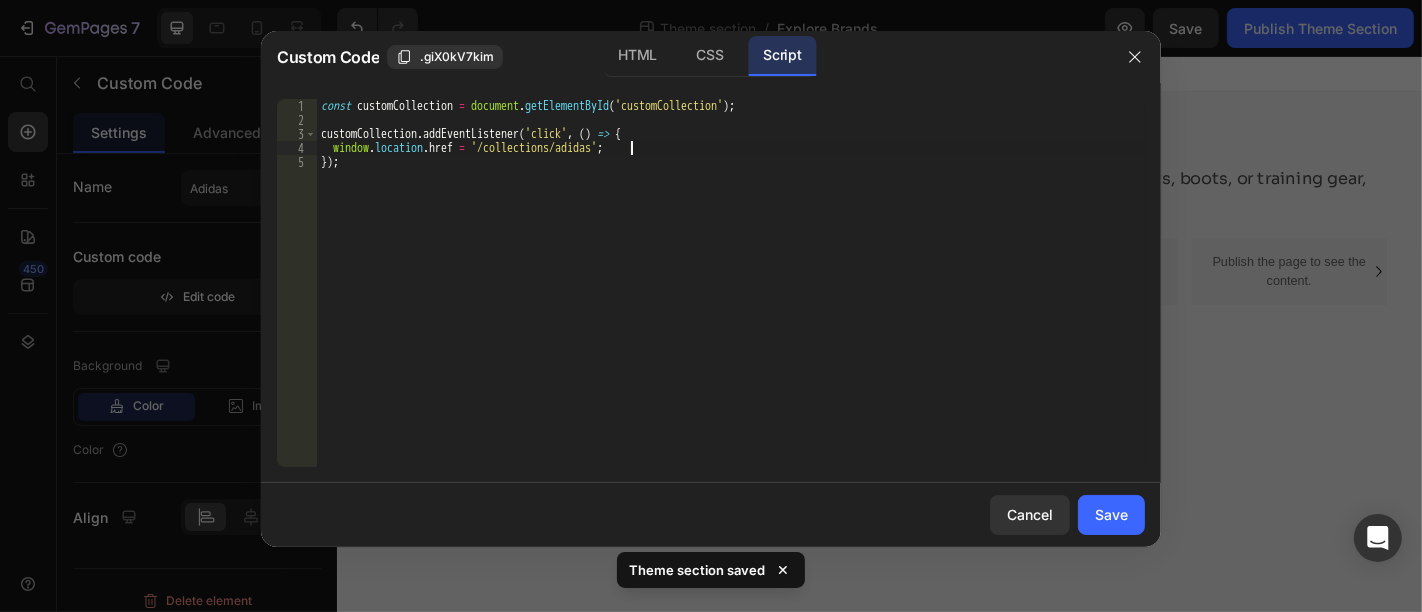 type on "window.location.href = '/collections/adidas';" 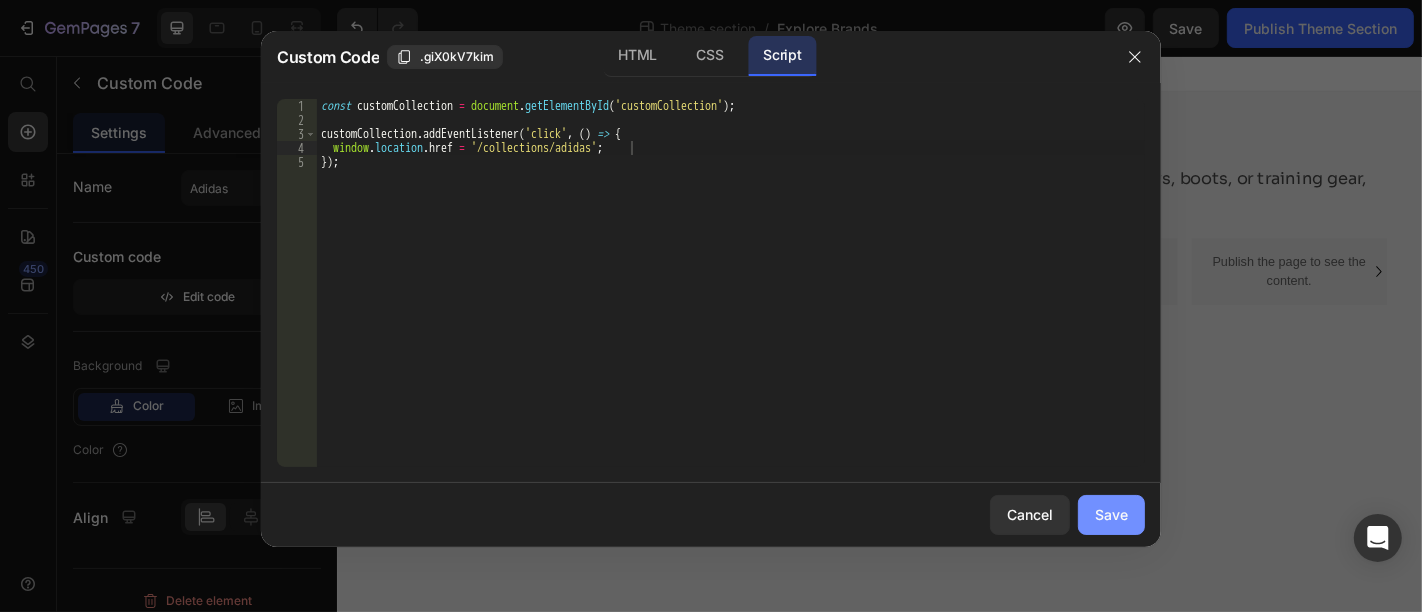 click on "Save" 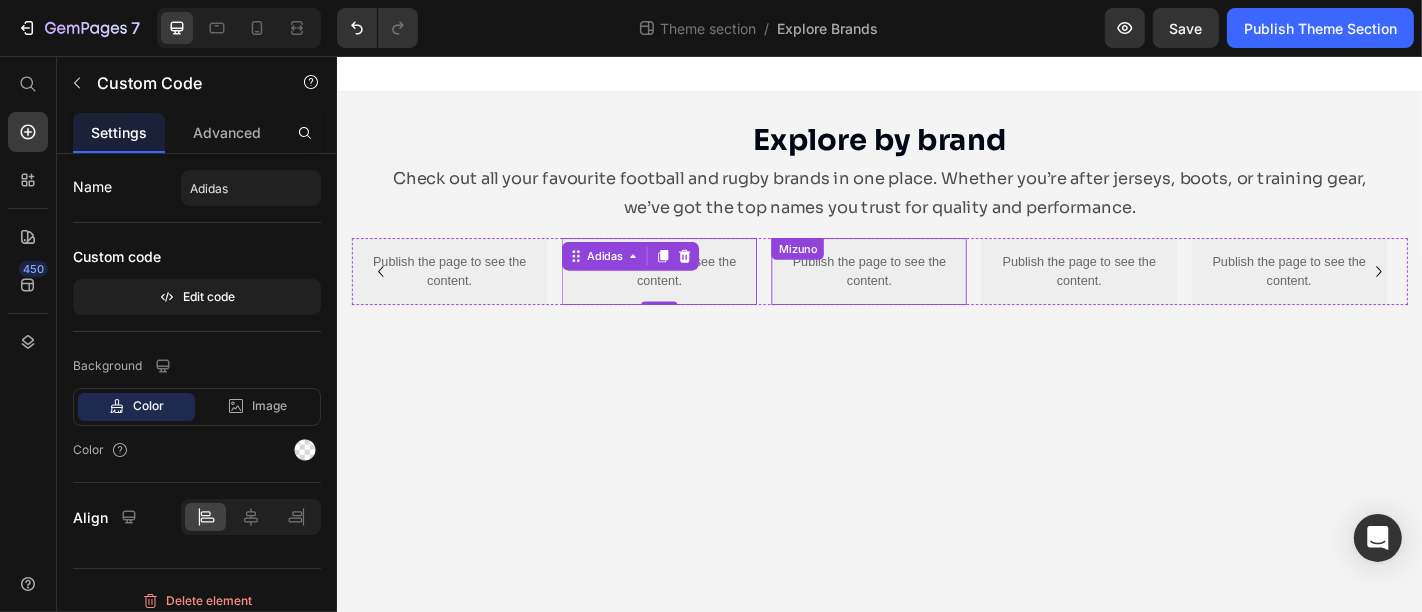 click on "Publish the page to see the content." at bounding box center [924, 294] 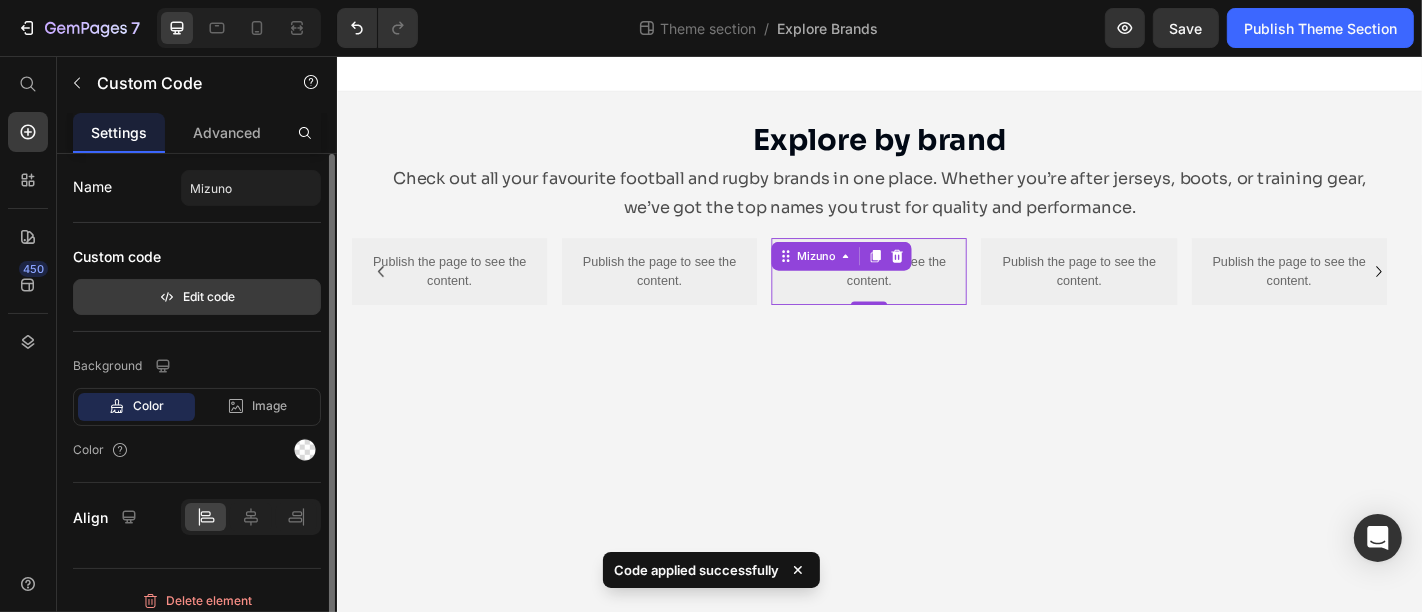 click on "Edit code" at bounding box center (197, 297) 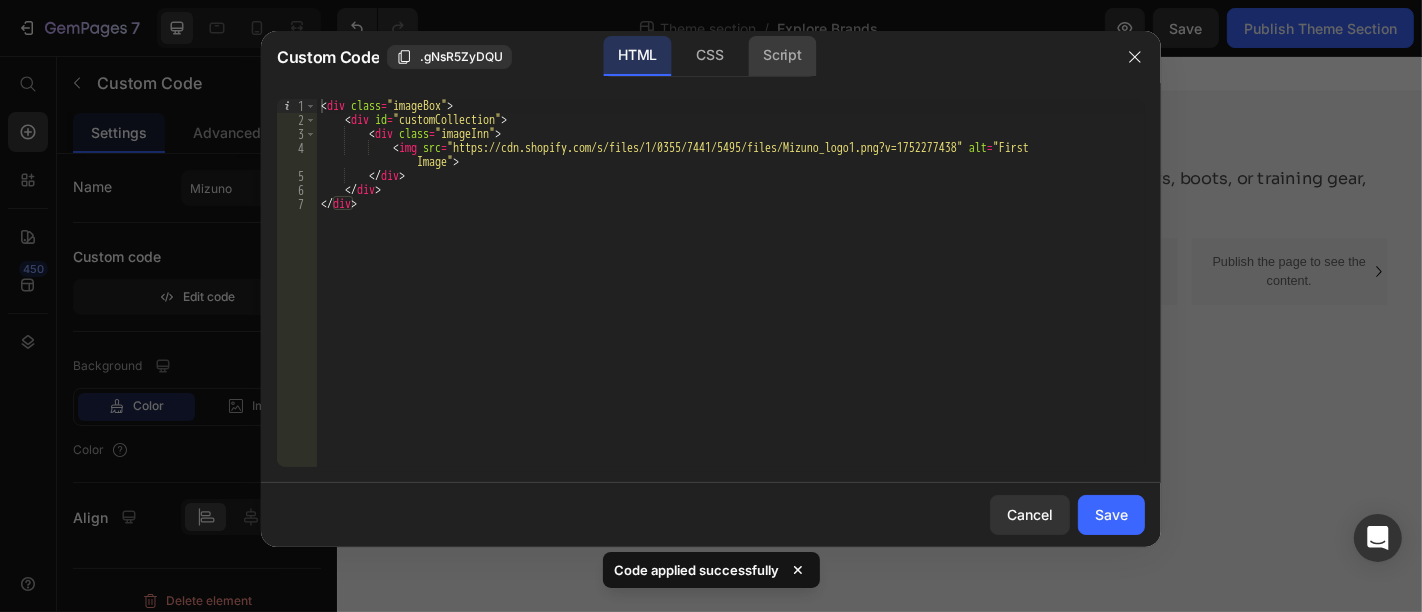 click on "Script" 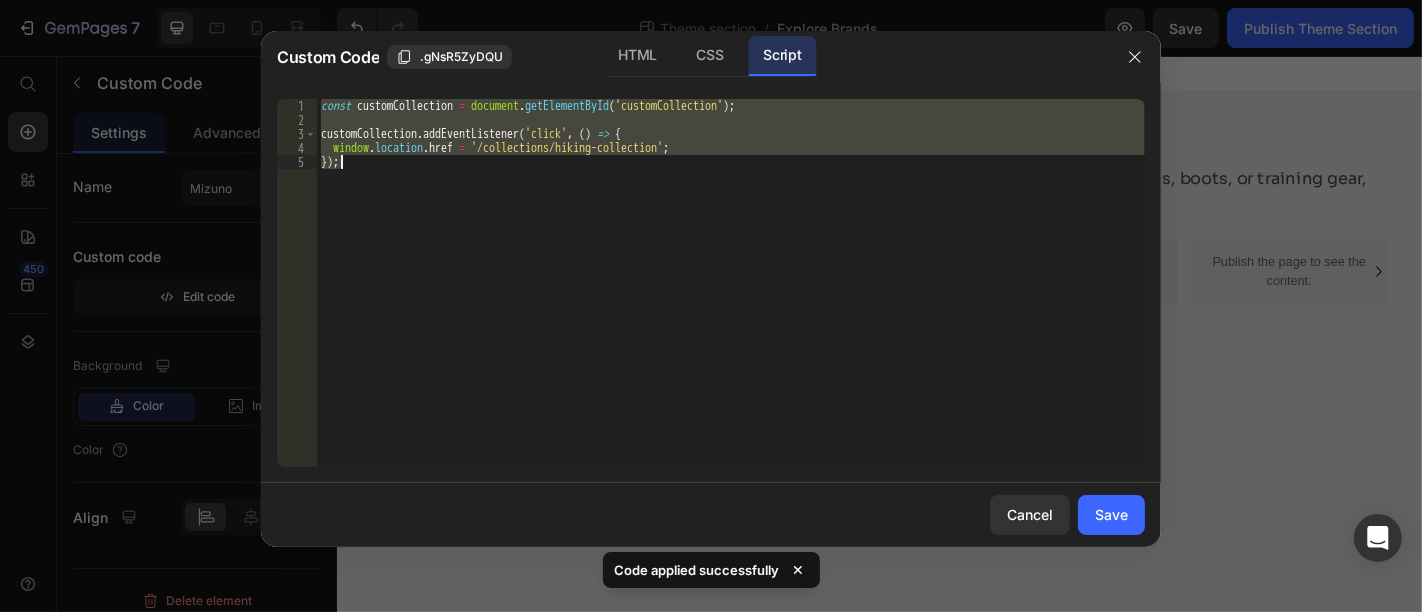 click on "const   customCollection   =   document . getElementById ( 'customCollection' ) ; customCollection . addEventListener ( 'click' ,   ( )   =>   {    window . location . href   =   '/collections/hiking-collection' ; }) ;" at bounding box center [731, 283] 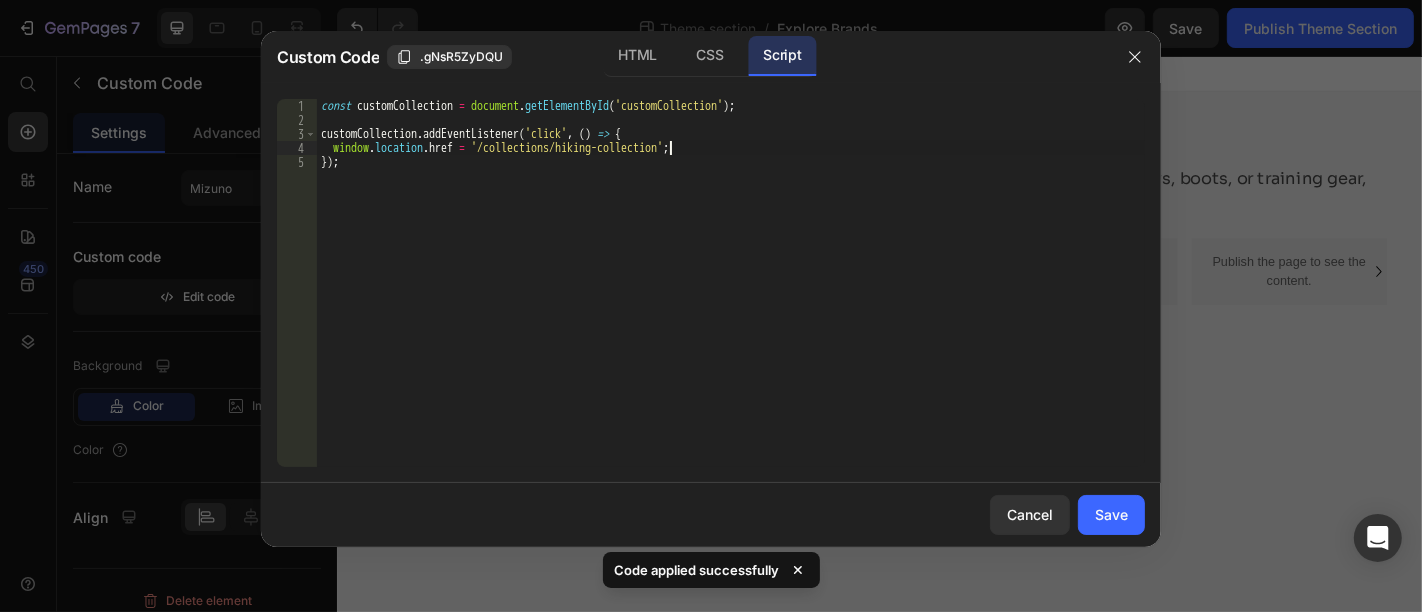 click on "const   customCollection   =   document . getElementById ( 'customCollection' ) ; customCollection . addEventListener ( 'click' ,   ( )   =>   {    window . location . href   =   '/collections/hiking-collection' ; }) ;" at bounding box center [731, 297] 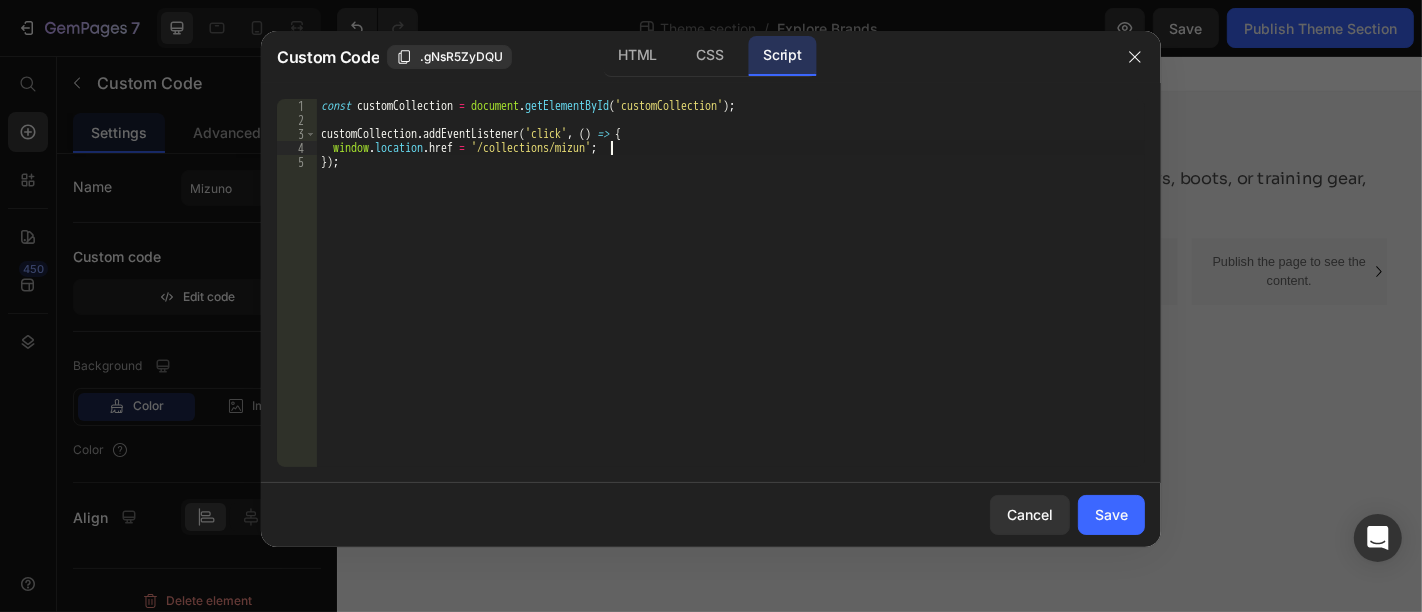 scroll, scrollTop: 0, scrollLeft: 23, axis: horizontal 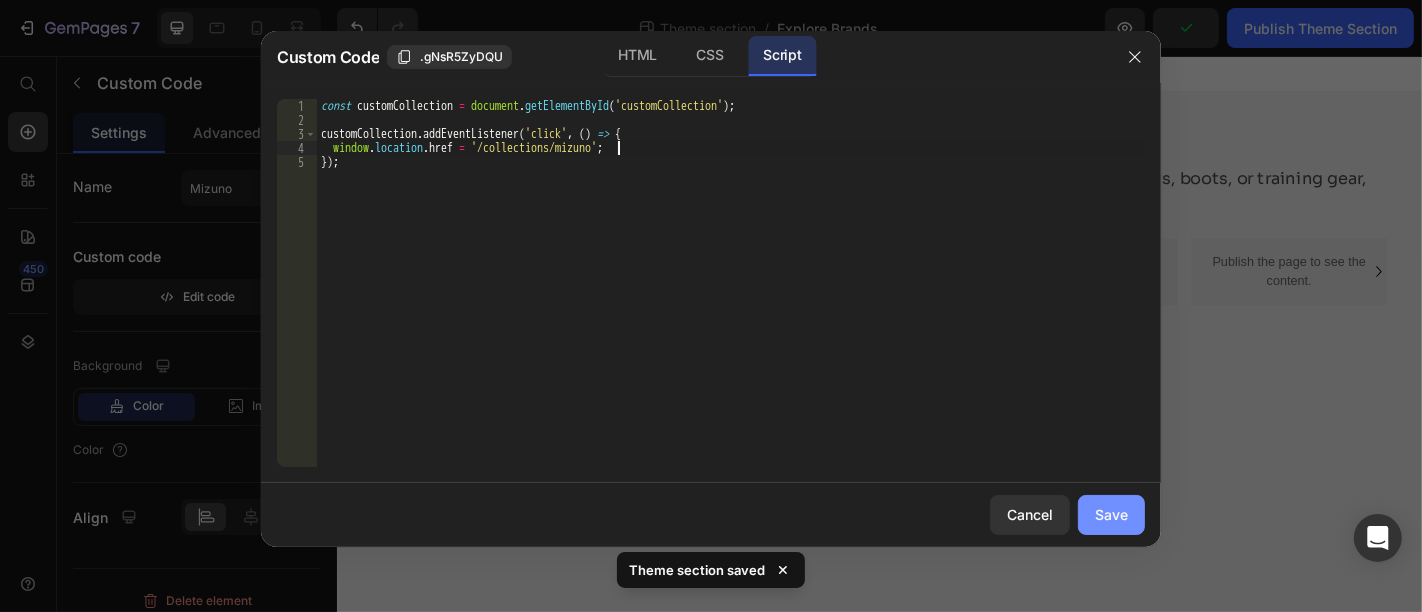 type on "window.location.href = '/collections/mizuno';" 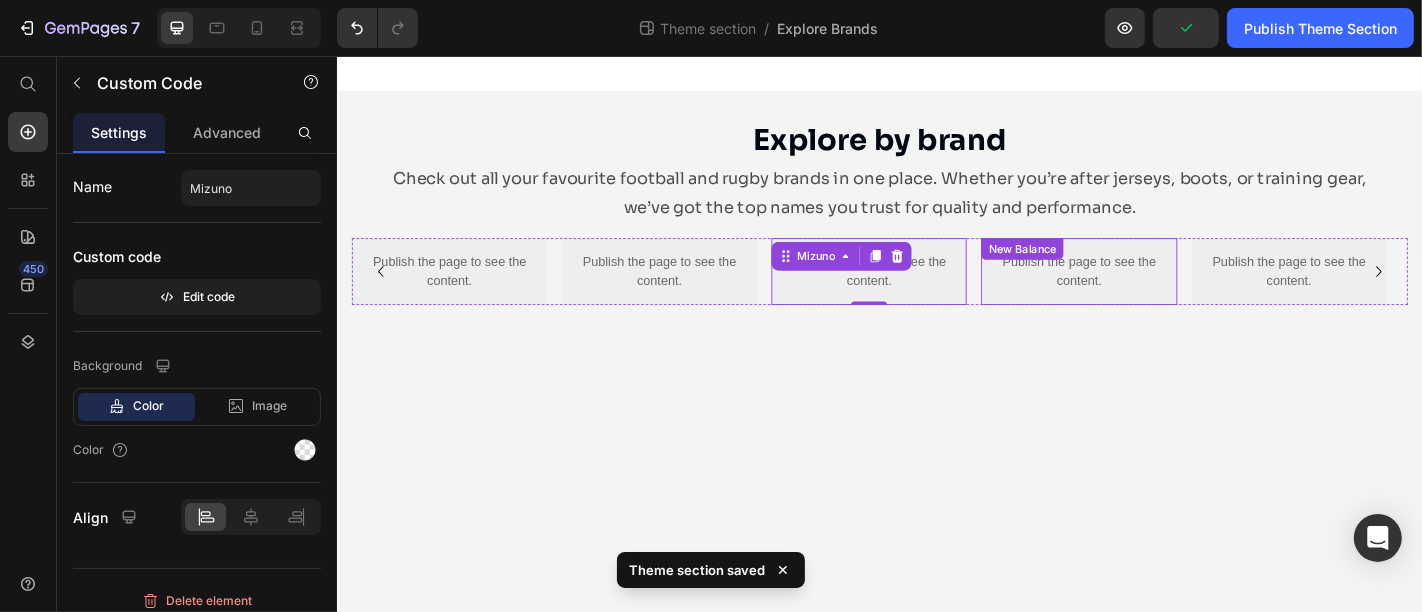 click on "Publish the page to see the content." at bounding box center (1156, 294) 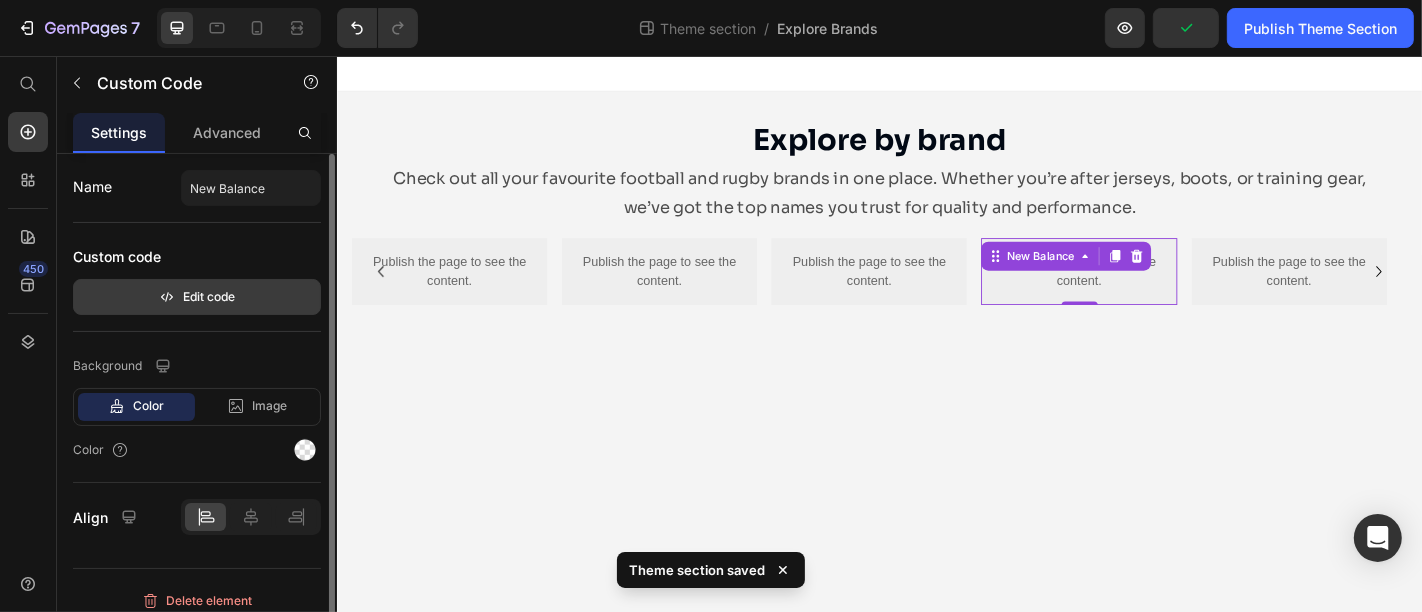 click on "Edit code" at bounding box center [197, 297] 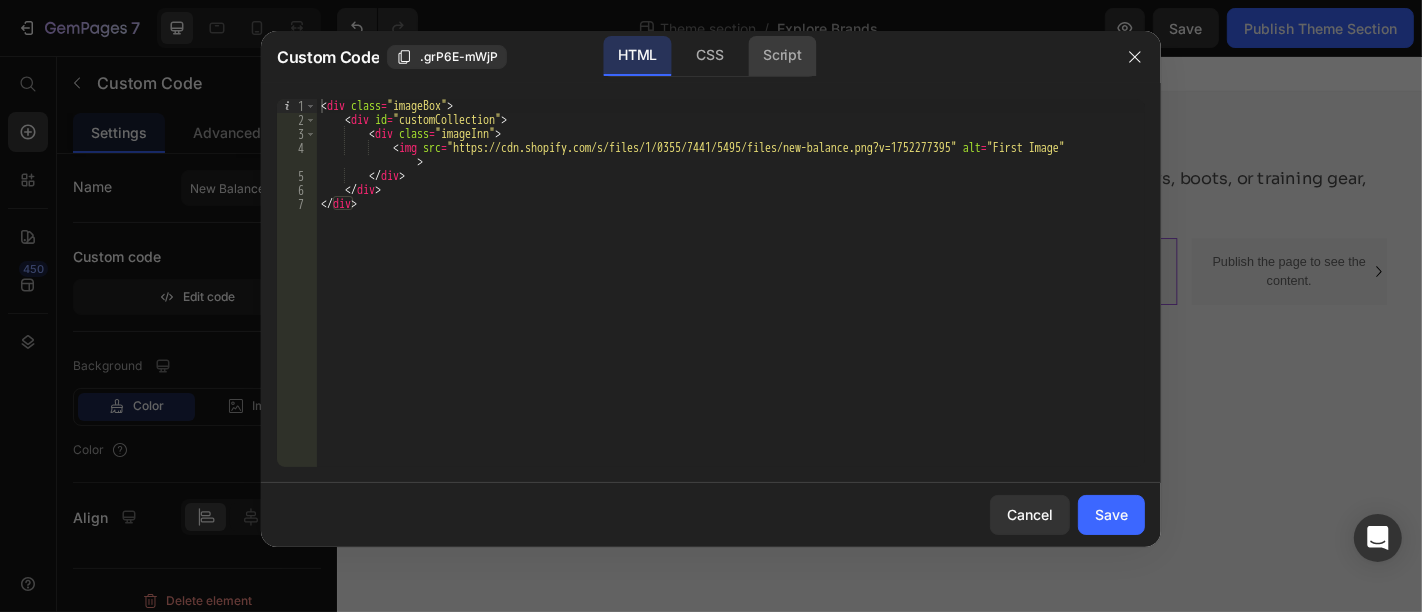 click on "Script" 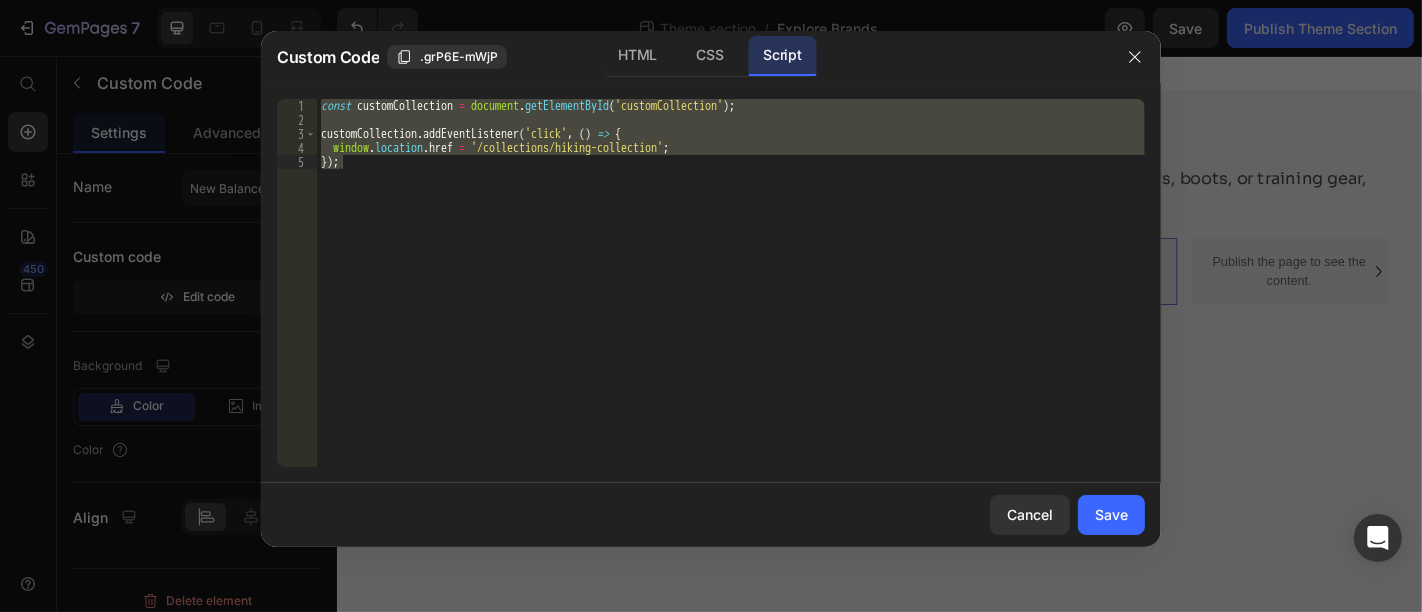 click on "const   customCollection   =   document . getElementById ( 'customCollection' ) ; customCollection . addEventListener ( 'click' ,   ( )   =>   {    window . location . href   =   '/collections/hiking-collection' ; }) ;" at bounding box center (731, 283) 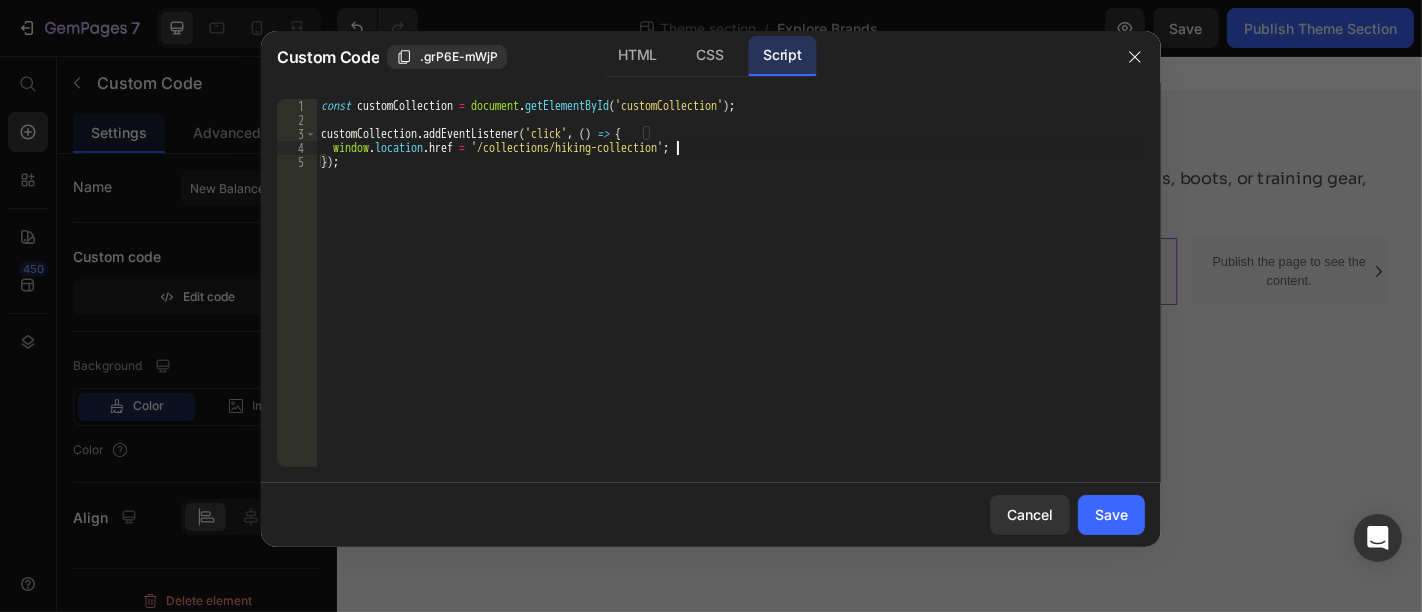 click on "const   customCollection   =   document . getElementById ( 'customCollection' ) ; customCollection . addEventListener ( 'click' ,   ( )   =>   {    window . location . href   =   '/collections/hiking-collection' ; }) ;" at bounding box center [731, 297] 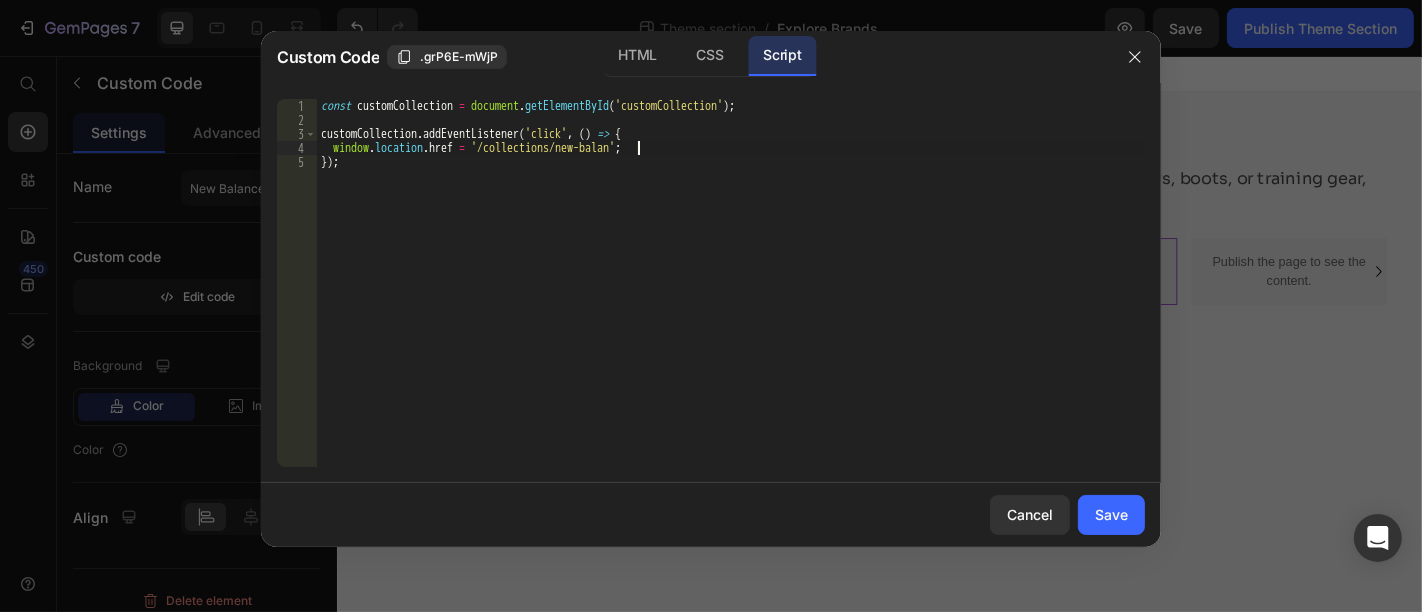 scroll, scrollTop: 0, scrollLeft: 27, axis: horizontal 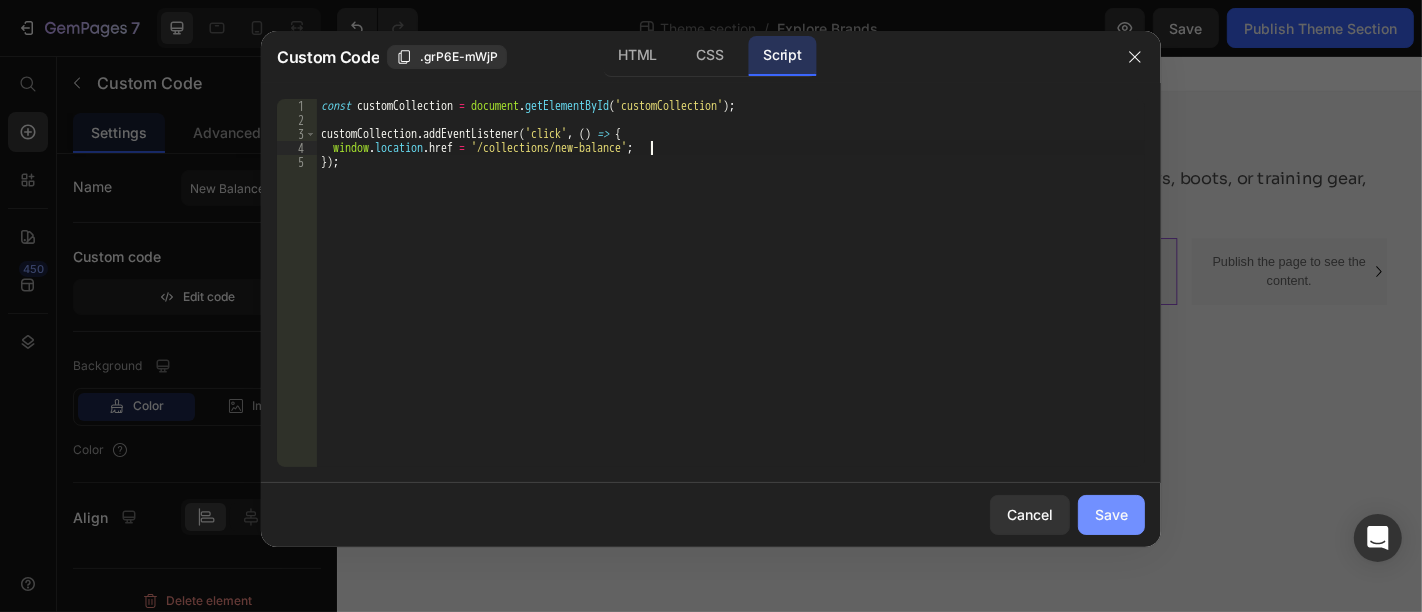 type on "window.location.href = '/collections/new-balance';" 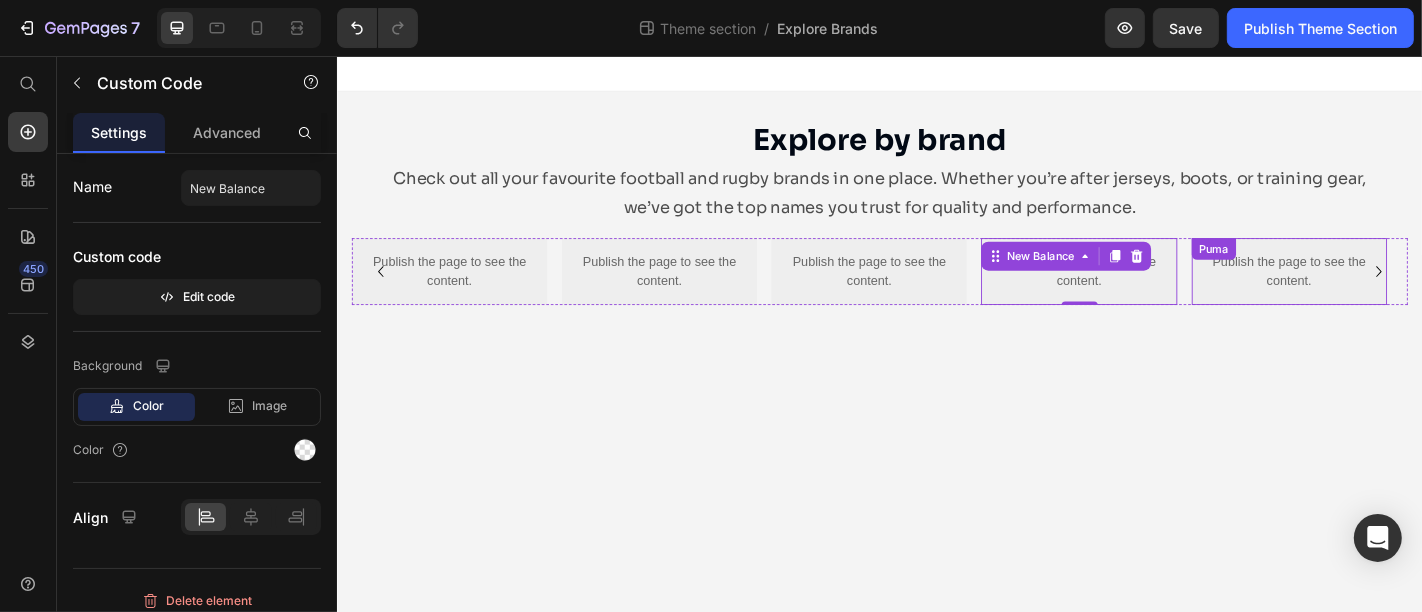 click on "Publish the page to see the content." at bounding box center (1389, 294) 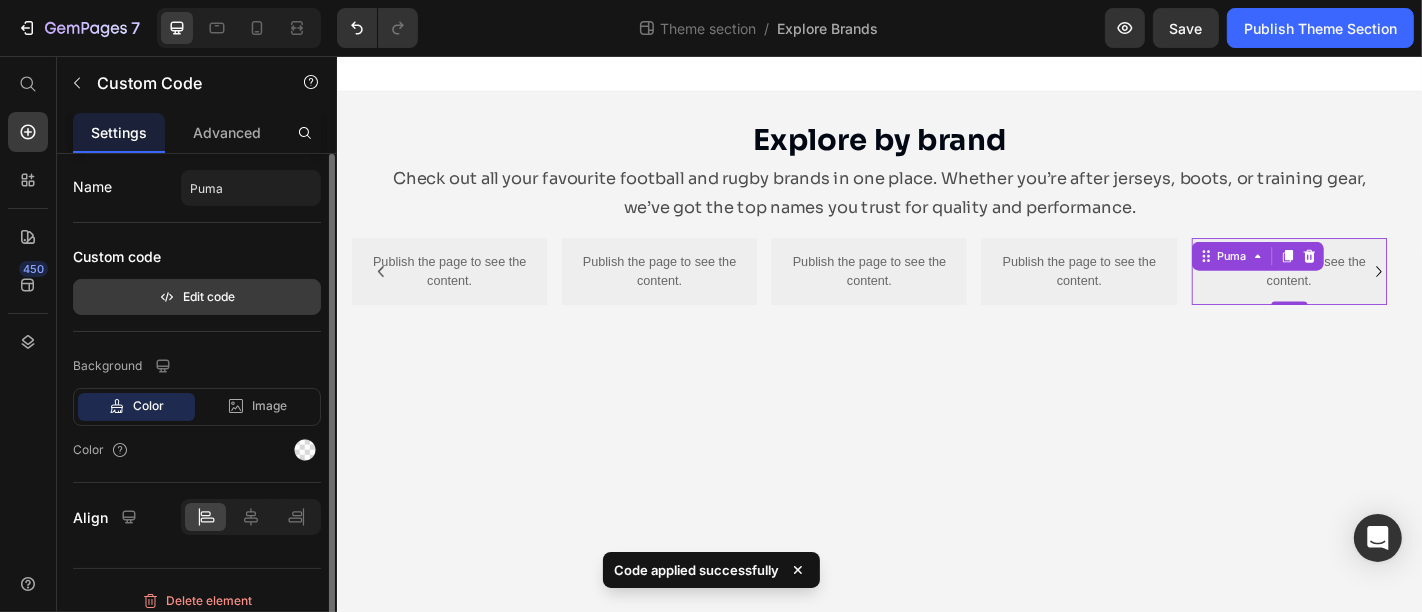 click on "Edit code" at bounding box center [197, 297] 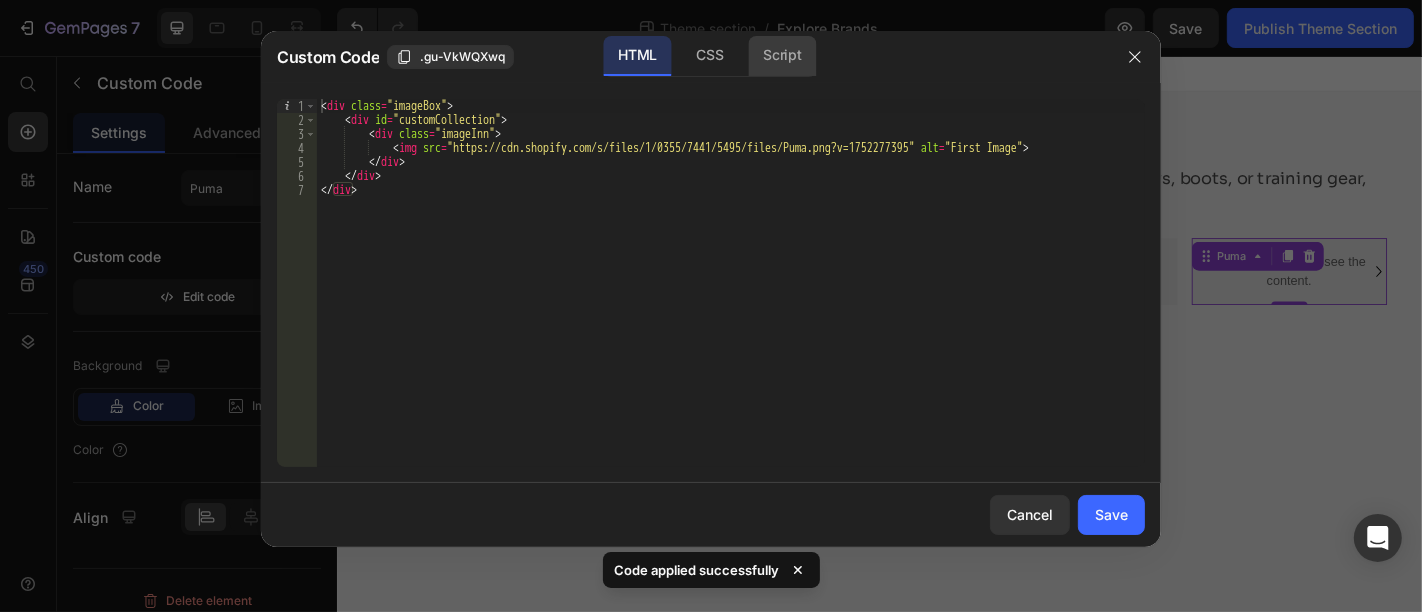 click on "Script" 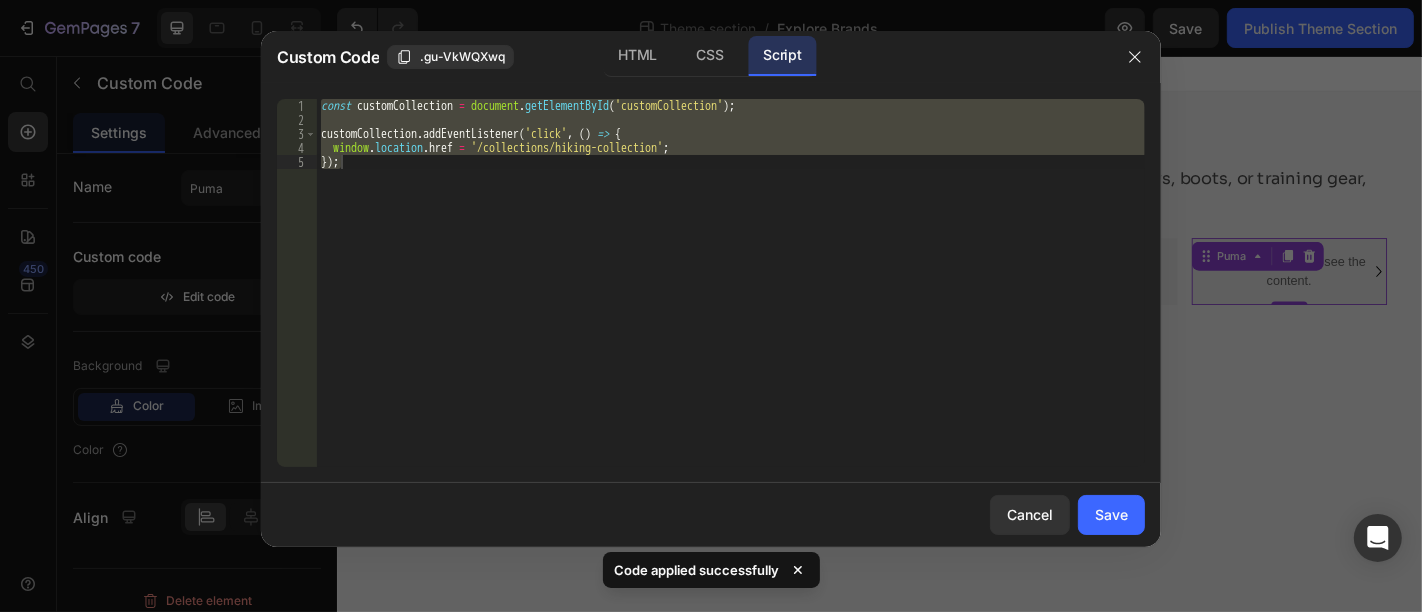 click on "const   customCollection   =   document . getElementById ( 'customCollection' ) ; customCollection . addEventListener ( 'click' ,   ( )   =>   {    window . location . href   =   '/collections/hiking-collection' ; }) ;" at bounding box center [731, 283] 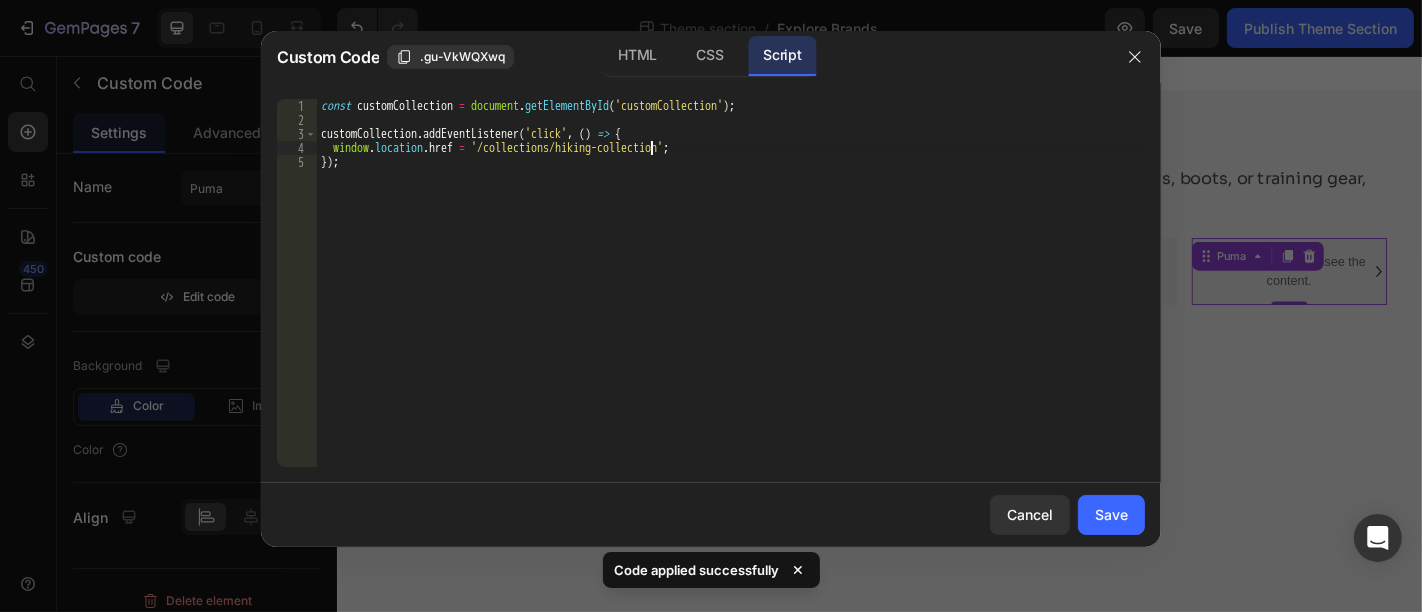 click on "const   customCollection   =   document . getElementById ( 'customCollection' ) ; customCollection . addEventListener ( 'click' ,   ( )   =>   {    window . location . href   =   '/collections/hiking-collection' ; }) ;" at bounding box center [731, 297] 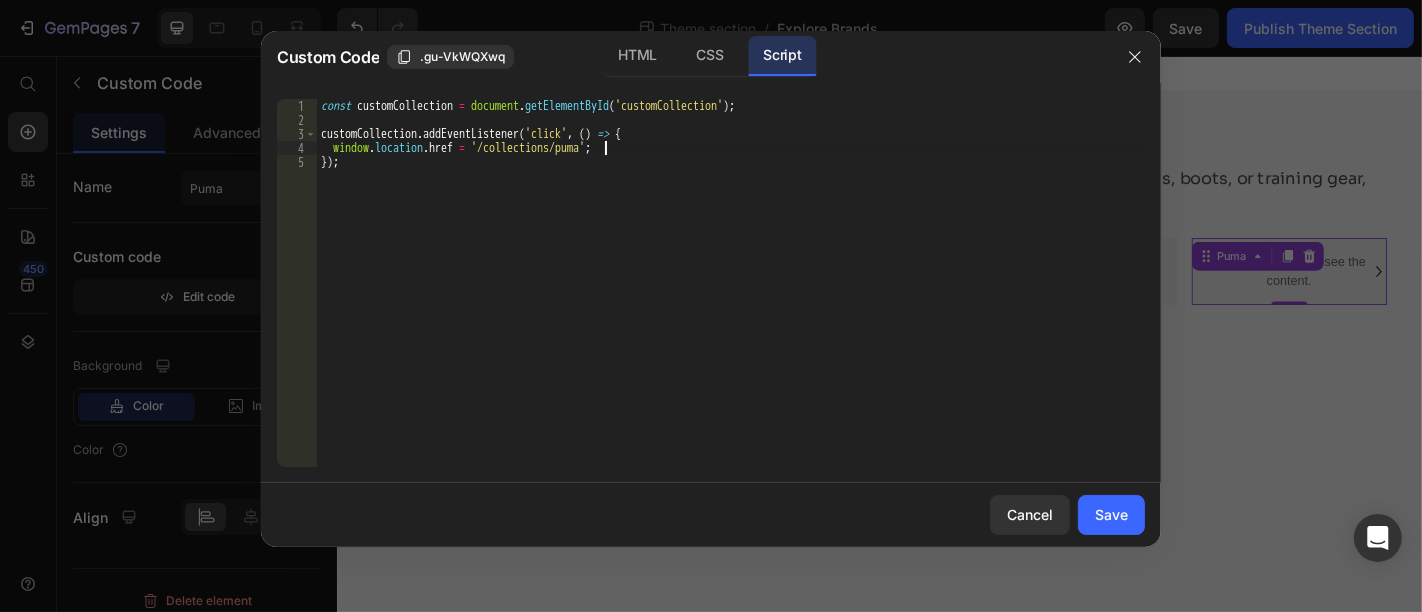 scroll, scrollTop: 0, scrollLeft: 22, axis: horizontal 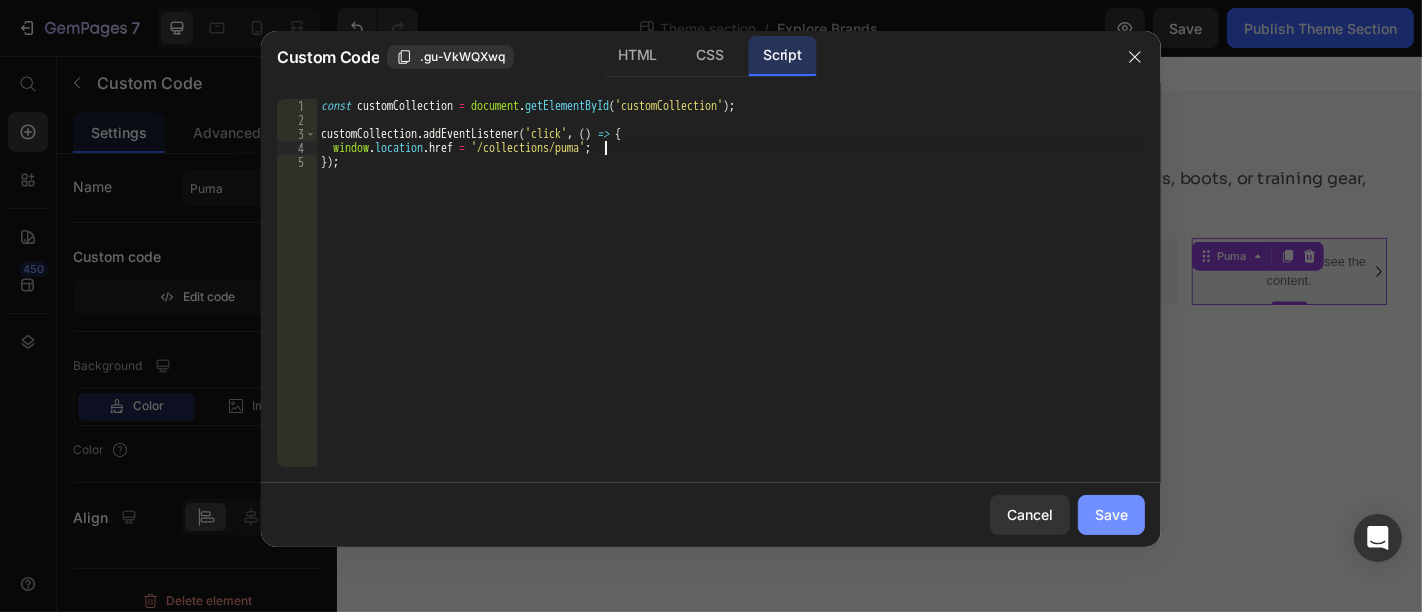 type on "window.location.href = '/collections/puma';" 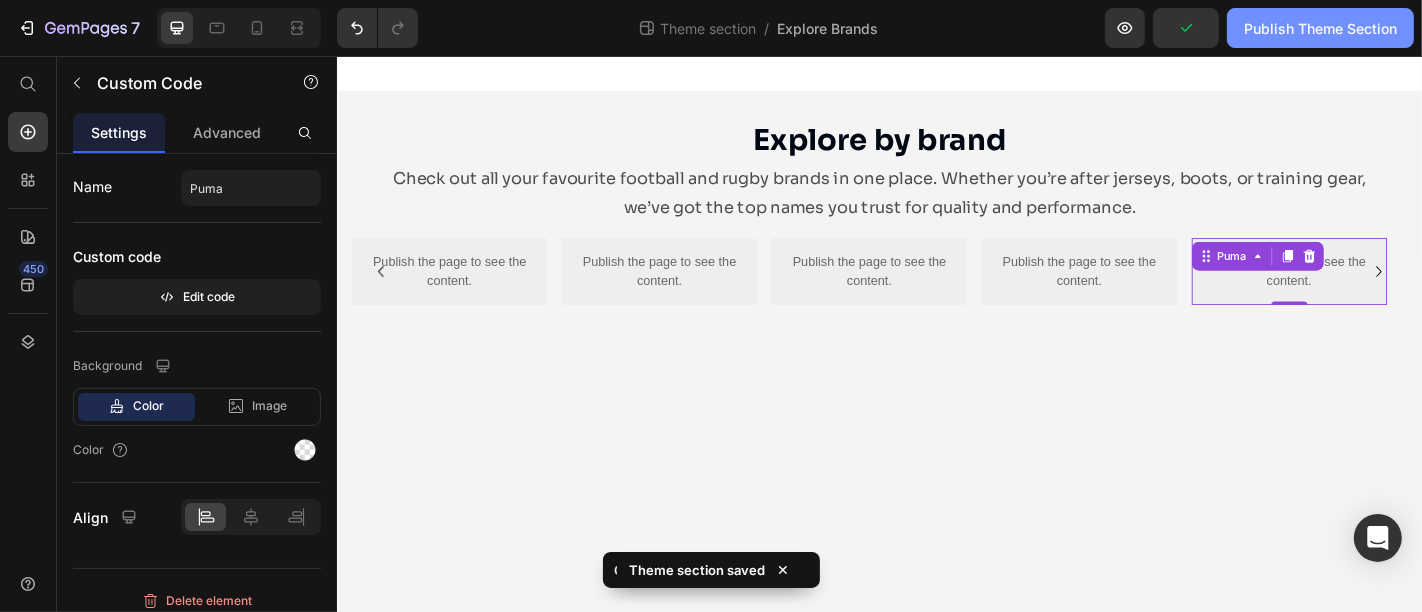 click on "Publish Theme Section" 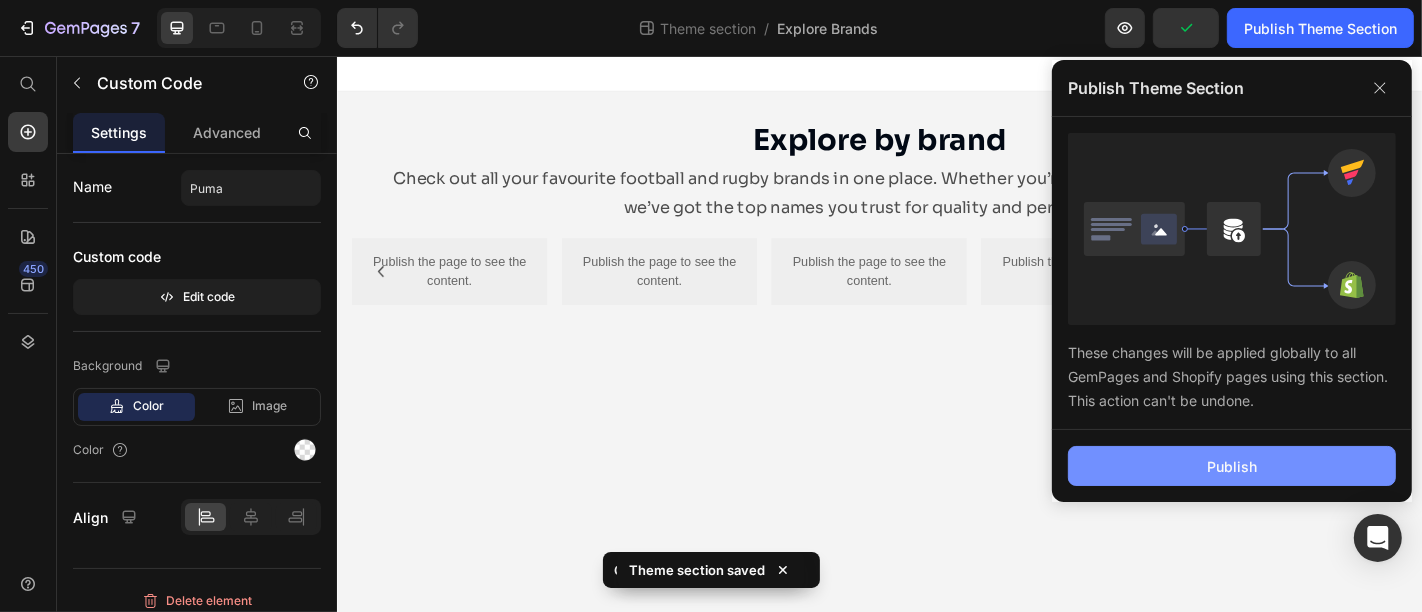 click on "Publish" at bounding box center (1232, 466) 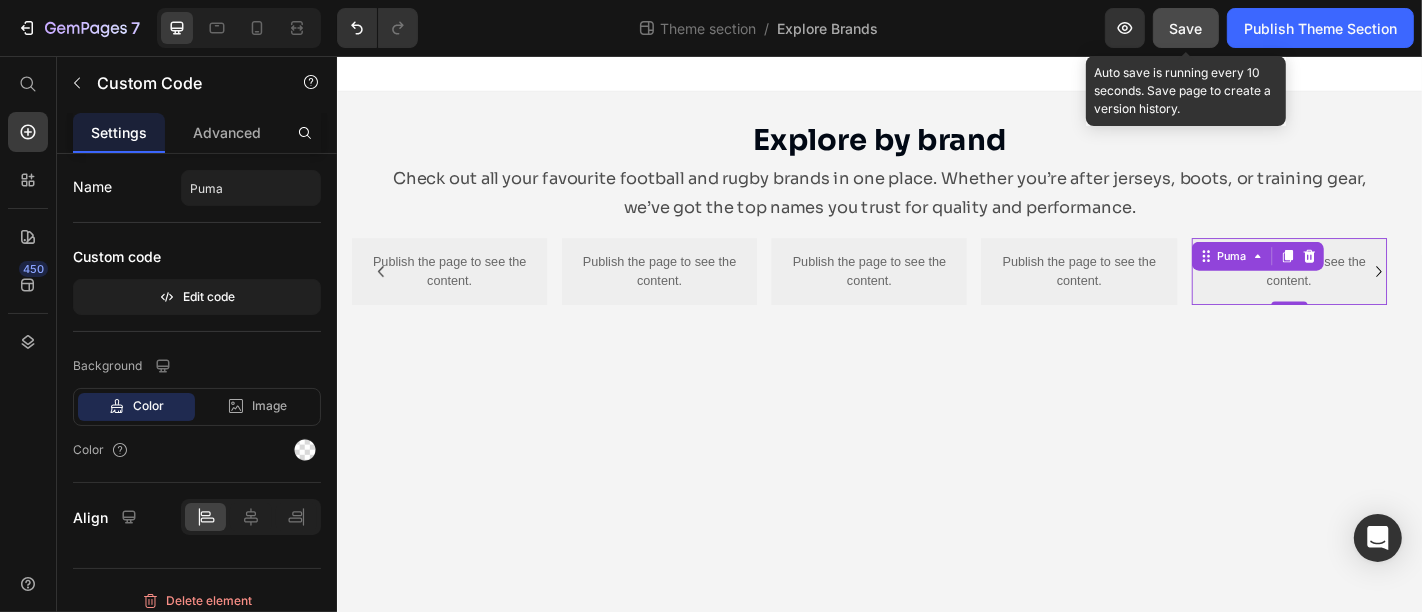 click on "Save" at bounding box center (1186, 28) 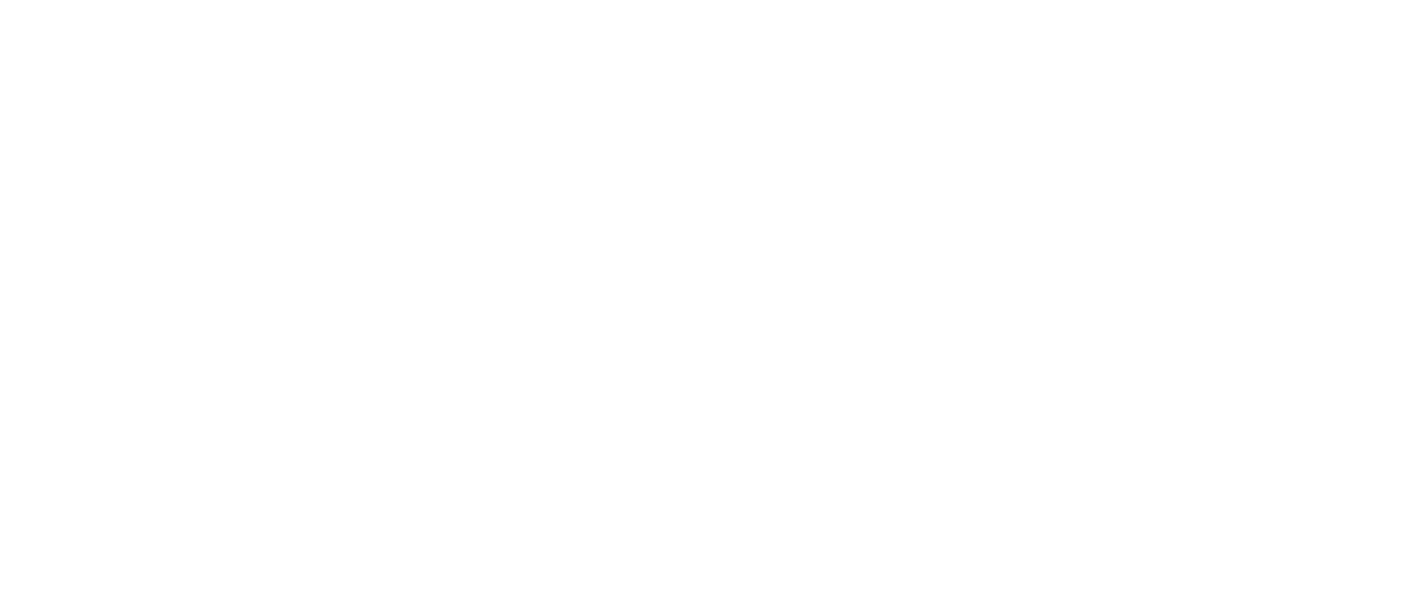 scroll, scrollTop: 0, scrollLeft: 0, axis: both 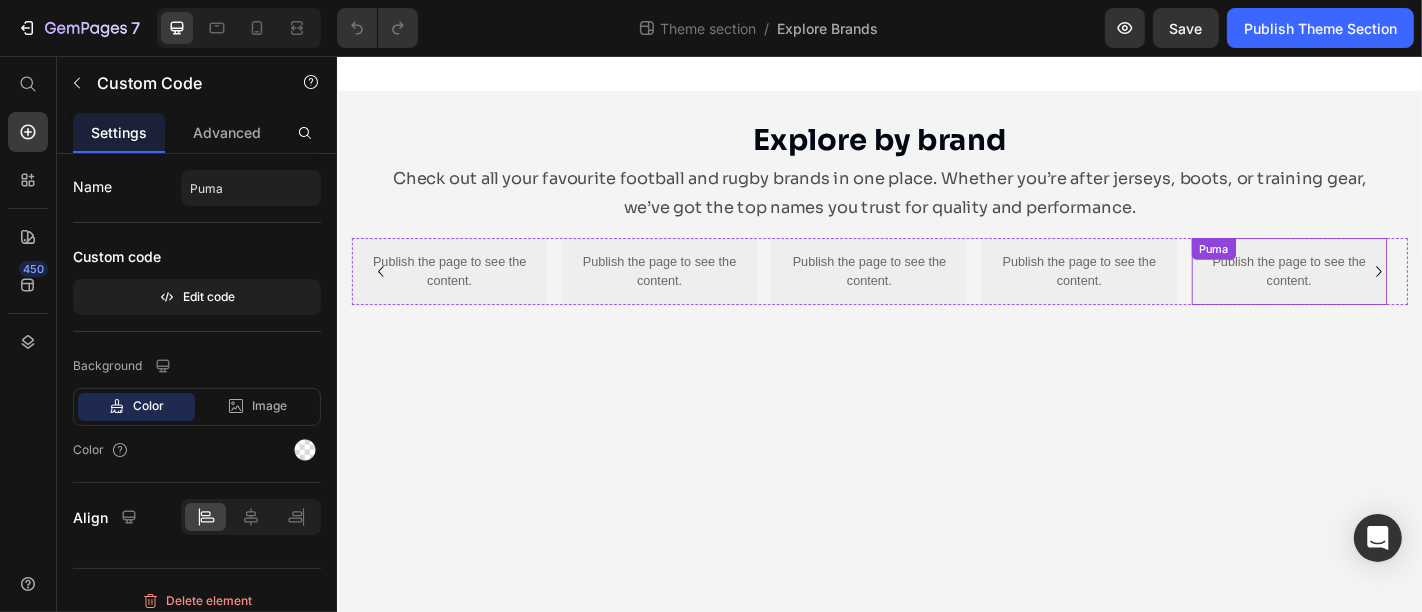 click on "Publish the page to see the content." at bounding box center (1389, 294) 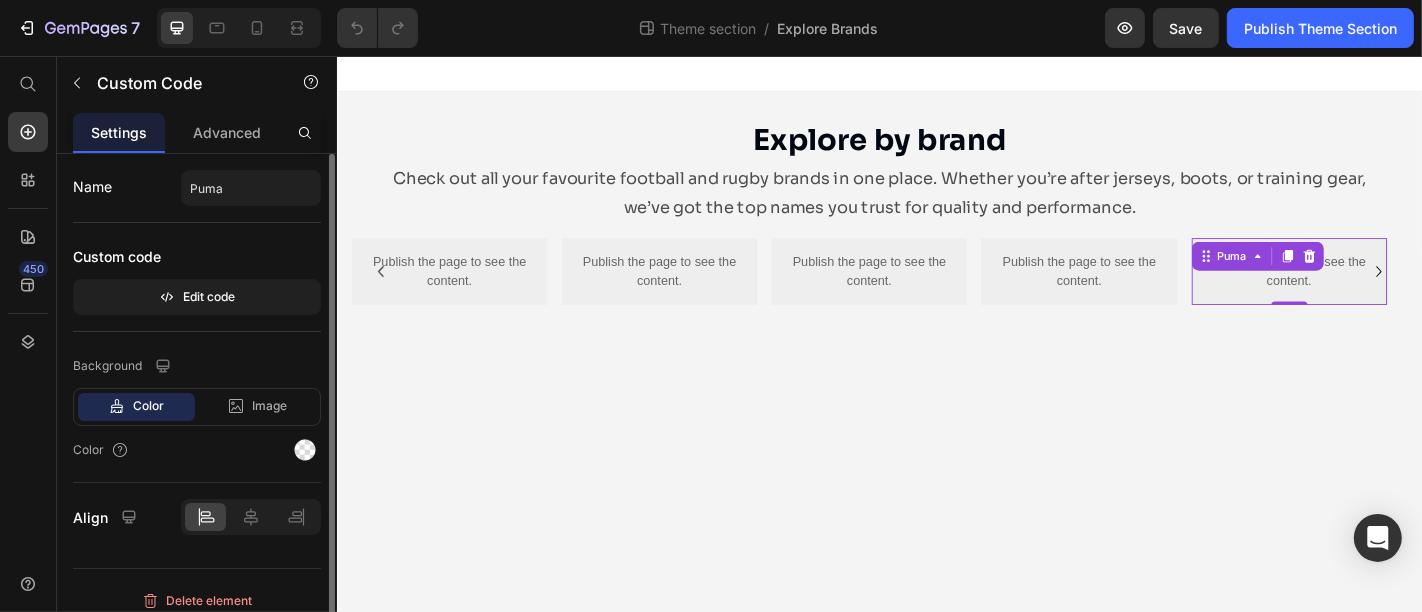 click on "Custom code" at bounding box center (197, 257) 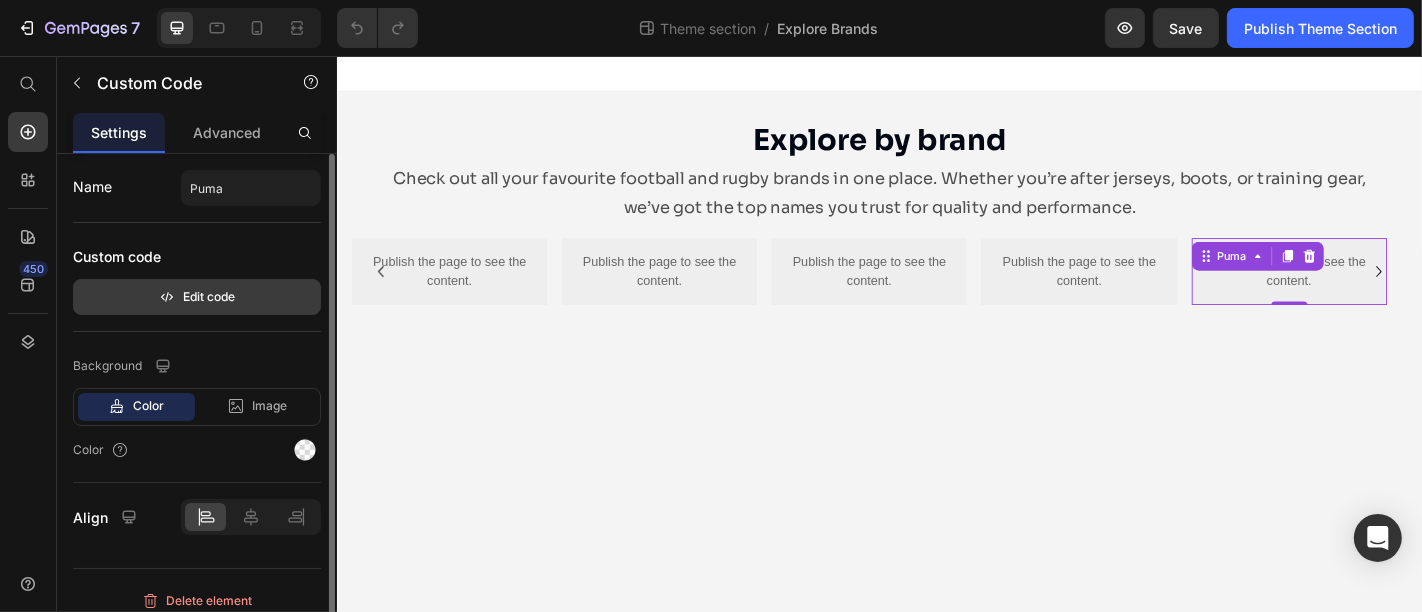 click on "Edit code" at bounding box center [197, 297] 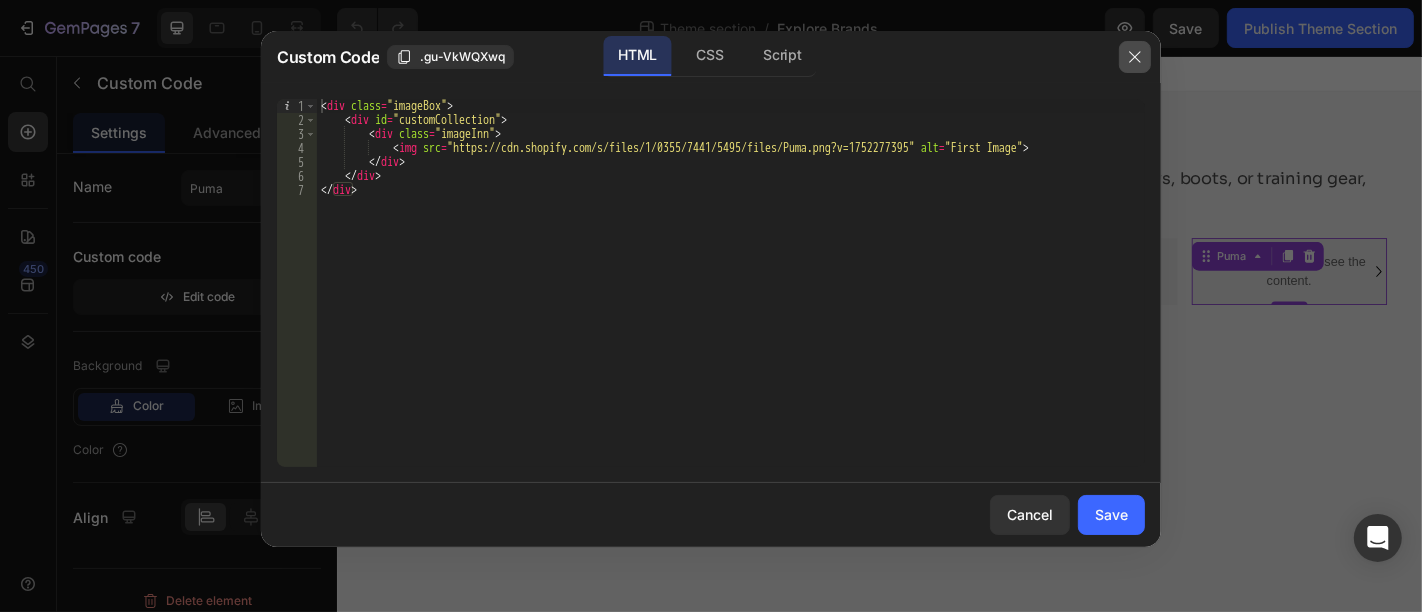 click 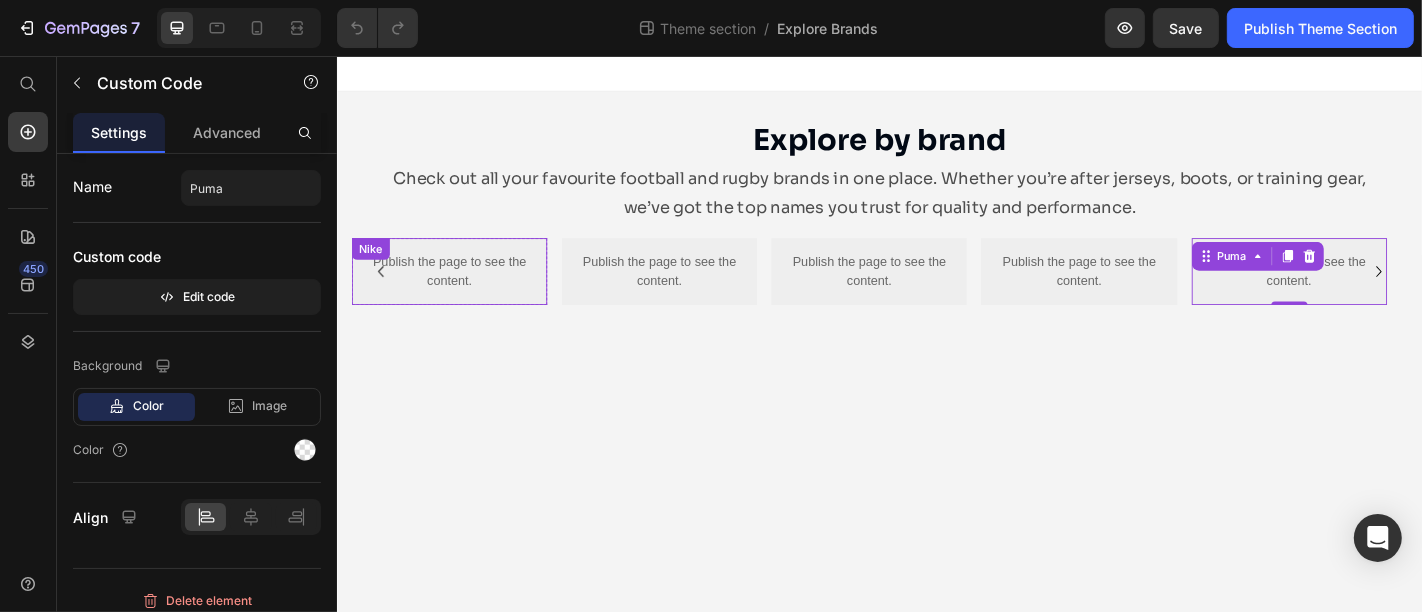 click on "Publish the page to see the content." at bounding box center [460, 294] 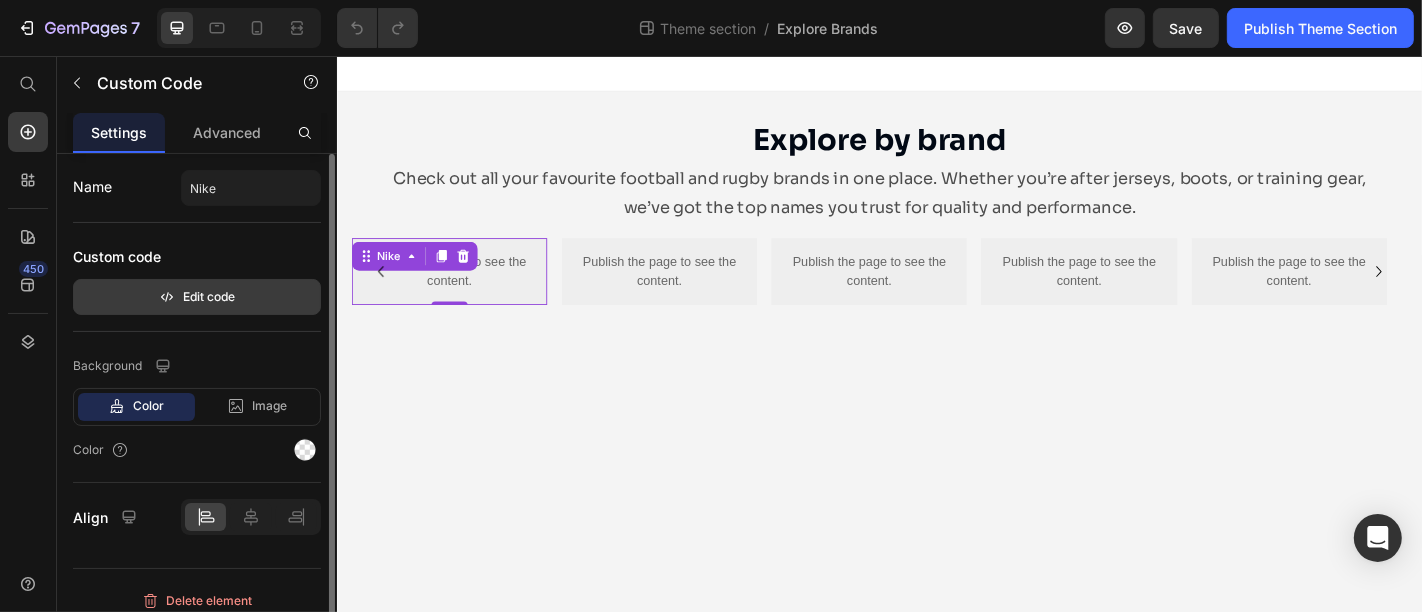 click on "Edit code" at bounding box center [197, 297] 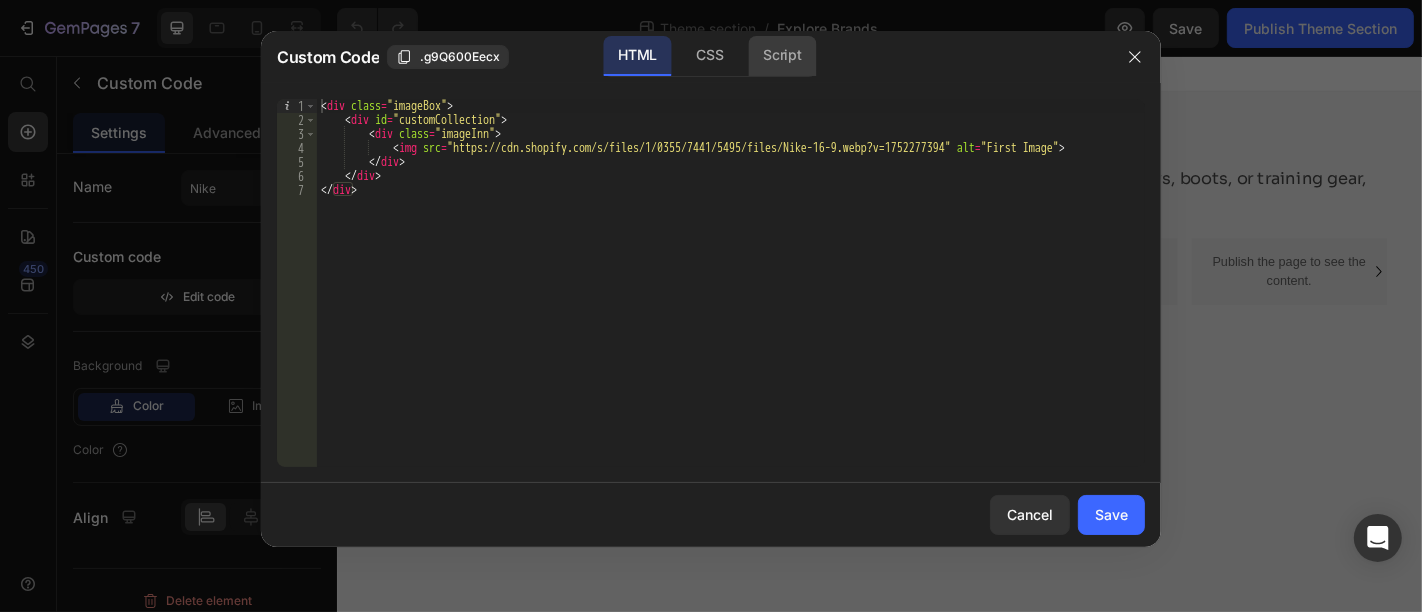 click on "Script" 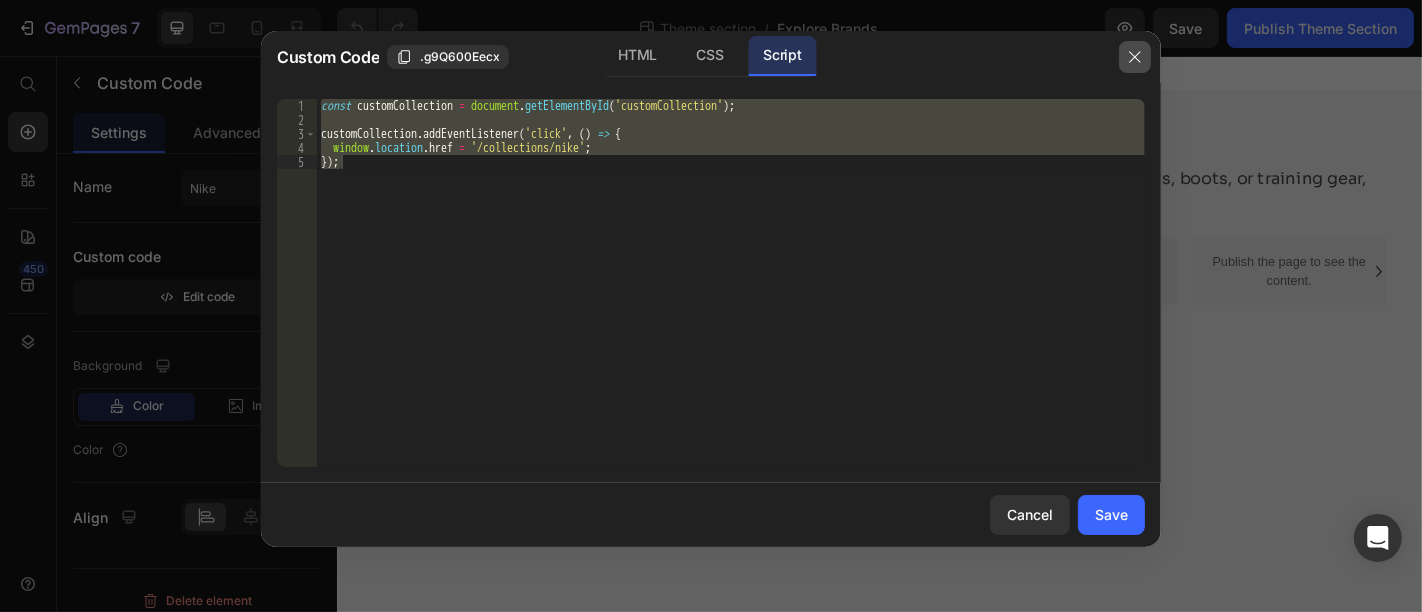 click at bounding box center (1135, 57) 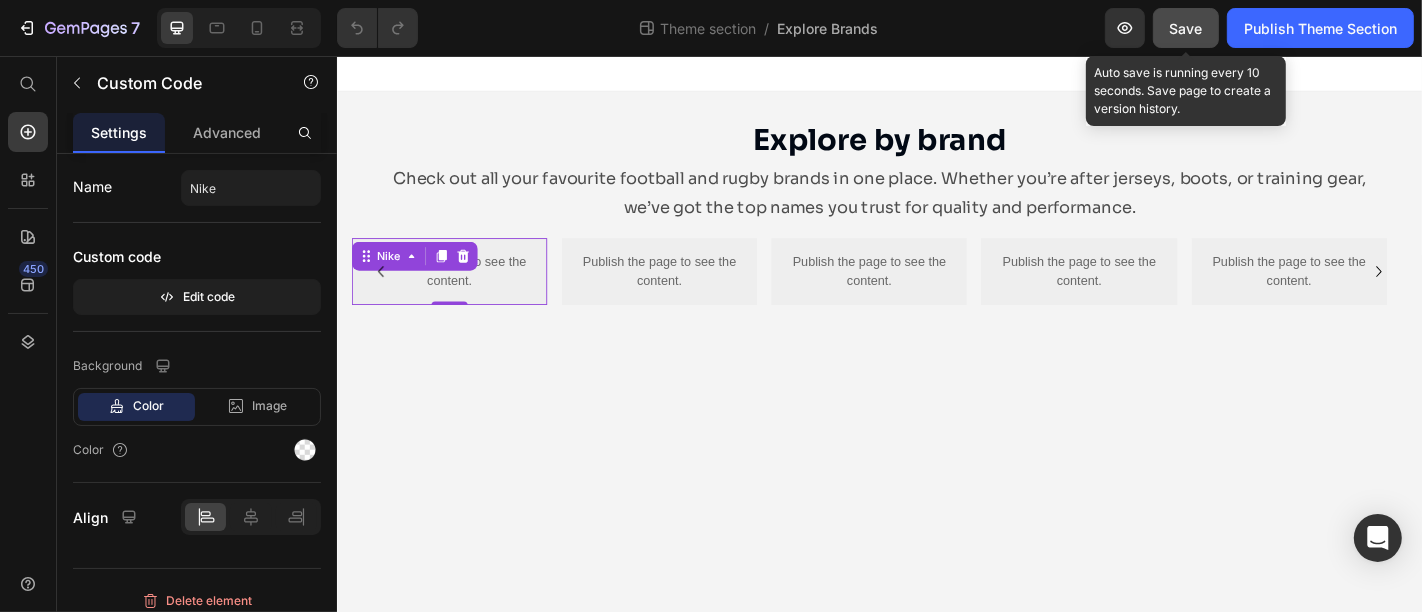 click on "Save" 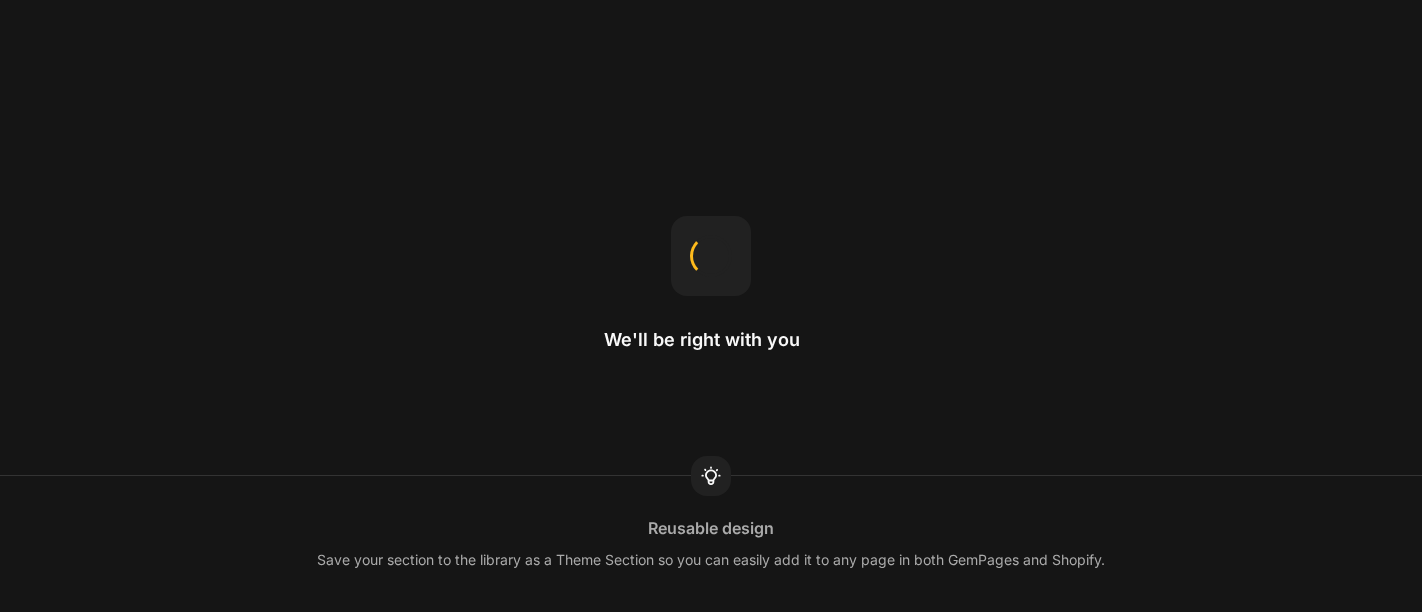 scroll, scrollTop: 0, scrollLeft: 0, axis: both 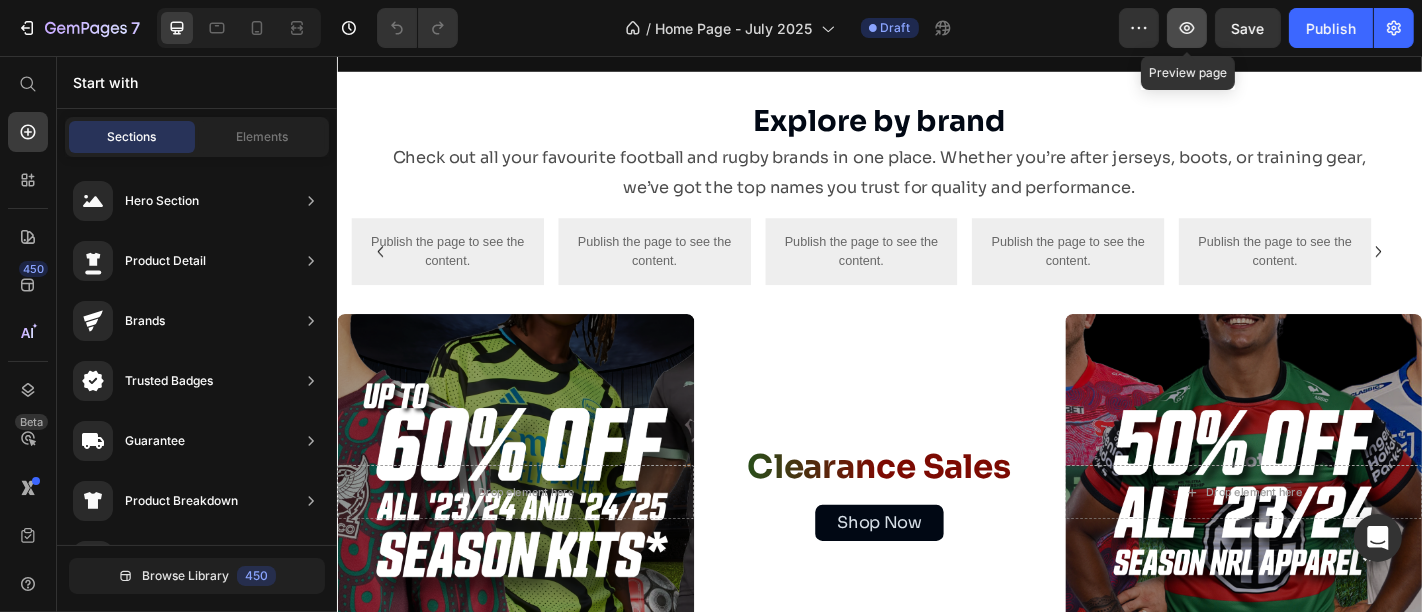 click 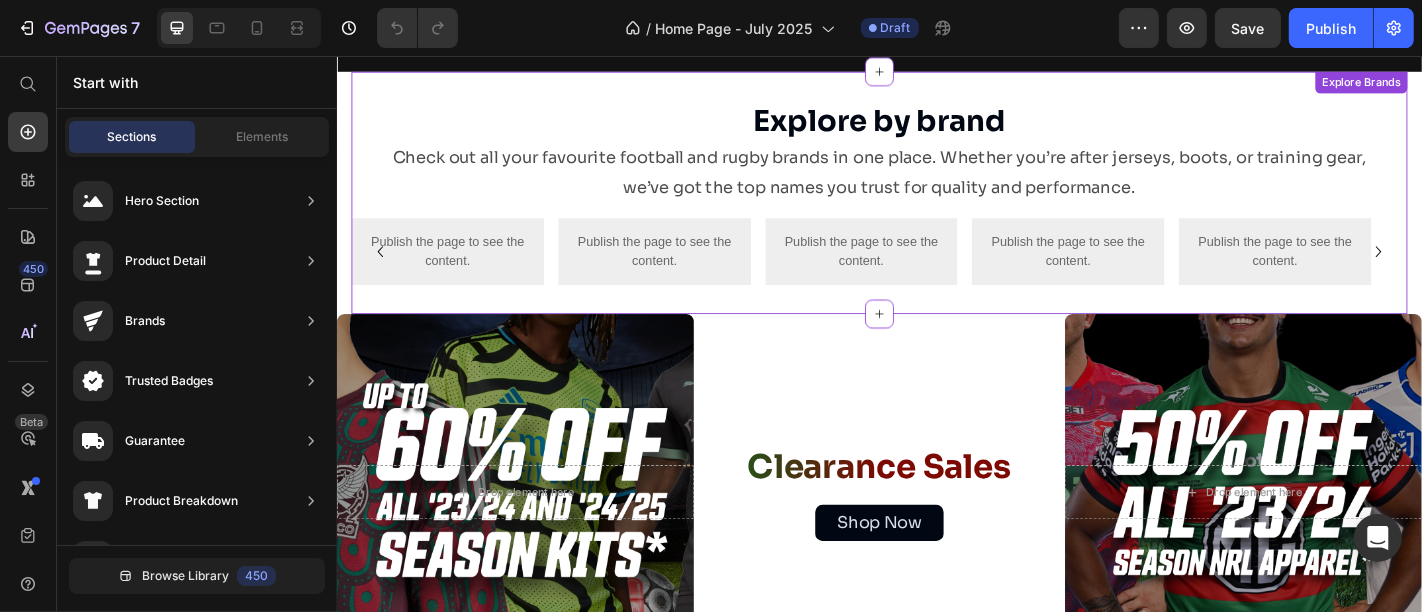 scroll, scrollTop: 2330, scrollLeft: 0, axis: vertical 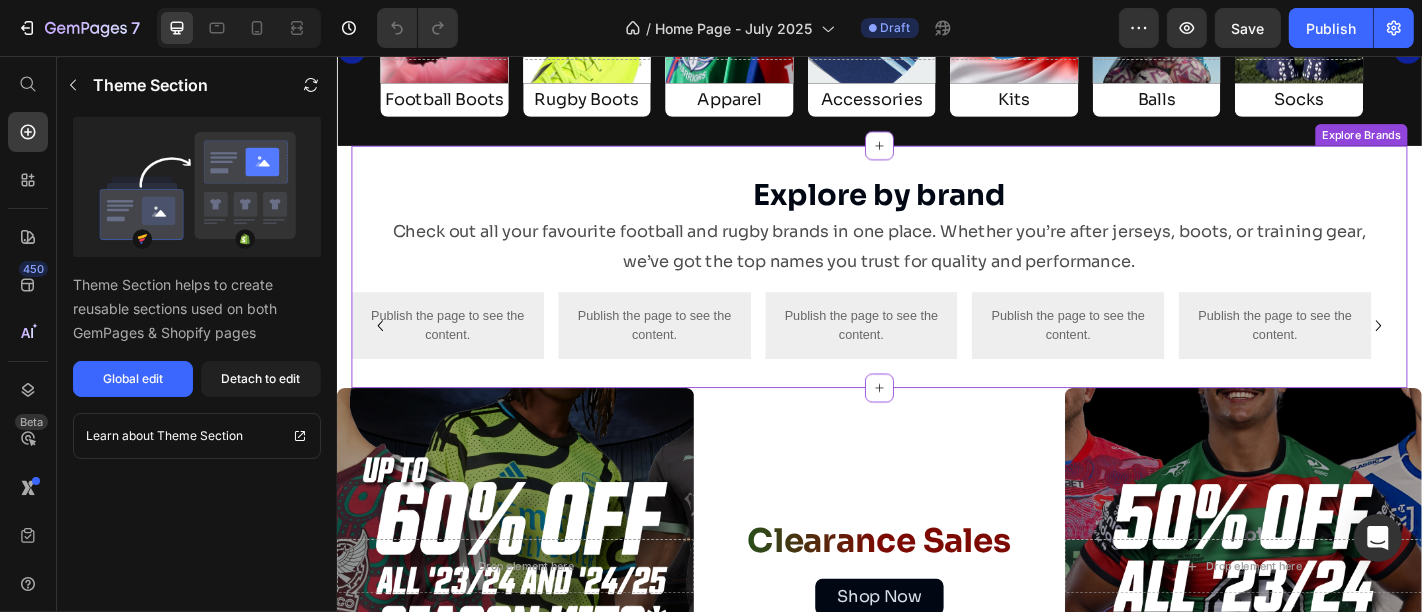 click on "Explore by brand" at bounding box center (936, 210) 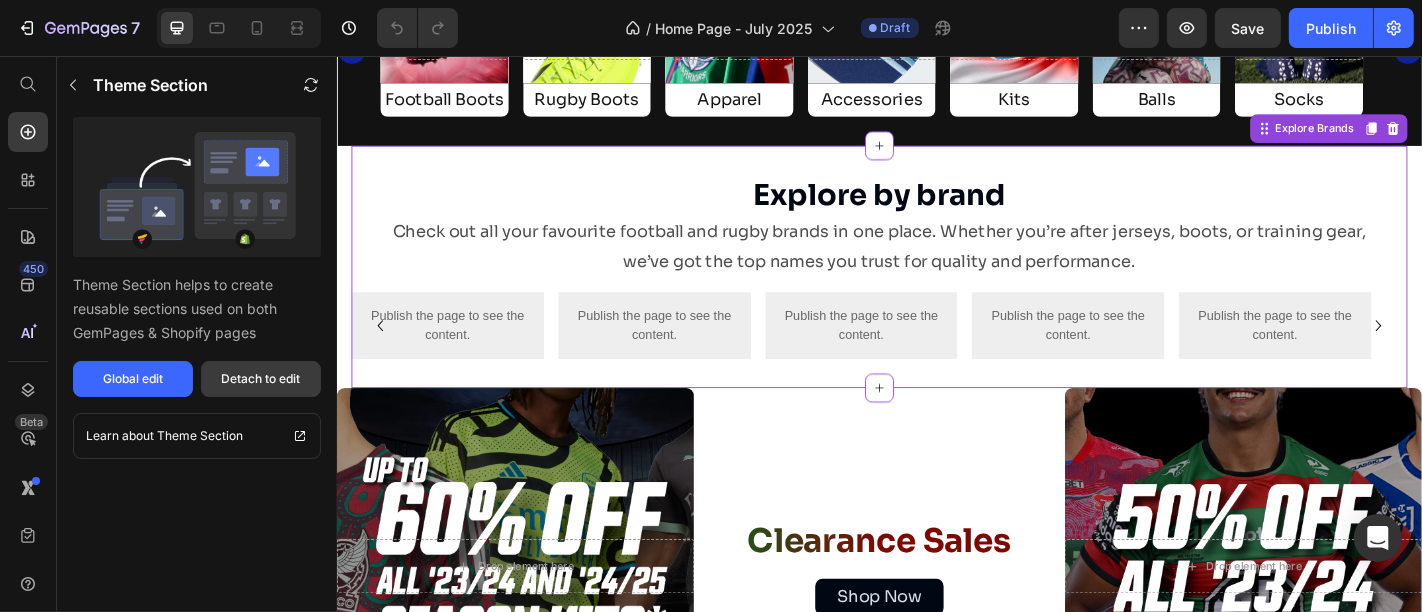 click on "Detach to edit" at bounding box center (261, 379) 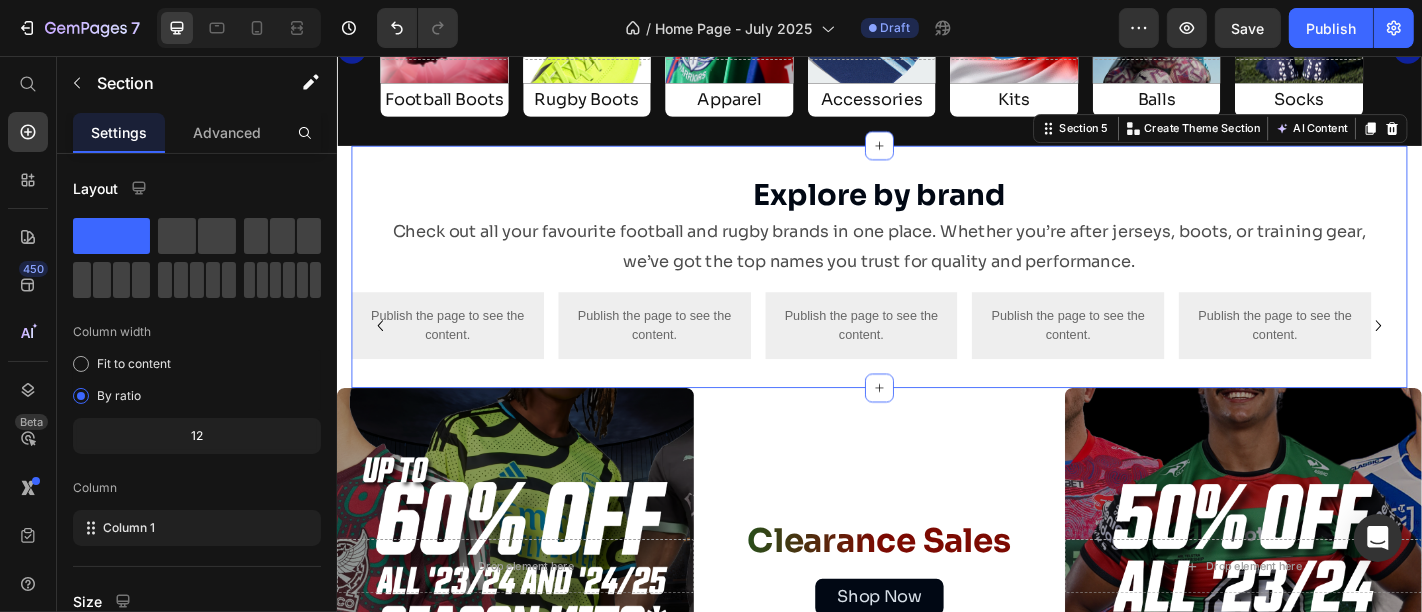 click on "Explore by brand Heading Check out all your favourite football and rugby brands in one place. Whether you’re after jerseys, boots, or training gear, we’ve got the top names you trust for quality and performance. Text Block
Publish the page to see the content.
Nike Row
Publish the page to see the content.
Adidas
Publish the page to see the content.
Mizuno
Publish the page to see the content.
New Balance
Publish the page to see the content.
Puma
Carousel Row Section 5   Create Theme Section AI Content Write with GemAI What would you like to describe here? Tone and Voice Persuasive Product Getting products... Show more Generate" at bounding box center (936, 289) 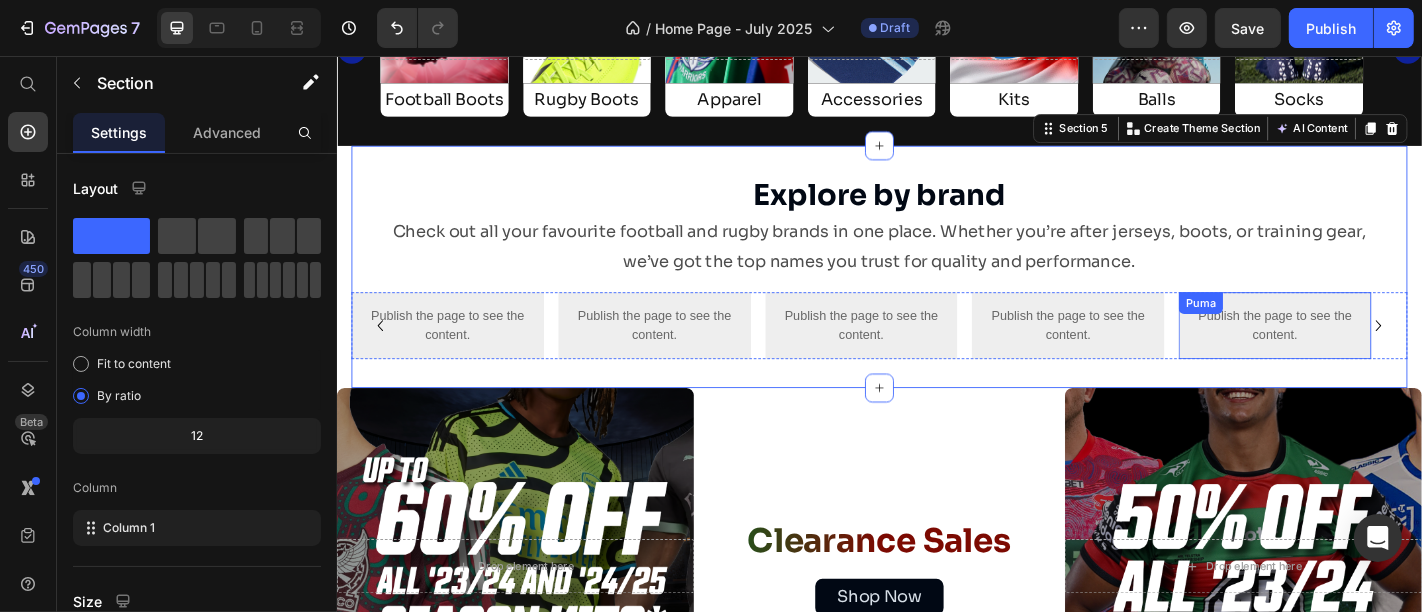 click on "Publish the page to see the content." at bounding box center (1373, 354) 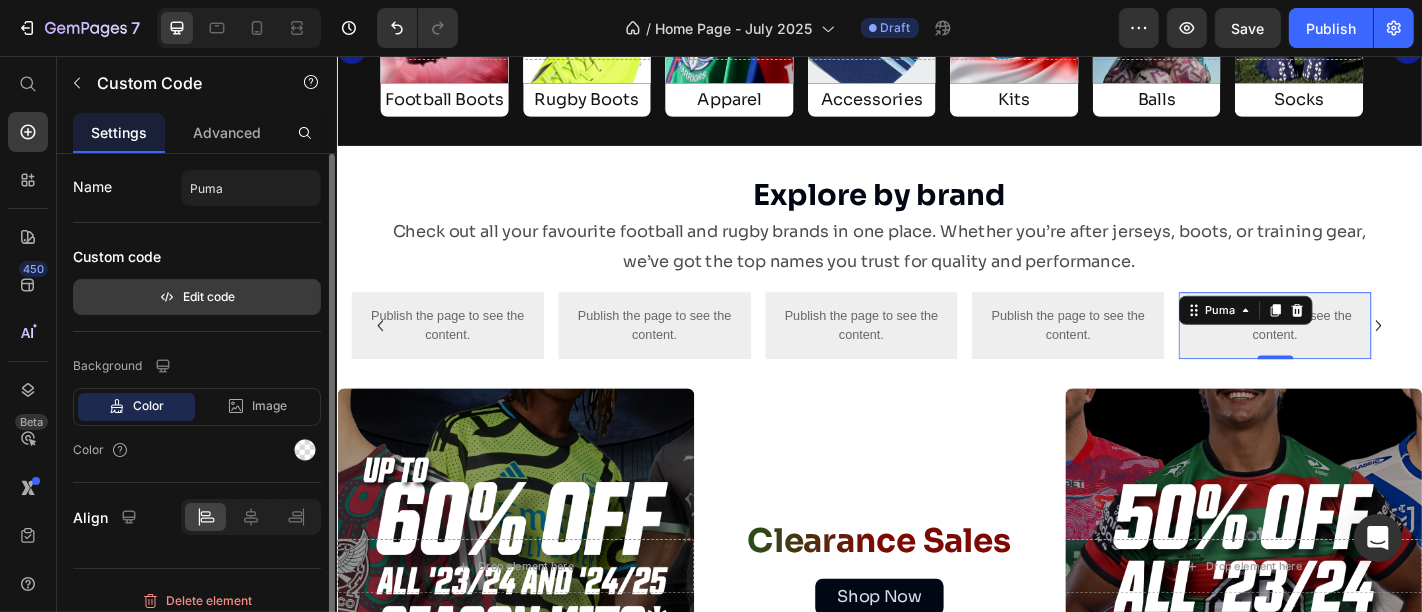 click on "Edit code" at bounding box center (197, 297) 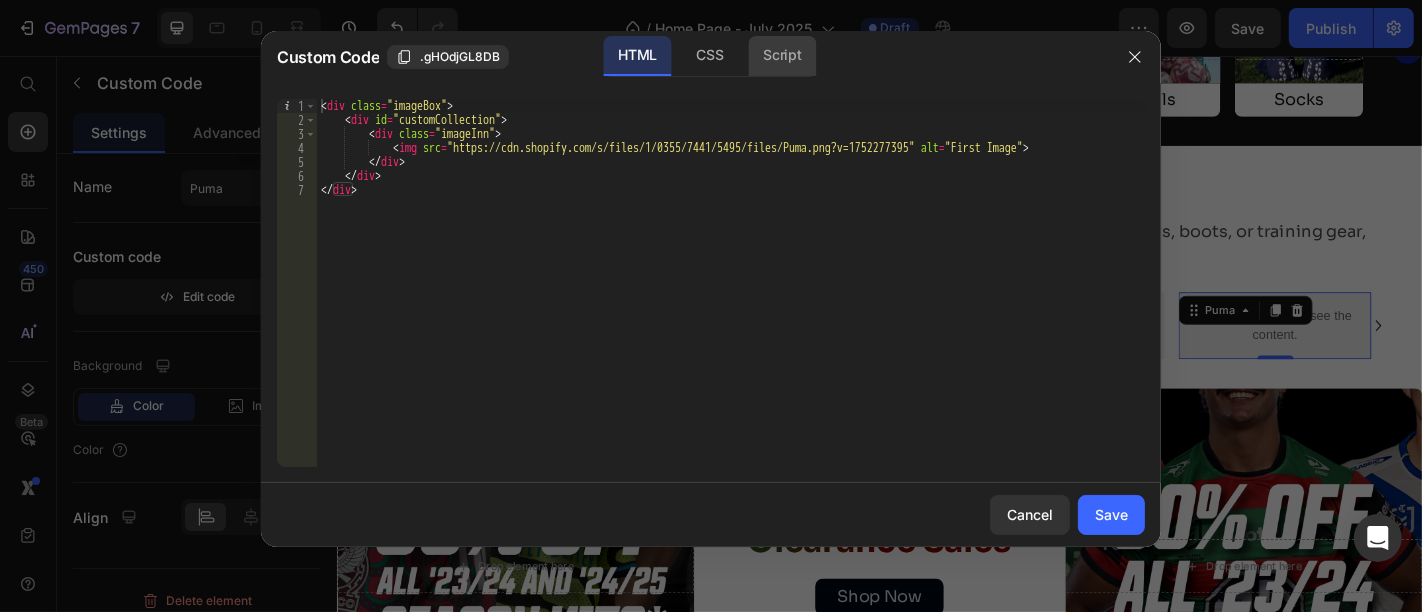 click on "Script" 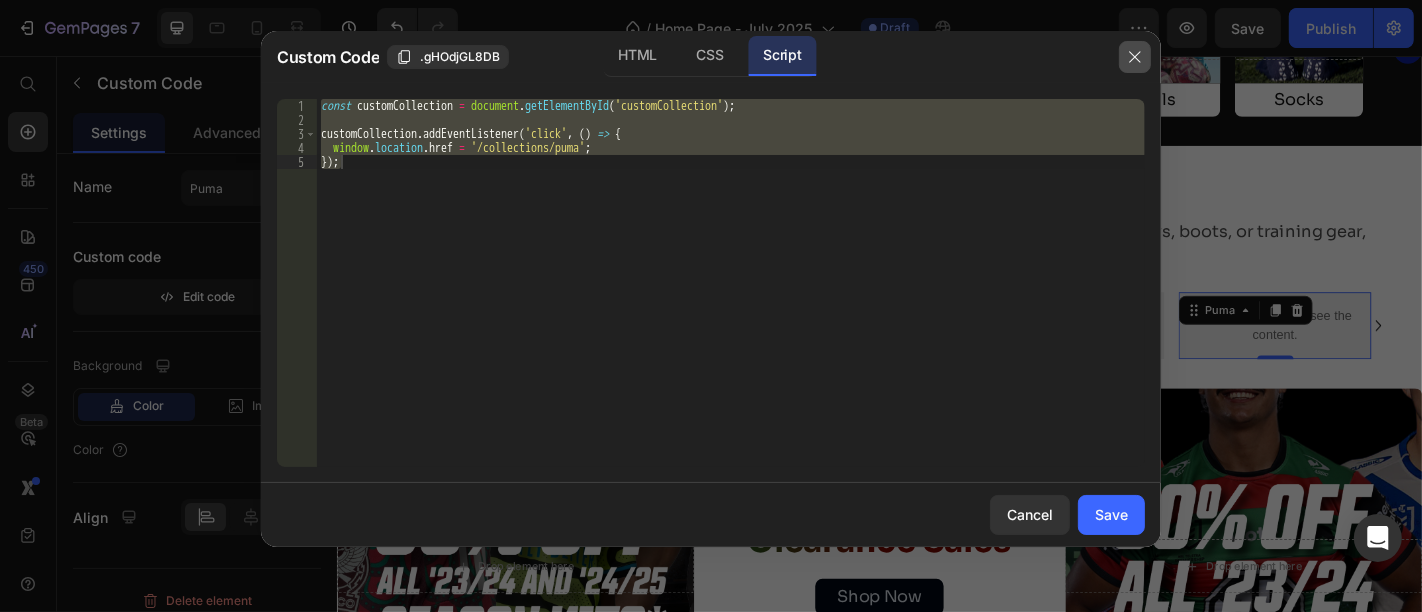 click at bounding box center (1135, 57) 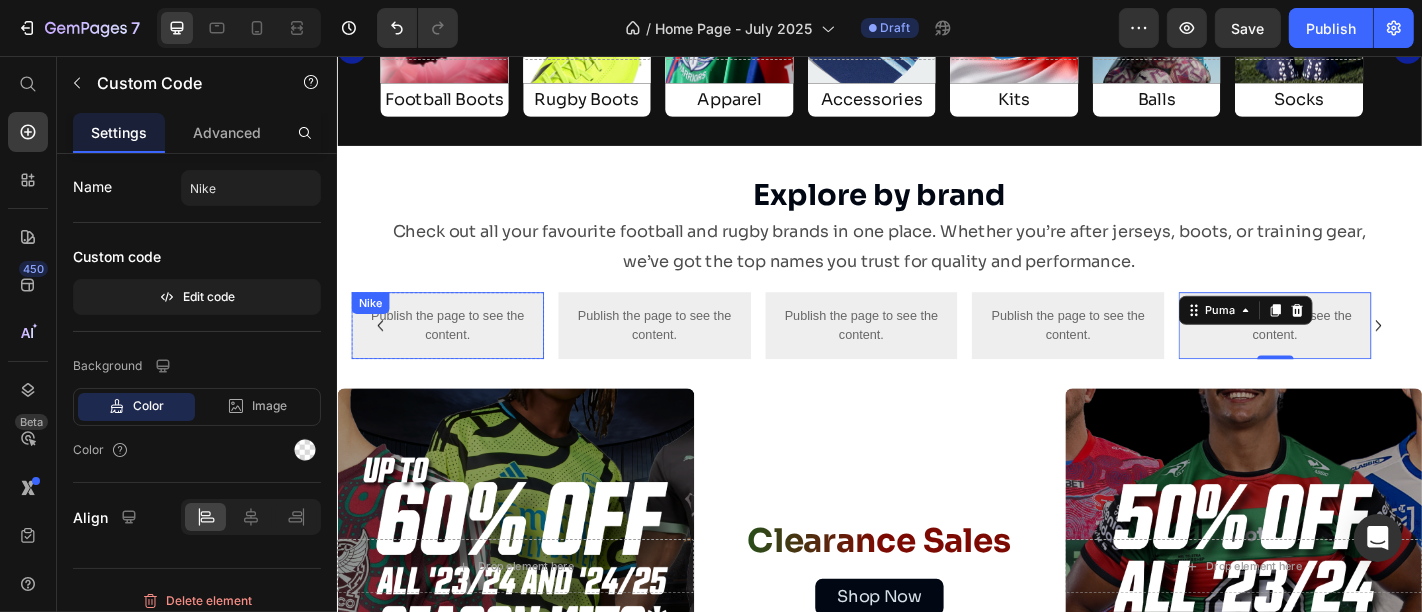 click on "Publish the page to see the content.
Nike" at bounding box center [458, 354] 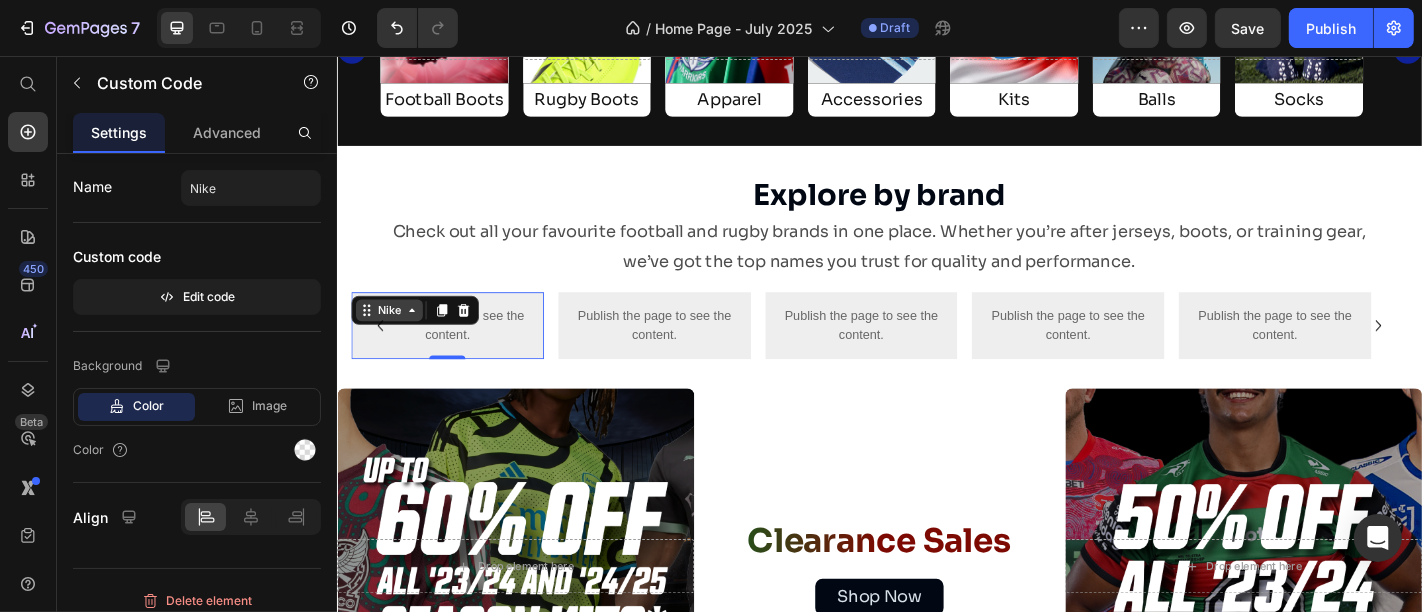 click on "Nike" at bounding box center [394, 337] 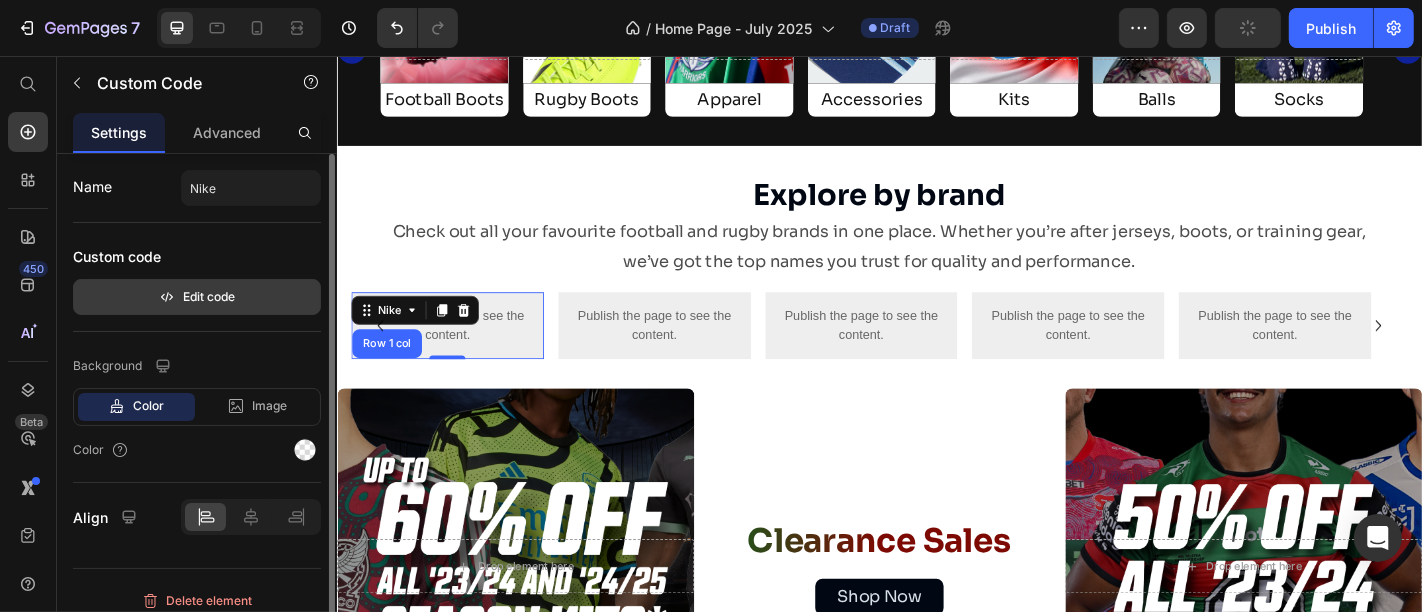click on "Edit code" at bounding box center (197, 297) 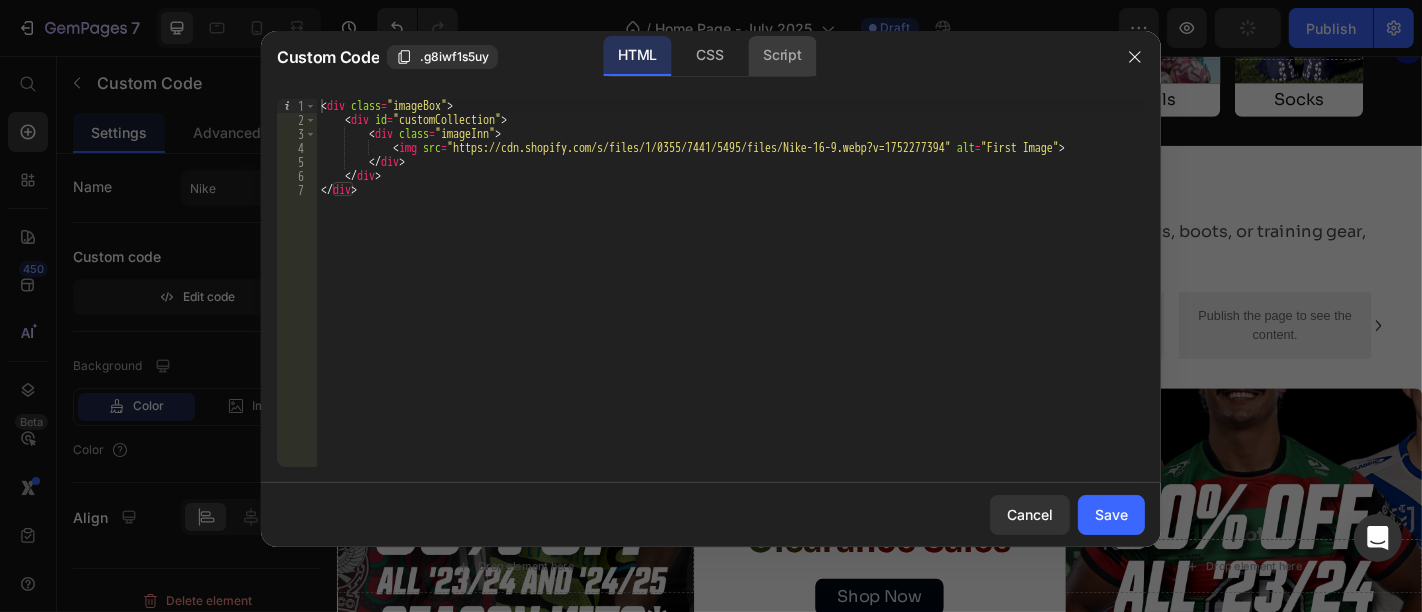 click on "Script" 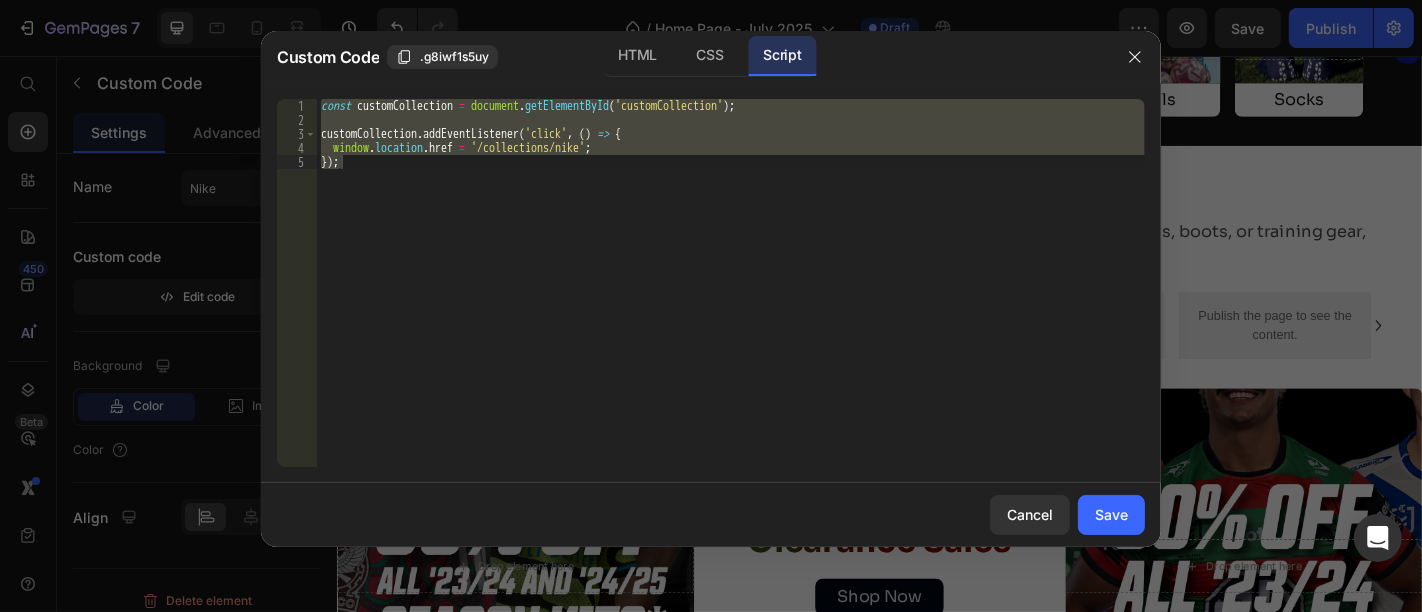 click on "const   customCollection   =   document . getElementById ( 'customCollection' ) ; customCollection . addEventListener ( 'click' ,   ( )   =>   {    window . location . href   =   '/collections/nike' ; }) ;" at bounding box center [731, 283] 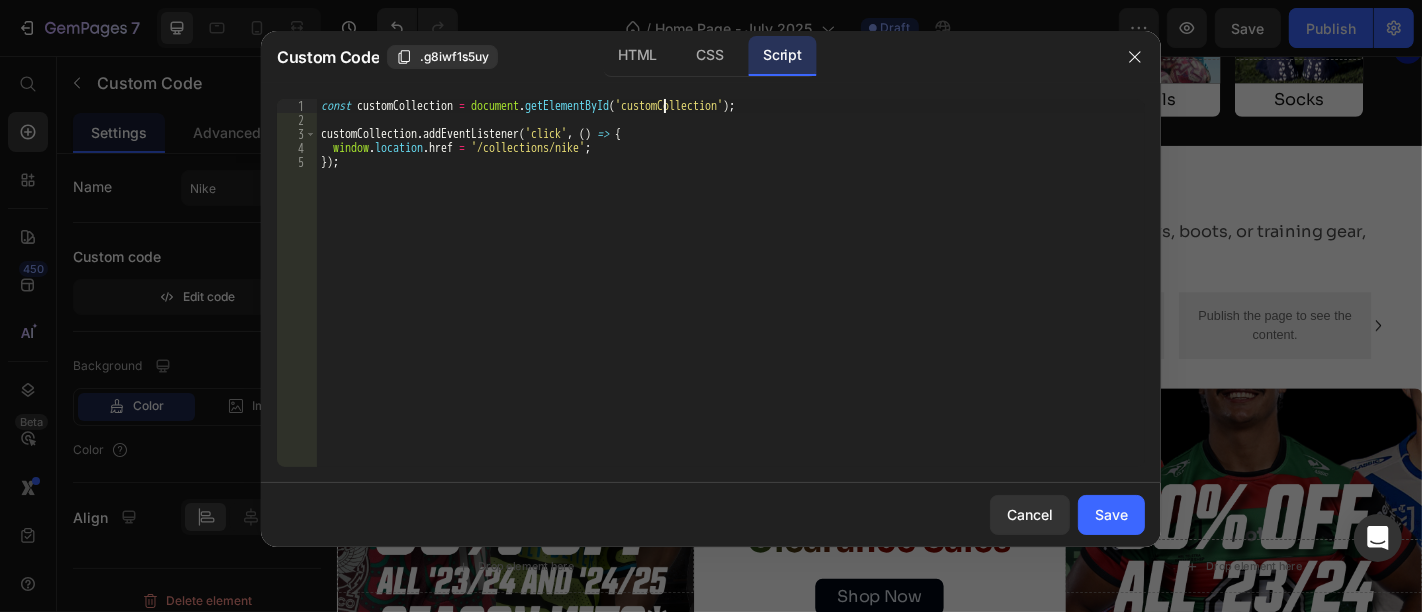 click on "const   customCollection   =   document . getElementById ( 'customCollection' ) ; customCollection . addEventListener ( 'click' ,   ( )   =>   {    window . location . href   =   '/collections/nike' ; }) ;" at bounding box center [731, 297] 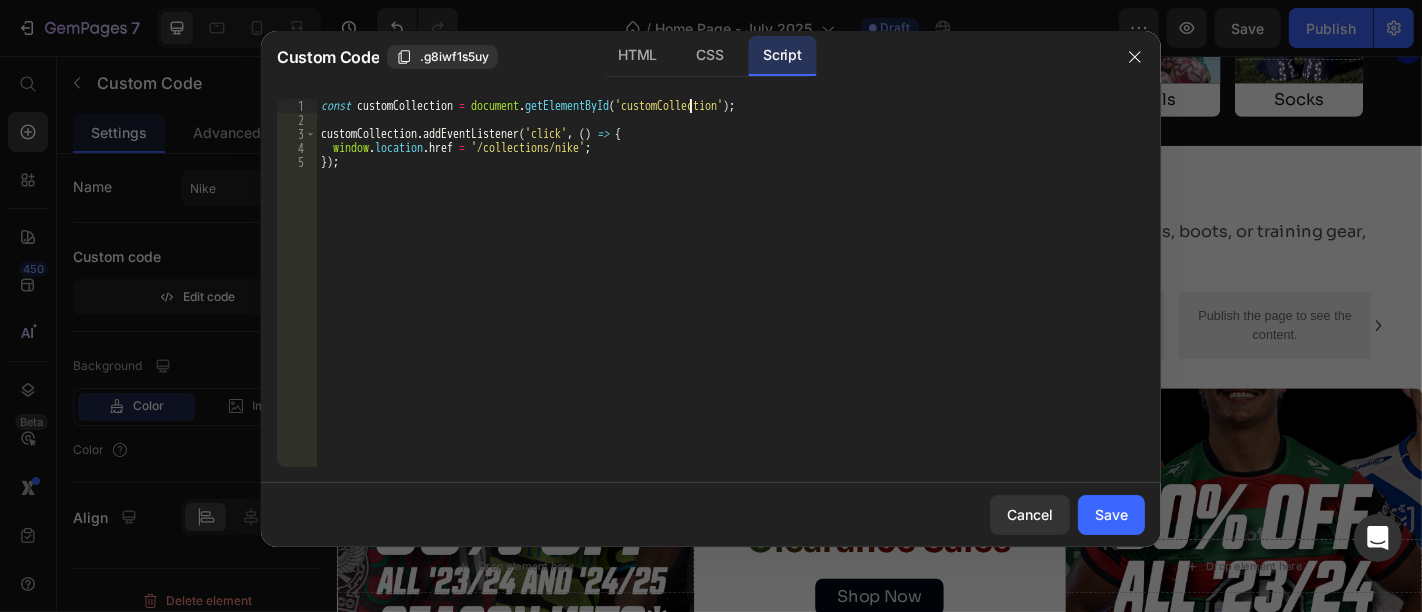 click on "const   customCollection   =   document . getElementById ( 'customCollection' ) ; customCollection . addEventListener ( 'click' ,   ( )   =>   {    window . location . href   =   '/collections/nike' ; }) ;" at bounding box center [731, 297] 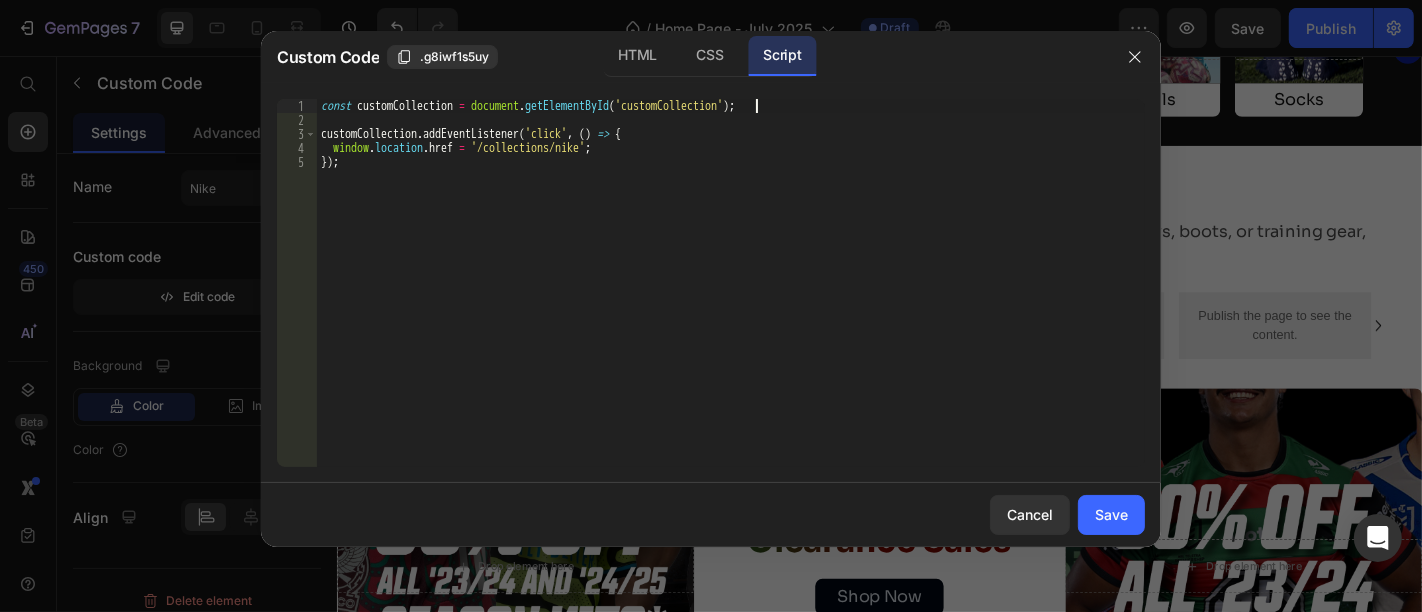 scroll, scrollTop: 0, scrollLeft: 37, axis: horizontal 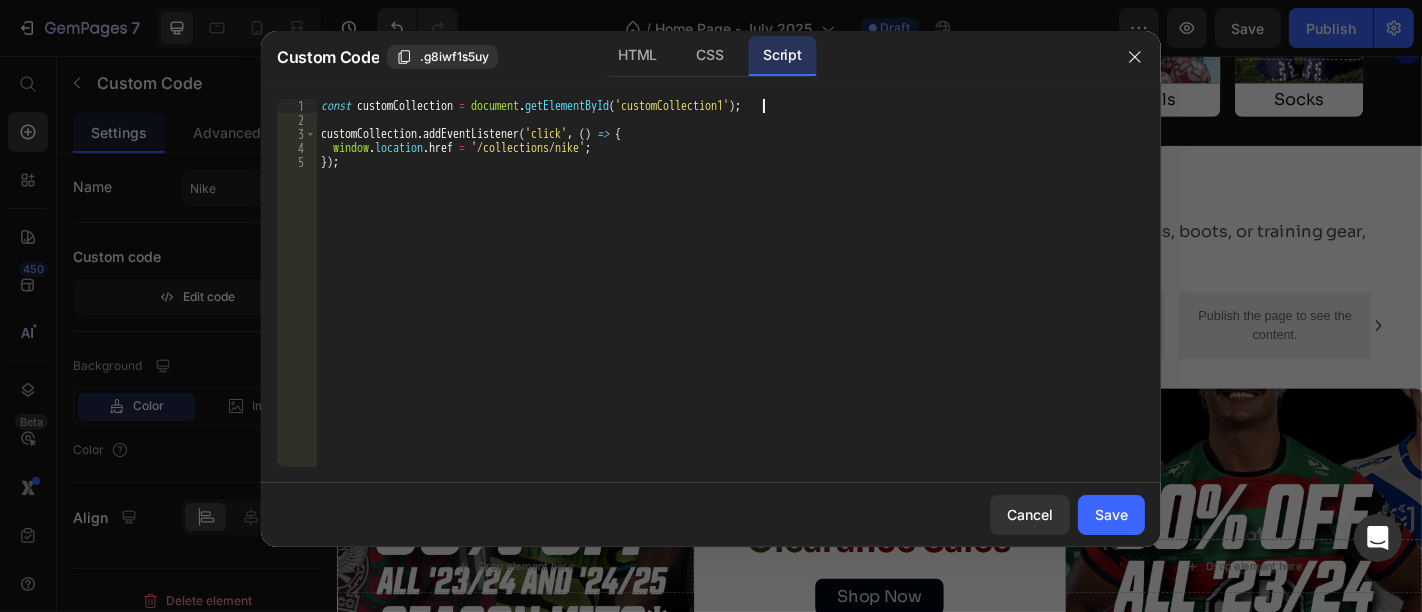 click on "const   customCollection   =   document . getElementById ( 'customCollection1' ) ; customCollection . addEventListener ( 'click' ,   ( )   =>   {    window . location . href   =   '/collections/nike' ; }) ;" at bounding box center [731, 297] 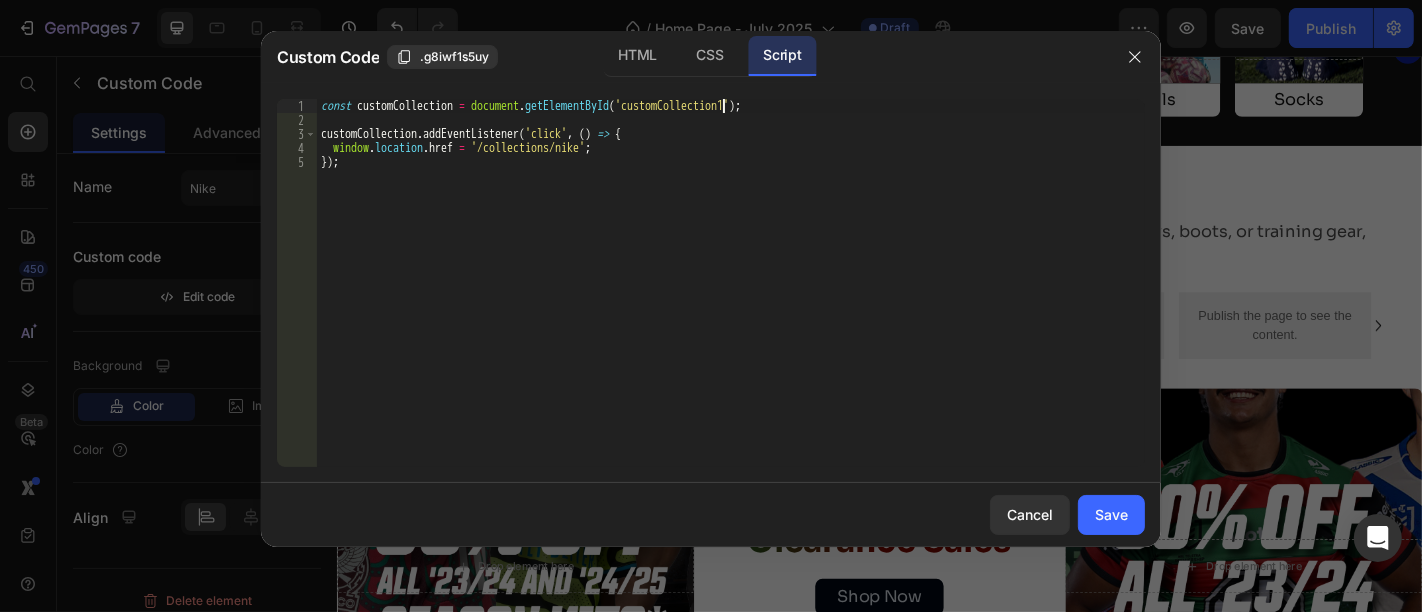 click on "const   customCollection   =   document . getElementById ( 'customCollection1' ) ; customCollection . addEventListener ( 'click' ,   ( )   =>   {    window . location . href   =   '/collections/nike' ; }) ;" at bounding box center [731, 297] 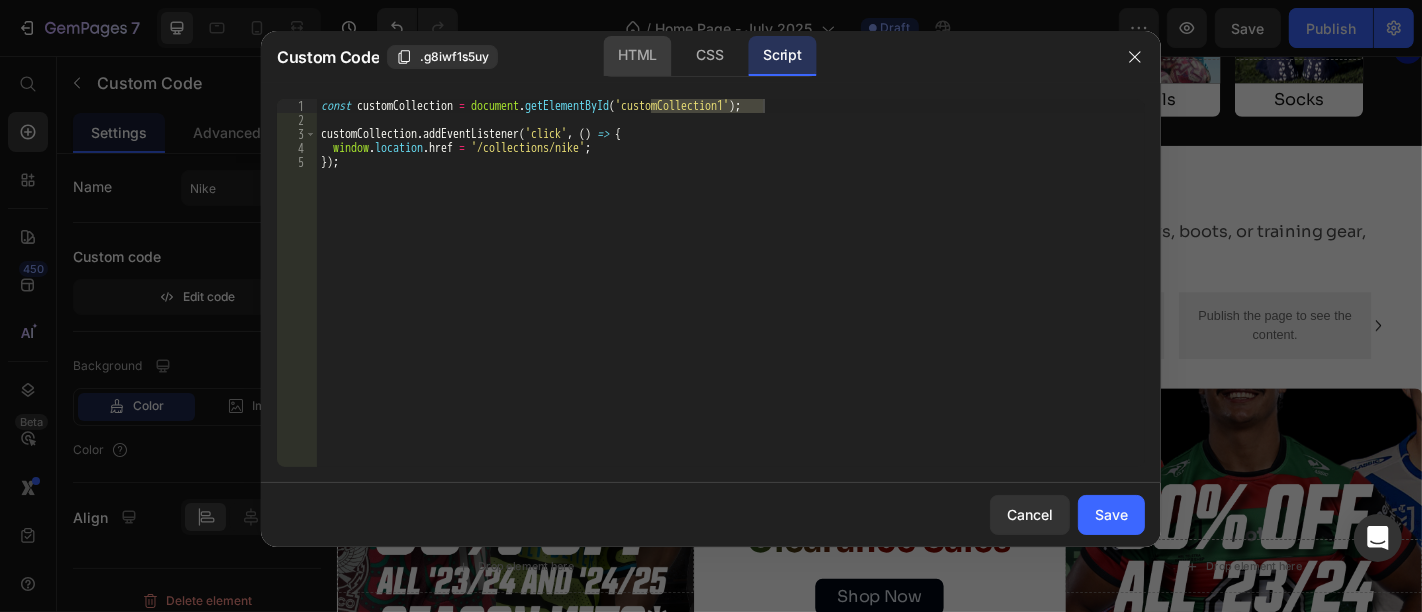 click on "HTML" 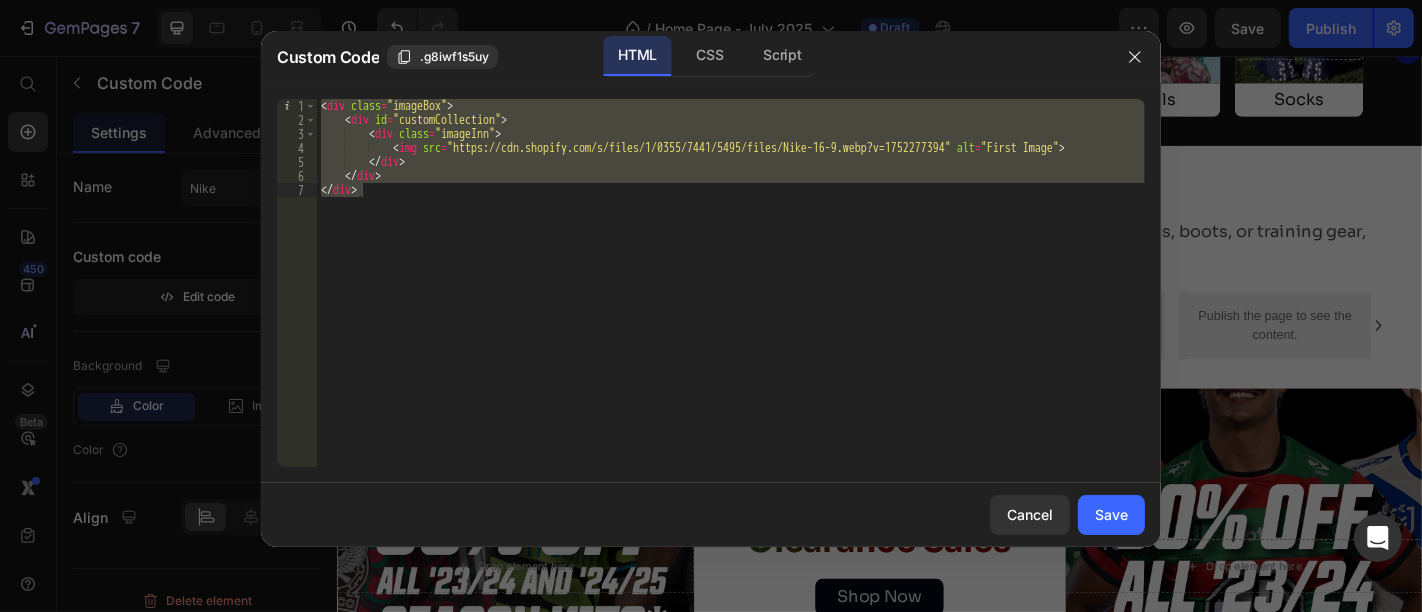 click on "< div   class = "imageBox" >      < div   id = "customCollection" >           < div   class = "imageInn" >                < img   src = "https://cdn.shopify.com/s/files/1/0355/7441/5495/files/Nike-16-9.webp?v=1752277394"   alt = "First Image" >           </ div >      </ div > </ div >" at bounding box center [731, 283] 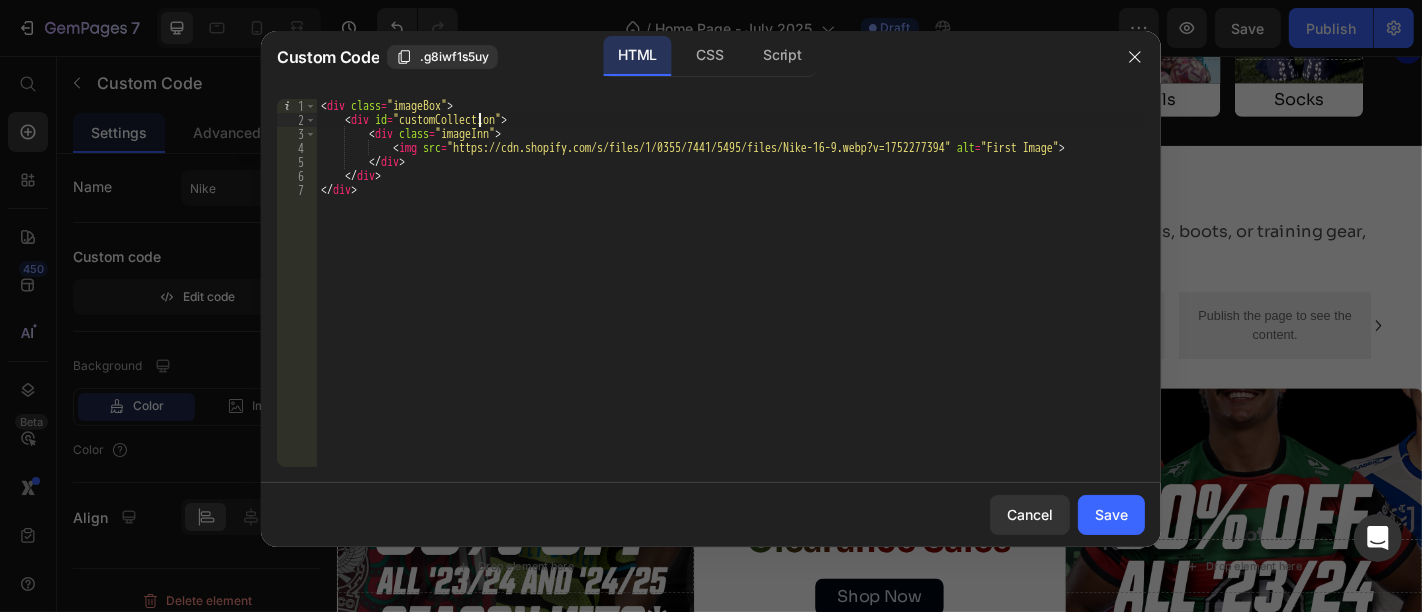 click on "< div   class = "imageBox" >      < div   id = "customCollection" >           < div   class = "imageInn" >                < img   src = "https://cdn.shopify.com/s/files/1/0355/7441/5495/files/Nike-16-9.webp?v=1752277394"   alt = "First Image" >           </ div >      </ div > </ div >" at bounding box center [731, 297] 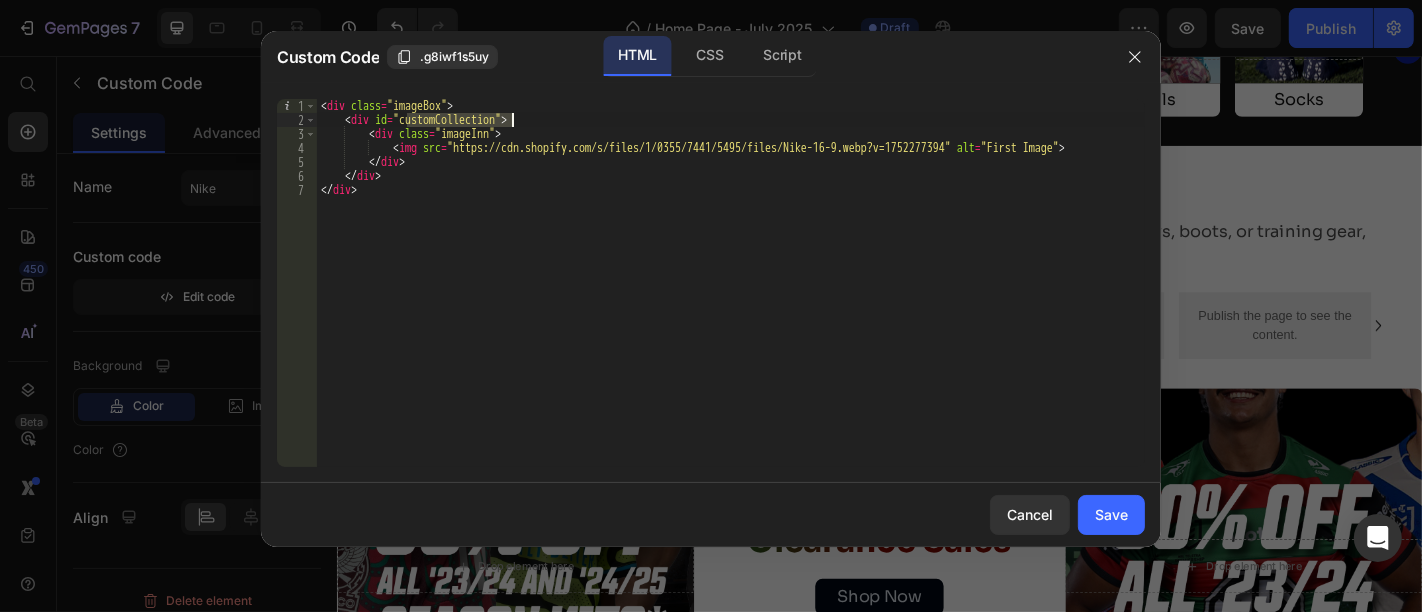 paste on "1" 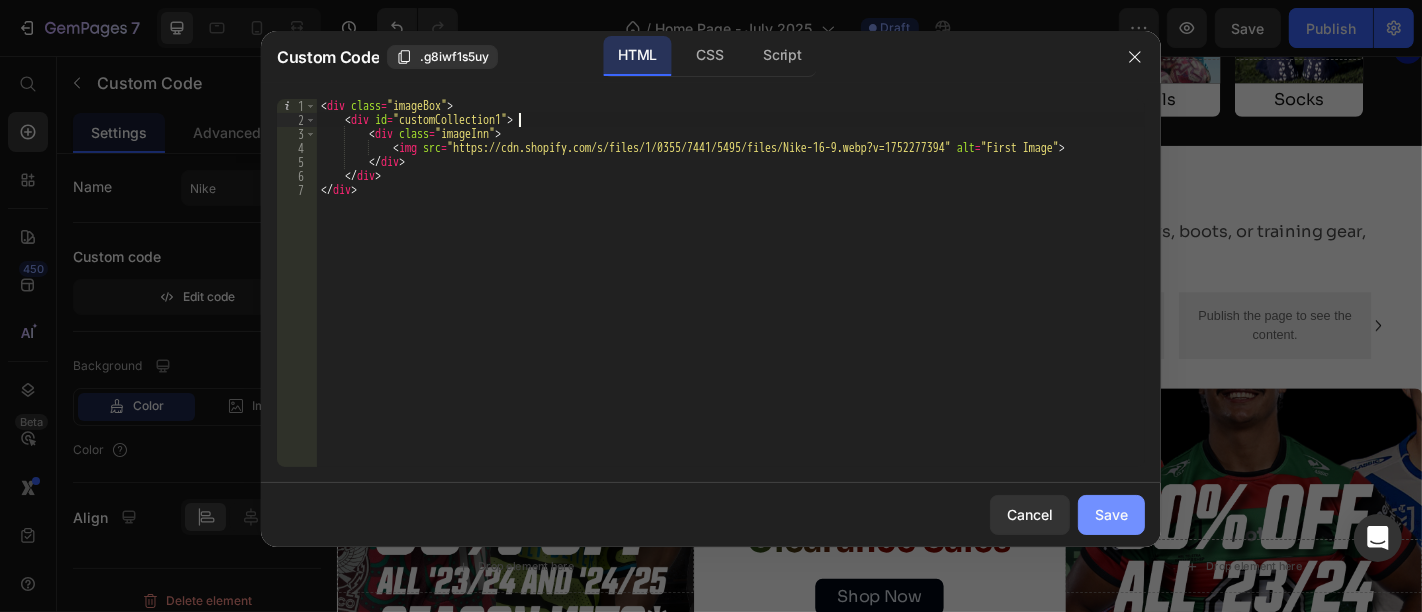 click on "Save" 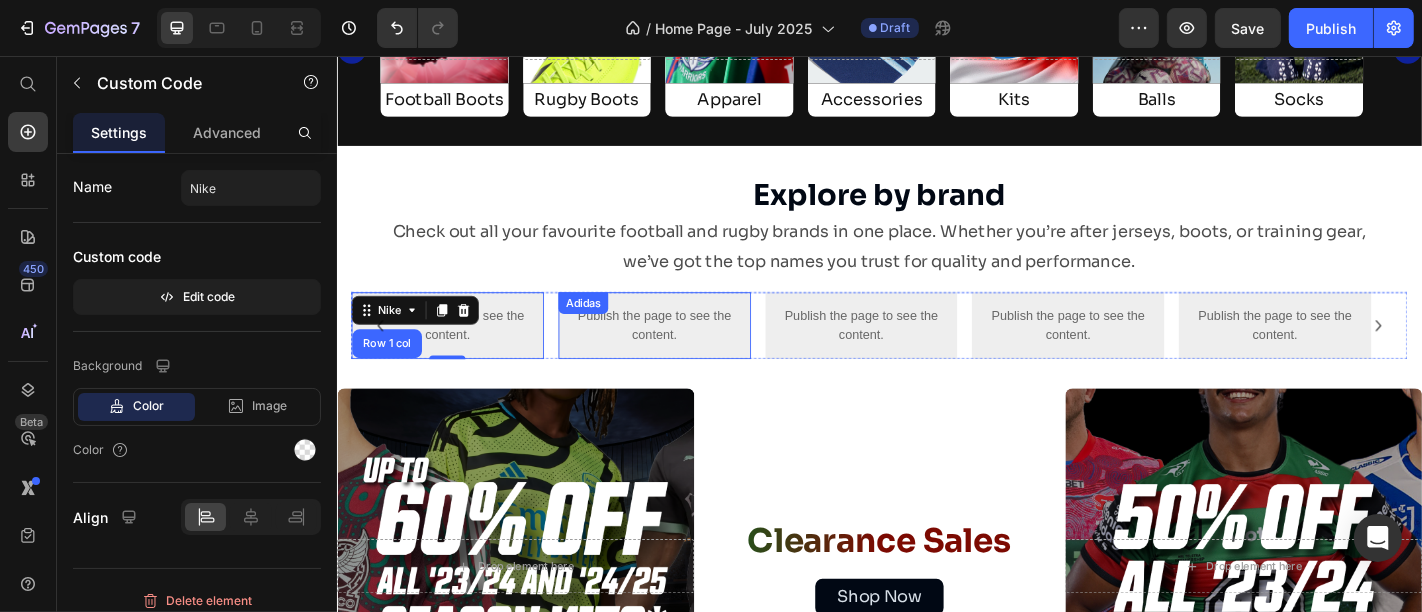 click on "Publish the page to see the content." at bounding box center [687, 354] 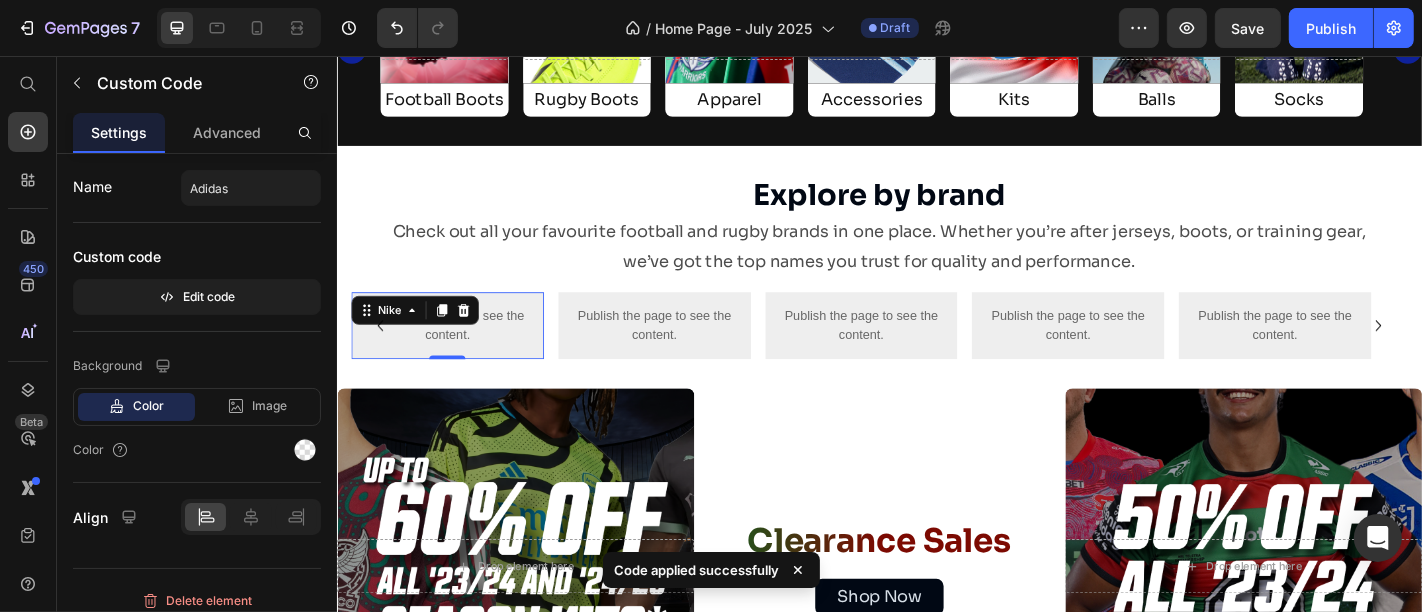 click on "Publish the page to see the content." at bounding box center [458, 354] 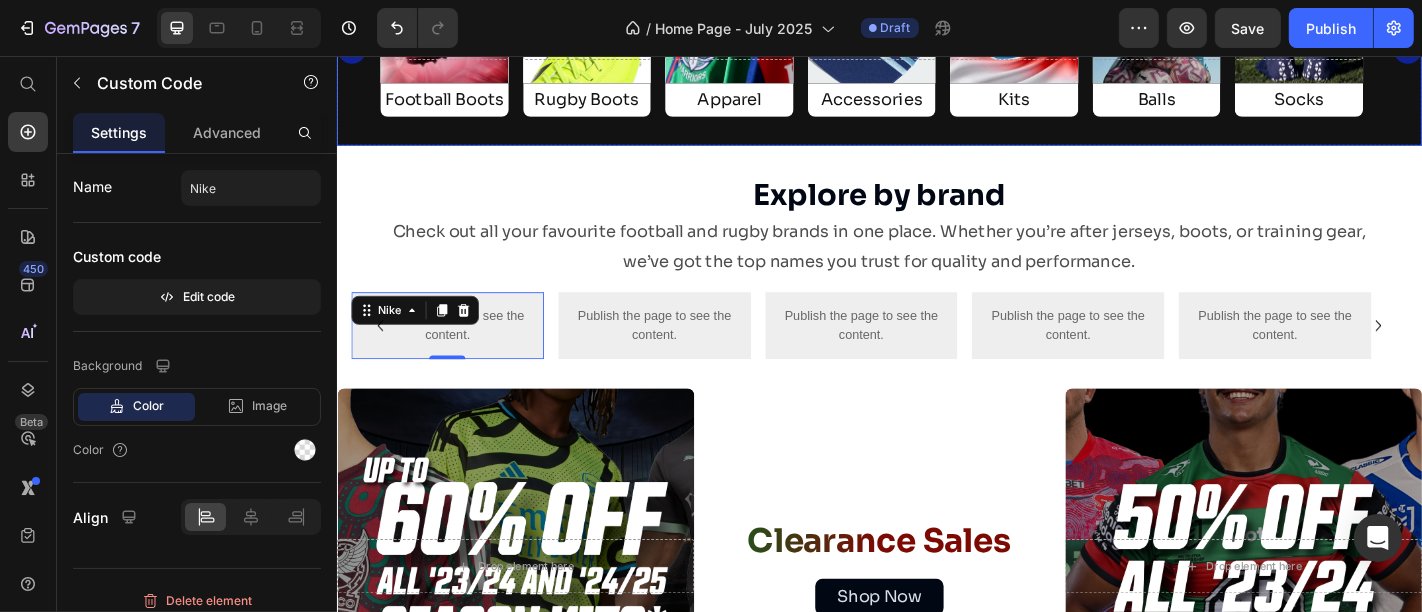 click on "Hero Banner Football Boots Text Block Row
Hero Banner Rugby Boots Text Block Row
Hero Banner Apparel Text Block Row
Hero Banner Accessories Text Block Row
Hero Banner Kits Text Block Row
Hero Banner Balls Text Block Row
Hero Banner Socks Text Block Row
Carousel" at bounding box center [936, 56] 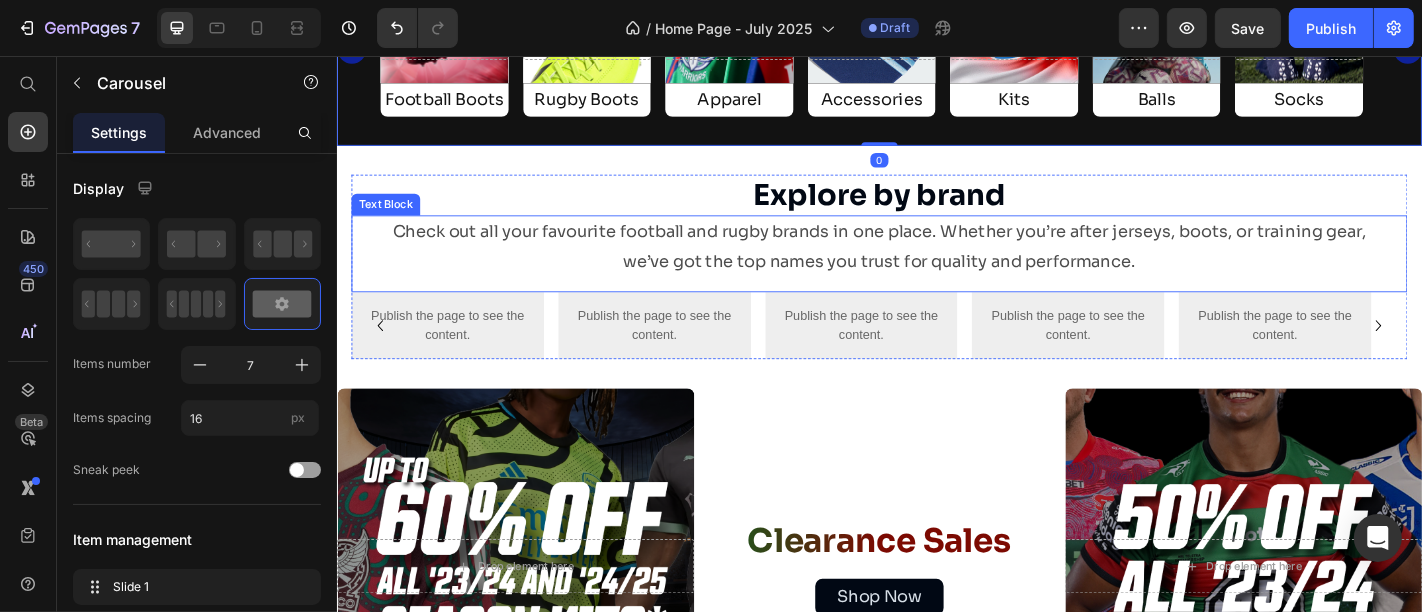 click on "Explore by brand" at bounding box center [936, 210] 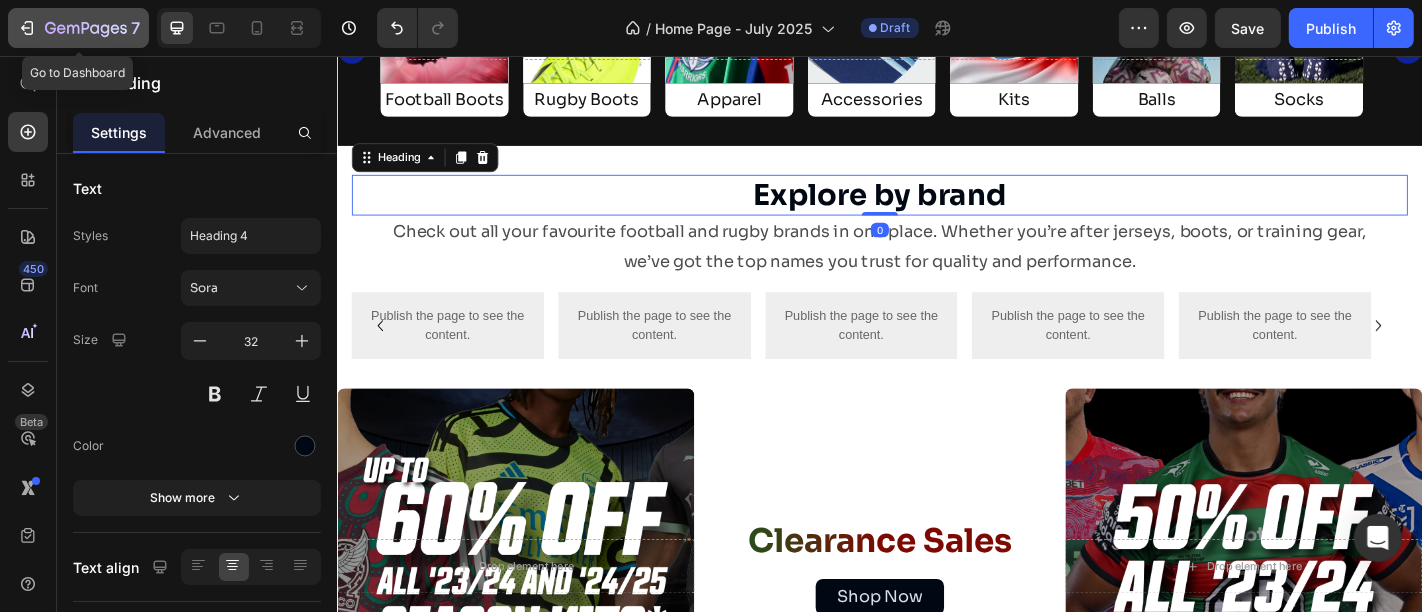 click 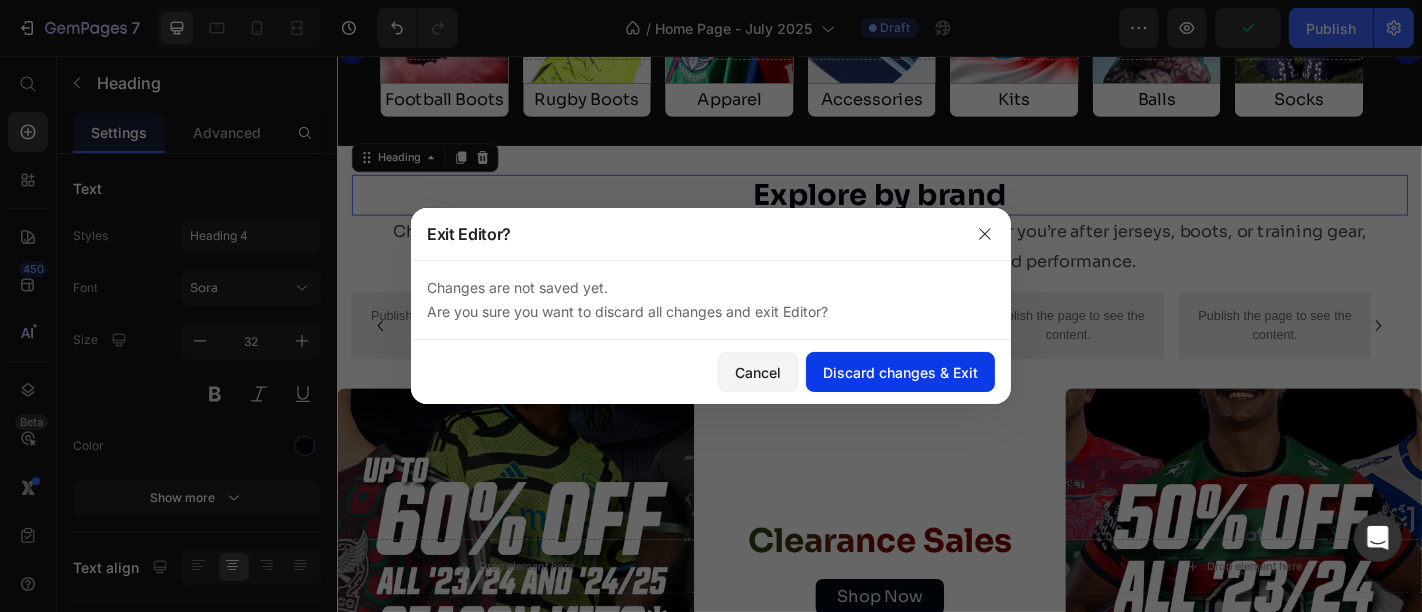 click on "Discard changes & Exit" at bounding box center [900, 372] 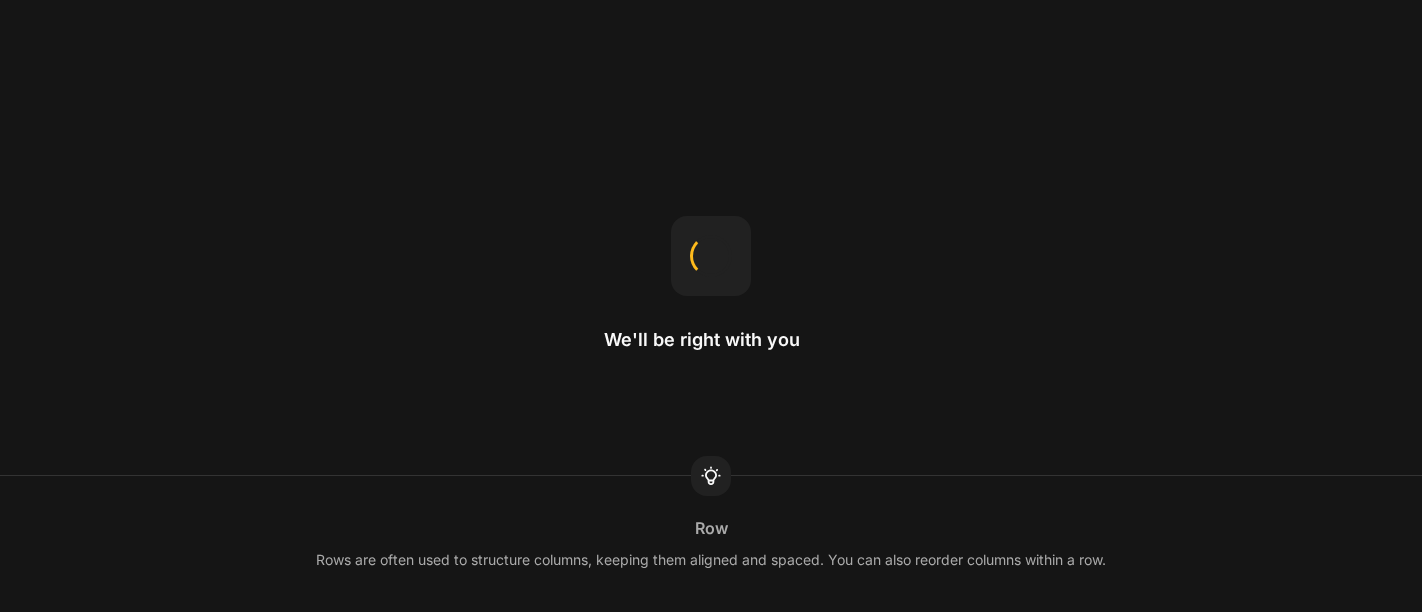 scroll, scrollTop: 0, scrollLeft: 0, axis: both 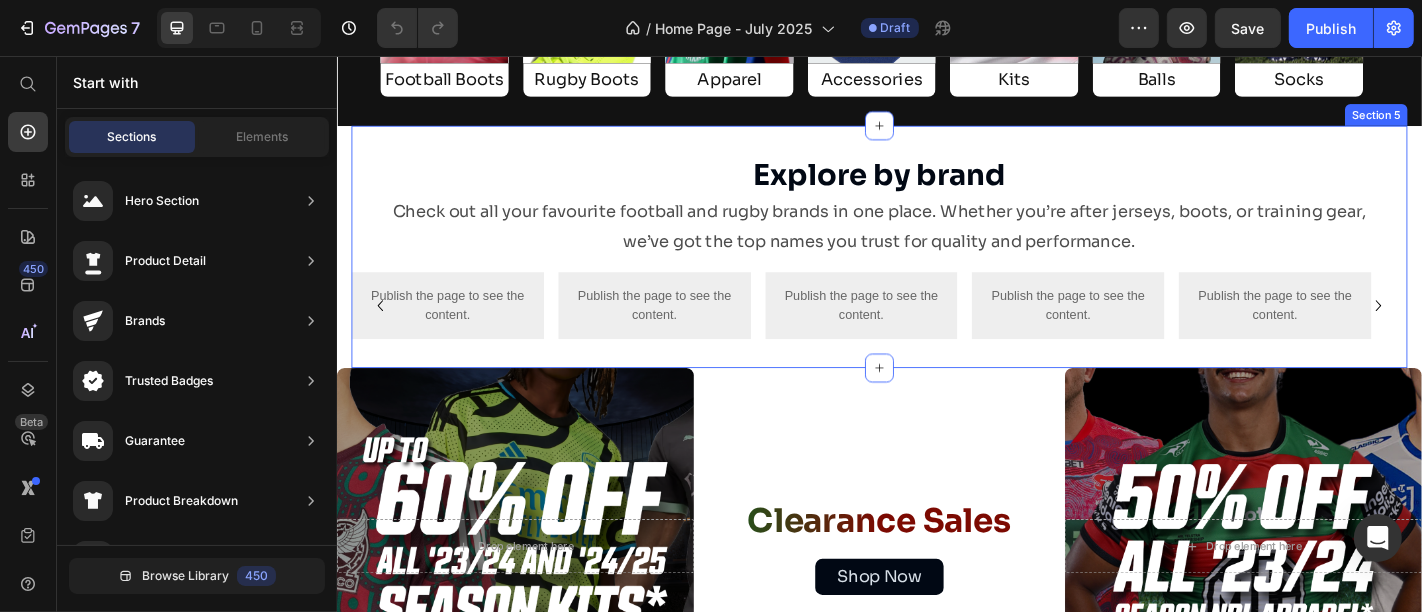 click on "Explore by brand Heading Check out all your favourite football and rugby brands in one place. Whether you’re after jerseys, boots, or training gear, we’ve got the top names you trust for quality and performance. Text Block
Publish the page to see the content.
Nike Row
Publish the page to see the content.
Adidas
Publish the page to see the content.
Mizuno
Publish the page to see the content.
New Balance
Publish the page to see the content.
Puma
Carousel Row Section 5" at bounding box center [936, 267] 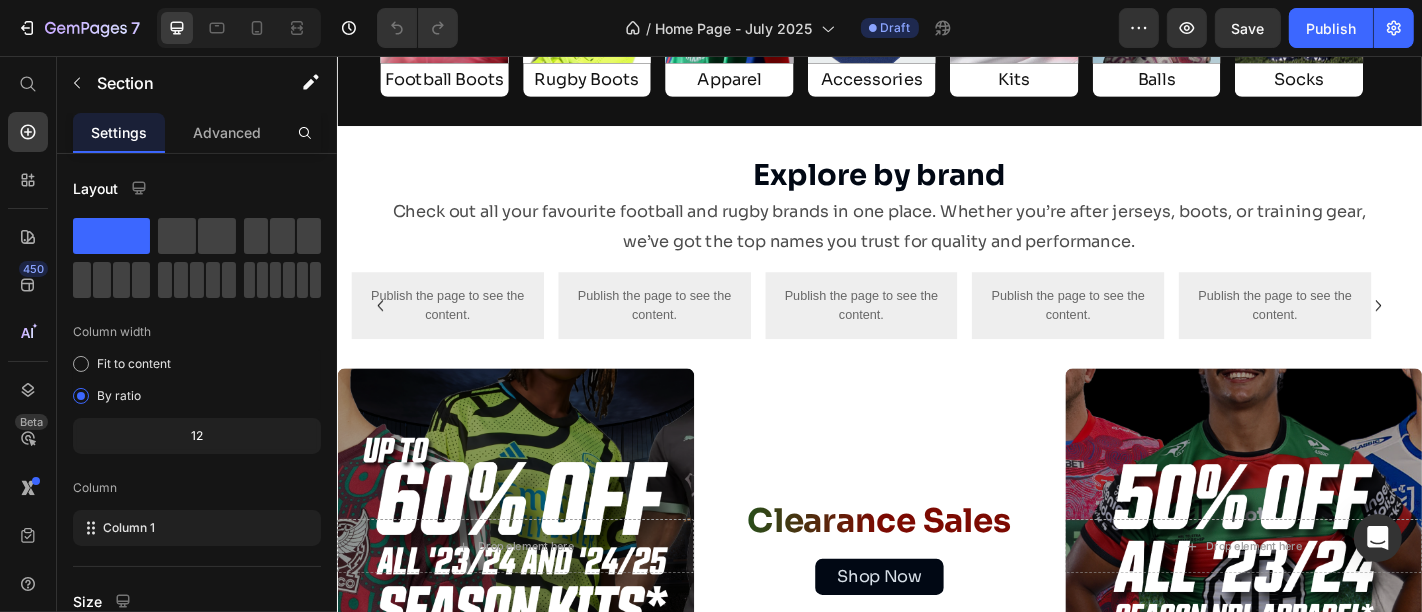 click on "Explore by brand Heading Check out all your favourite football and rugby brands in one place. Whether you’re after jerseys, boots, or training gear, we’ve got the top names you trust for quality and performance. Text Block
Publish the page to see the content.
Nike Row
Publish the page to see the content.
Adidas
Publish the page to see the content.
Mizuno
Publish the page to see the content.
New Balance
Publish the page to see the content.
Puma
Carousel Row Section 5   Create Theme Section AI Content Write with GemAI What would you like to describe here? Tone and Voice Persuasive Product Getting products... Show more Generate" at bounding box center (936, 267) 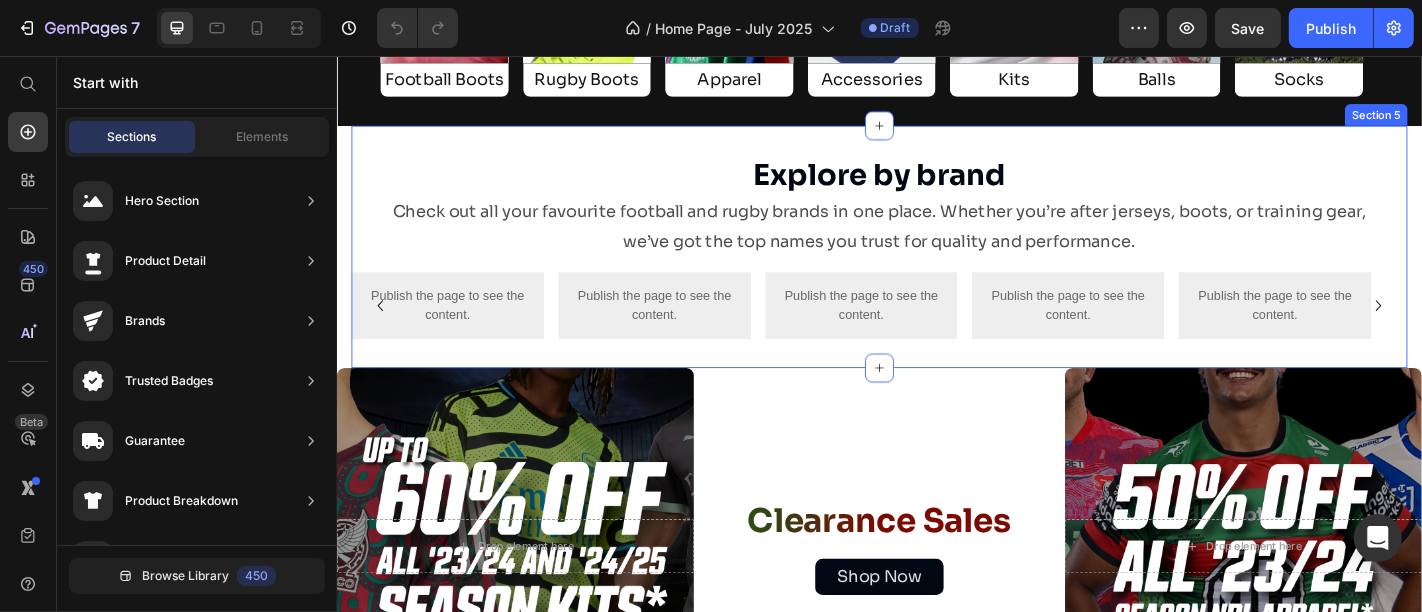 click on "Explore by brand Heading Check out all your favourite football and rugby brands in one place. Whether you’re after jerseys, boots, or training gear, we’ve got the top names you trust for quality and performance. Text Block
Publish the page to see the content.
Nike Row
Publish the page to see the content.
Adidas
Publish the page to see the content.
Mizuno
Publish the page to see the content.
New Balance
Publish the page to see the content.
Puma
Carousel Row Section 5" at bounding box center [936, 267] 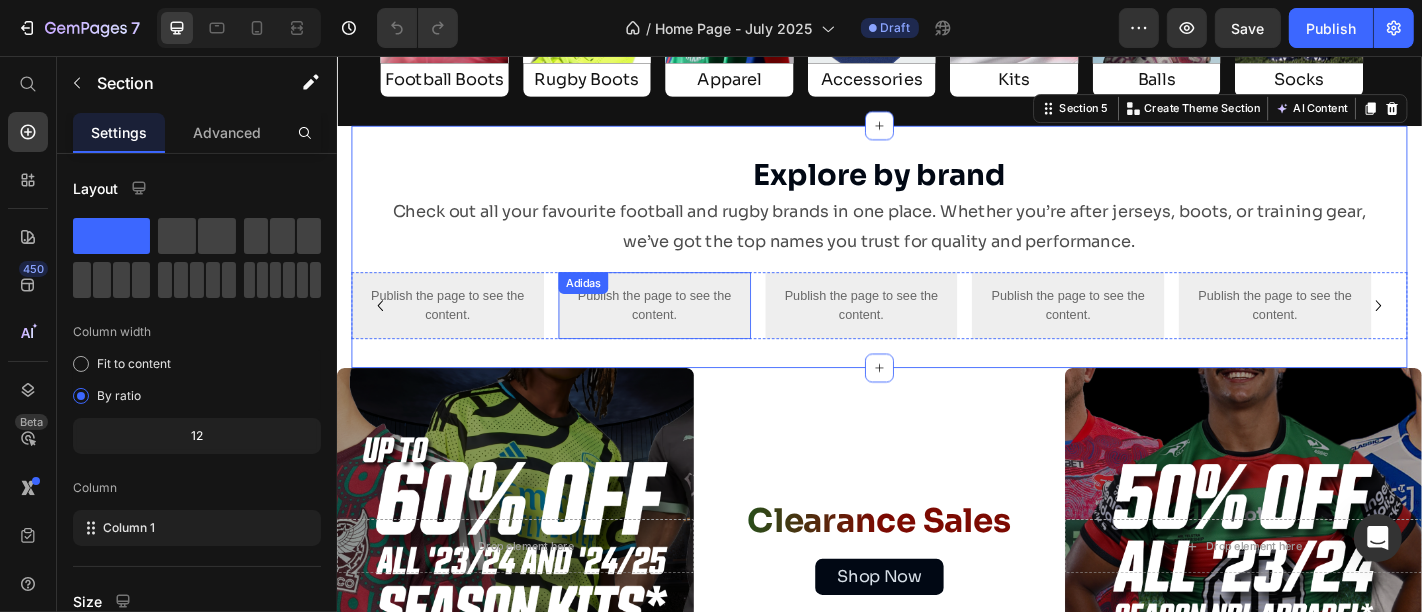 click on "Publish the page to see the content.
Adidas" at bounding box center (687, 332) 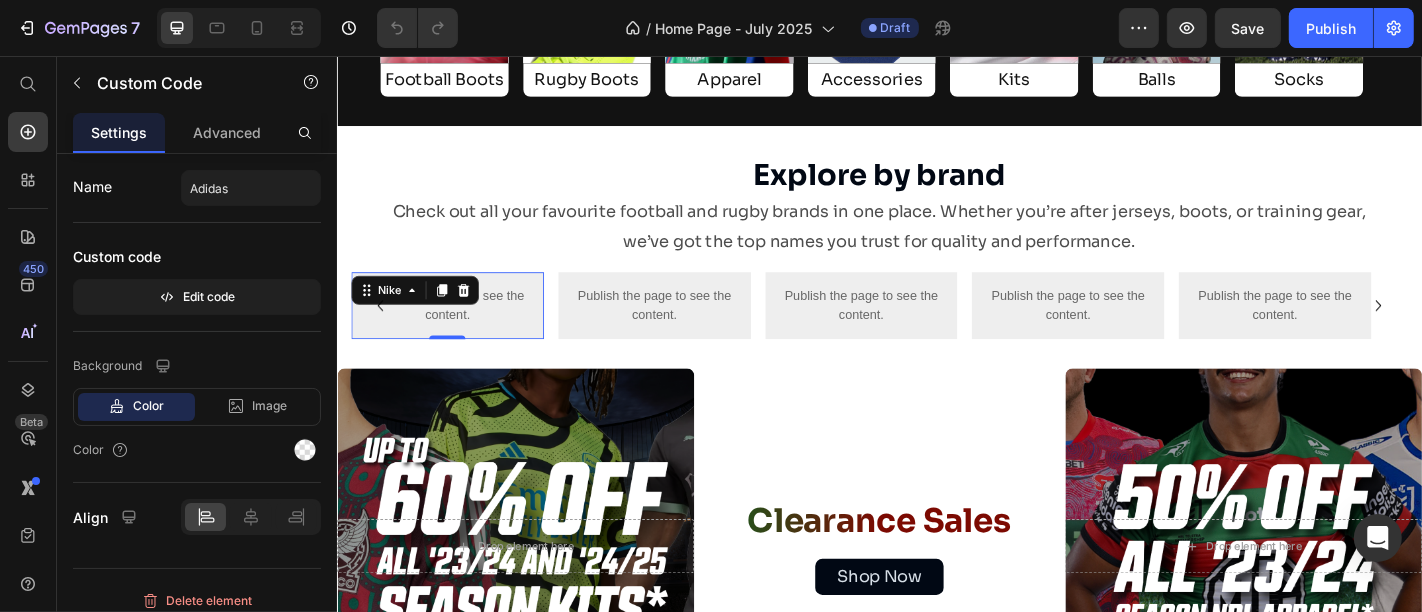 click on "Publish the page to see the content." at bounding box center [458, 332] 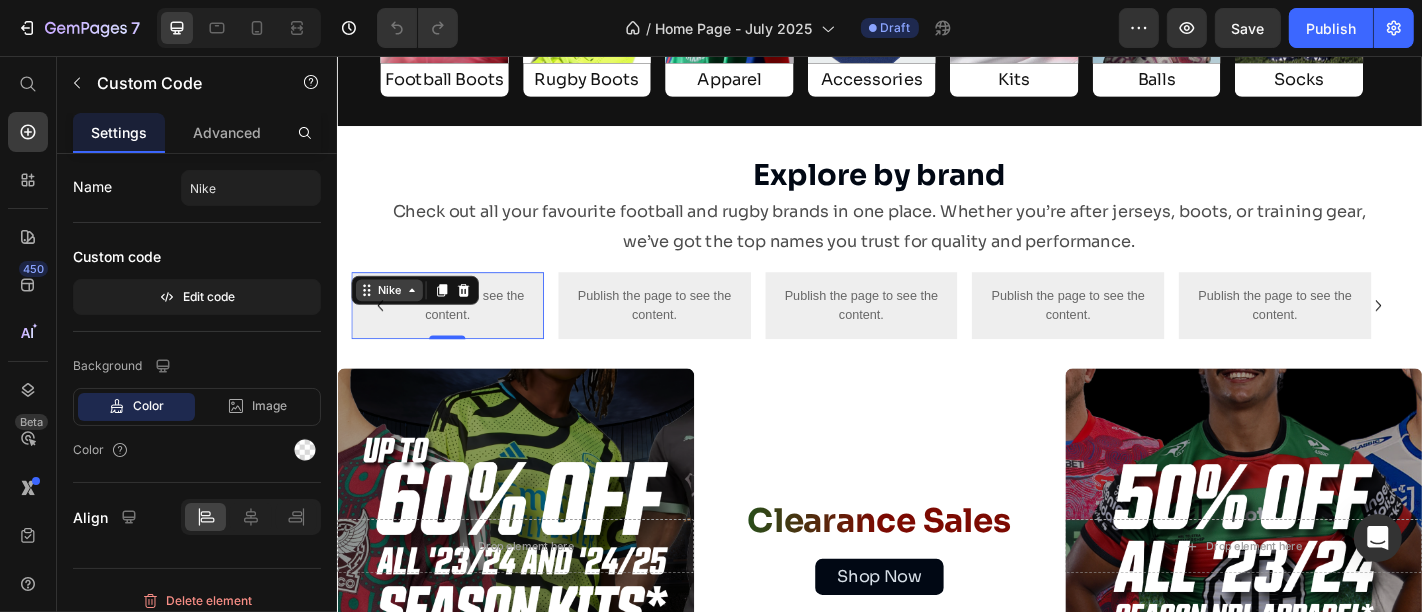 click 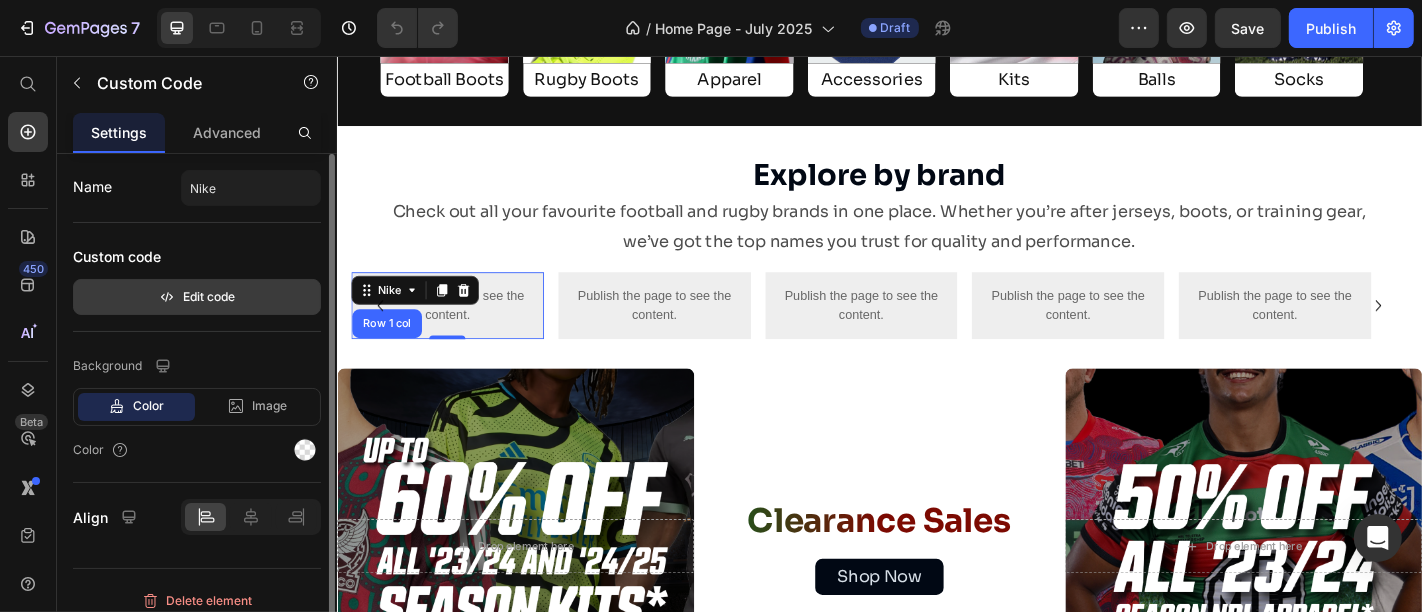 click on "Edit code" at bounding box center (197, 297) 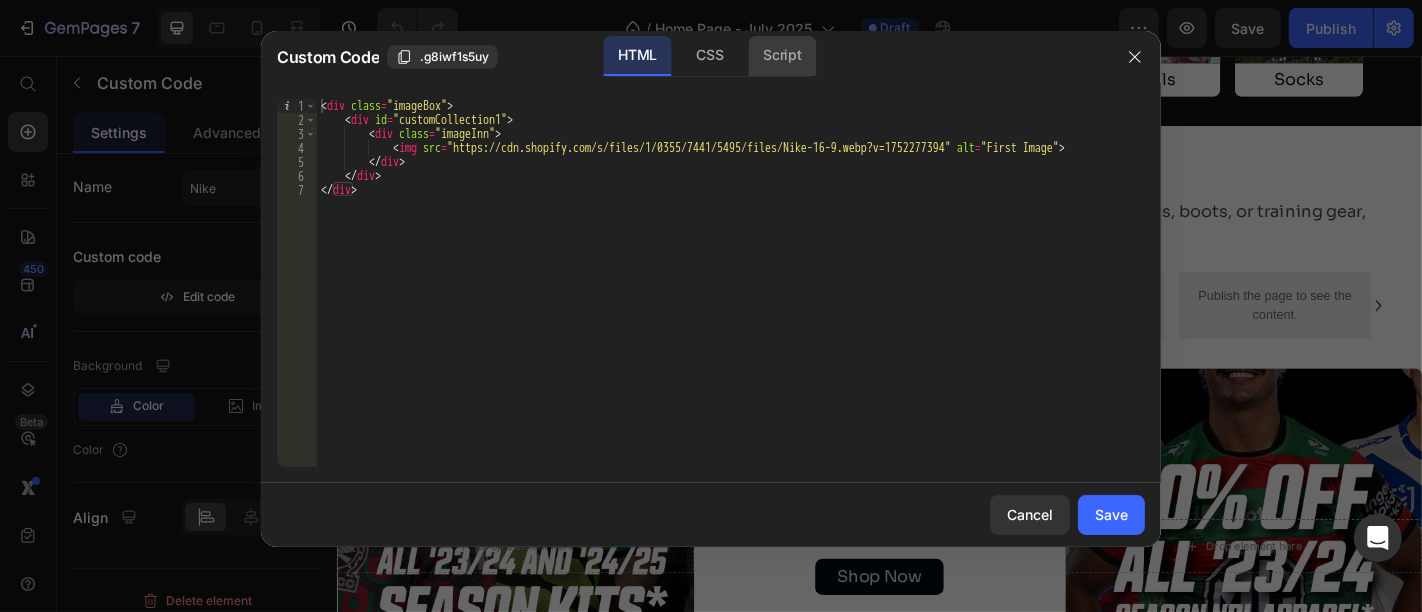click on "Script" 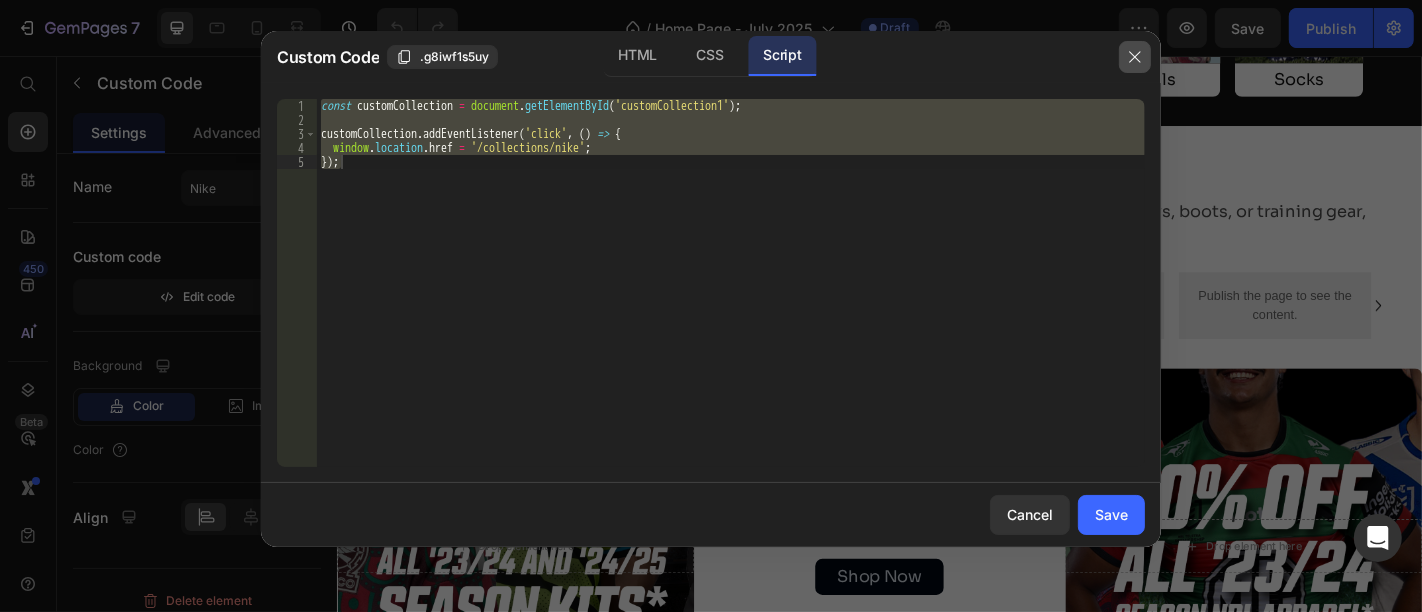 click at bounding box center [1135, 57] 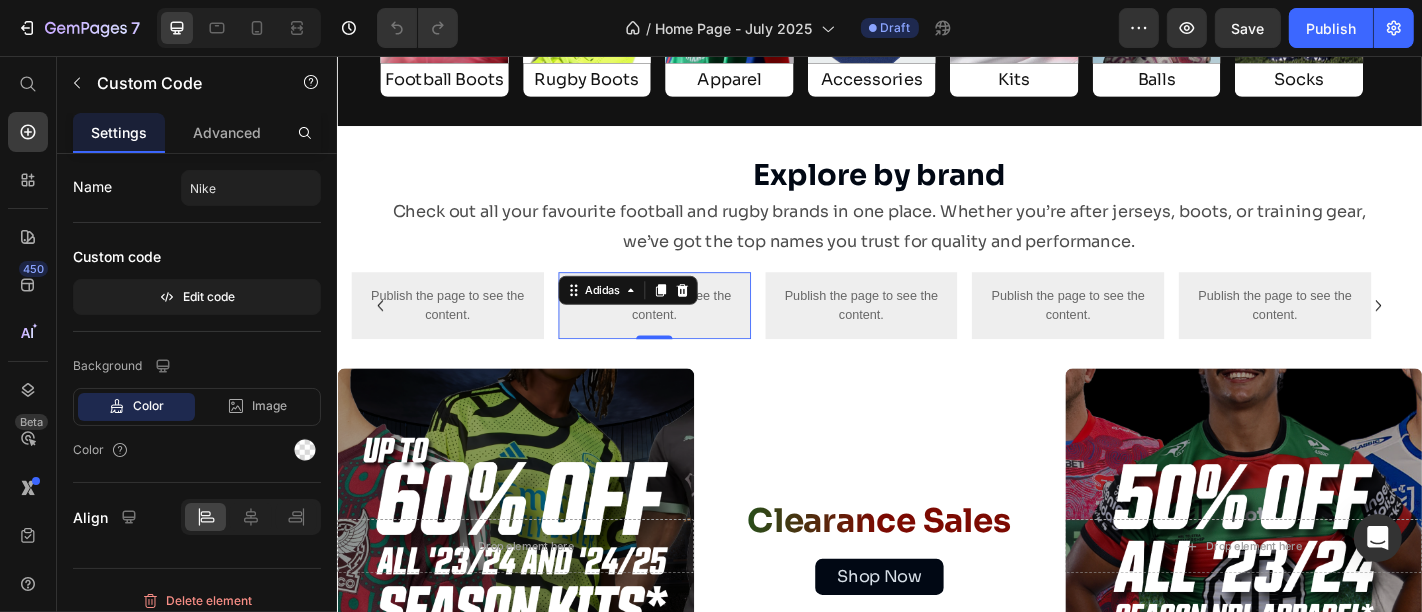 click on "Publish the page to see the content." at bounding box center [687, 332] 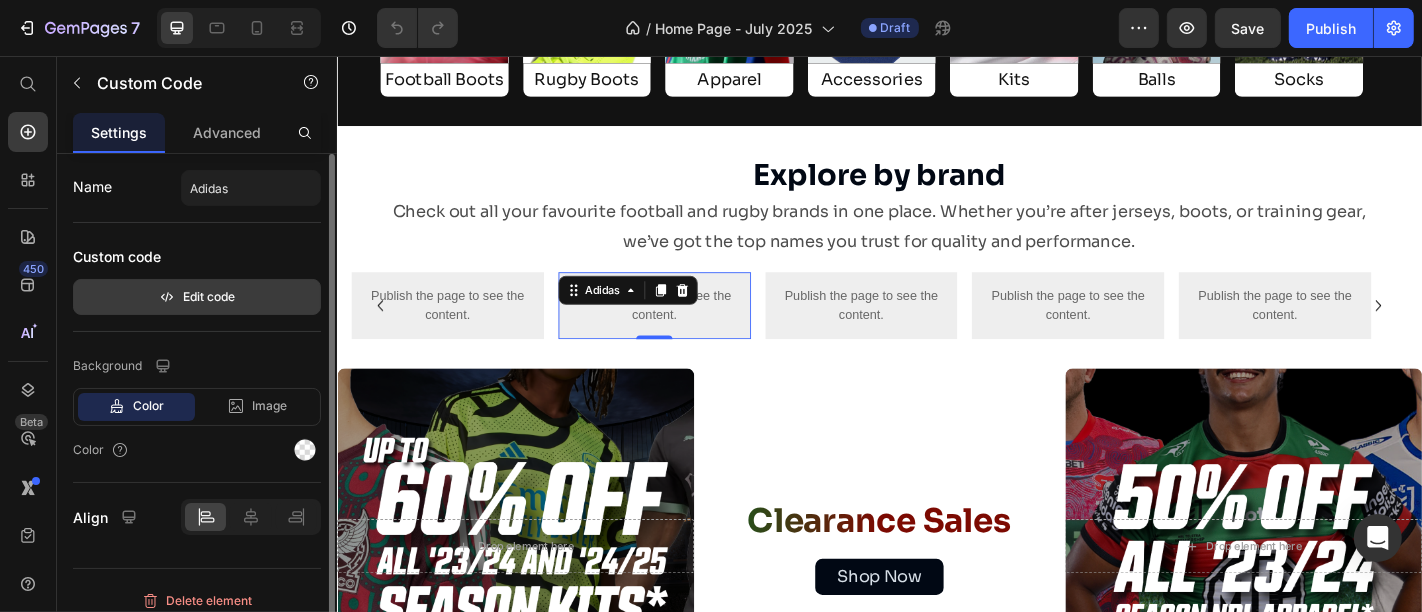 click on "Edit code" at bounding box center [197, 297] 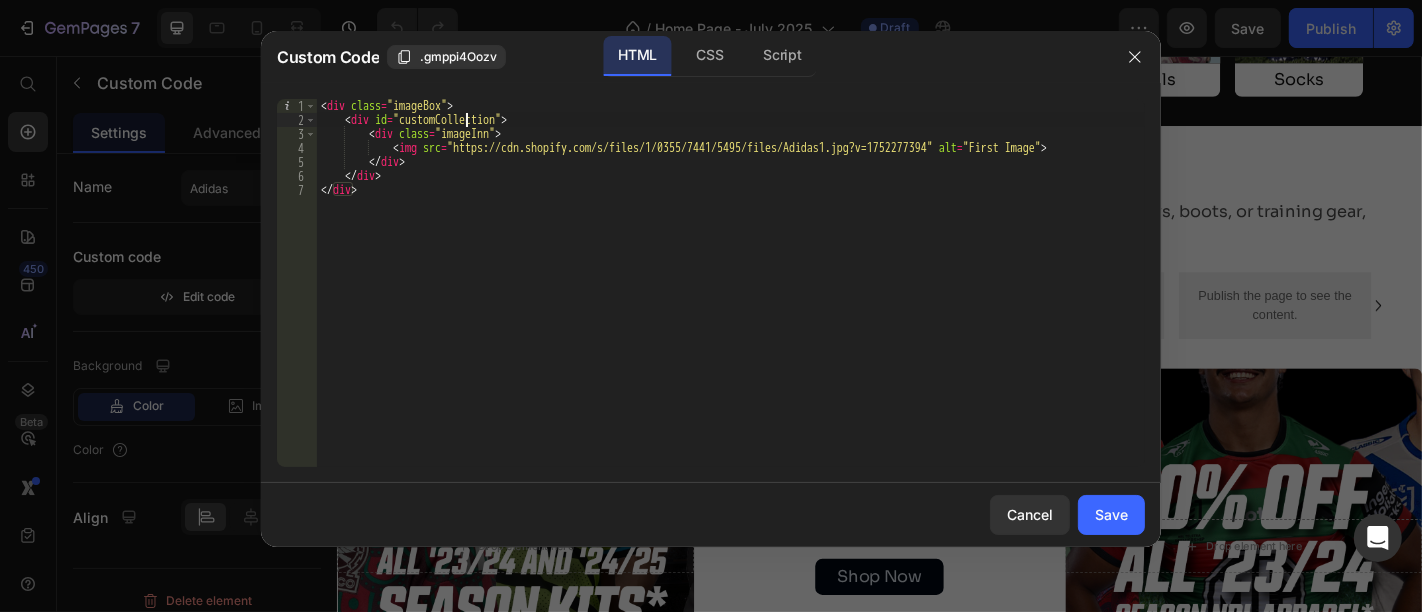 click on "< div   class = "imageBox" >      < div   id = "customCollection" >           < div   class = "imageInn" >                < img   src = "https://cdn.shopify.com/s/files/1/0355/7441/5495/files/Adidas1.jpg?v=1752277394"   alt = "First Image" >           </ div >      </ div > </ div >" at bounding box center (731, 297) 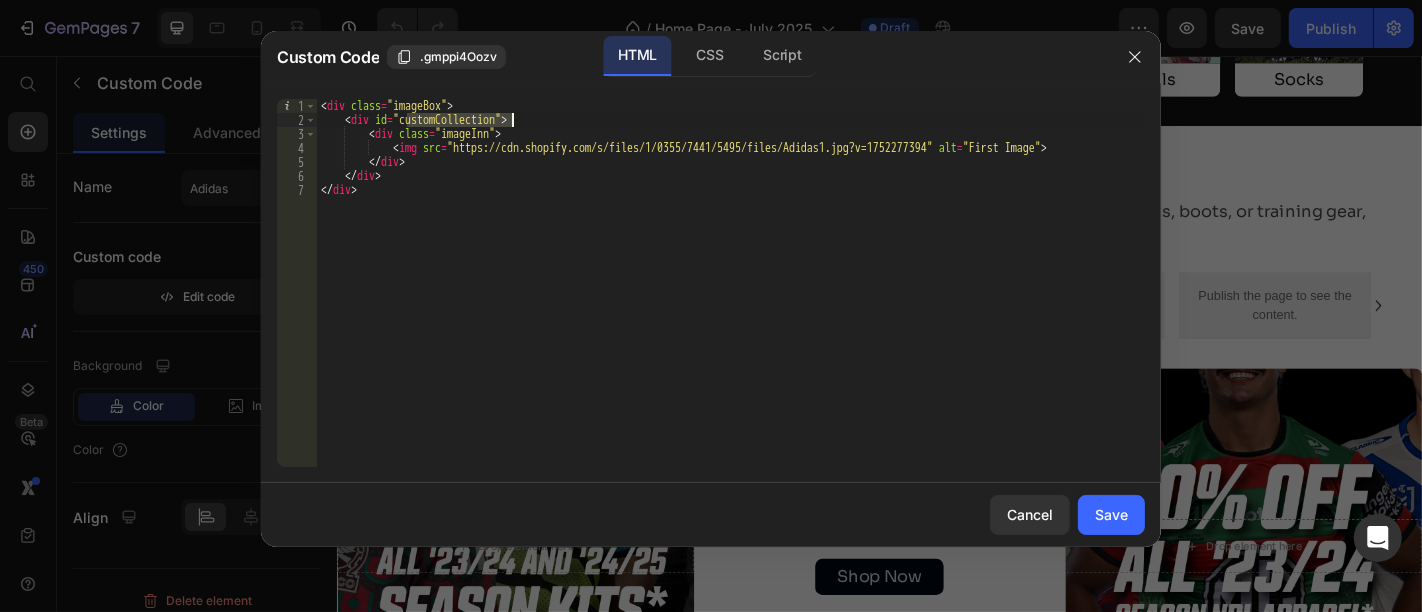 paste on "1" 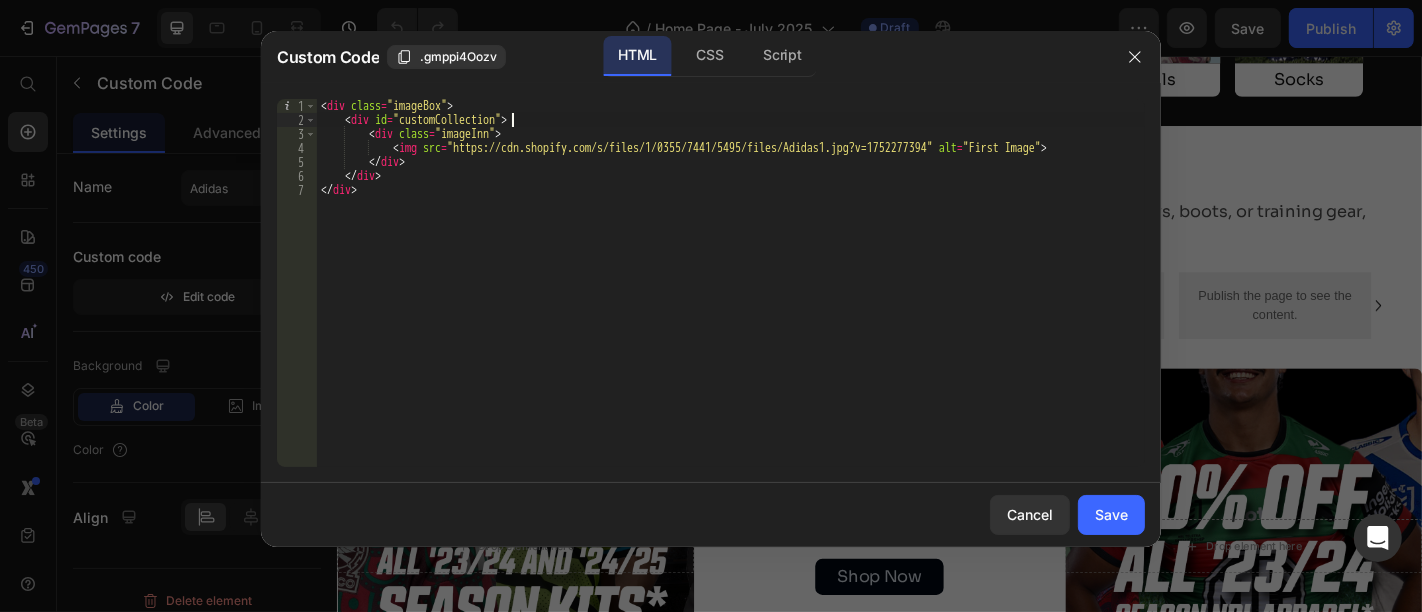 scroll, scrollTop: 0, scrollLeft: 15, axis: horizontal 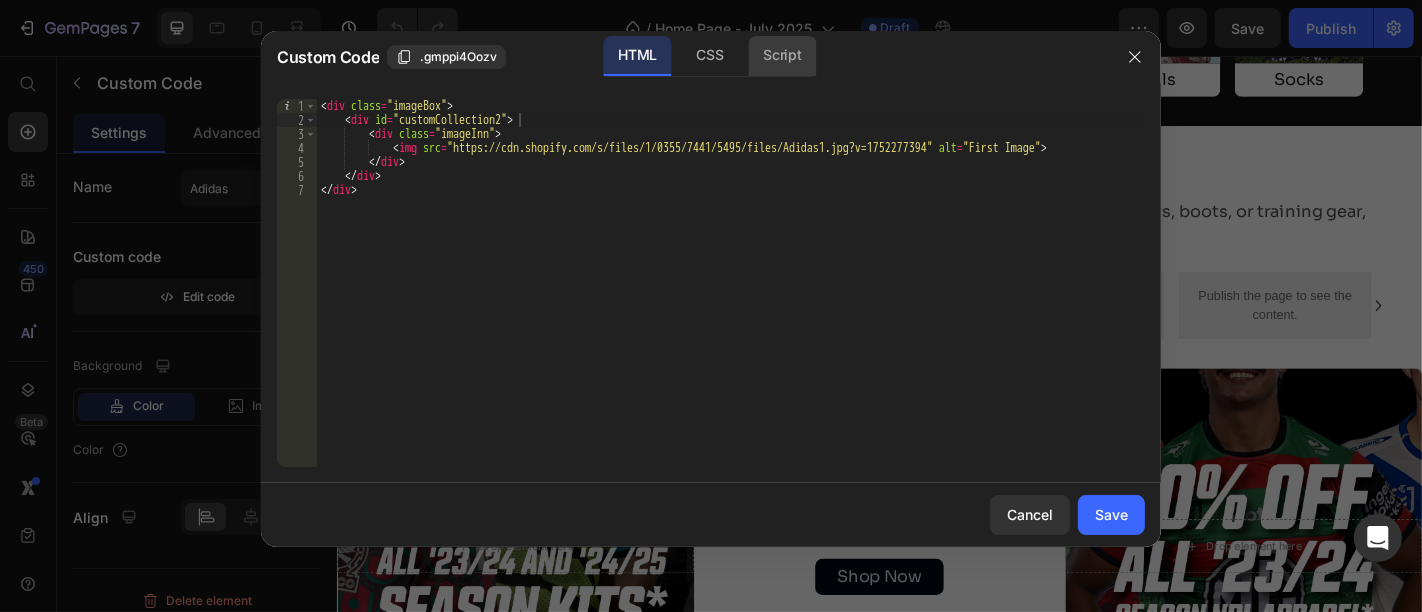 click on "Script" 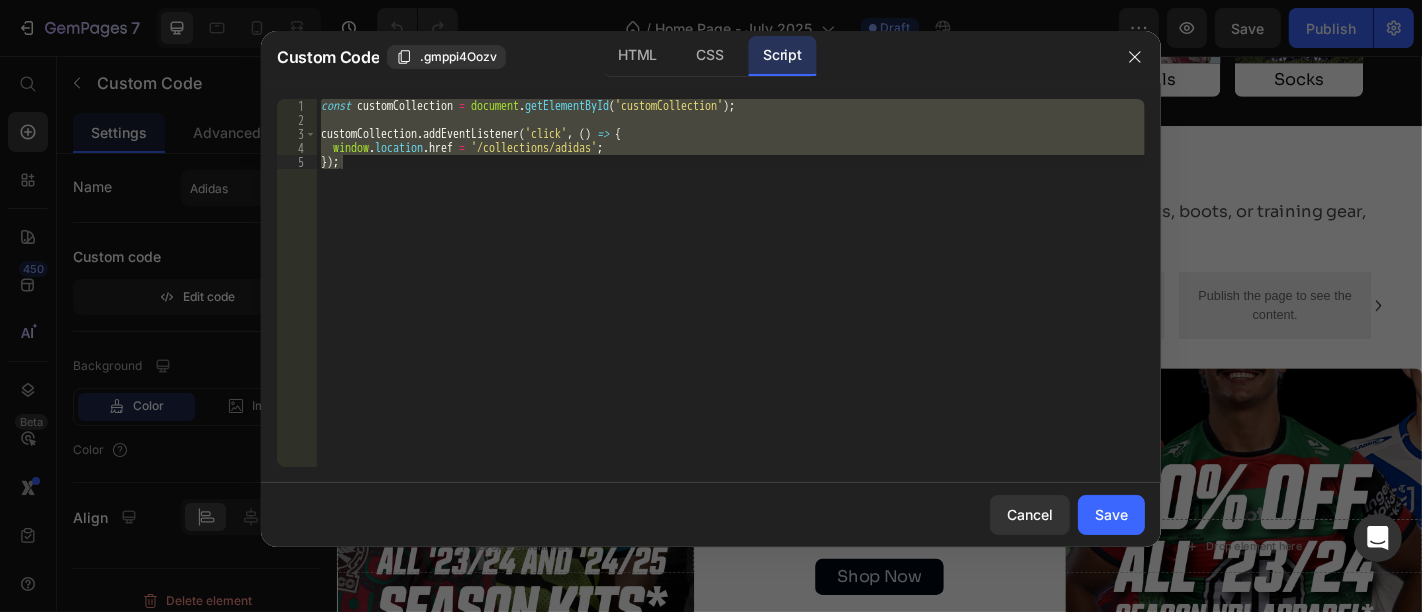 click on "const   customCollection   =   document . getElementById ( 'customCollection' ) ; customCollection . addEventListener ( 'click' ,   ( )   =>   {    window . location . href   =   '/collections/adidas' ; }) ;" at bounding box center (731, 283) 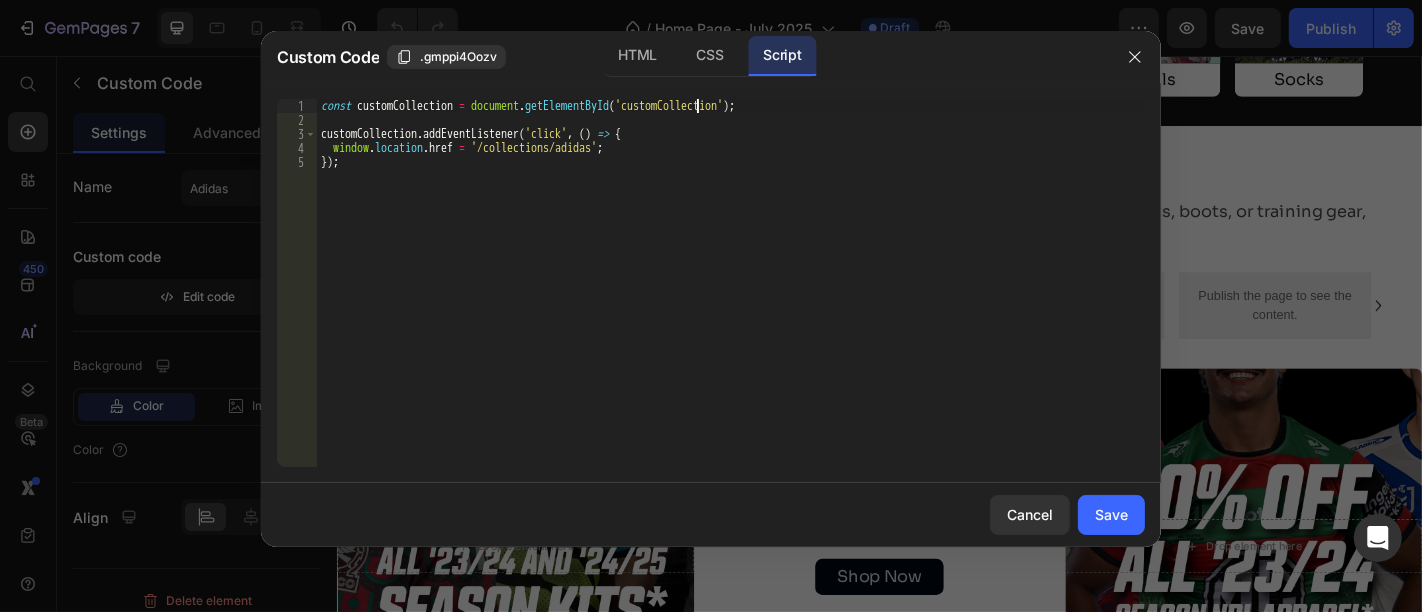 click on "const   customCollection   =   document . getElementById ( 'customCollection' ) ; customCollection . addEventListener ( 'click' ,   ( )   =>   {    window . location . href   =   '/collections/adidas' ; }) ;" at bounding box center (731, 297) 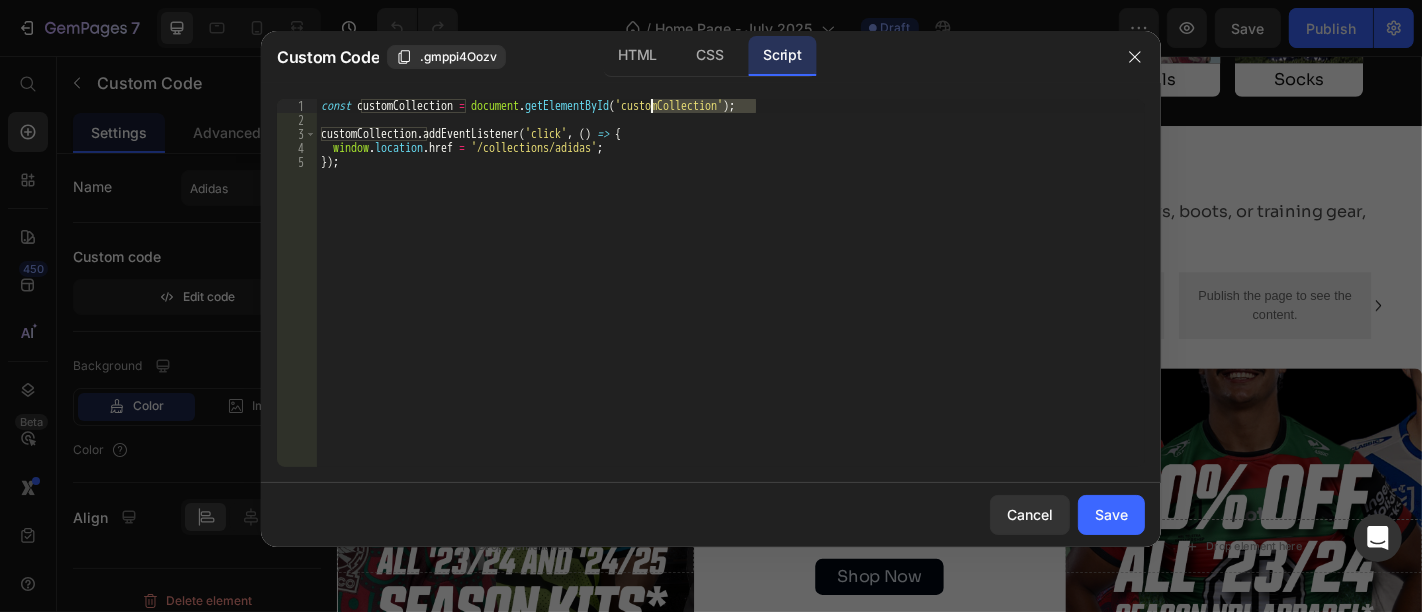 paste on "1" 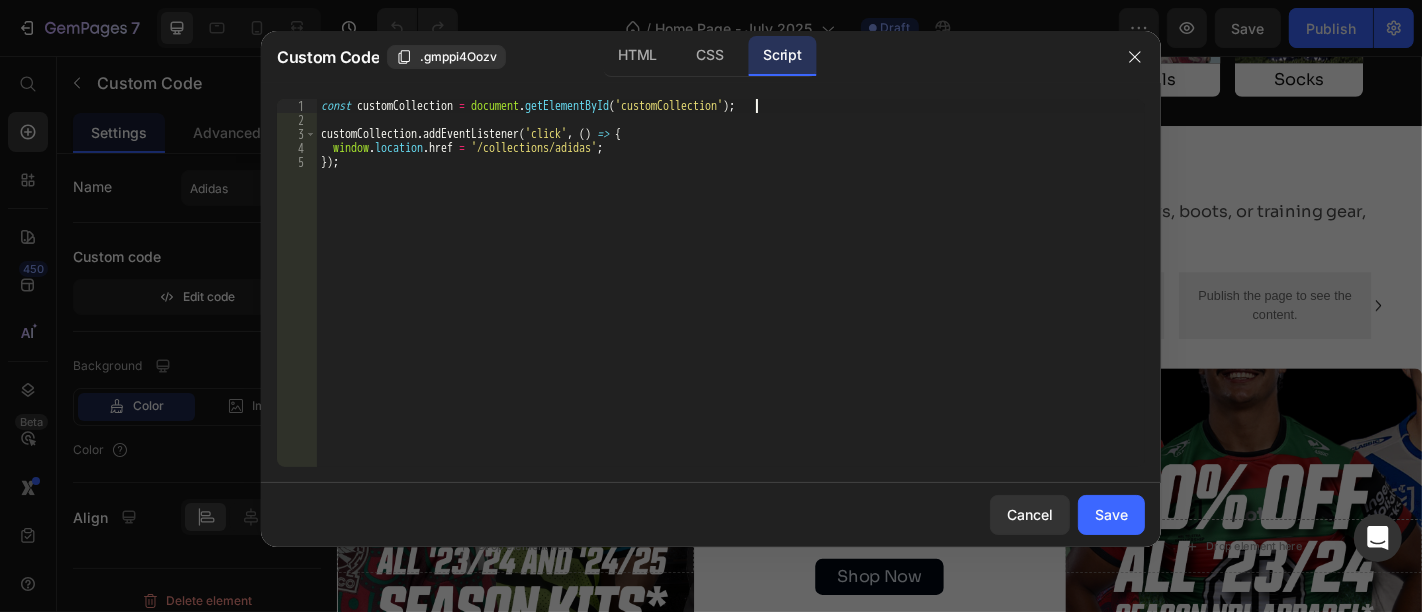 scroll, scrollTop: 0, scrollLeft: 37, axis: horizontal 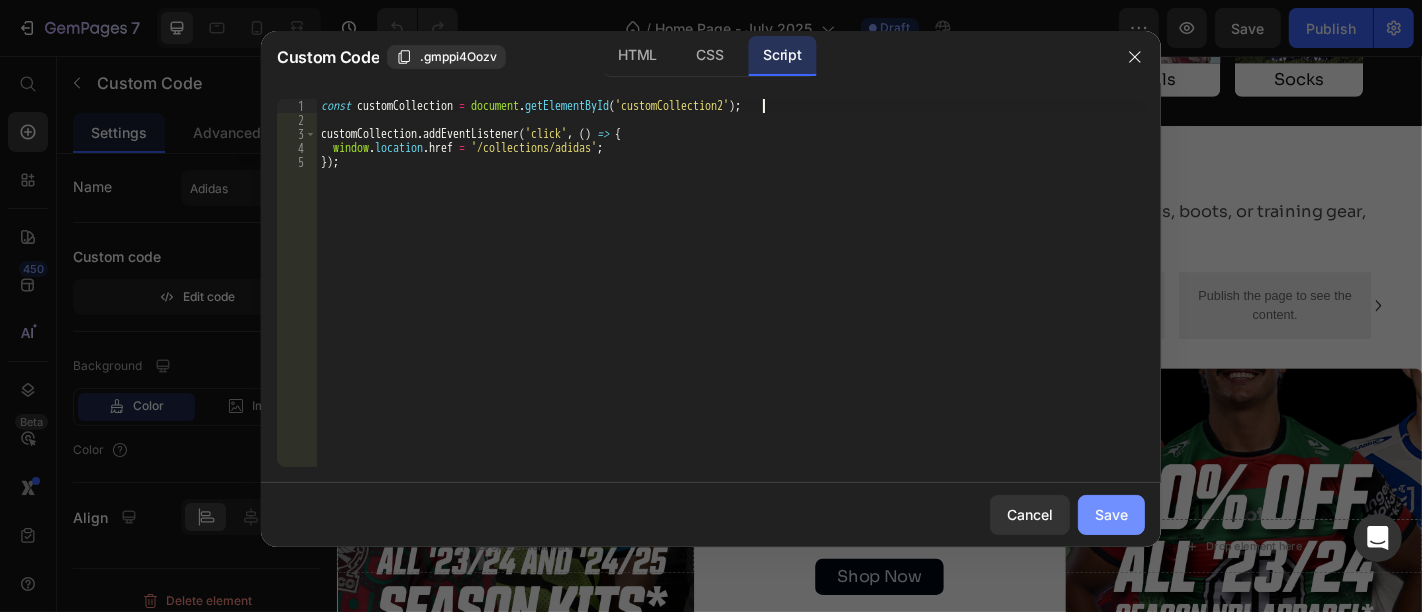 type on "const customCollection = document.getElementById('customCollection2');" 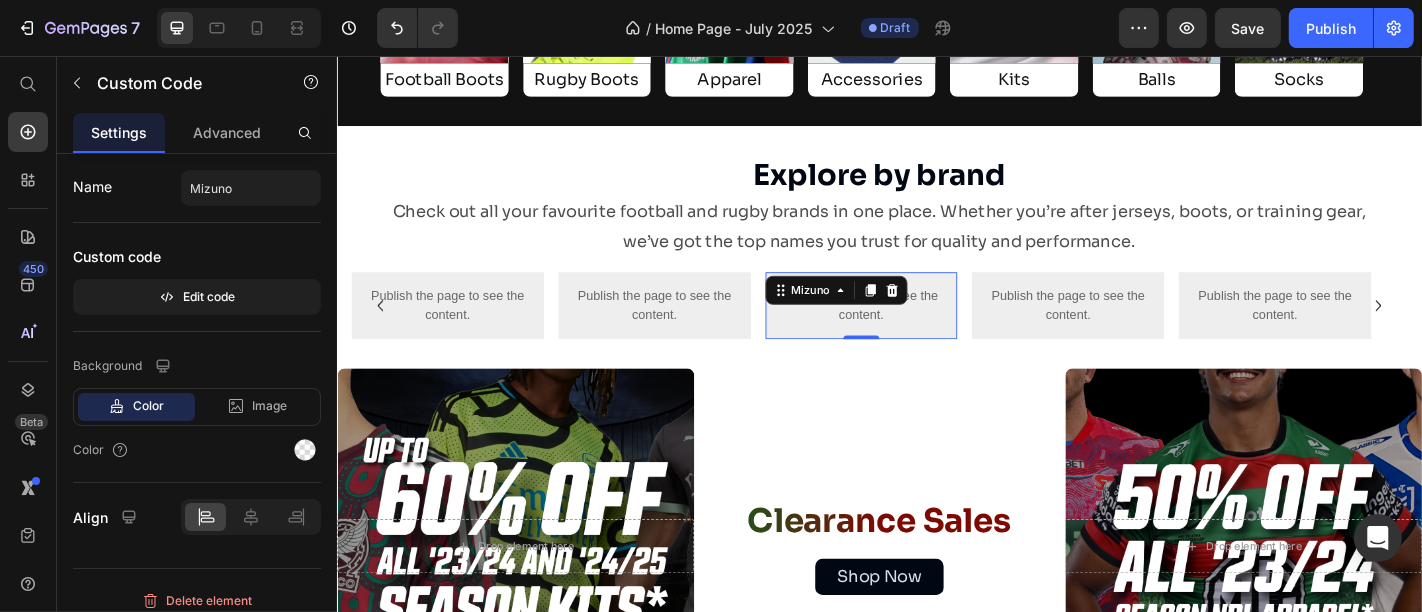 click on "Publish the page to see the content.
Mizuno   0" at bounding box center [916, 332] 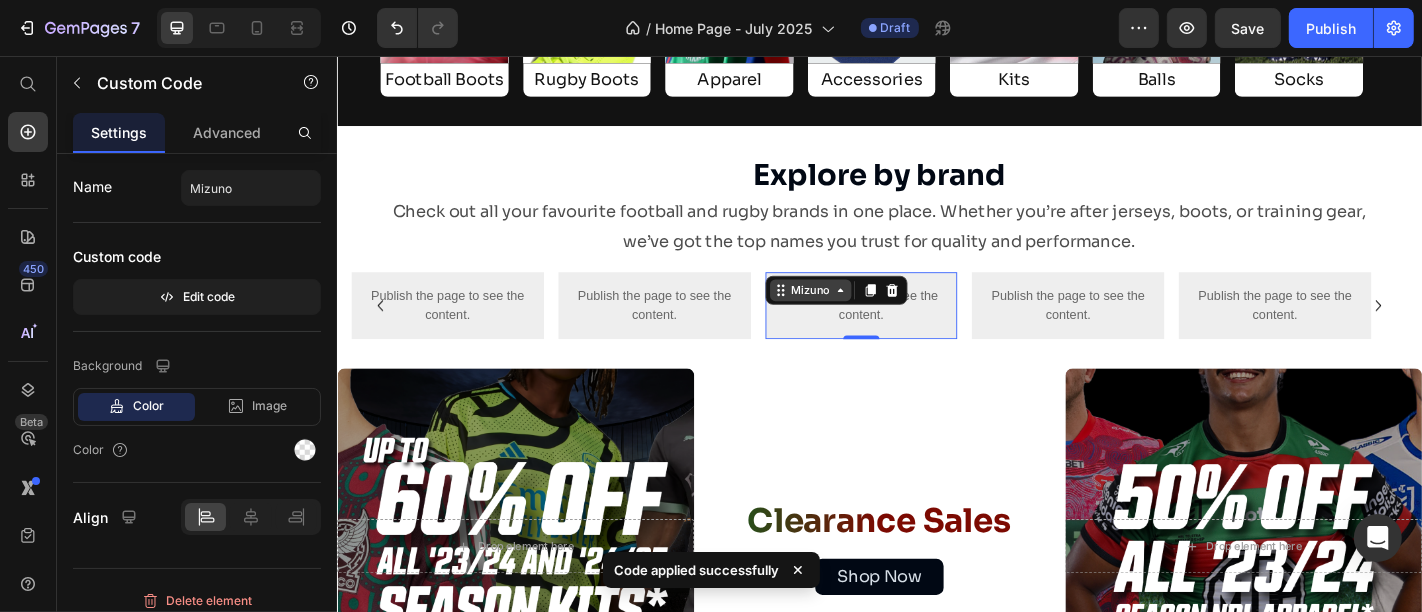 click on "Mizuno" at bounding box center (860, 315) 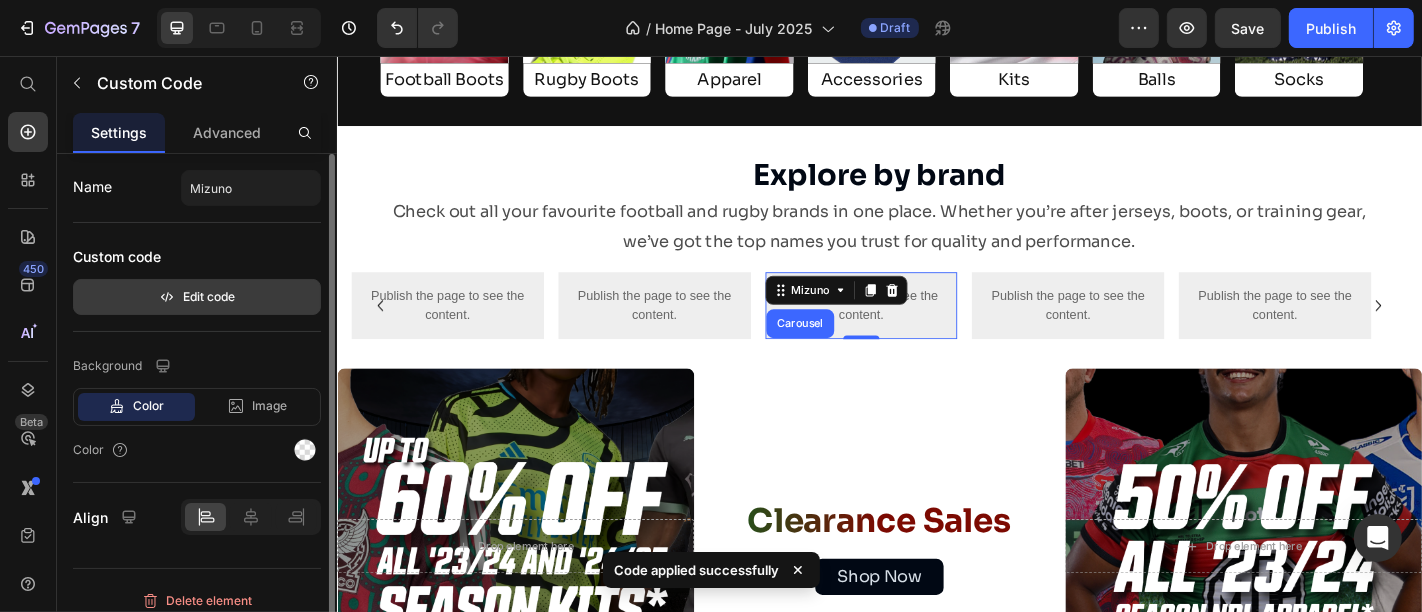 click on "Edit code" at bounding box center (197, 297) 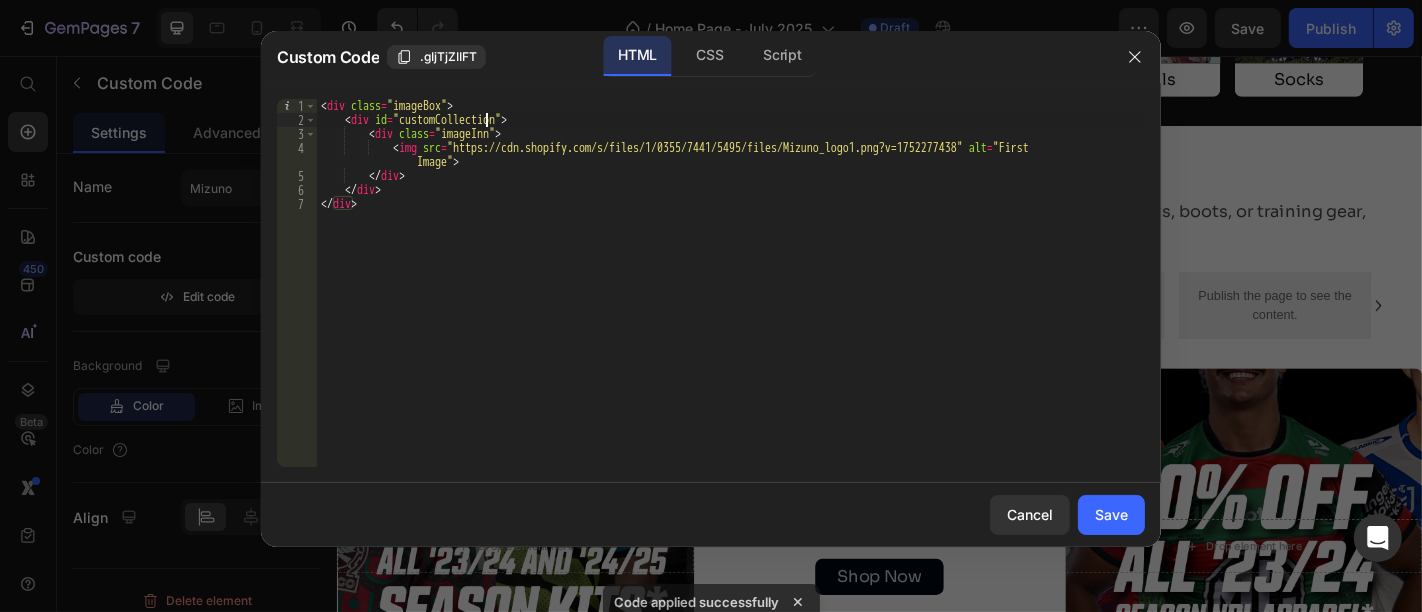 click on "< div   class = "imageBox" >      < div   id = "customCollection" >           < div   class = "imageInn" >                < img   src = "https://cdn.shopify.com/s/files/1/0355/7441/5495/files/Mizuno_logo1.png?v=1752277438"   alt = "First                   Image" >           </ div >      </ div > </ div >" at bounding box center [731, 297] 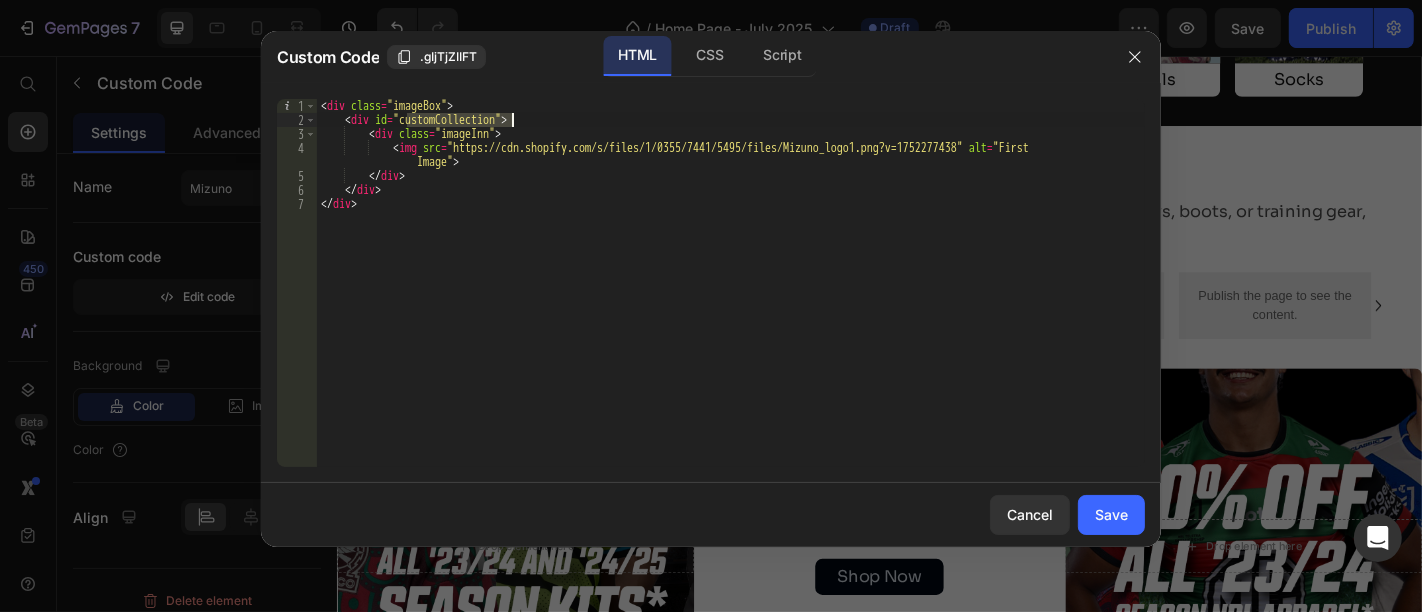 paste on "1" 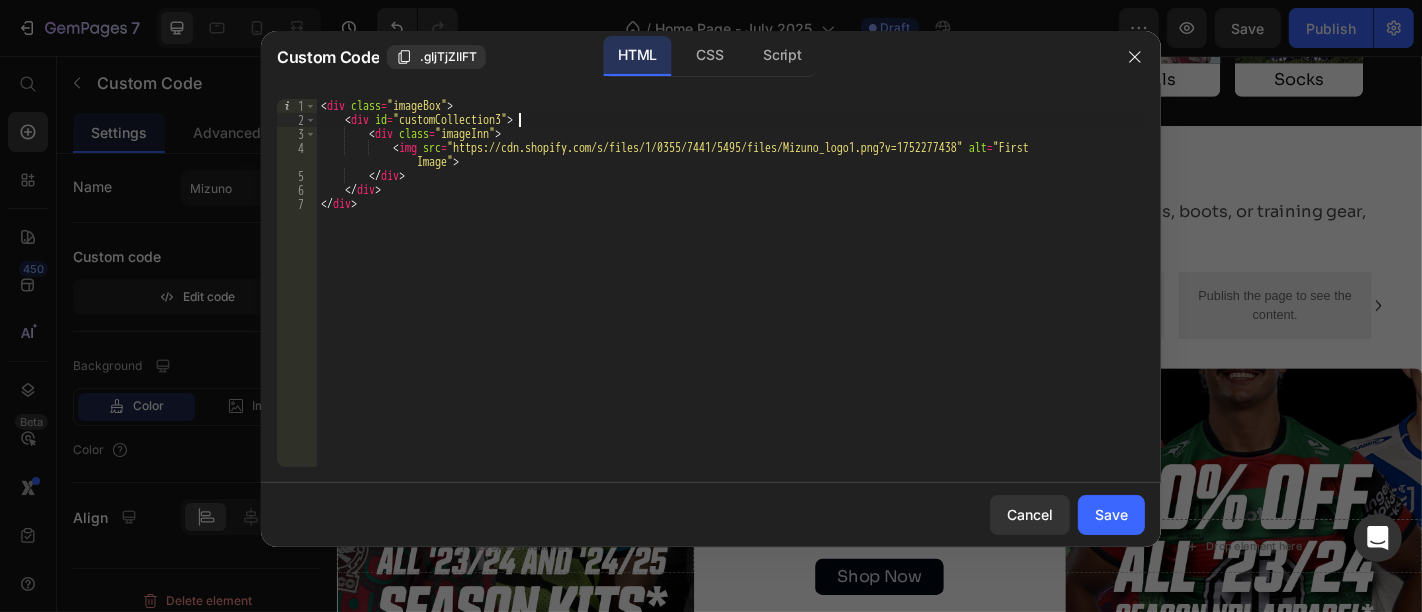 scroll, scrollTop: 0, scrollLeft: 15, axis: horizontal 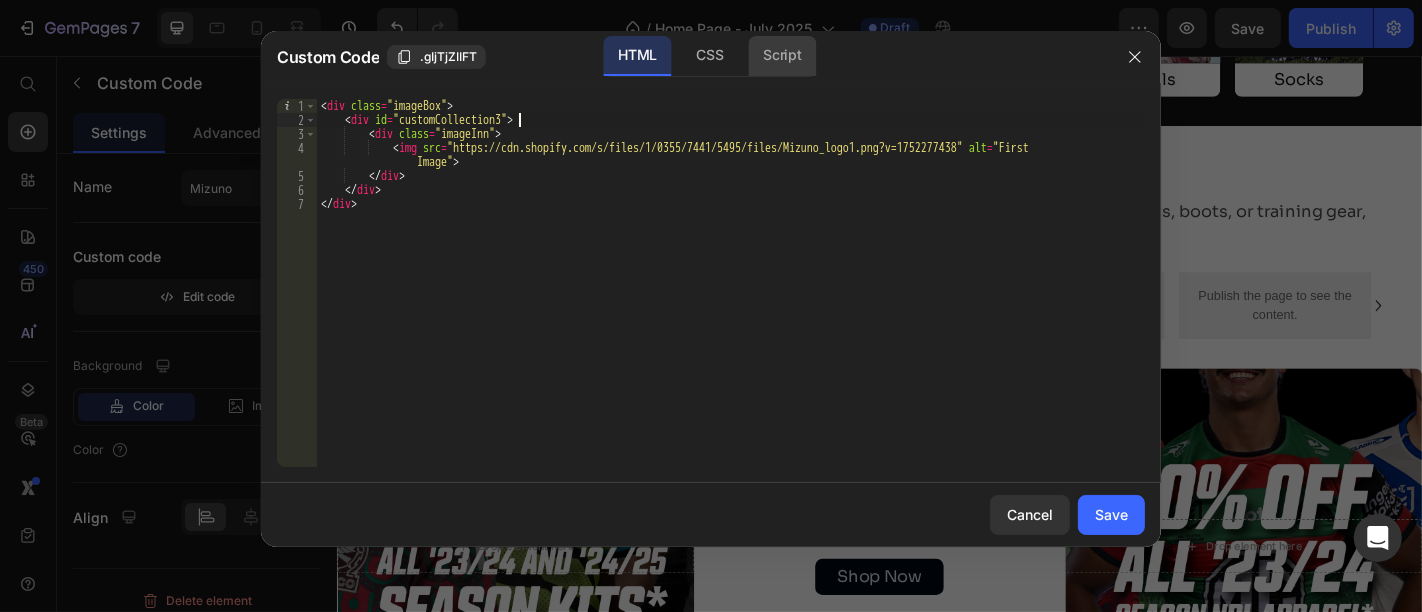 click on "Script" 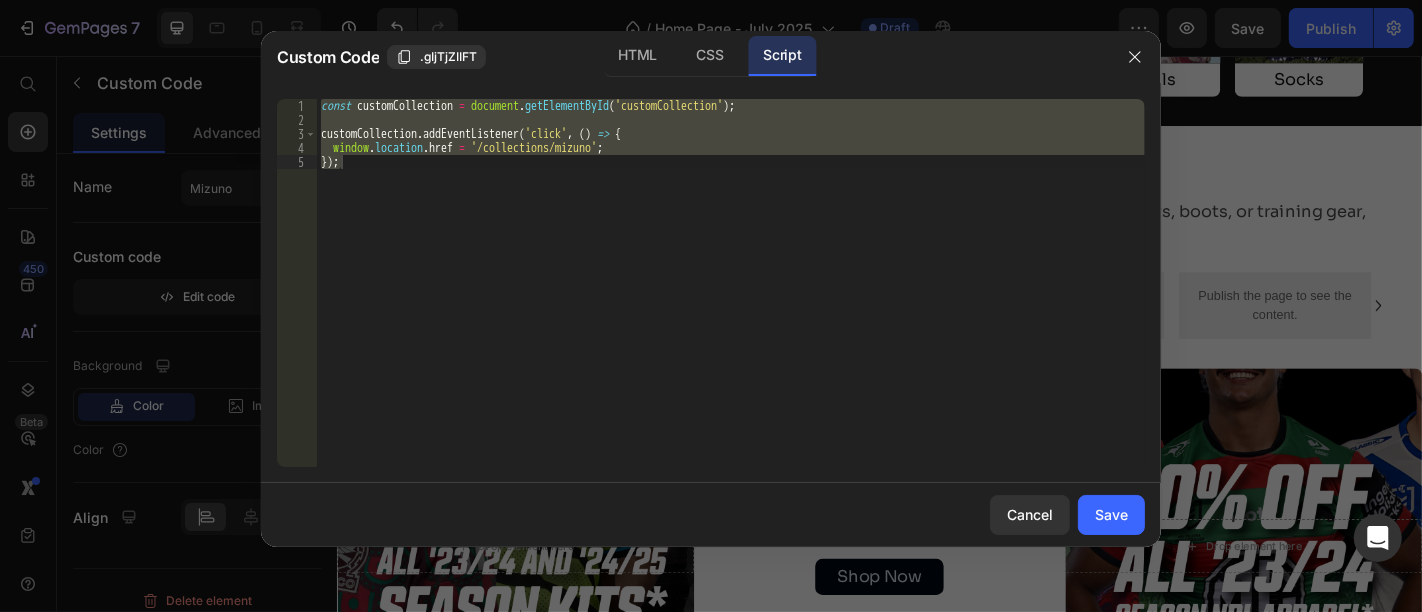 click on "<div id="customCollection3"> 1 2 3 4 5 const   customCollection   =   document . getElementById ( 'customCollection' ) ; customCollection . addEventListener ( 'click' ,   ( )   =>   {    window . location . href   =   '/collections/mizuno' ; }) ;     הההההההההההההההההההההההההההההההההההההההההההההההההההההההההההההההההההההההההההההההההההההההההההההההההההההההההההההההההההההההההההההההההההההההההההההההההההההההההההההההההההההההההההההההההההההההההההההההההההההההההההההההההההההההההההההההההההההההההההההההההההההההההההההההה XXXXXXXXXXXXXXXXXXXXXXXXXXXXXXXXXXXXXXXXXXXXXXXXXXXXXXXXXXXXXXXXXXXXXXXXXXXXXXXXXXXXXXXXXXXXXXXXXXXXXXXXXXXXXXXXXXXXXXXXXXXXXXXXXXXXXXXXXXXXXXXXXXXXXXXXXXXXXXXXXXXXXXXXXXXXXXXXXXXXXXXXXXXXXXXXXXXXXXXXXXXXXXXXXXXXXXXXXXXXXXXXXXXXXXXXXXXXXXXXXXXXXXXXXXXXXXXX" 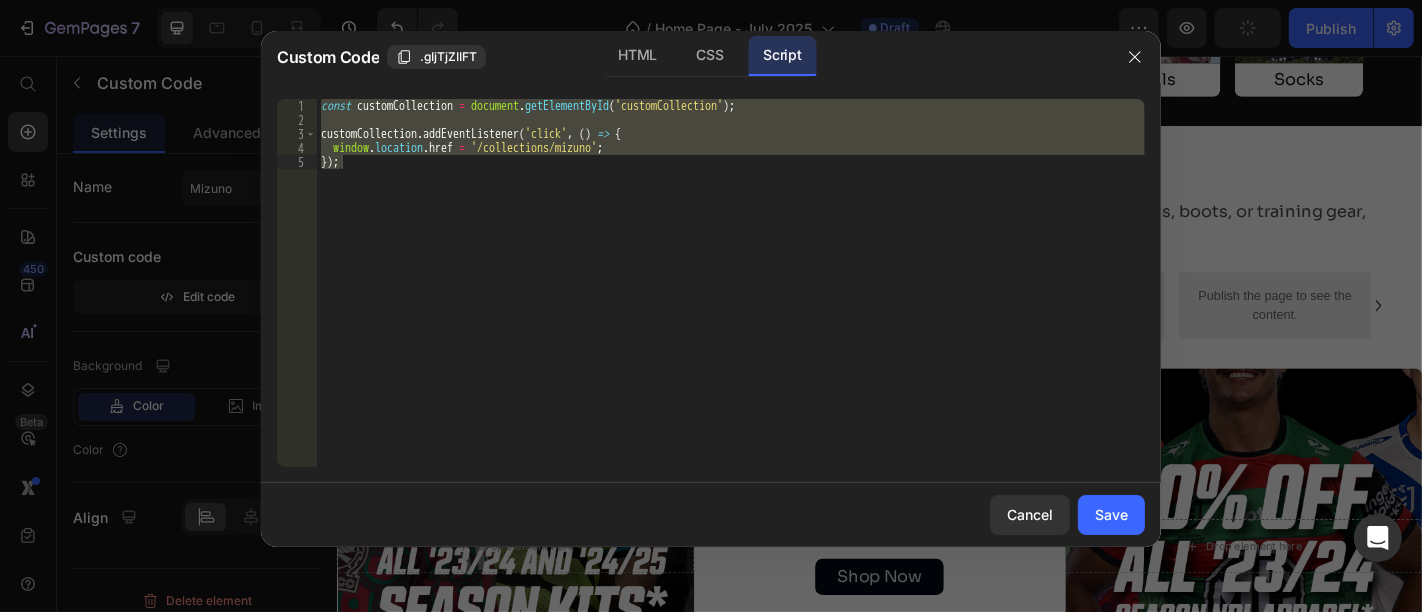 click on "const   customCollection   =   document . getElementById ( 'customCollection' ) ; customCollection . addEventListener ( 'click' ,   ( )   =>   {    window . location . href   =   '/collections/mizuno' ; }) ;" at bounding box center [731, 283] 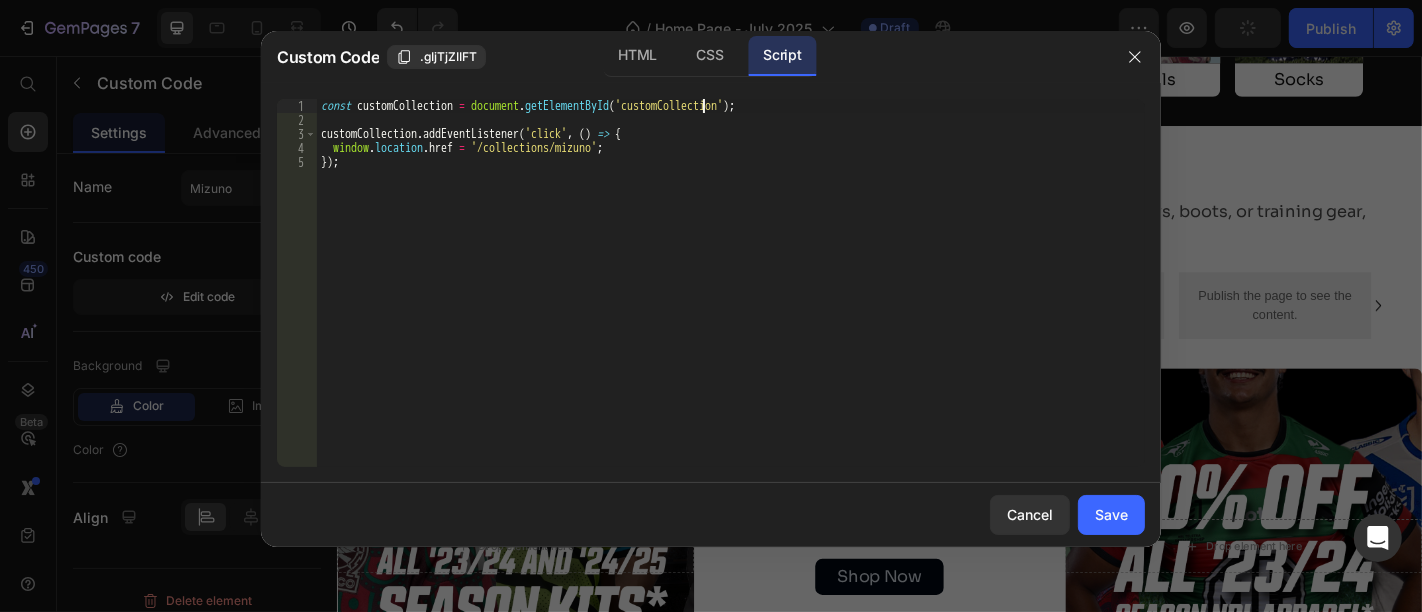 click on "const   customCollection   =   document . getElementById ( 'customCollection' ) ; customCollection . addEventListener ( 'click' ,   ( )   =>   {    window . location . href   =   '/collections/mizuno' ; }) ;" at bounding box center [731, 297] 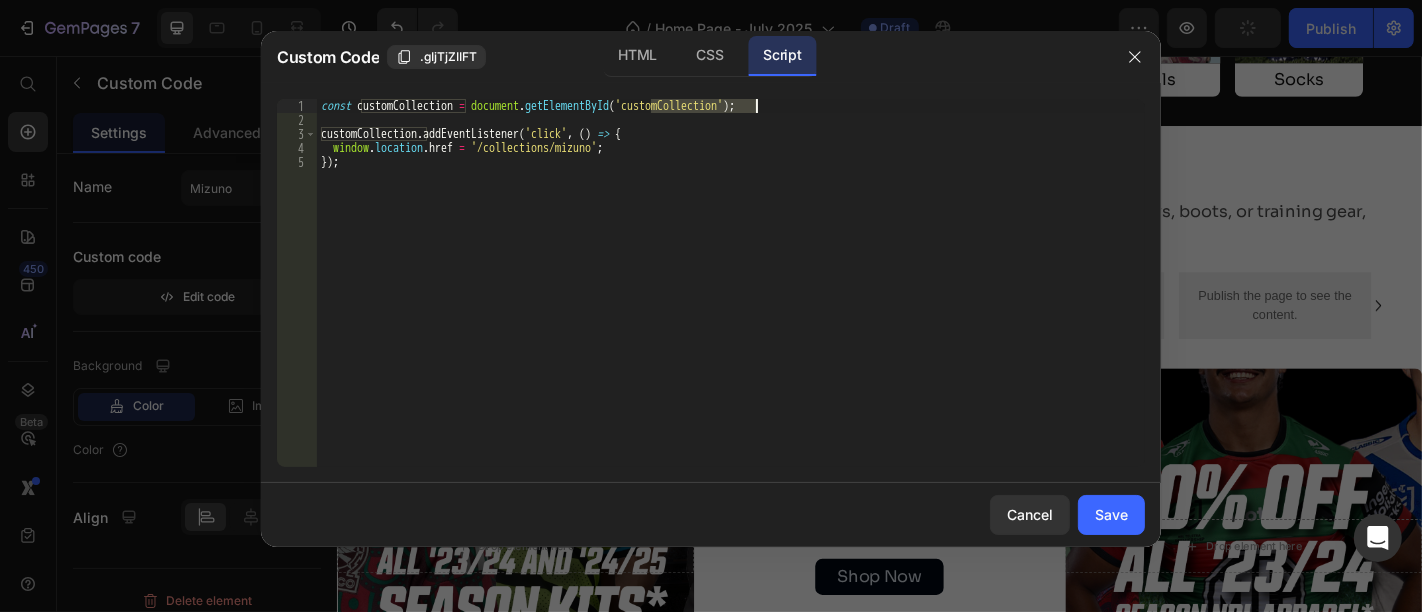 paste on "1" 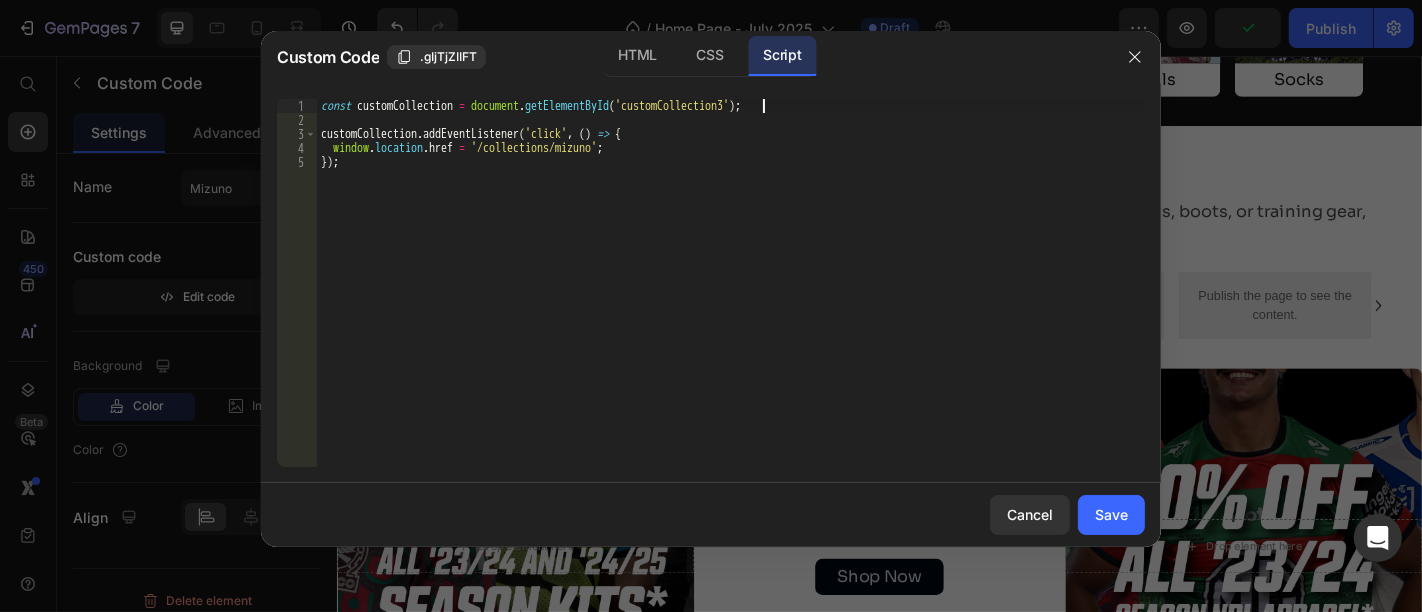 scroll, scrollTop: 0, scrollLeft: 37, axis: horizontal 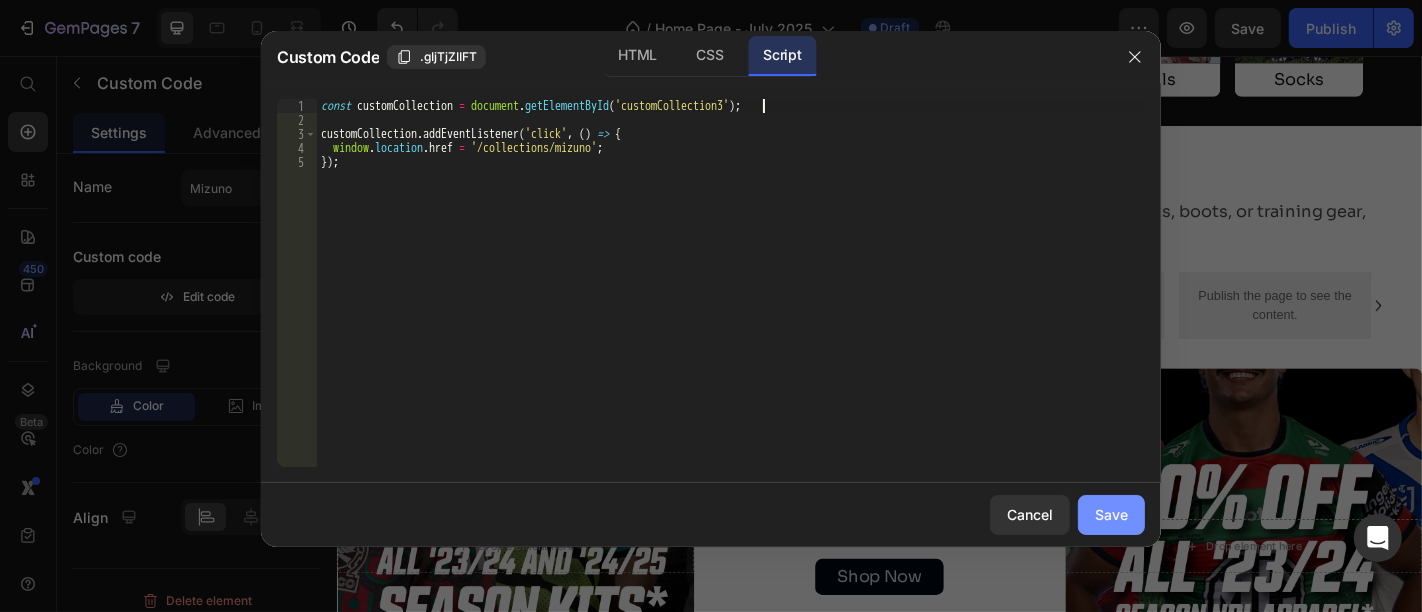 type on "const customCollection = document.getElementById('customCollection3');" 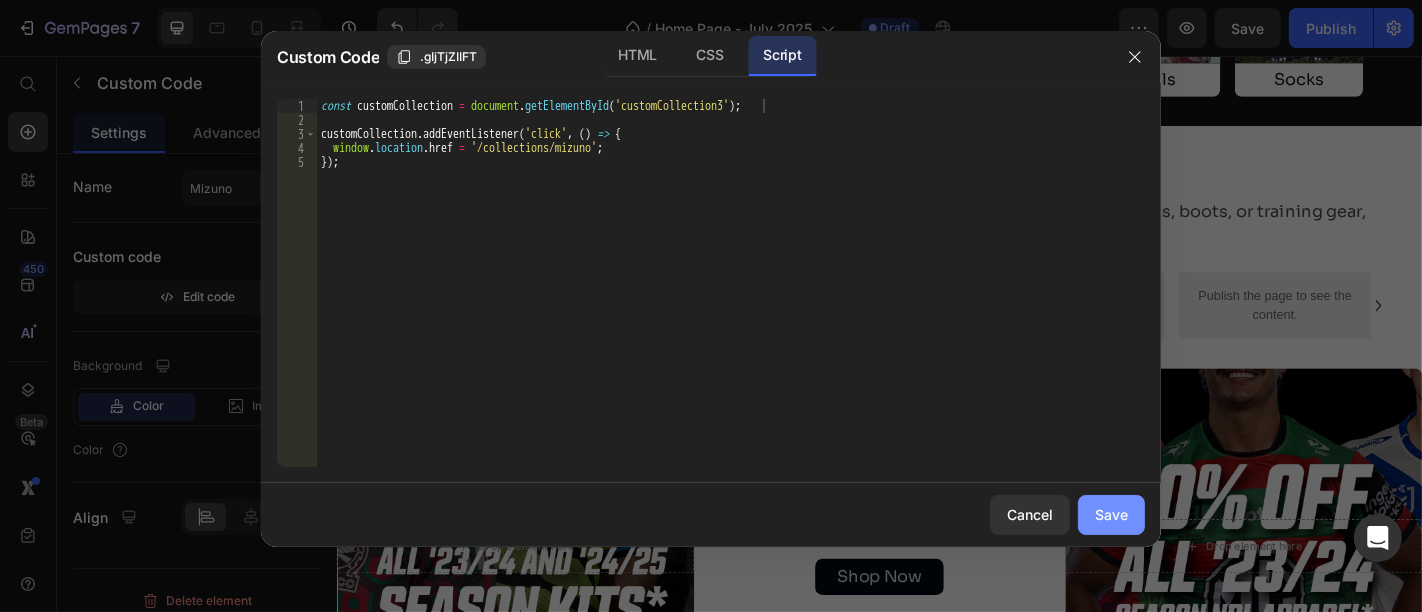 click on "Save" at bounding box center [1111, 514] 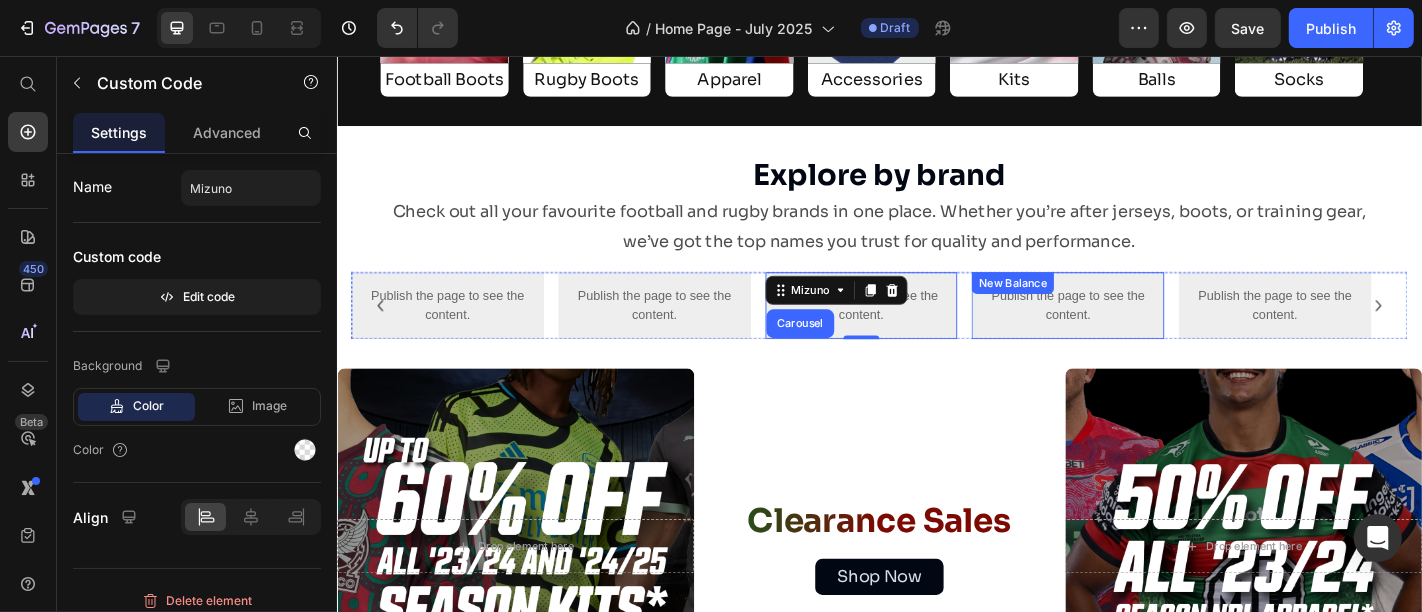 click on "Publish the page to see the content.
New Balance" at bounding box center (1144, 332) 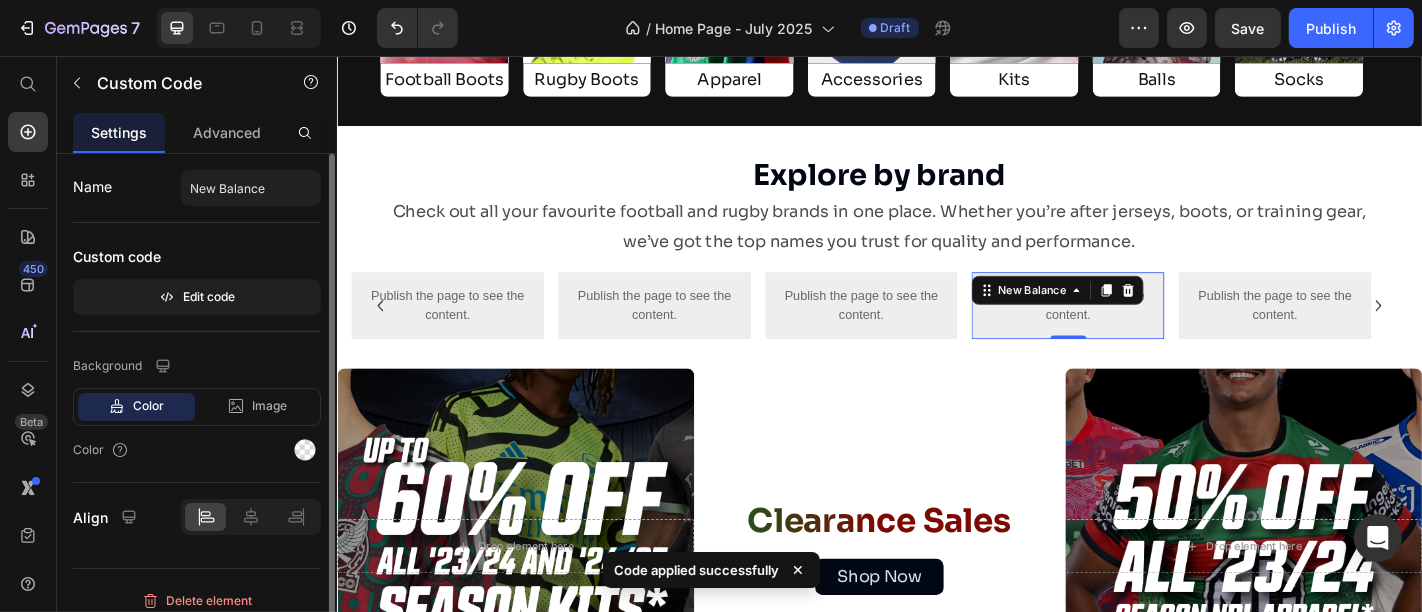 click on "Custom code" at bounding box center (197, 257) 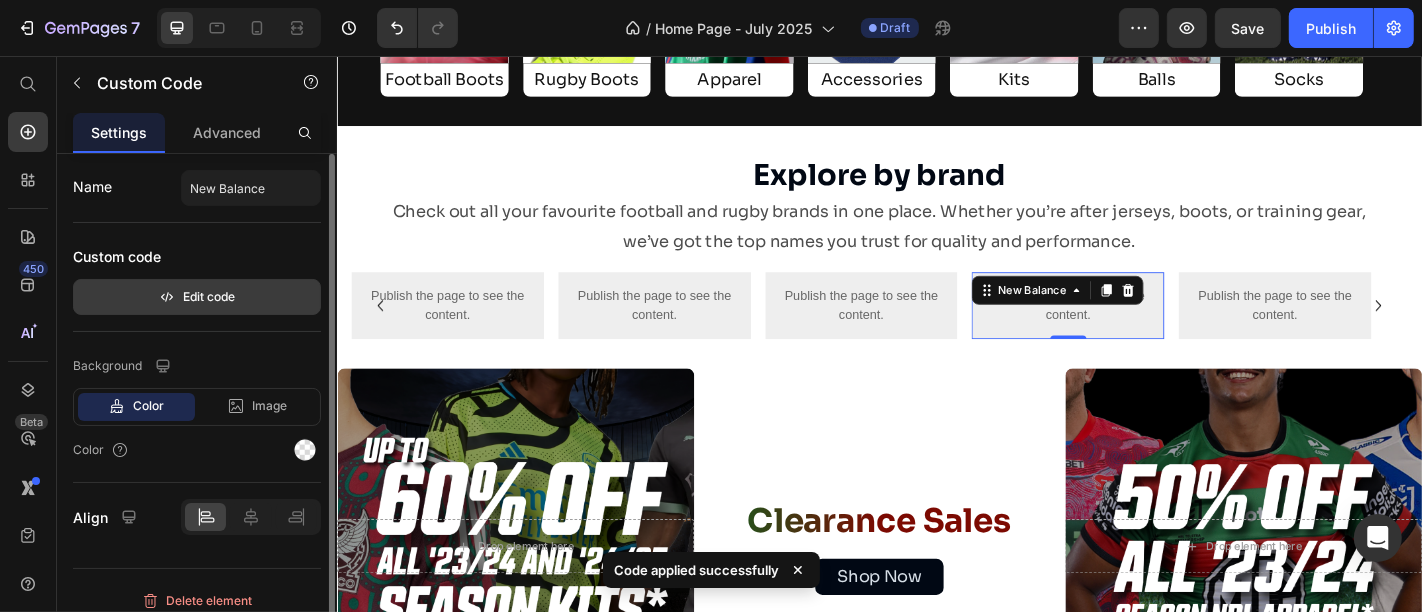 click on "Edit code" at bounding box center [197, 297] 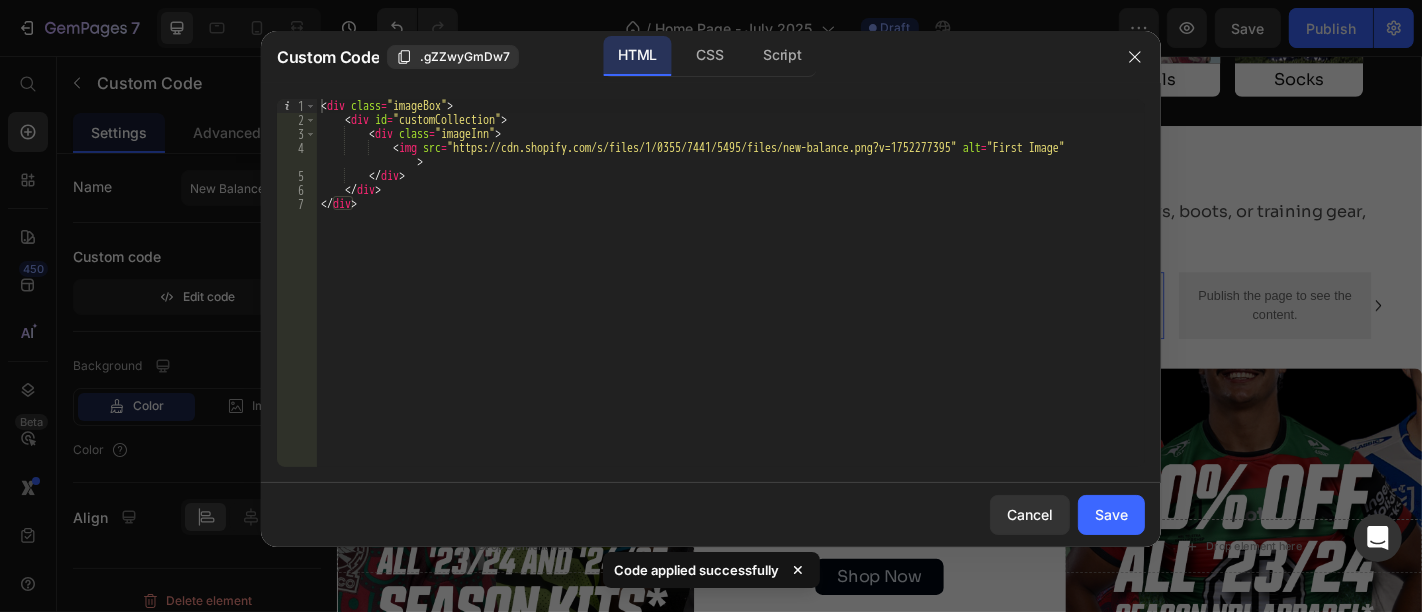 click on "< div   class = "imageBox" >      < div   id = "customCollection" >           < div   class = "imageInn" >                < img   src = "https://cdn.shopify.com/s/files/1/0355/7441/5495/files/new-balance.png?v=1752277395"   alt = "First Image"                  >           </ div >      </ div > </ div >" at bounding box center [731, 297] 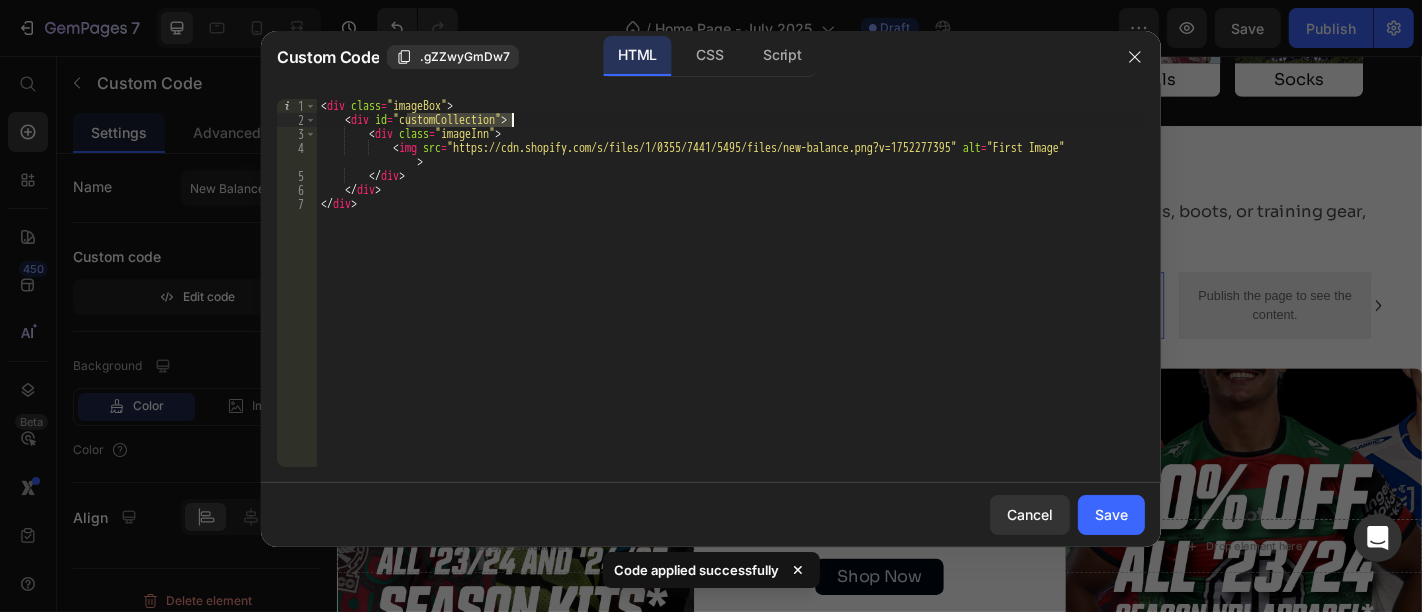 click on "< div   class = "imageBox" >      < div   id = "customCollection" >           < div   class = "imageInn" >                < img   src = "https://cdn.shopify.com/s/files/1/0355/7441/5495/files/new-balance.png?v=1752277395"   alt = "First Image"                  >           </ div >      </ div > </ div >" at bounding box center [731, 297] 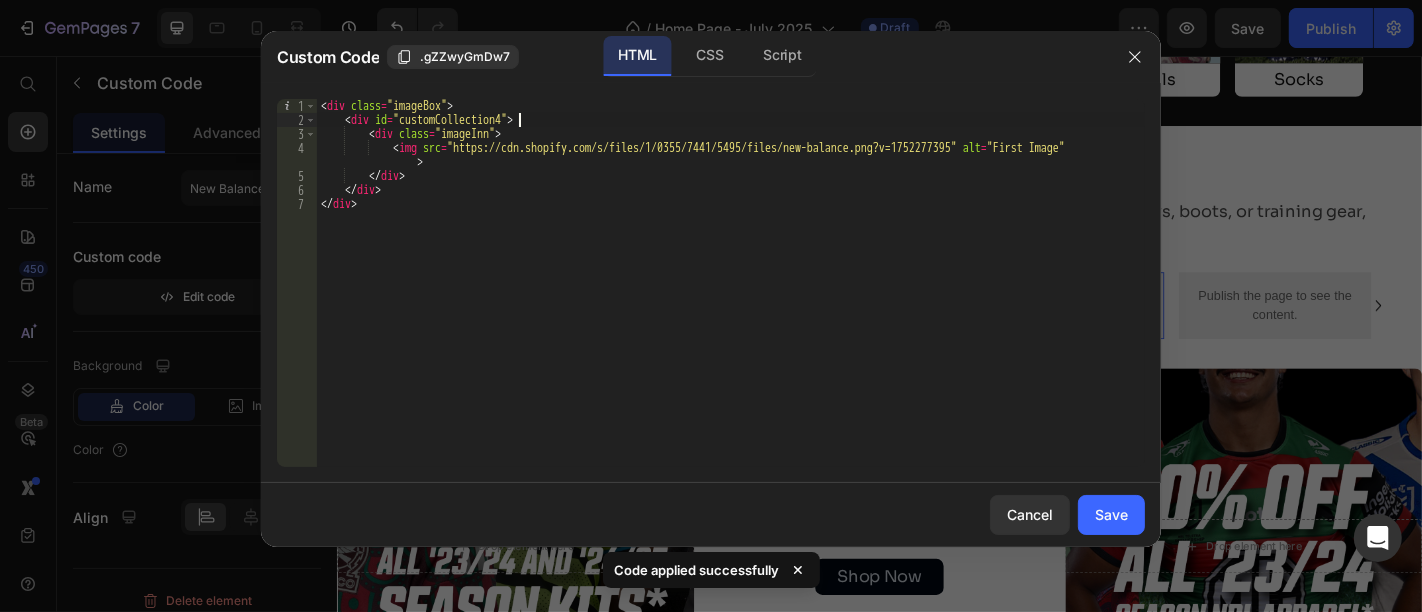 scroll, scrollTop: 0, scrollLeft: 15, axis: horizontal 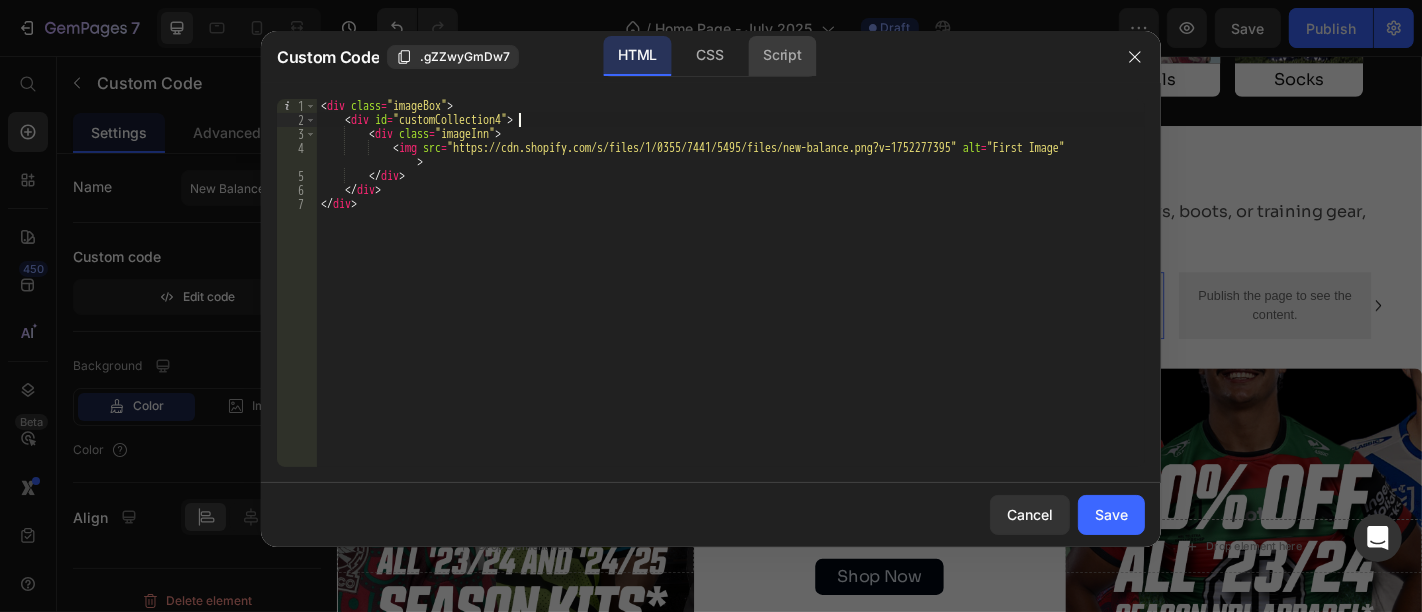 click on "Script" 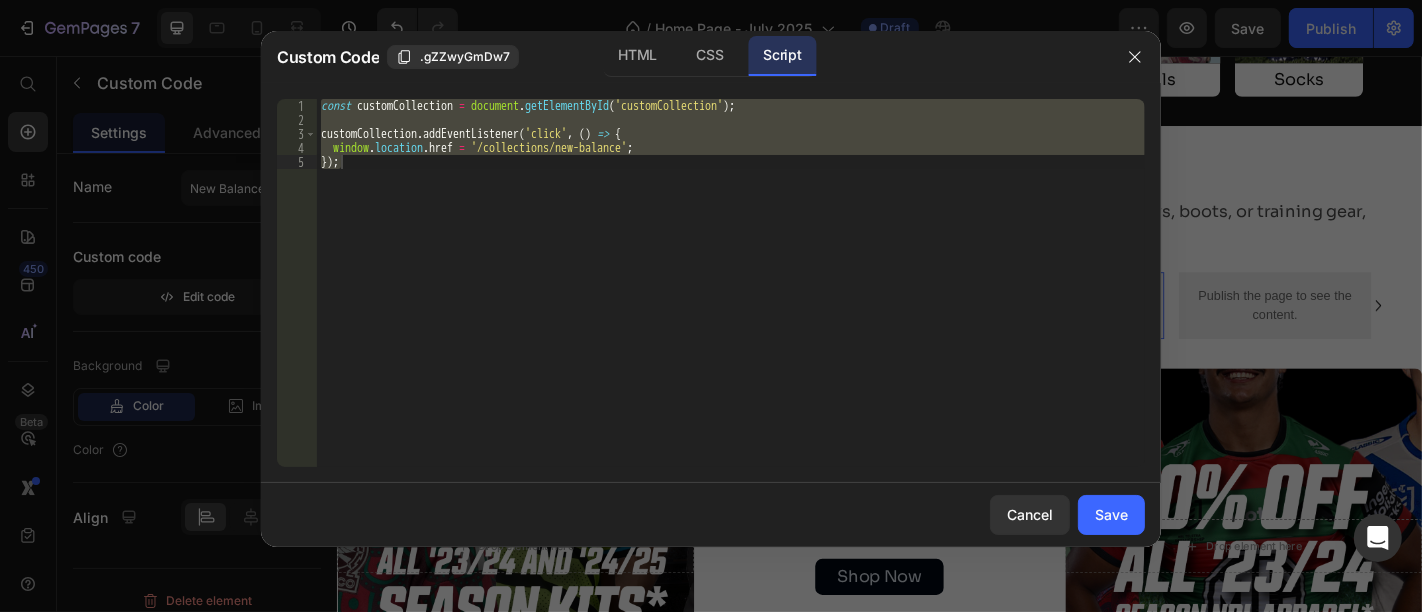 click on "const   customCollection   =   document . getElementById ( 'customCollection' ) ; customCollection . addEventListener ( 'click' ,   ( )   =>   {    window . location . href   =   '/collections/new-balance' ; }) ;" at bounding box center [731, 283] 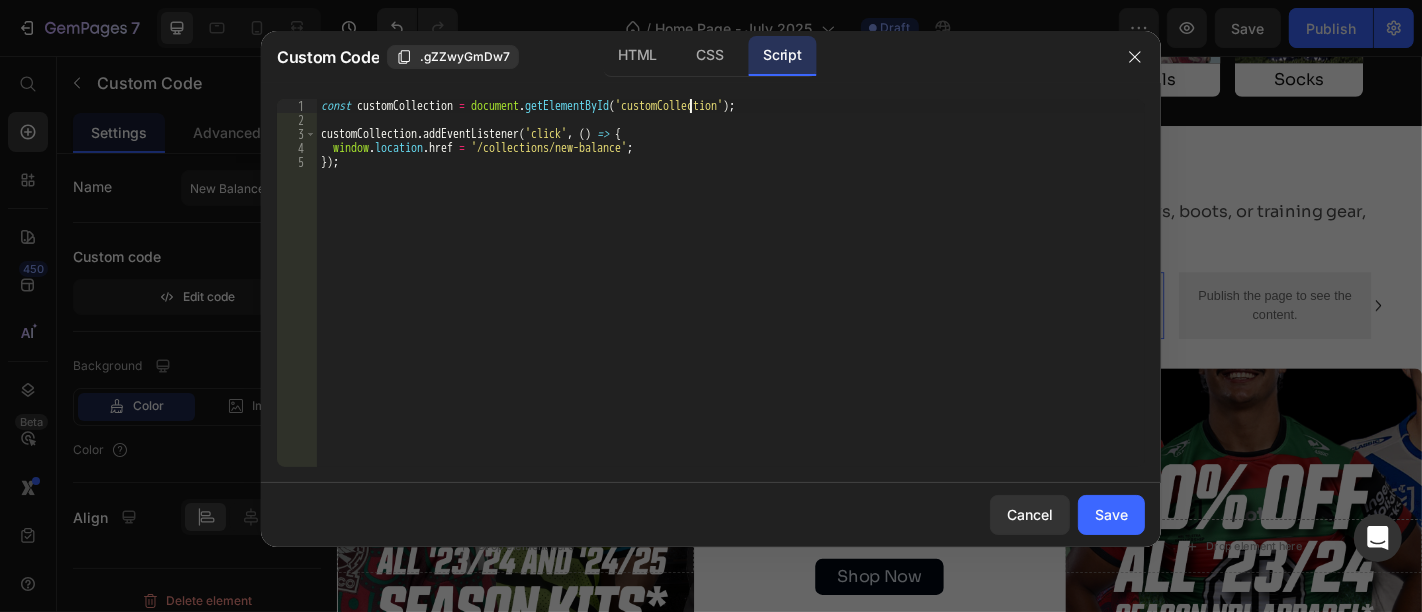 click on "const   customCollection   =   document . getElementById ( 'customCollection' ) ; customCollection . addEventListener ( 'click' ,   ( )   =>   {    window . location . href   =   '/collections/new-balance' ; }) ;" at bounding box center [731, 297] 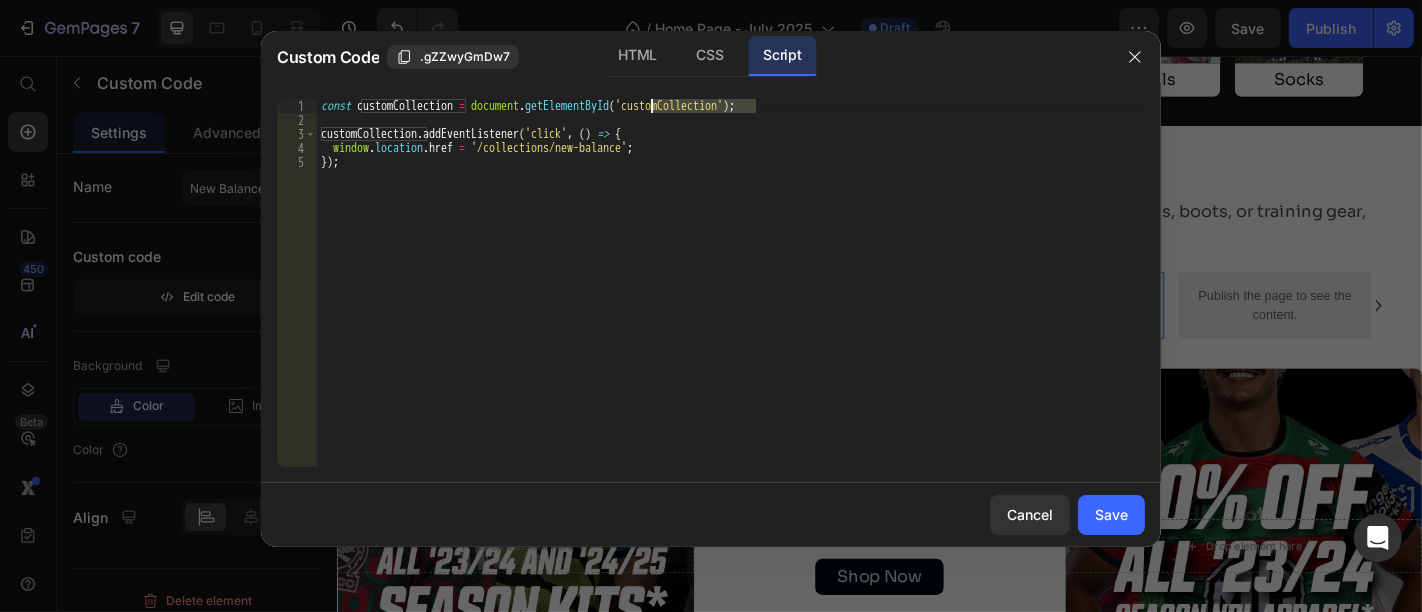 paste on "1" 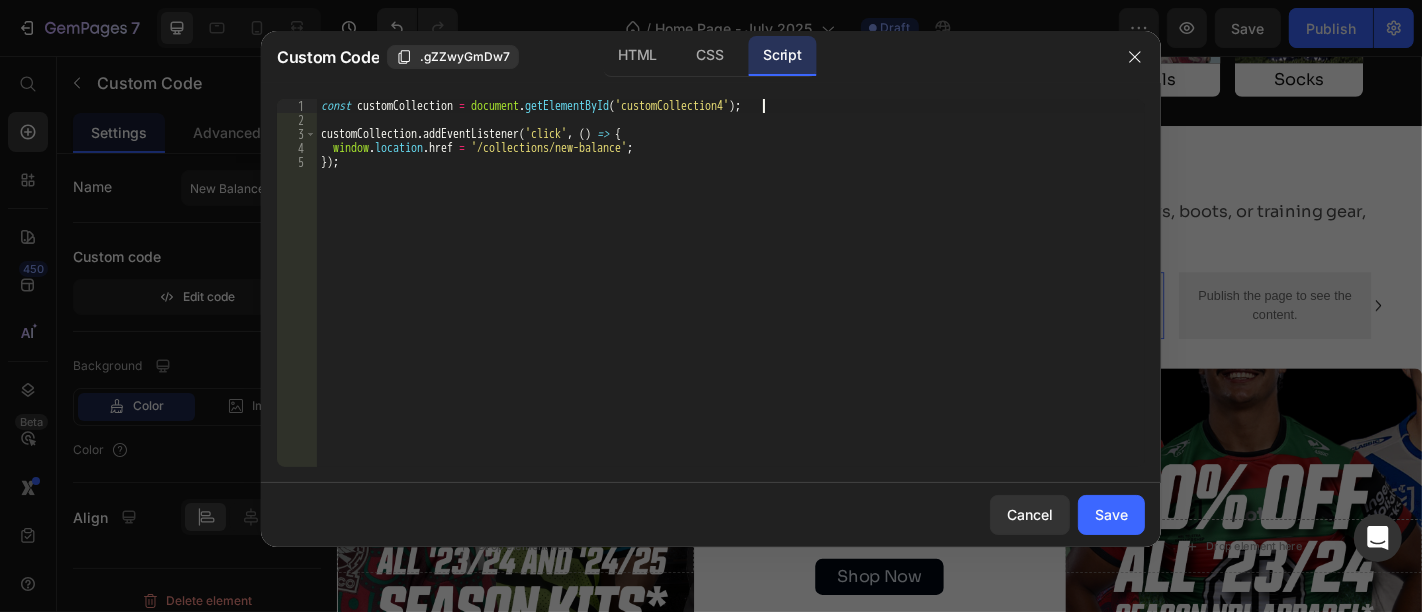 scroll, scrollTop: 0, scrollLeft: 37, axis: horizontal 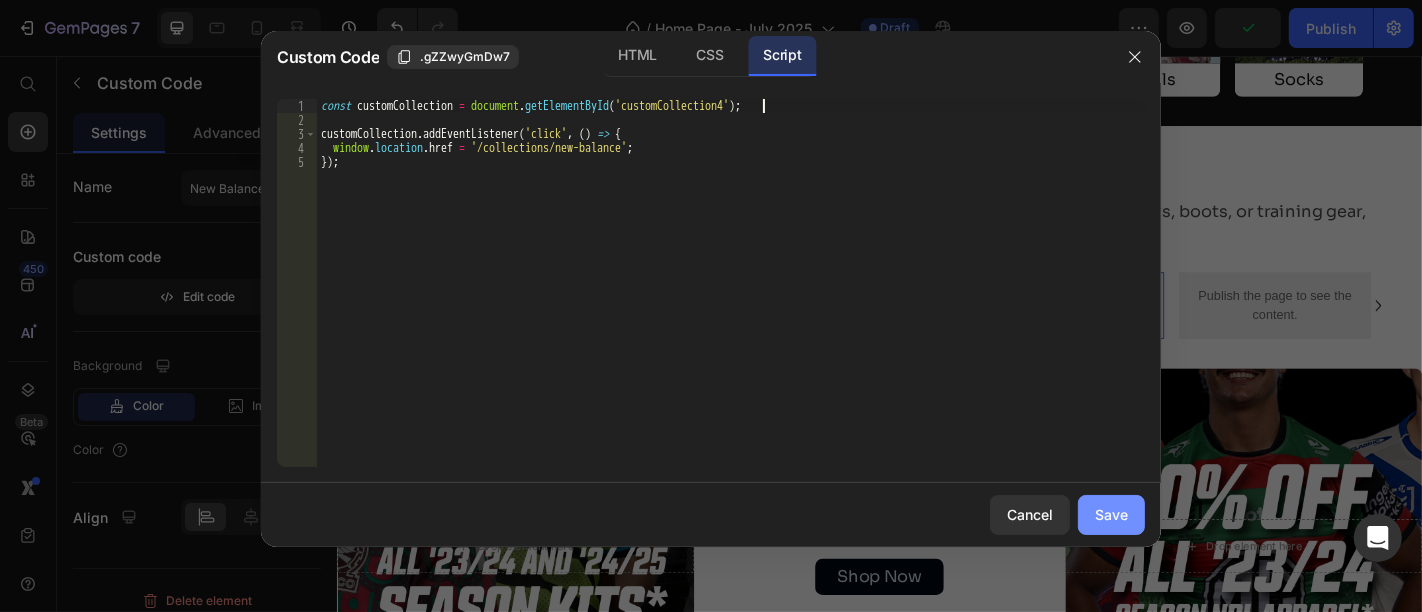 type on "const customCollection = document.getElementById('customCollection4');" 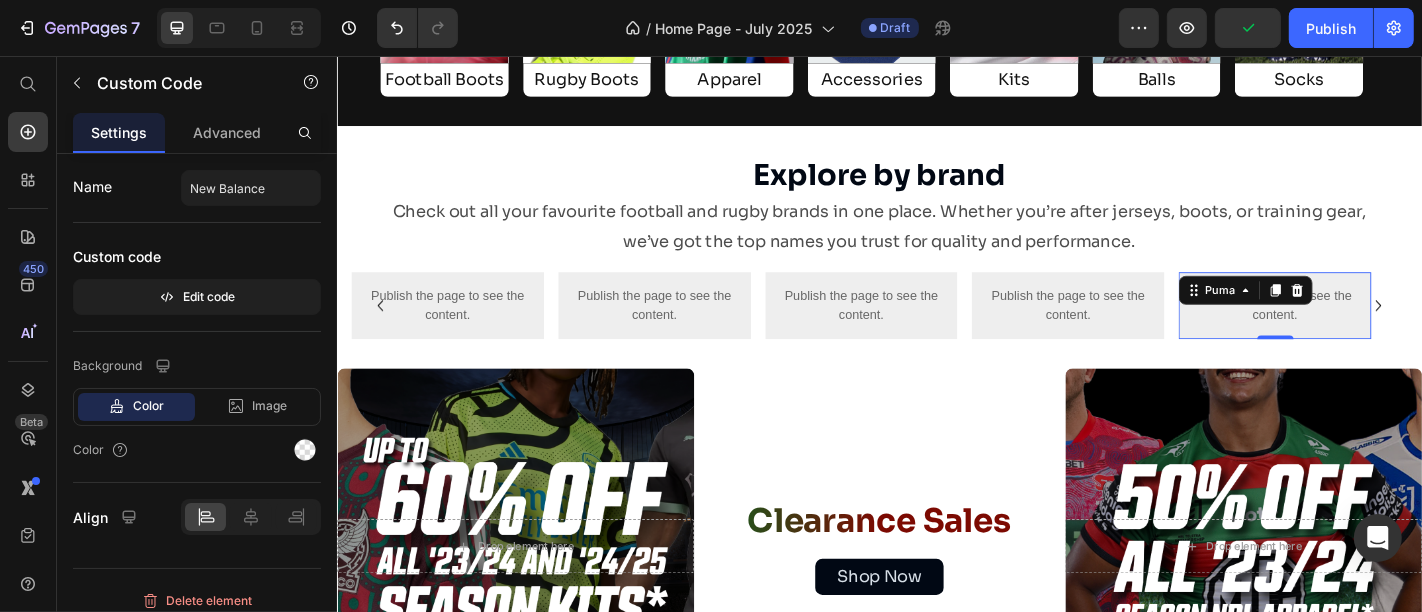 click on "Publish the page to see the content.
Puma   0" at bounding box center (1373, 332) 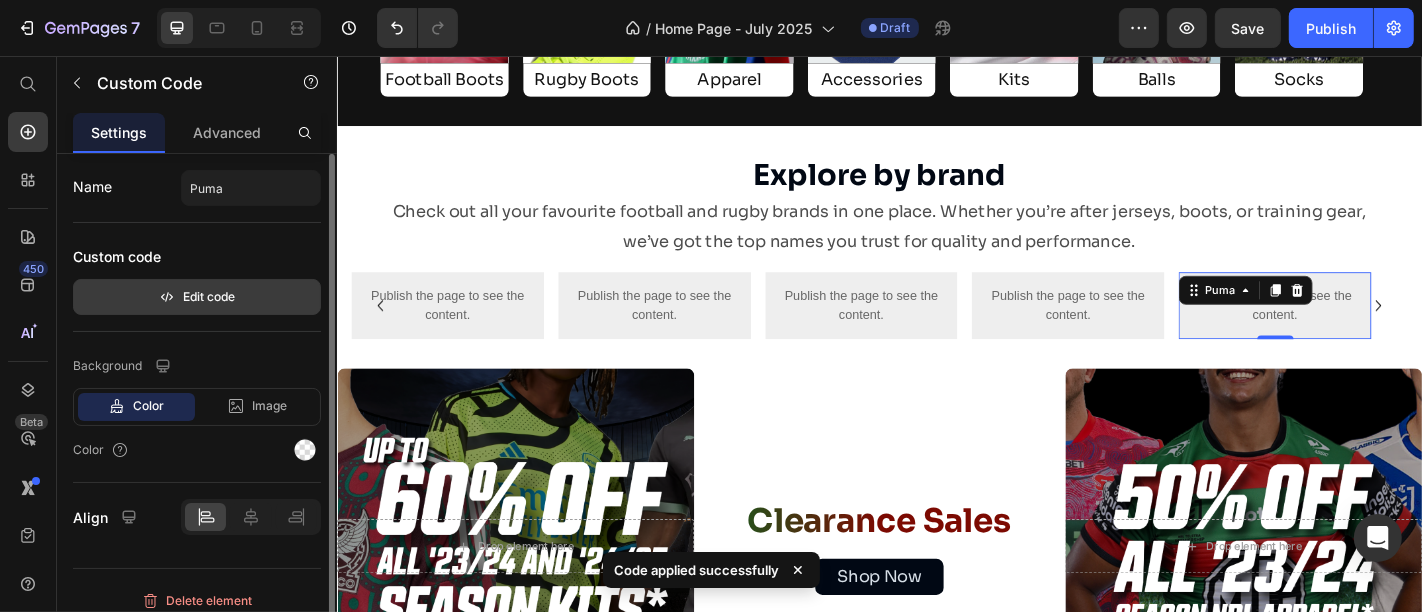 click on "Edit code" at bounding box center [197, 297] 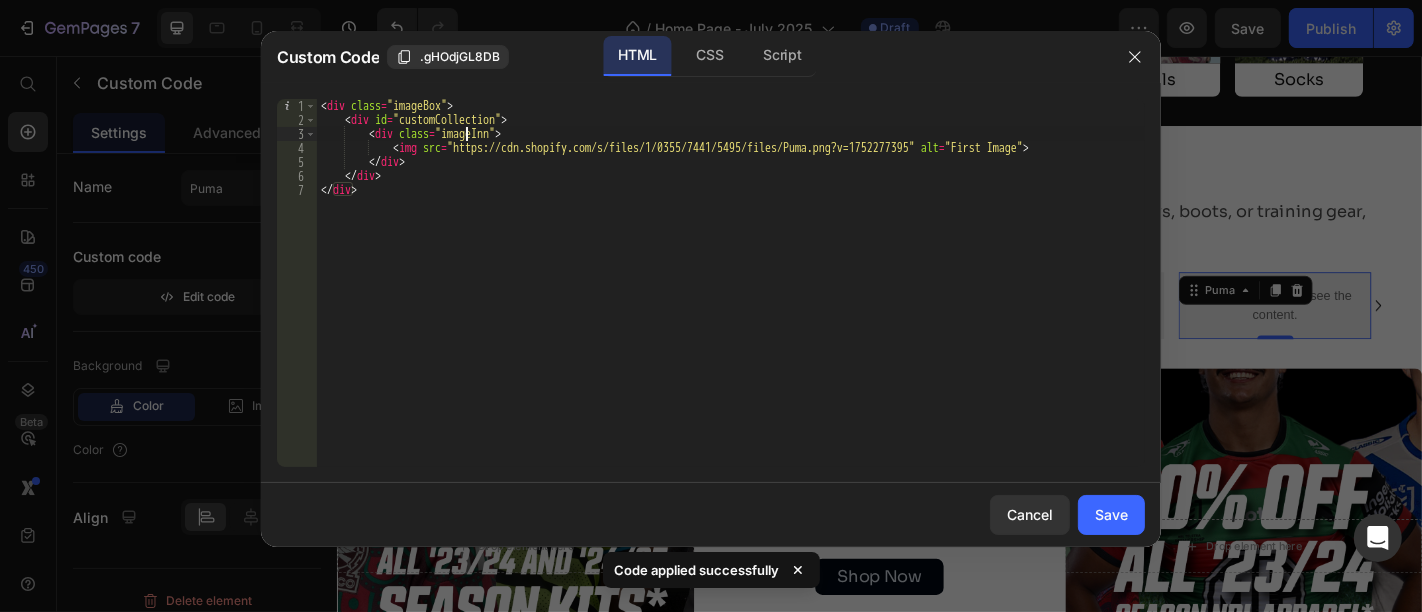 click on "< div   class = "imageBox" >      < div   id = "customCollection" >           < div   class = "imageInn" >                < img   src = "https://cdn.shopify.com/s/files/1/0355/7441/5495/files/Puma.png?v=1752277395"   alt = "First Image" >           </ div >      </ div > </ div >" at bounding box center [731, 297] 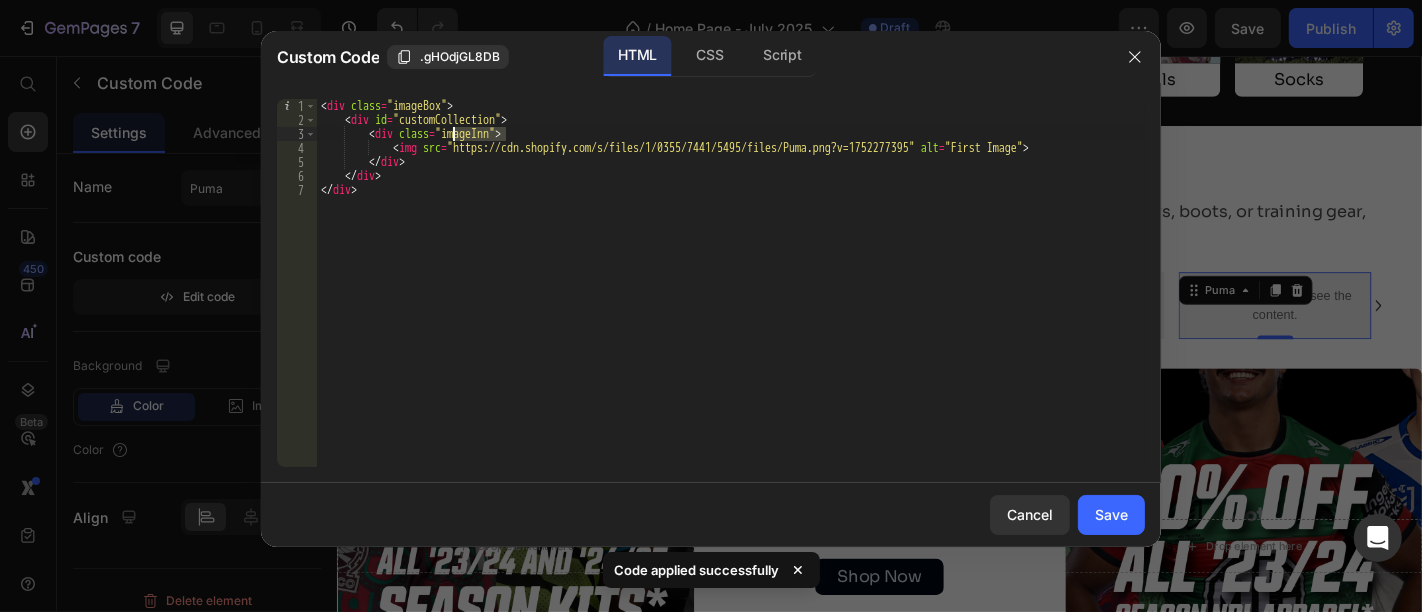 click on "< div   class = "imageBox" >      < div   id = "customCollection" >           < div   class = "imageInn" >                < img   src = "https://cdn.shopify.com/s/files/1/0355/7441/5495/files/Puma.png?v=1752277395"   alt = "First Image" >           </ div >      </ div > </ div >" at bounding box center (731, 297) 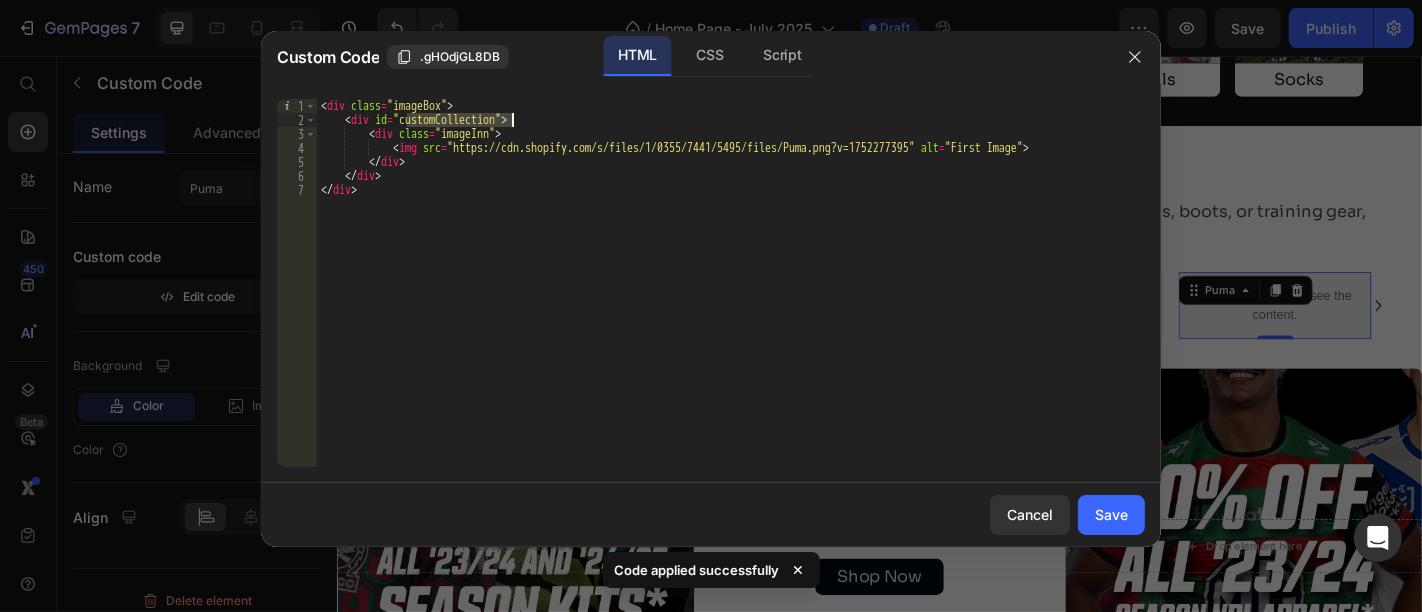 click on "< div   class = "imageBox" >      < div   id = "customCollection" >           < div   class = "imageInn" >                < img   src = "https://cdn.shopify.com/s/files/1/0355/7441/5495/files/Puma.png?v=1752277395"   alt = "First Image" >           </ div >      </ div > </ div >" at bounding box center (731, 297) 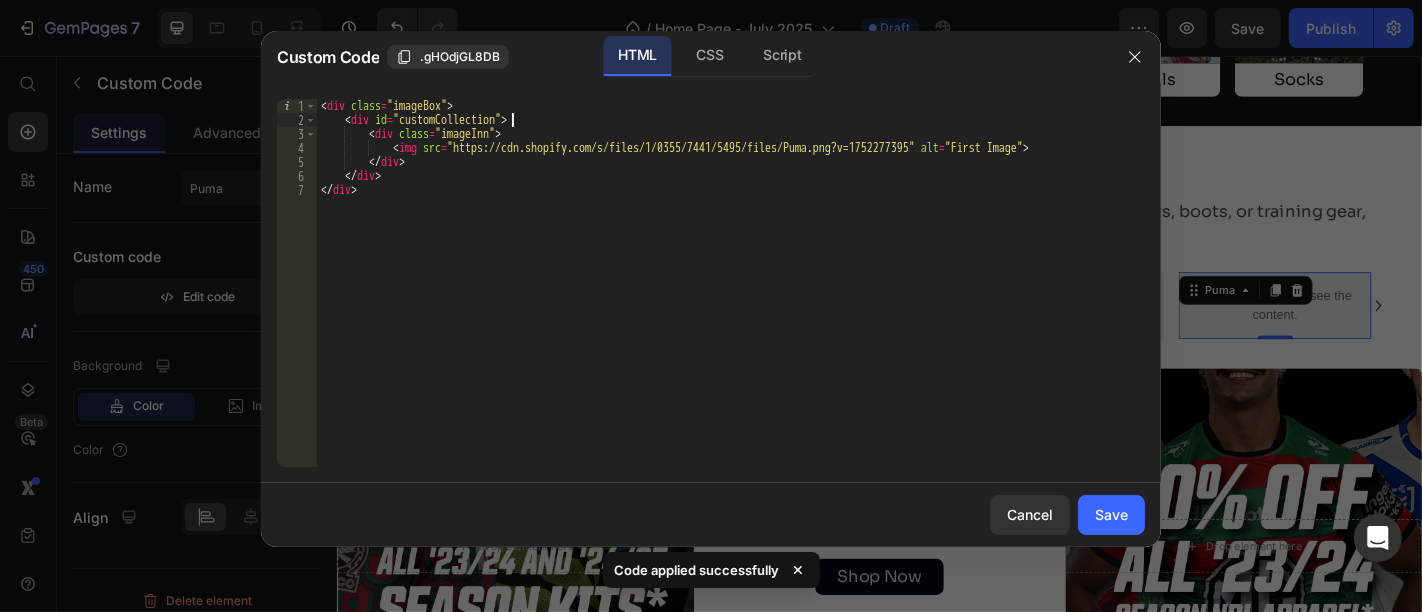 scroll, scrollTop: 0, scrollLeft: 15, axis: horizontal 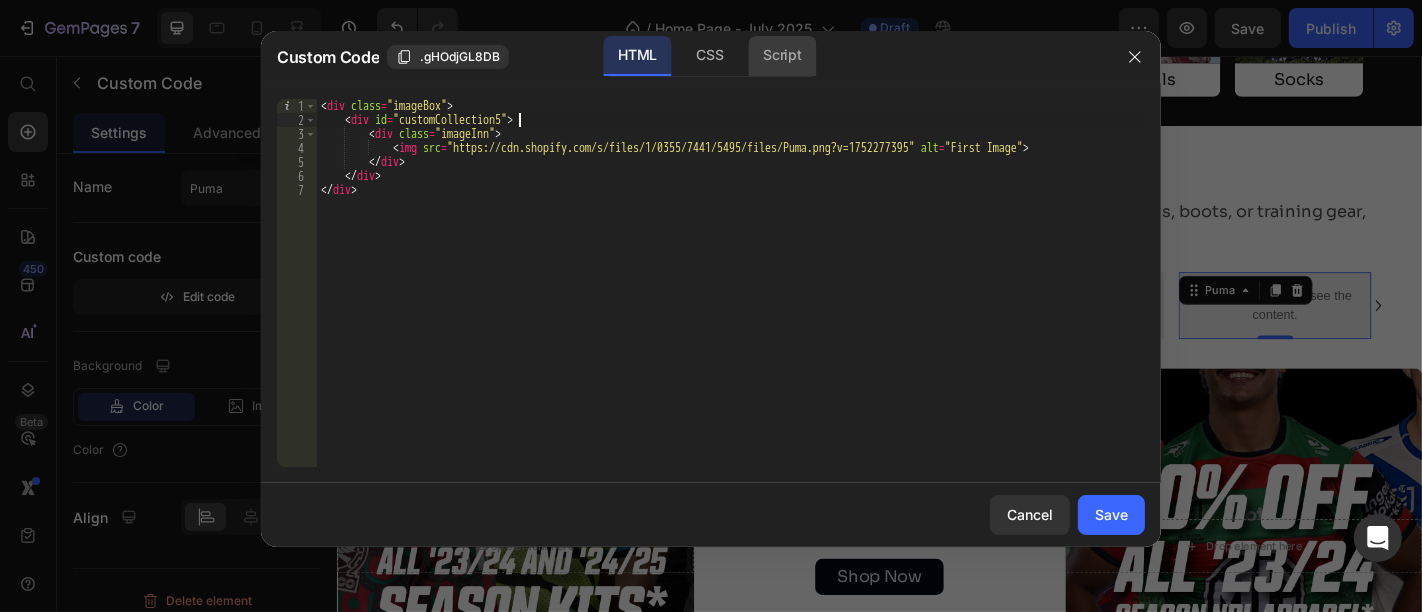 click on "Script" 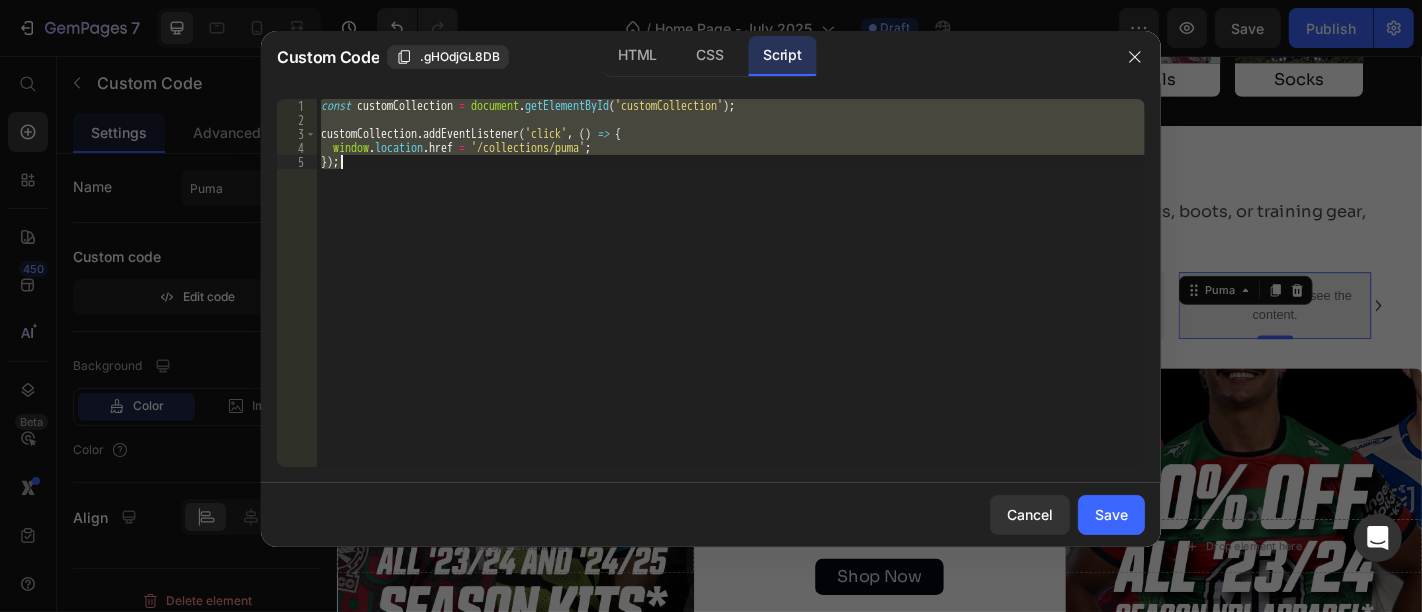 click on "const   customCollection   =   document . getElementById ( 'customCollection' ) ; customCollection . addEventListener ( 'click' ,   ( )   =>   {    window . location . href   =   '/collections/puma' ; }) ;" at bounding box center [731, 283] 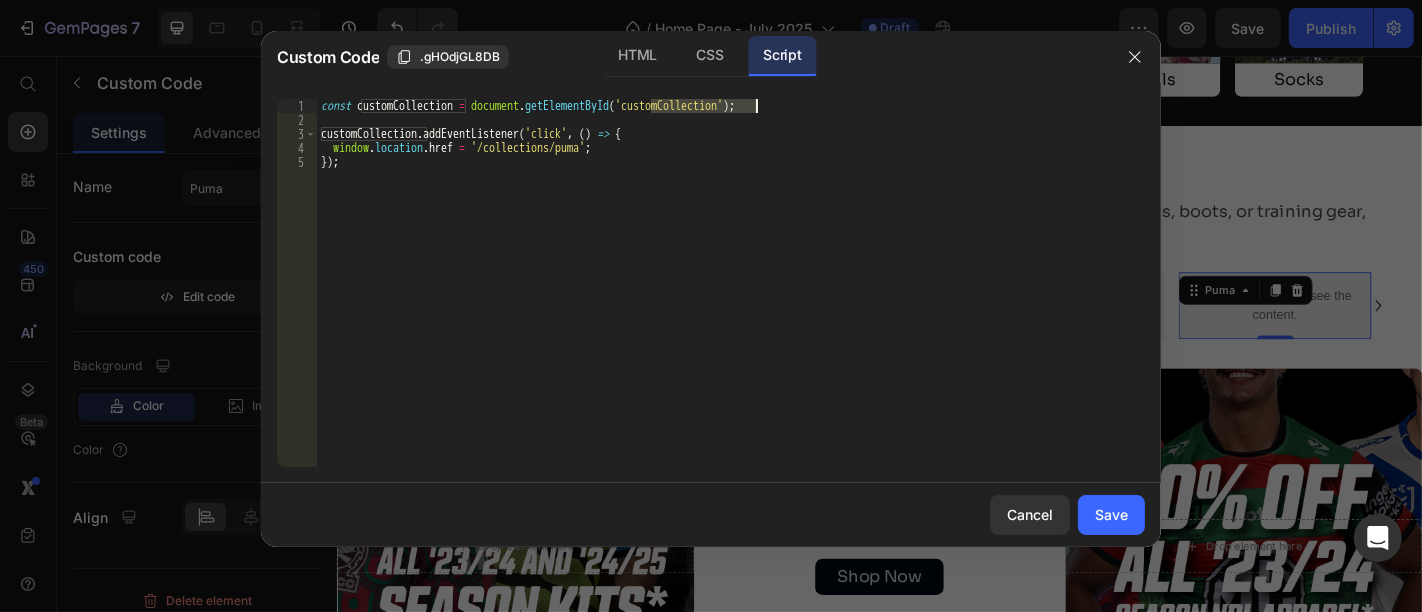 paste on "1" 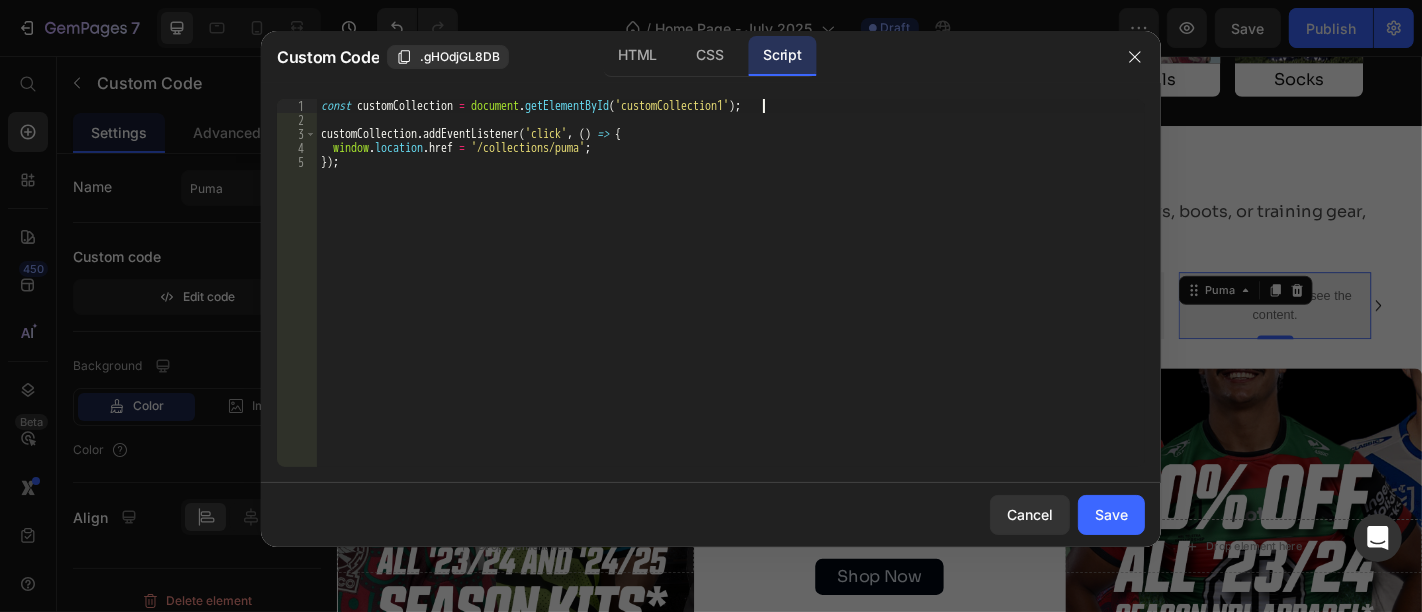 scroll, scrollTop: 0, scrollLeft: 37, axis: horizontal 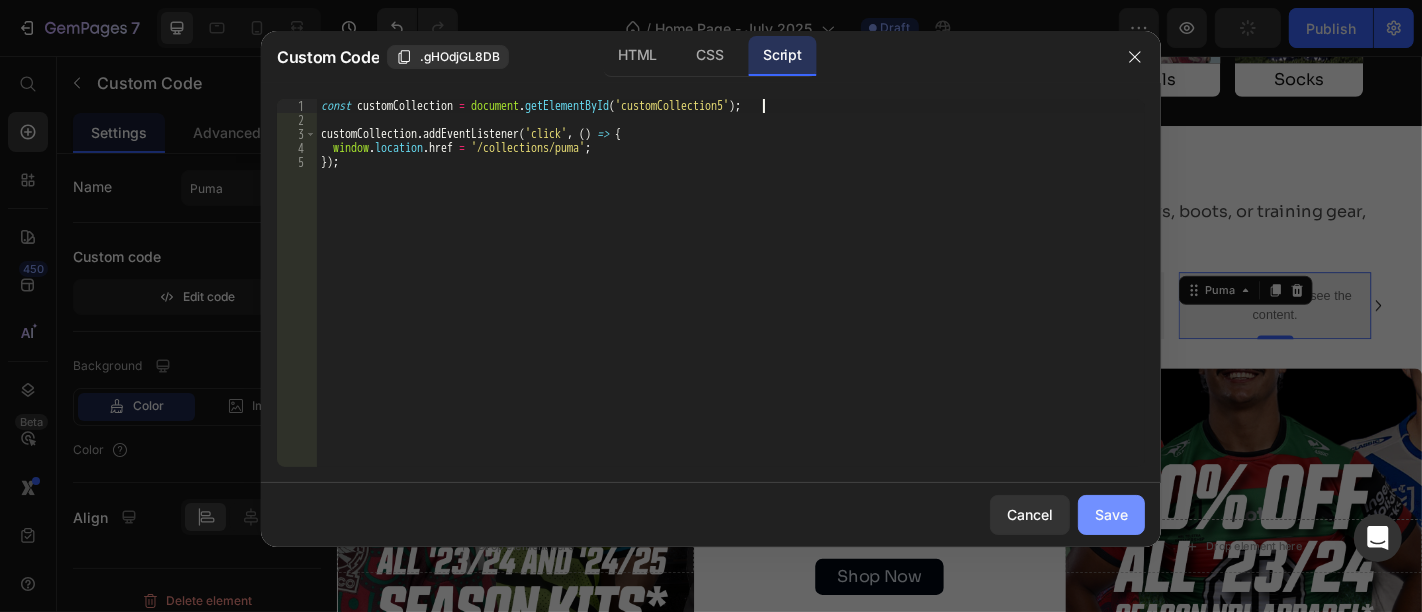 type on "const customCollection = document.getElementById('customCollection5');" 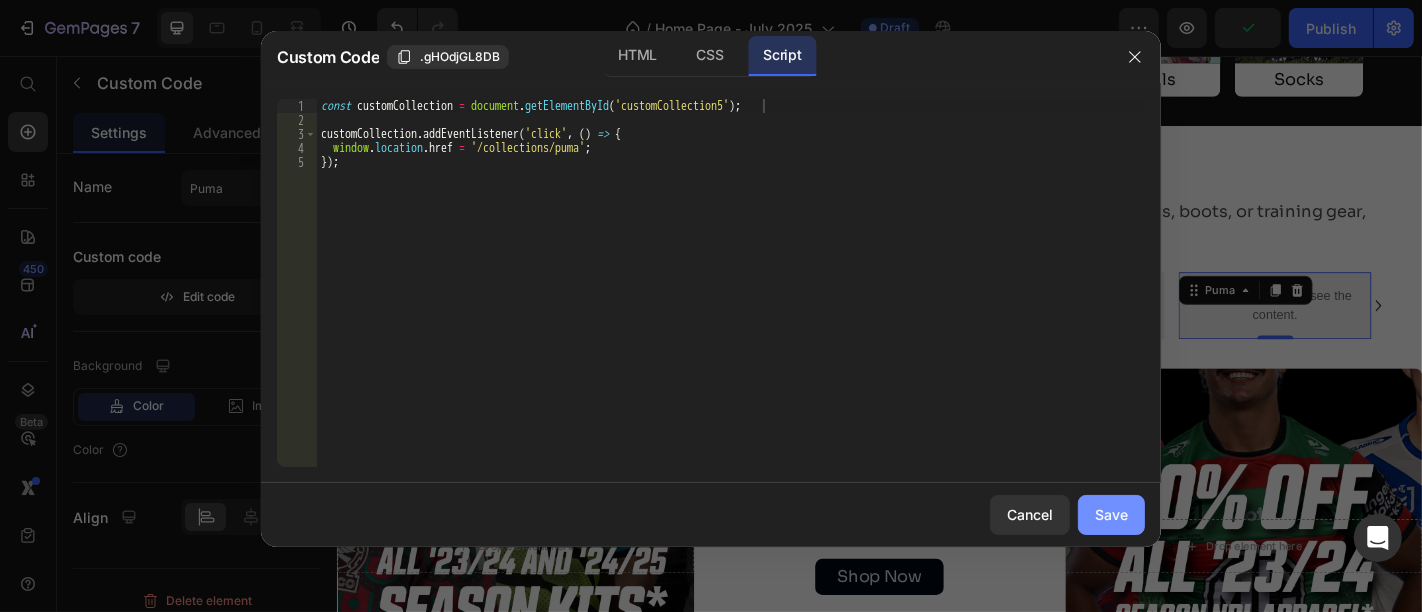 click on "Save" 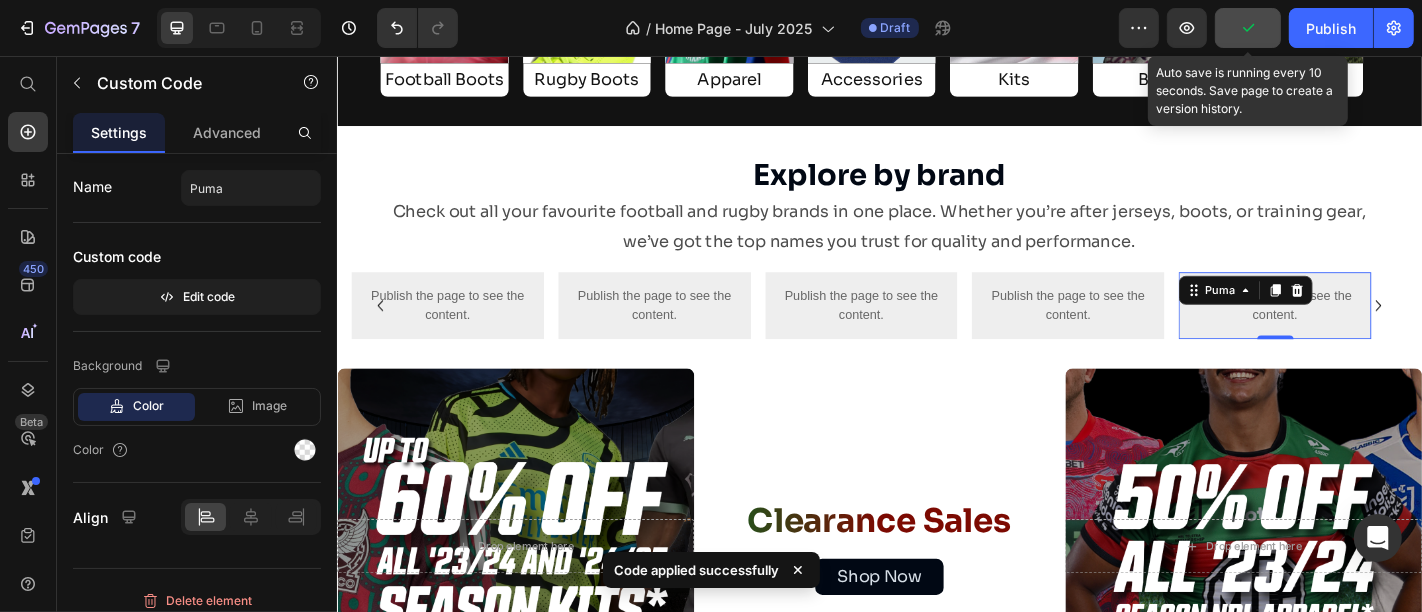 click 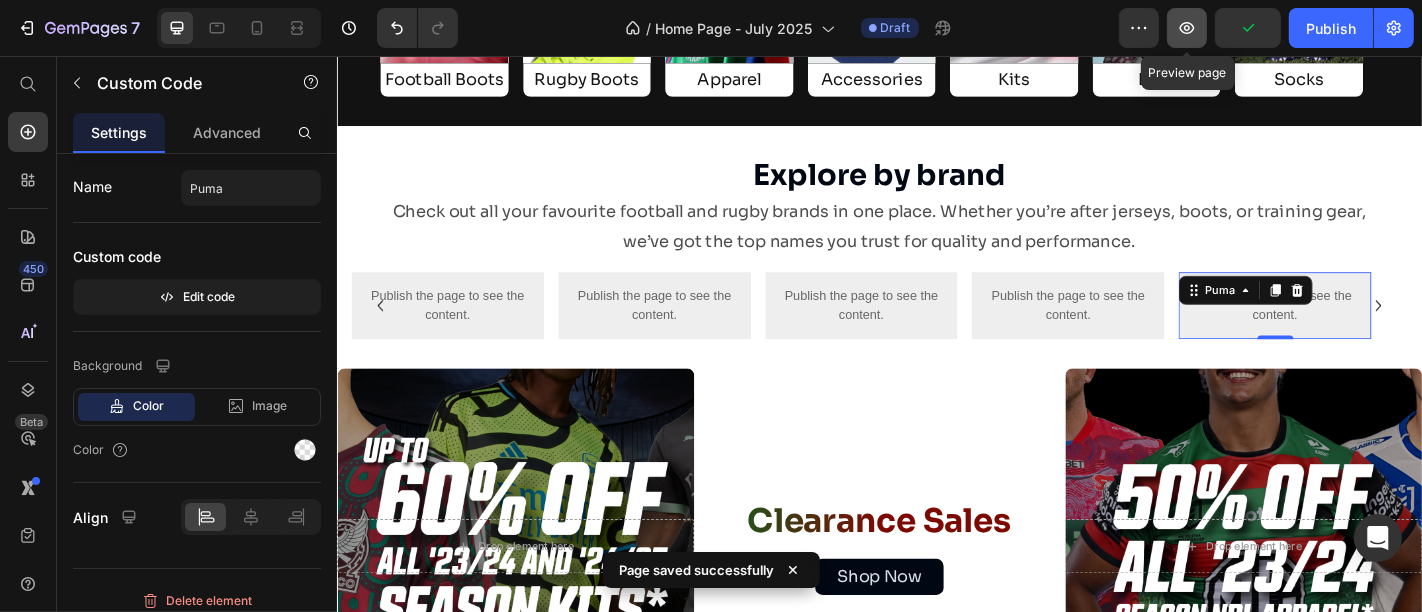 click 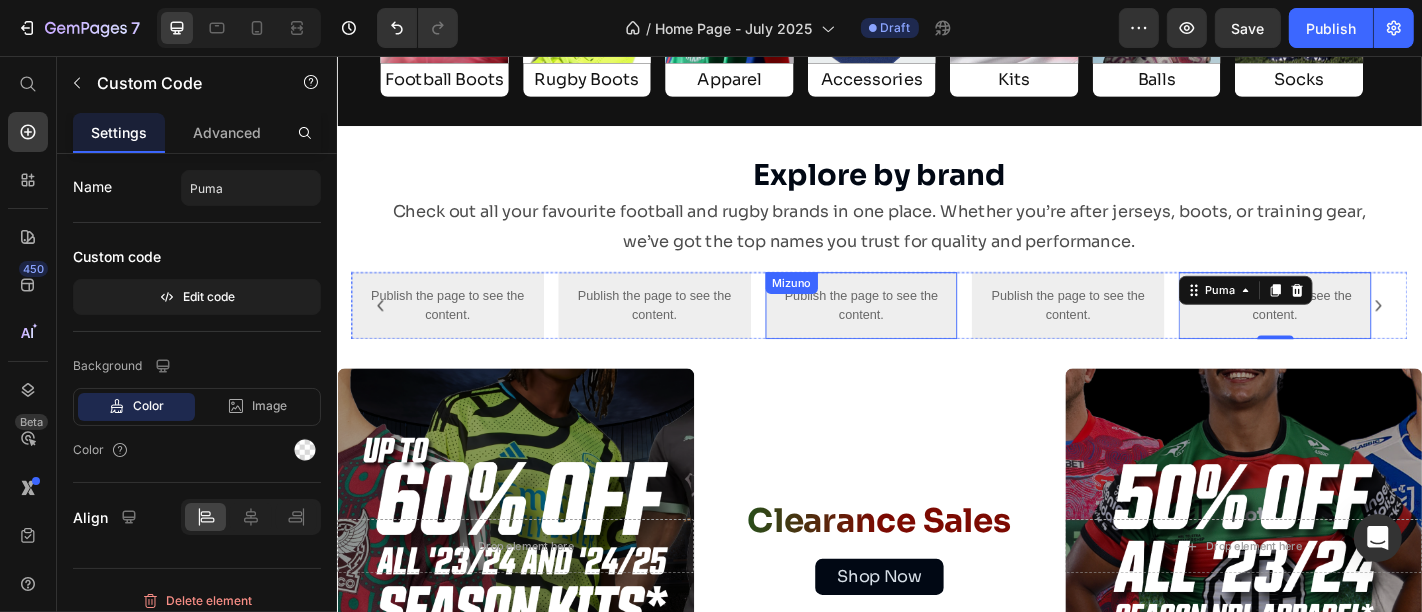 click on "Publish the page to see the content." at bounding box center [916, 332] 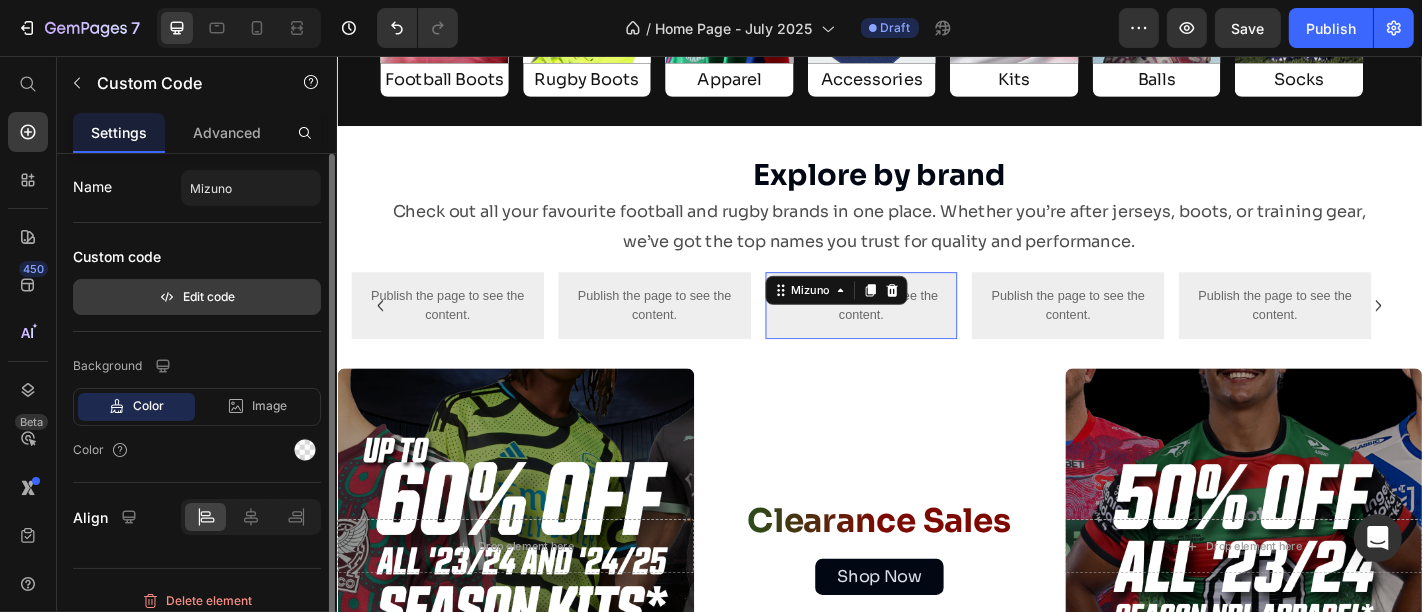 click on "Edit code" at bounding box center [197, 297] 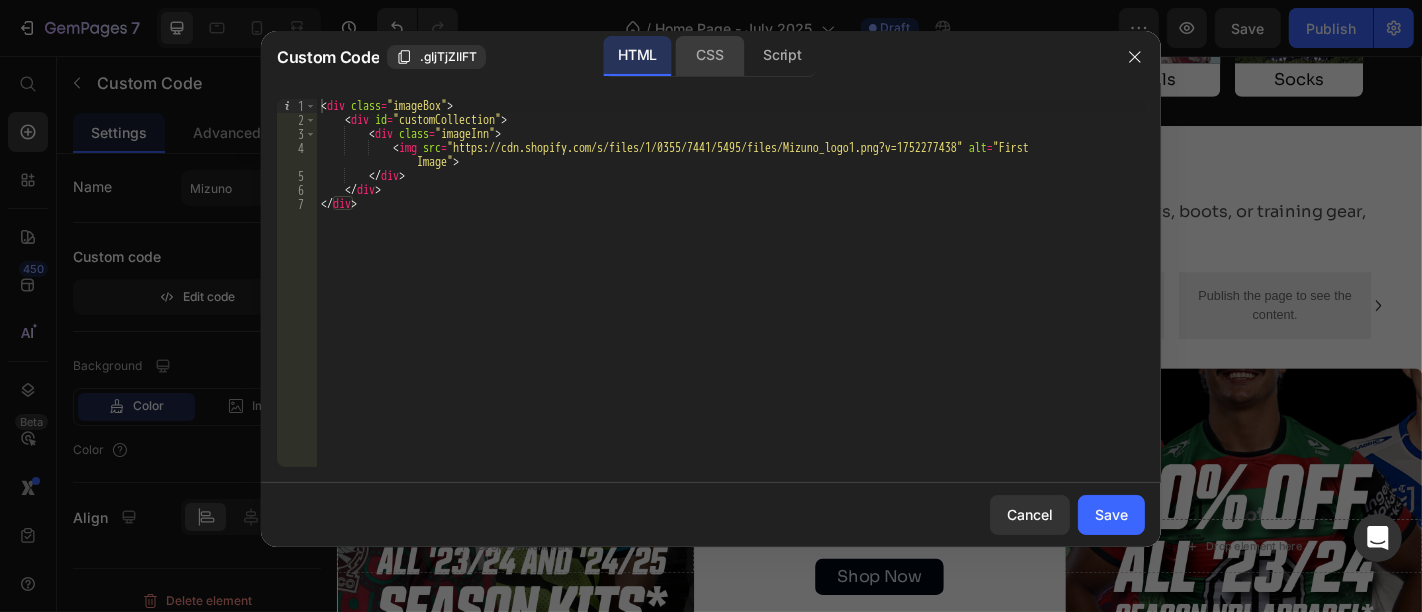 click on "CSS" 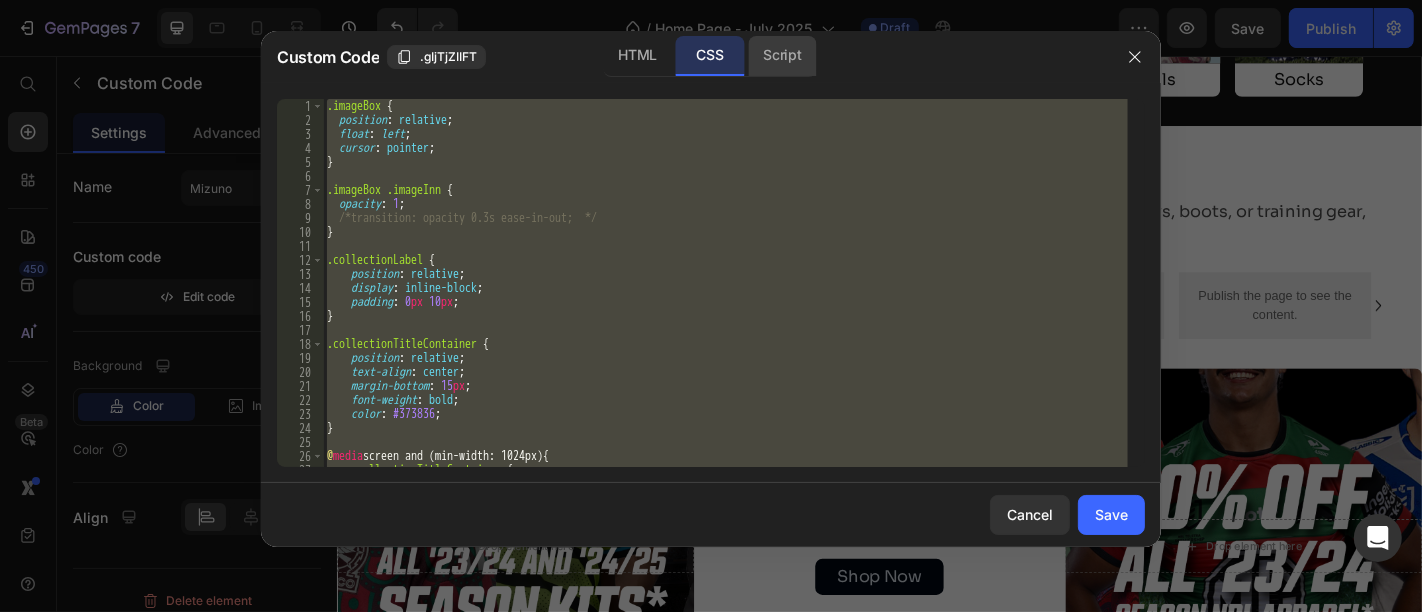 click on "Script" 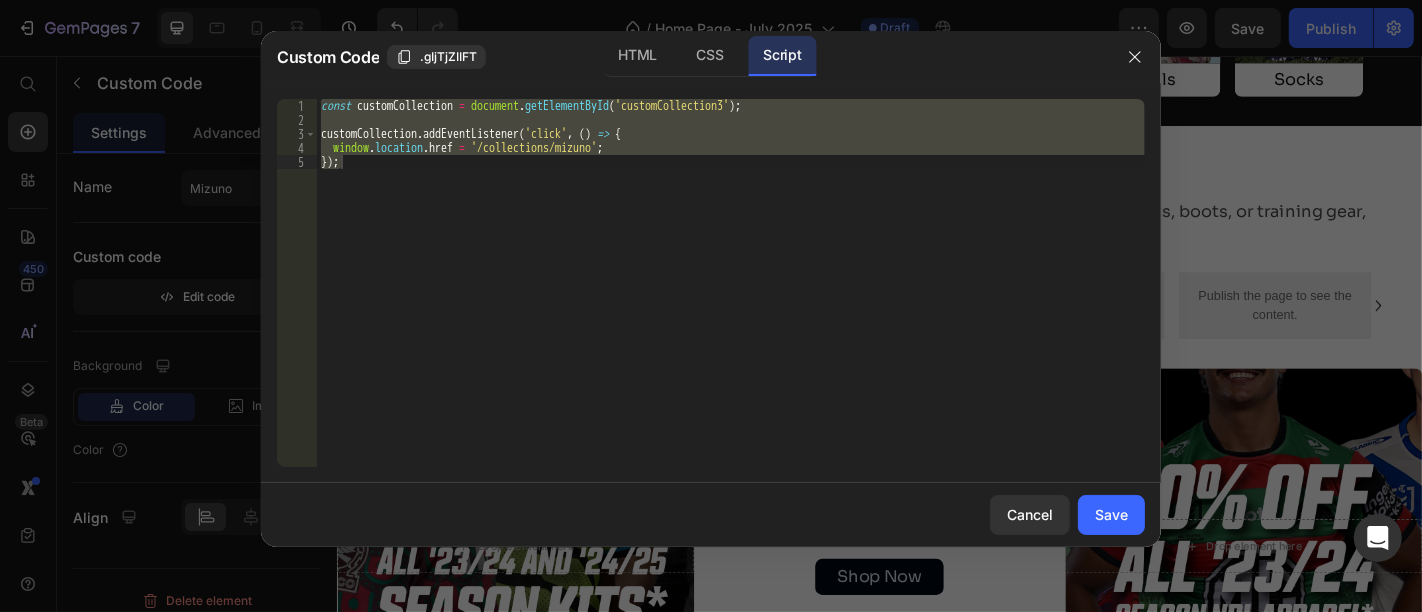 click on "const   customCollection   =   document . getElementById ( 'customCollection3' ) ; customCollection . addEventListener ( 'click' ,   ( )   =>   {    window . location . href   =   '/collections/mizuno' ; }) ;" at bounding box center (731, 283) 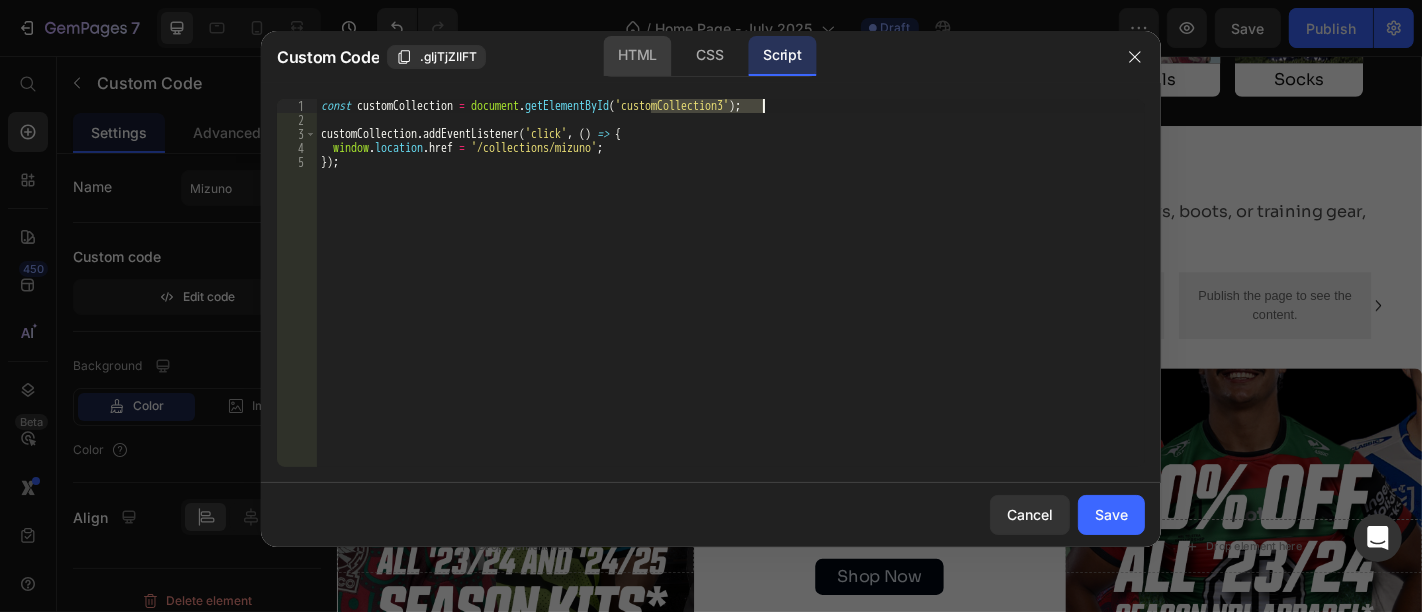 click on "HTML" 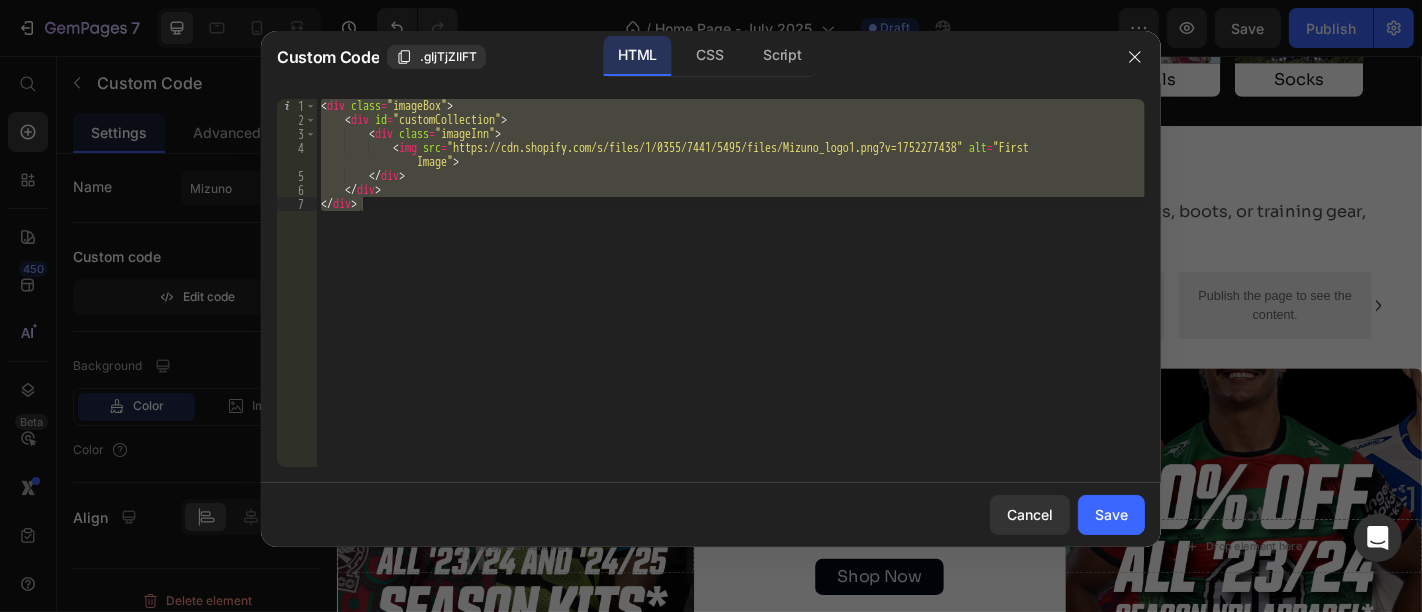 click on "< div   class = "imageBox" >      < div   id = "customCollection" >           < div   class = "imageInn" >                < img   src = "https://cdn.shopify.com/s/files/1/0355/7441/5495/files/Mizuno_logo1.png?v=1752277438"   alt = "First                   Image" >           </ div >      </ div > </ div >" at bounding box center [731, 283] 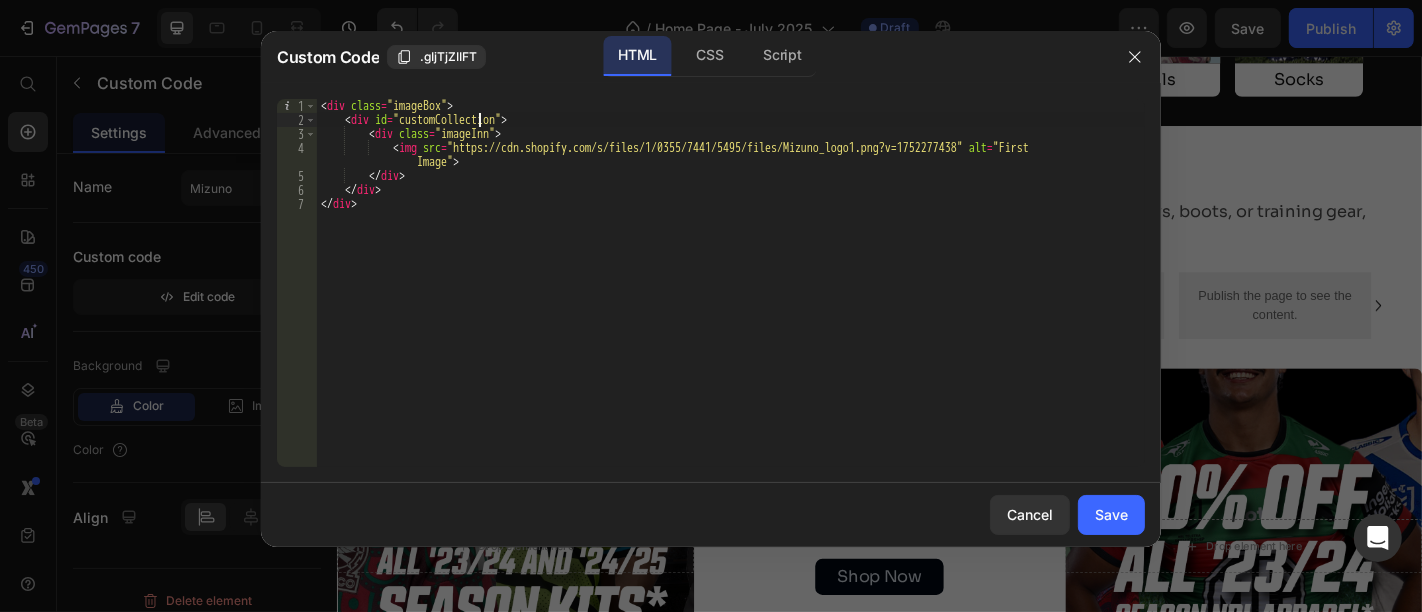 click on "< div   class = "imageBox" >      < div   id = "customCollection" >           < div   class = "imageInn" >                < img   src = "https://cdn.shopify.com/s/files/1/0355/7441/5495/files/Mizuno_logo1.png?v=1752277438"   alt = "First                   Image" >           </ div >      </ div > </ div >" at bounding box center (731, 297) 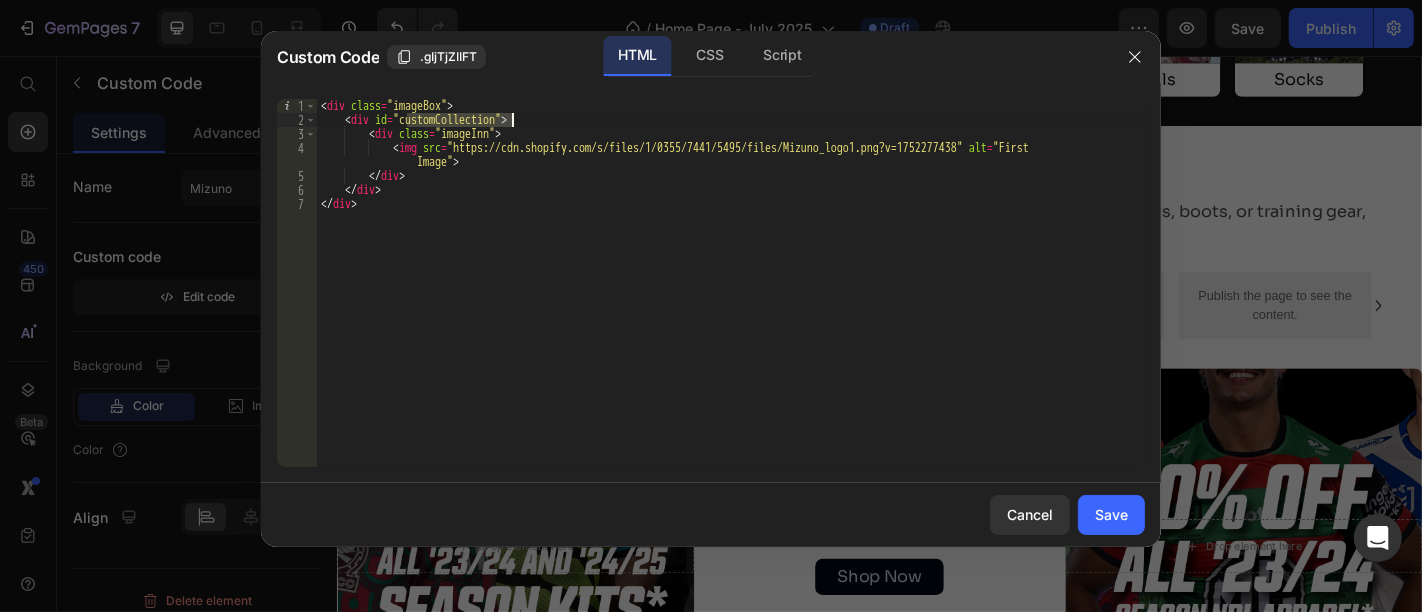 paste on "3" 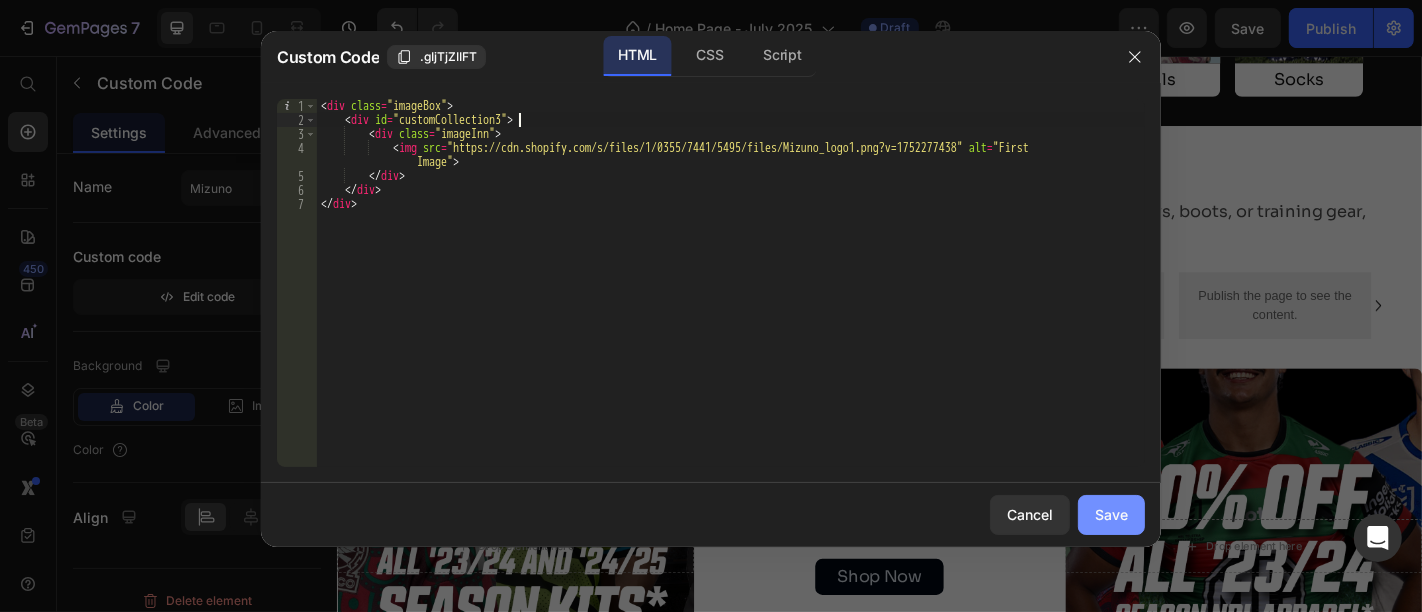 click on "Save" at bounding box center (1111, 514) 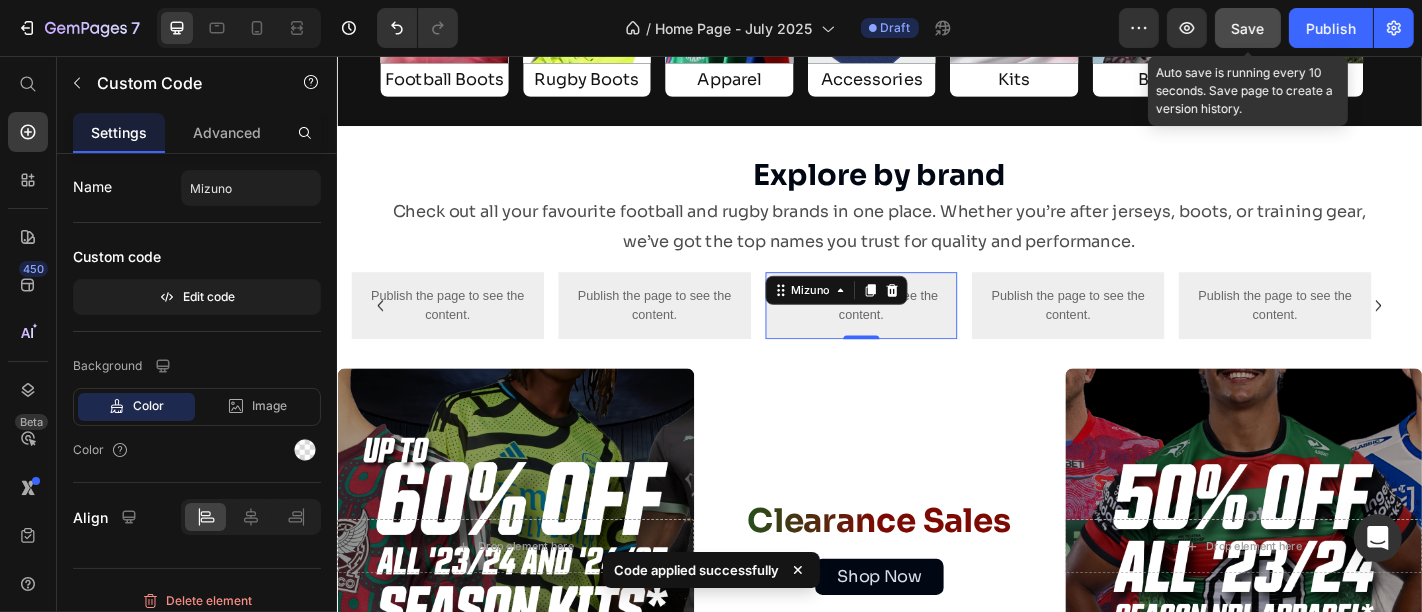 click on "Save" at bounding box center (1248, 28) 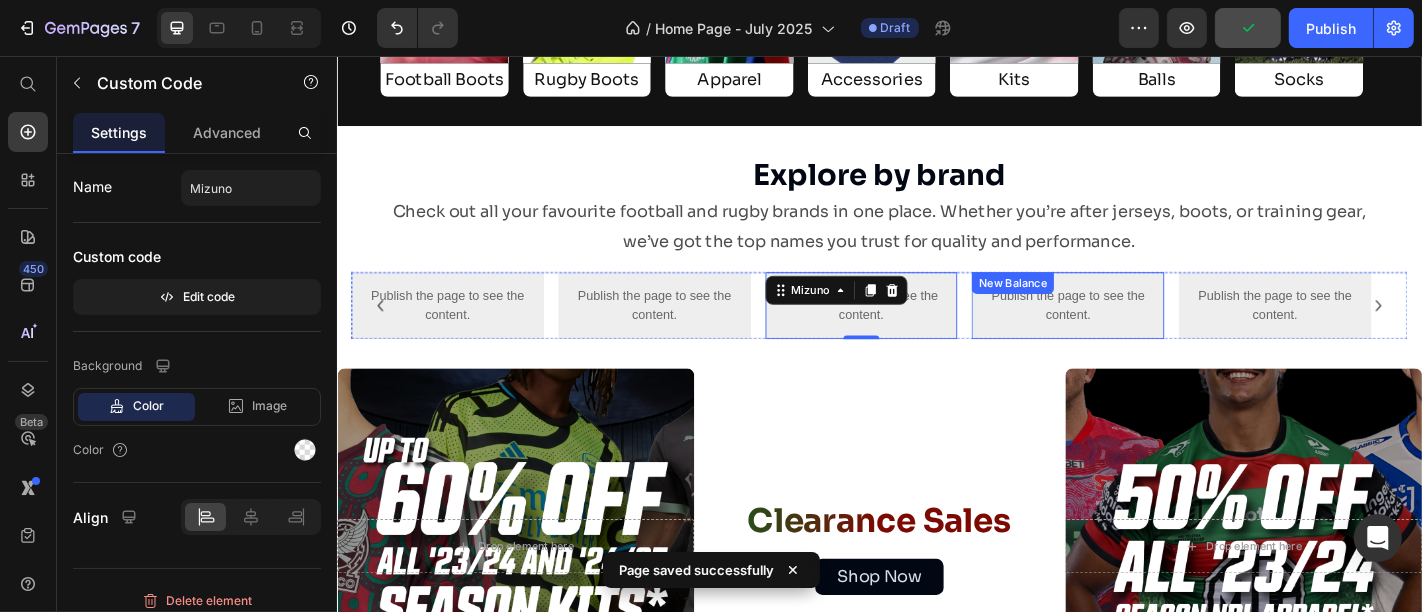 click on "Publish the page to see the content." at bounding box center (1144, 332) 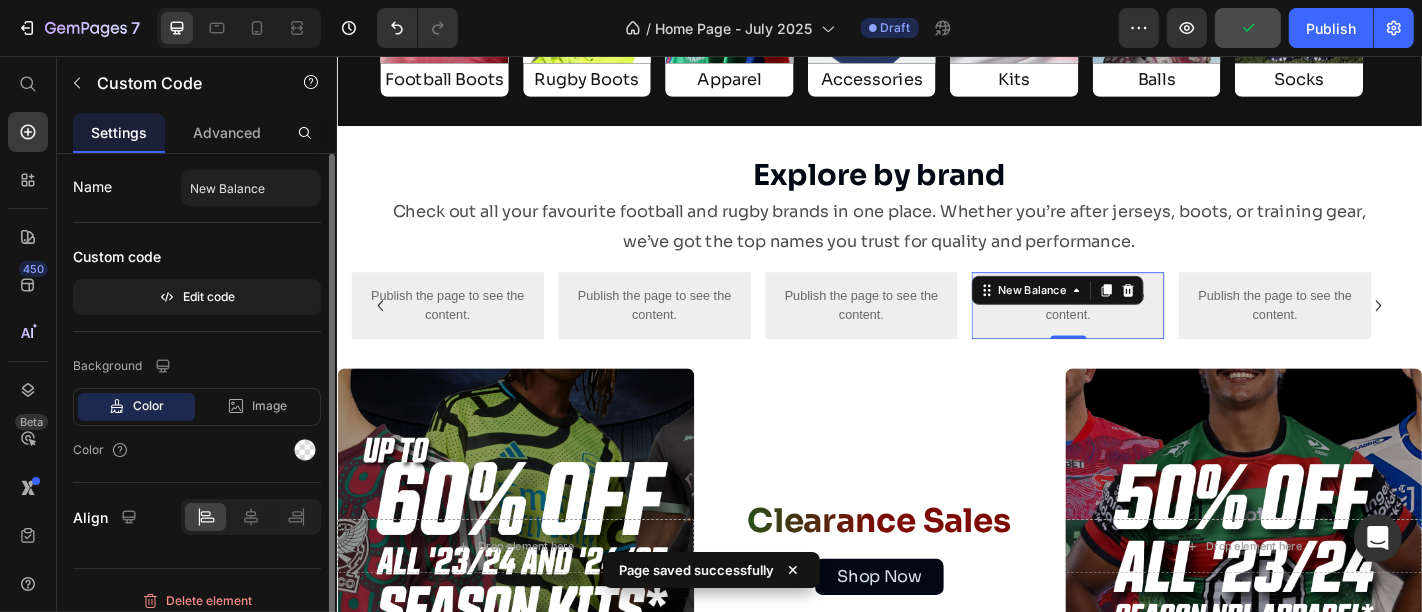 click on "Custom code" at bounding box center (197, 257) 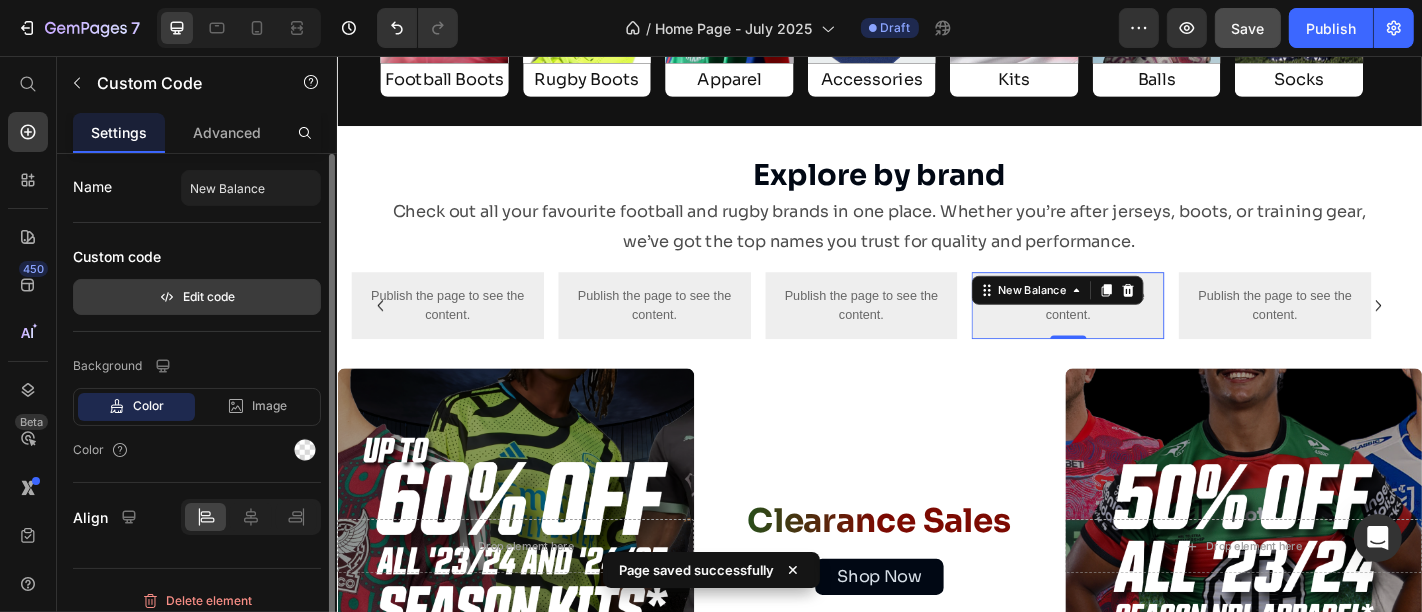 click on "Edit code" at bounding box center (197, 297) 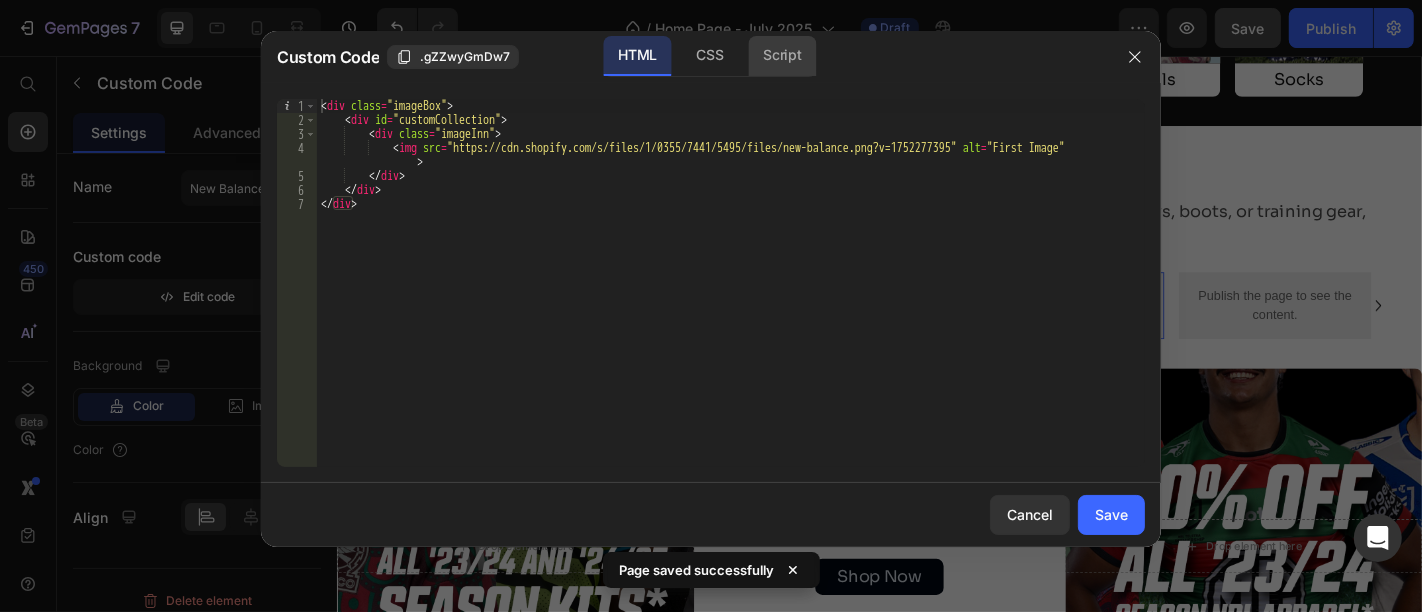 click on "Script" 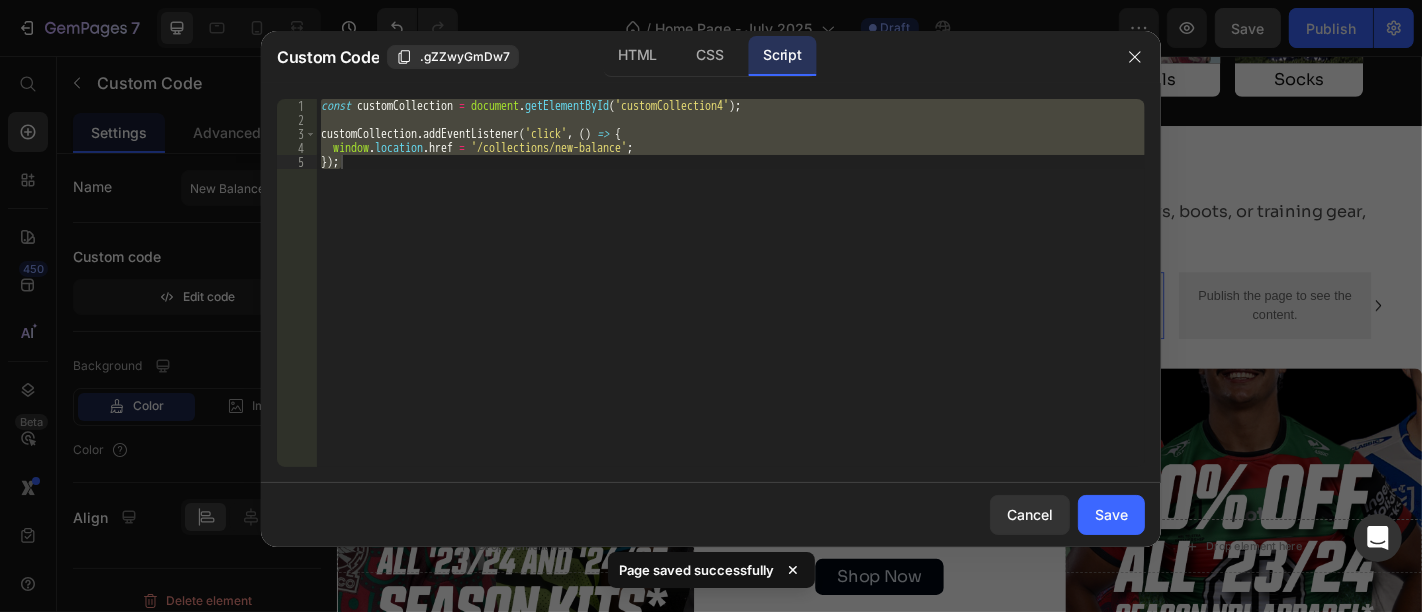 click on "const   customCollection   =   document . getElementById ( 'customCollection4' ) ; customCollection . addEventListener ( 'click' ,   ( )   =>   {    window . location . href   =   '/collections/new-balance' ; }) ;" at bounding box center (731, 283) 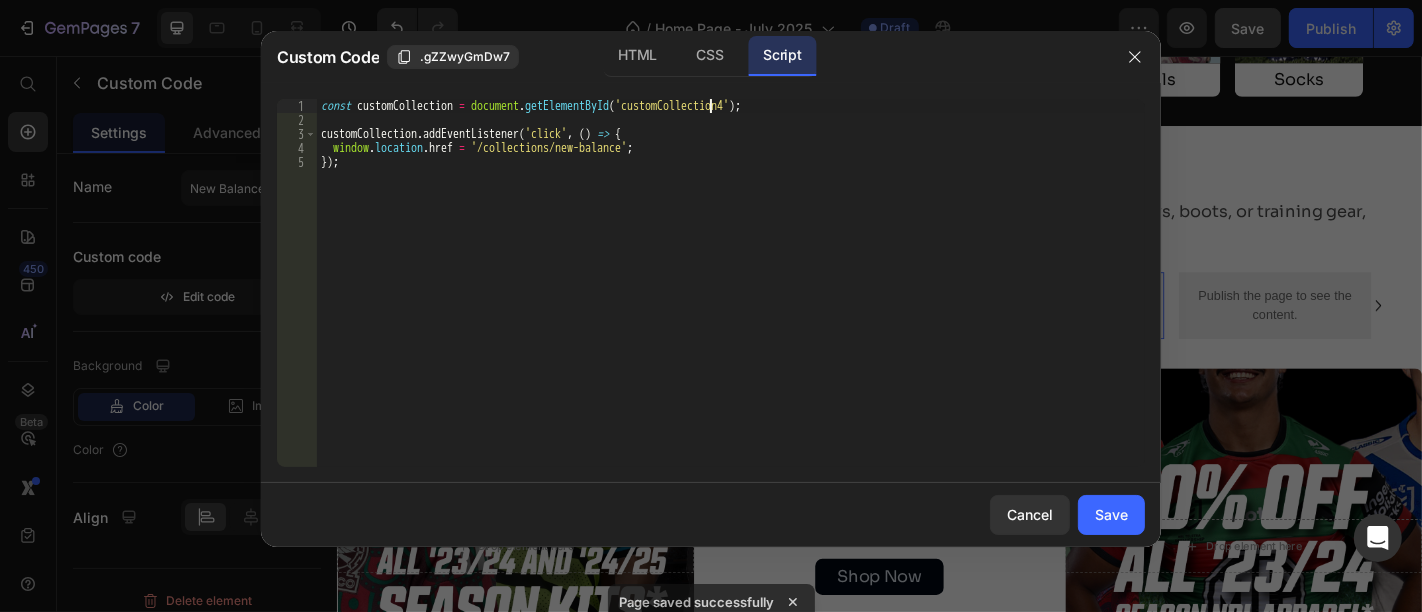 click on "const   customCollection   =   document . getElementById ( 'customCollection4' ) ; customCollection . addEventListener ( 'click' ,   ( )   =>   {    window . location . href   =   '/collections/new-balance' ; }) ;" at bounding box center (731, 297) 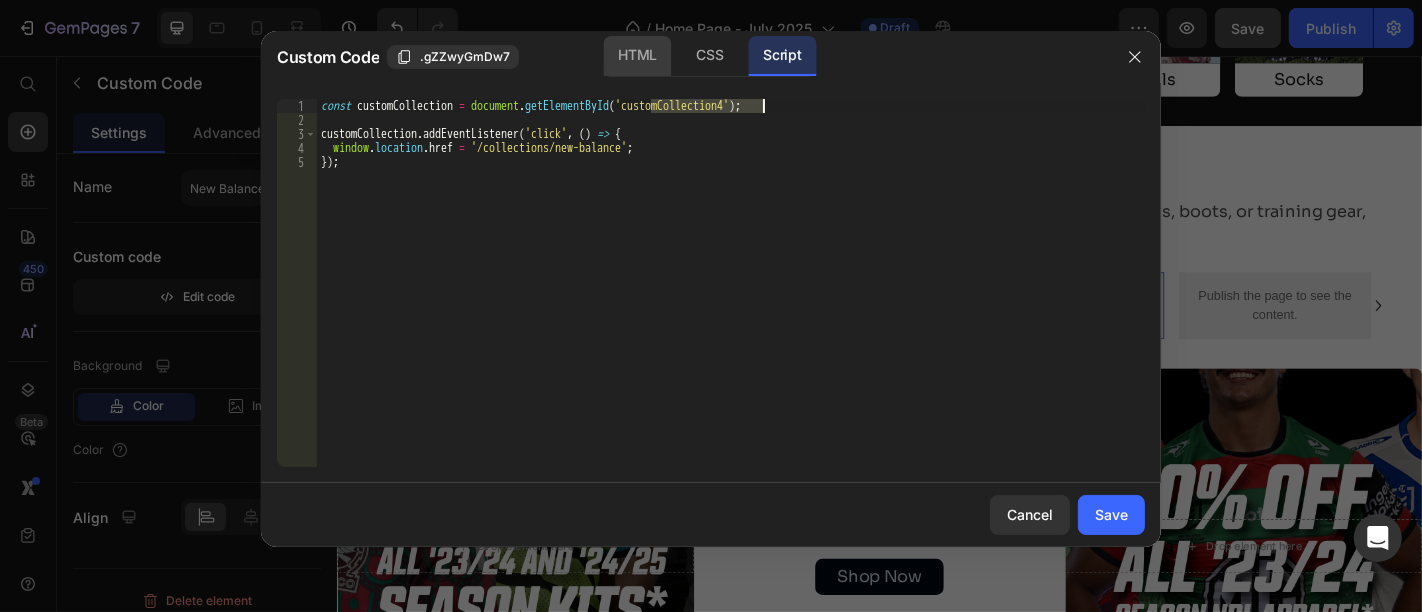 click on "HTML" 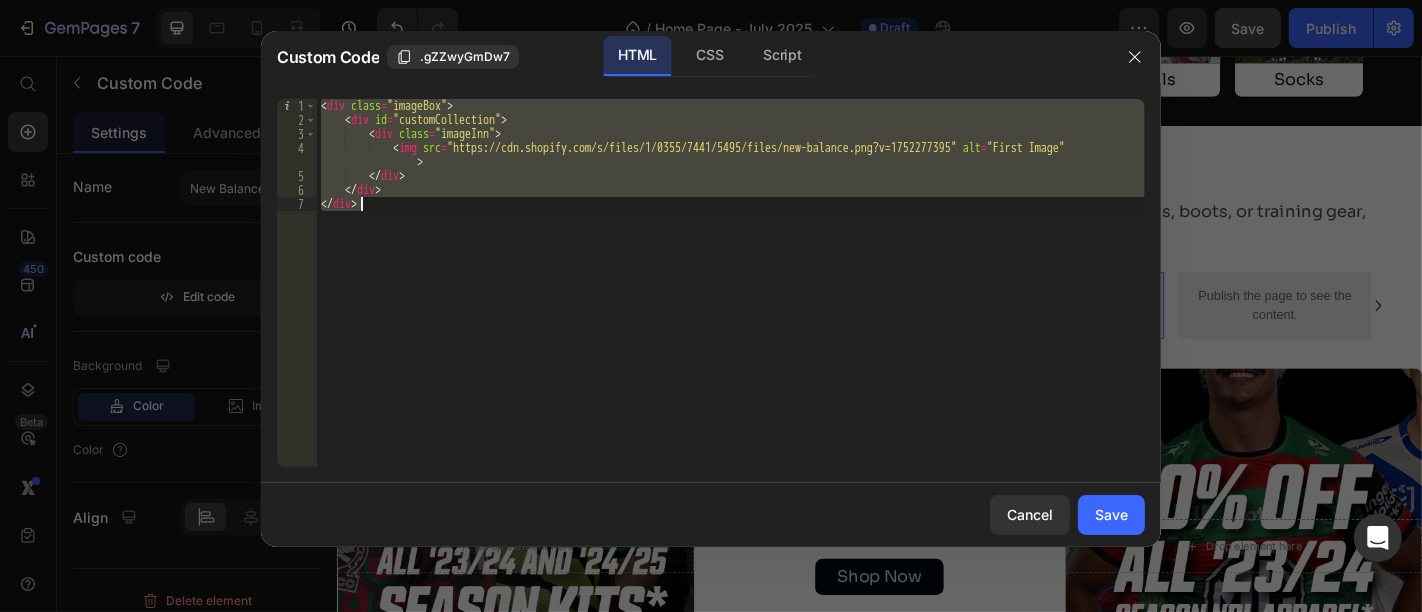 click on "< div   class = "imageBox" >      < div   id = "customCollection" >           < div   class = "imageInn" >                < img   src = "https://cdn.shopify.com/s/files/1/0355/7441/5495/files/new-balance.png?v=1752277395"   alt = "First Image"                  >           </ div >      </ div > </ div >" at bounding box center [731, 283] 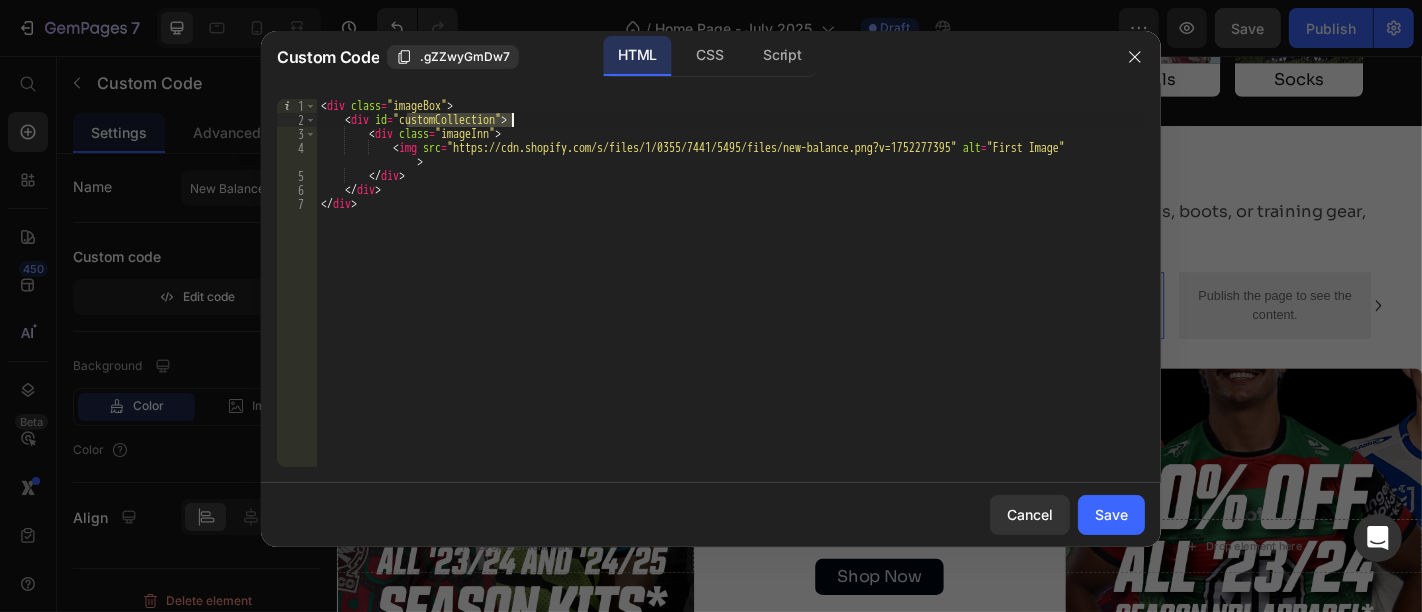 paste on "4" 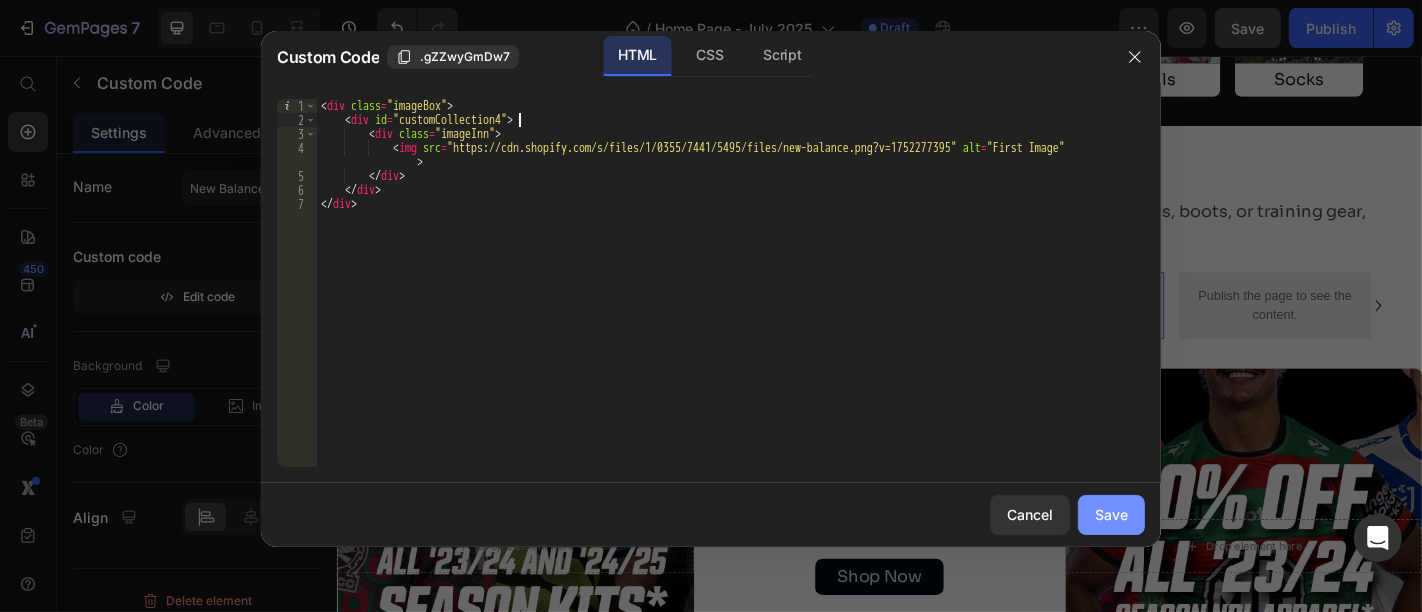 click on "Save" at bounding box center [1111, 514] 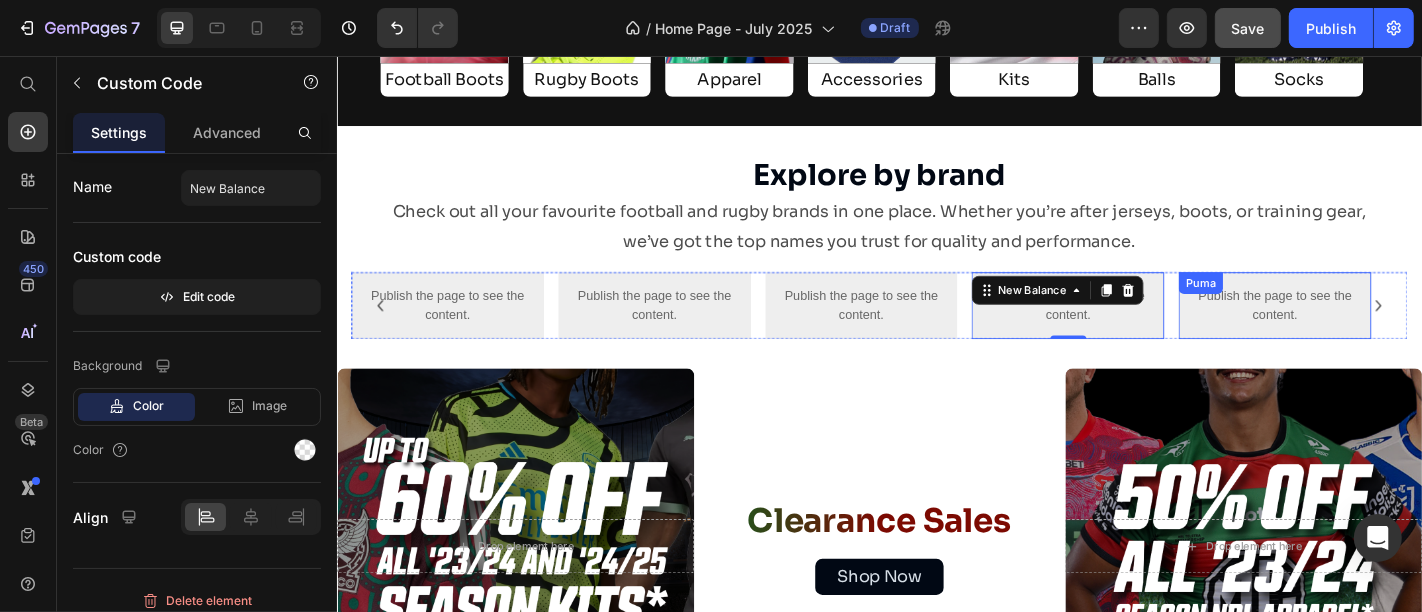 click on "Publish the page to see the content." at bounding box center (1373, 332) 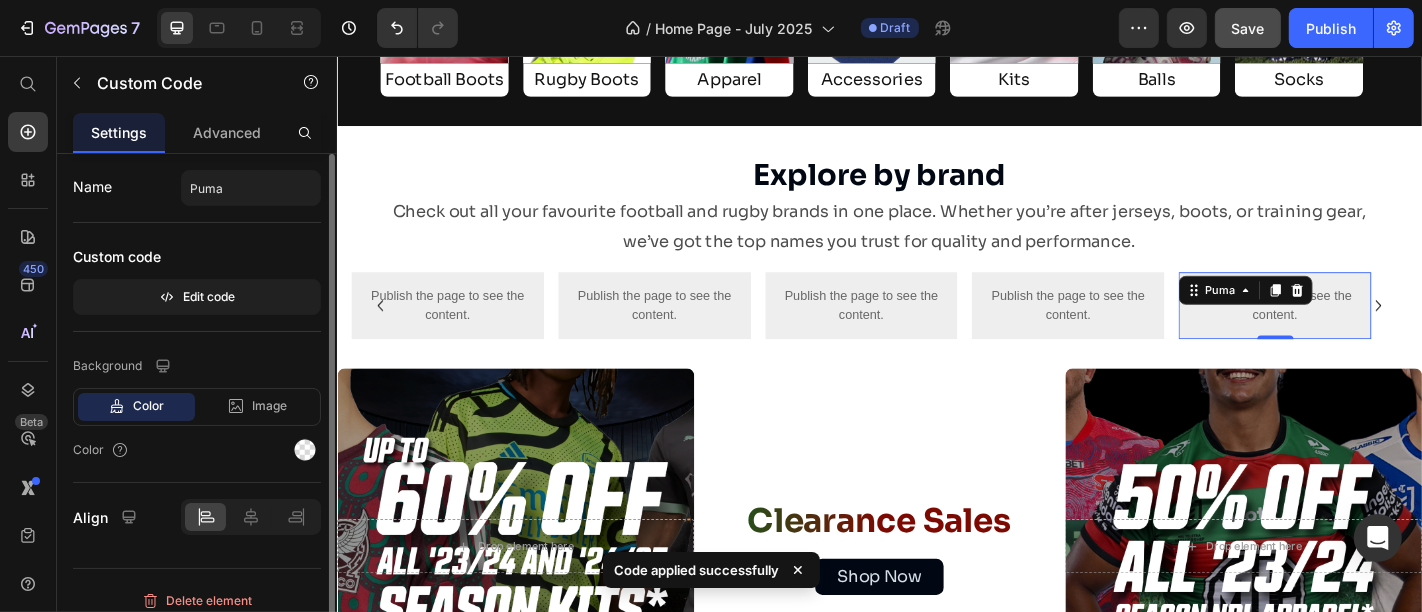 click on "Custom code  Edit code" at bounding box center (197, 277) 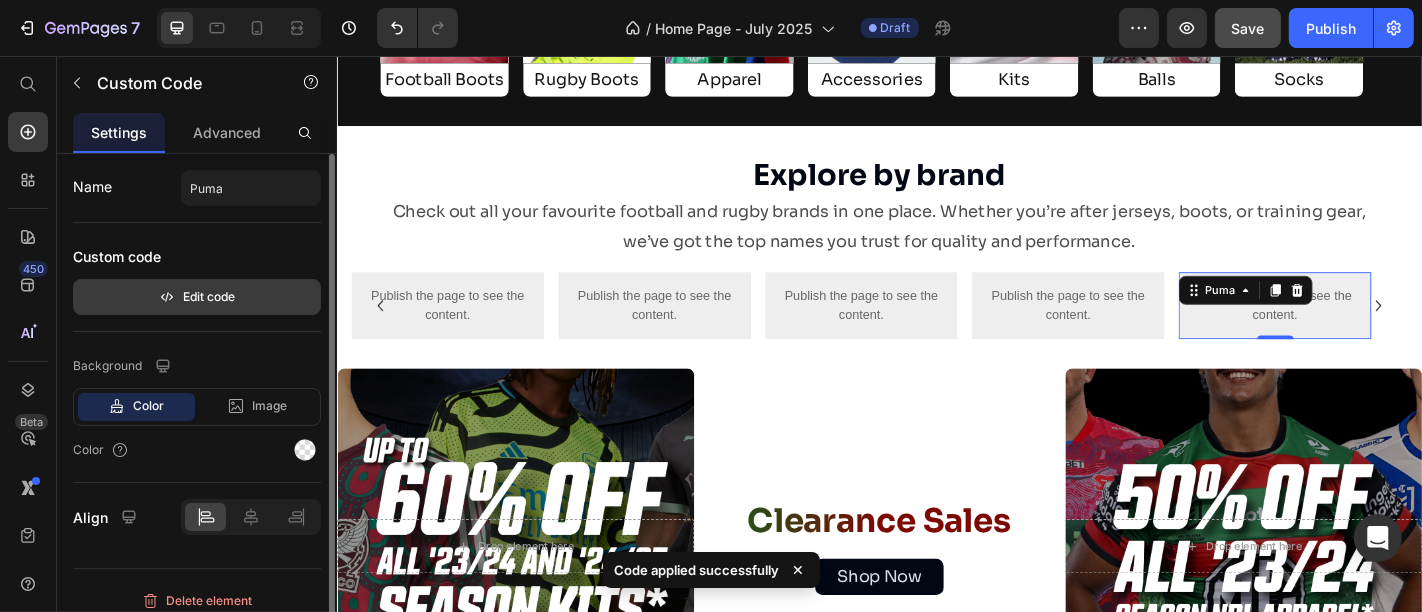click on "Edit code" at bounding box center (197, 297) 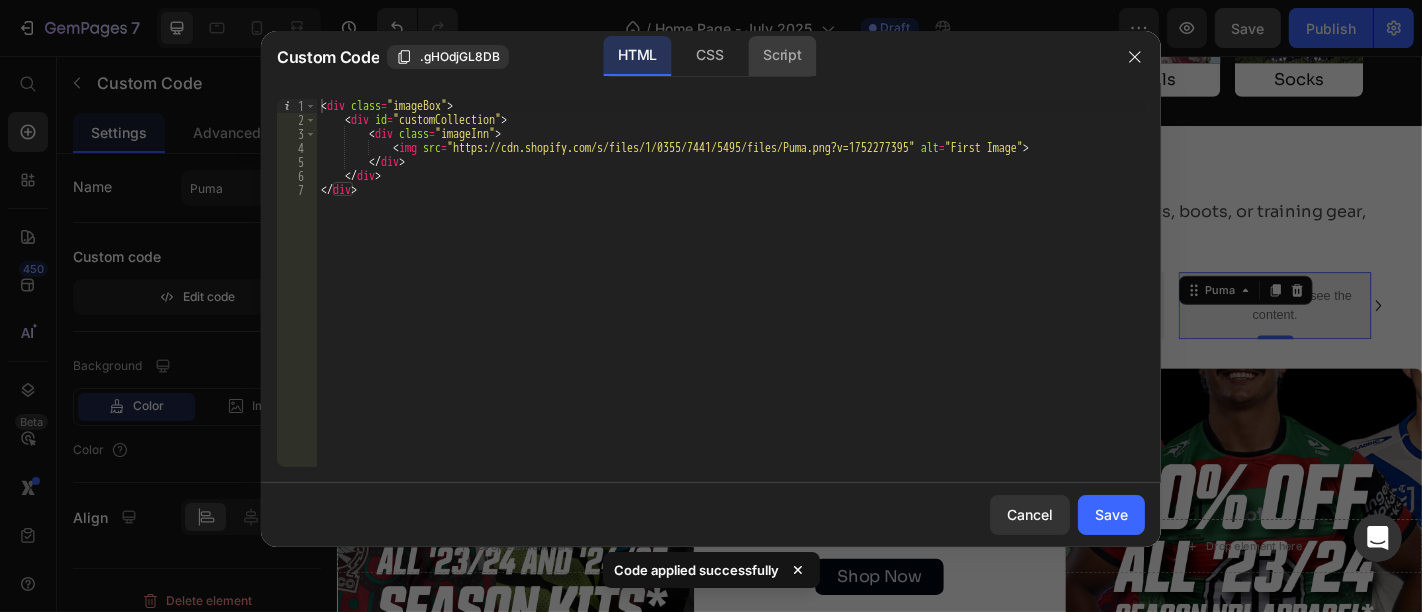click on "Script" 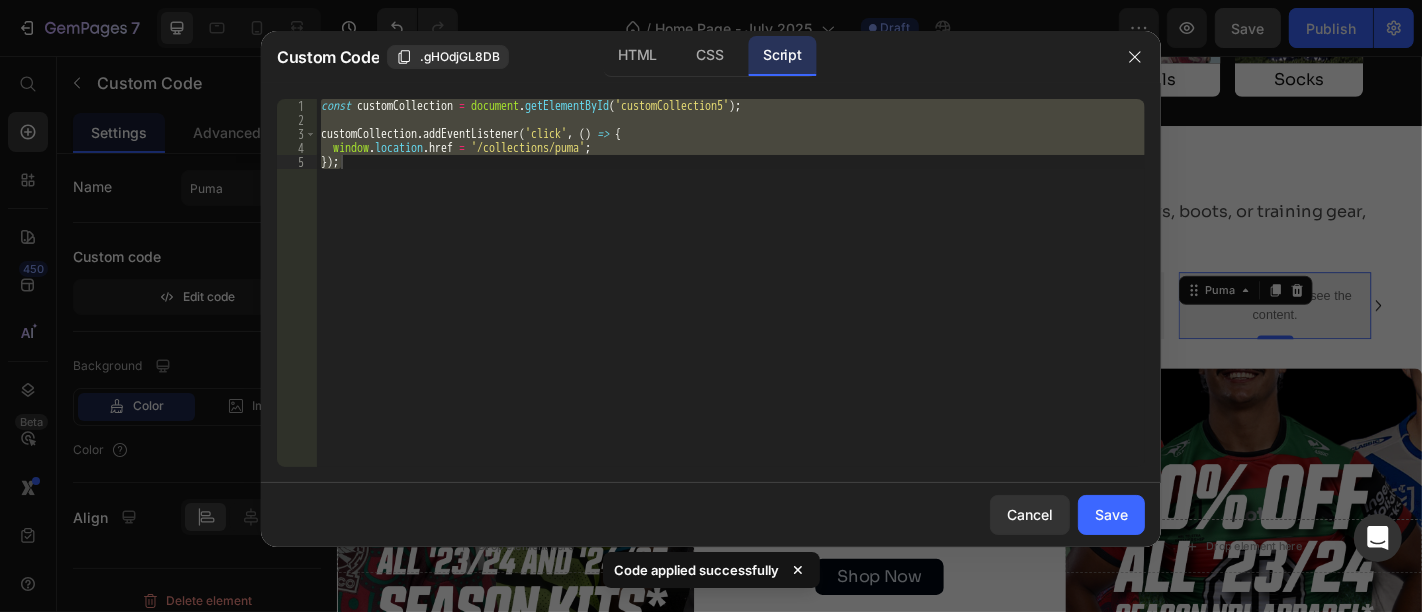 click on "const   customCollection   =   document . getElementById ( 'customCollection5' ) ; customCollection . addEventListener ( 'click' ,   ( )   =>   {    window . location . href   =   '/collections/puma' ; }) ;" at bounding box center (731, 283) 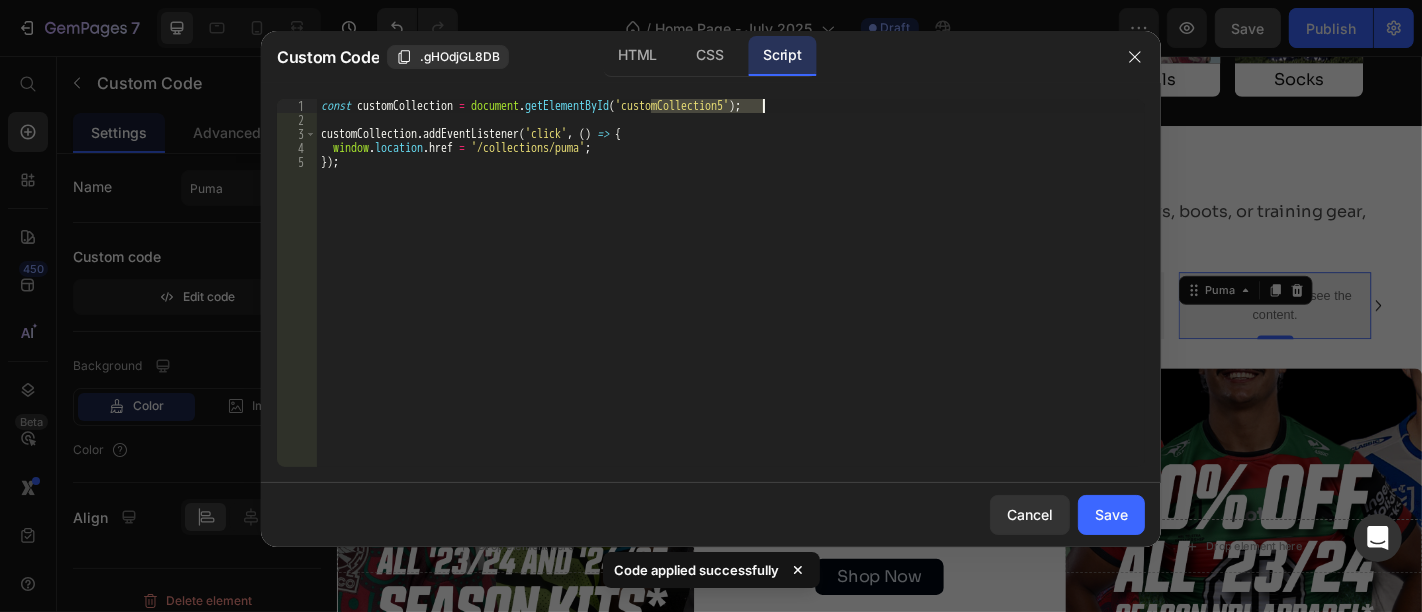click on "const   customCollection   =   document . getElementById ( 'customCollection5' ) ; customCollection . addEventListener ( 'click' ,   ( )   =>   {    window . location . href   =   '/collections/puma' ; }) ;" at bounding box center [731, 297] 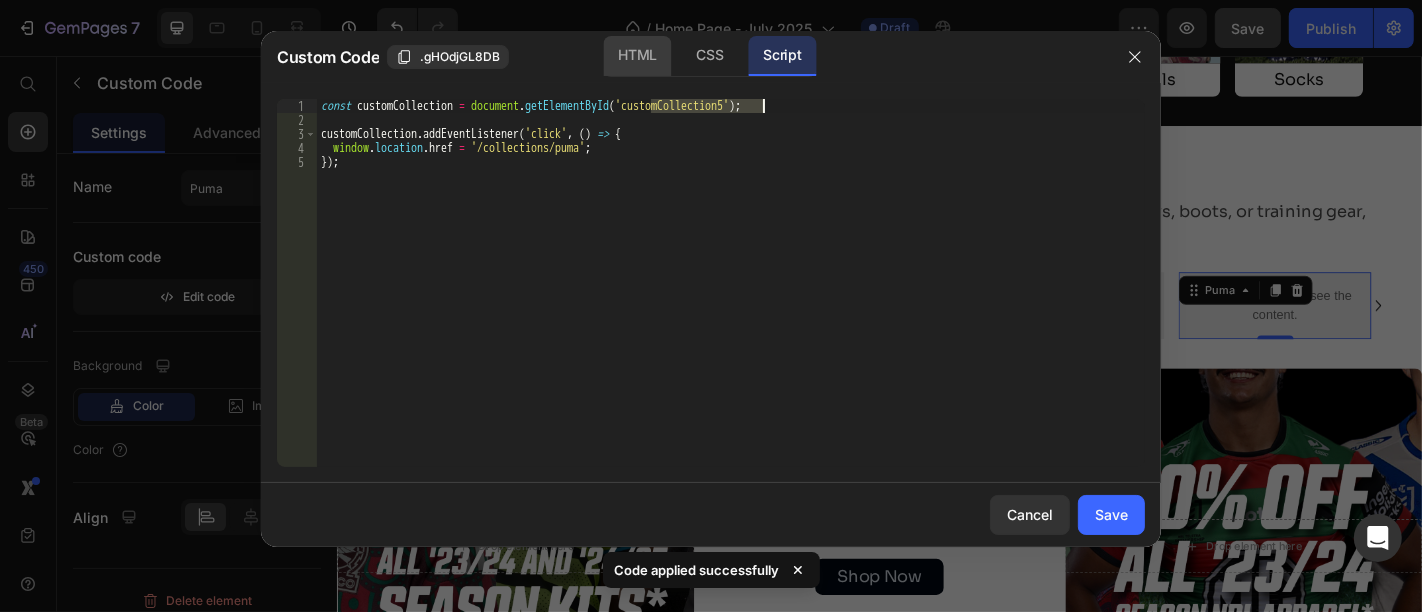 click on "HTML" 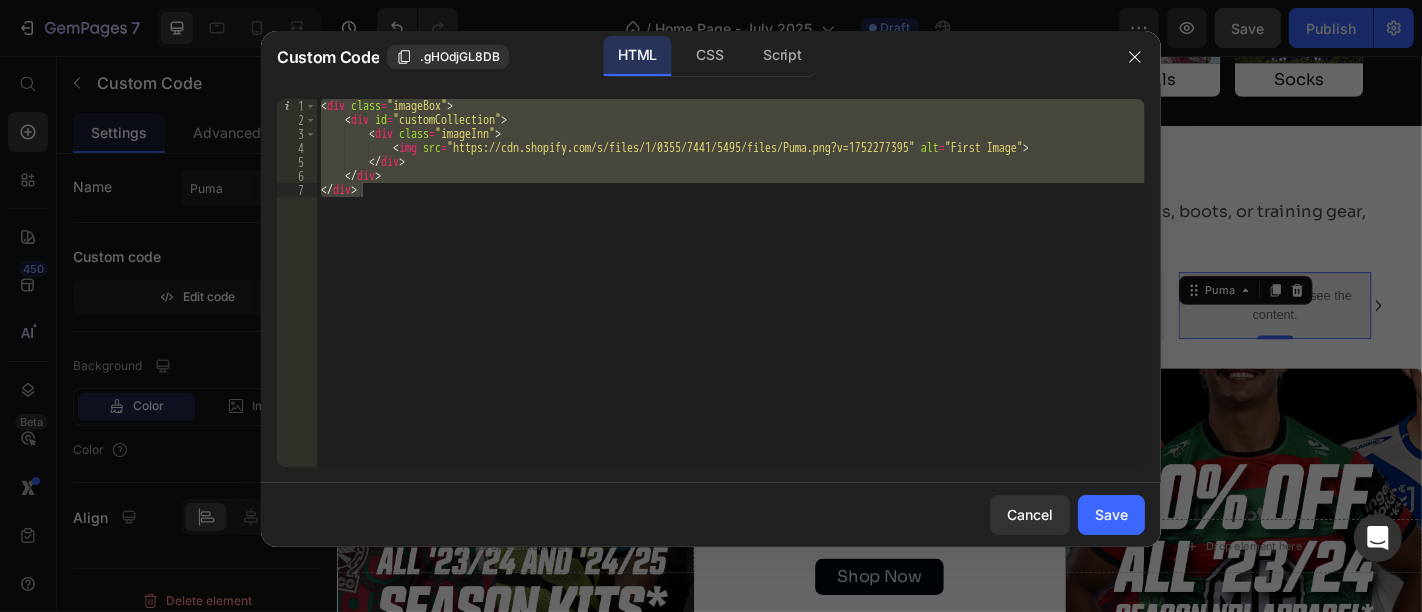 click on "< div   class = "imageBox" >      < div   id = "customCollection" >           < div   class = "imageInn" >                < img   src = "https://cdn.shopify.com/s/files/1/0355/7441/5495/files/Puma.png?v=1752277395"   alt = "First Image" >           </ div >      </ div > </ div >" at bounding box center (731, 283) 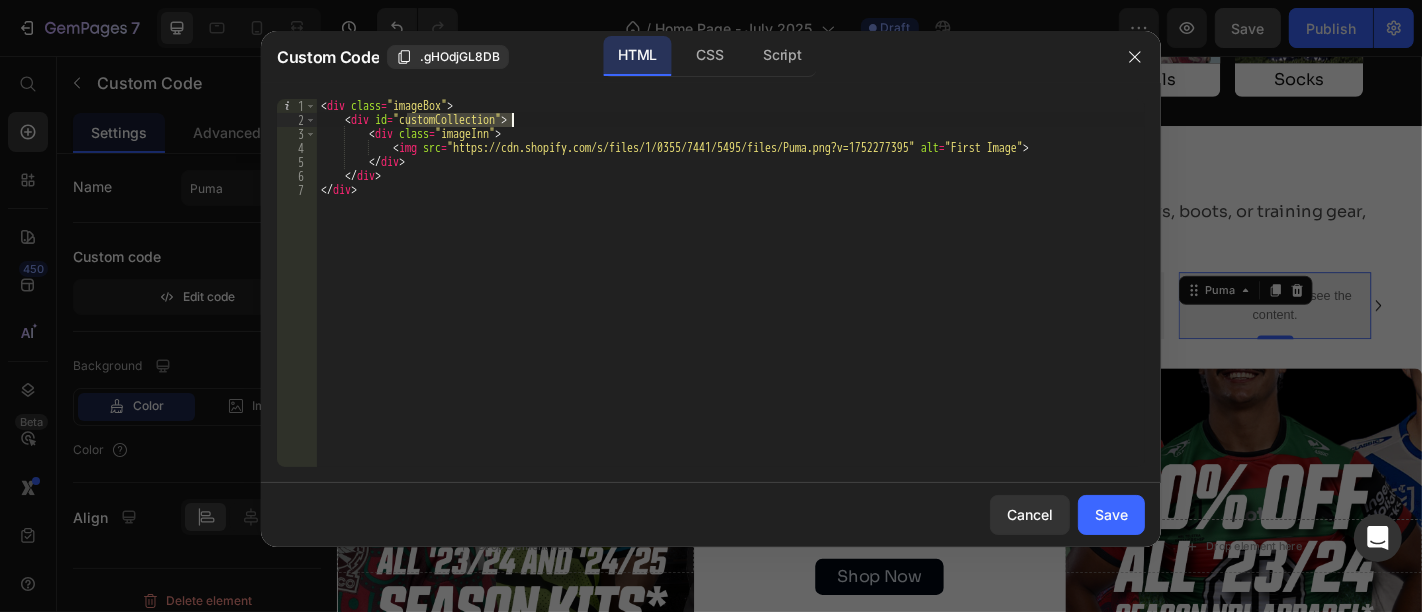 paste on "5" 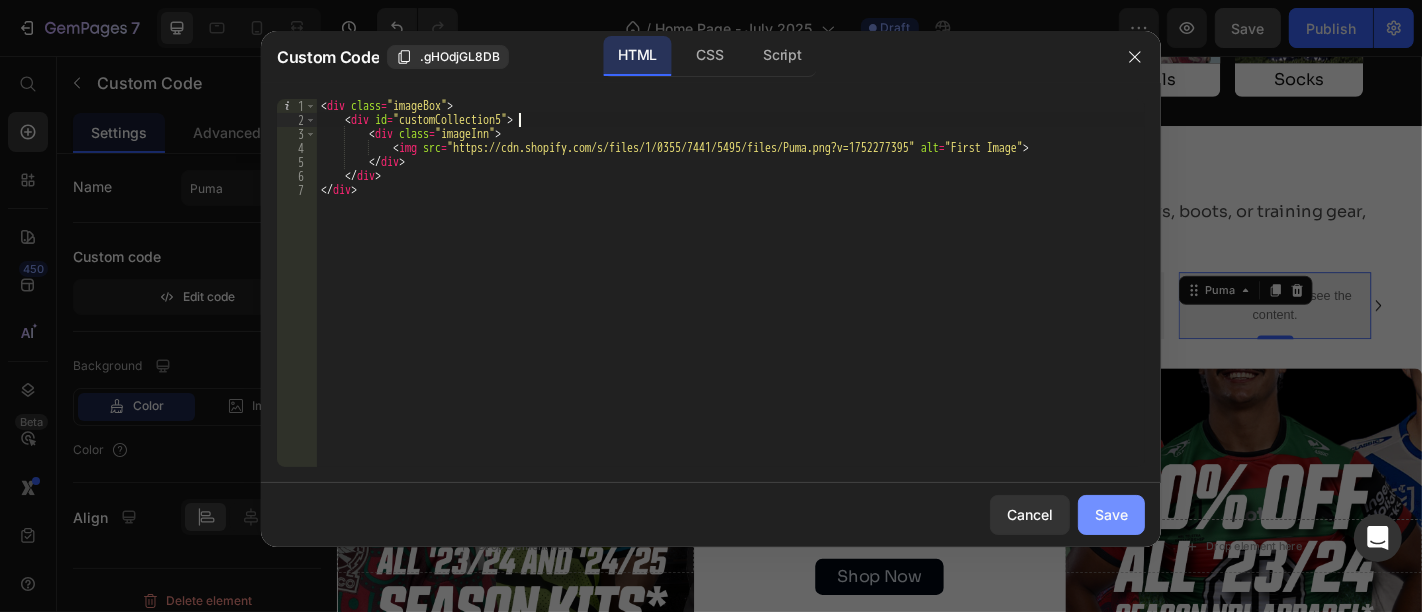 click on "Save" at bounding box center (1111, 514) 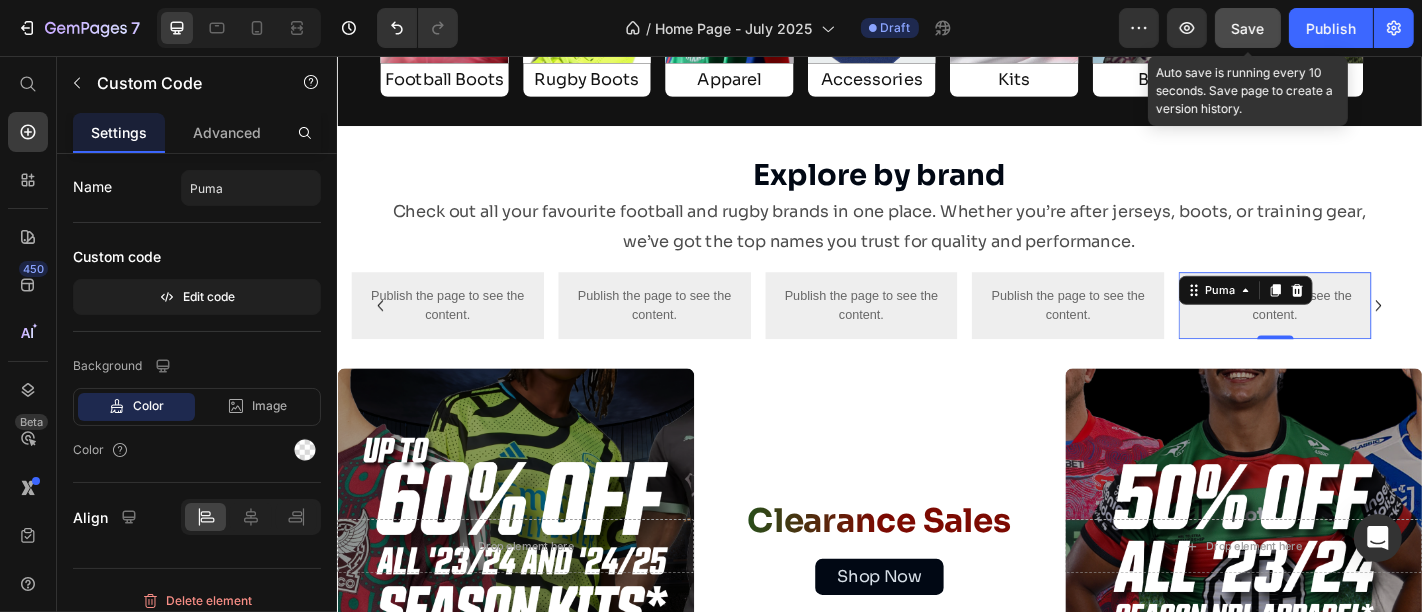 click on "Save" at bounding box center [1248, 28] 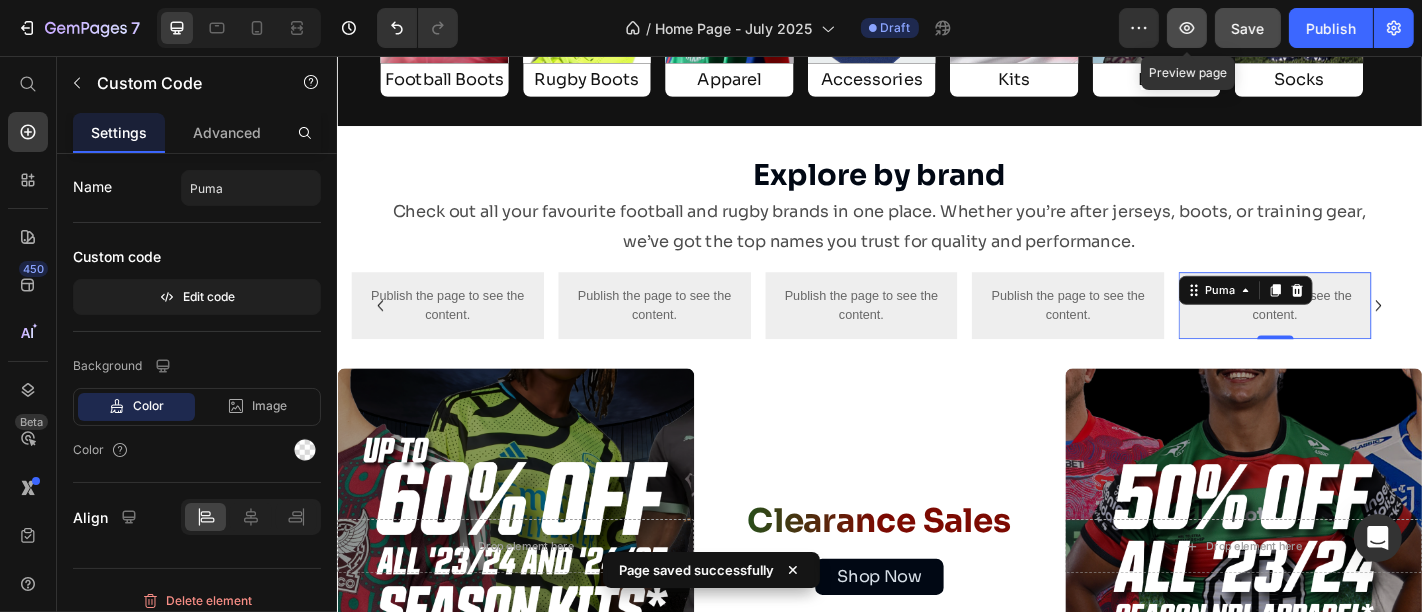 click 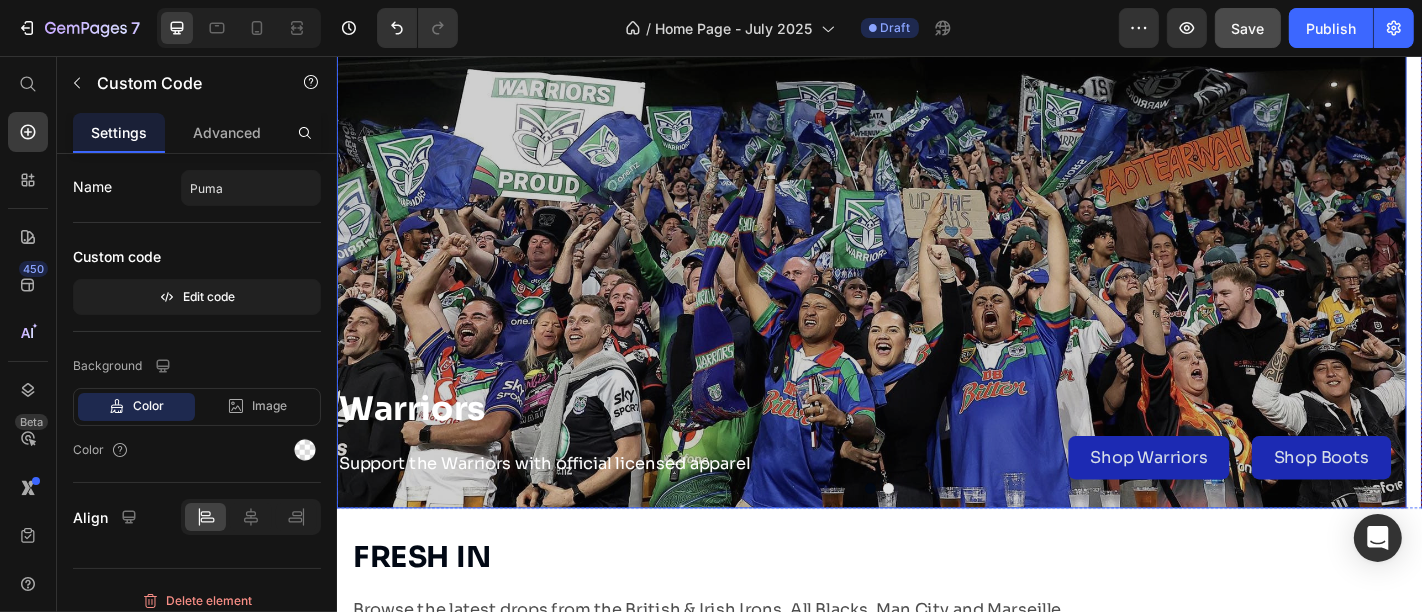 scroll, scrollTop: 0, scrollLeft: 0, axis: both 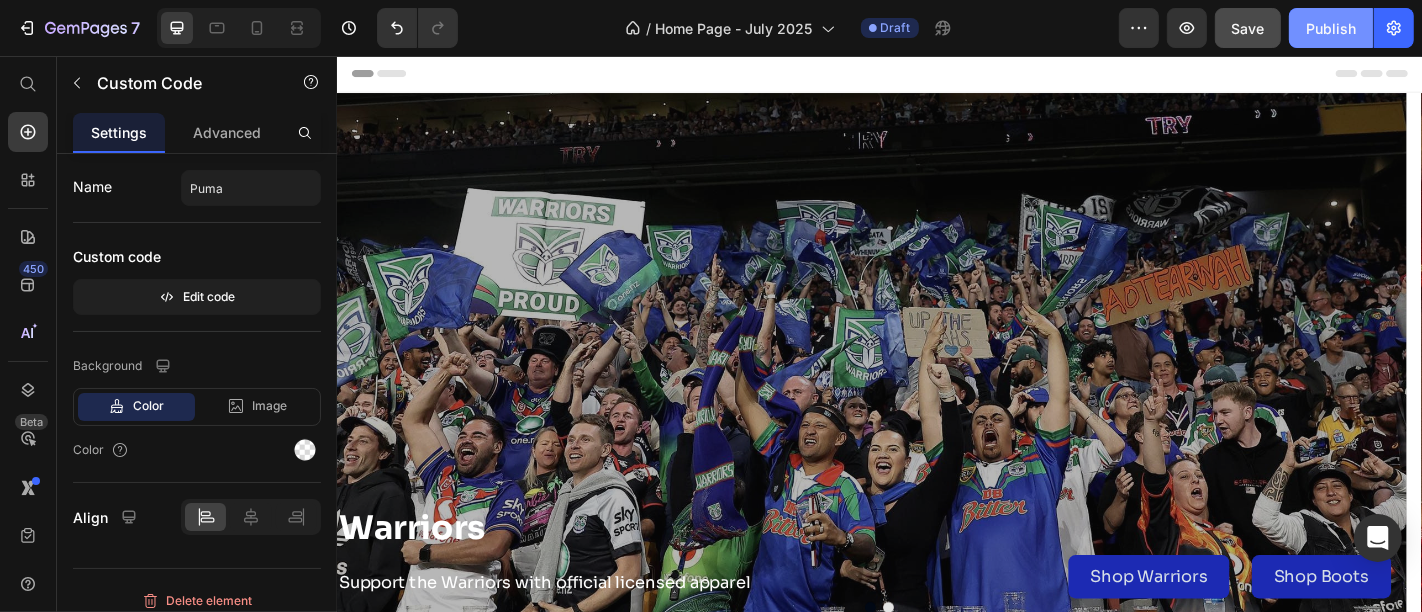 click on "Publish" at bounding box center (1331, 28) 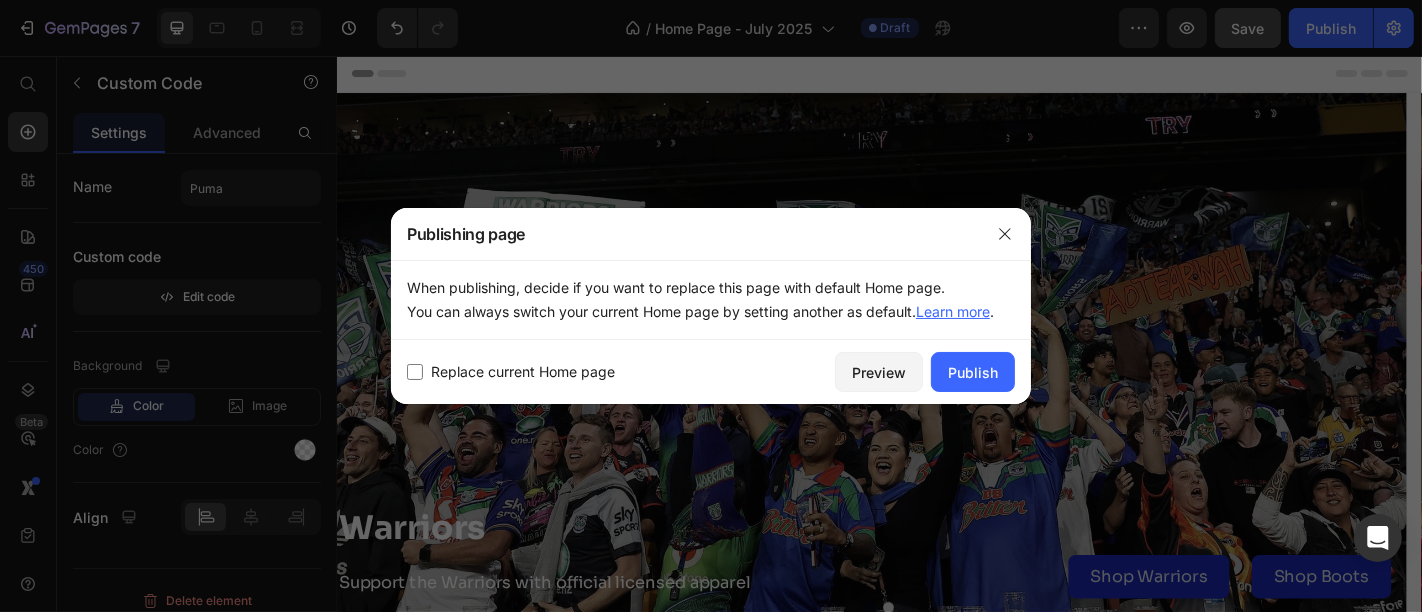 click on "Replace current Home page" at bounding box center (523, 372) 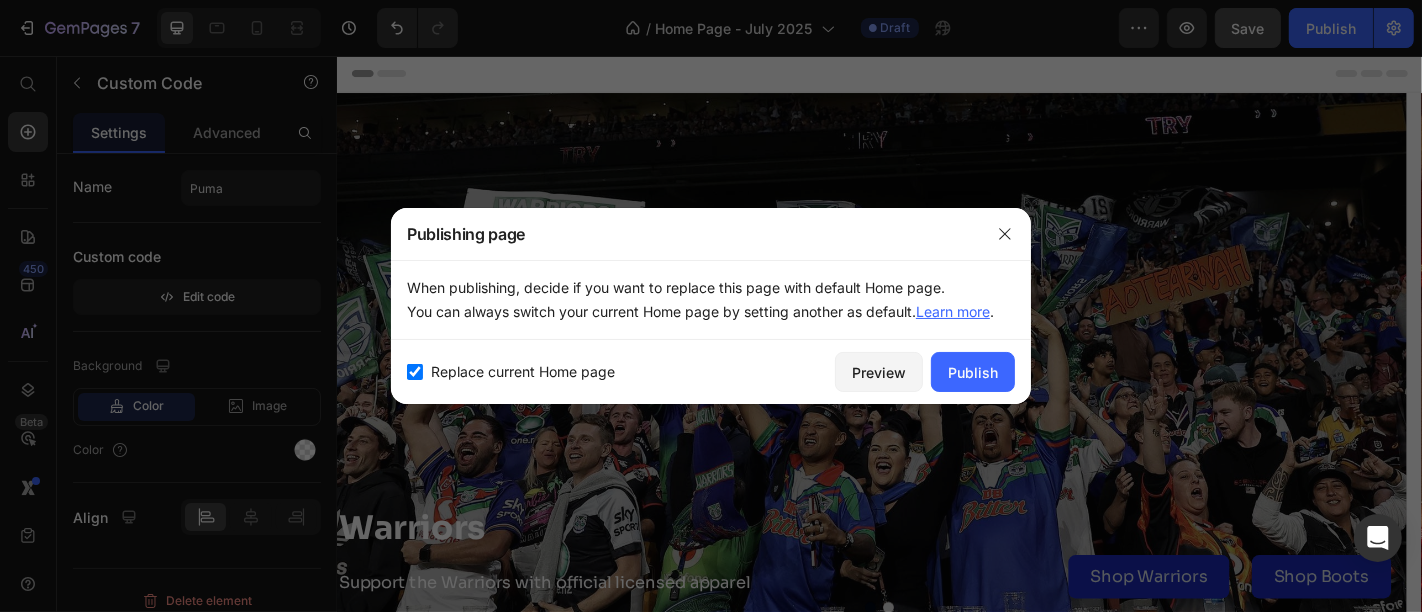 checkbox on "true" 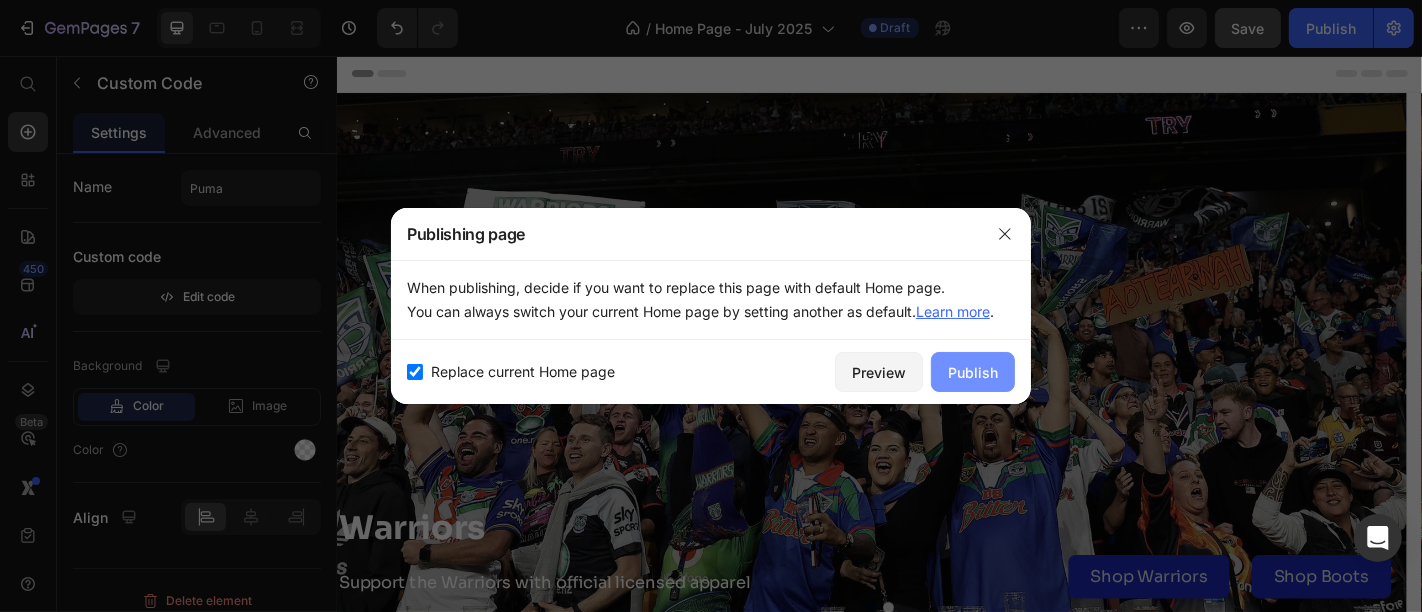 click on "Publish" at bounding box center [973, 372] 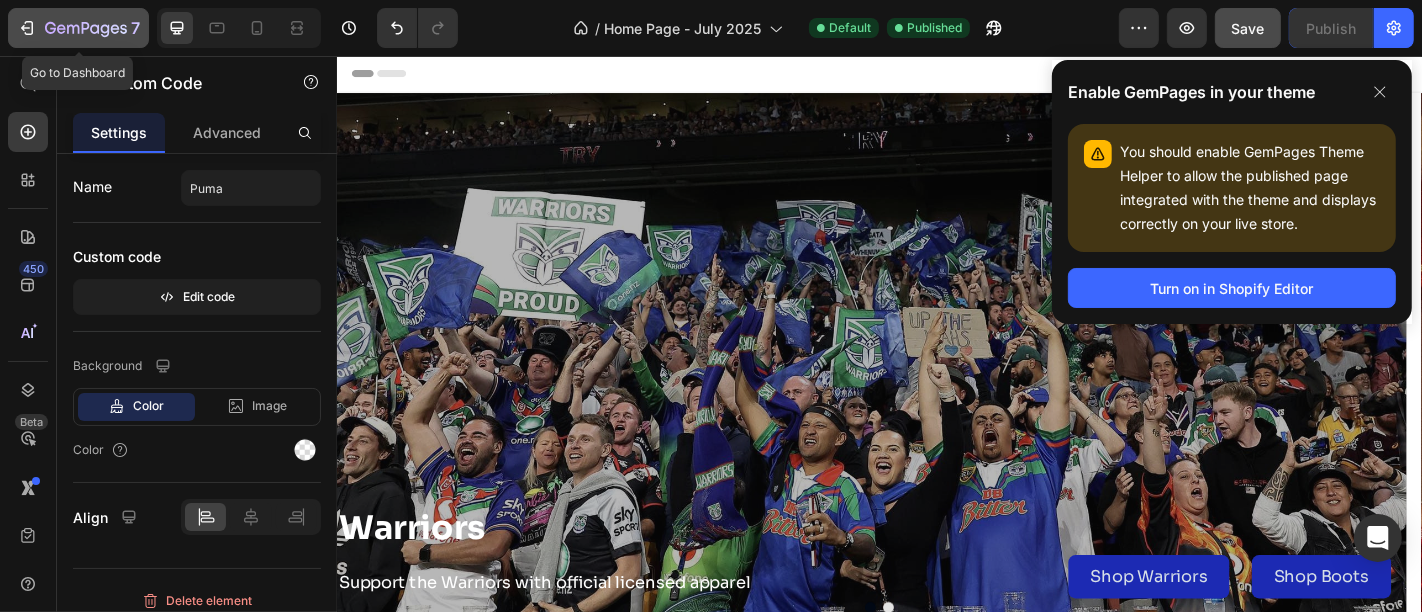 click 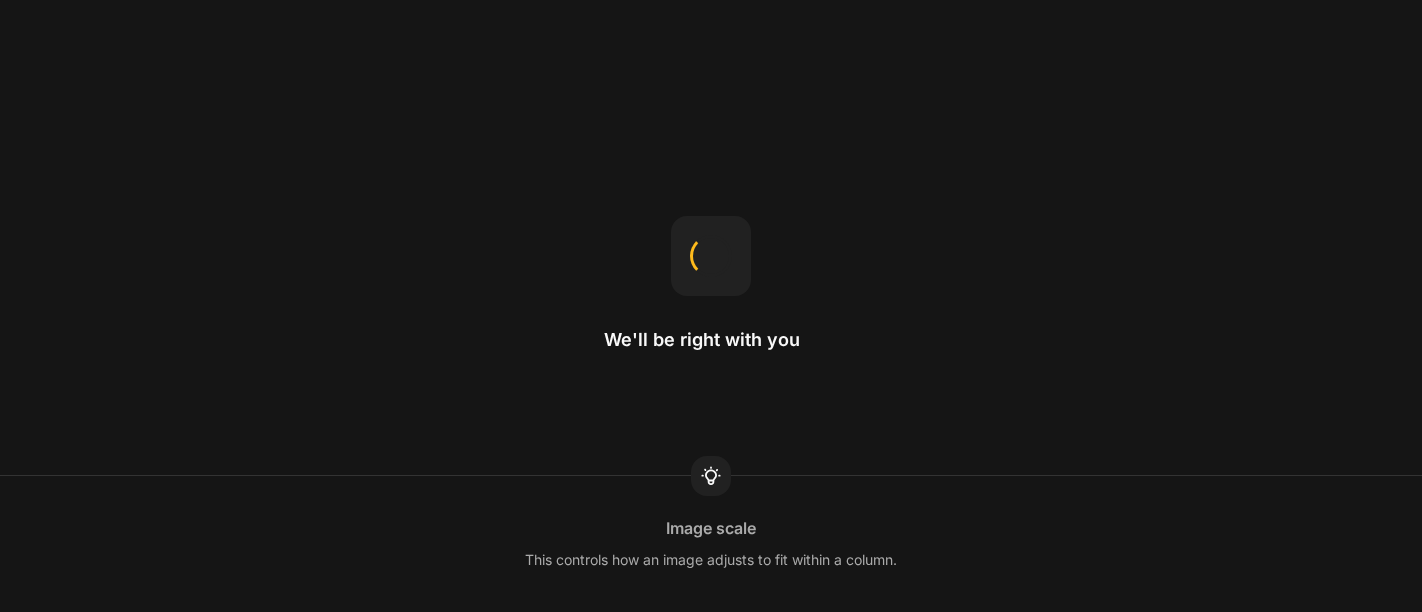 scroll, scrollTop: 0, scrollLeft: 0, axis: both 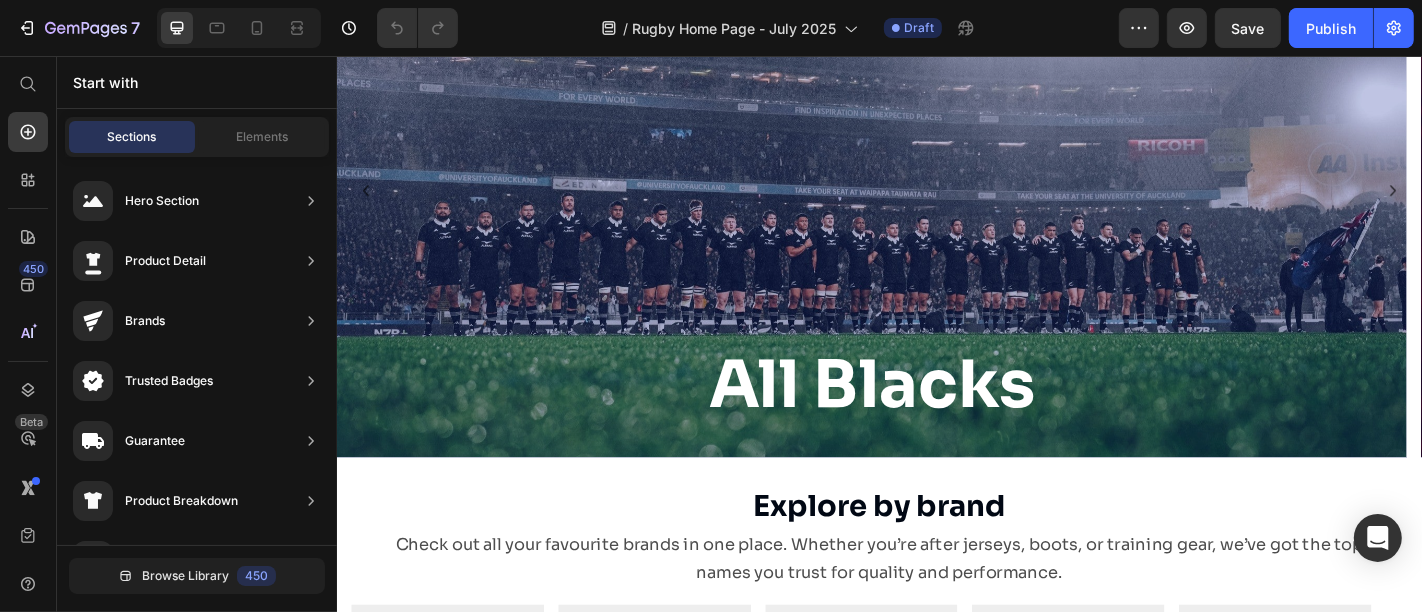 click at bounding box center (927, 203) 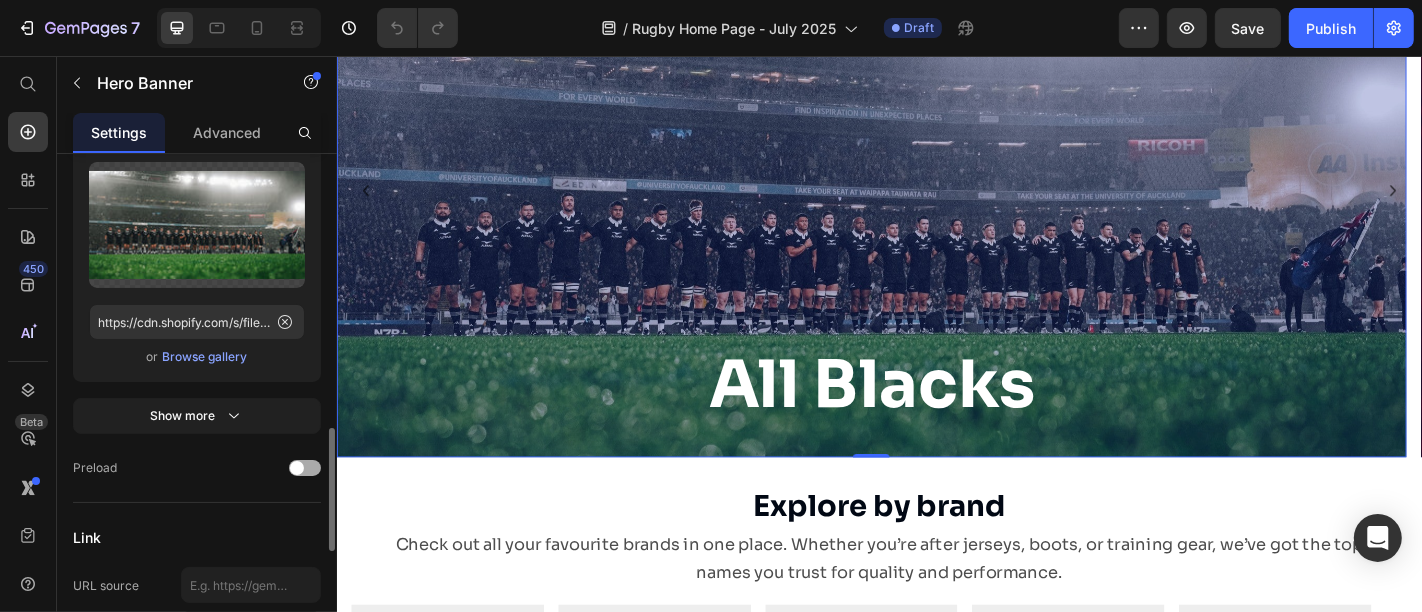 scroll, scrollTop: 502, scrollLeft: 0, axis: vertical 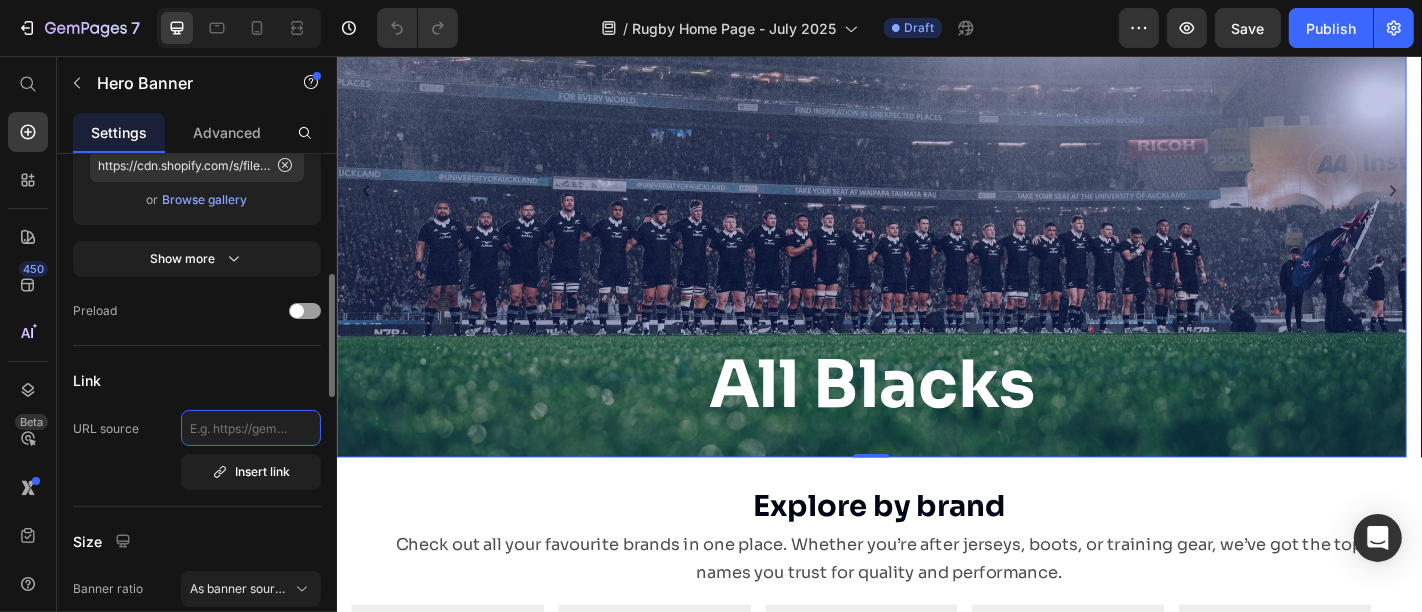 click 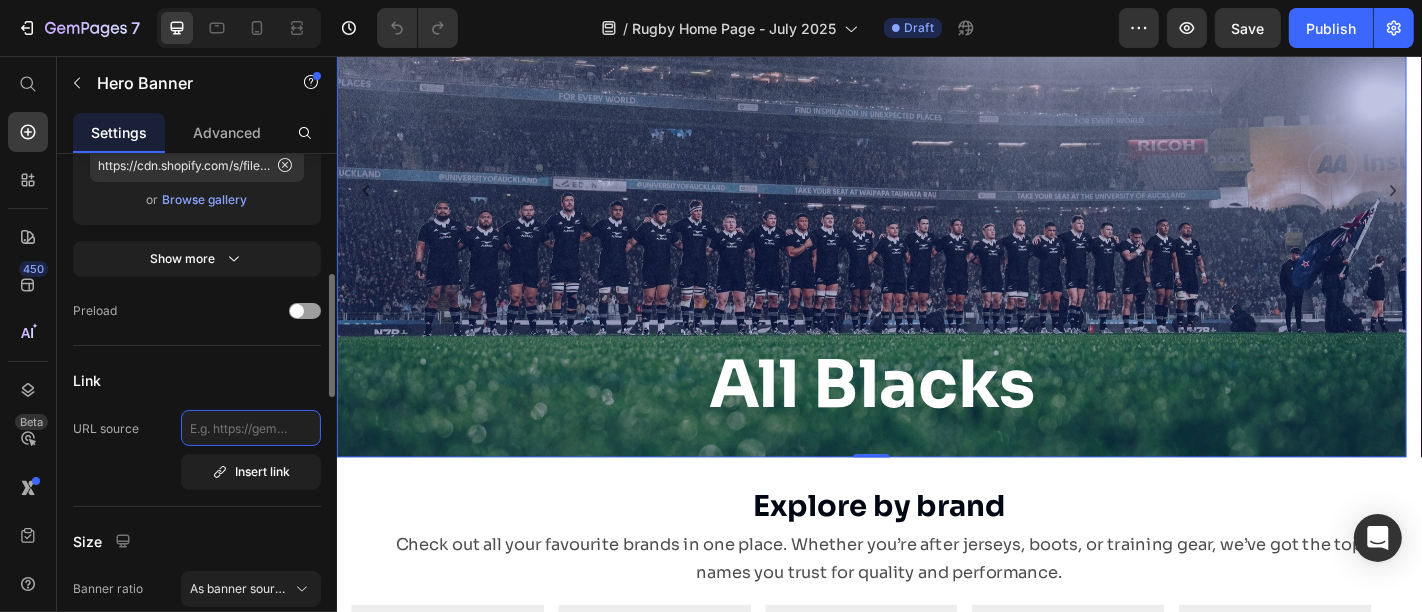 paste on "/collections/all-blacks" 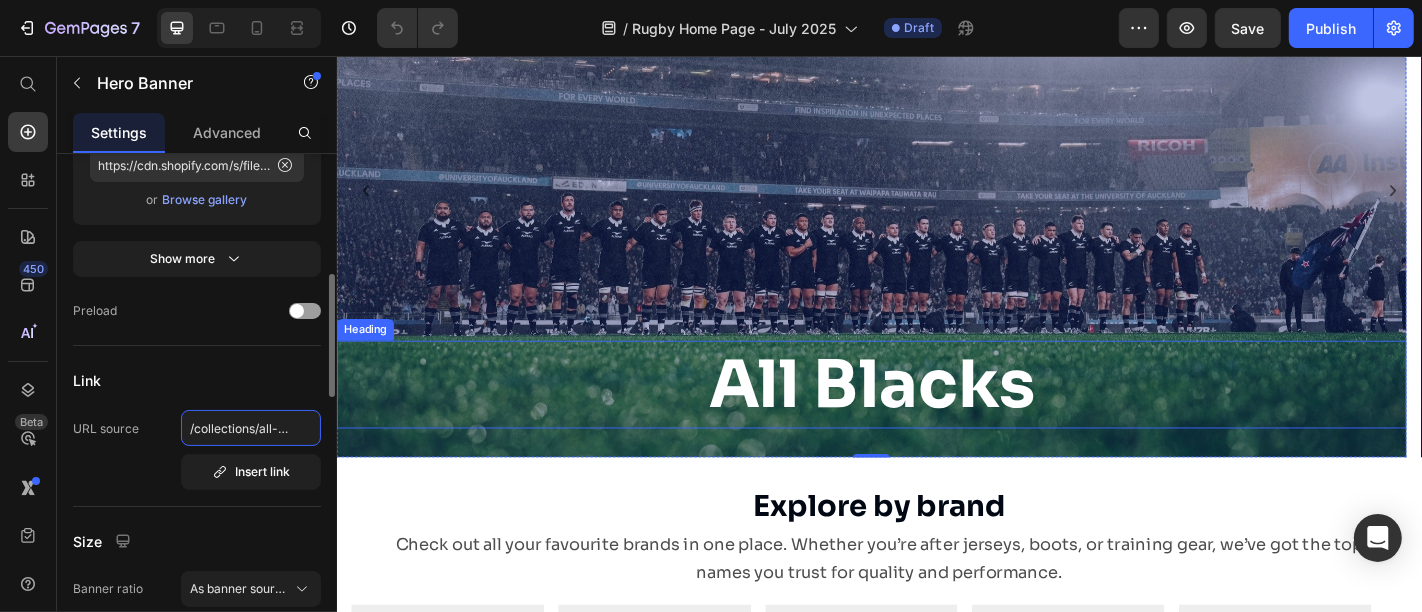 scroll, scrollTop: 0, scrollLeft: 25, axis: horizontal 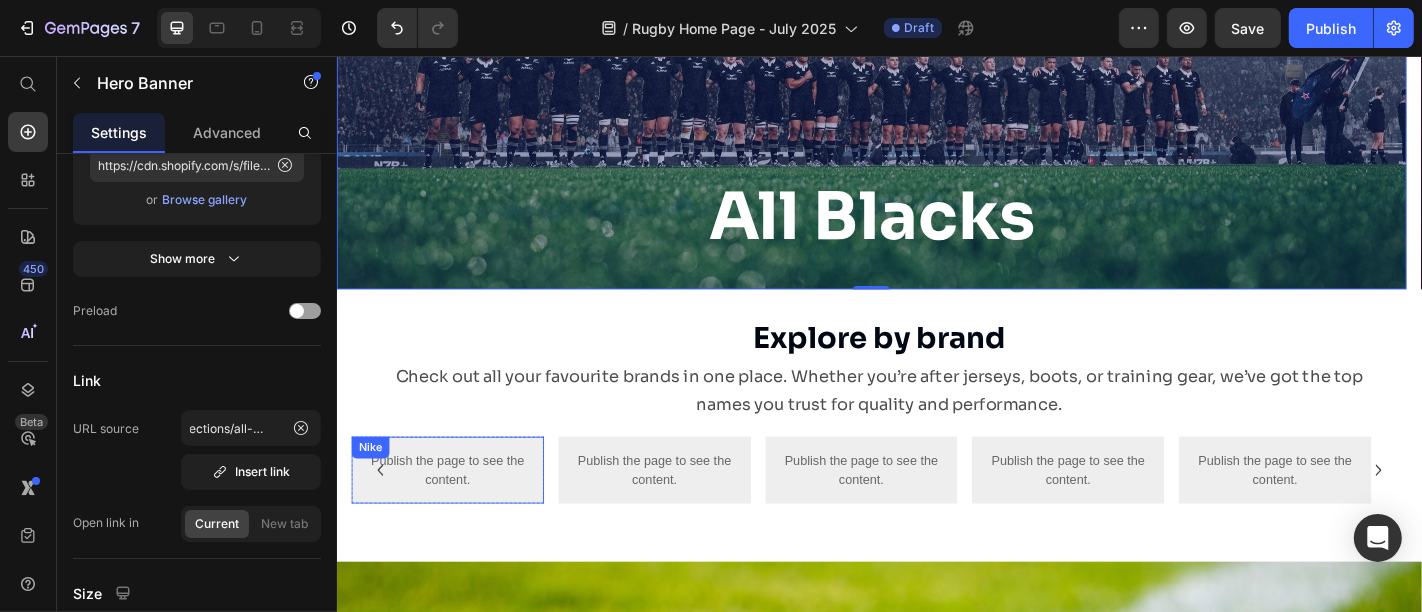 click on "Publish the page to see the content." at bounding box center (458, 514) 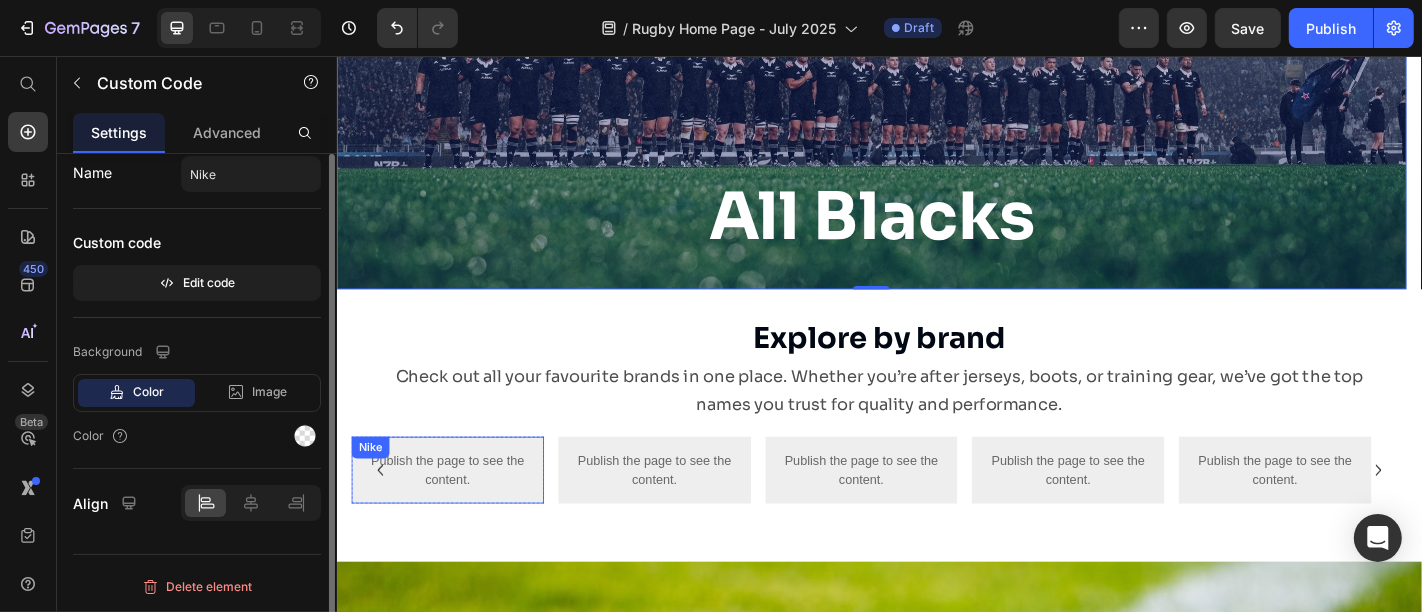 scroll, scrollTop: 0, scrollLeft: 0, axis: both 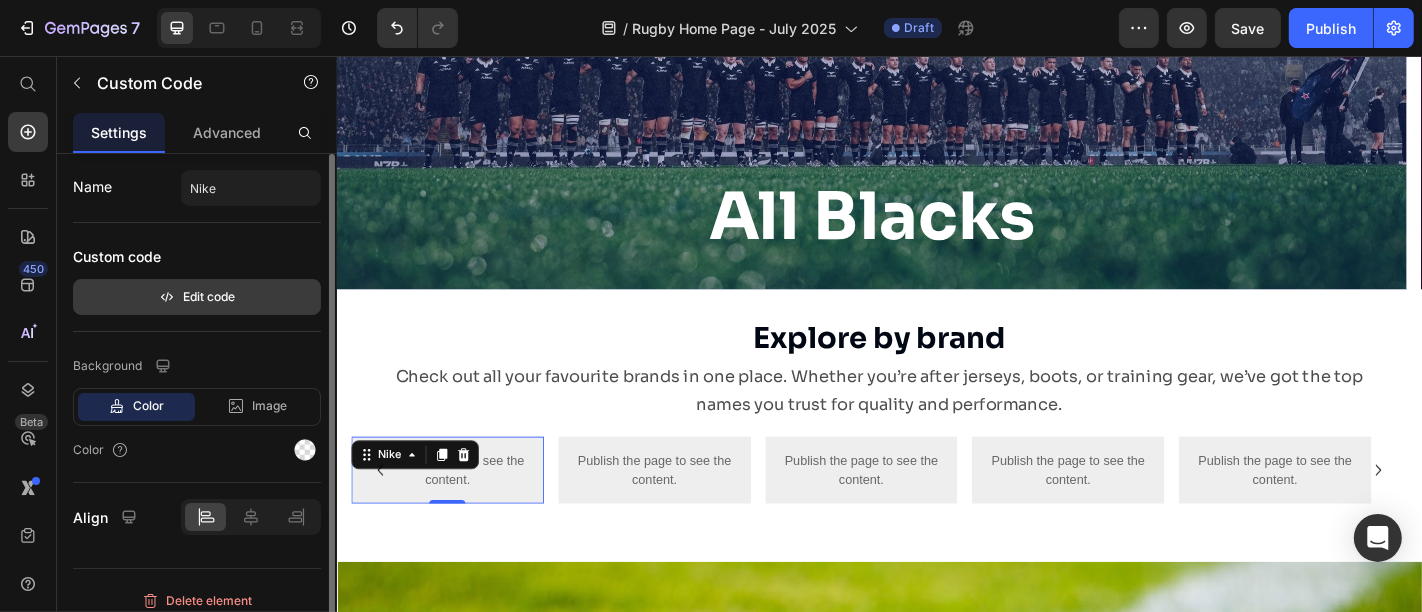 click on "Edit code" at bounding box center [197, 297] 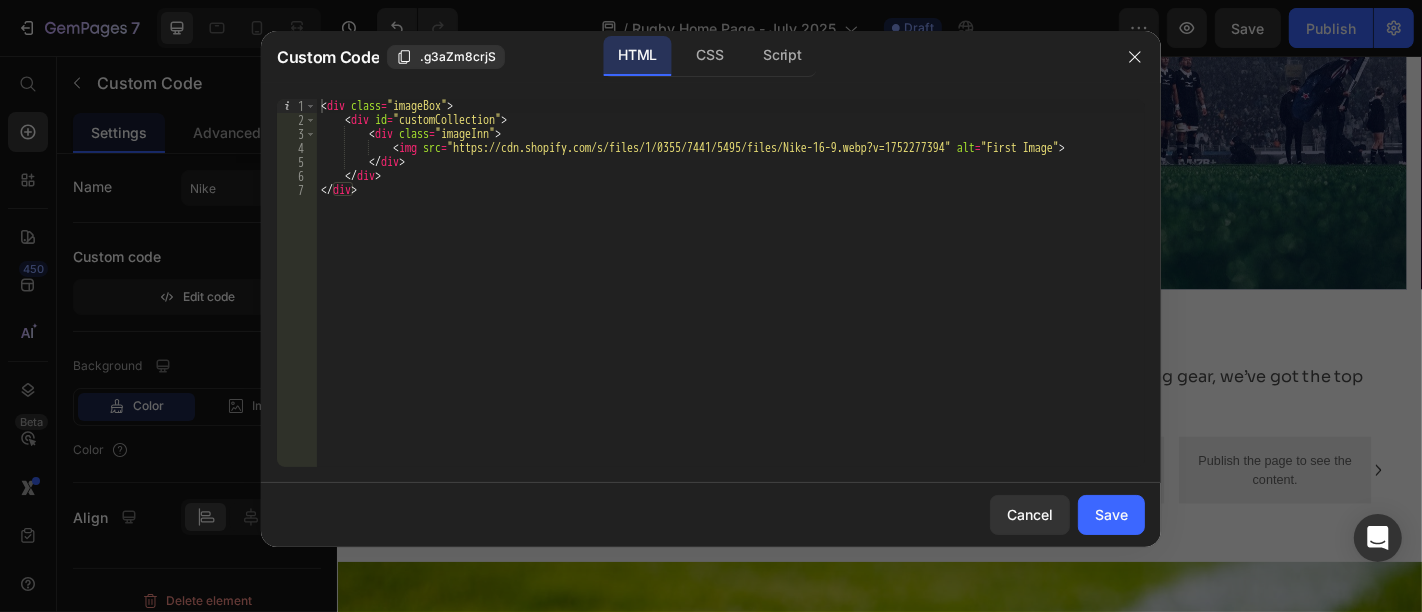 click on "< div   class = "imageBox" >      < div   id = "customCollection" >           < div   class = "imageInn" >                < img   src = "https://cdn.shopify.com/s/files/1/0355/7441/5495/files/Nike-16-9.webp?v=1752277394"   alt = "First Image" >           </ div >      </ div > </ div >" at bounding box center [731, 297] 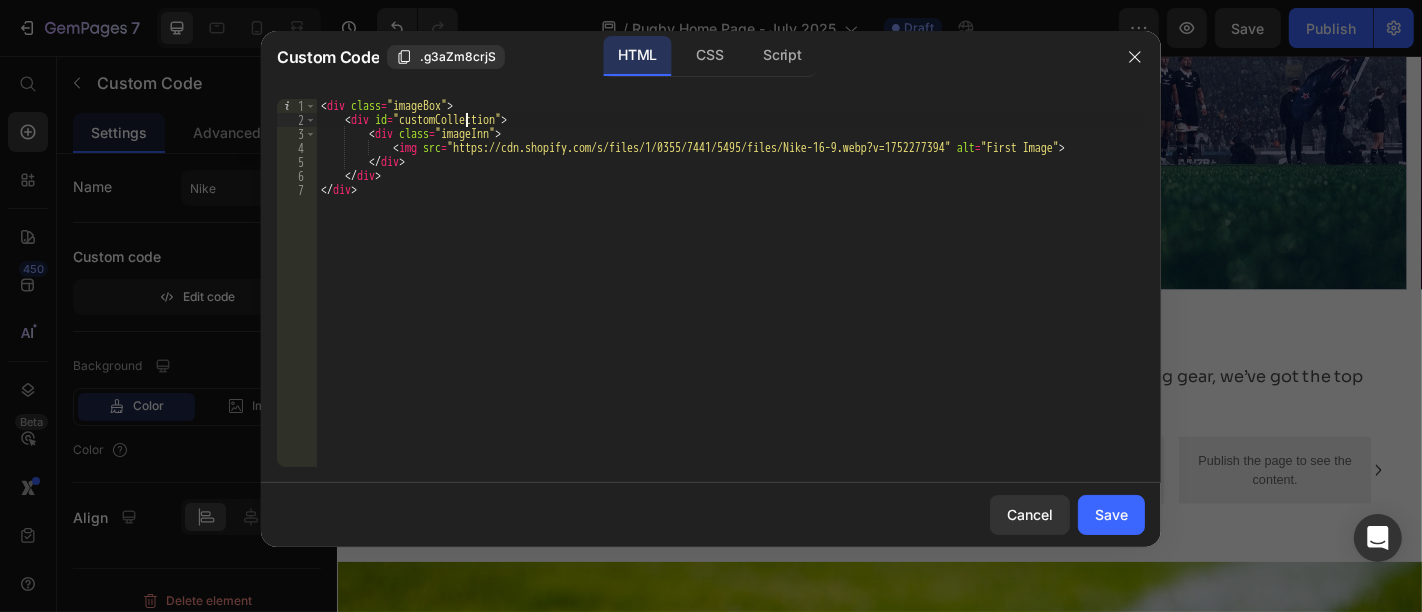 click on "< div   class = "imageBox" >      < div   id = "customCollection" >           < div   class = "imageInn" >                < img   src = "https://cdn.shopify.com/s/files/1/0355/7441/5495/files/Nike-16-9.webp?v=1752277394"   alt = "First Image" >           </ div >      </ div > </ div >" at bounding box center (731, 297) 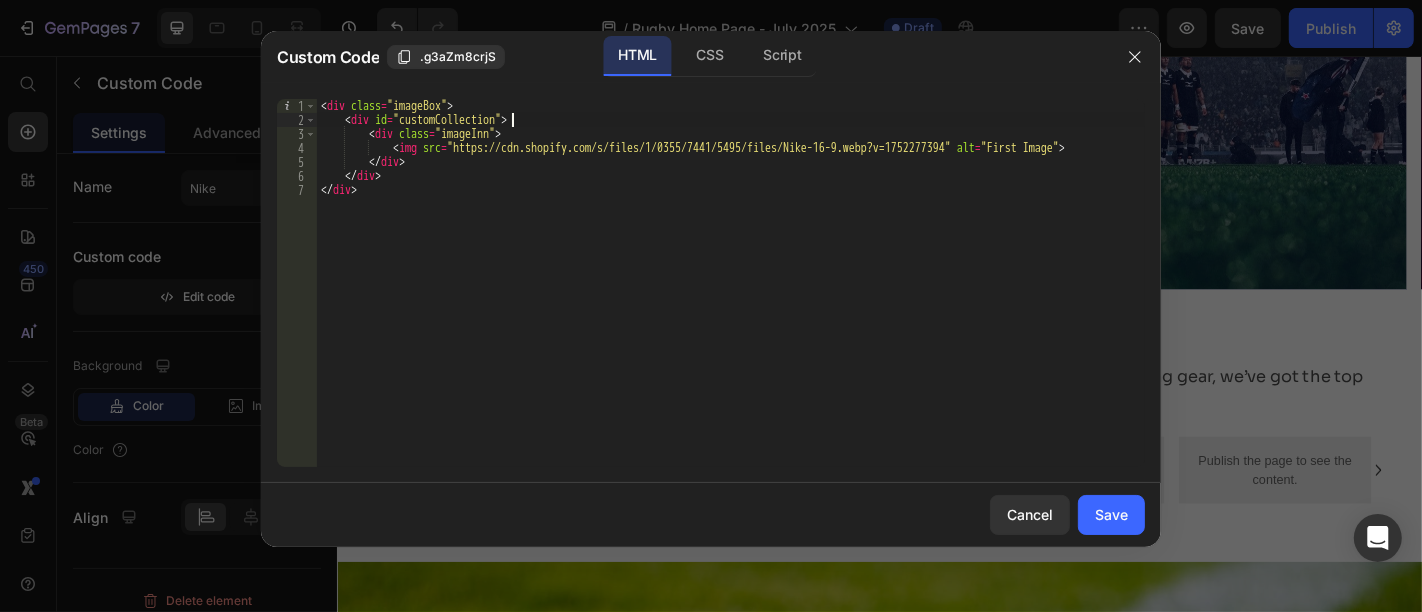 scroll, scrollTop: 0, scrollLeft: 15, axis: horizontal 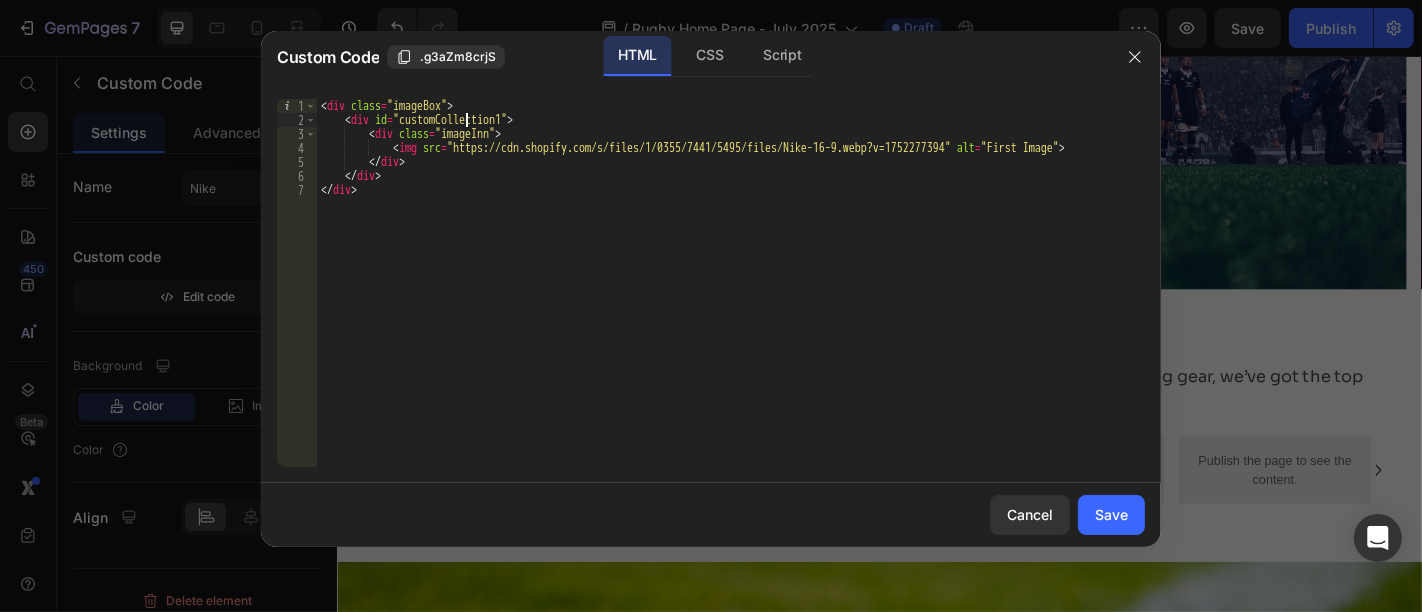 click on "< div   class = "imageBox" >      < div   id = "customCollection1" >           < div   class = "imageInn" >                < img   src = "https://cdn.shopify.com/s/files/1/0355/7441/5495/files/Nike-16-9.webp?v=1752277394"   alt = "First Image" >           </ div >      </ div > </ div >" at bounding box center (731, 297) 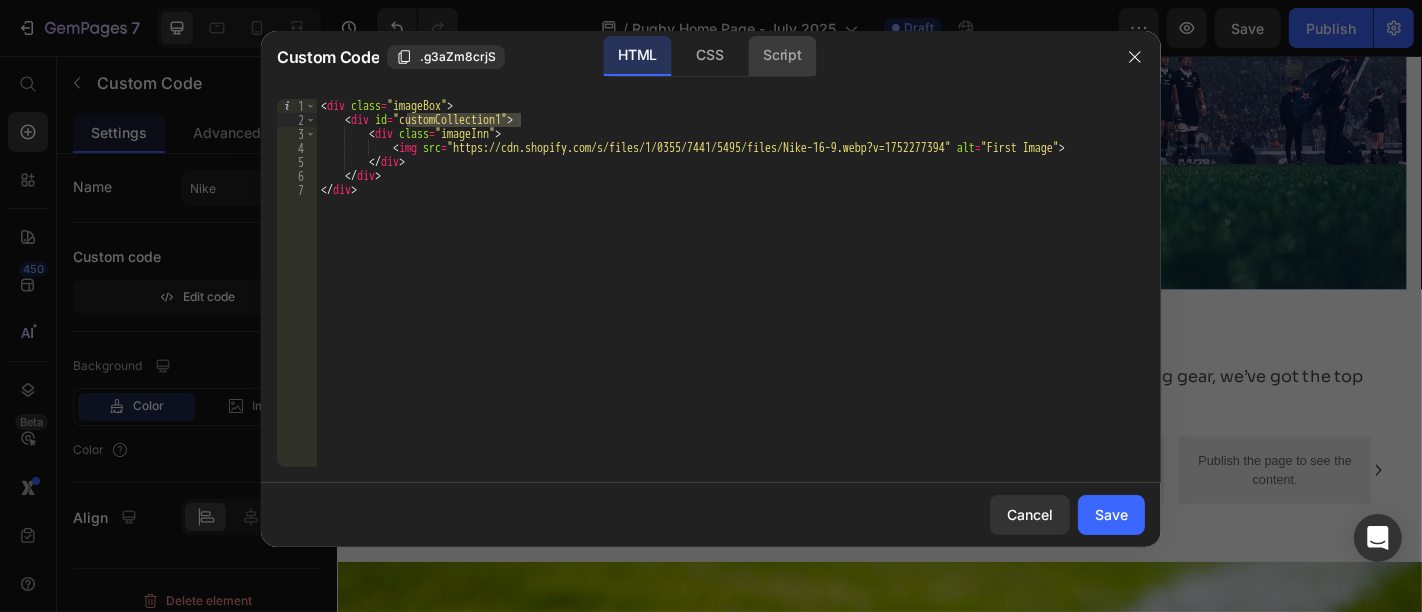 click on "Script" 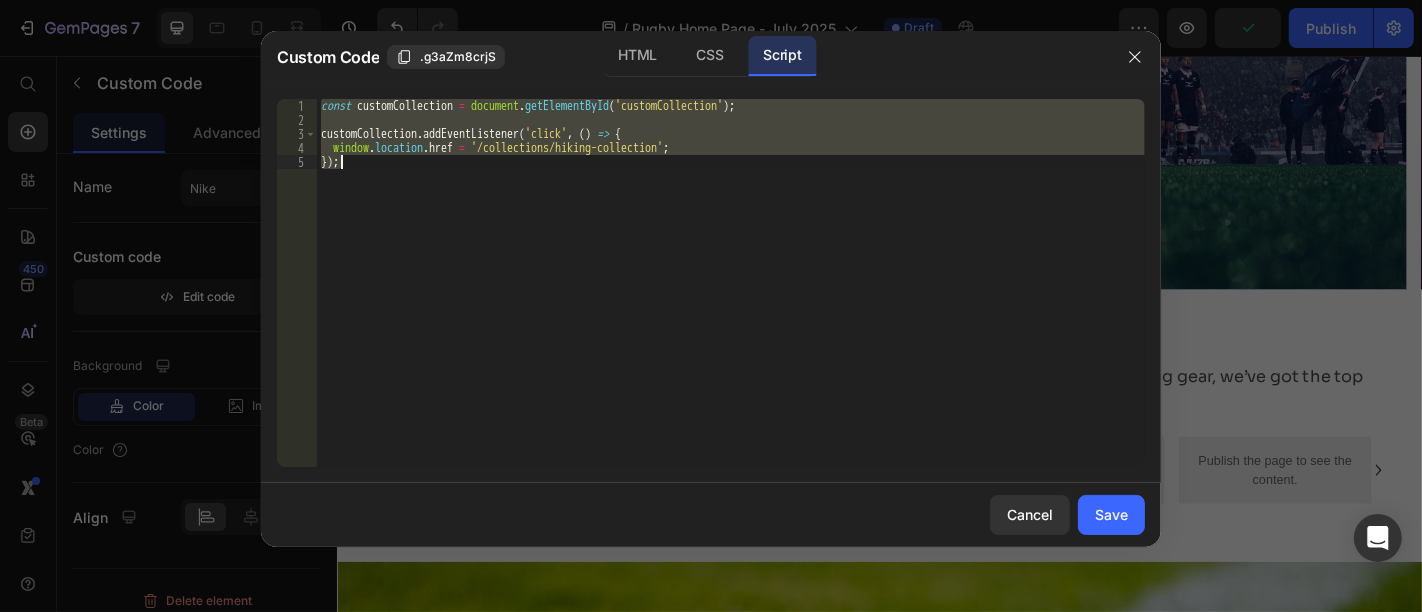 click on "const   customCollection   =   document . getElementById ( 'customCollection' ) ; customCollection . addEventListener ( 'click' ,   ( )   =>   {    window . location . href   =   '/collections/hiking-collection' ; }) ;" at bounding box center (731, 283) 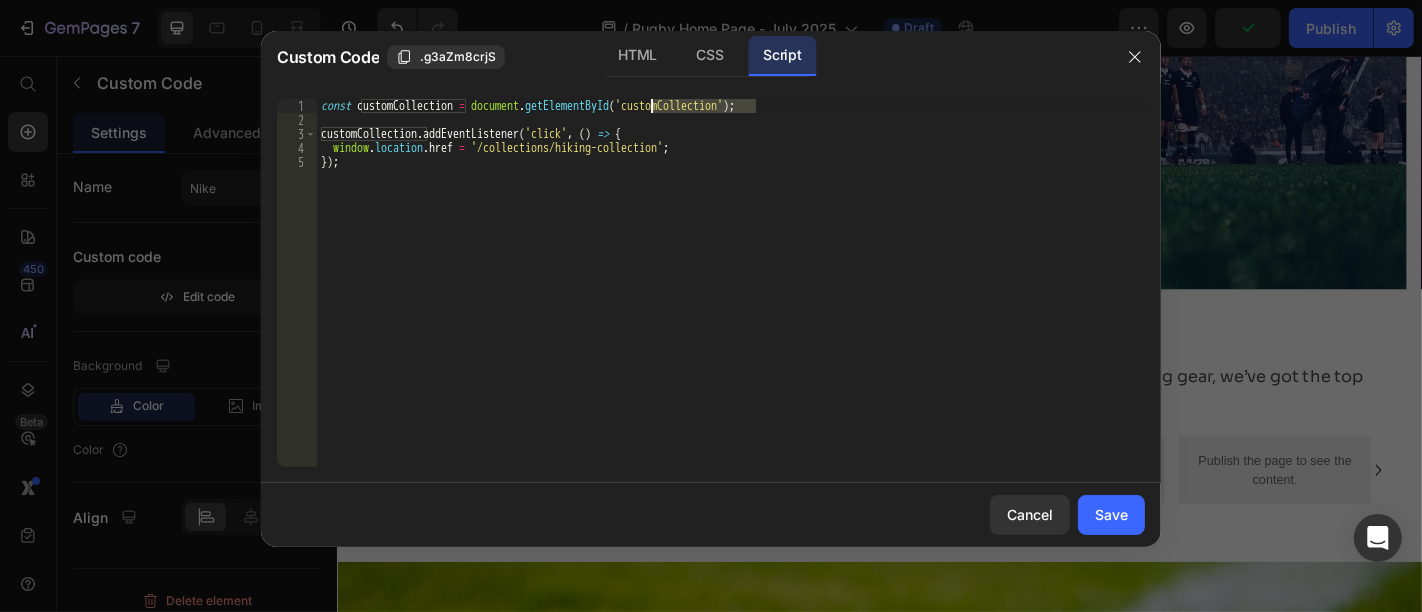paste on "1" 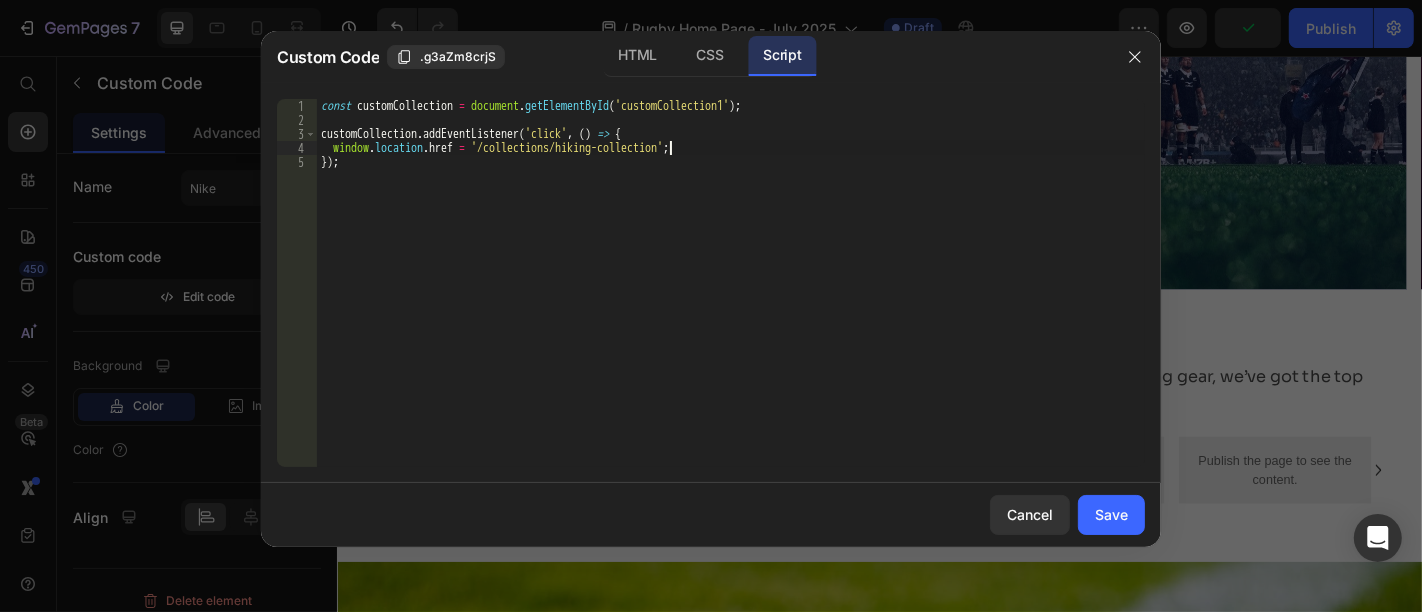 click on "const   customCollection   =   document . getElementById ( 'customCollection1' ) ; customCollection . addEventListener ( 'click' ,   ( )   =>   {    window . location . href   =   '/collections/hiking-collection' ; }) ;" at bounding box center (731, 297) 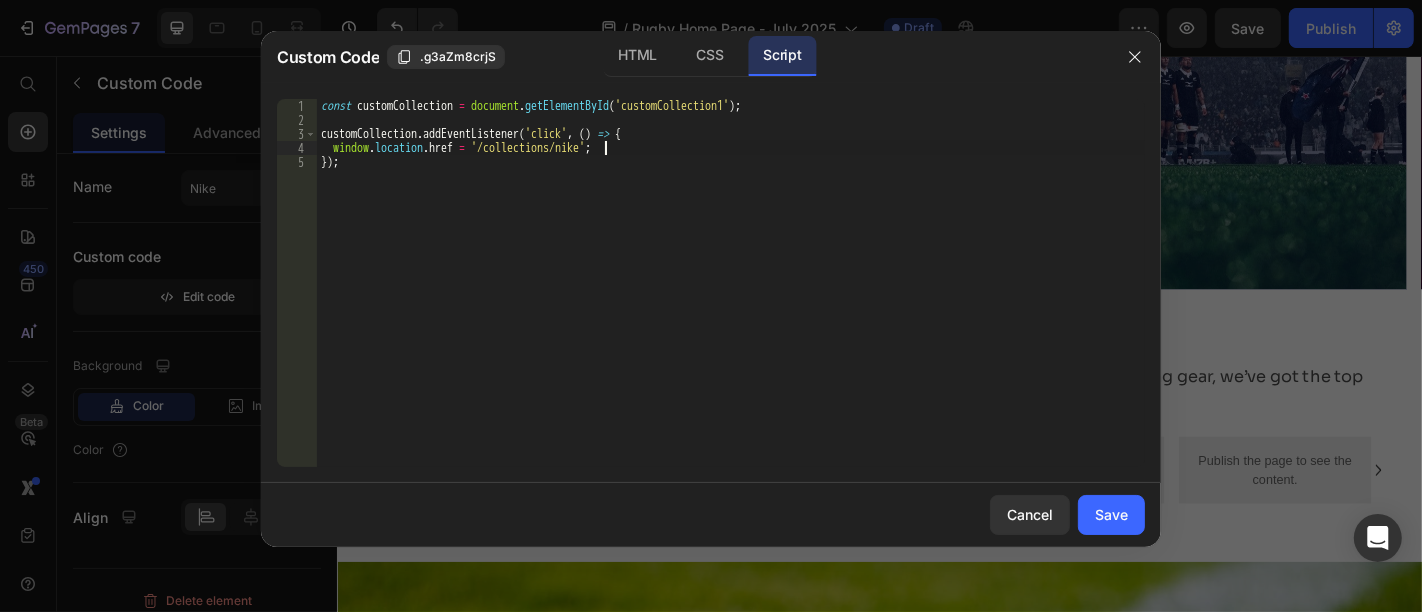 scroll, scrollTop: 0, scrollLeft: 22, axis: horizontal 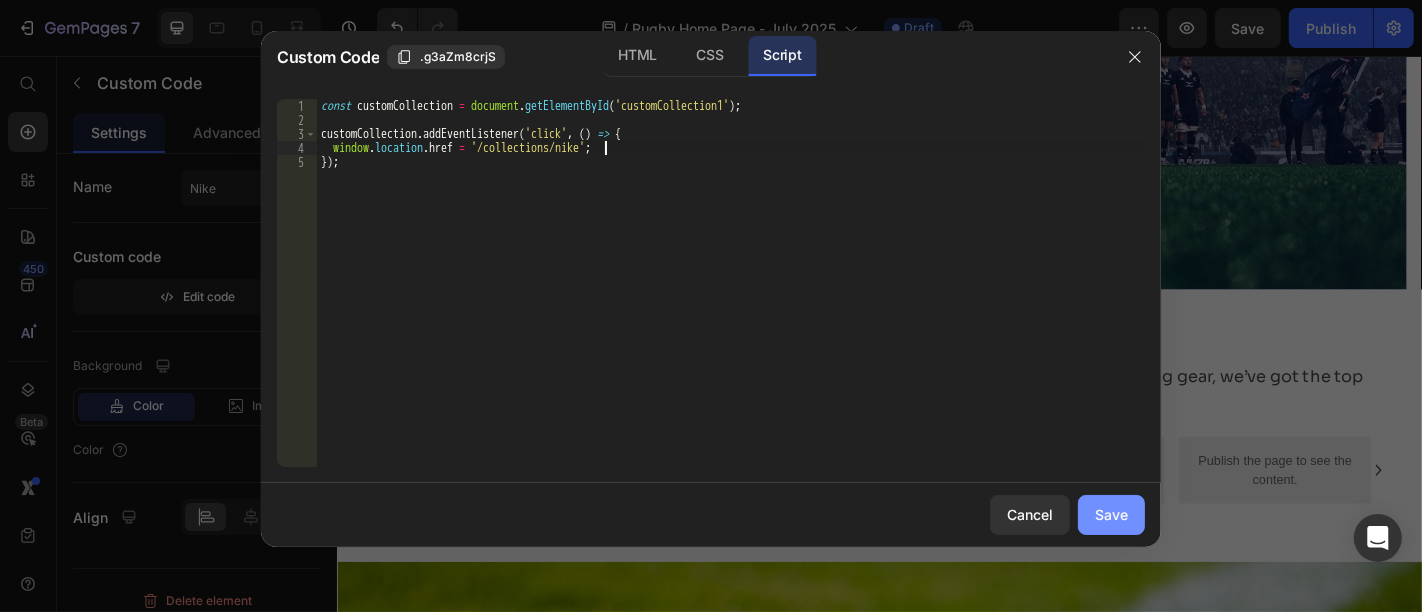 type on "window.location.href = '/collections/nike';" 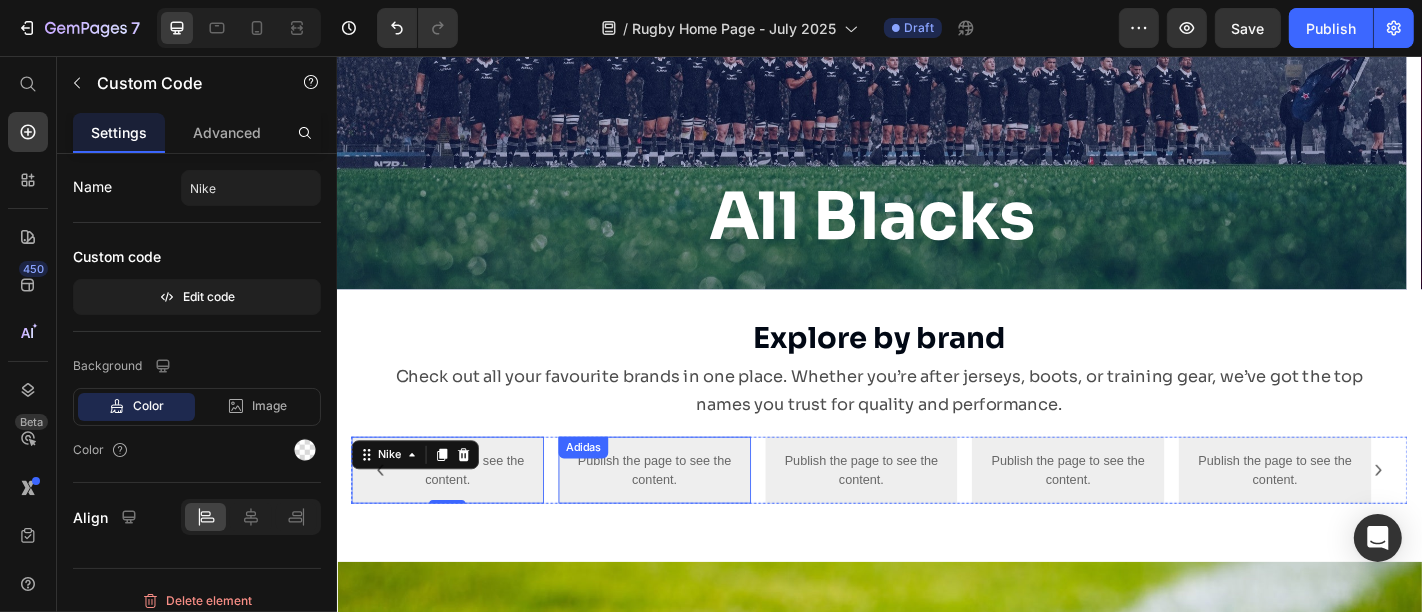 click on "Publish the page to see the content." at bounding box center [687, 514] 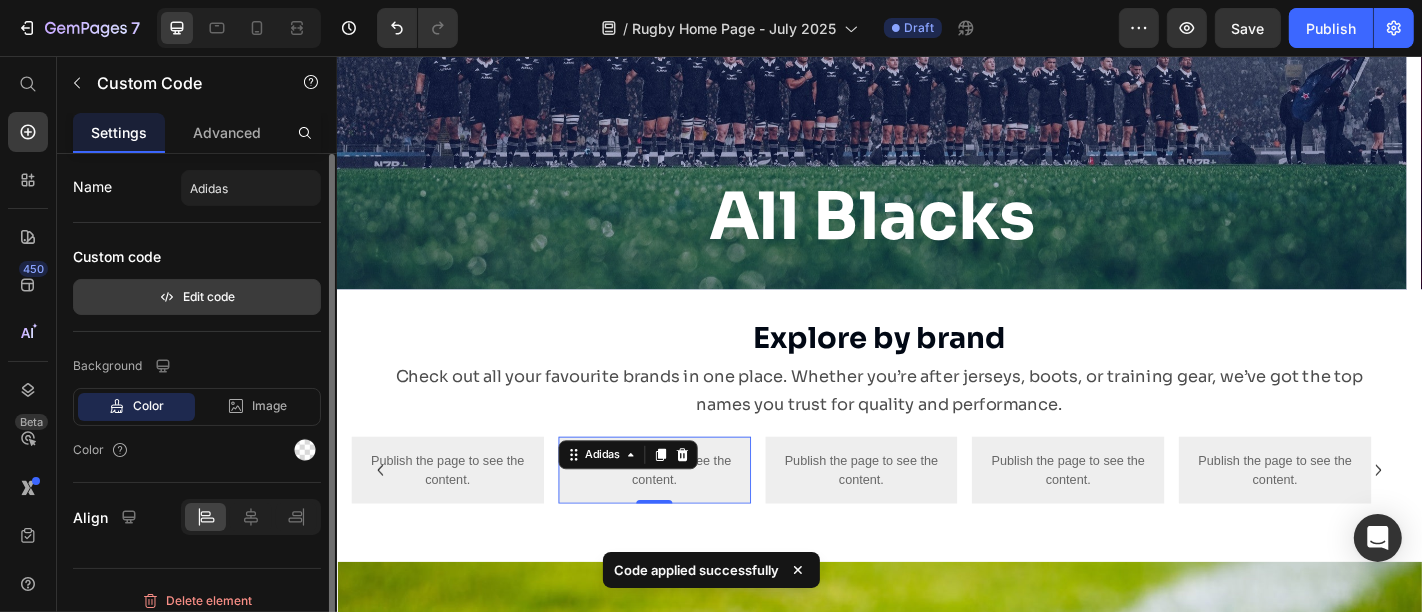 click on "Edit code" at bounding box center (197, 297) 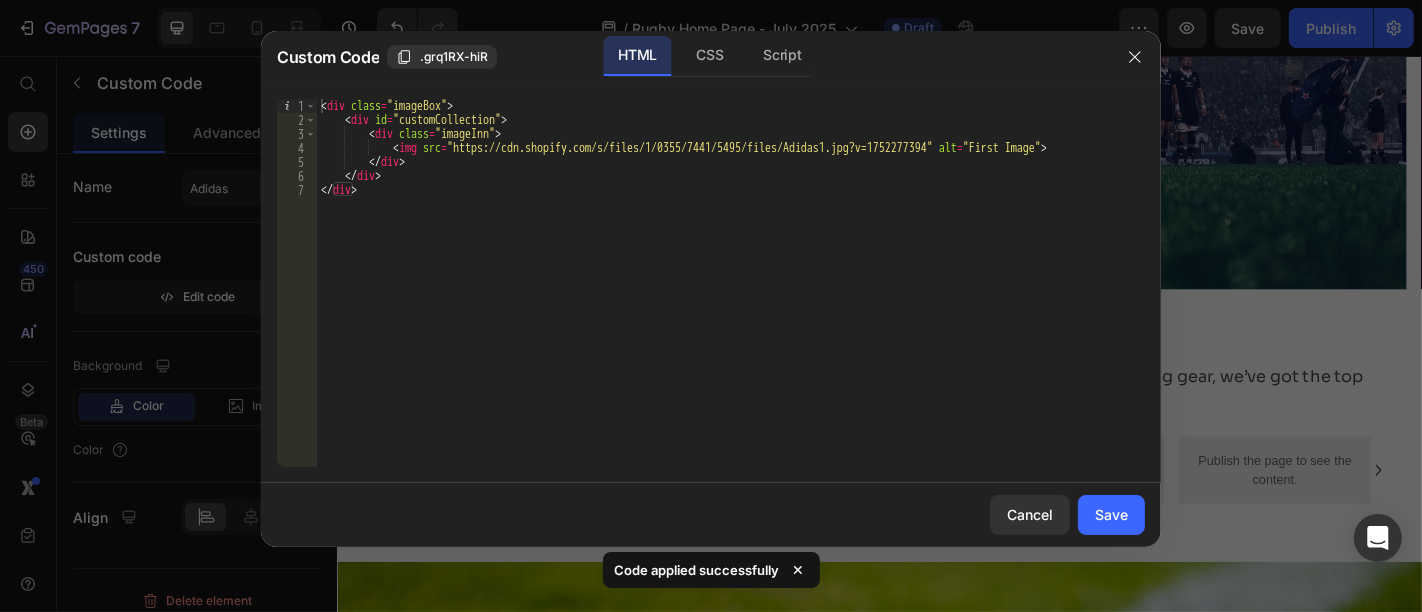 click on "< div   class = "imageBox" >      < div   id = "customCollection" >           < div   class = "imageInn" >                < img   src = "https://cdn.shopify.com/s/files/1/0355/7441/5495/files/Adidas1.jpg?v=1752277394"   alt = "First Image" >           </ div >      </ div > </ div >" at bounding box center [731, 297] 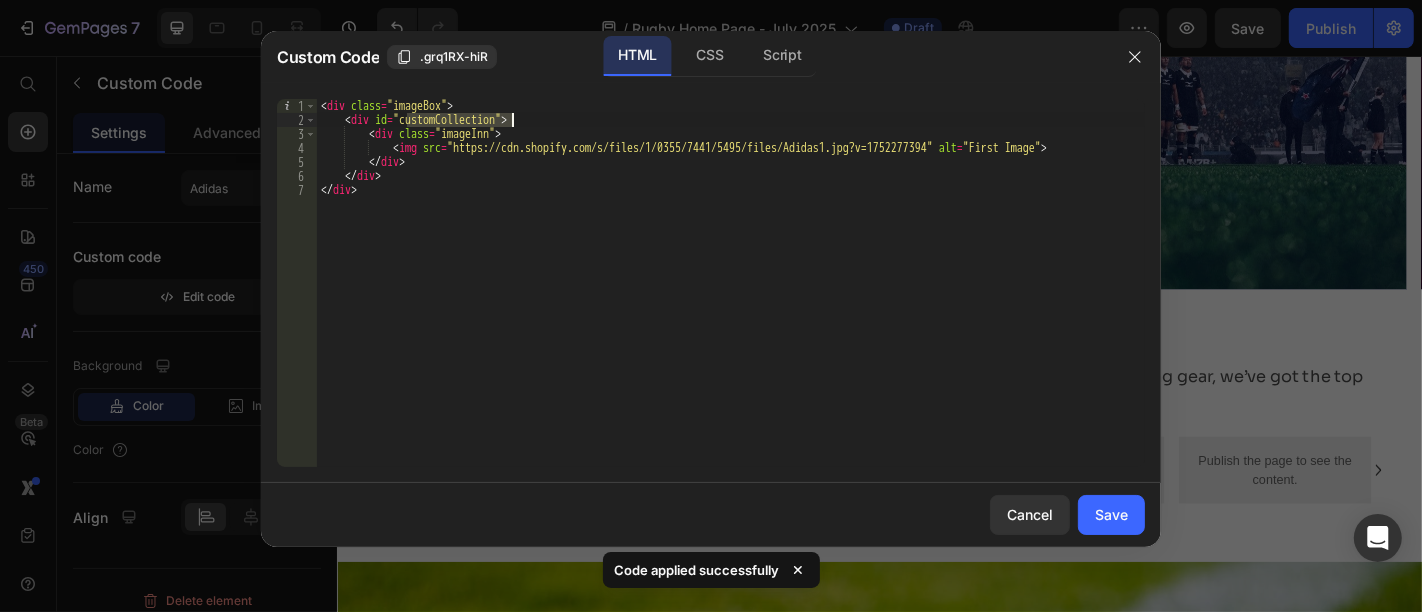 click on "< div   class = "imageBox" >      < div   id = "customCollection" >           < div   class = "imageInn" >                < img   src = "https://cdn.shopify.com/s/files/1/0355/7441/5495/files/Adidas1.jpg?v=1752277394"   alt = "First Image" >           </ div >      </ div > </ div >" at bounding box center (731, 297) 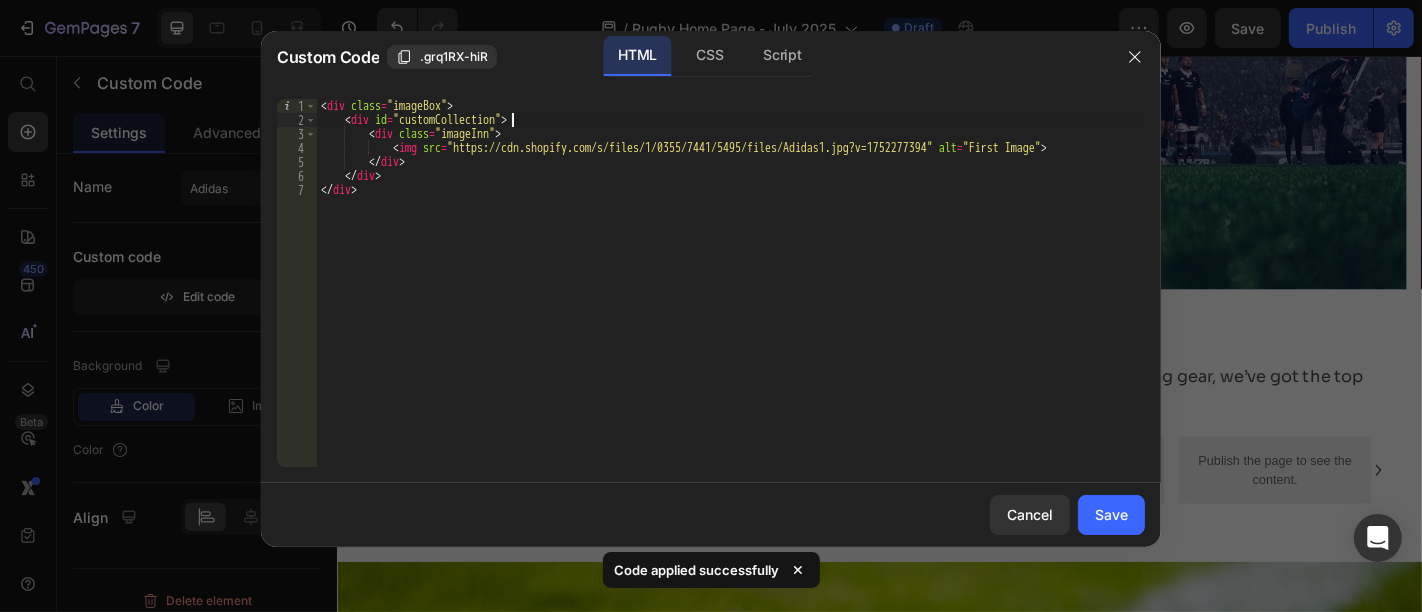 scroll, scrollTop: 0, scrollLeft: 15, axis: horizontal 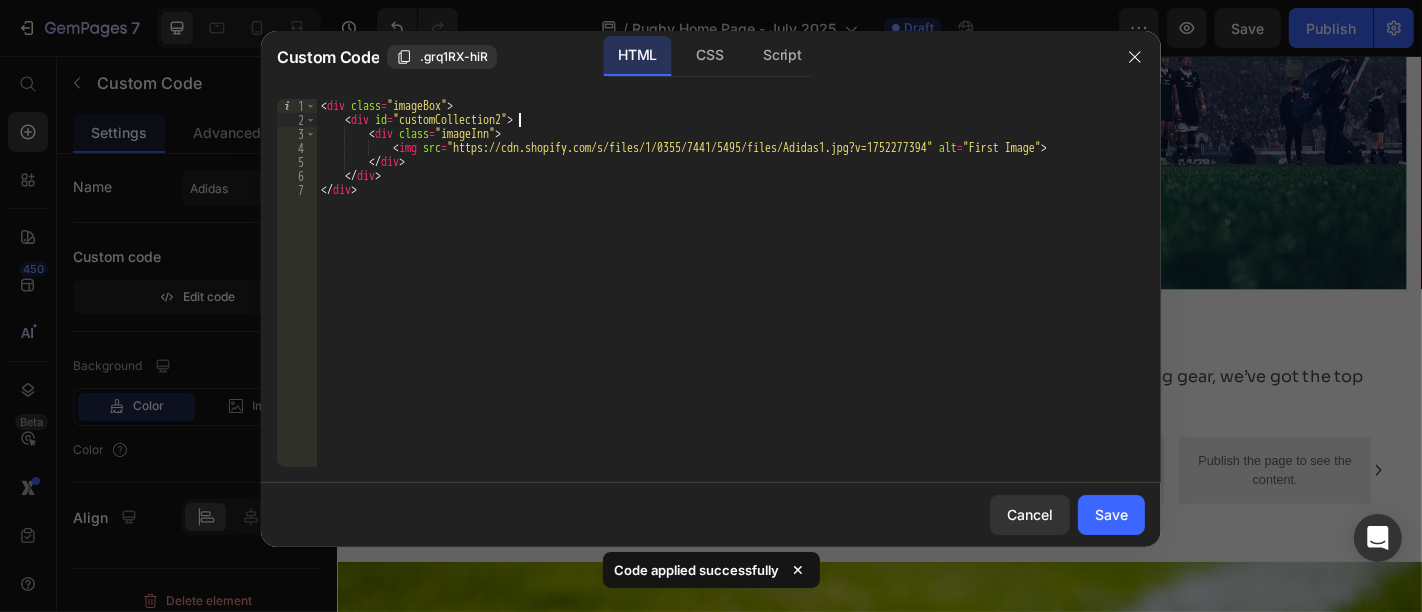 click on "< div   class = "imageBox" >      < div   id = "customCollection2" >           < div   class = "imageInn" >                < img   src = "https://cdn.shopify.com/s/files/1/0355/7441/5495/files/Adidas1.jpg?v=1752277394"   alt = "First Image" >           </ div >      </ div > </ div >" at bounding box center [731, 297] 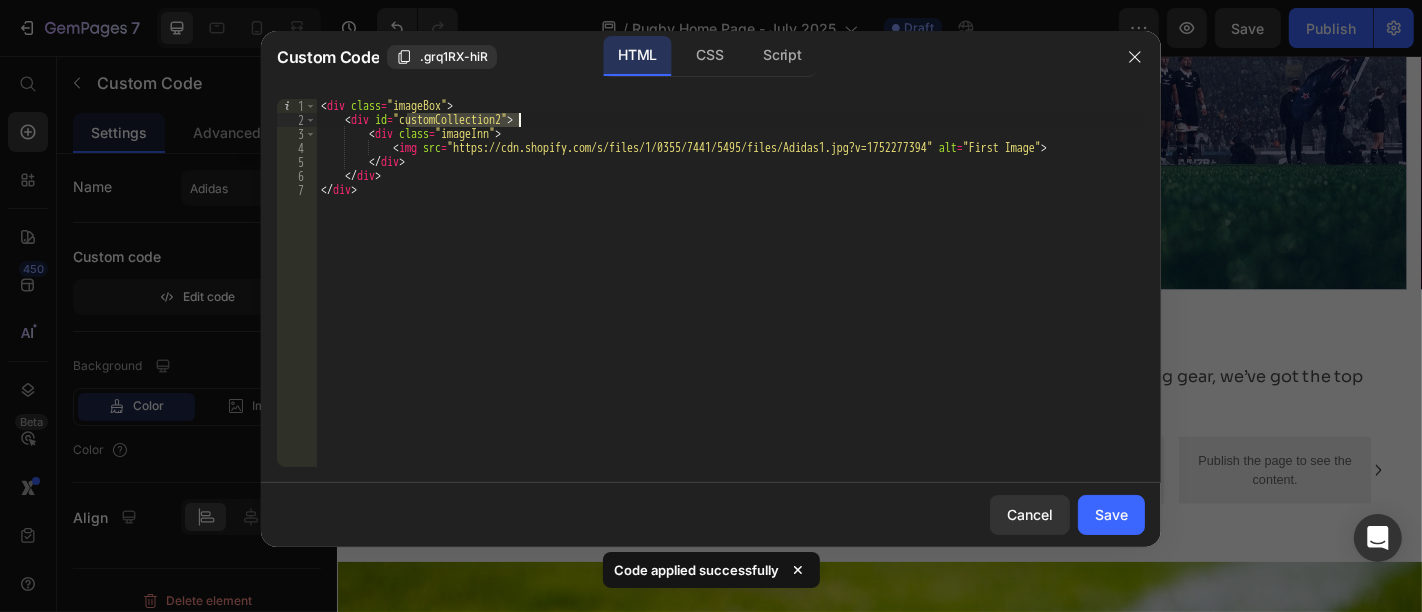 click on "< div   class = "imageBox" >      < div   id = "customCollection2" >           < div   class = "imageInn" >                < img   src = "https://cdn.shopify.com/s/files/1/0355/7441/5495/files/Adidas1.jpg?v=1752277394"   alt = "First Image" >           </ div >      </ div > </ div >" at bounding box center (731, 297) 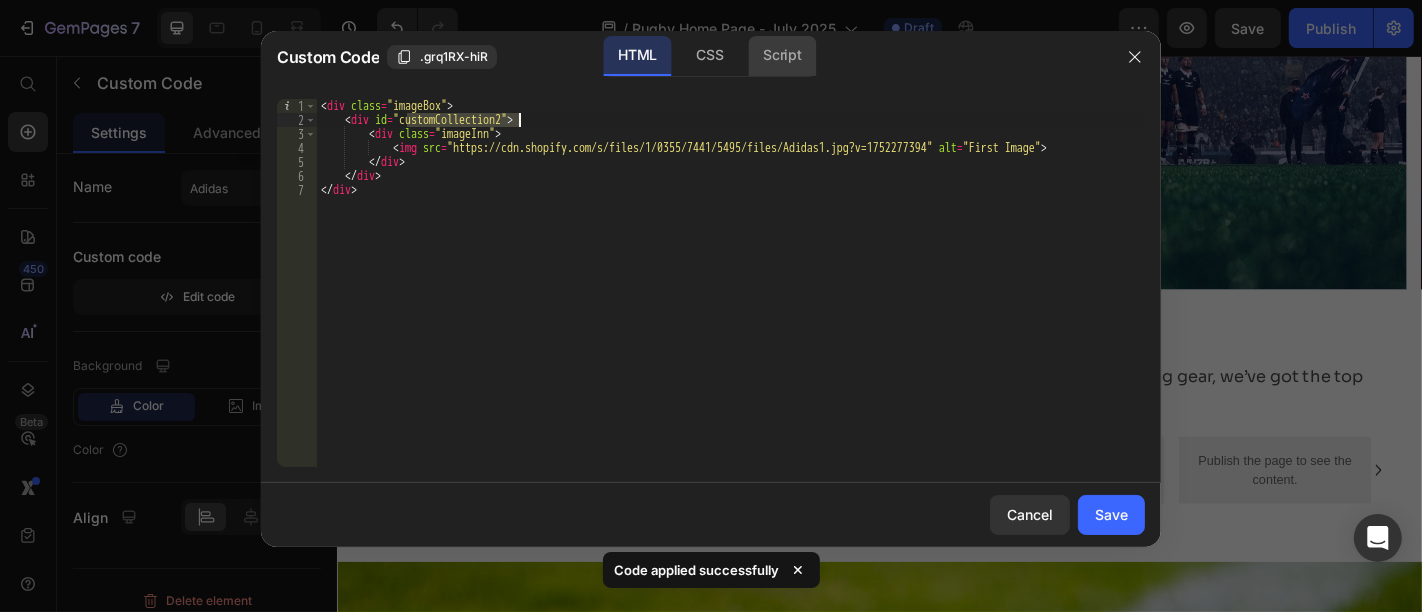 click on "Script" 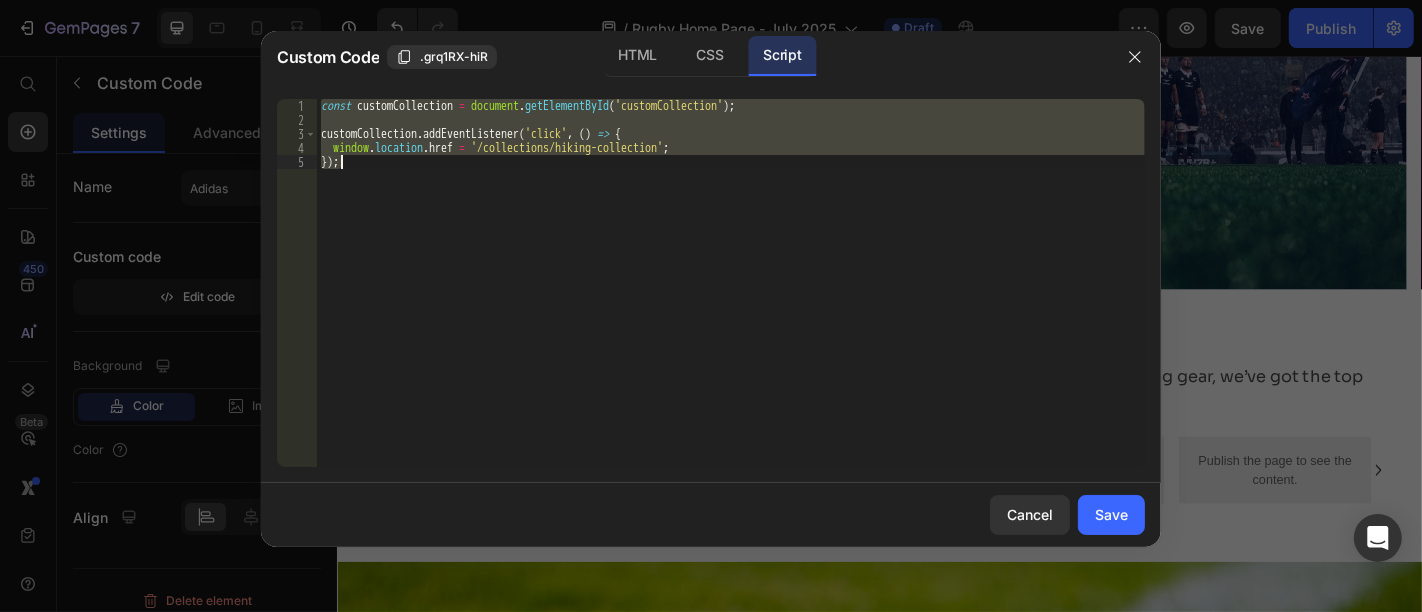 click on "const   customCollection   =   document . getElementById ( 'customCollection' ) ; customCollection . addEventListener ( 'click' ,   ( )   =>   {    window . location . href   =   '/collections/hiking-collection' ; }) ;" at bounding box center [731, 283] 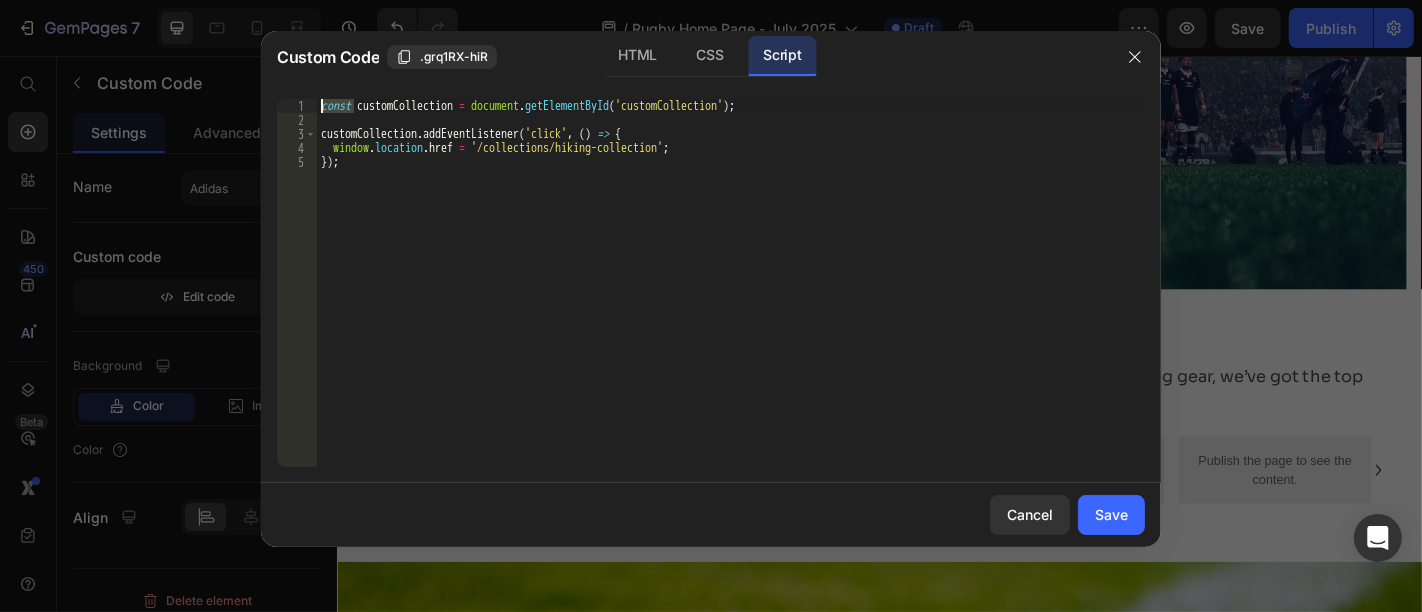 click on "const   customCollection   =   document . getElementById ( 'customCollection' ) ; customCollection . addEventListener ( 'click' ,   ( )   =>   {    window . location . href   =   '/collections/hiking-collection' ; }) ;" at bounding box center (731, 297) 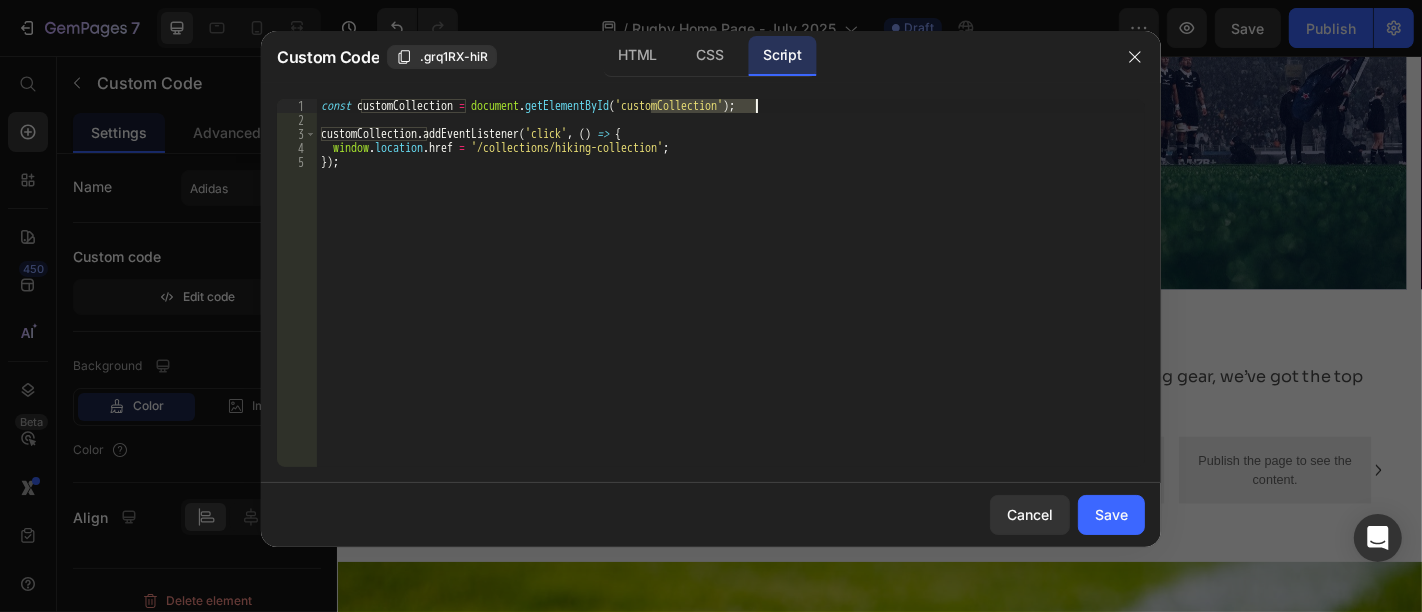 click on "const   customCollection   =   document . getElementById ( 'customCollection' ) ; customCollection . addEventListener ( 'click' ,   ( )   =>   {    window . location . href   =   '/collections/hiking-collection' ; }) ;" at bounding box center (731, 297) 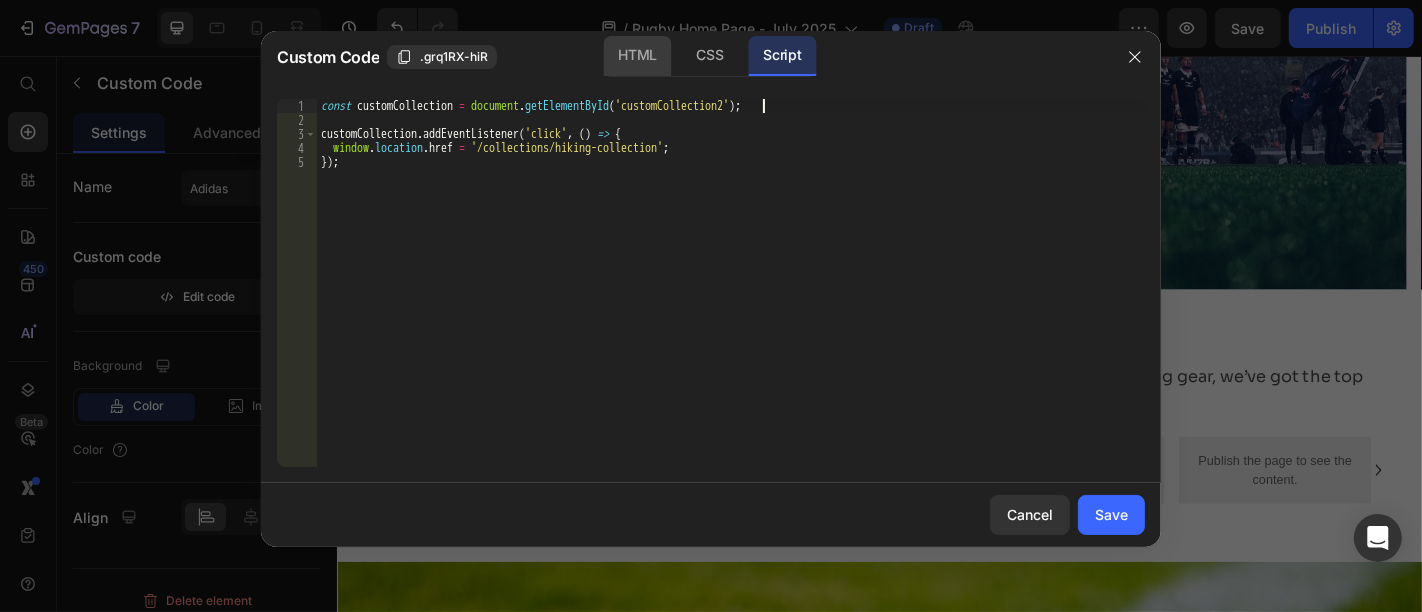 click on "HTML" 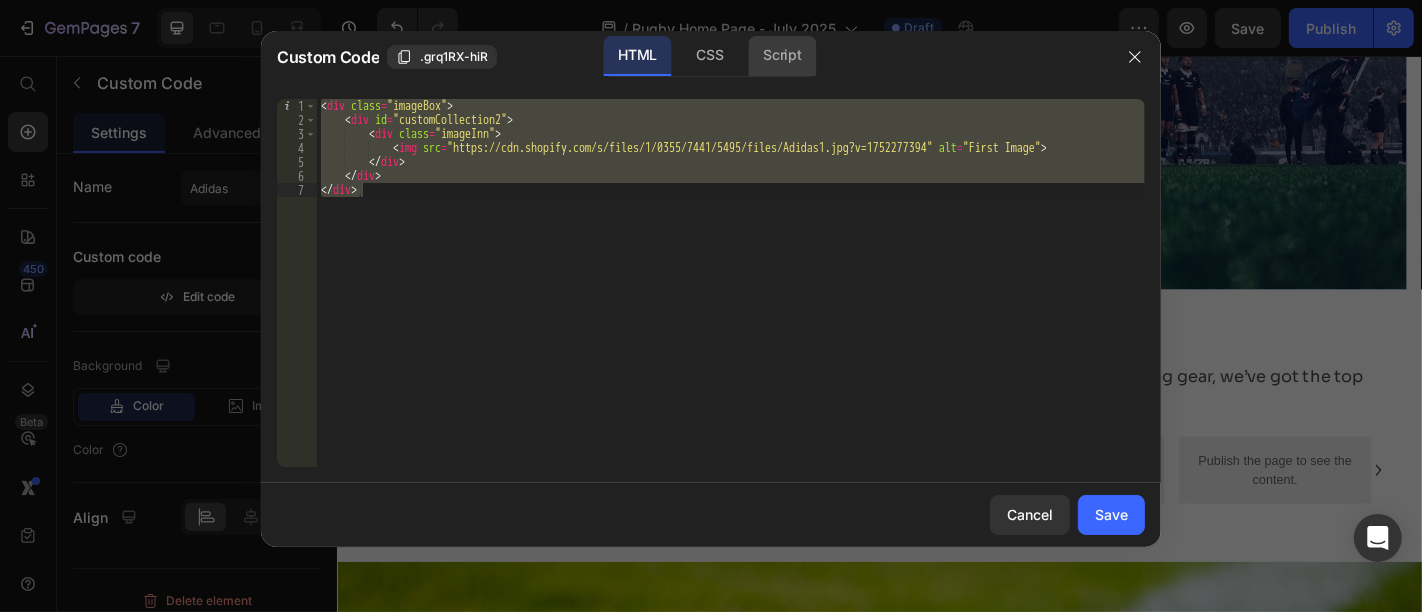 click on "Script" 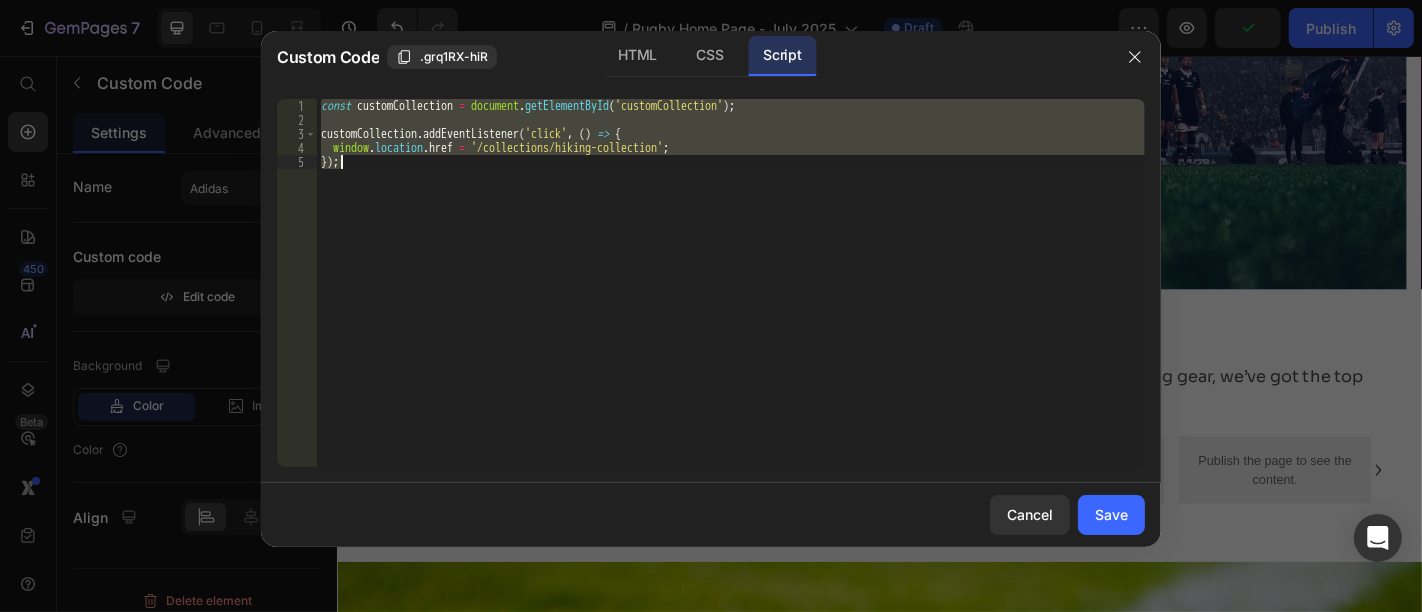 click on "const   customCollection   =   document . getElementById ( 'customCollection' ) ; customCollection . addEventListener ( 'click' ,   ( )   =>   {    window . location . href   =   '/collections/hiking-collection' ; }) ;" at bounding box center (731, 283) 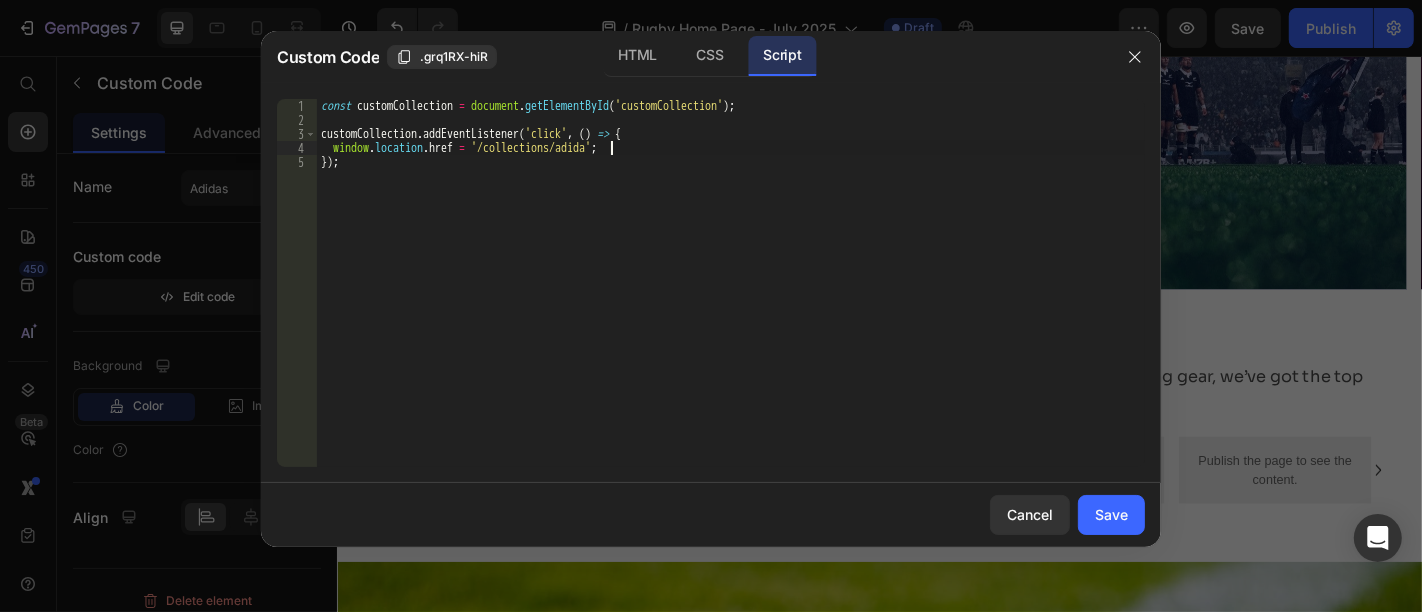 scroll, scrollTop: 0, scrollLeft: 23, axis: horizontal 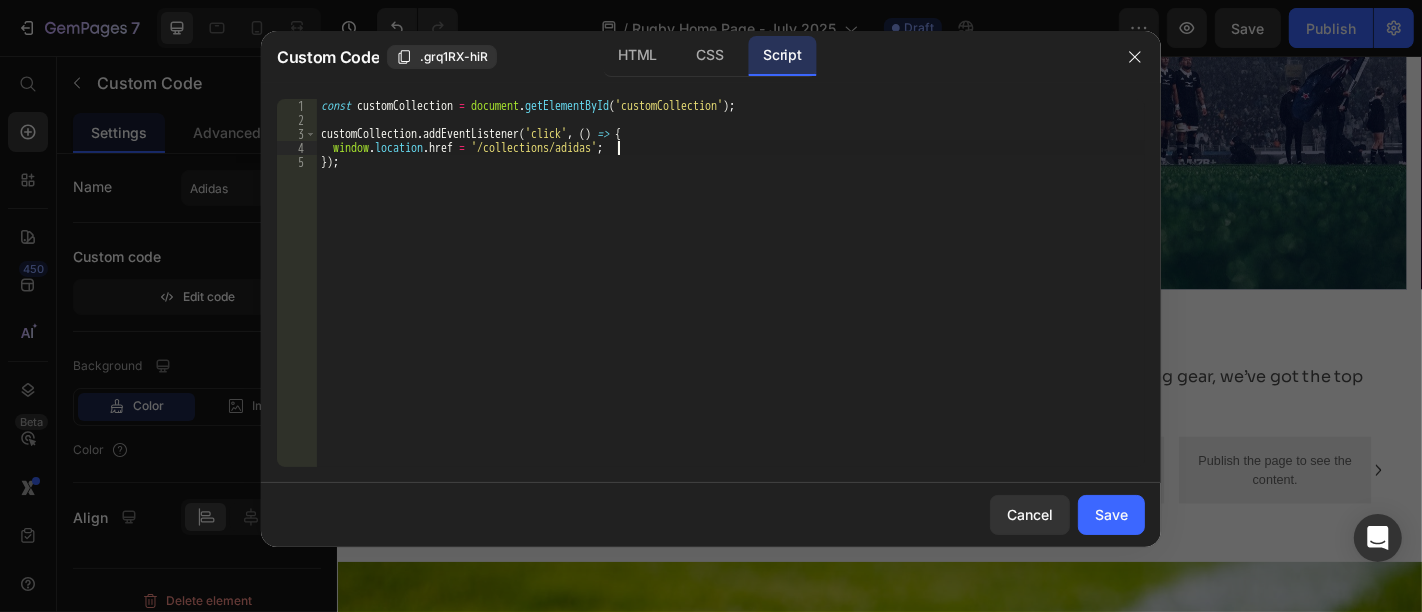 click on "const   customCollection   =   document . getElementById ( 'customCollection' ) ; customCollection . addEventListener ( 'click' ,   ( )   =>   {    window . location . href   =   '/collections/adidas' ; }) ;" at bounding box center [731, 297] 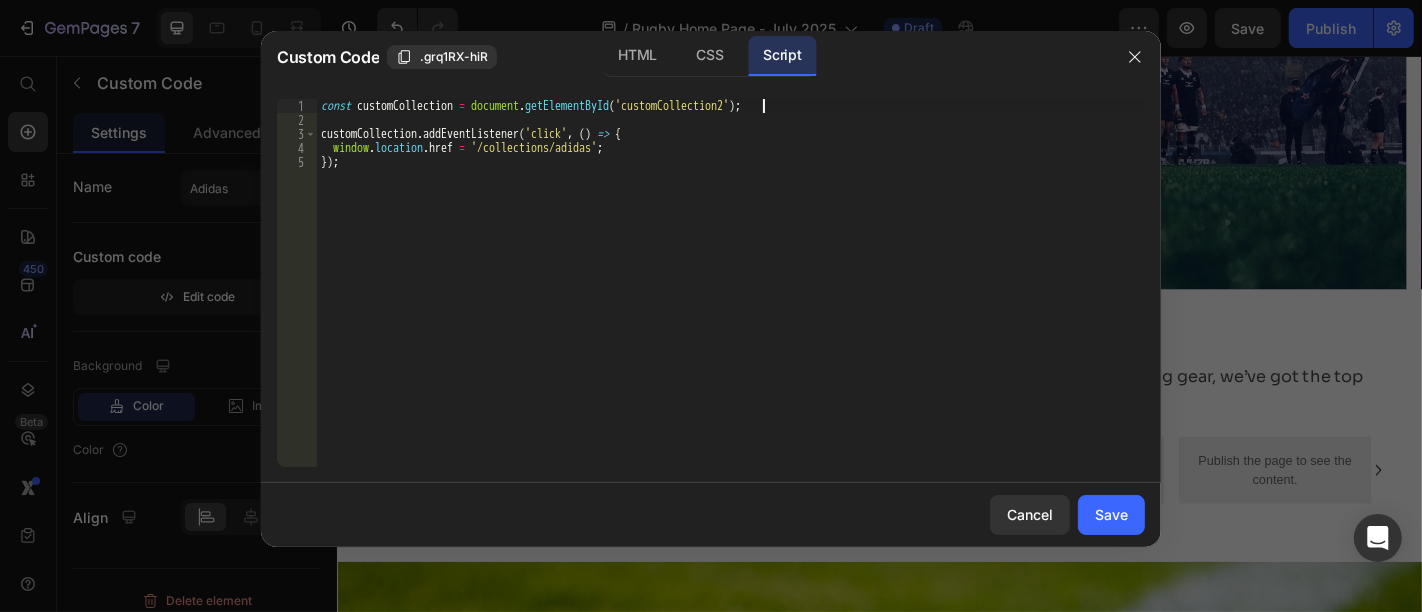 scroll, scrollTop: 0, scrollLeft: 37, axis: horizontal 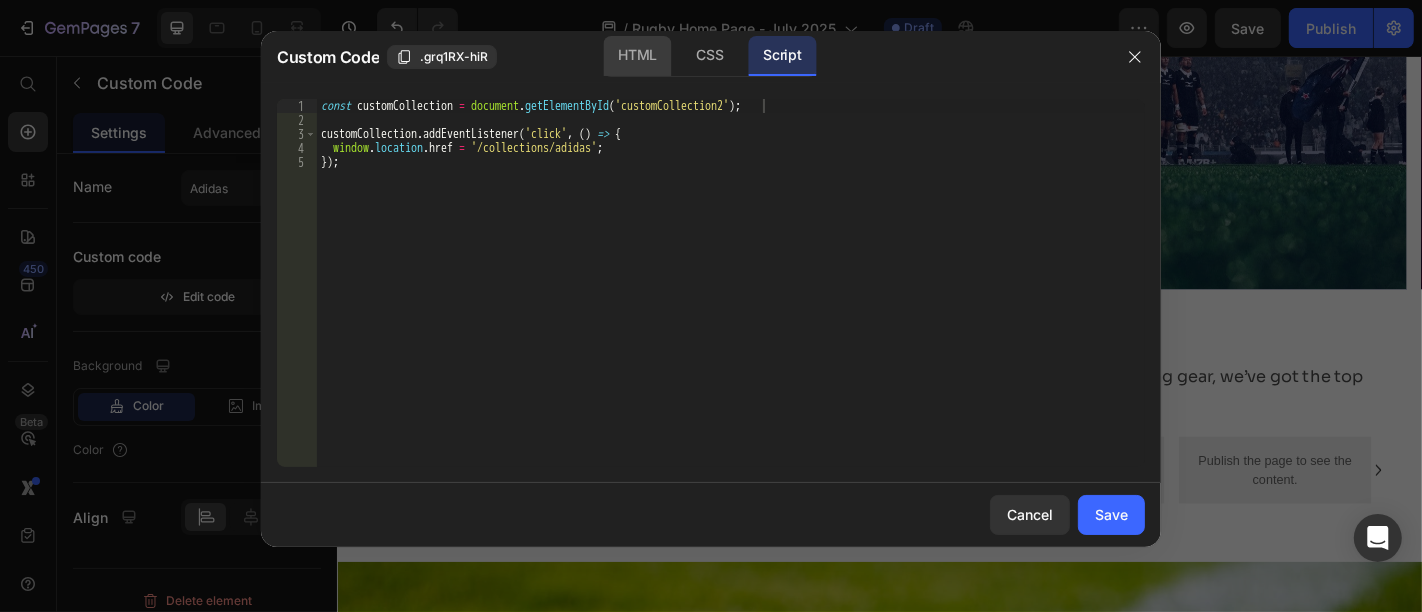 click on "HTML" 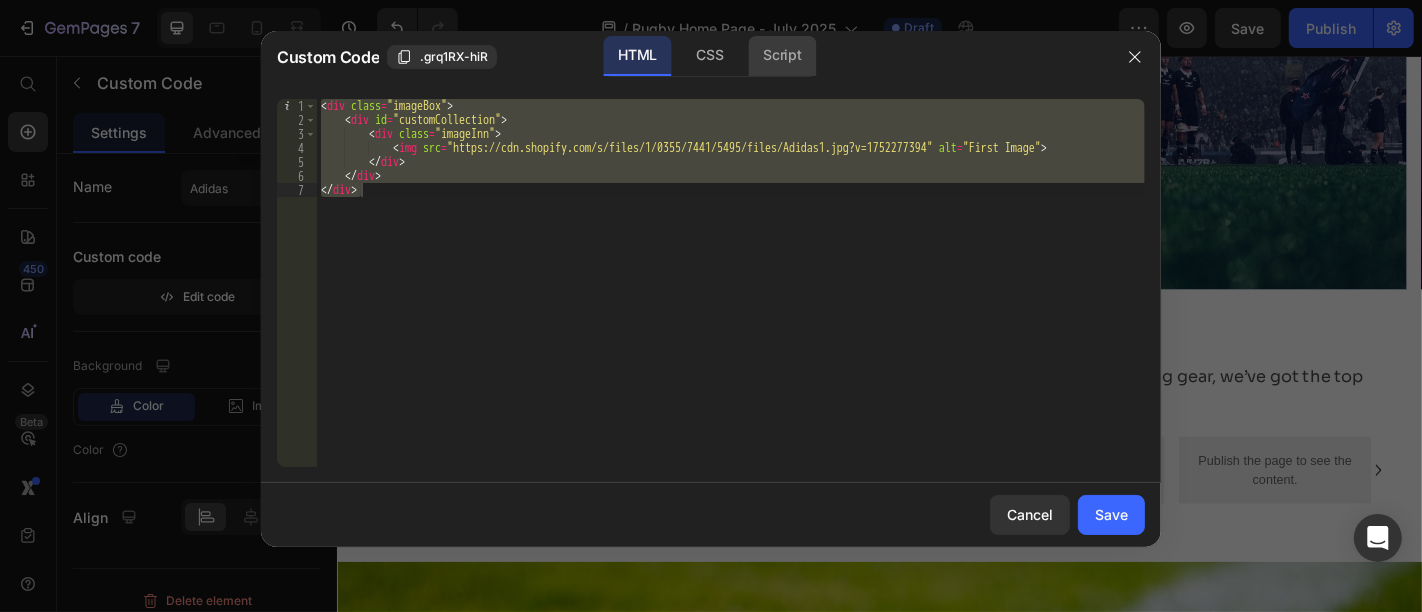 click on "Script" 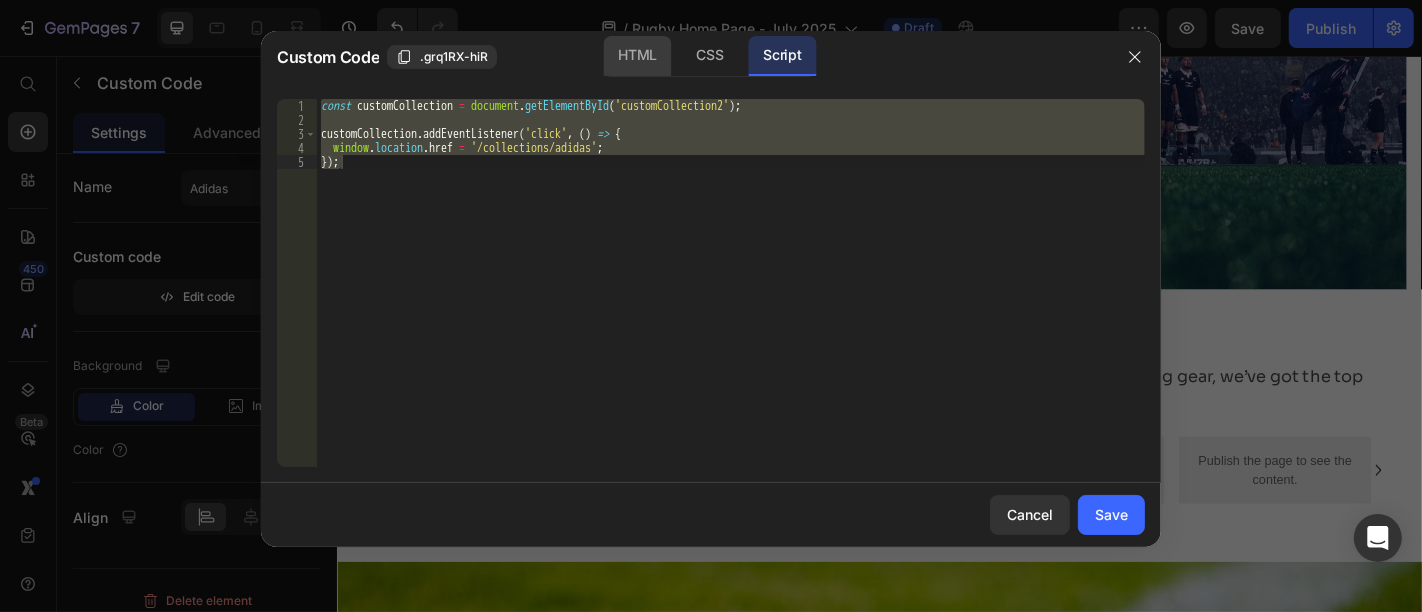 click on "HTML" 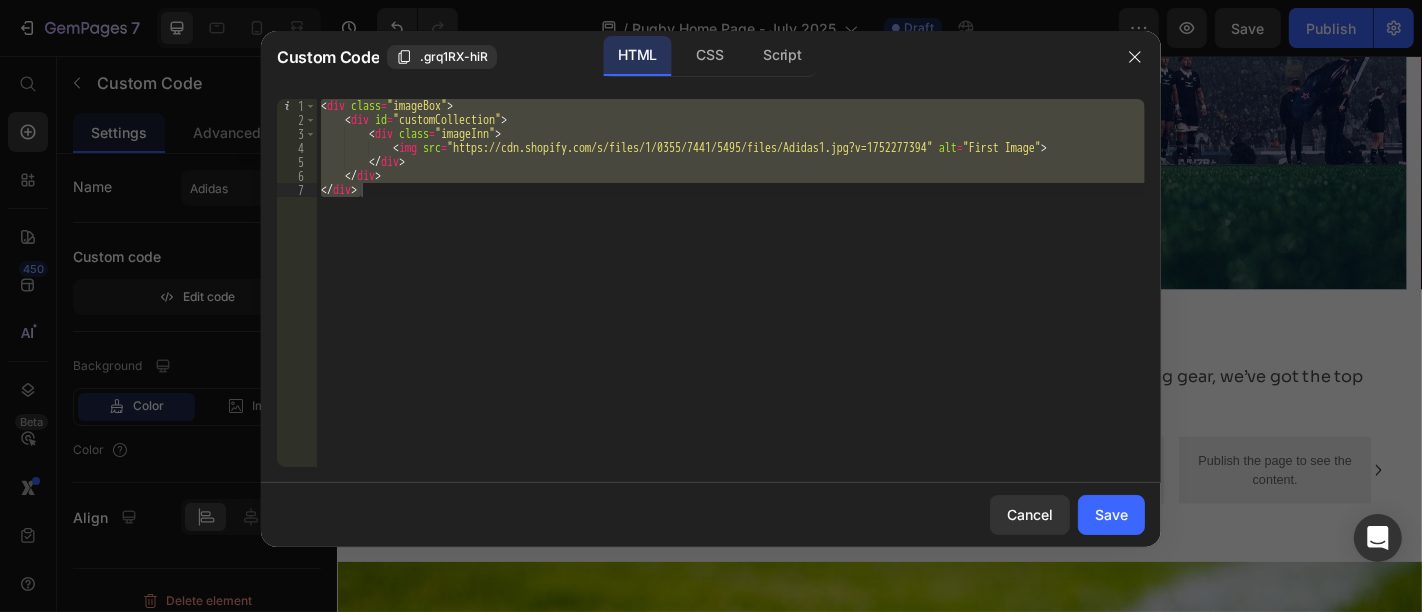 click on "< div   class = "imageBox" >      < div   id = "customCollection" >           < div   class = "imageInn" >                < img   src = "https://cdn.shopify.com/s/files/1/0355/7441/5495/files/Adidas1.jpg?v=1752277394"   alt = "First Image" >           </ div >      </ div > </ div >" at bounding box center [731, 283] 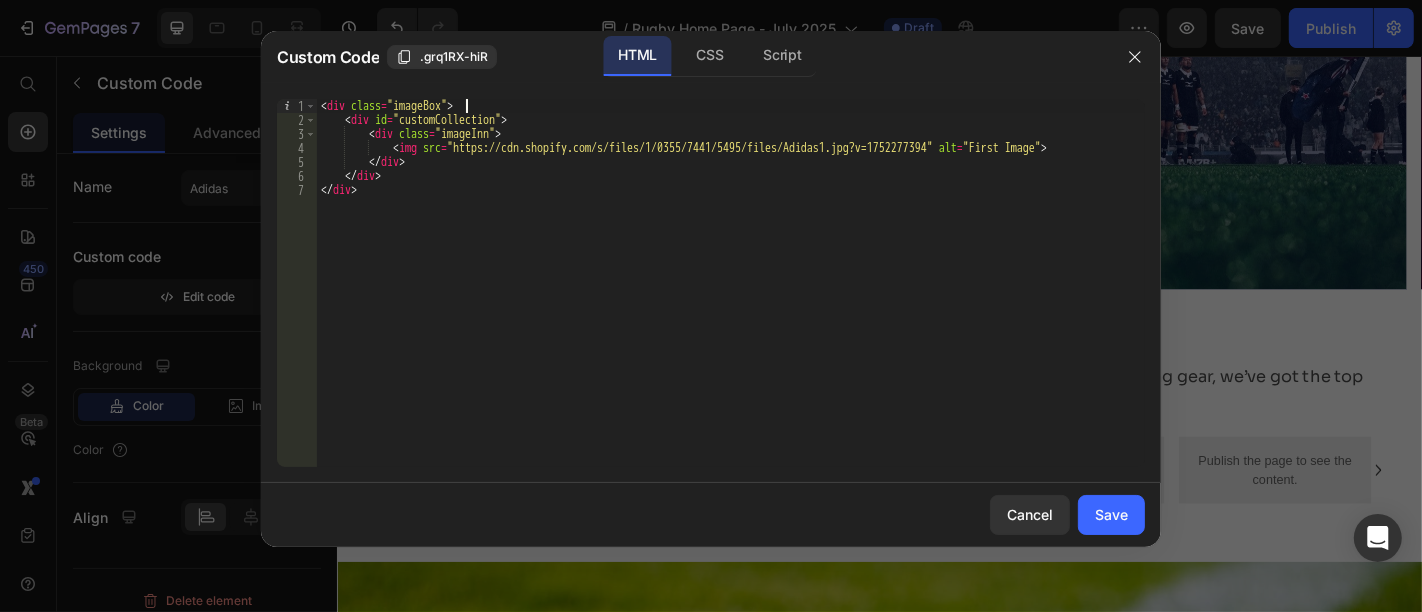 click on "< div   class = "imageBox" >      < div   id = "customCollection" >           < div   class = "imageInn" >                < img   src = "https://cdn.shopify.com/s/files/1/0355/7441/5495/files/Adidas1.jpg?v=1752277394"   alt = "First Image" >           </ div >      </ div > </ div >" at bounding box center (731, 297) 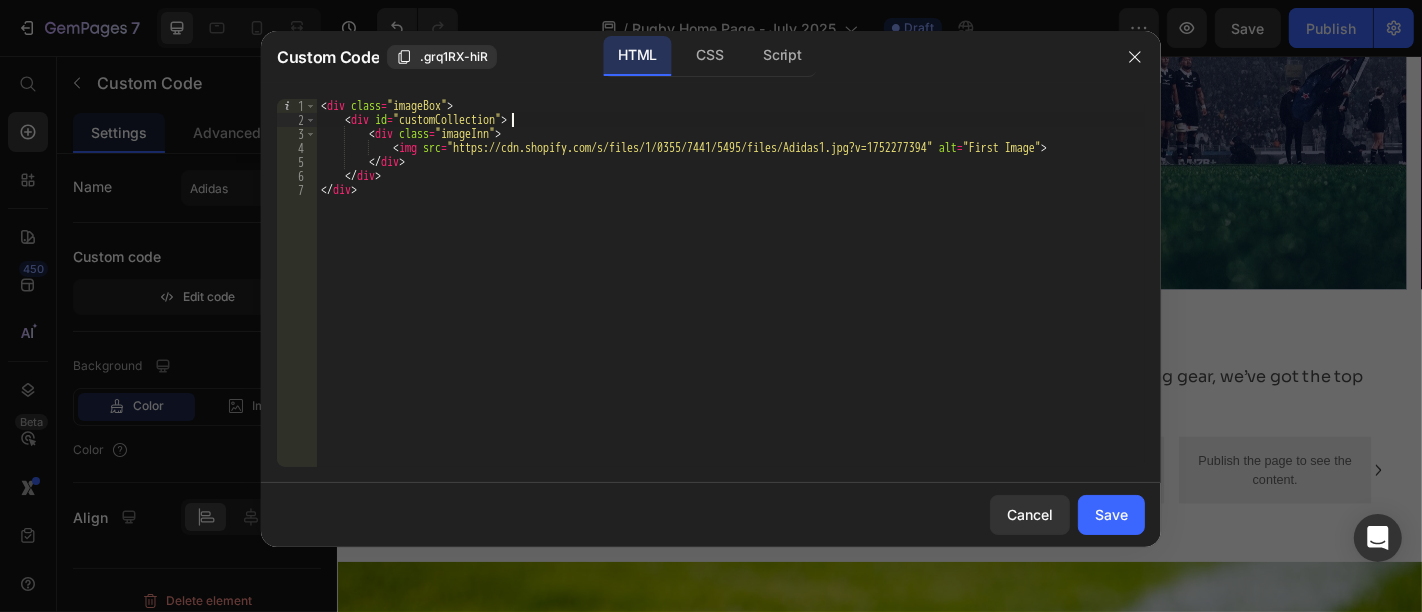 scroll, scrollTop: 0, scrollLeft: 15, axis: horizontal 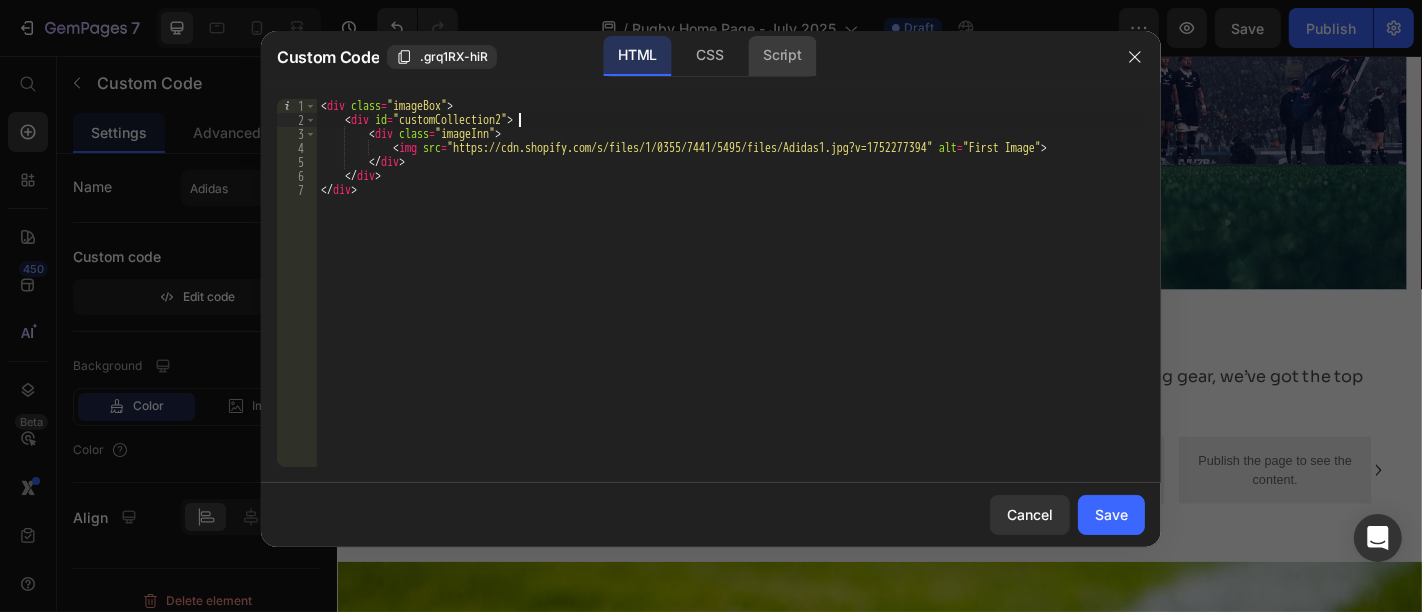 type on "<div id="customCollection2">" 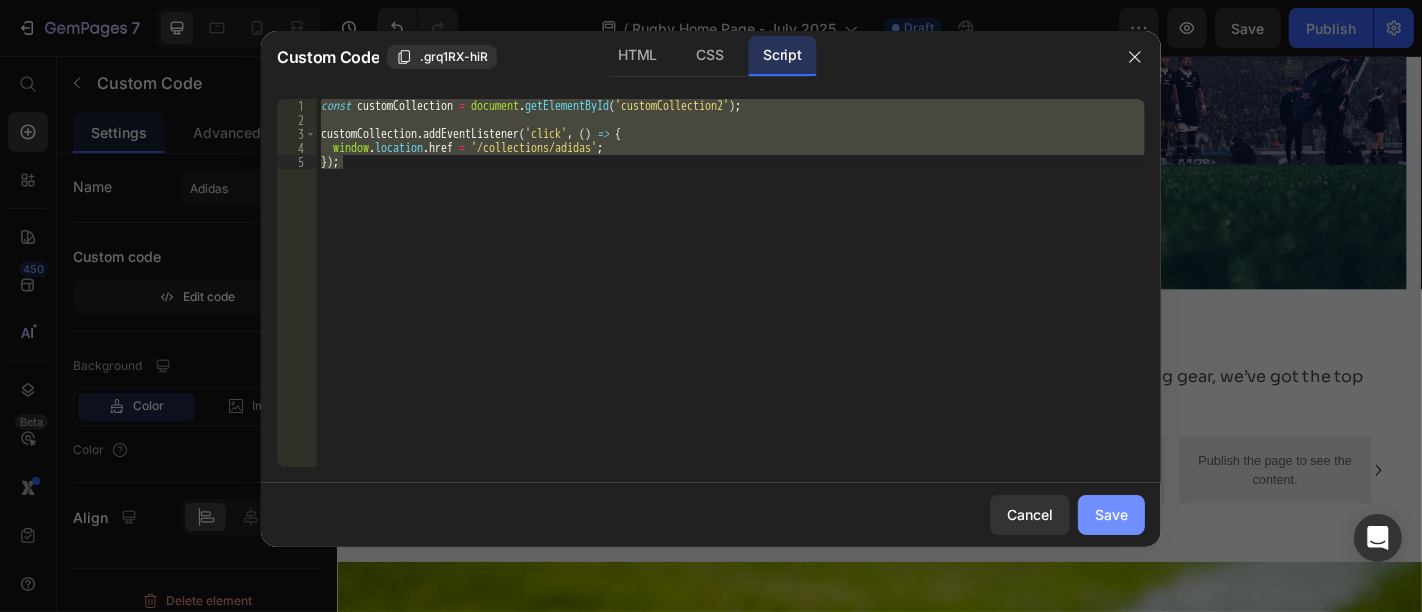 click on "Save" at bounding box center (1111, 514) 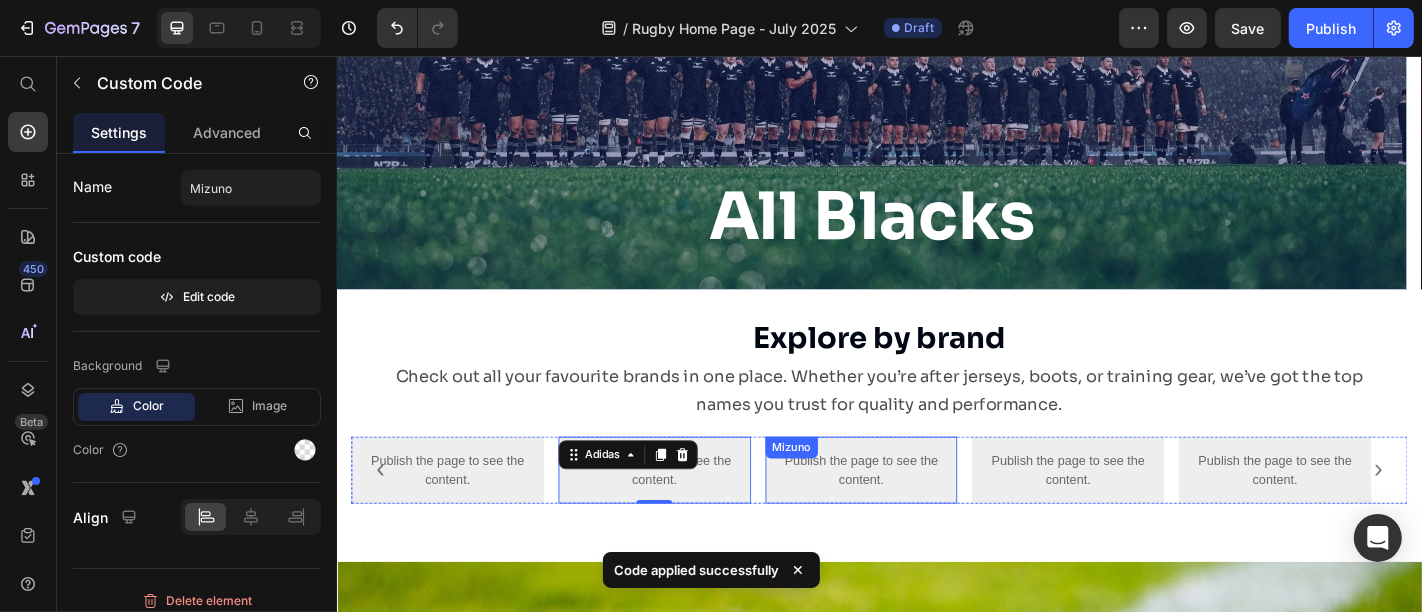 click on "Mizuno" at bounding box center (839, 489) 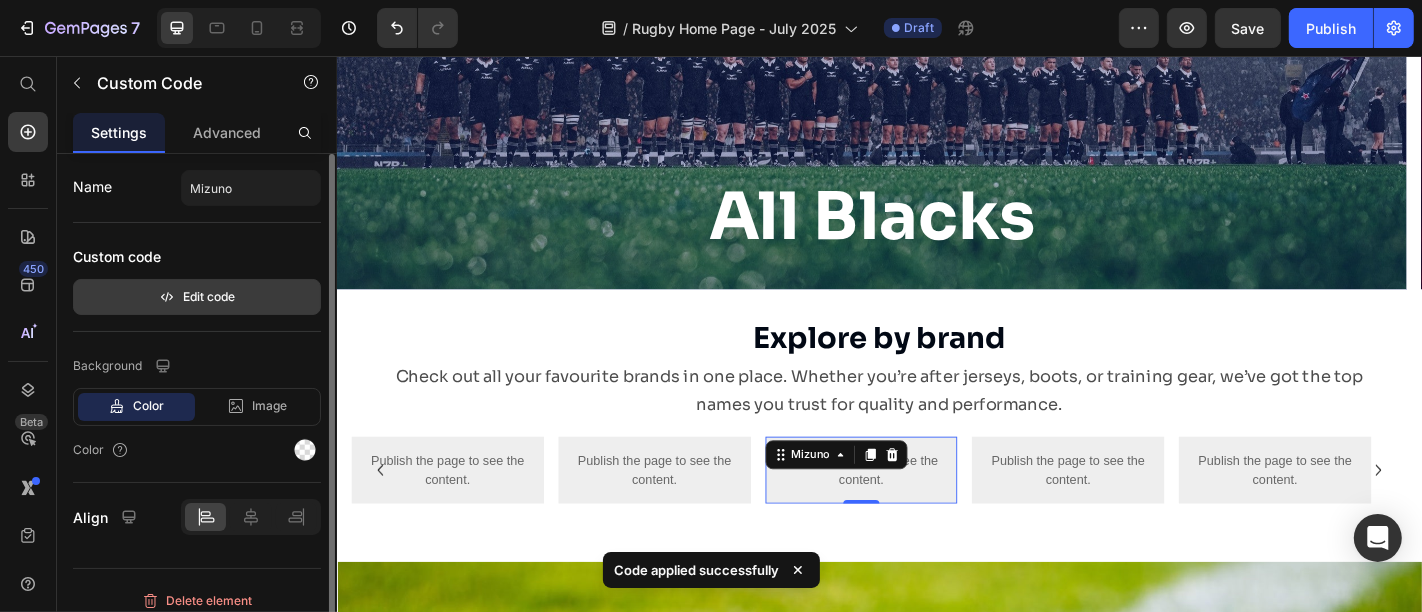 click on "Edit code" at bounding box center (197, 297) 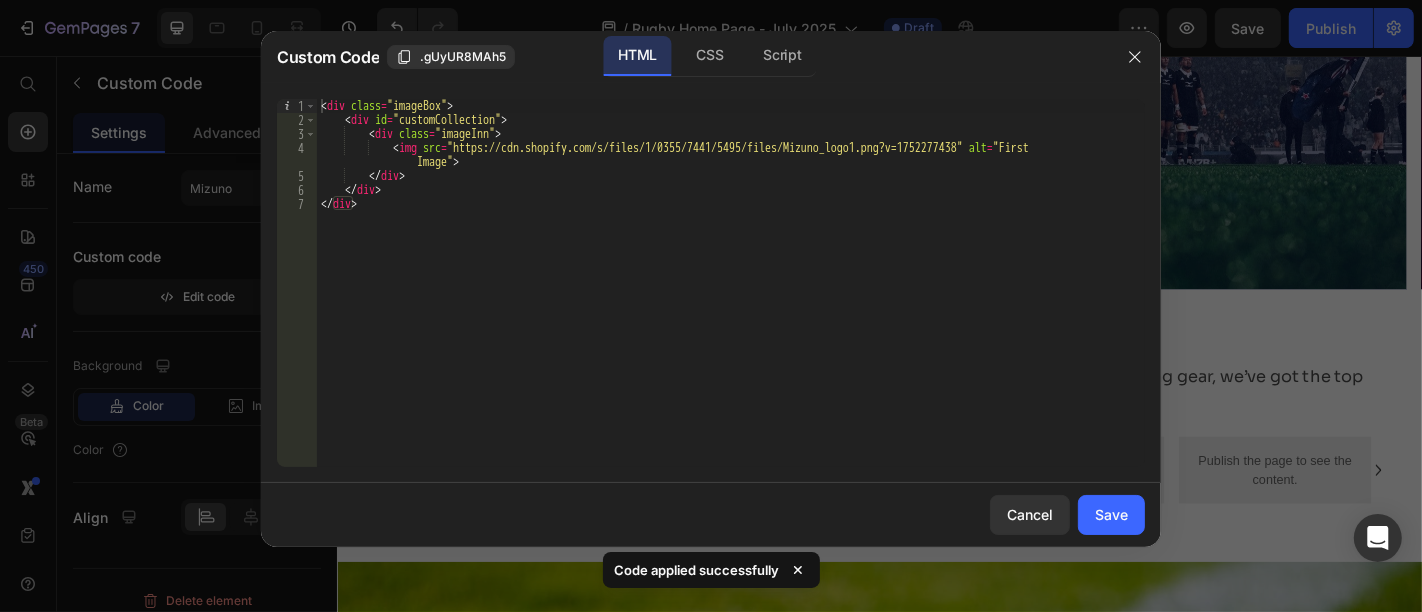 click on "< div   class = "imageBox" >      < div   id = "customCollection" >           < div   class = "imageInn" >                < img   src = "https://cdn.shopify.com/s/files/1/0355/7441/5495/files/Mizuno_logo1.png?v=1752277438"   alt = "First                   Image" >           </ div >      </ div > </ div >" at bounding box center [731, 297] 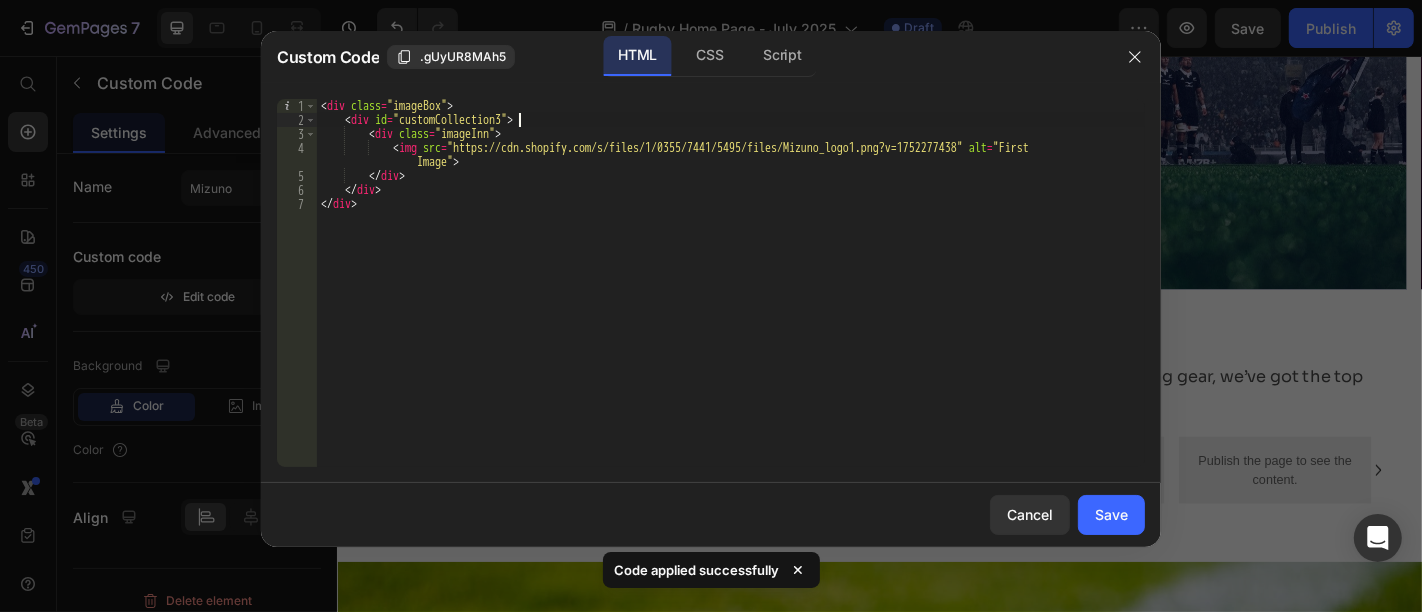 scroll, scrollTop: 0, scrollLeft: 15, axis: horizontal 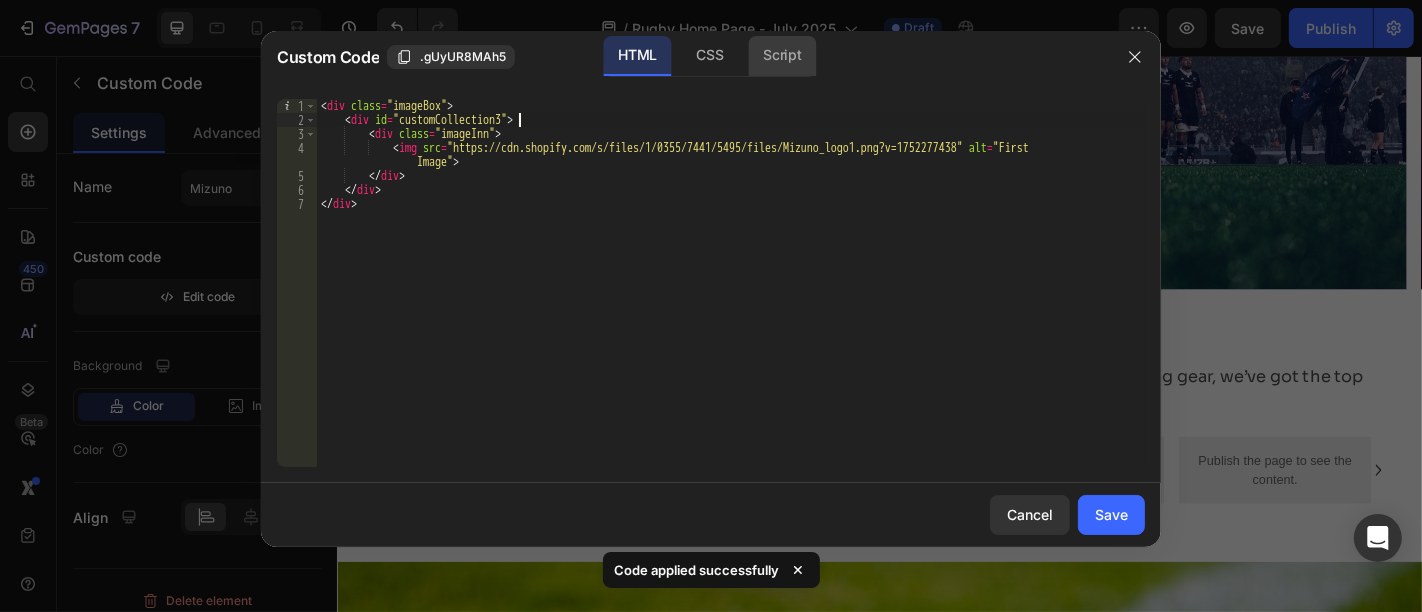 click on "Script" 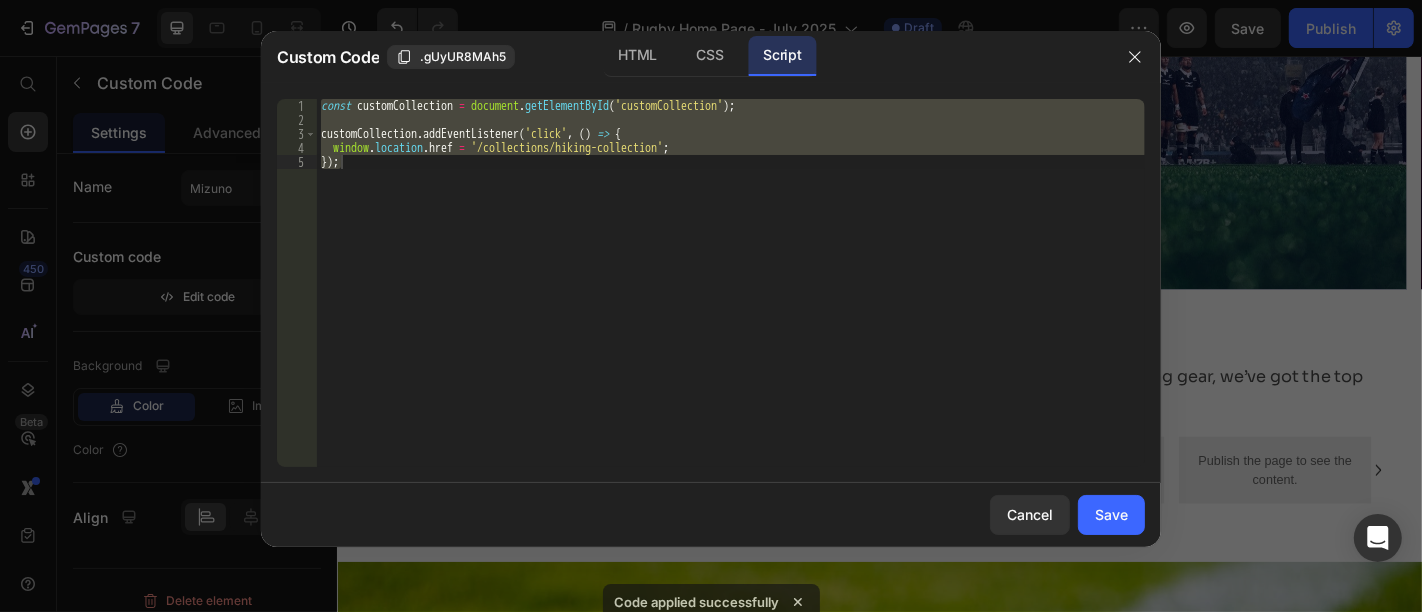 click on "const   customCollection   =   document . getElementById ( 'customCollection' ) ; customCollection . addEventListener ( 'click' ,   ( )   =>   {    window . location . href   =   '/collections/hiking-collection' ; }) ;" at bounding box center (731, 283) 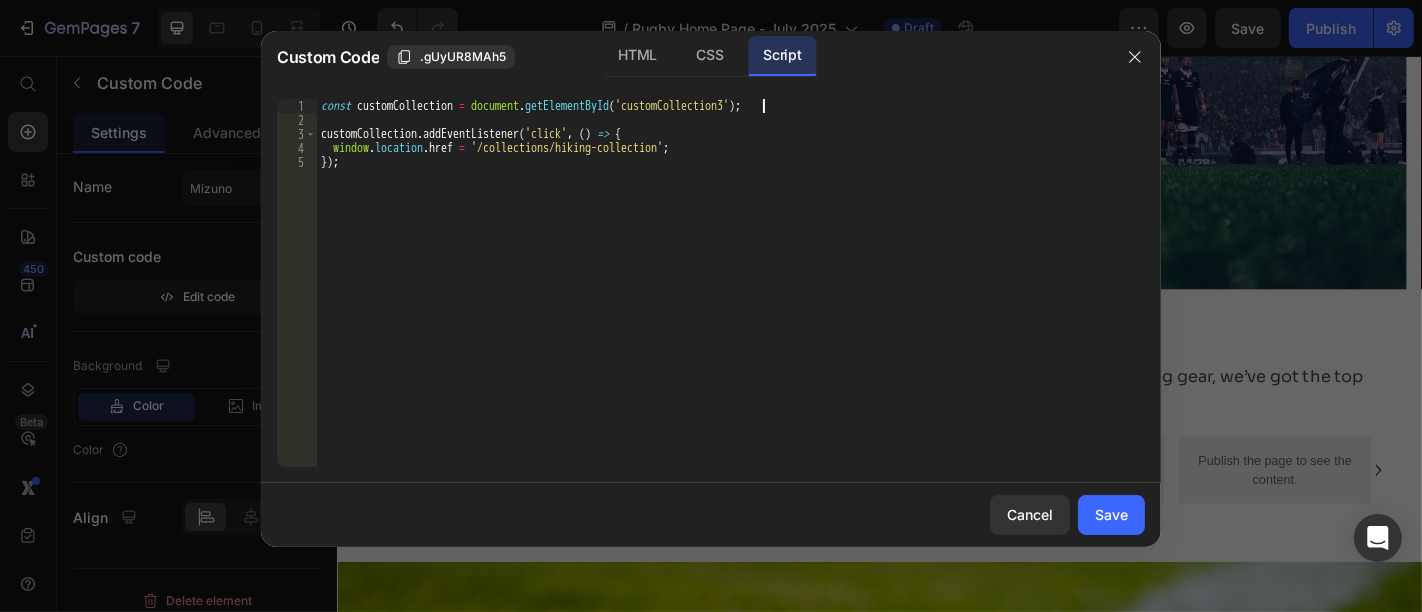 scroll, scrollTop: 0, scrollLeft: 37, axis: horizontal 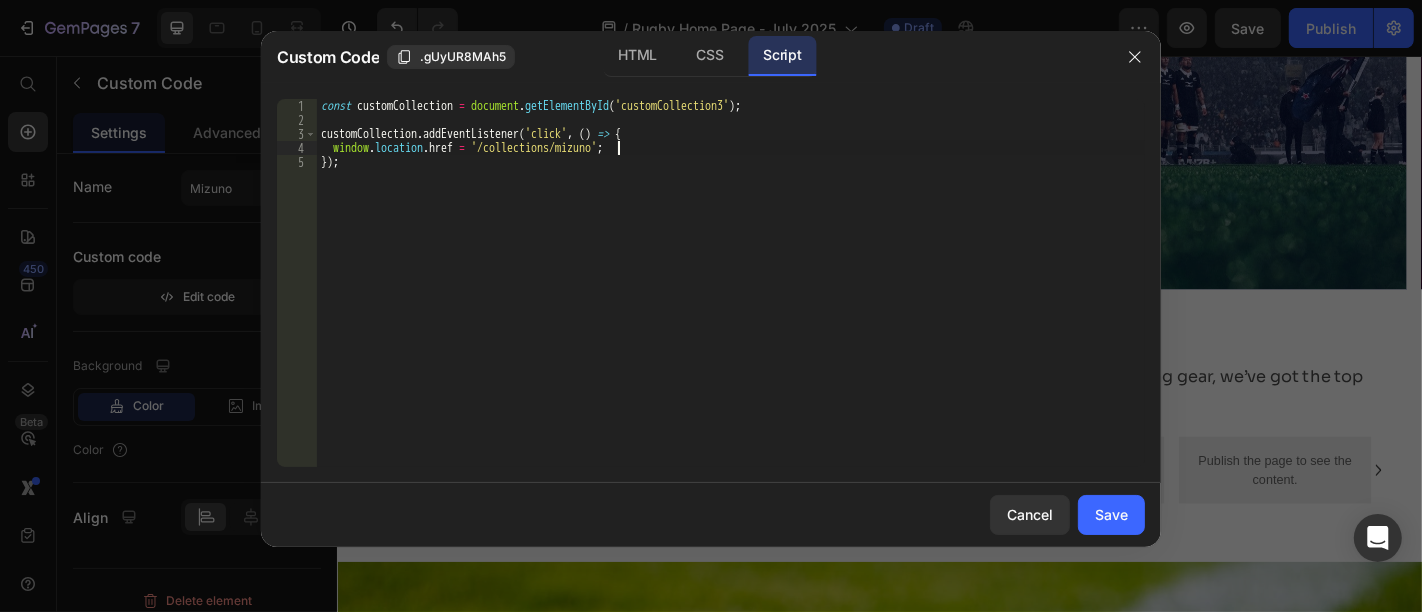 type on "window.location.href = '/collections/mizuno';" 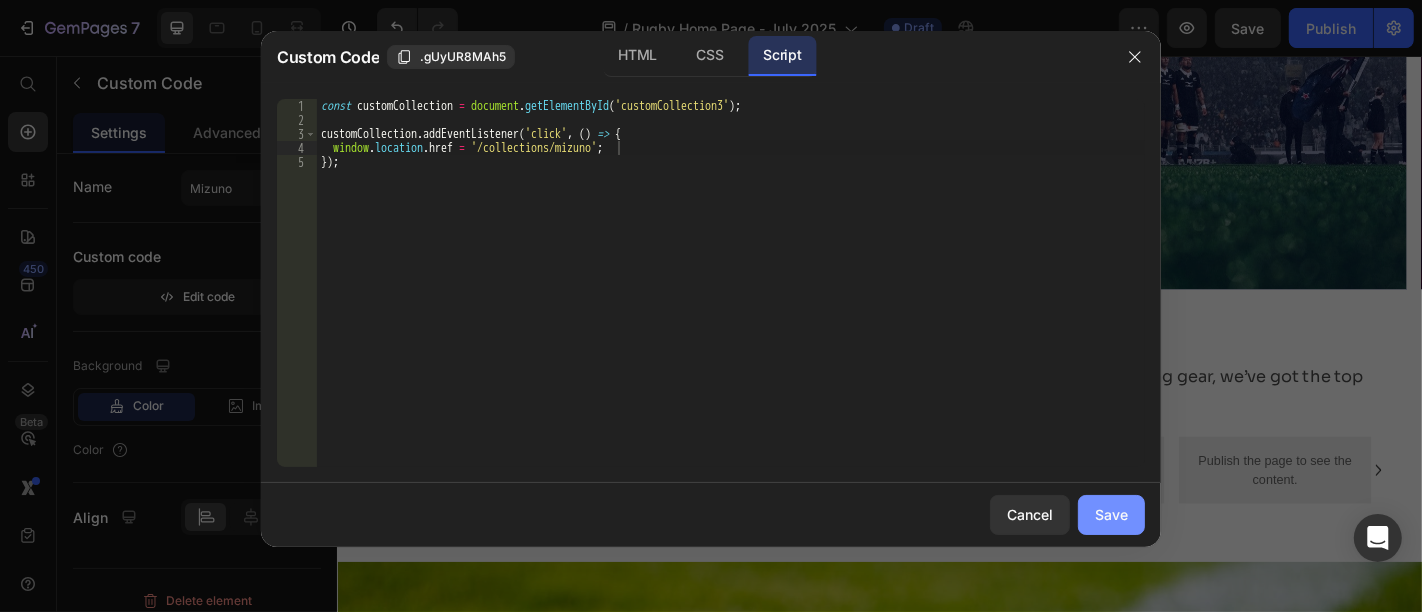 click on "Save" at bounding box center [1111, 514] 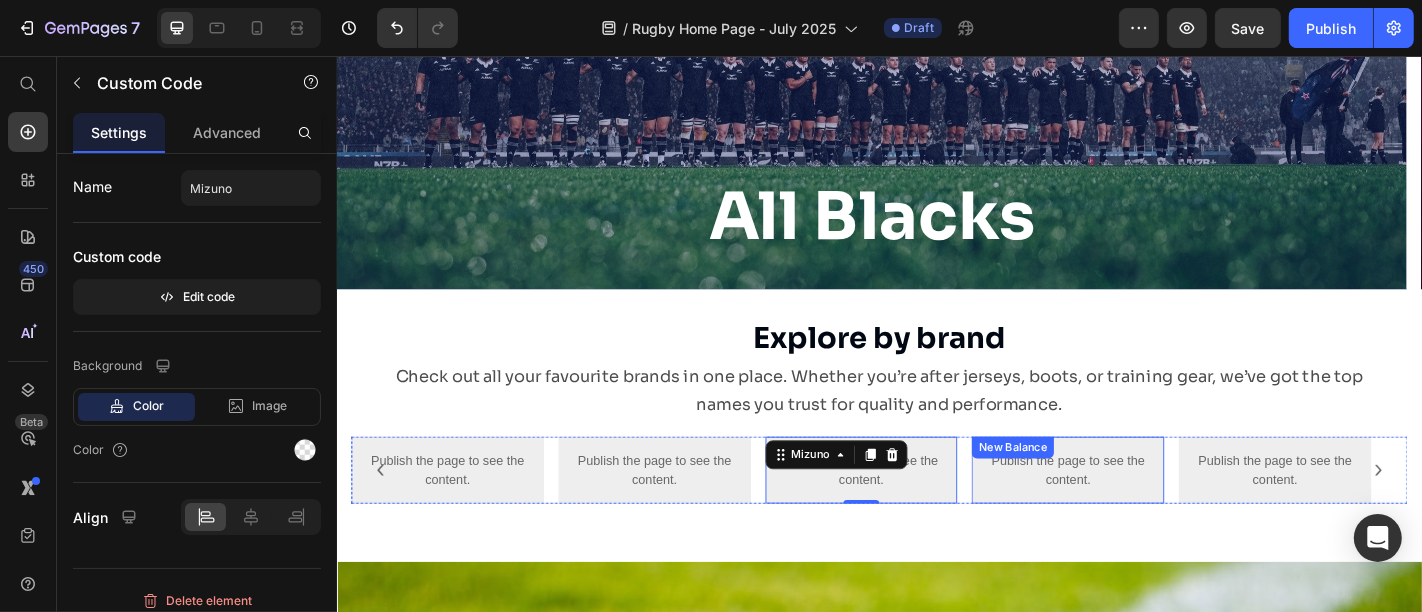 click on "Publish the page to see the content.
New Balance" at bounding box center (1144, 514) 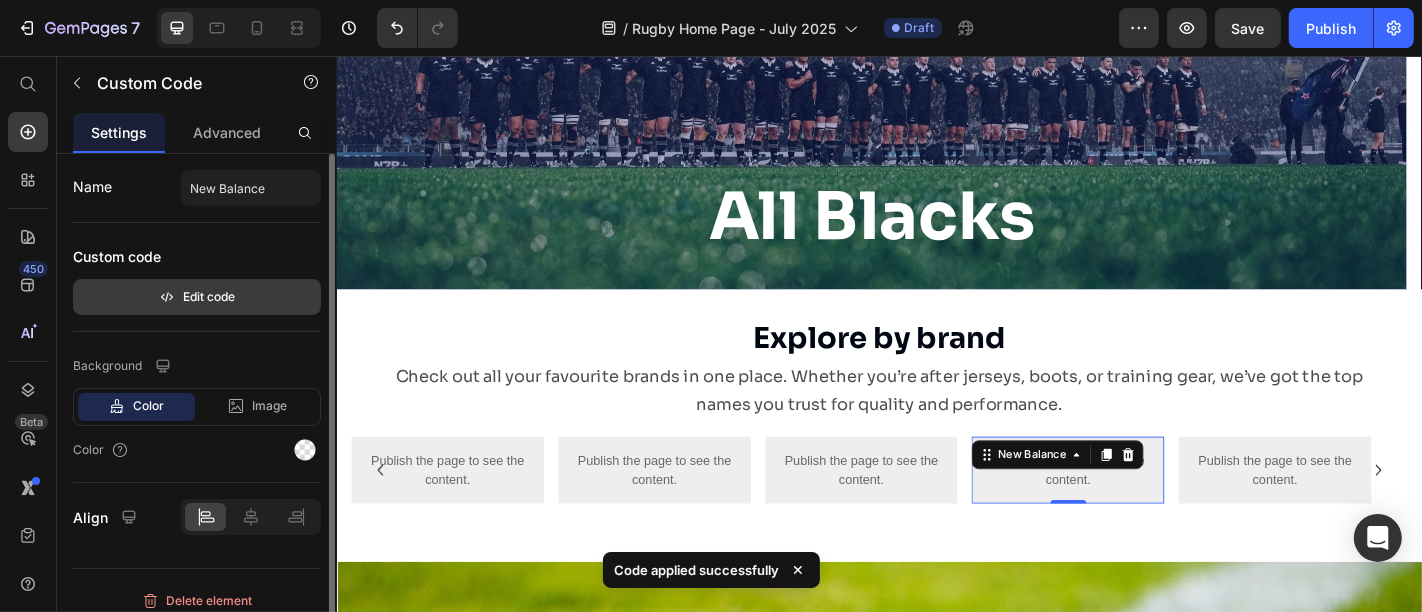 click on "Edit code" at bounding box center [197, 297] 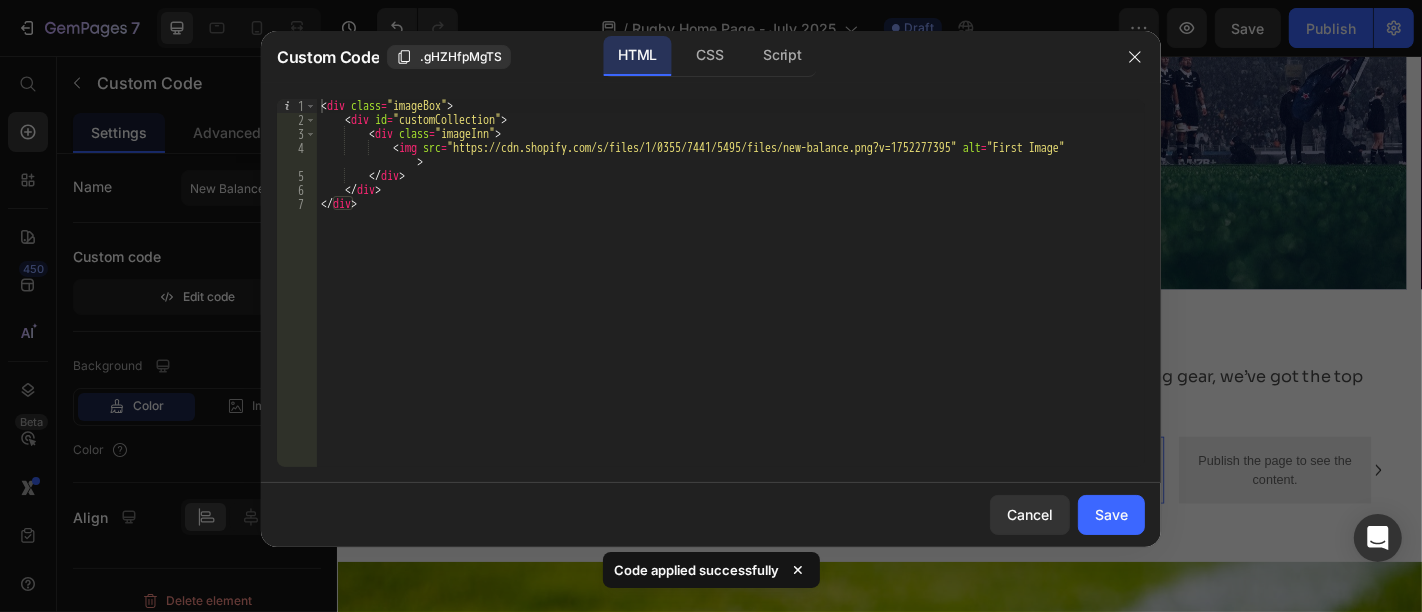 click on "< div   class = "imageBox" >      < div   id = "customCollection" >           < div   class = "imageInn" >                < img   src = "https://cdn.shopify.com/s/files/1/0355/7441/5495/files/new-balance.png?v=1752277395"   alt = "First Image"                  >           </ div >      </ div > </ div >" at bounding box center [731, 297] 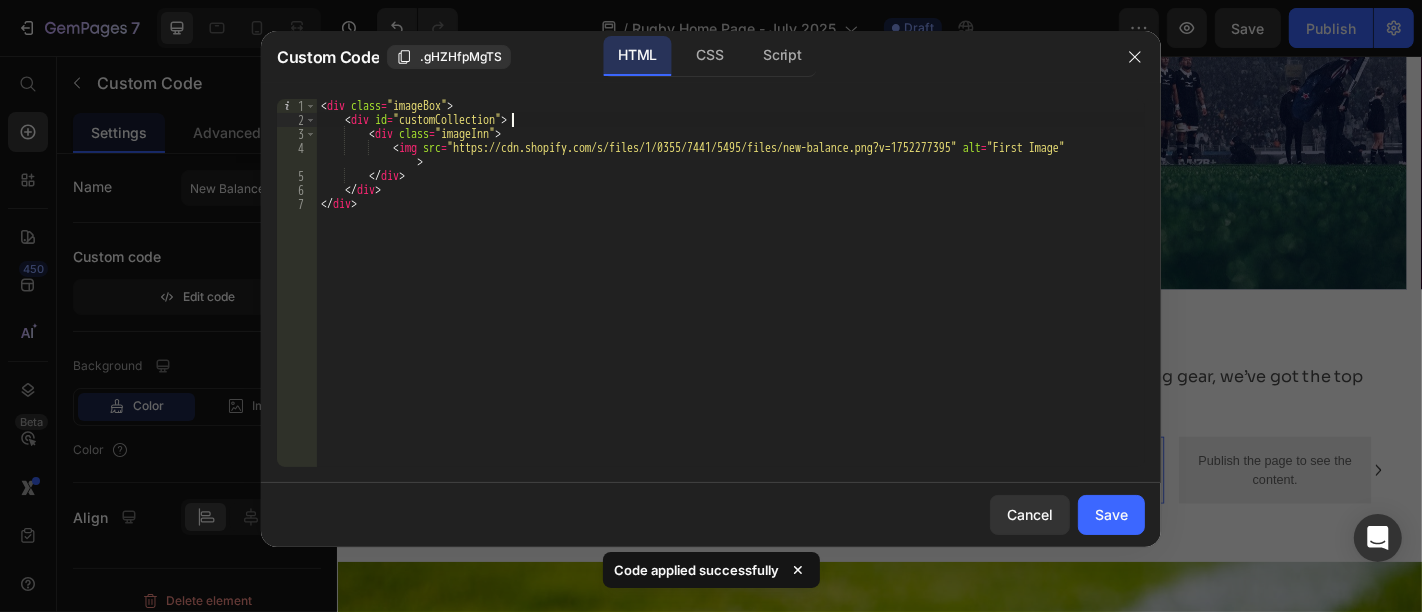 scroll, scrollTop: 0, scrollLeft: 15, axis: horizontal 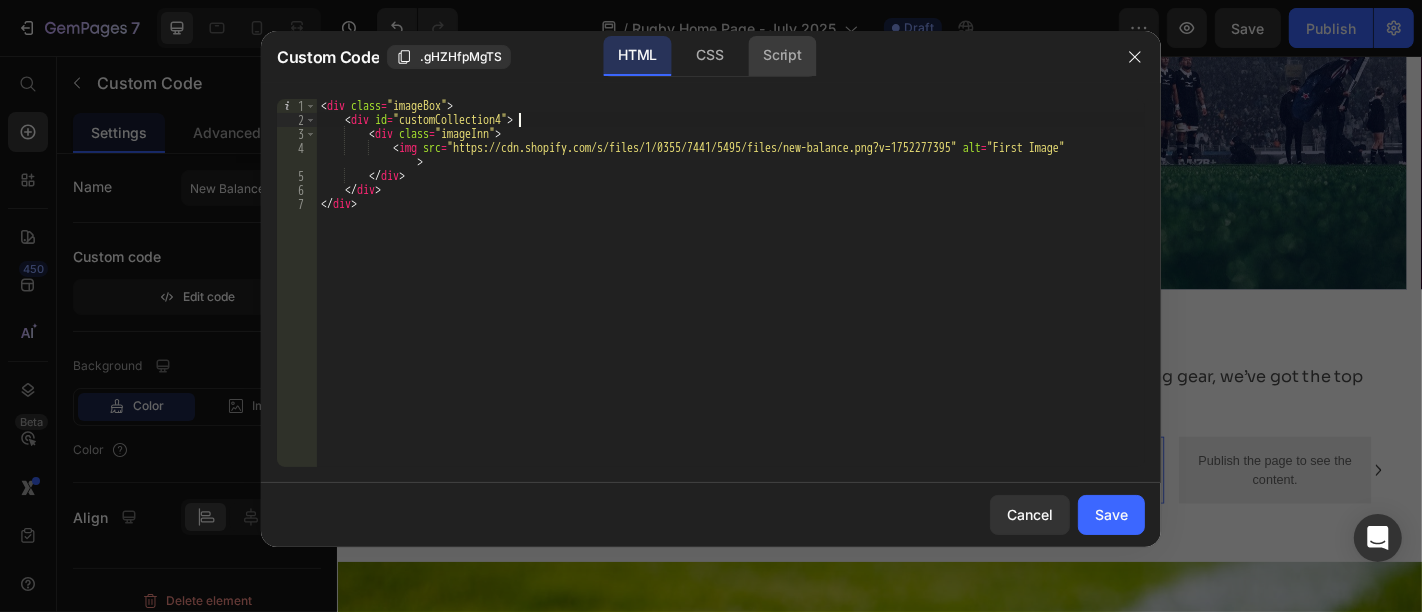 click on "Script" 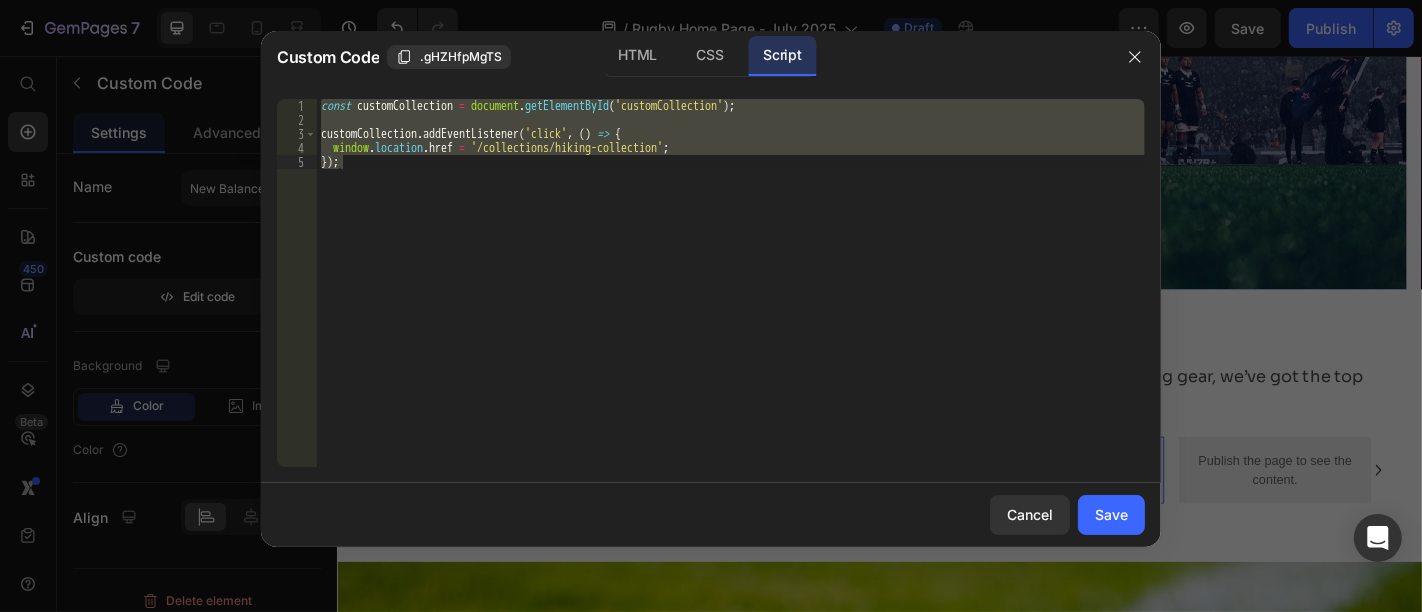 click on "const   customCollection   =   document . getElementById ( 'customCollection' ) ; customCollection . addEventListener ( 'click' ,   ( )   =>   {    window . location . href   =   '/collections/hiking-collection' ; }) ;" at bounding box center (731, 283) 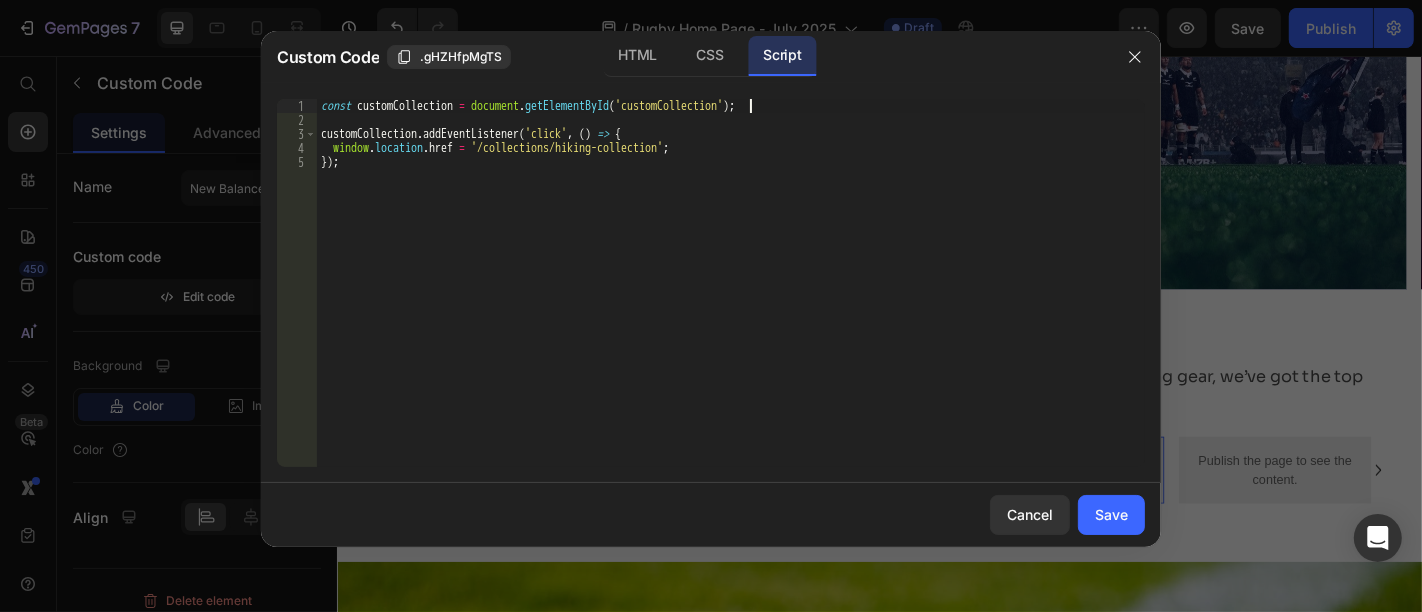 click on "const   customCollection   =   document . getElementById ( 'customCollection' ) ; customCollection . addEventListener ( 'click' ,   ( )   =>   {    window . location . href   =   '/collections/hiking-collection' ; }) ;" at bounding box center [731, 297] 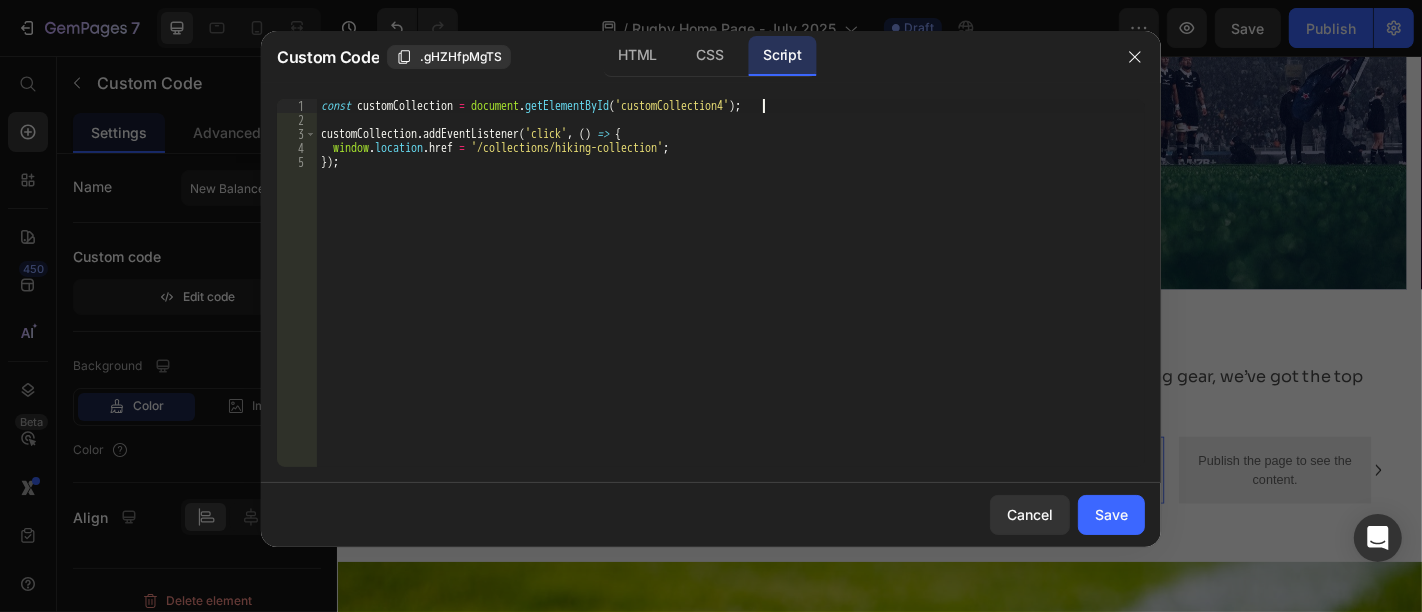 scroll, scrollTop: 0, scrollLeft: 37, axis: horizontal 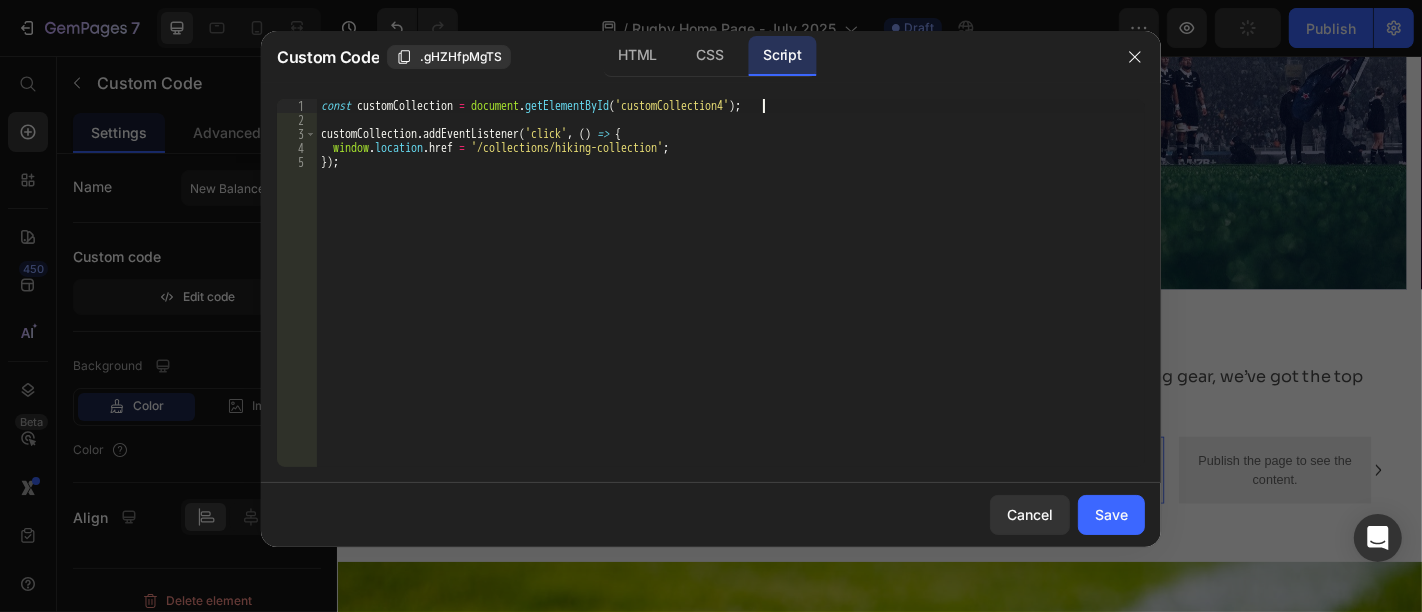click on "const   customCollection   =   document . getElementById ( 'customCollection4' ) ; customCollection . addEventListener ( 'click' ,   ( )   =>   {    window . location . href   =   '/collections/hiking-collection' ; }) ;" at bounding box center [731, 297] 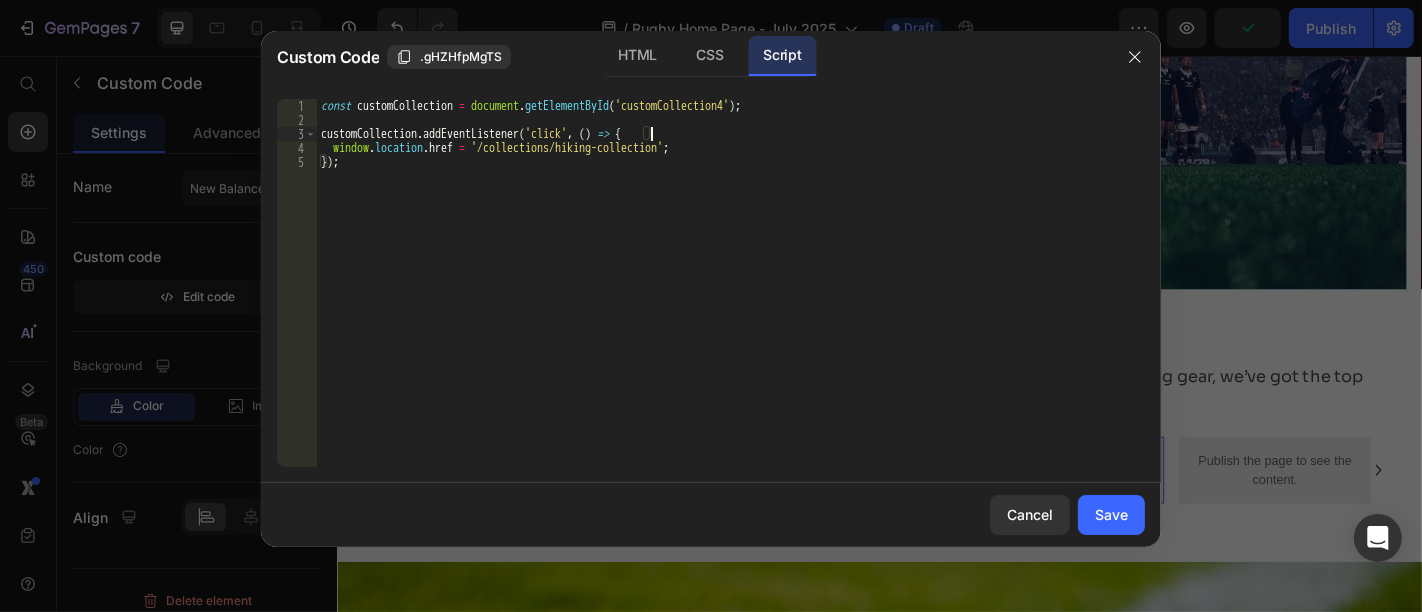 scroll, scrollTop: 0, scrollLeft: 25, axis: horizontal 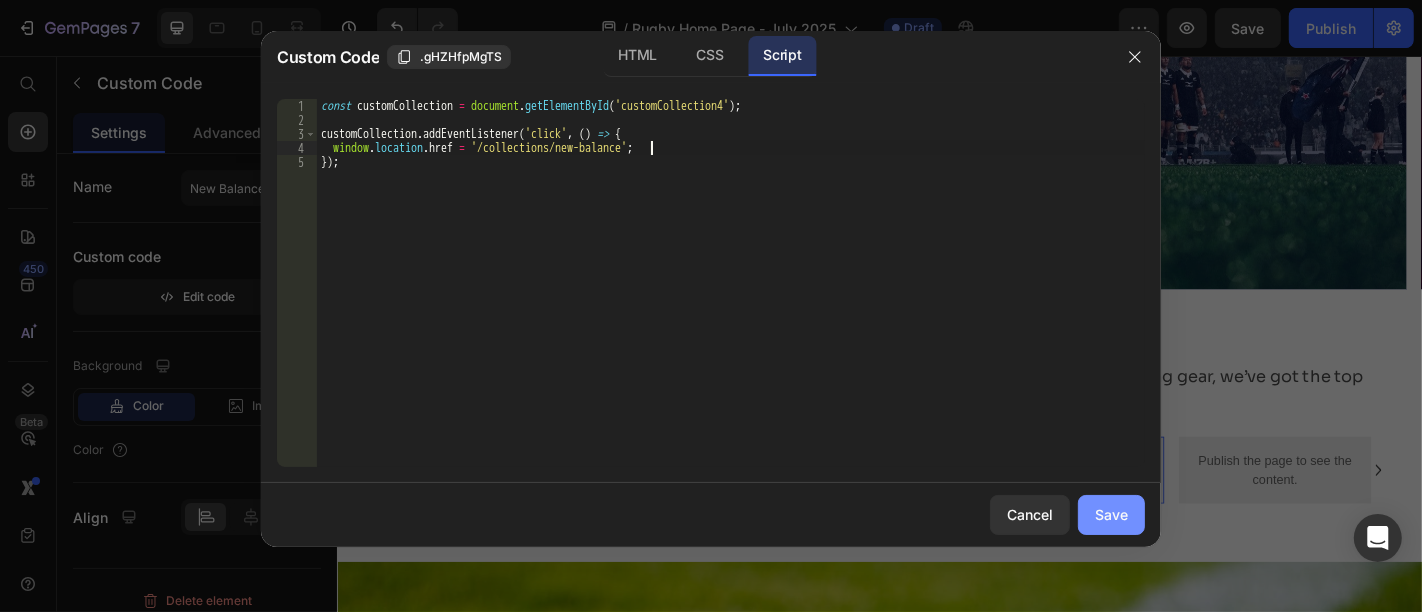 type on "window.location.href = '/collections/new-balance';" 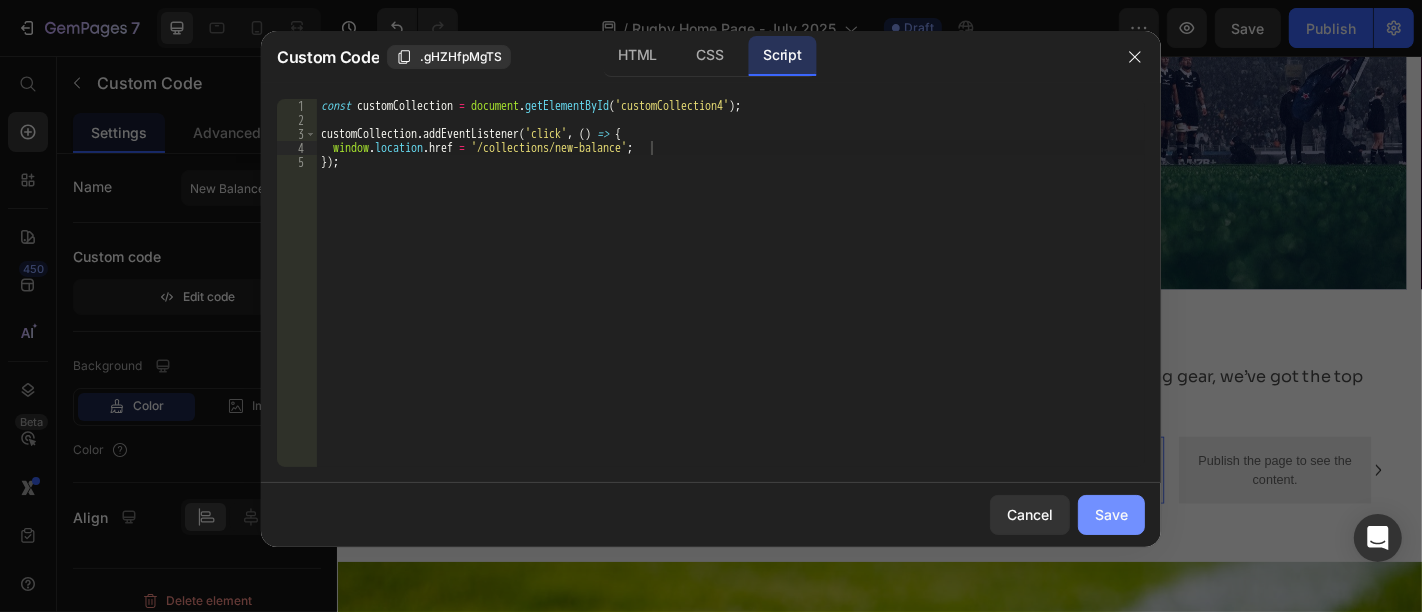 click on "Save" at bounding box center (1111, 514) 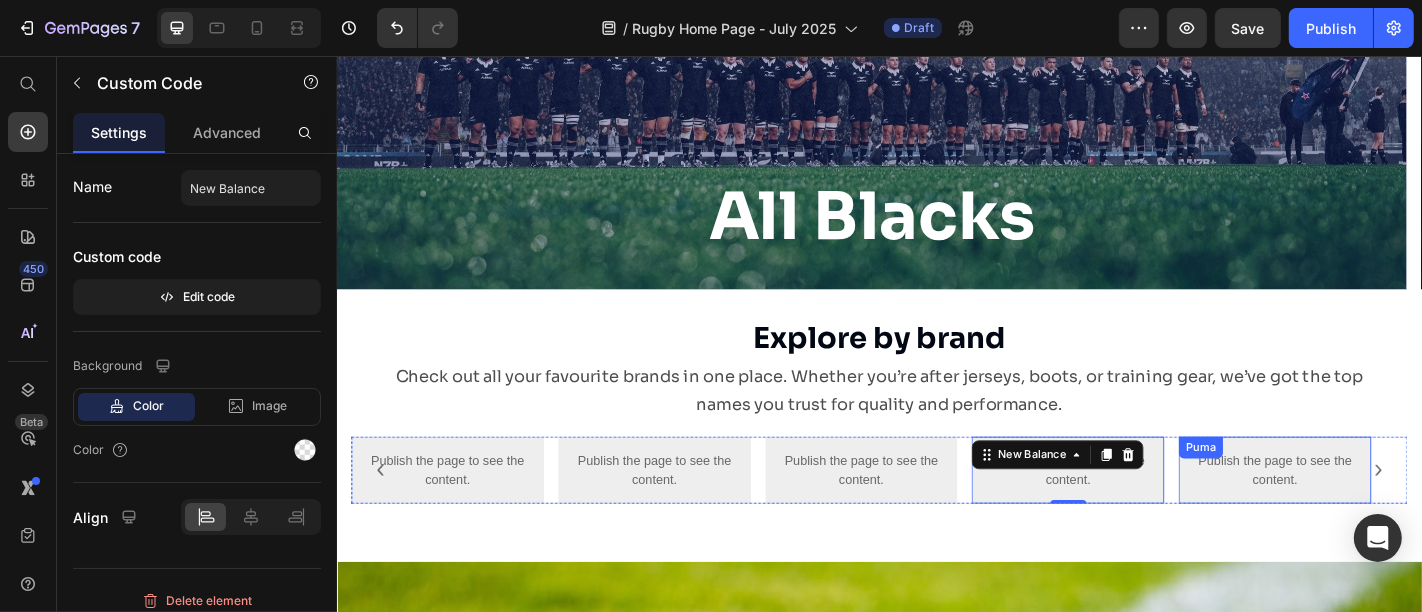 click on "Publish the page to see the content." at bounding box center [1373, 514] 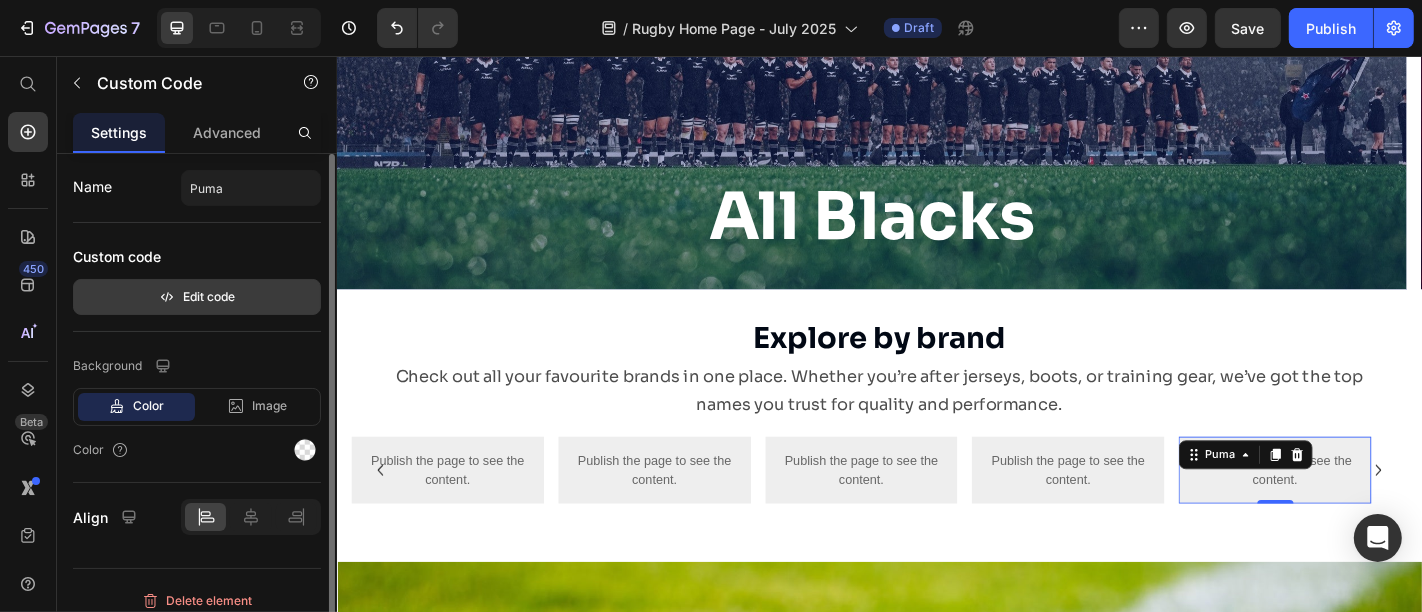 click on "Edit code" at bounding box center [197, 297] 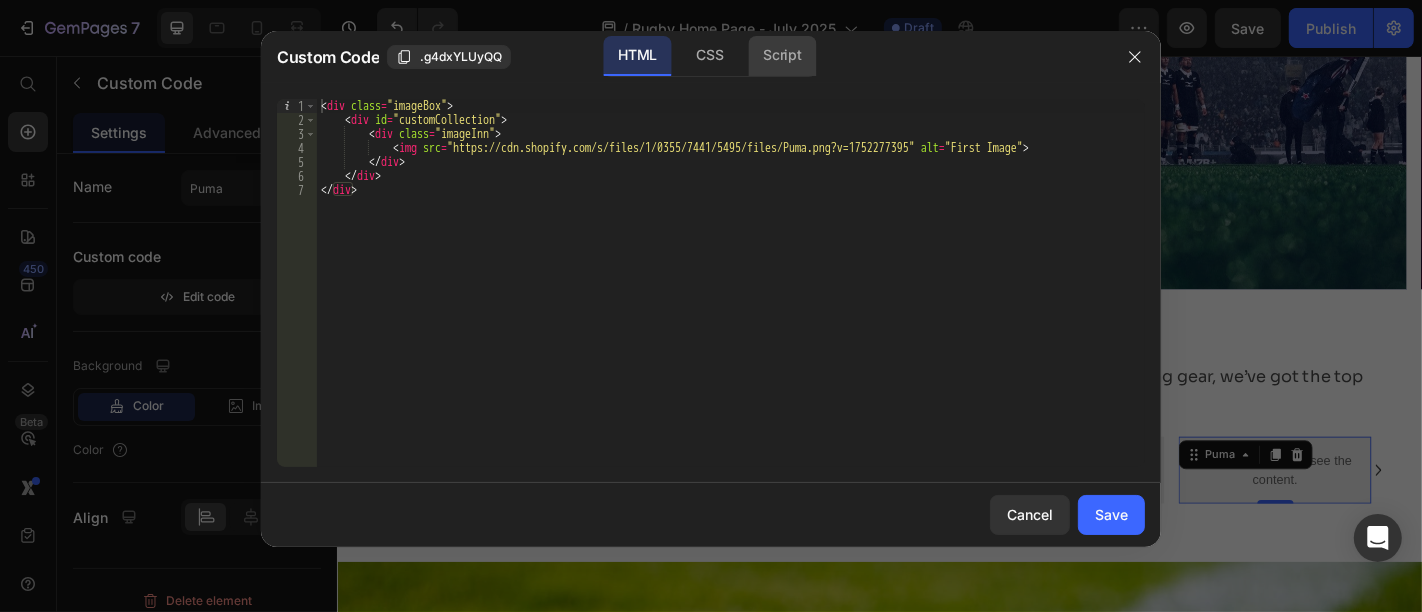 click on "Script" 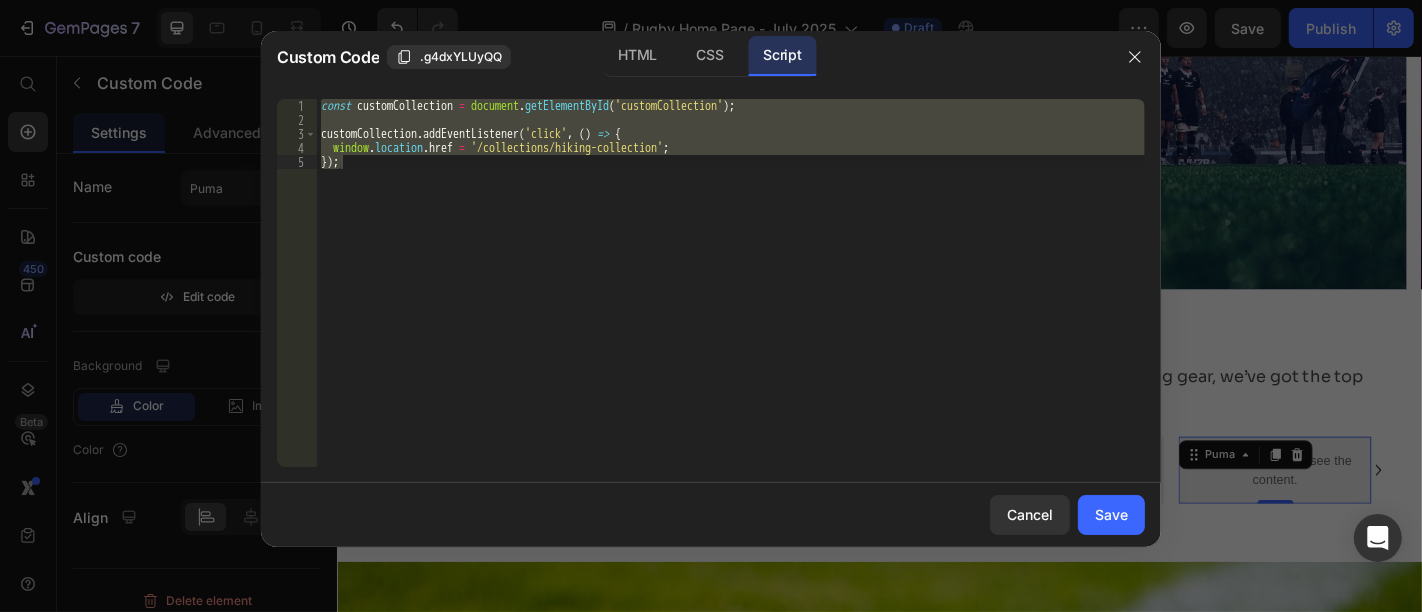 click on "Custom Code .g4dxYLUyQQ HTML CSS Script" 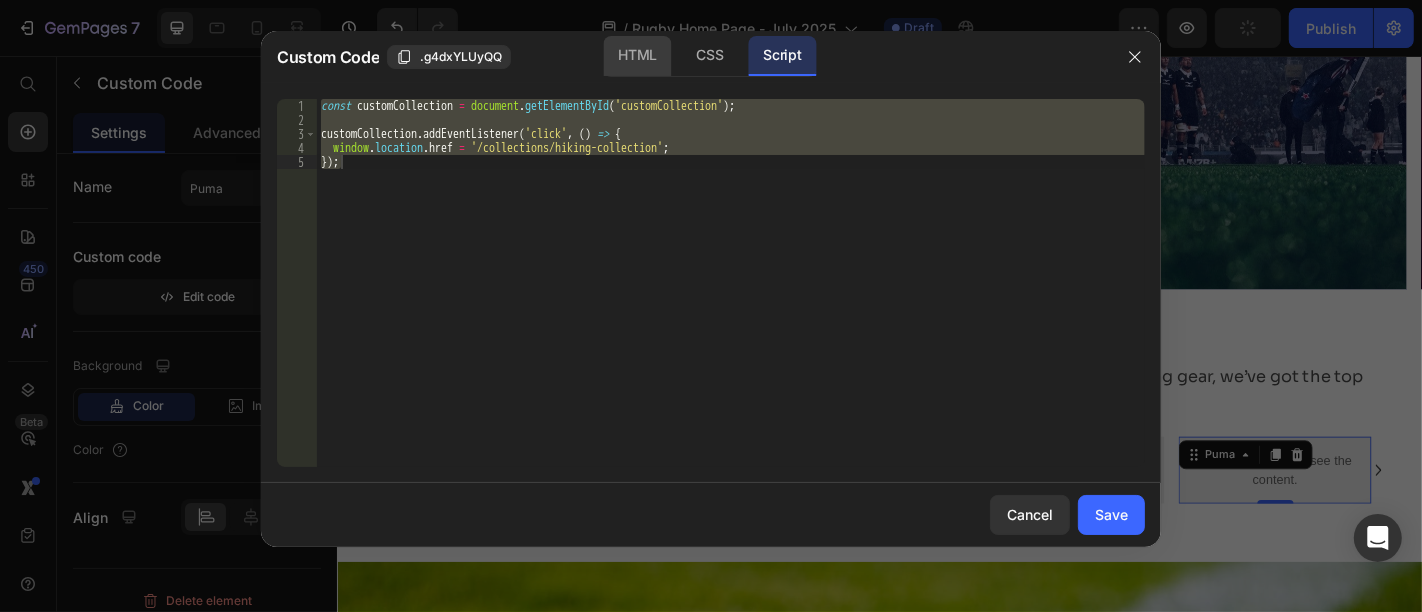 click on "HTML" 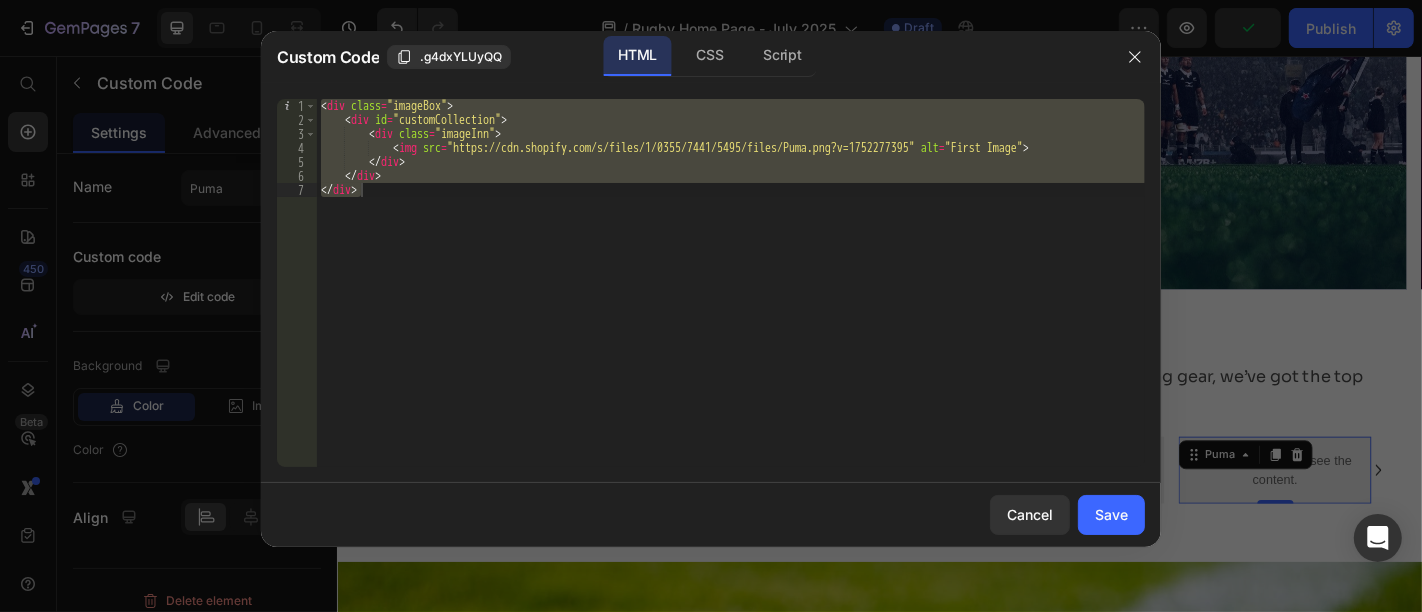 click on "< div   class = "imageBox" >      < div   id = "customCollection" >           < div   class = "imageInn" >                < img   src = "https://cdn.shopify.com/s/files/1/0355/7441/5495/files/Puma.png?v=1752277395"   alt = "First Image" >           </ div >      </ div > </ div >" at bounding box center (731, 283) 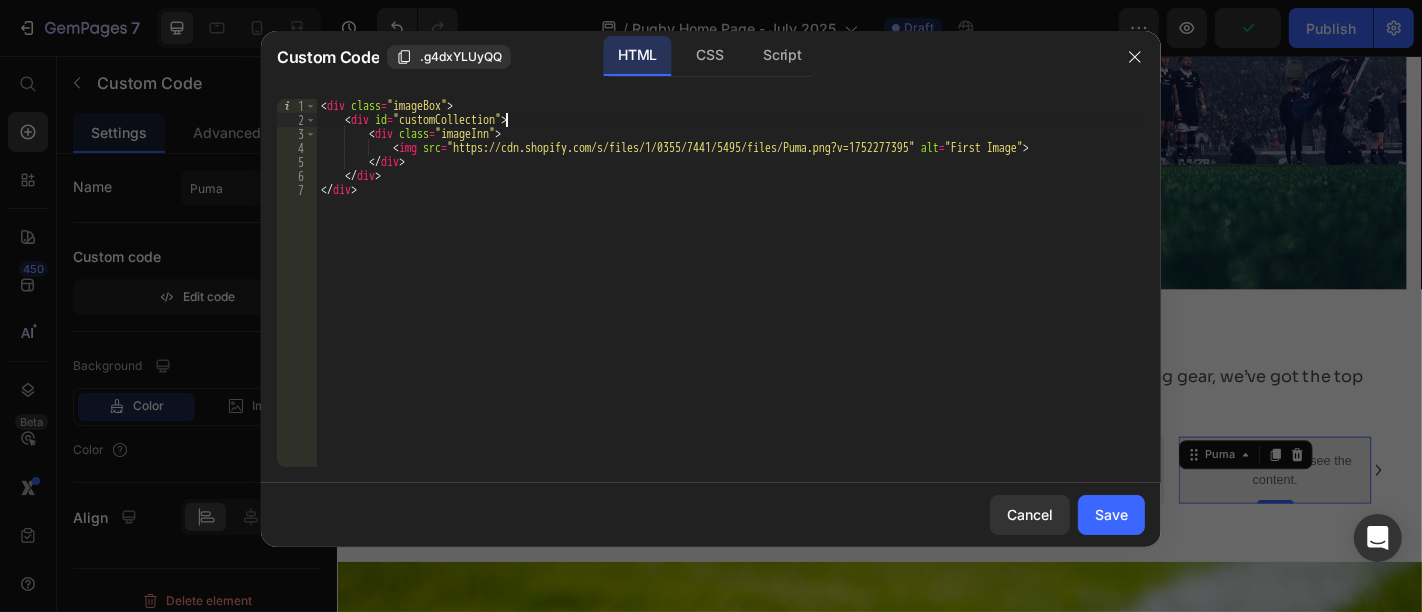 click on "< div   class = "imageBox" >      < div   id = "customCollection" >           < div   class = "imageInn" >                < img   src = "https://cdn.shopify.com/s/files/1/0355/7441/5495/files/Puma.png?v=1752277395"   alt = "First Image" >           </ div >      </ div > </ div >" at bounding box center [731, 297] 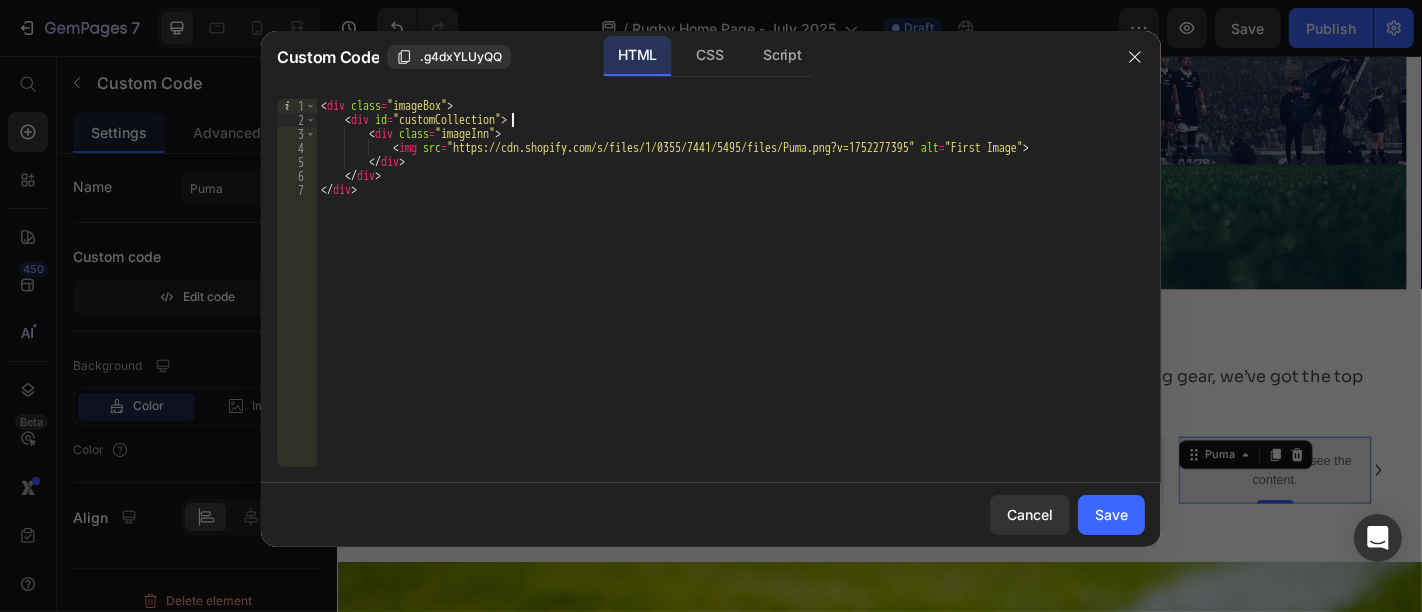scroll, scrollTop: 0, scrollLeft: 15, axis: horizontal 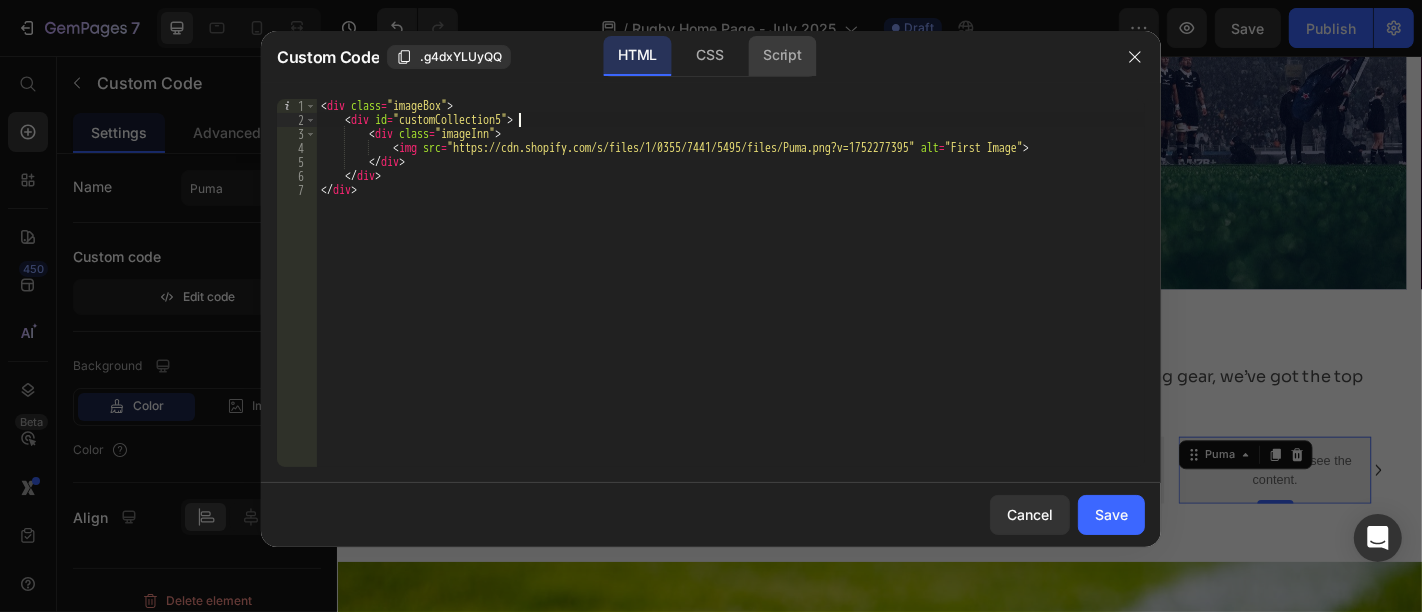 click on "Script" 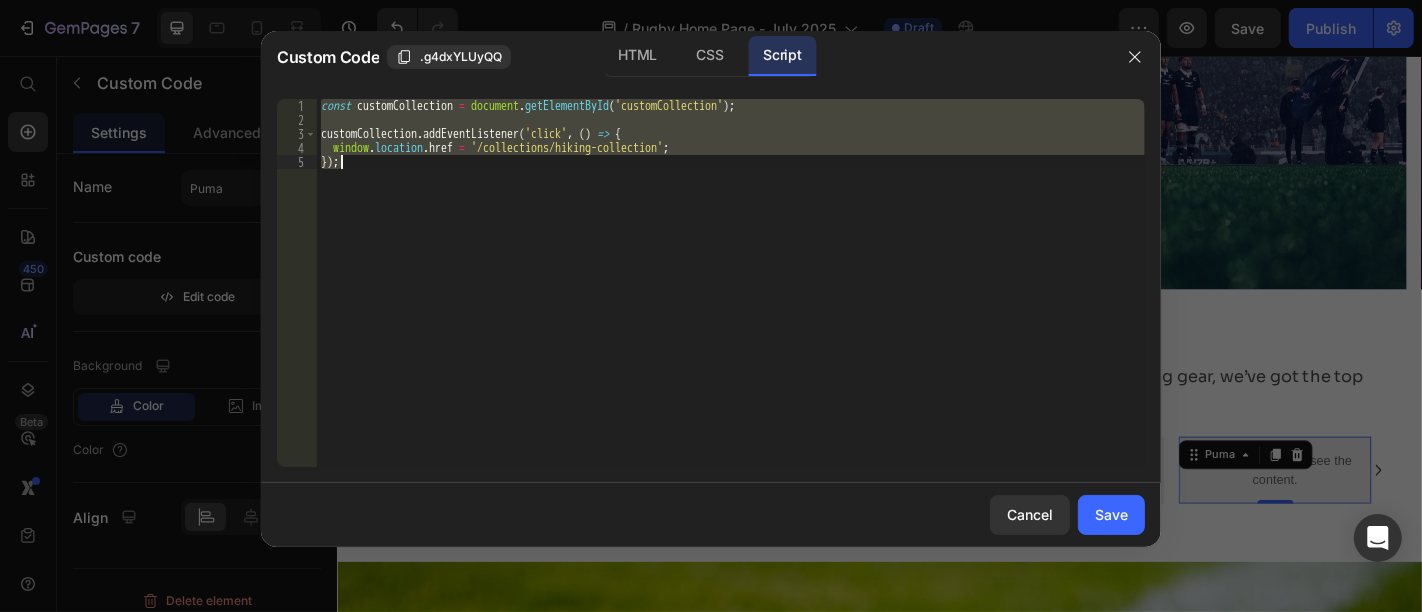 click on "const   customCollection   =   document . getElementById ( 'customCollection' ) ; customCollection . addEventListener ( 'click' ,   ( )   =>   {    window . location . href   =   '/collections/hiking-collection' ; }) ;" at bounding box center (731, 283) 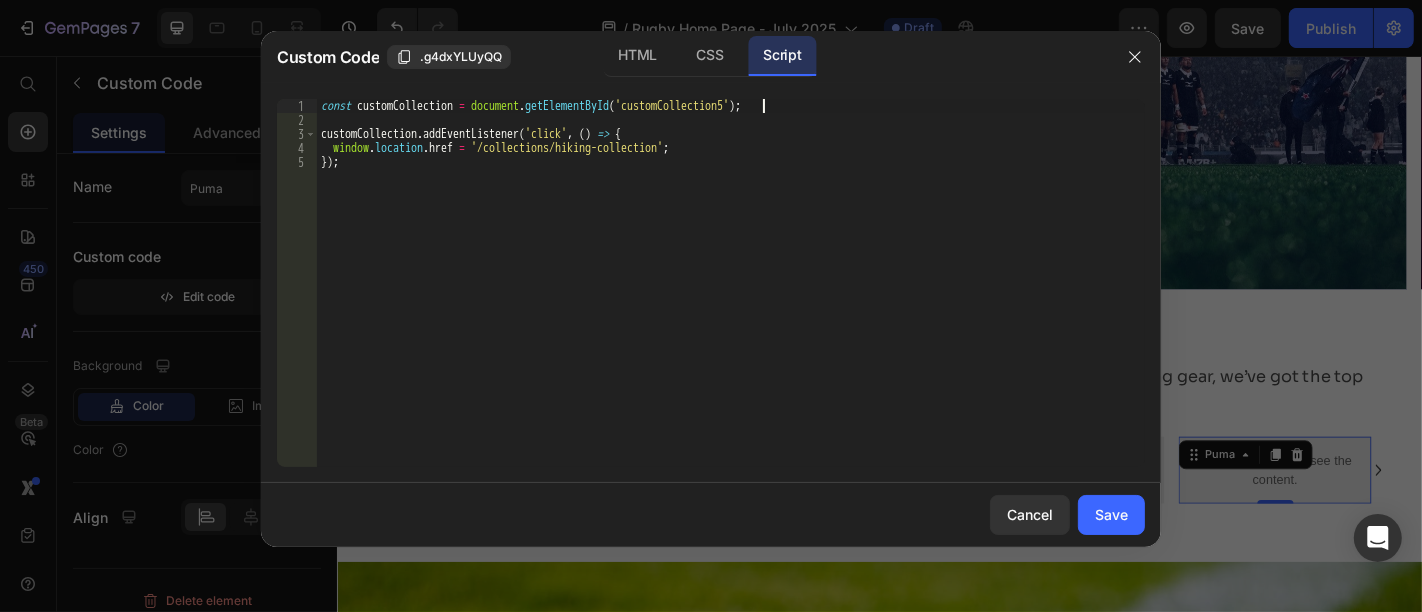 scroll, scrollTop: 0, scrollLeft: 37, axis: horizontal 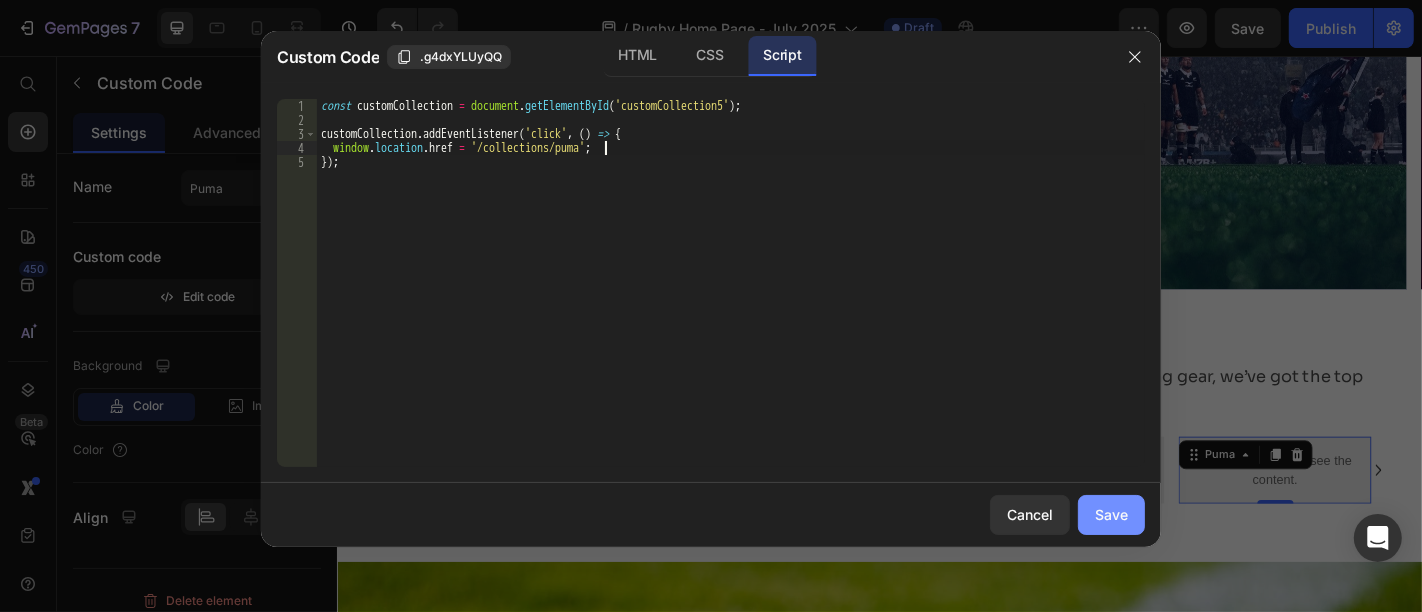 type on "window.location.href = '/collections/puma';" 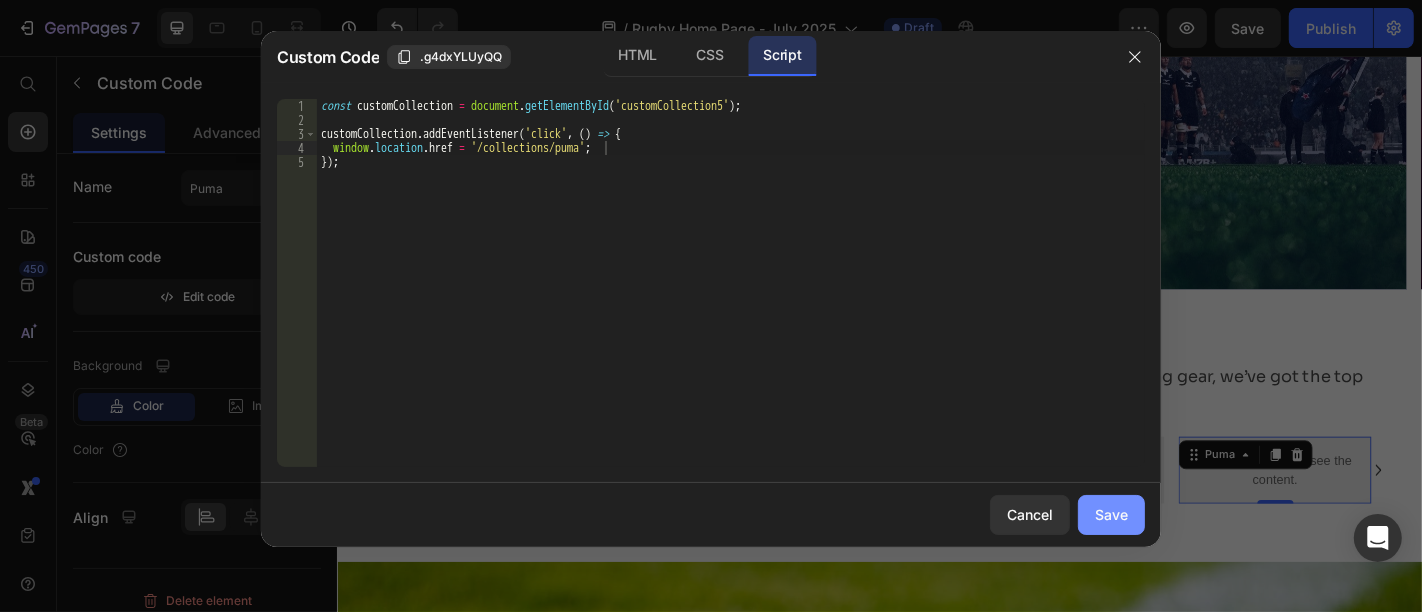 click on "Save" at bounding box center [1111, 514] 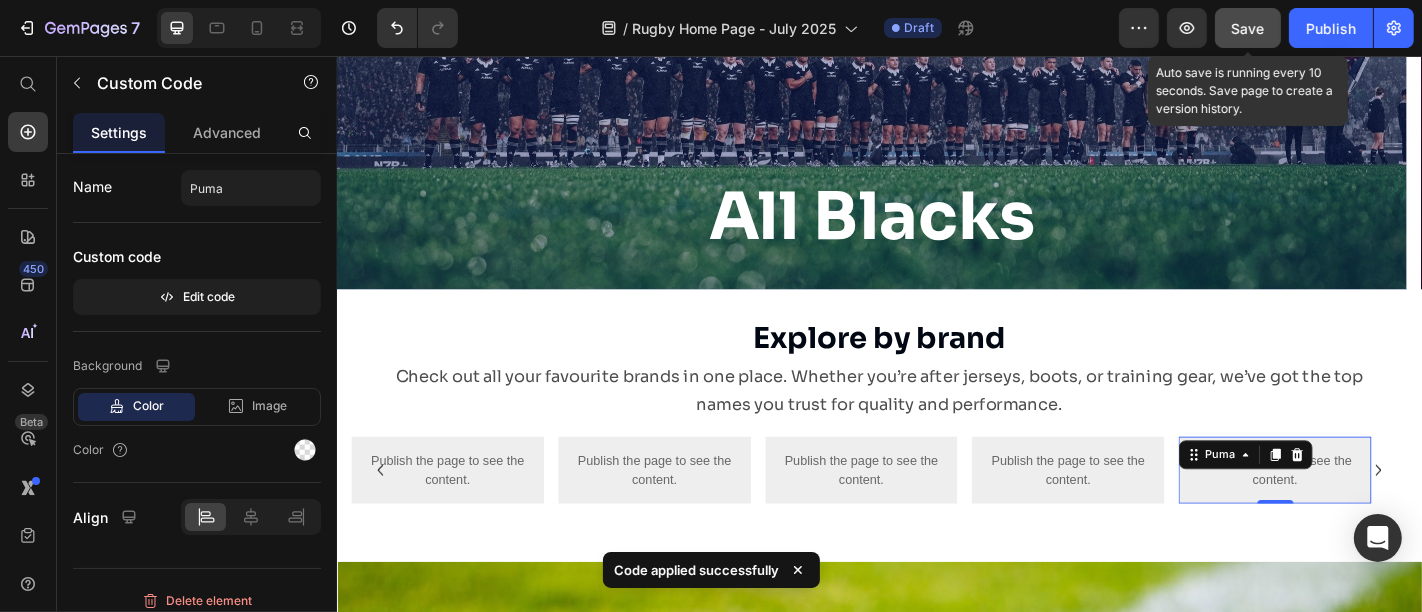 click on "Save" 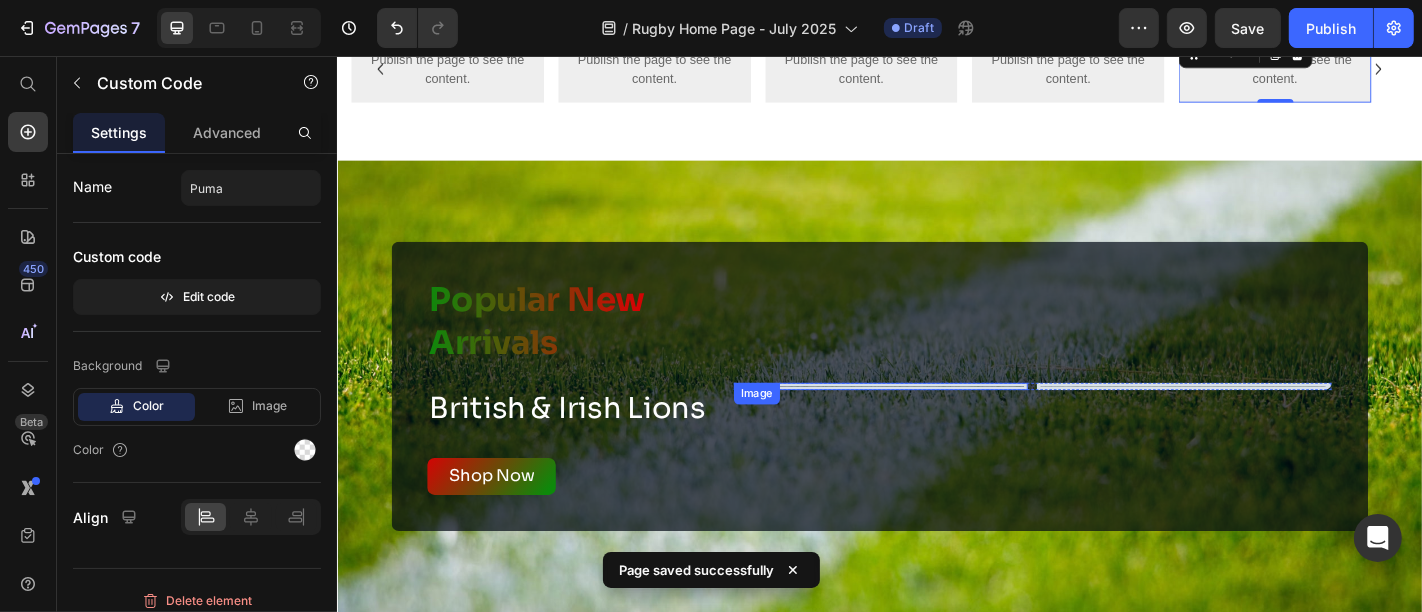 scroll, scrollTop: 957, scrollLeft: 0, axis: vertical 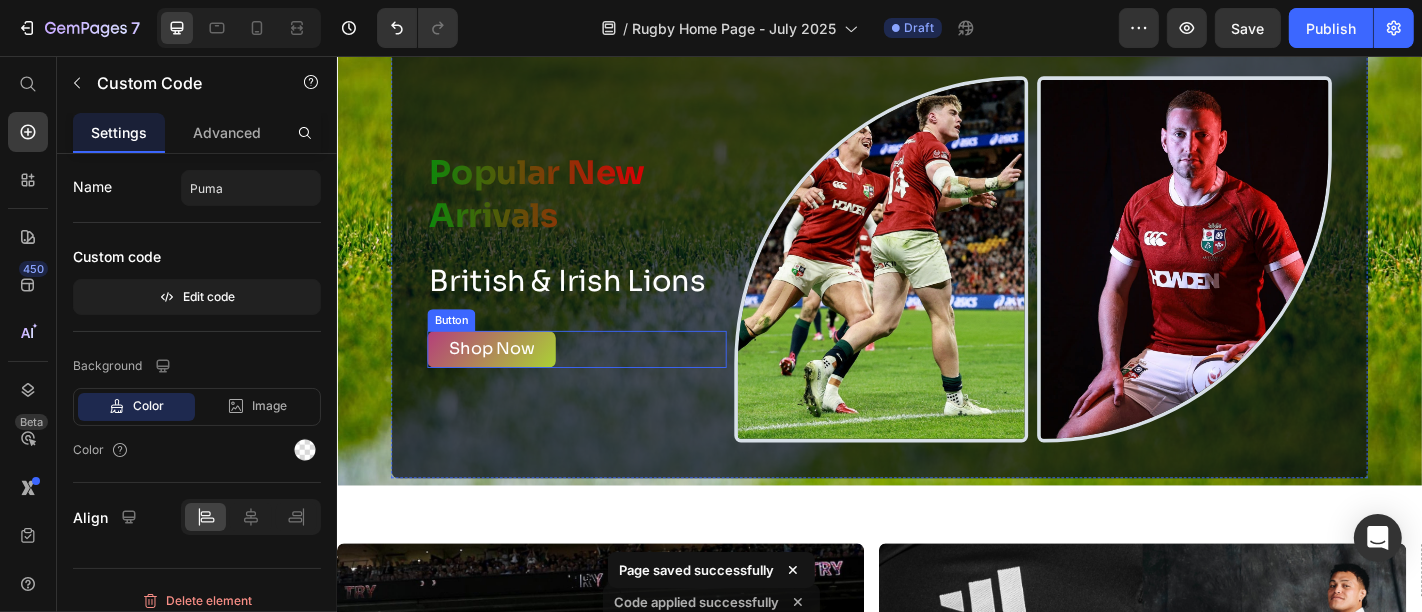click on "Shop Now" at bounding box center (507, 380) 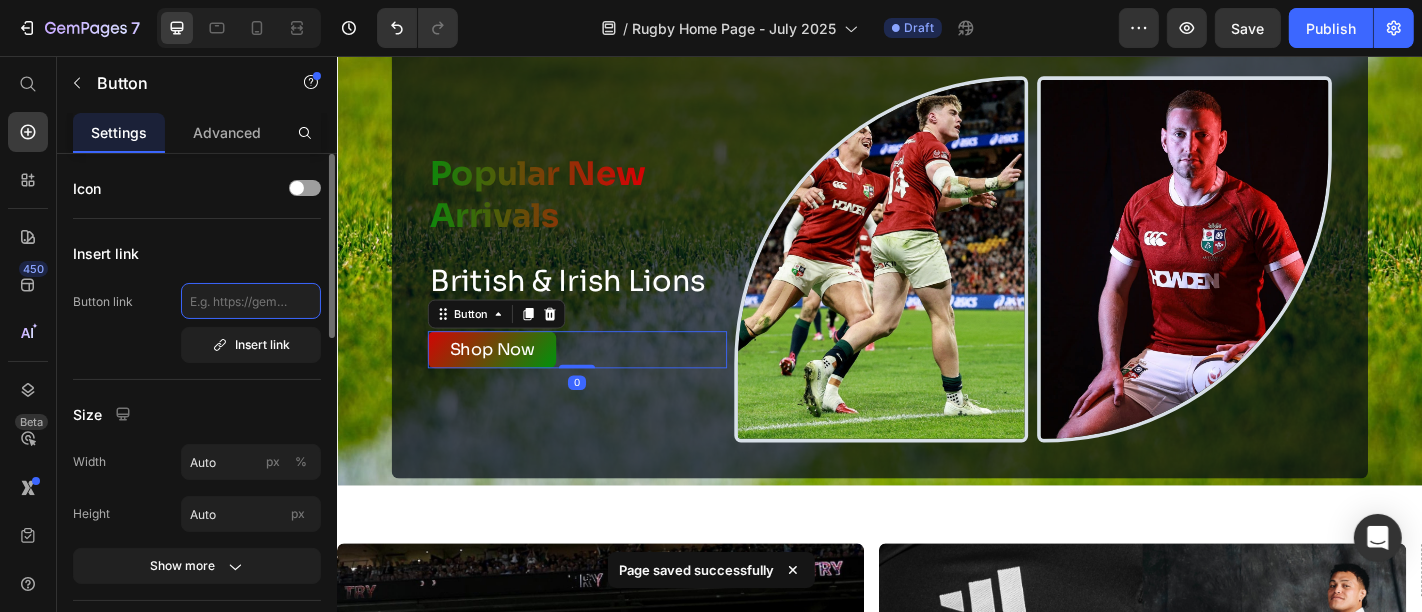 click 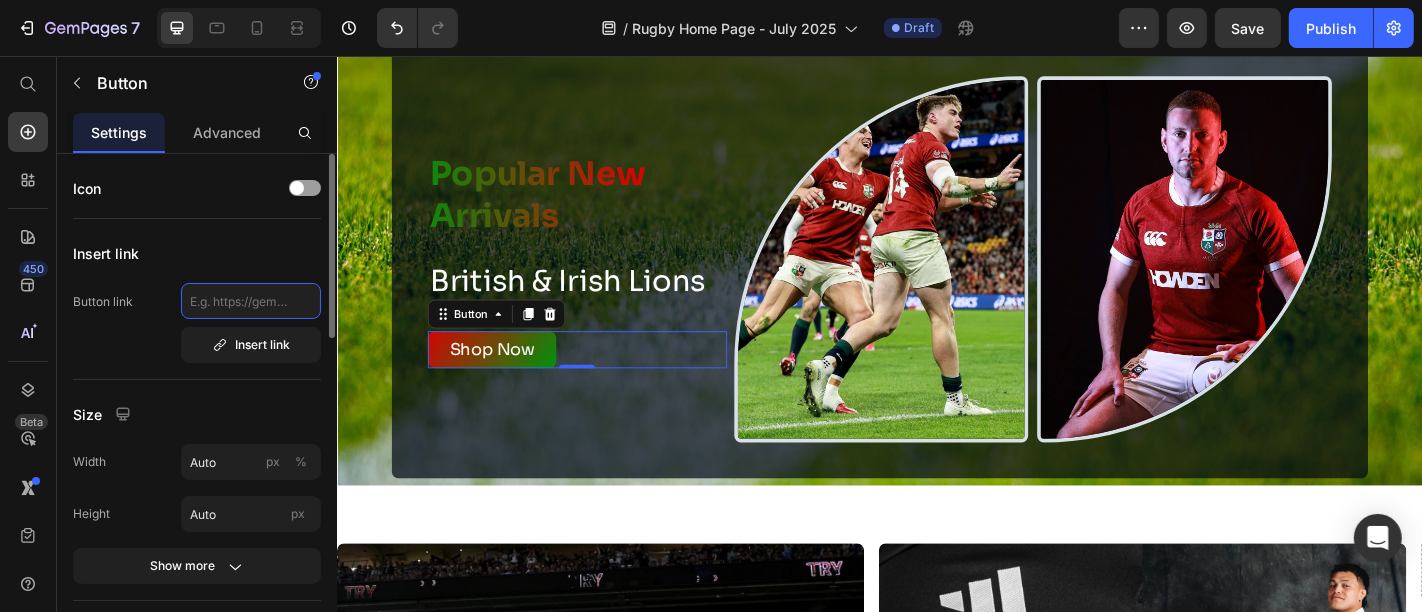 click 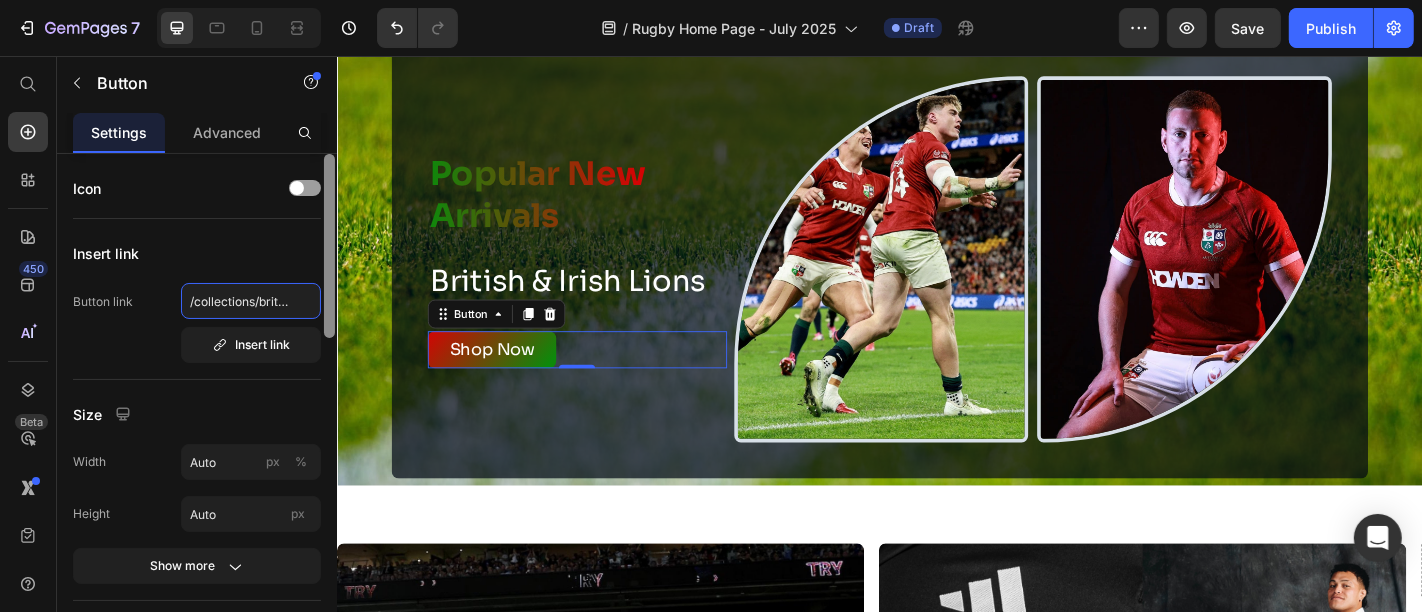 scroll, scrollTop: 0, scrollLeft: 67, axis: horizontal 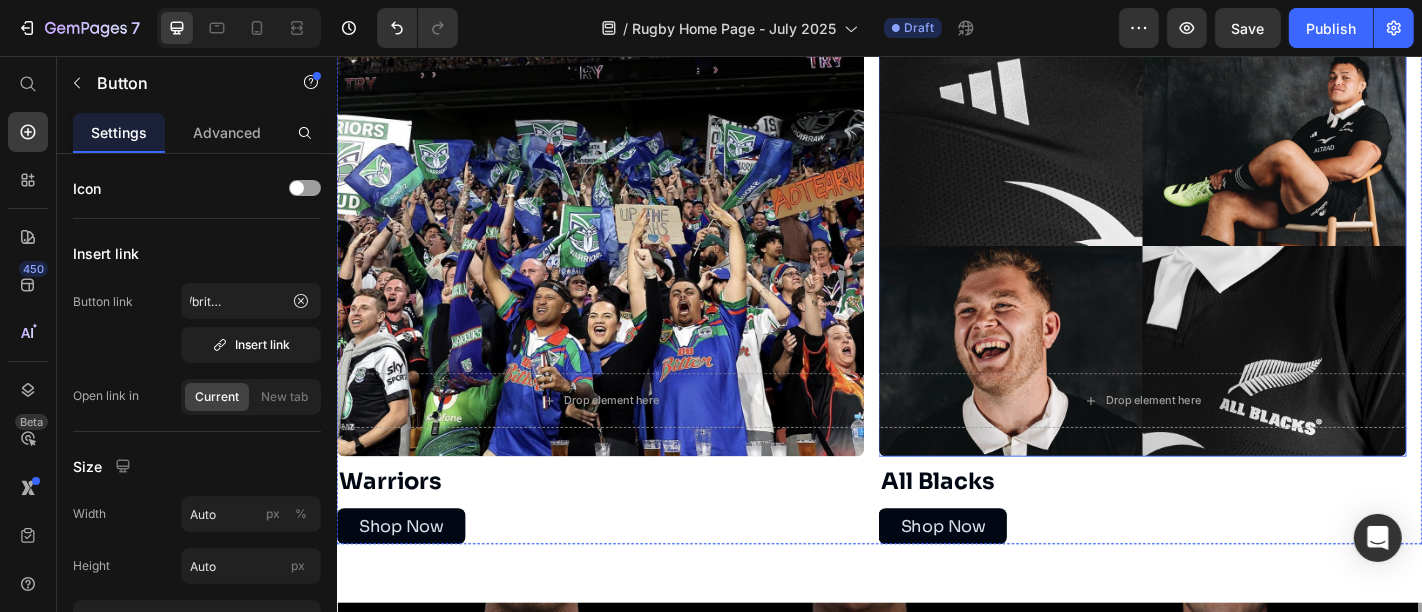 click at bounding box center [1226, 266] 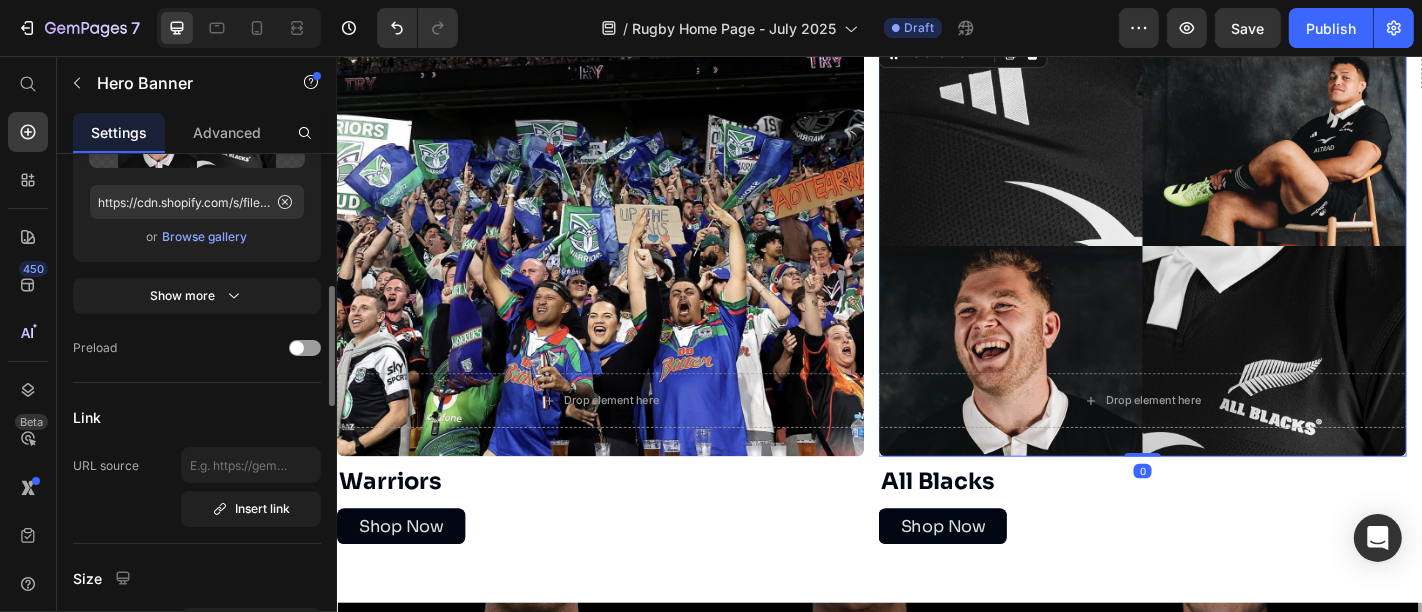 scroll, scrollTop: 484, scrollLeft: 0, axis: vertical 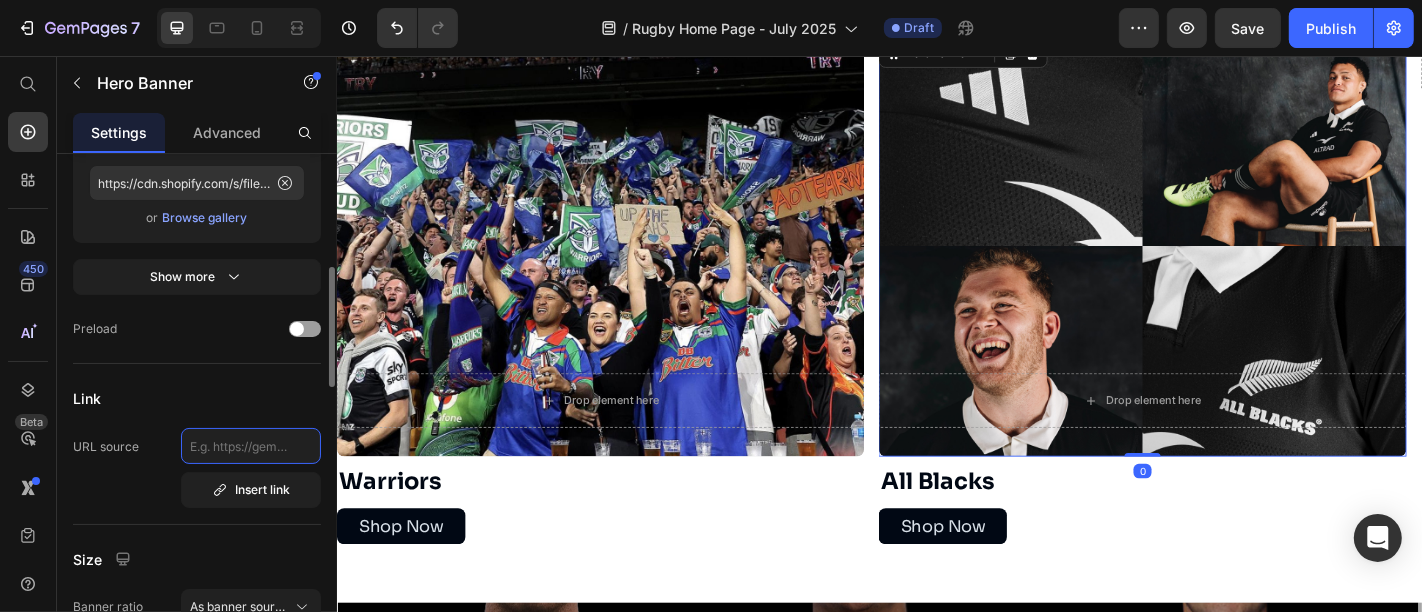 click 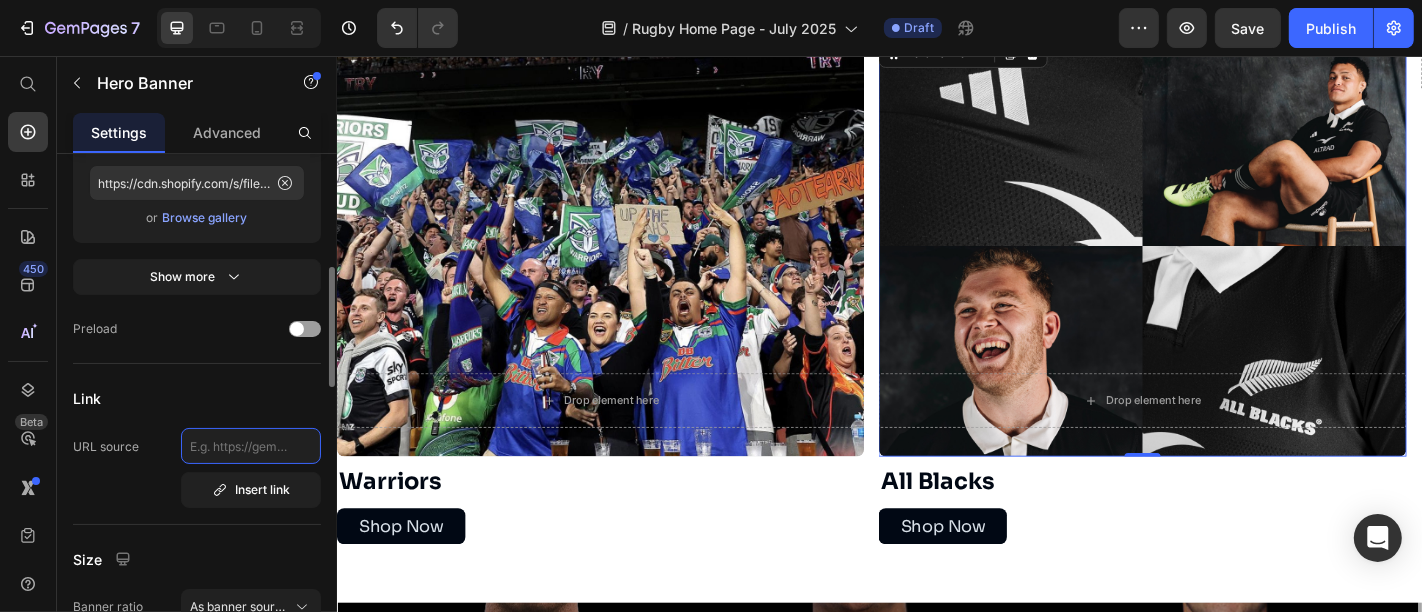 paste on "/collections/british-irish-lions" 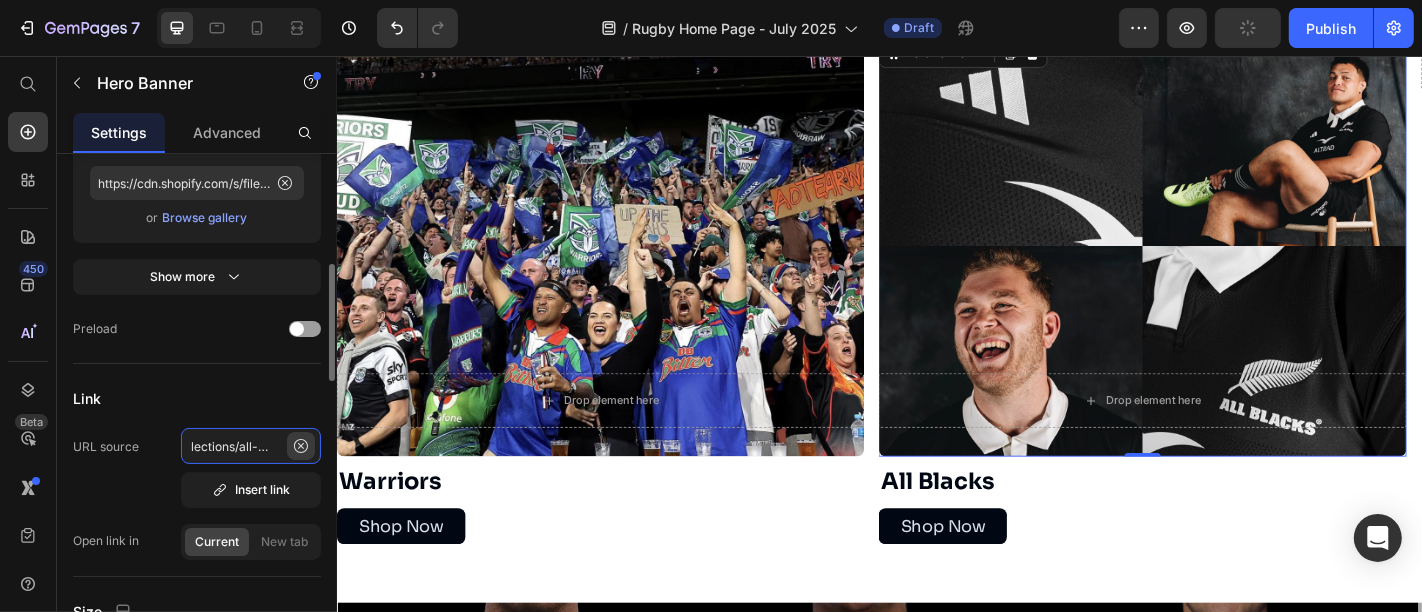 scroll, scrollTop: 0, scrollLeft: 25, axis: horizontal 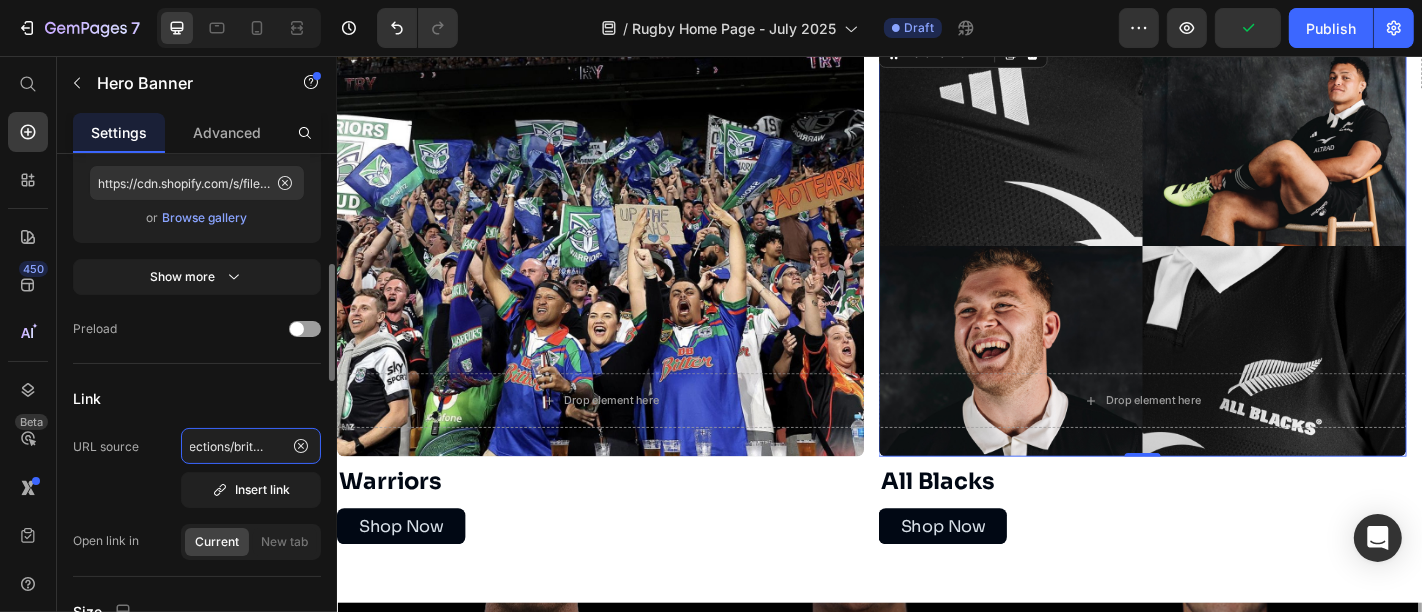 click on "/collections/british-irish-lions" 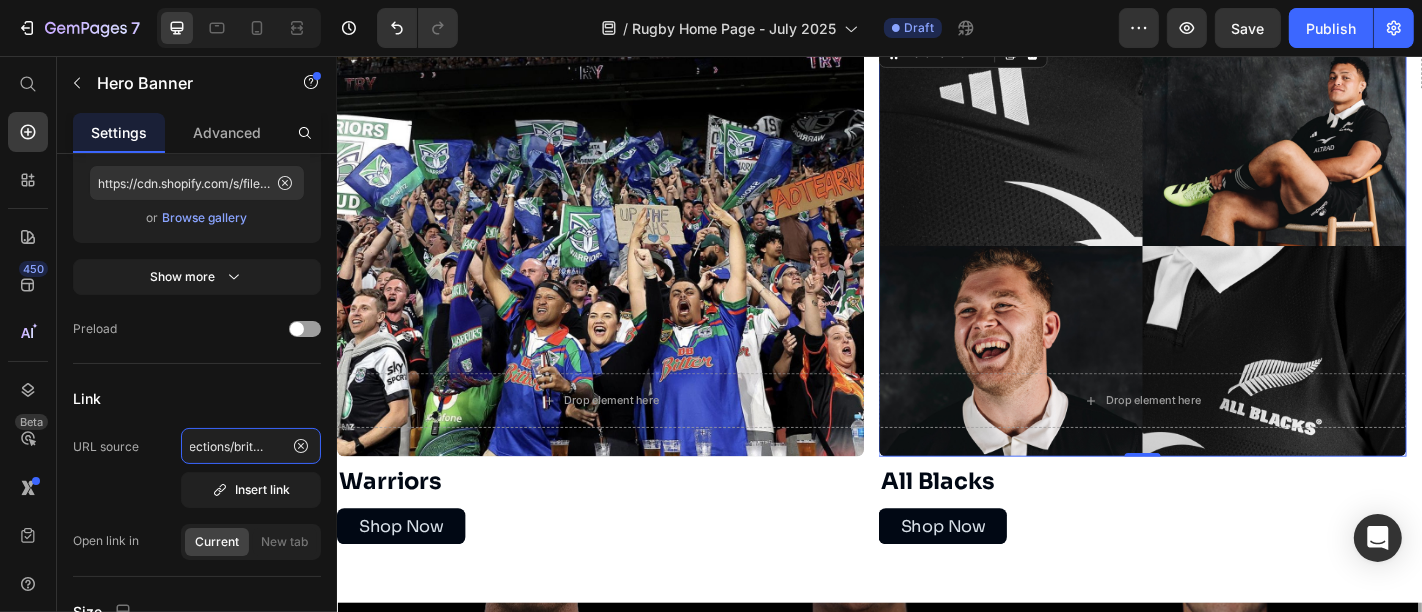 type on "/collections/british-irish-lions" 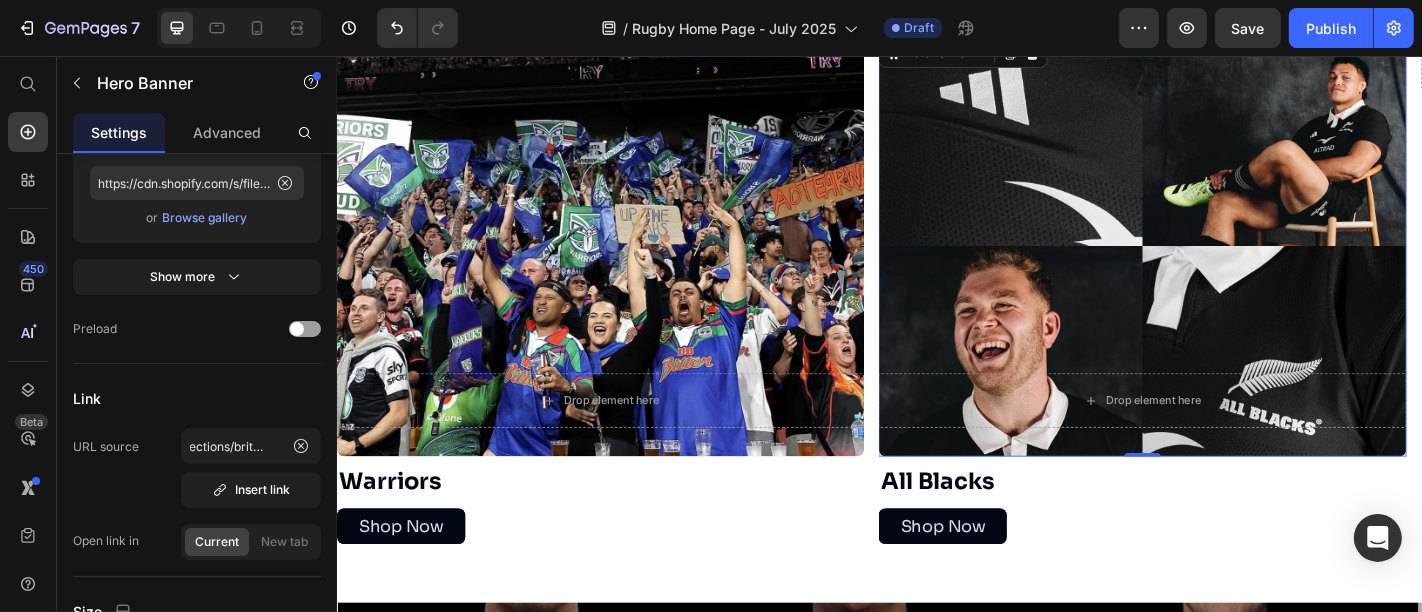 click at bounding box center [1226, 266] 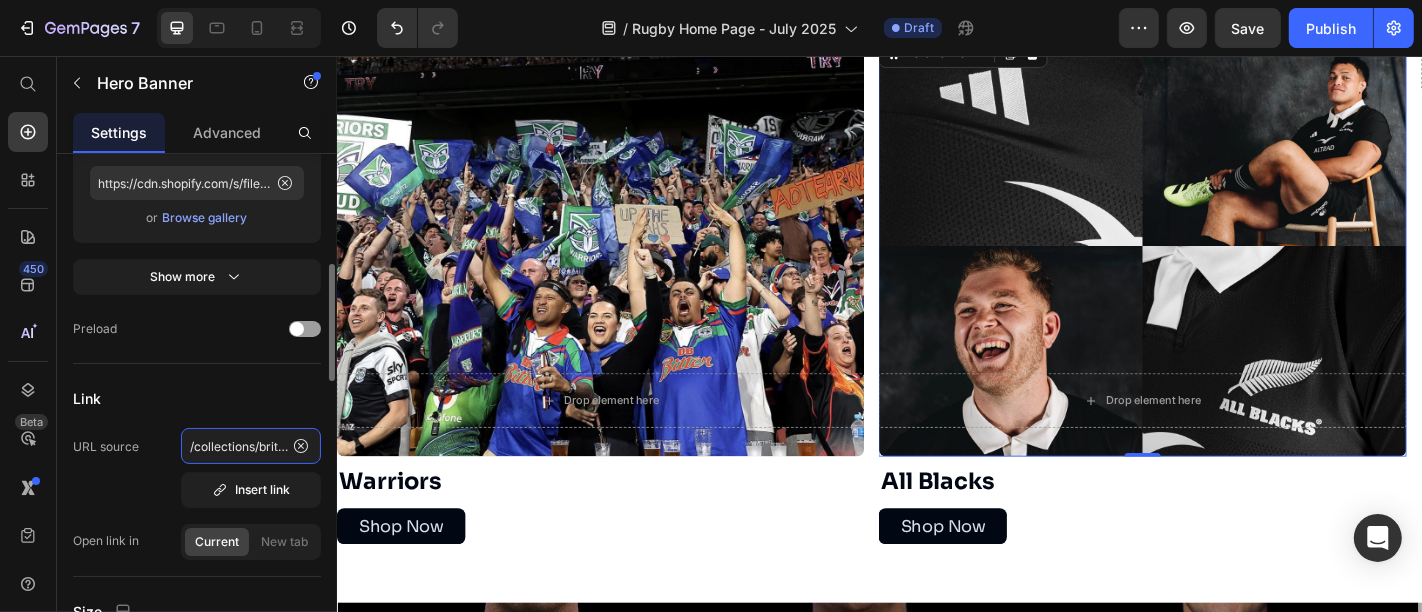 click on "/collections/british-irish-lions" 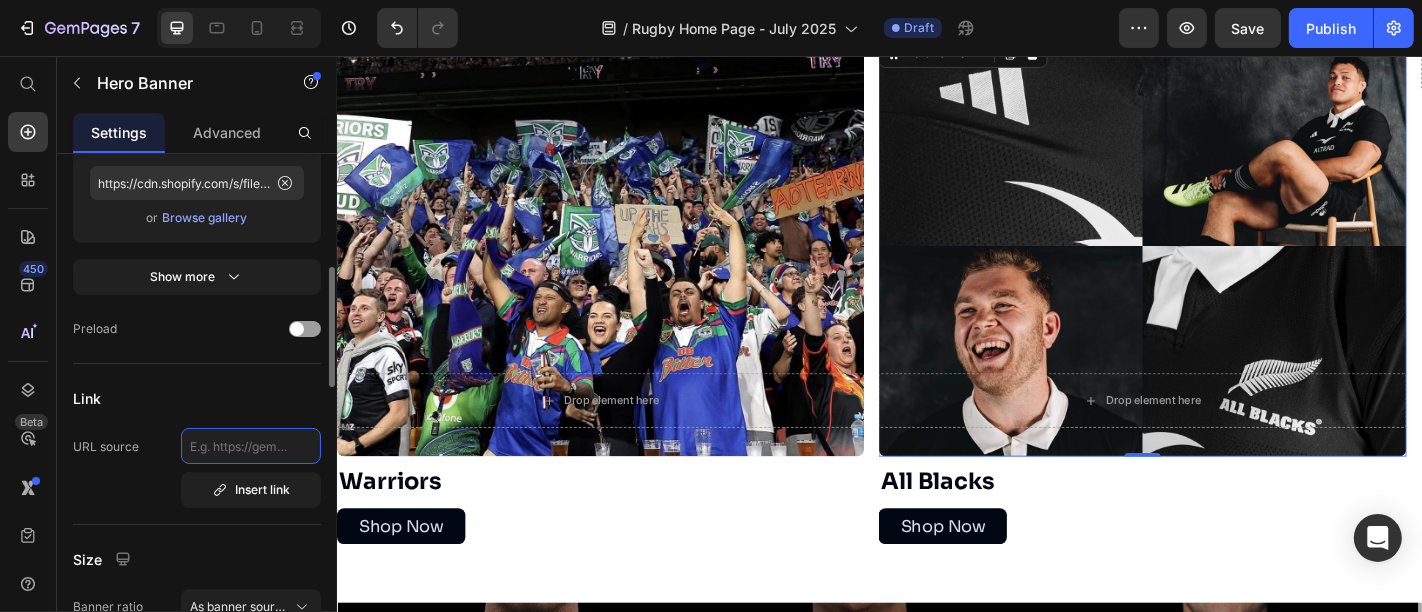 click 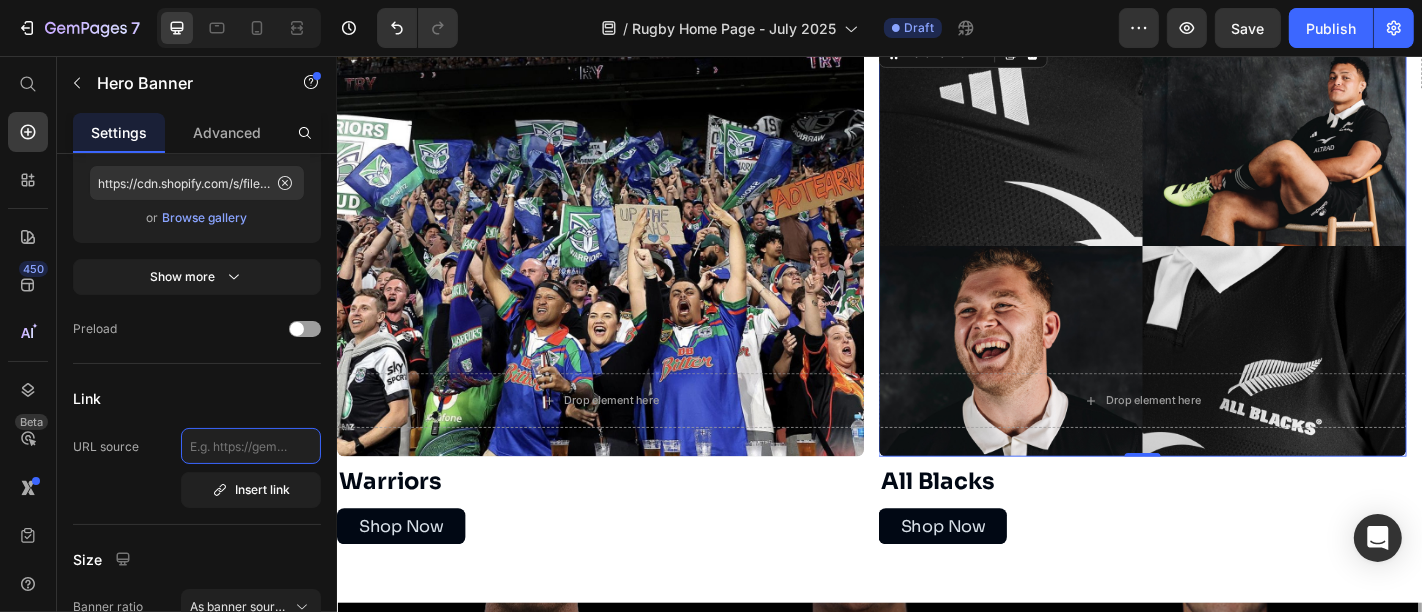 type on "/collections/all-blacks" 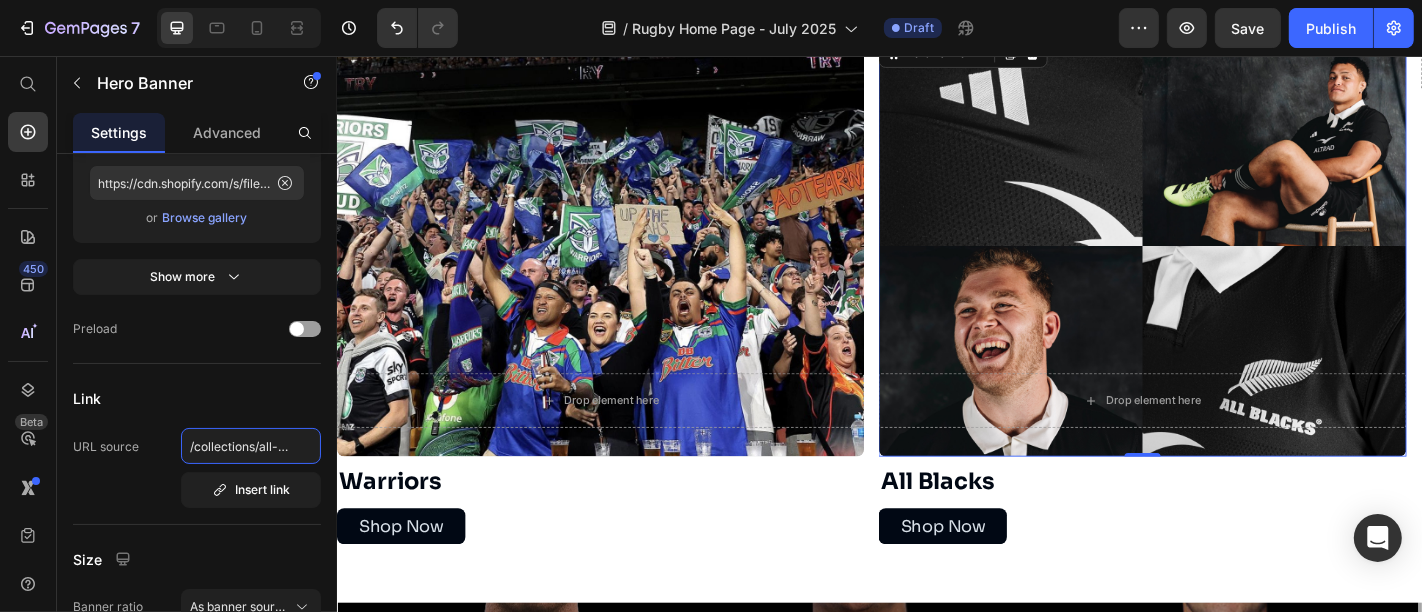 scroll, scrollTop: 0, scrollLeft: 25, axis: horizontal 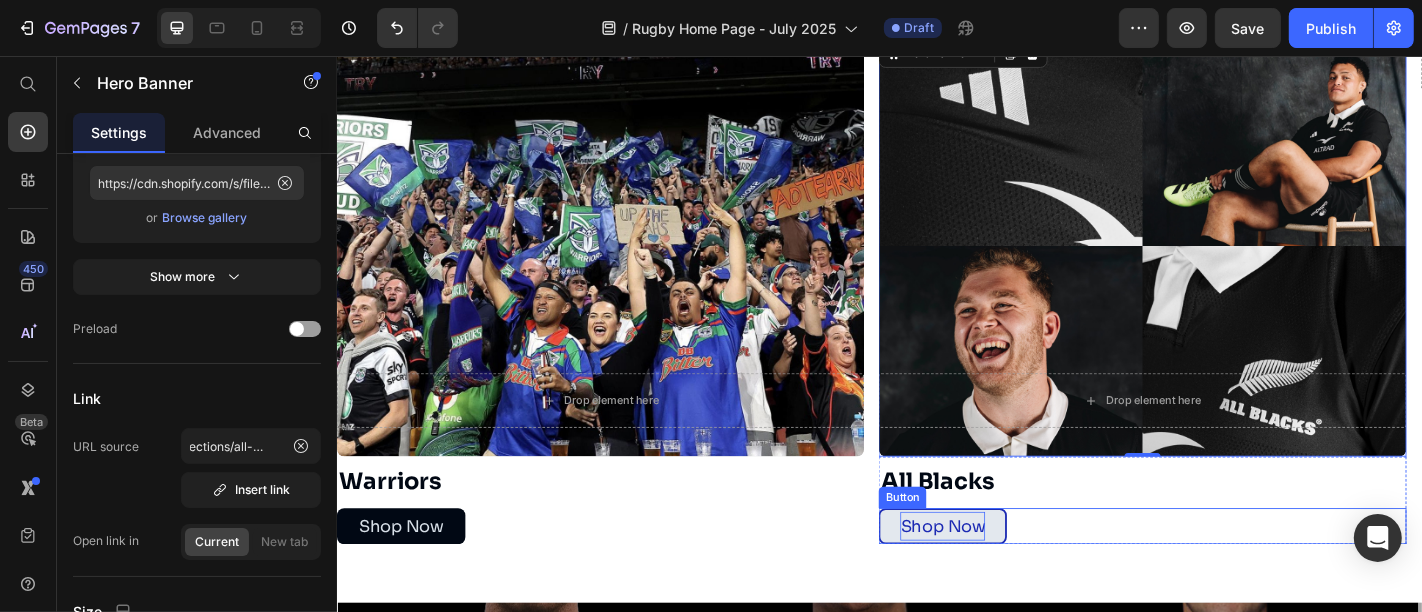 click on "Shop Now" at bounding box center [1006, 576] 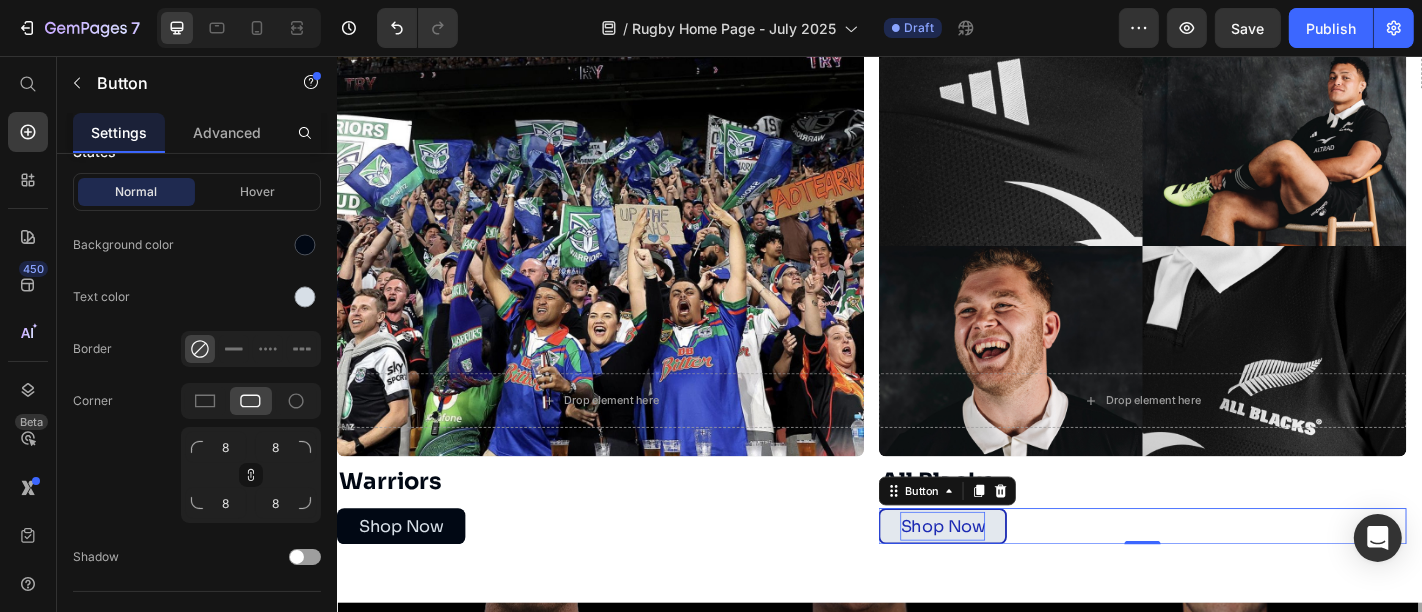 scroll, scrollTop: 0, scrollLeft: 0, axis: both 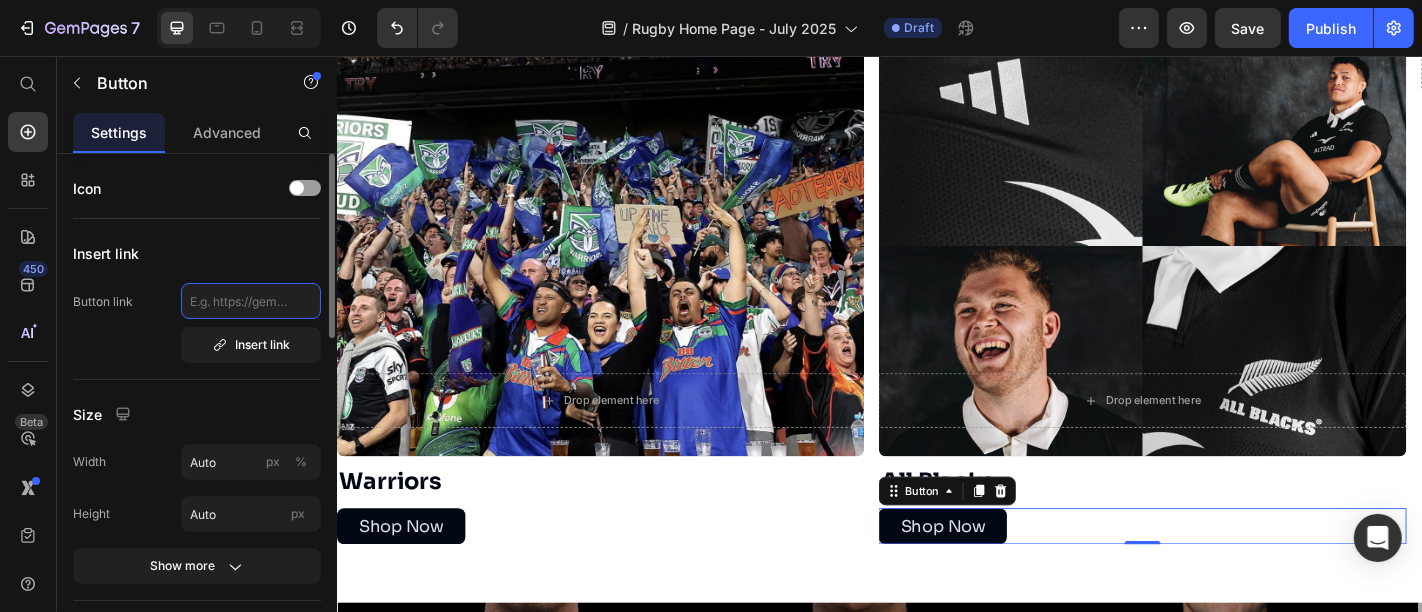 click 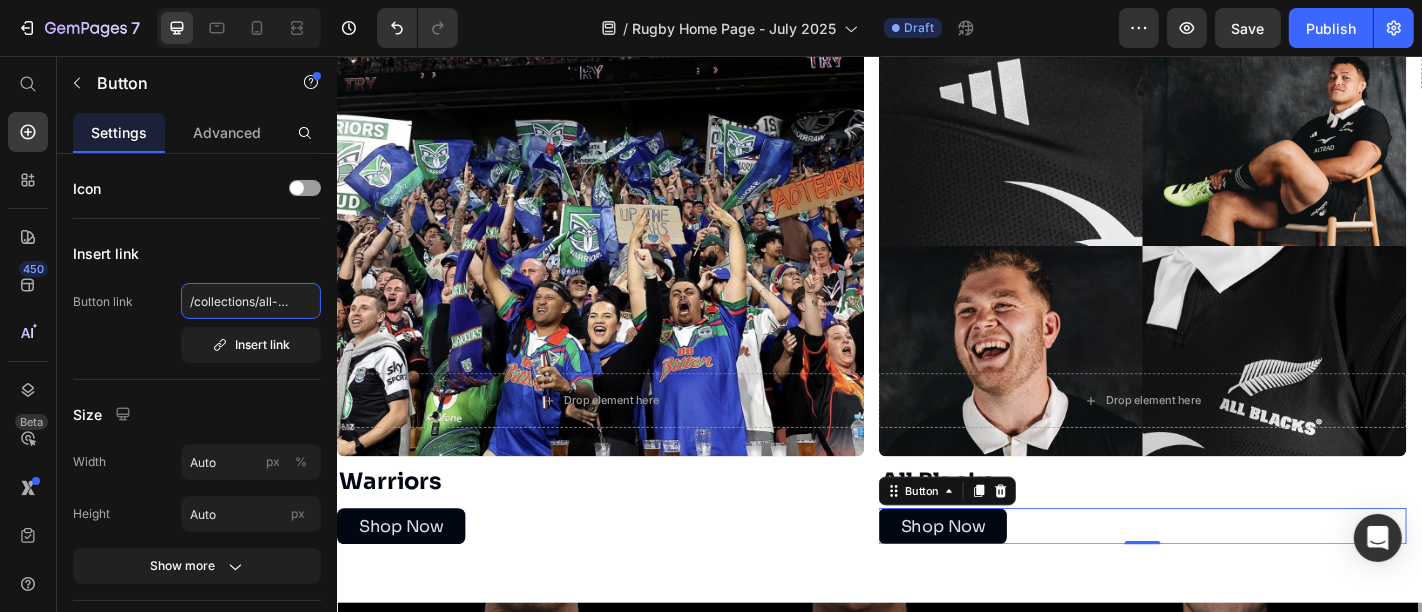 scroll, scrollTop: 0, scrollLeft: 25, axis: horizontal 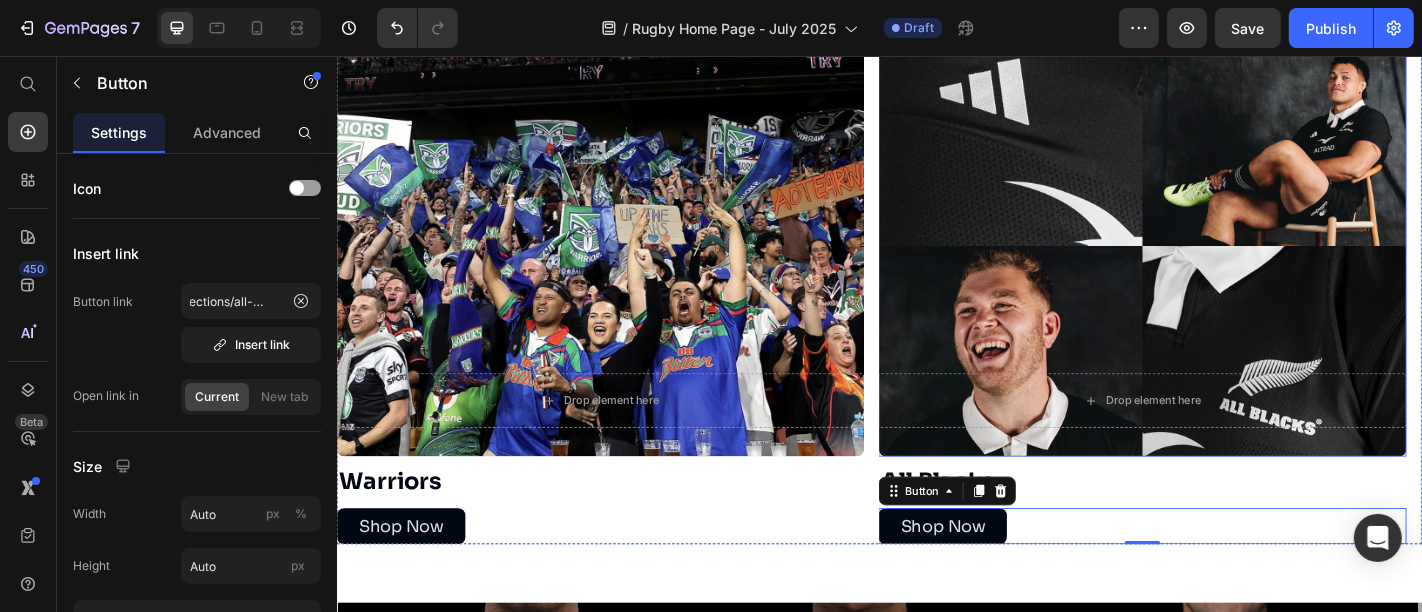 click at bounding box center [1226, 266] 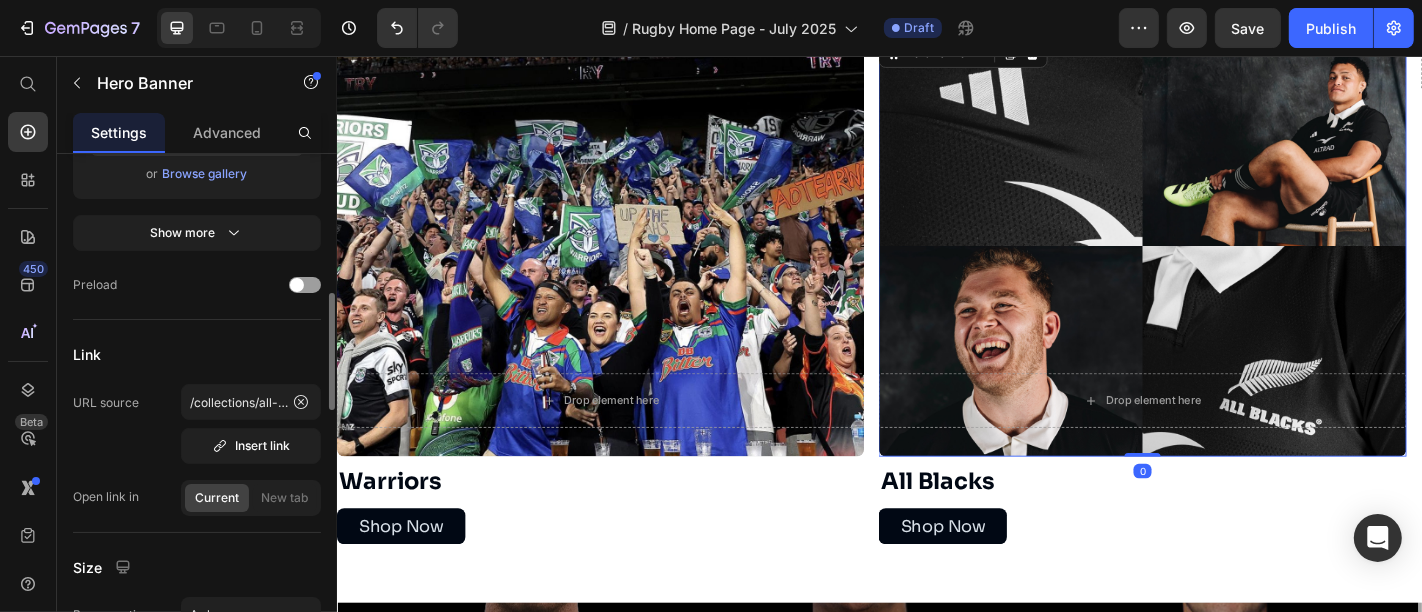 scroll, scrollTop: 543, scrollLeft: 0, axis: vertical 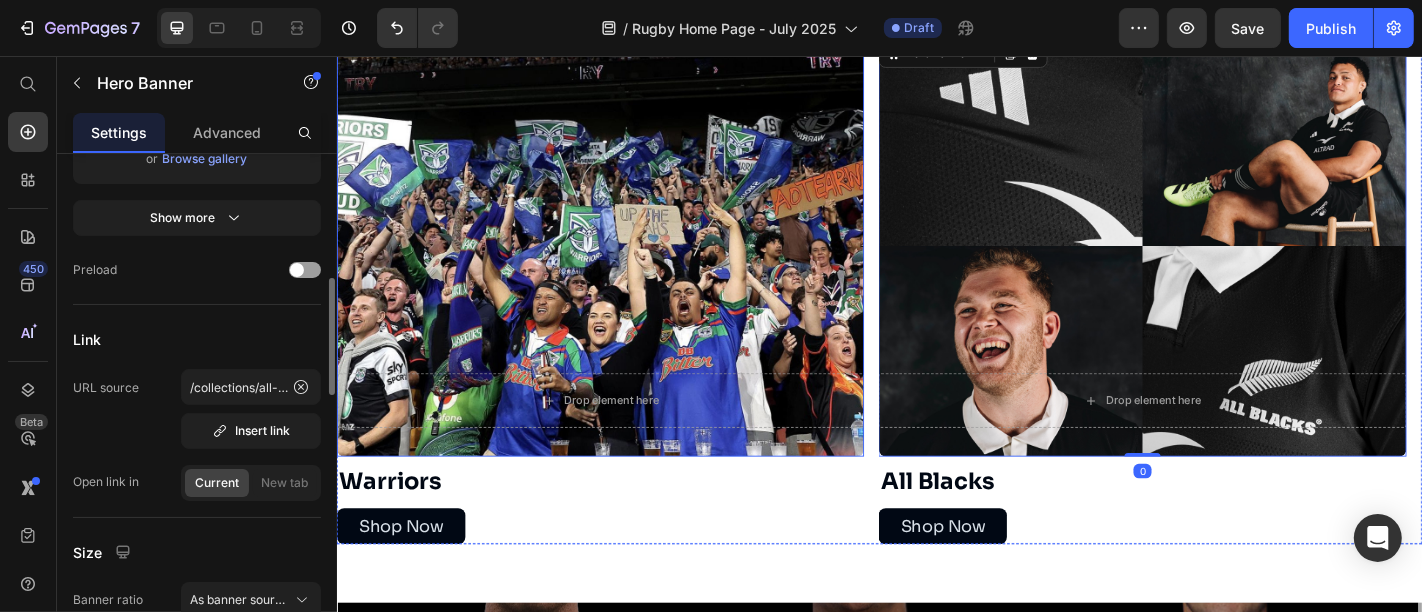 click at bounding box center [627, 266] 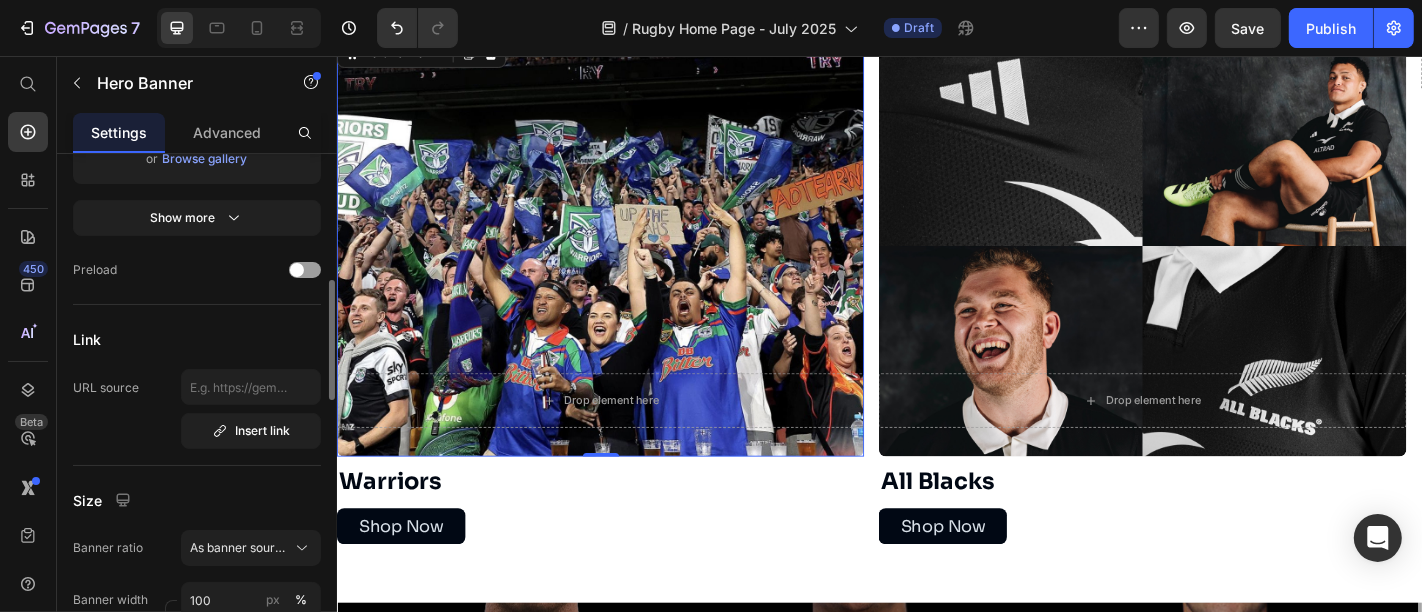 scroll, scrollTop: 542, scrollLeft: 0, axis: vertical 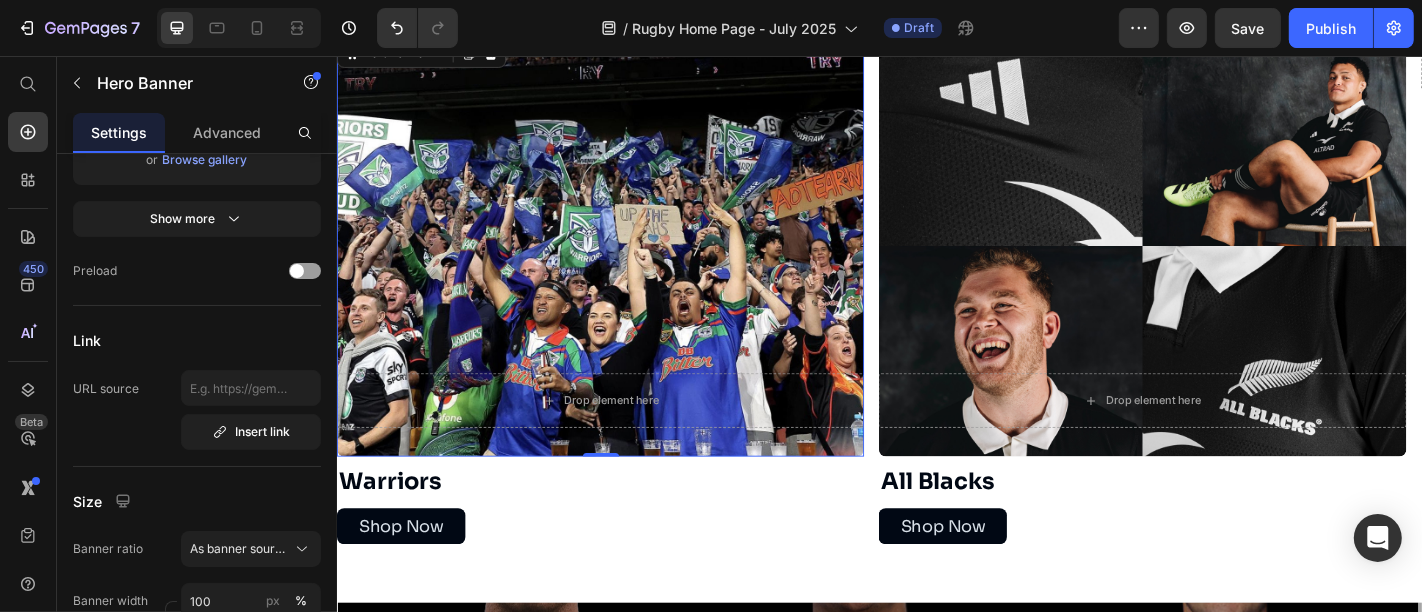 click at bounding box center [627, 266] 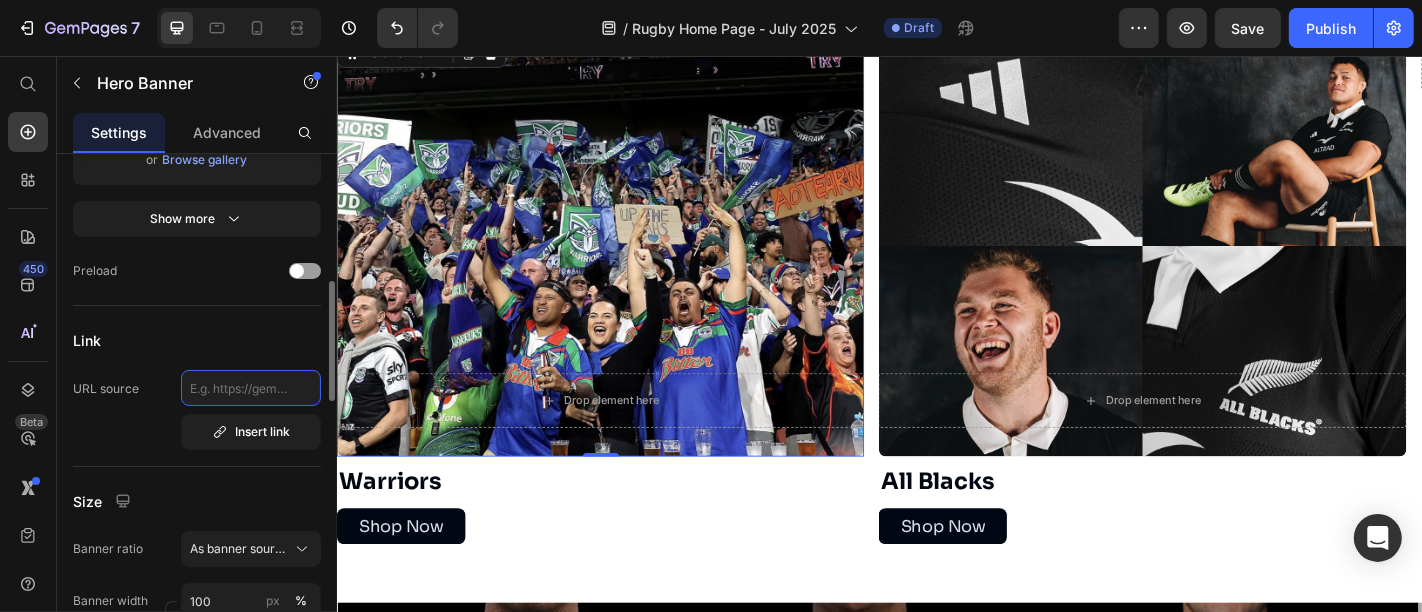click 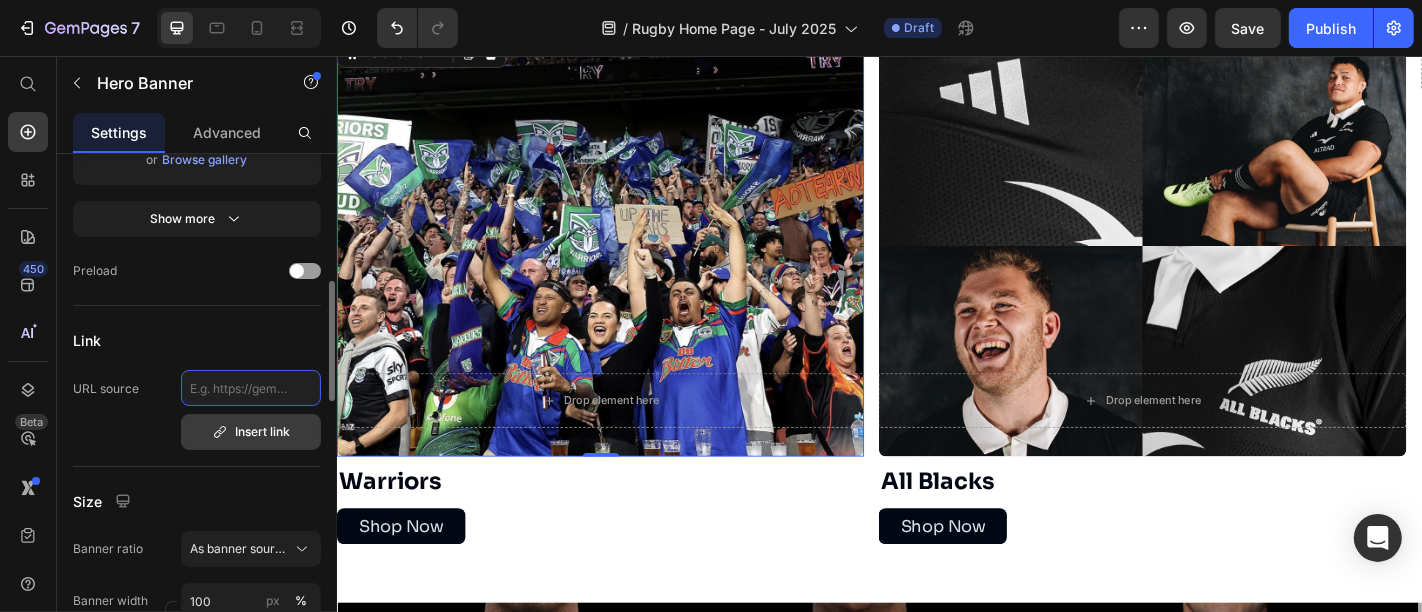 paste on "/collections/warriors" 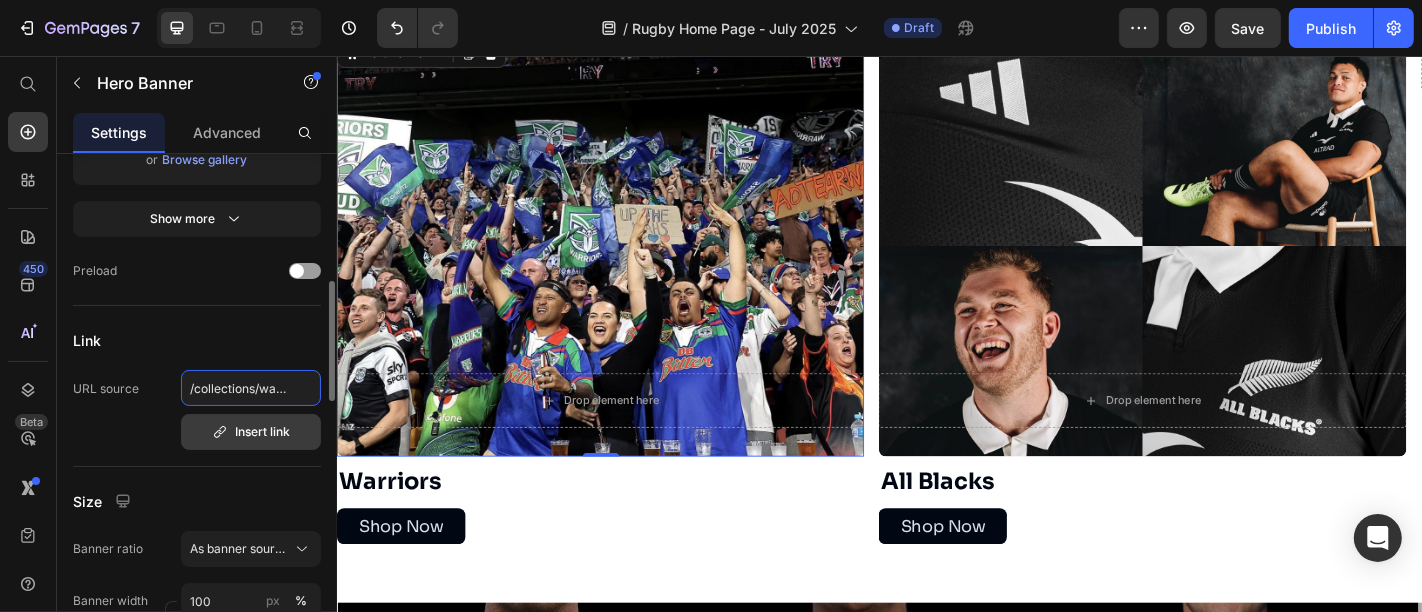 scroll, scrollTop: 0, scrollLeft: 17, axis: horizontal 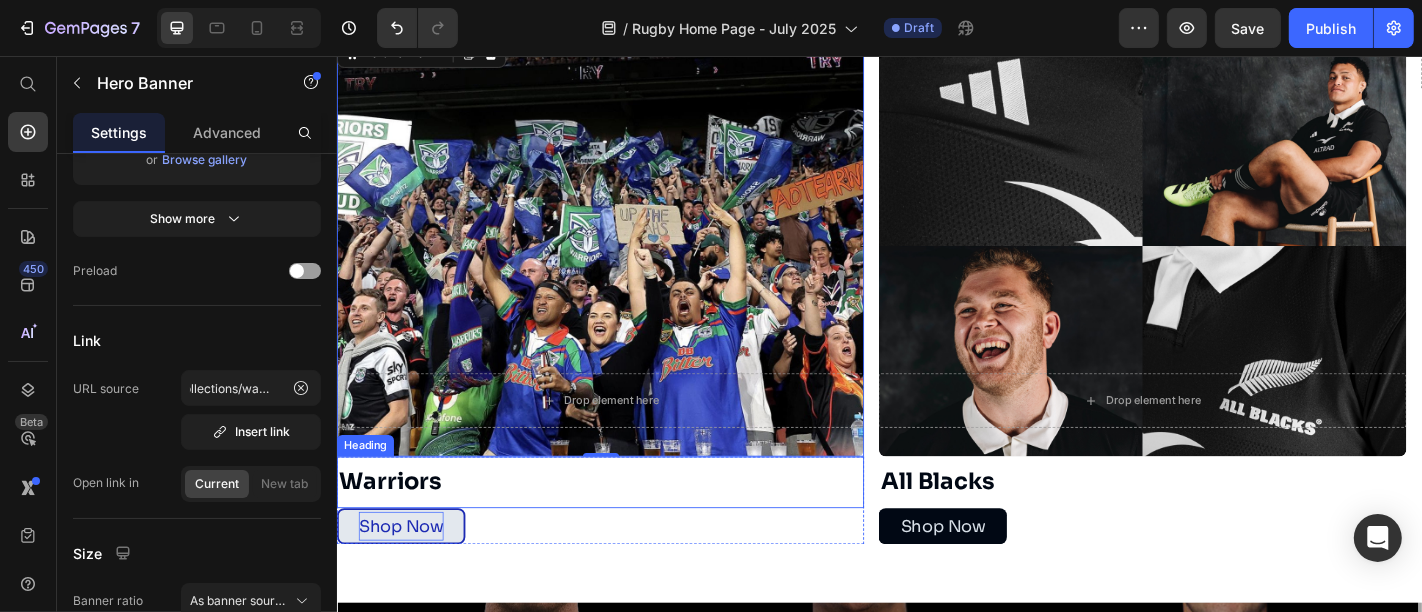 click on "Shop Now" at bounding box center [407, 576] 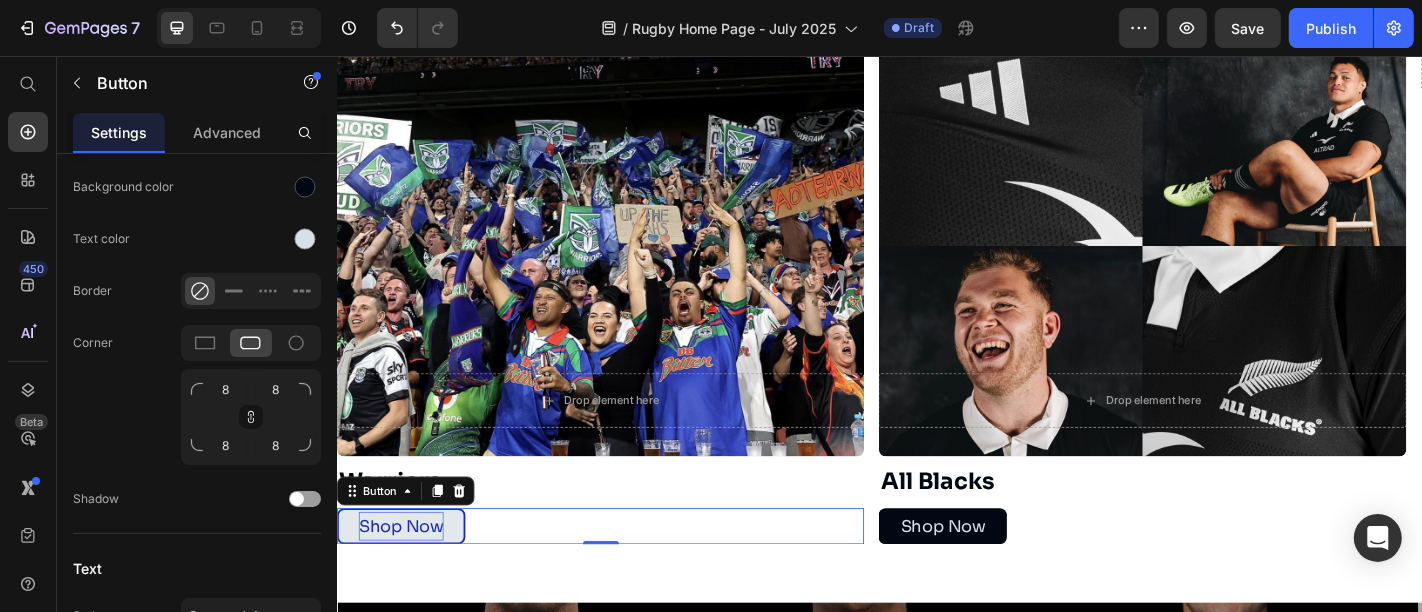 scroll, scrollTop: 0, scrollLeft: 0, axis: both 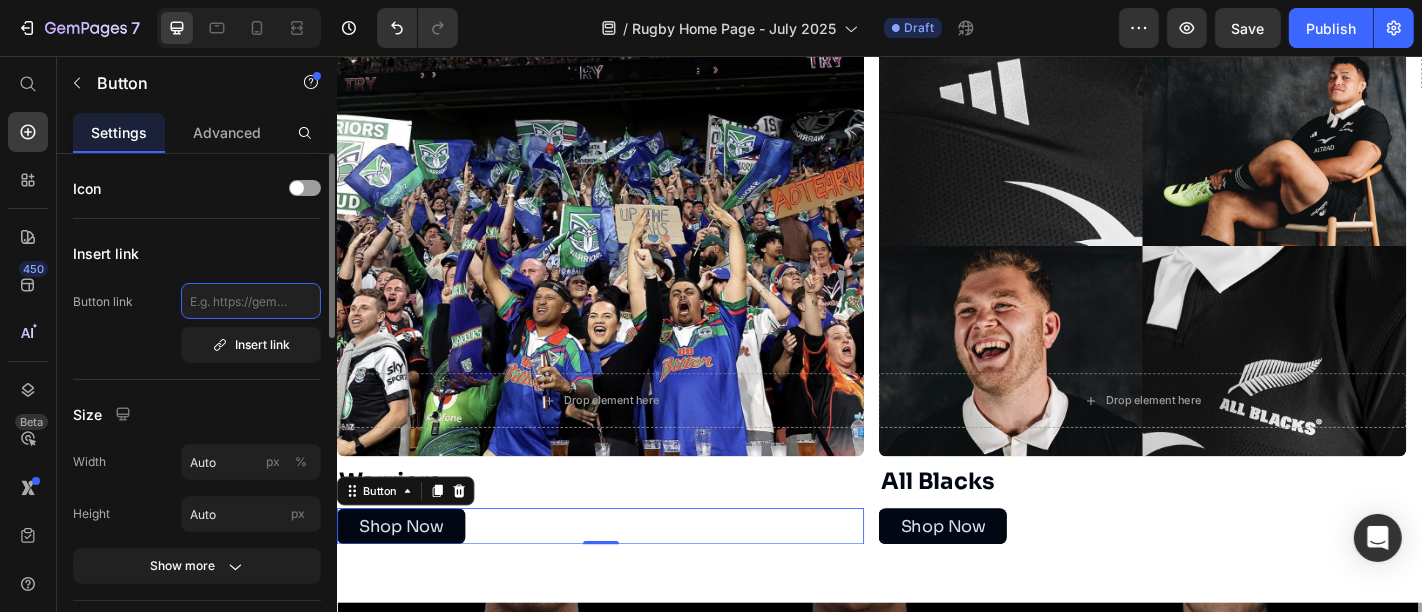 click 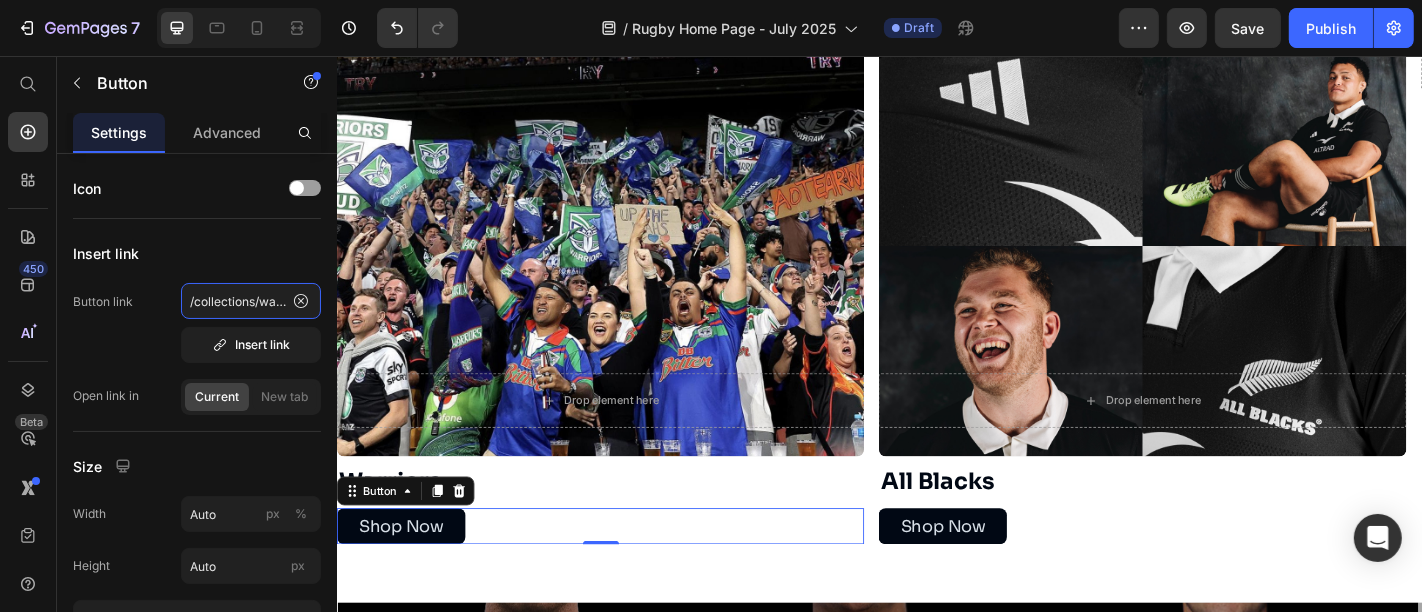 scroll, scrollTop: 0, scrollLeft: 17, axis: horizontal 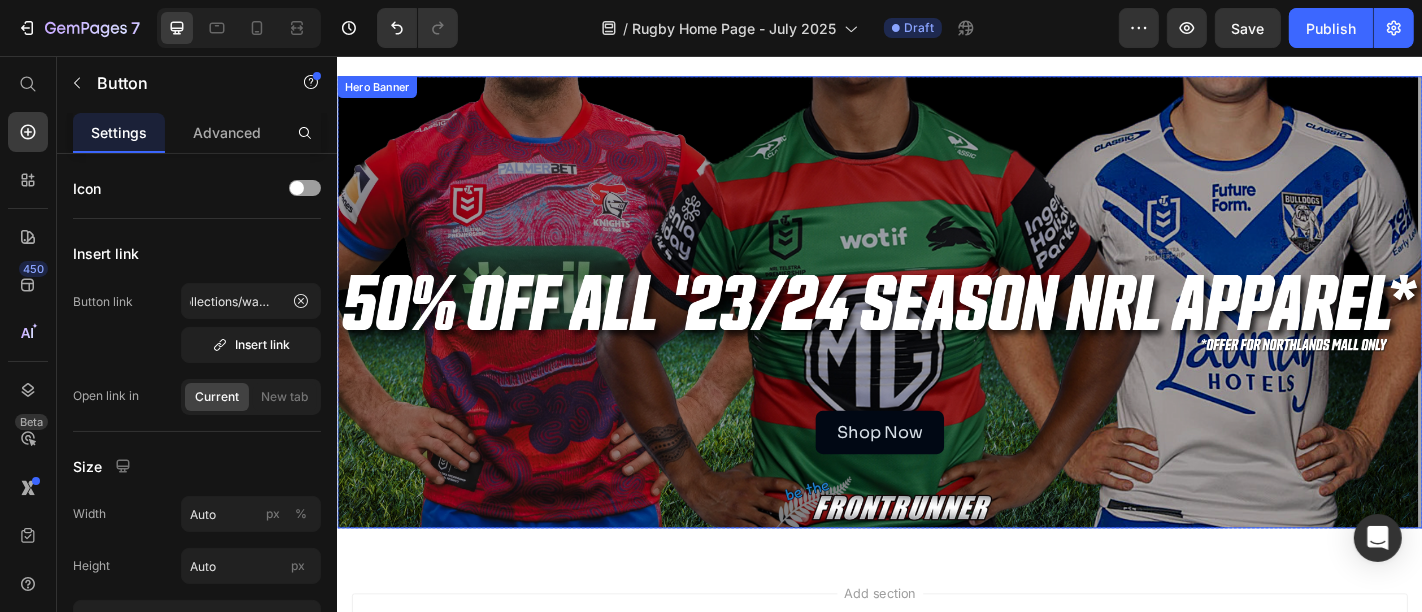 click at bounding box center [936, 328] 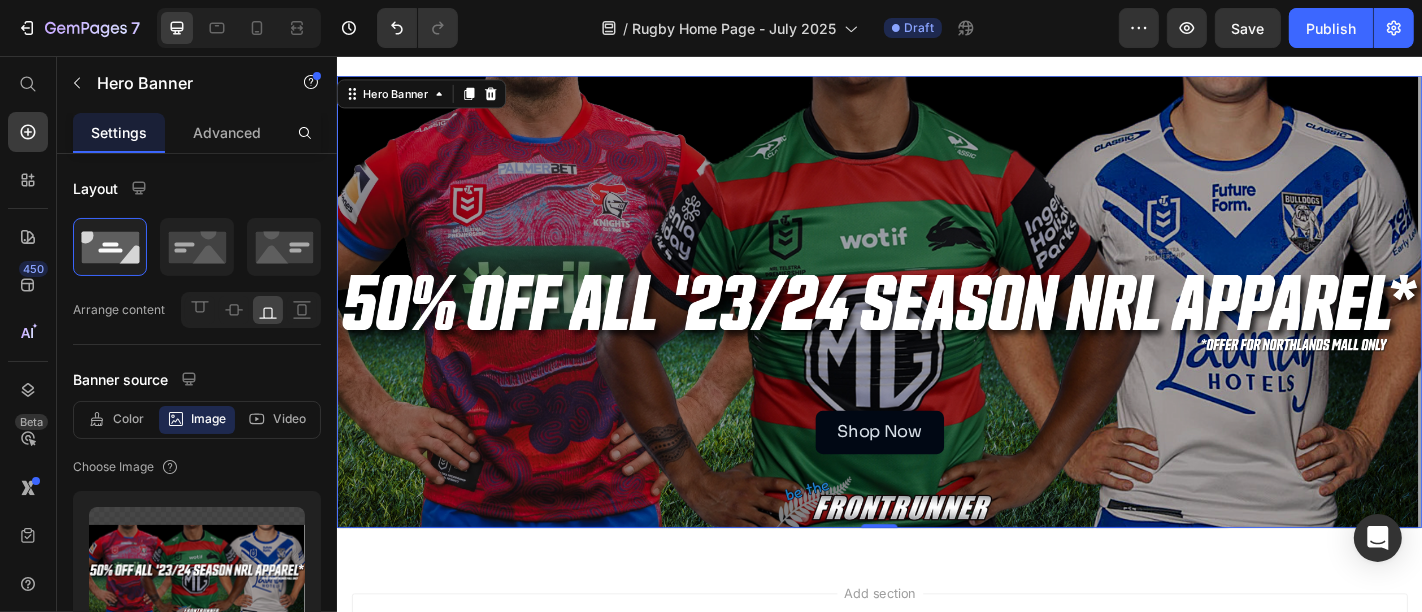 click at bounding box center (936, 328) 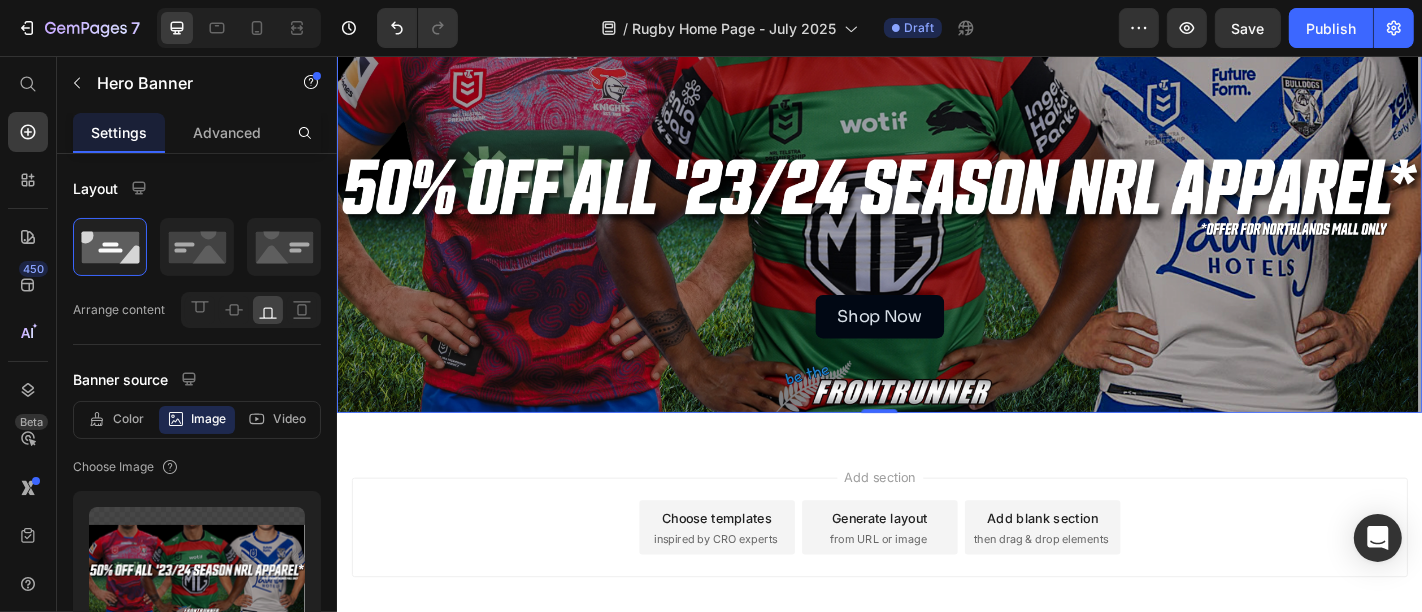 scroll, scrollTop: 2223, scrollLeft: 0, axis: vertical 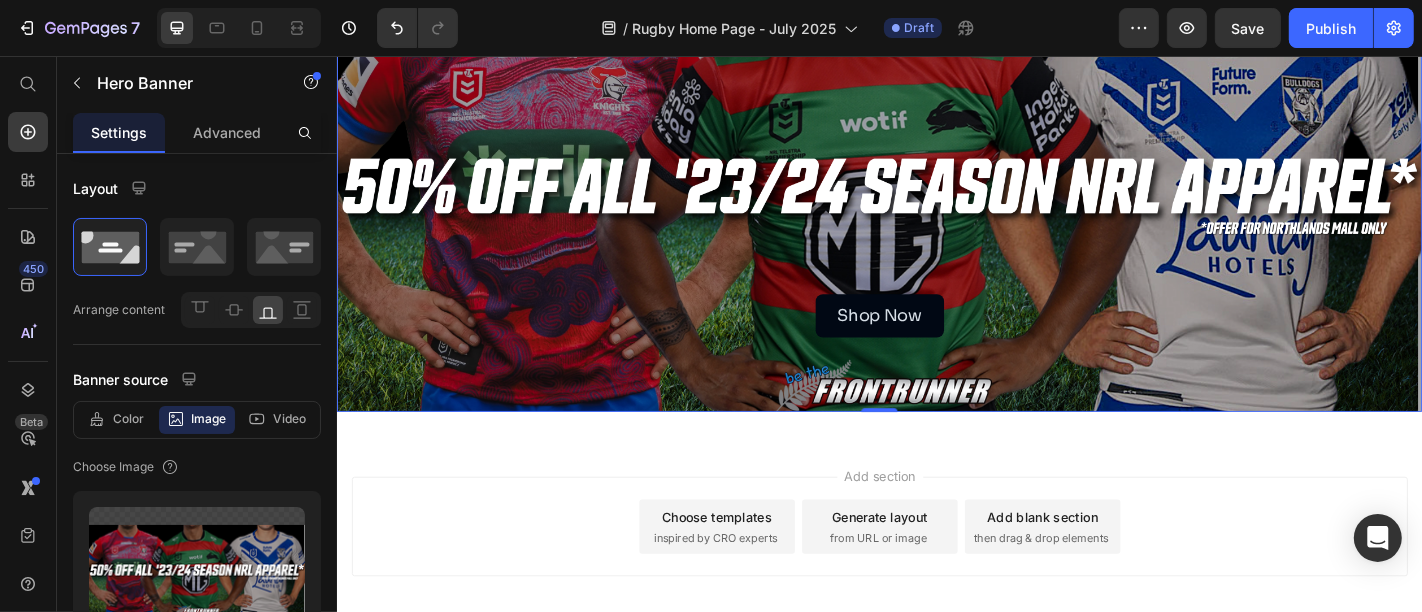 click at bounding box center (936, 199) 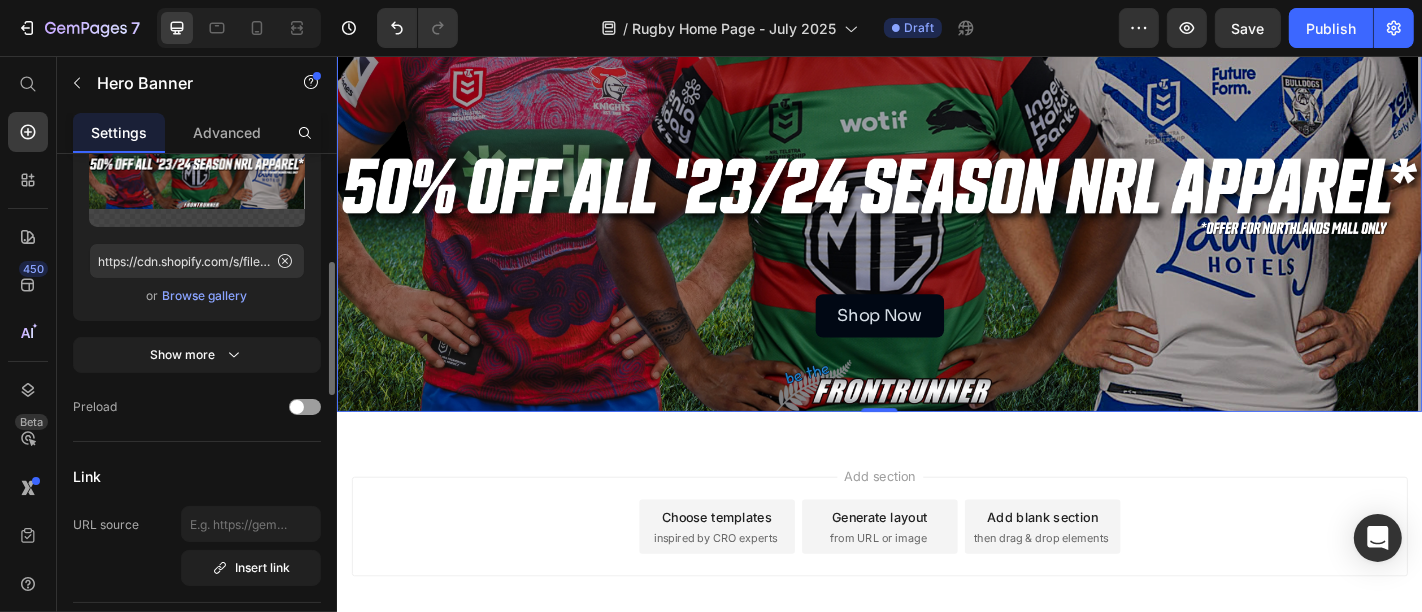 scroll, scrollTop: 409, scrollLeft: 0, axis: vertical 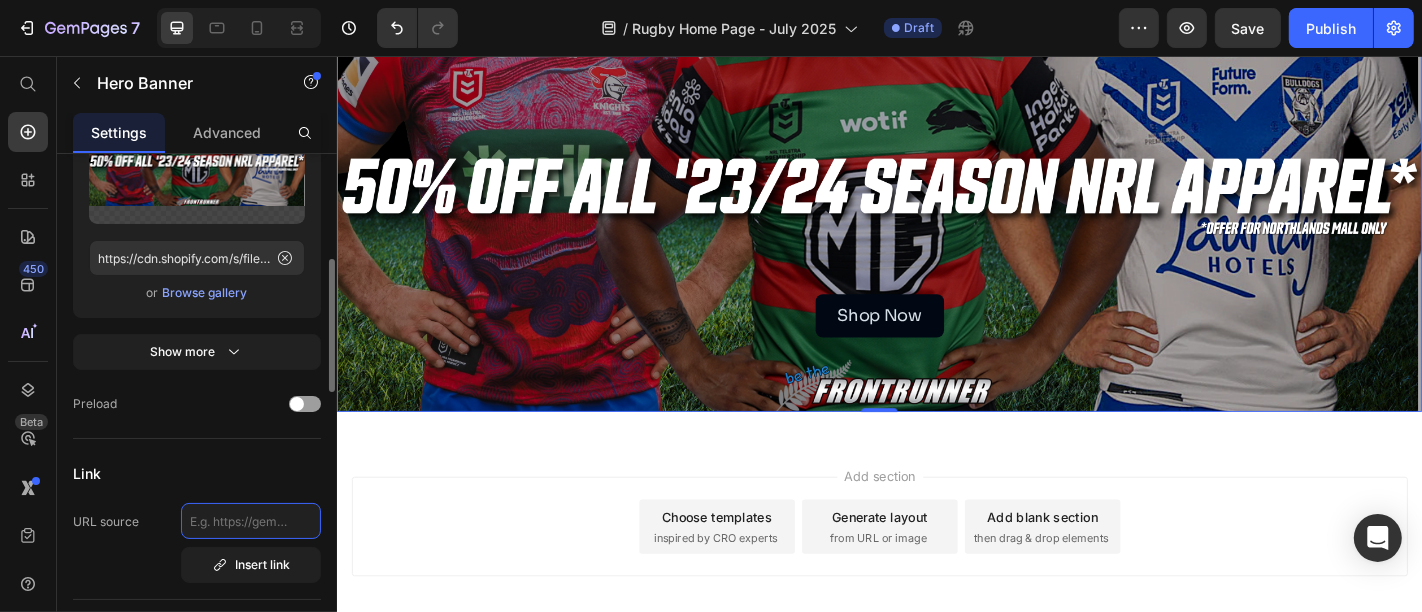click 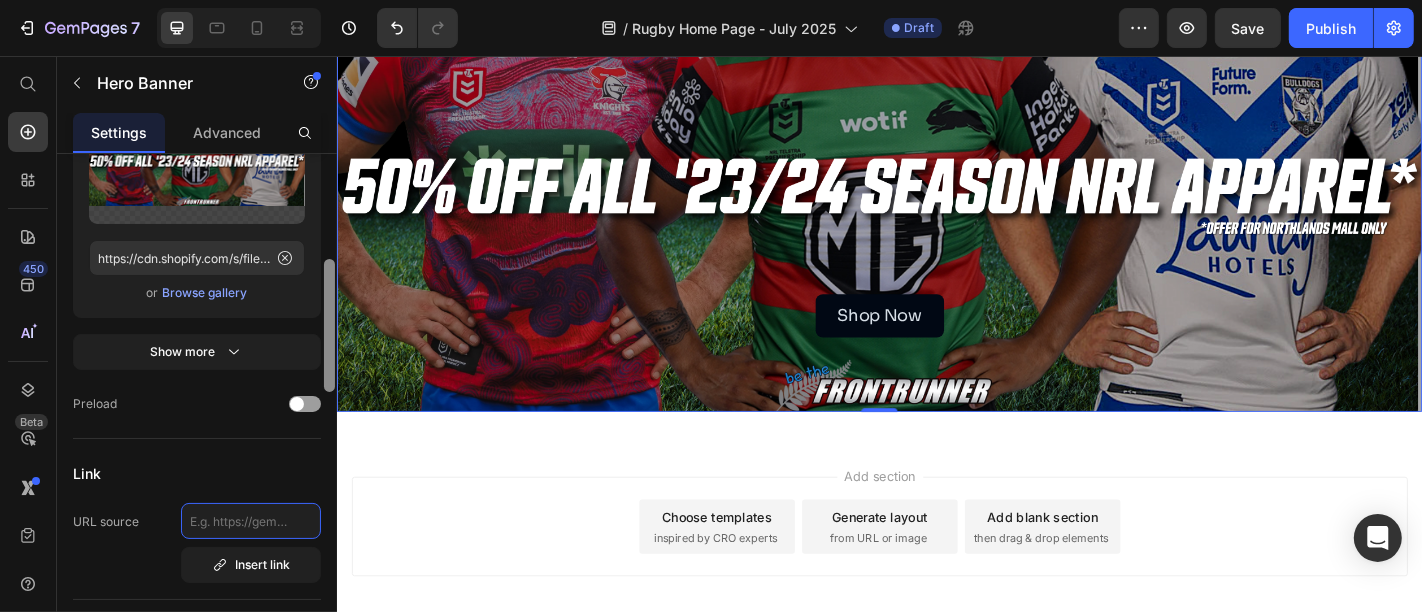paste on "/collections/nrl-jerseys-sale" 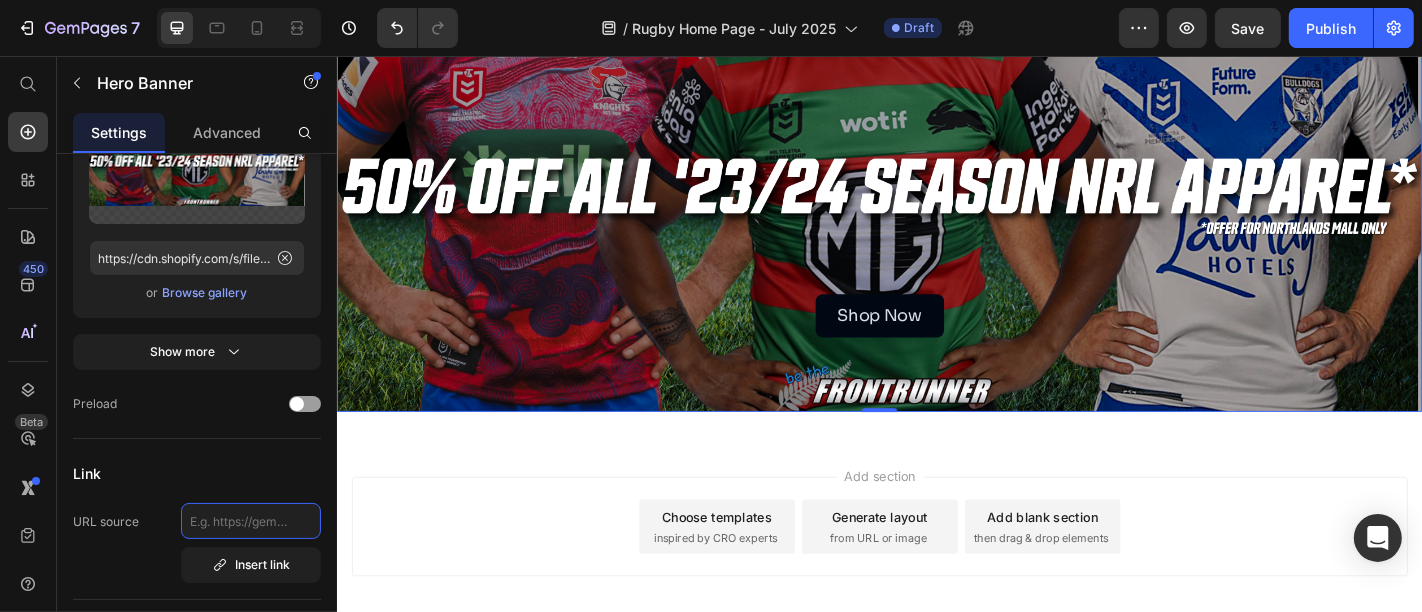 type on "/collections/nrl-jerseys-sale" 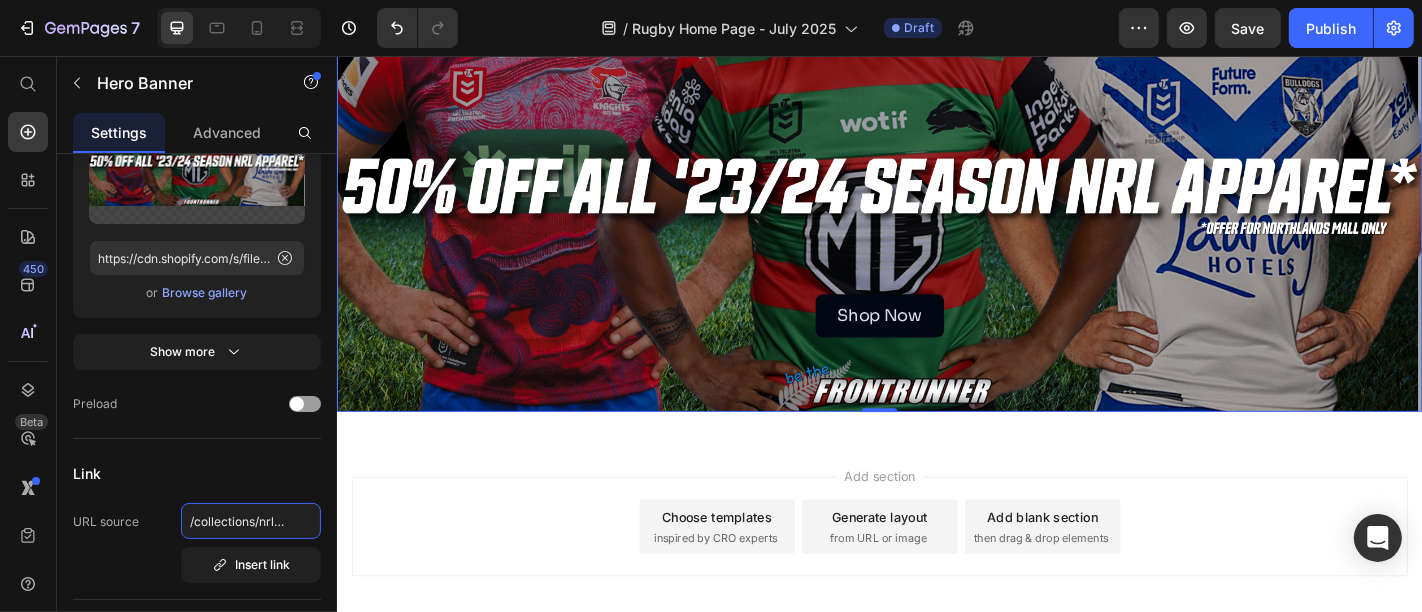 scroll, scrollTop: 0, scrollLeft: 60, axis: horizontal 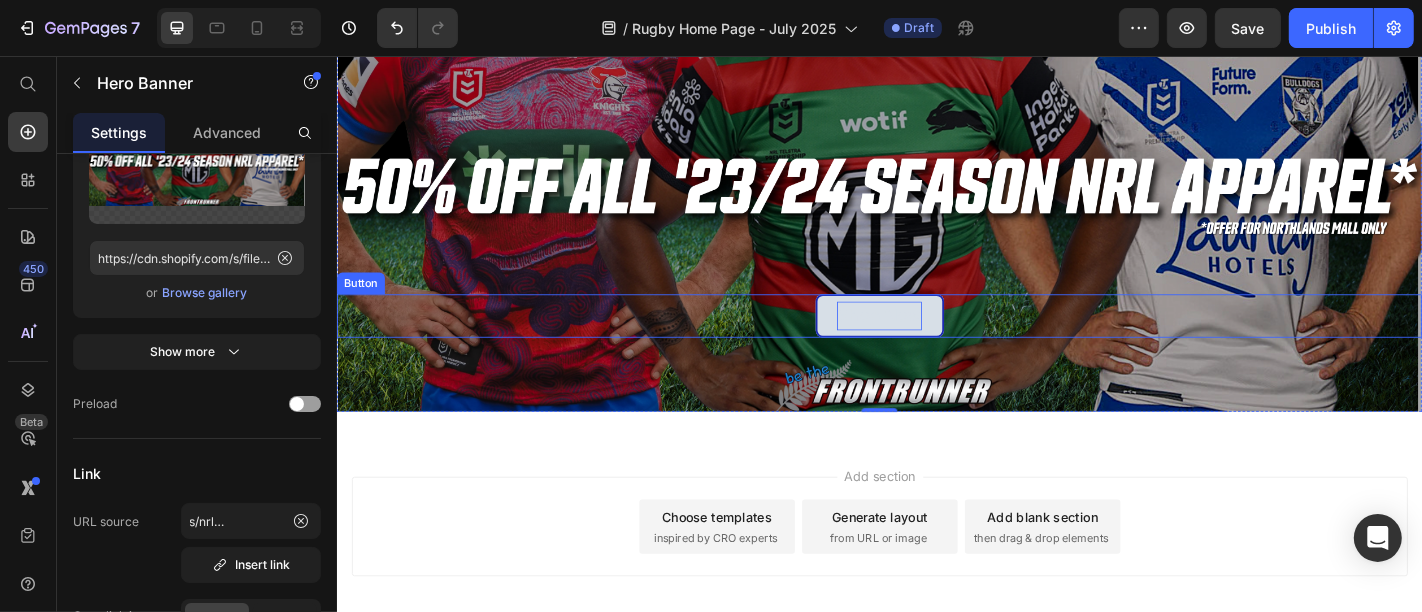 click on "Shop Now" at bounding box center (936, 343) 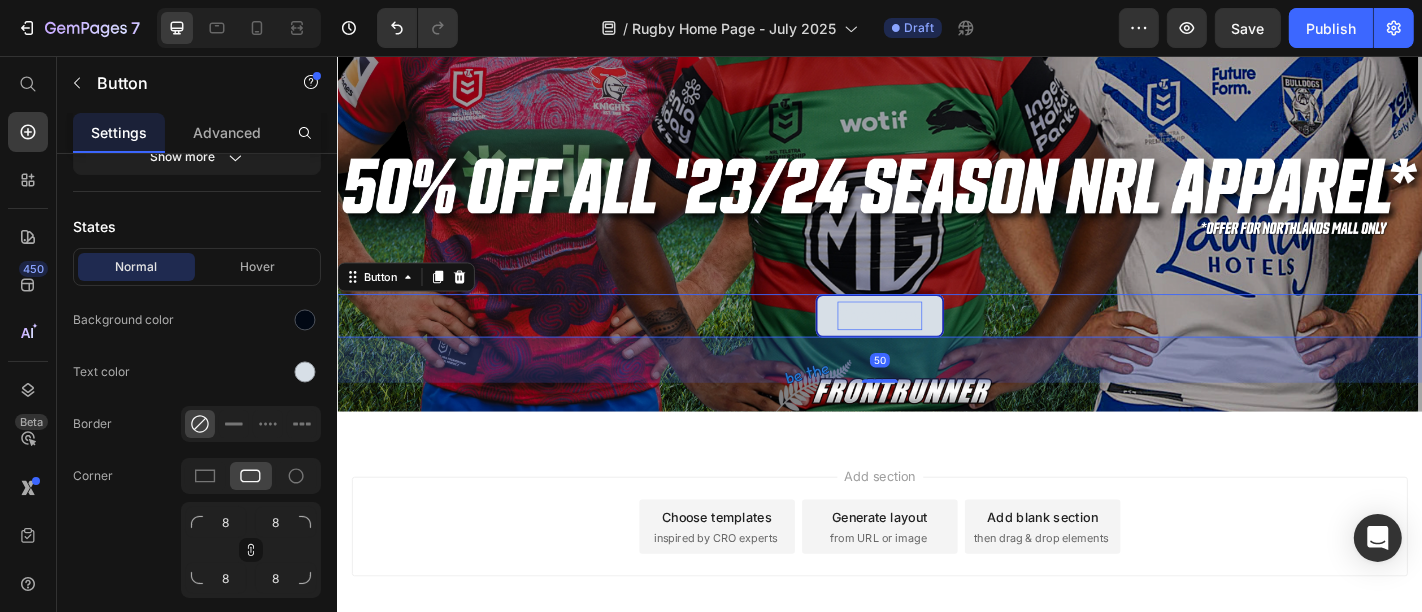 scroll, scrollTop: 0, scrollLeft: 0, axis: both 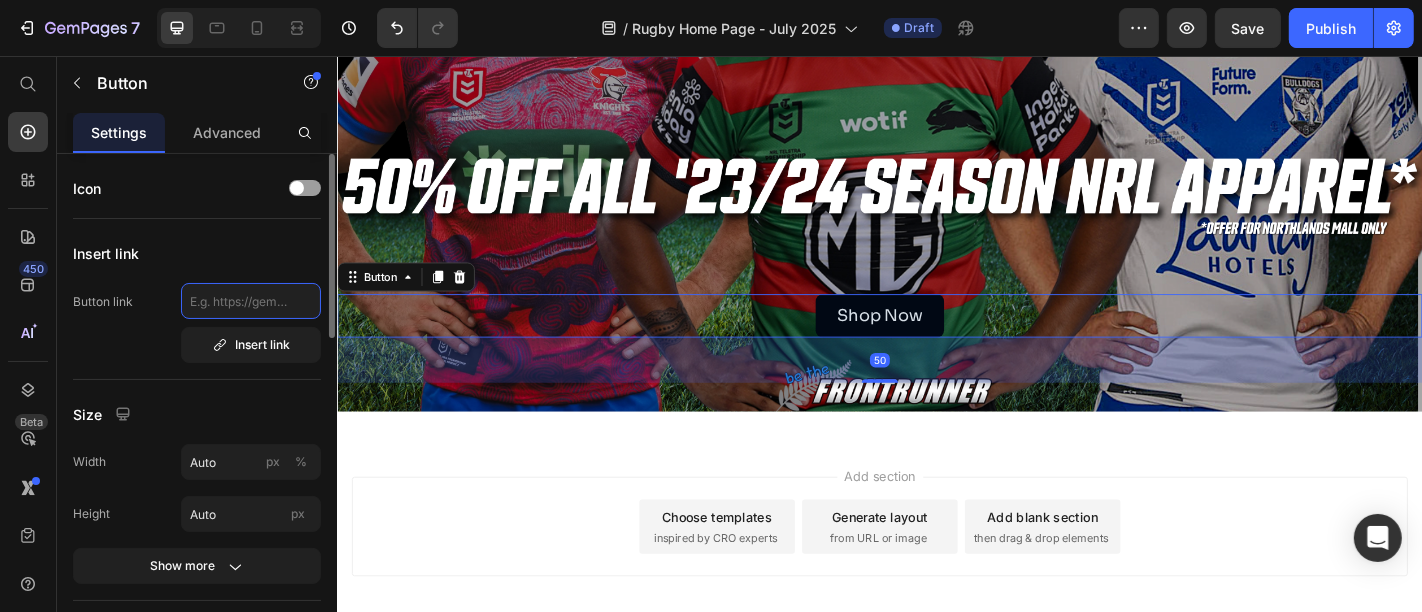click 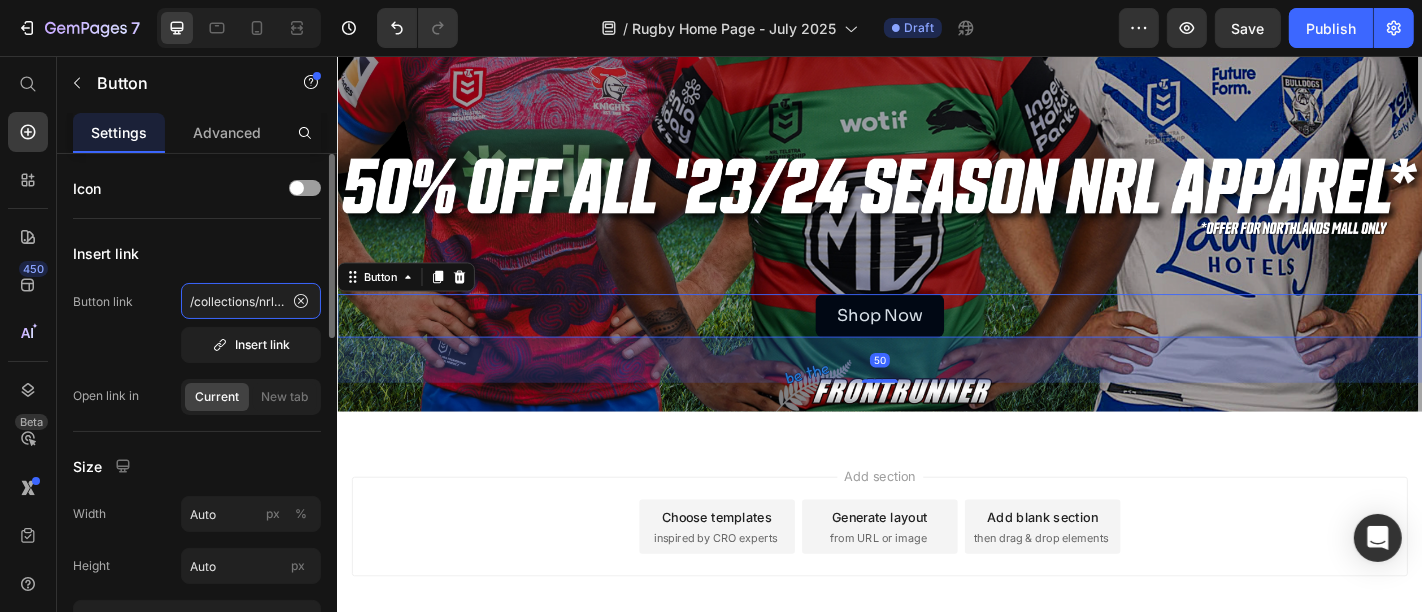scroll, scrollTop: 0, scrollLeft: 60, axis: horizontal 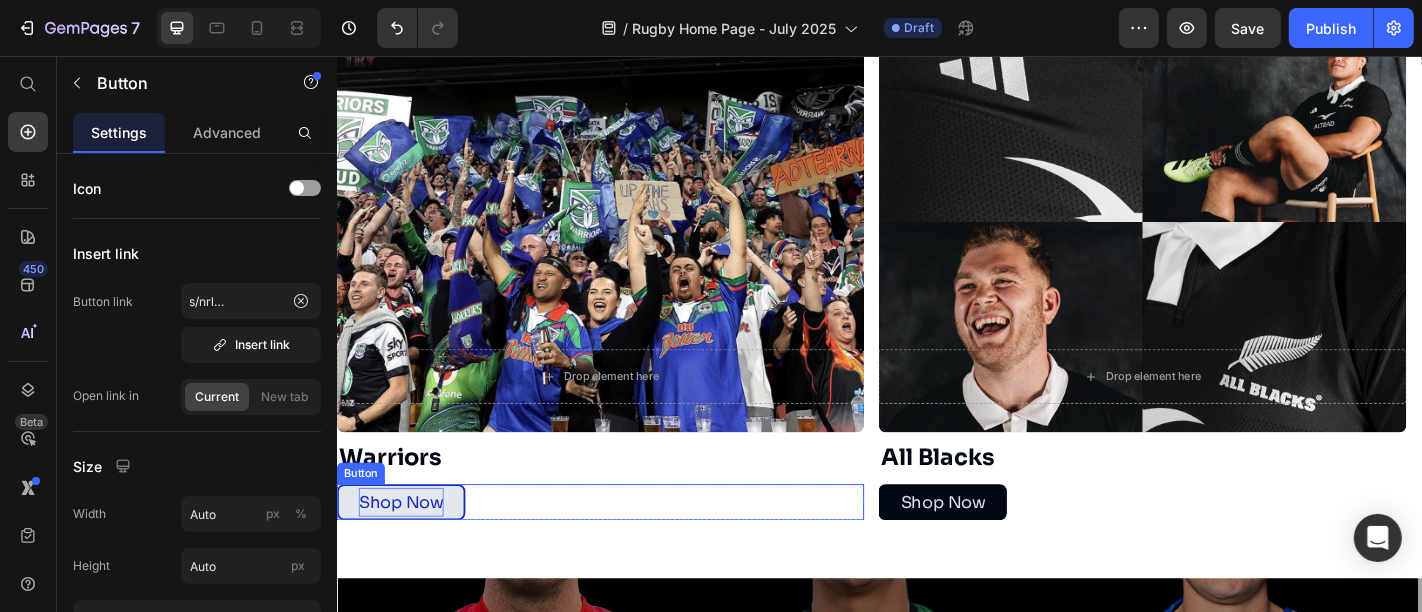click on "Shop Now" at bounding box center [407, 549] 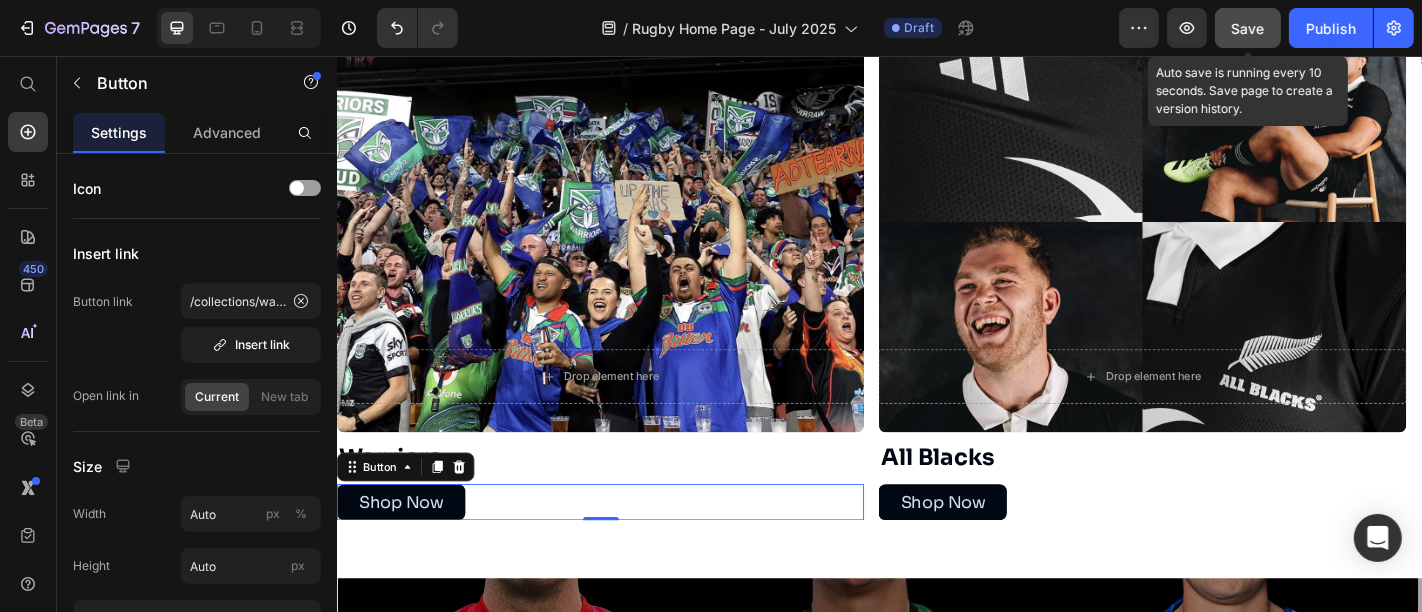 click on "Save" at bounding box center [1248, 28] 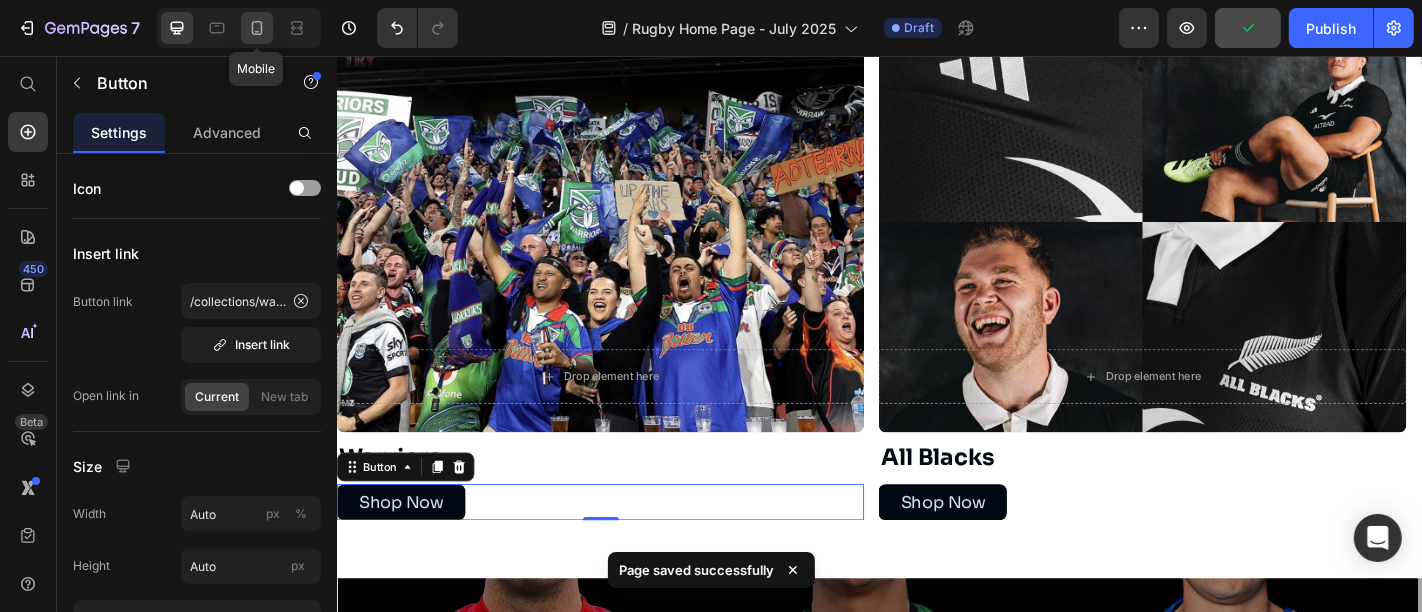 click 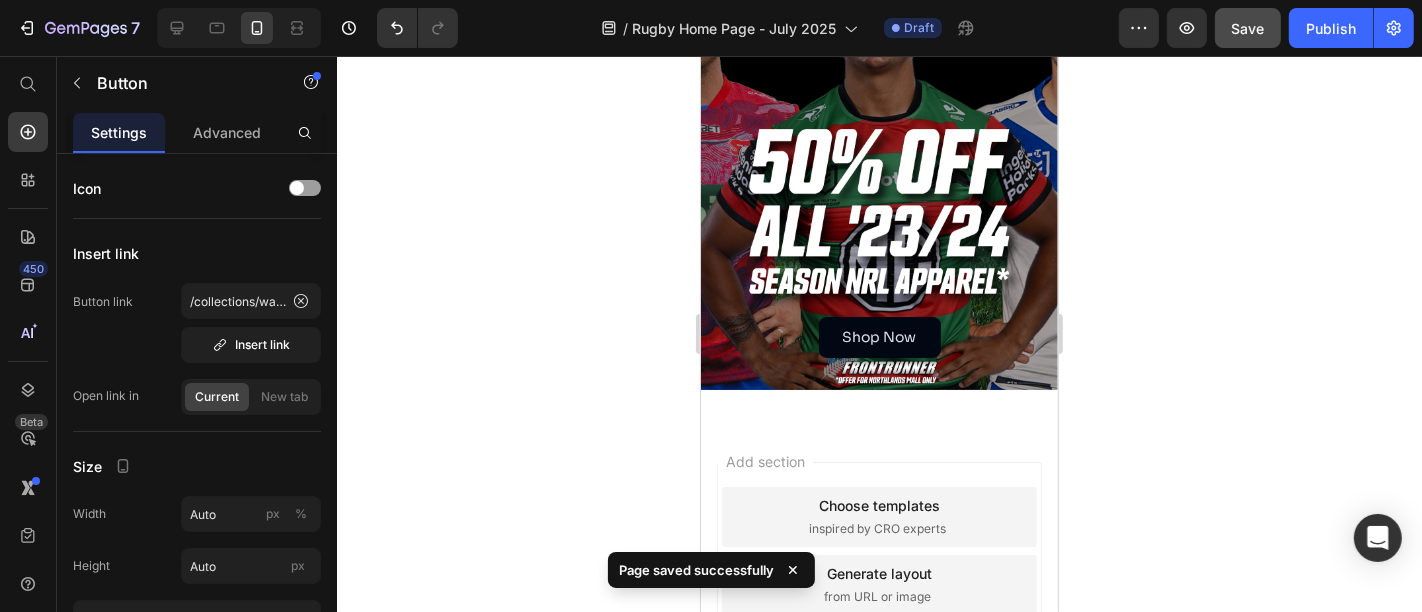 scroll, scrollTop: 1913, scrollLeft: 0, axis: vertical 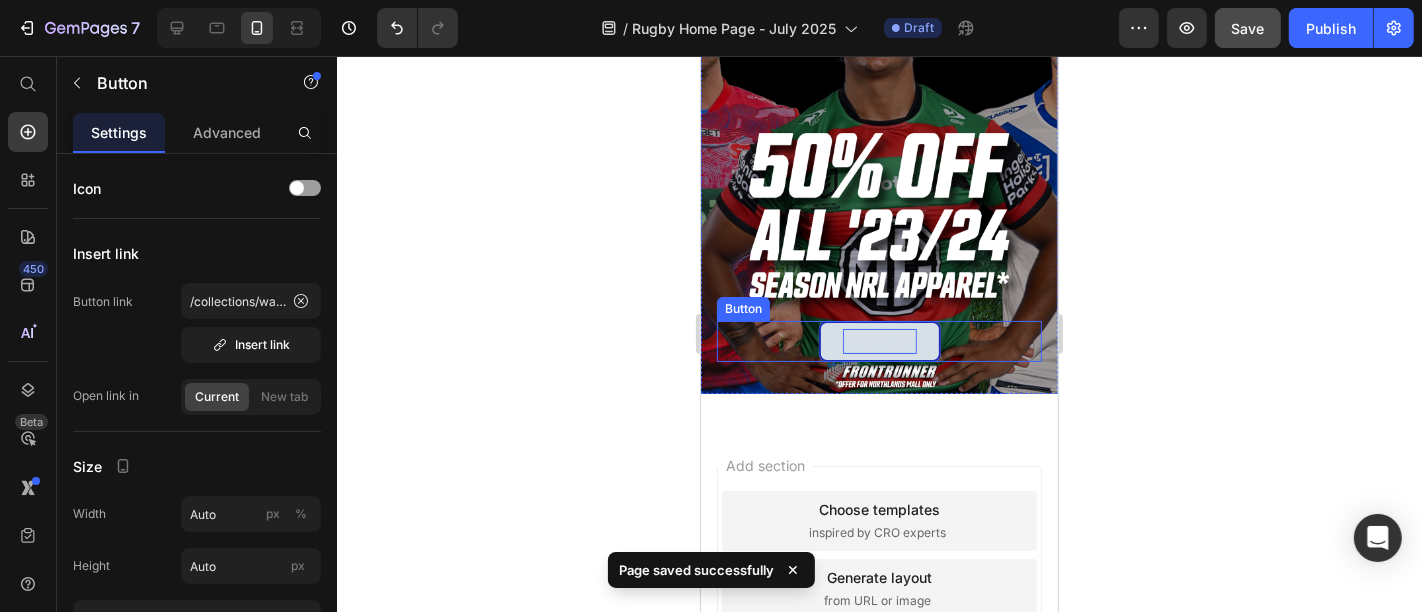 click on "Shop Now" at bounding box center (879, 340) 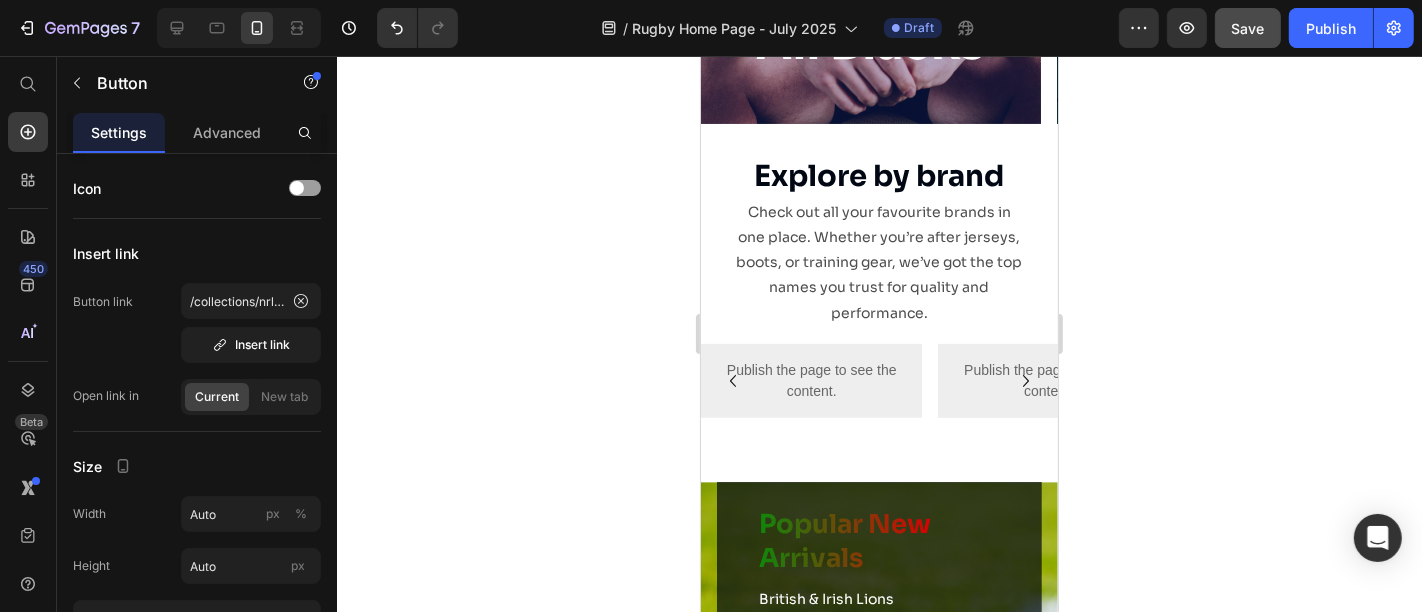 scroll, scrollTop: 0, scrollLeft: 0, axis: both 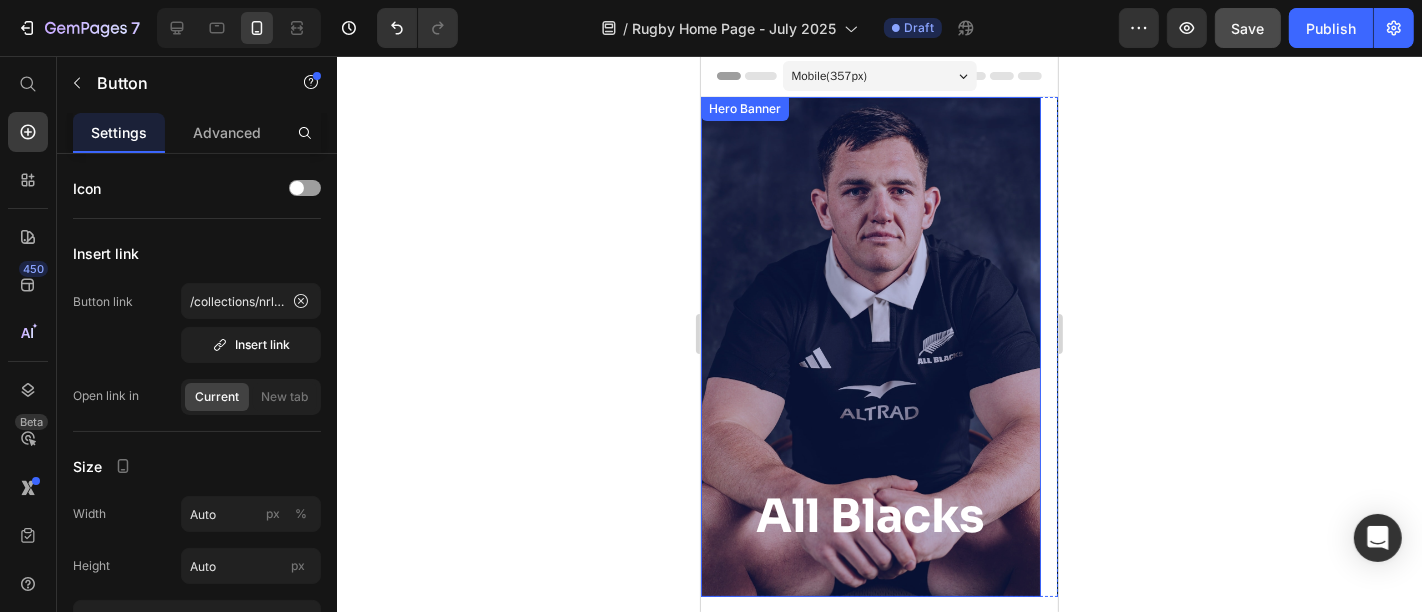 click at bounding box center [870, 346] 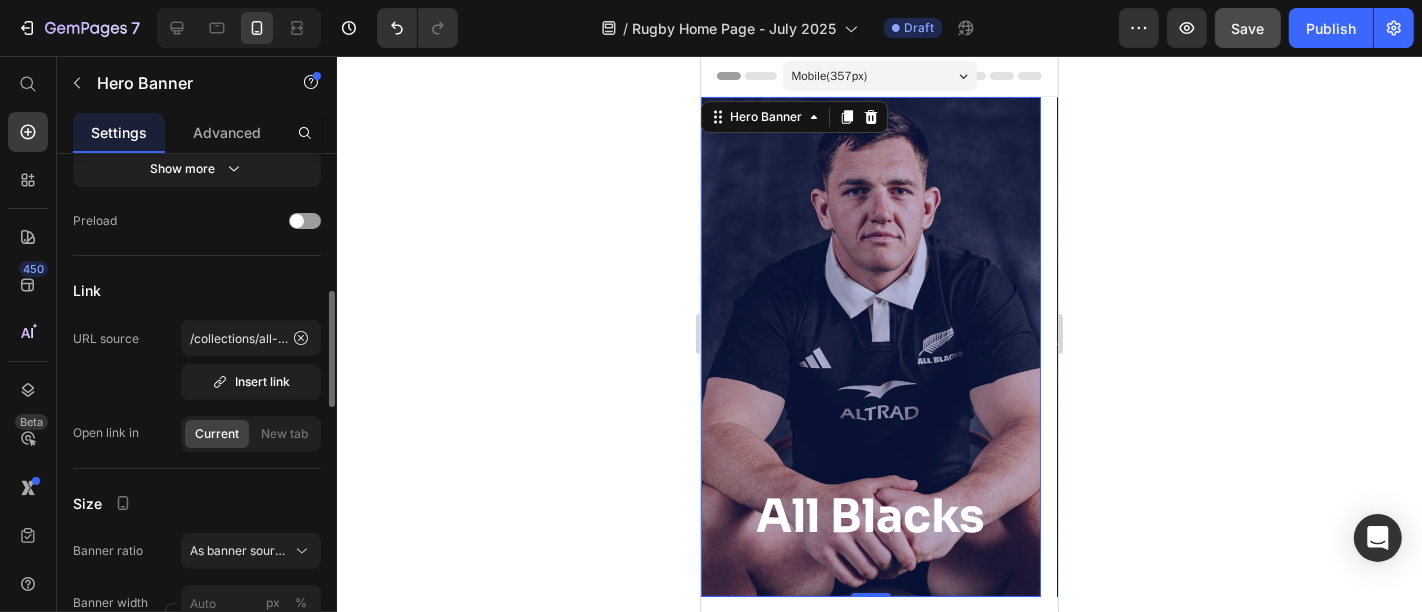 scroll, scrollTop: 594, scrollLeft: 0, axis: vertical 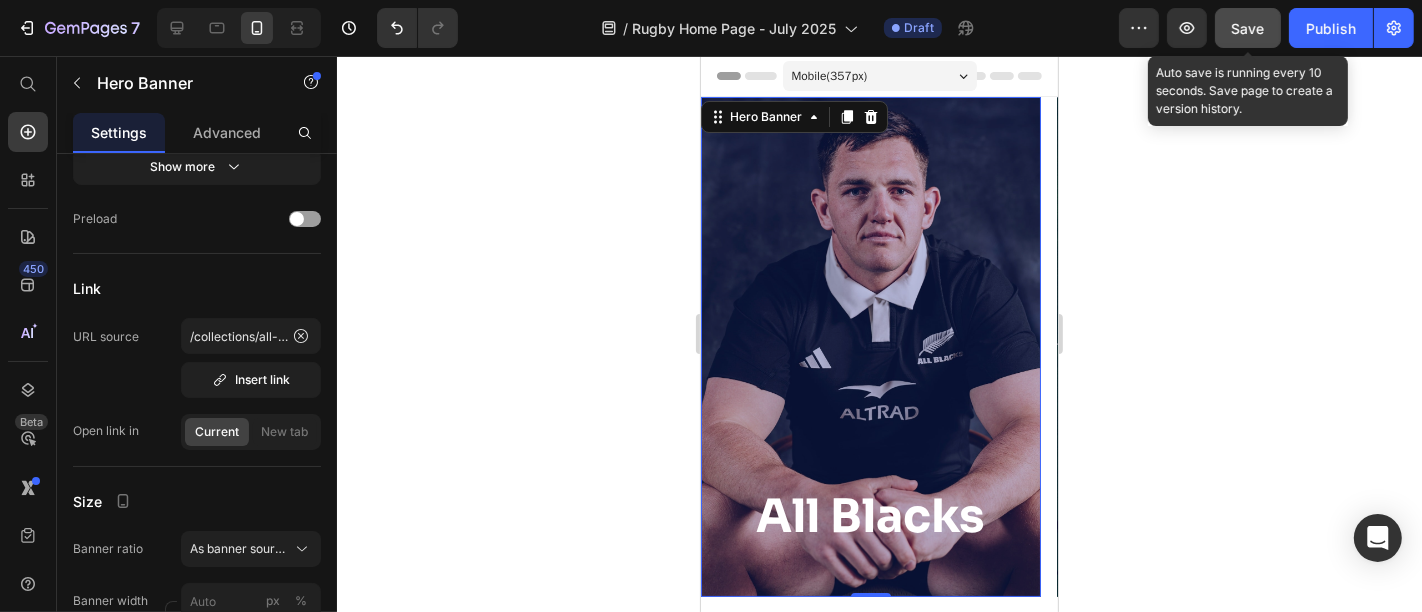 click on "Save" 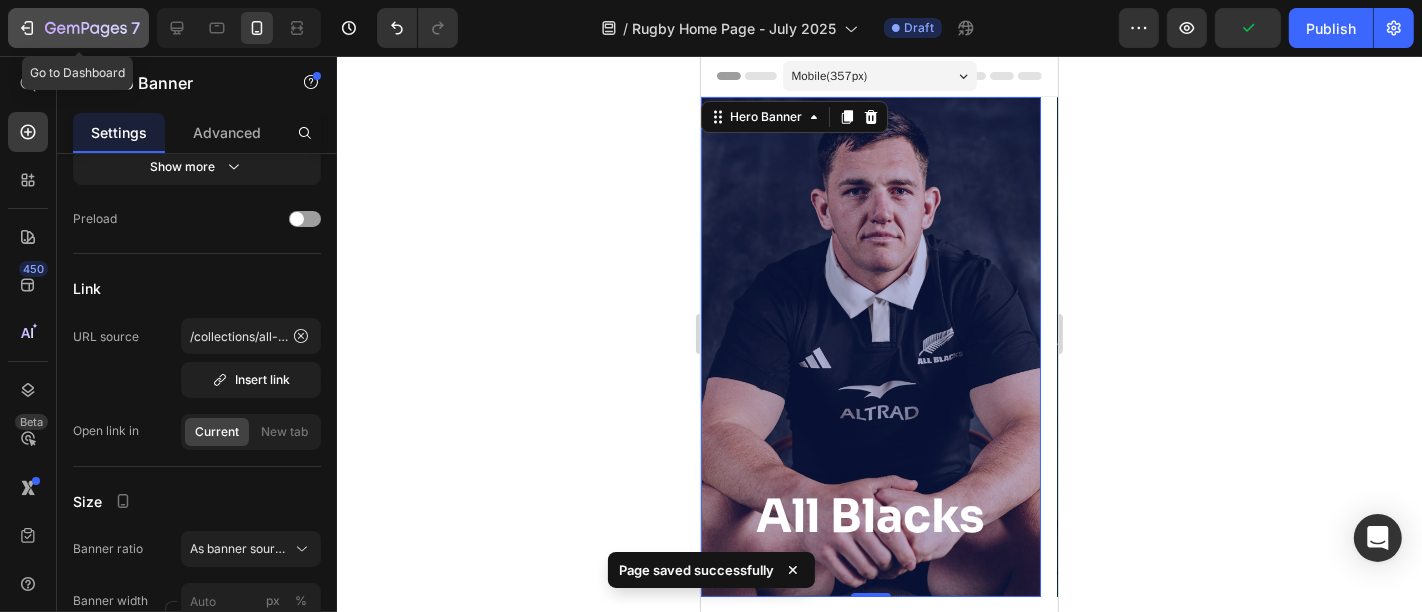 click 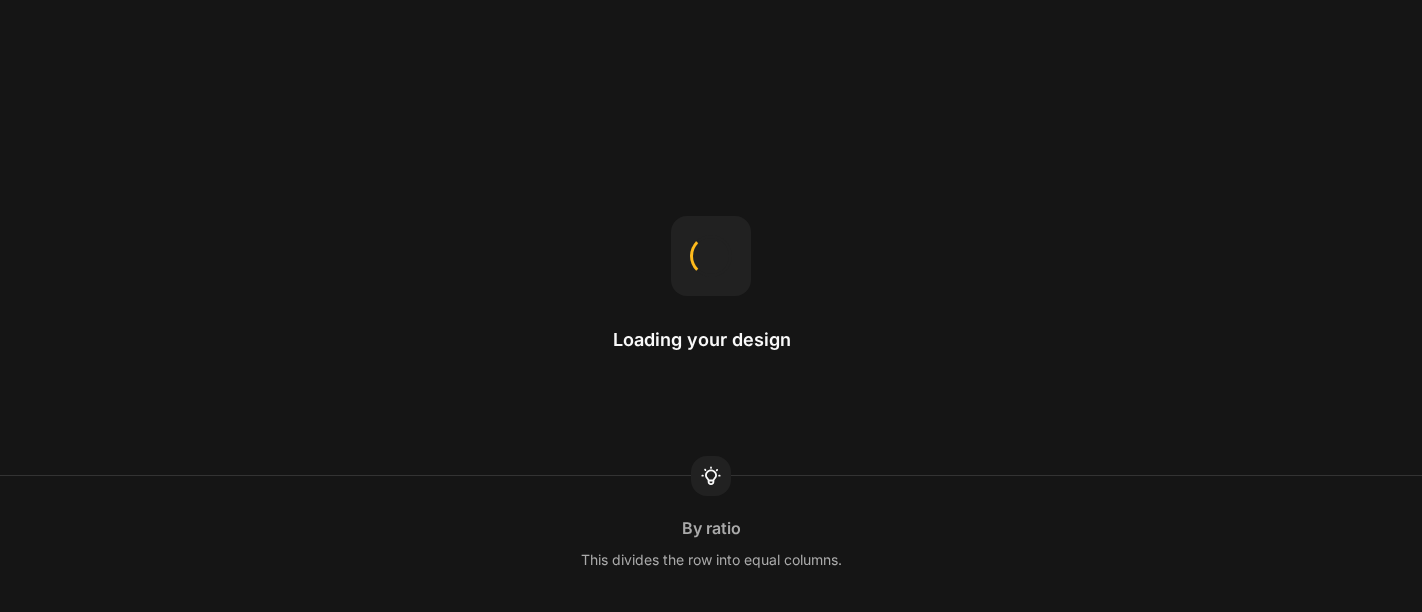 scroll, scrollTop: 0, scrollLeft: 0, axis: both 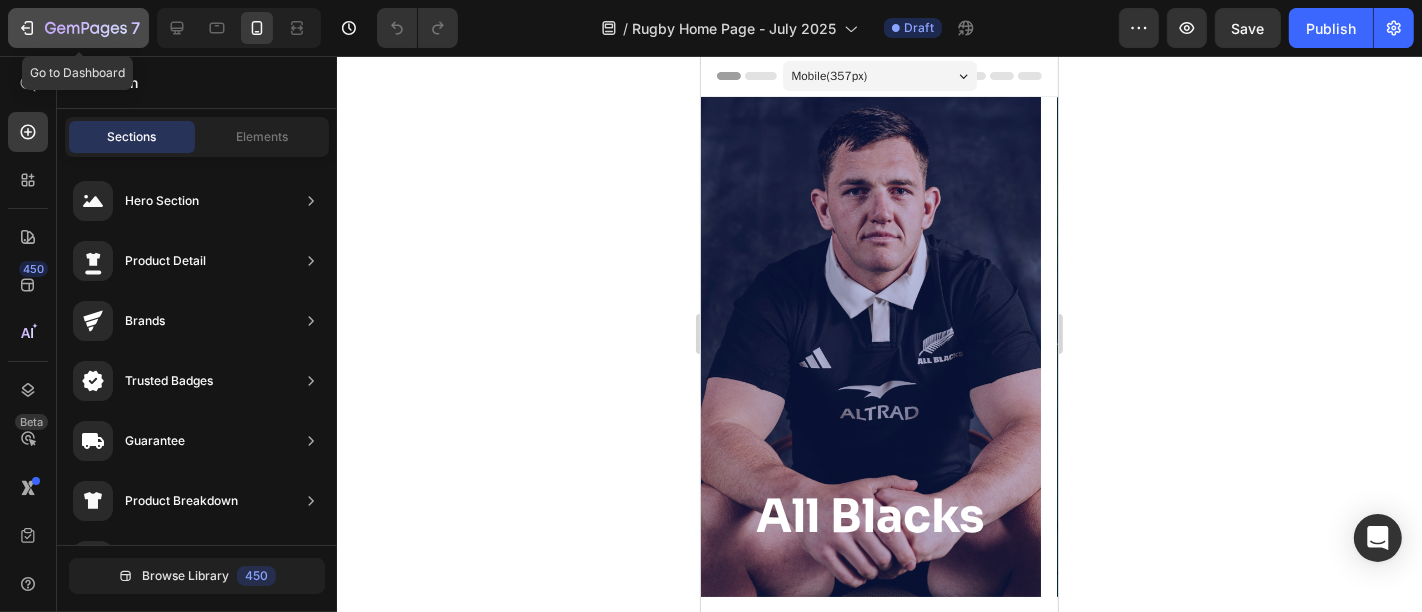 click on "7" 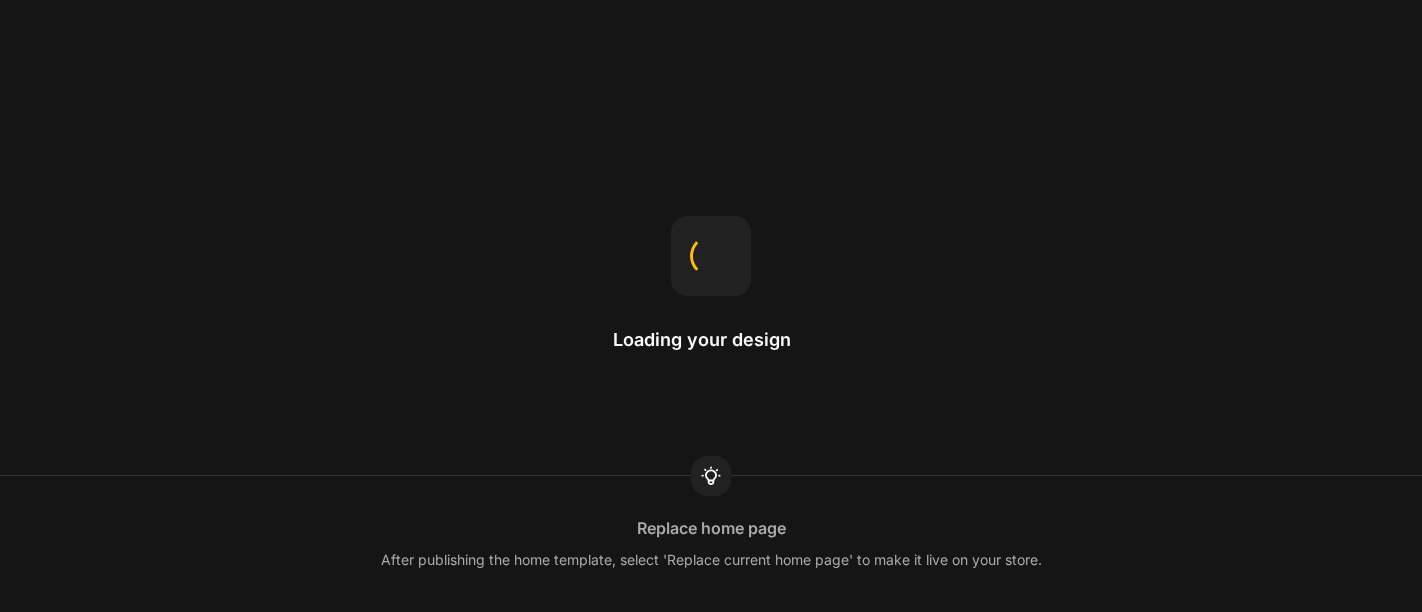 scroll, scrollTop: 0, scrollLeft: 0, axis: both 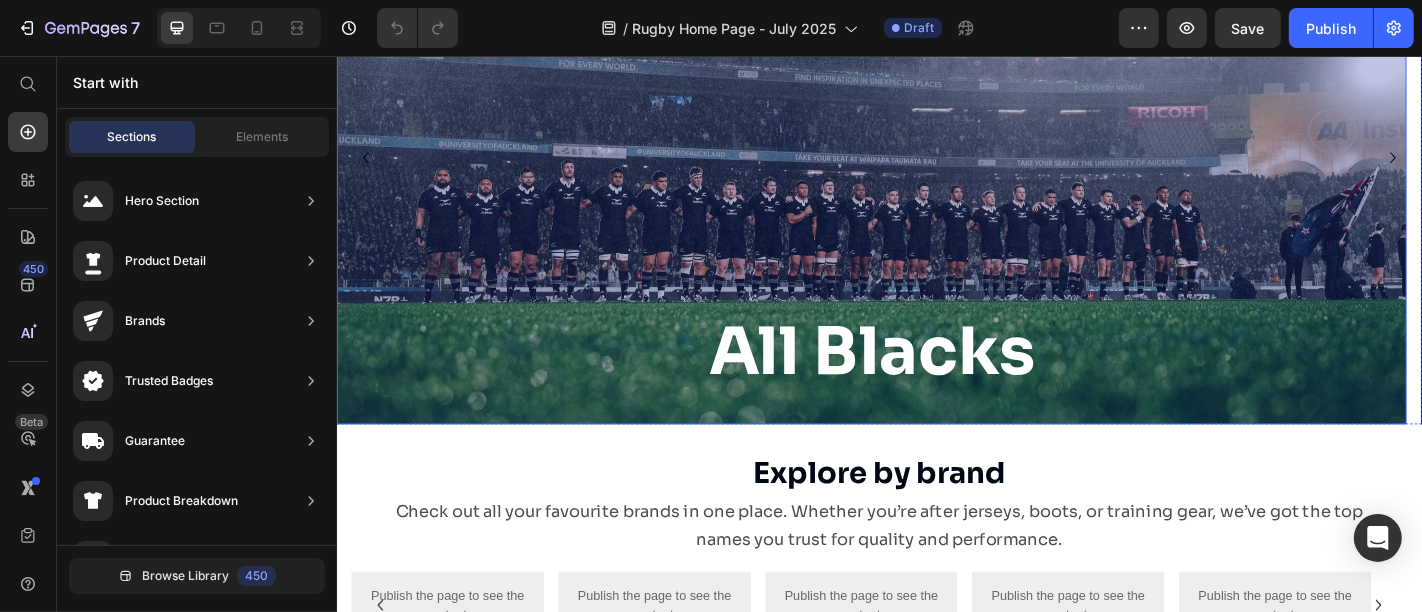 click on "All Blacks Heading" at bounding box center [927, 383] 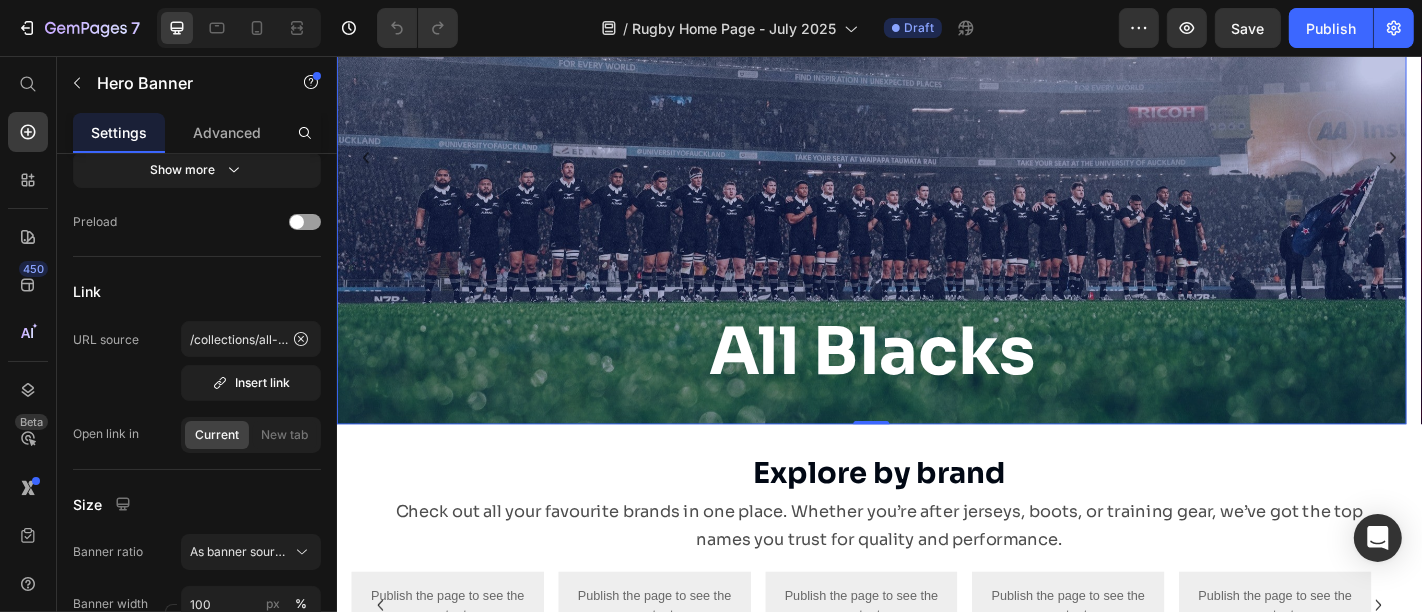 scroll, scrollTop: 0, scrollLeft: 0, axis: both 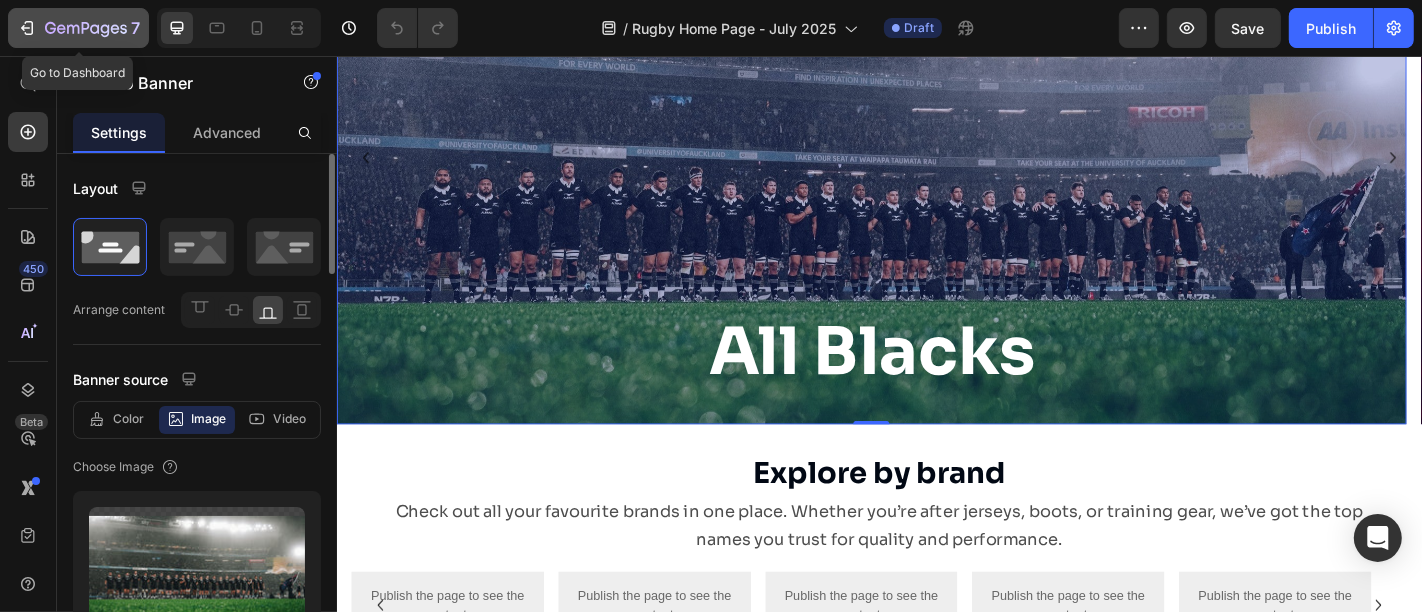click on "7" 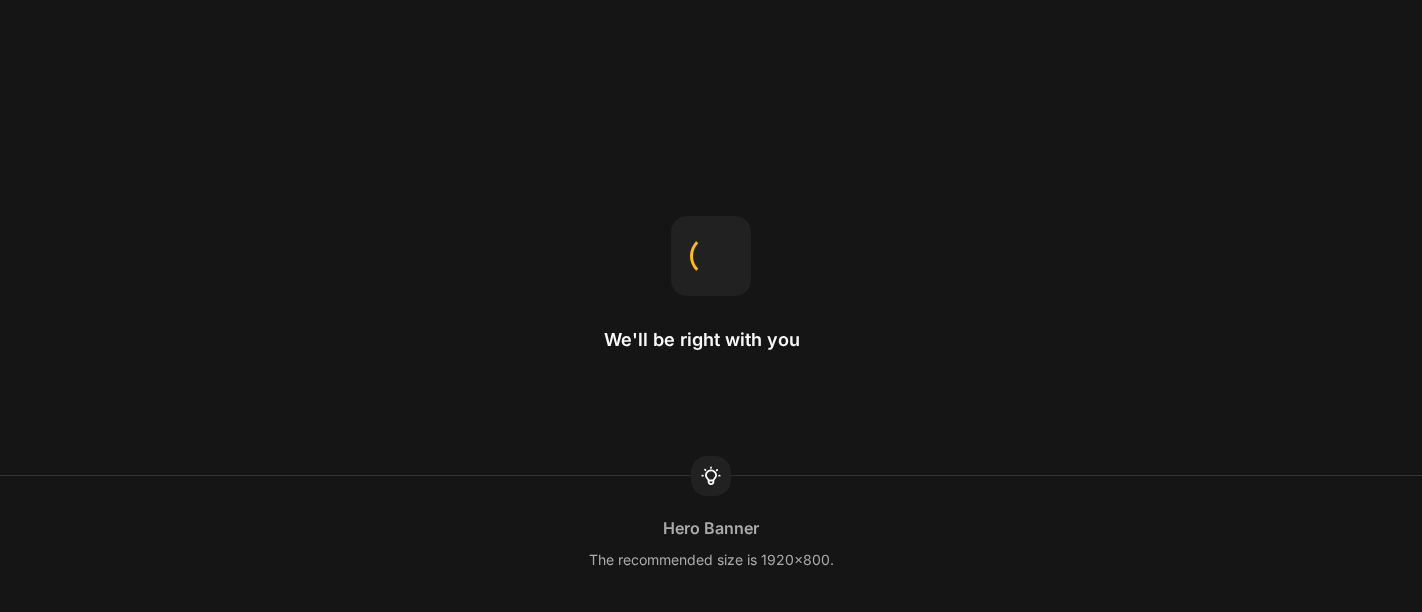 scroll, scrollTop: 0, scrollLeft: 0, axis: both 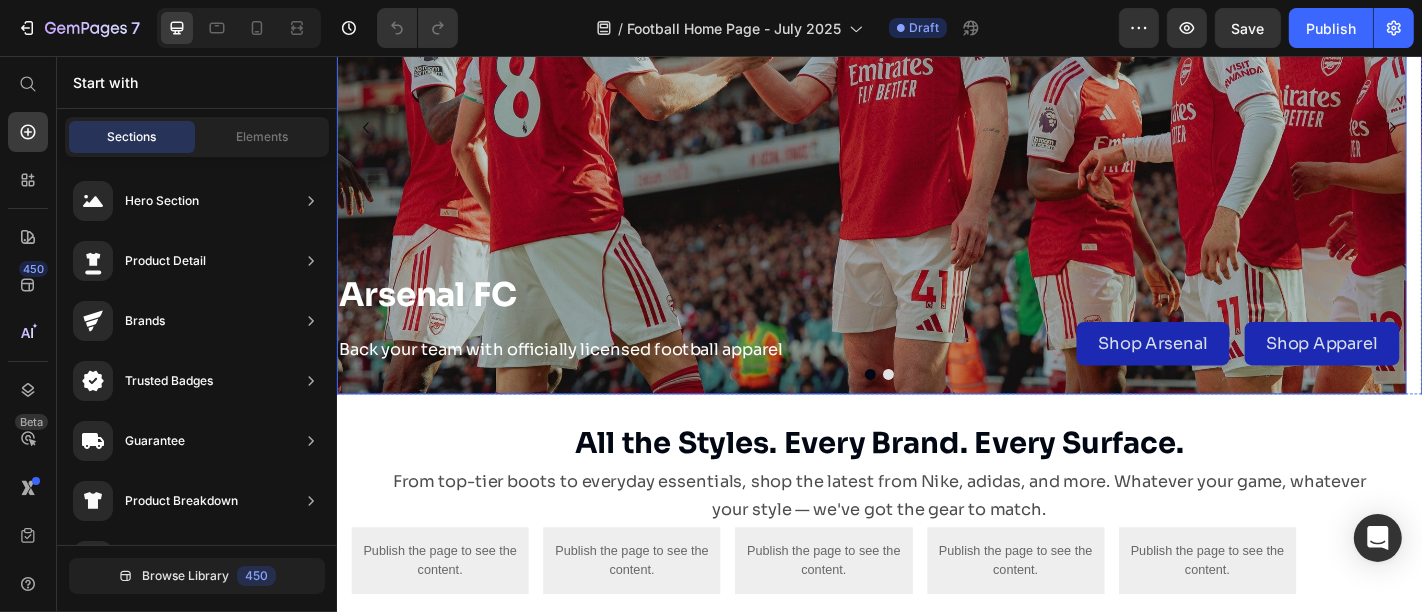 click at bounding box center [927, 134] 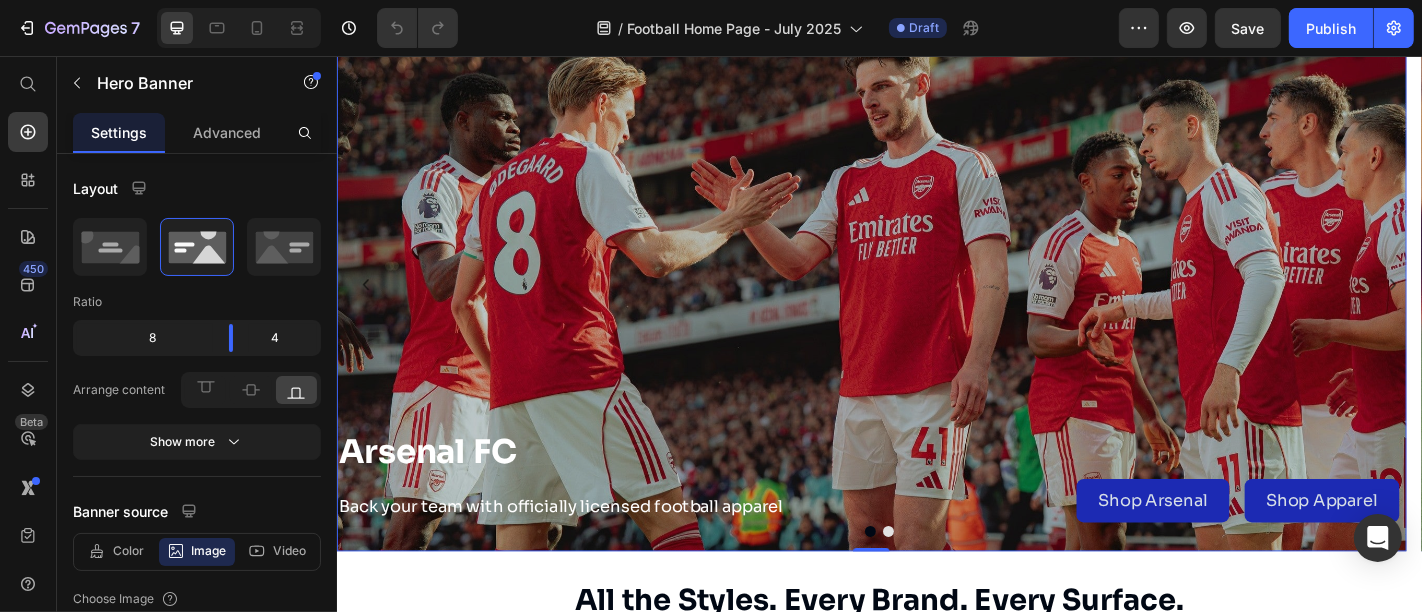 scroll, scrollTop: 82, scrollLeft: 0, axis: vertical 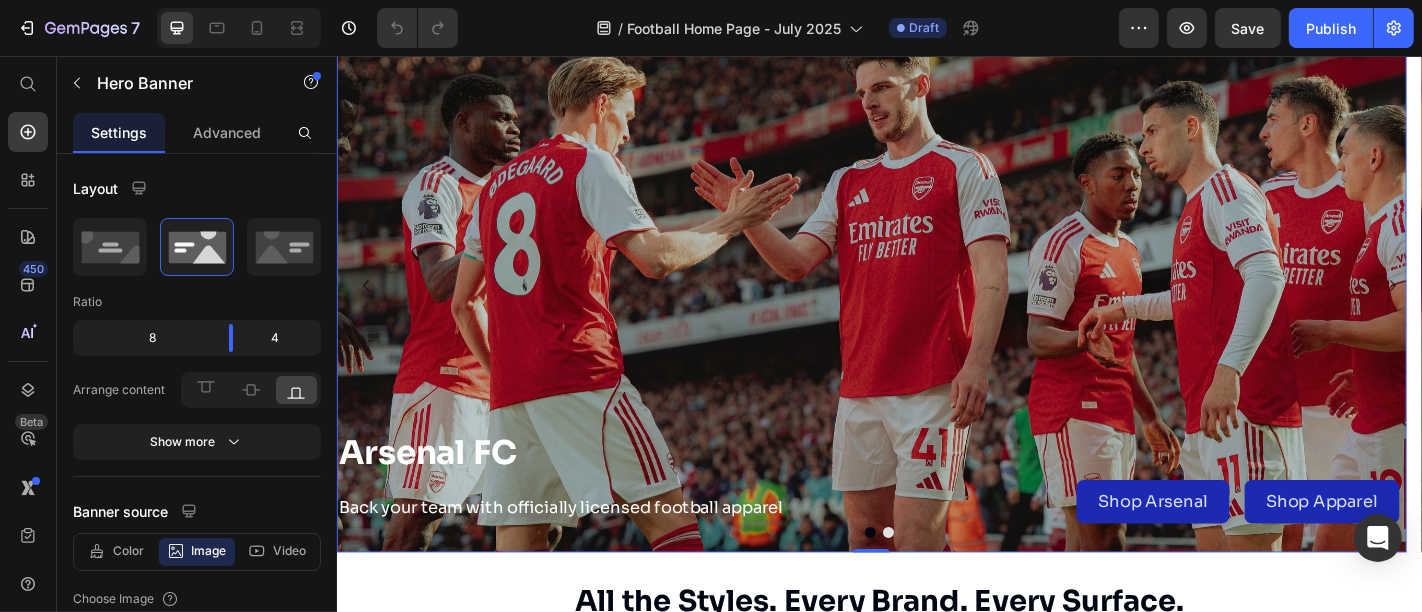 click at bounding box center (927, 309) 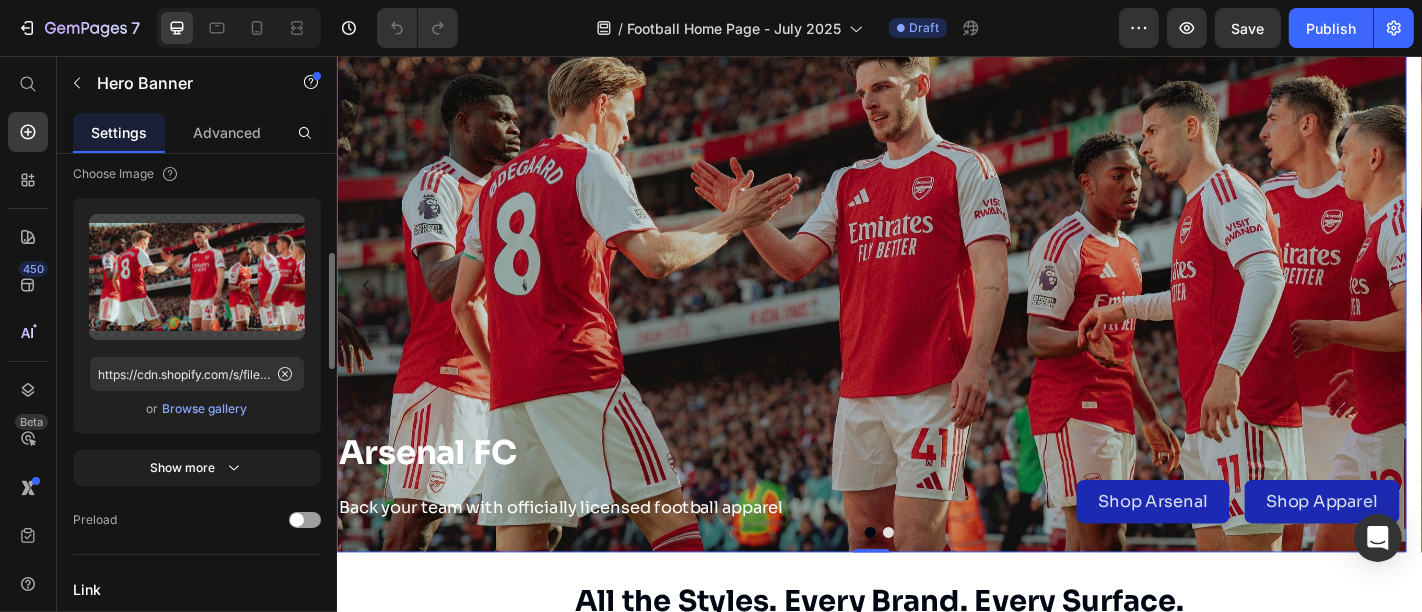 scroll, scrollTop: 638, scrollLeft: 0, axis: vertical 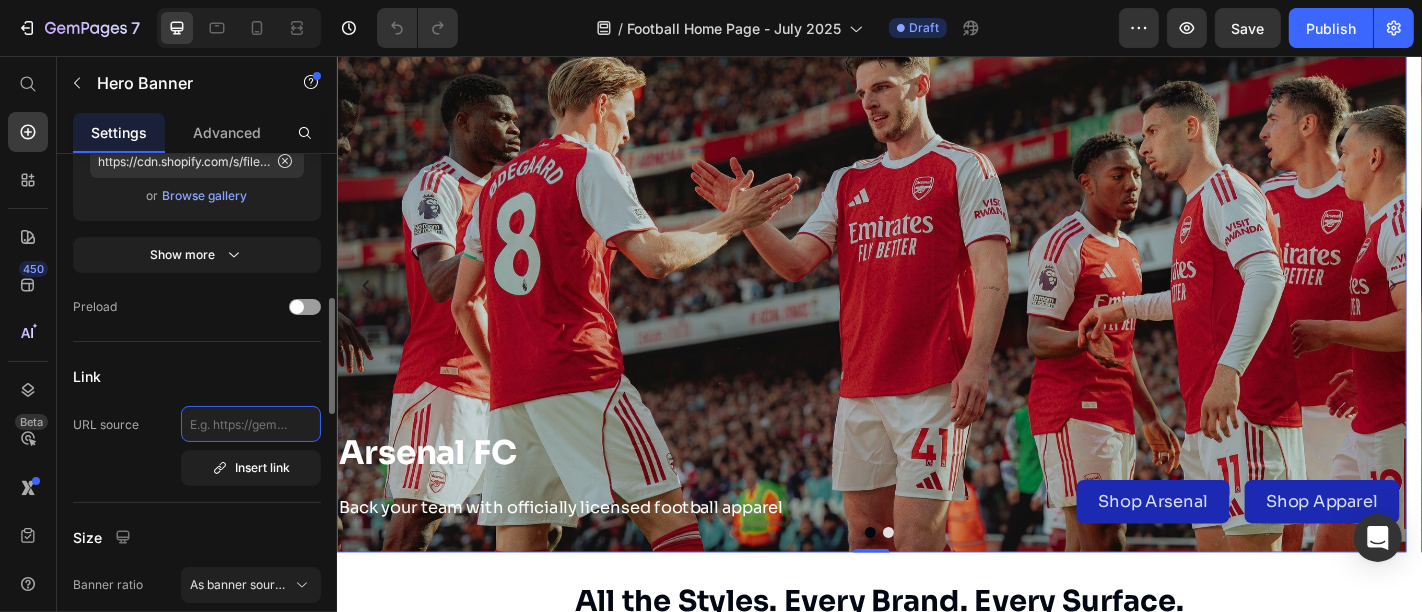 click 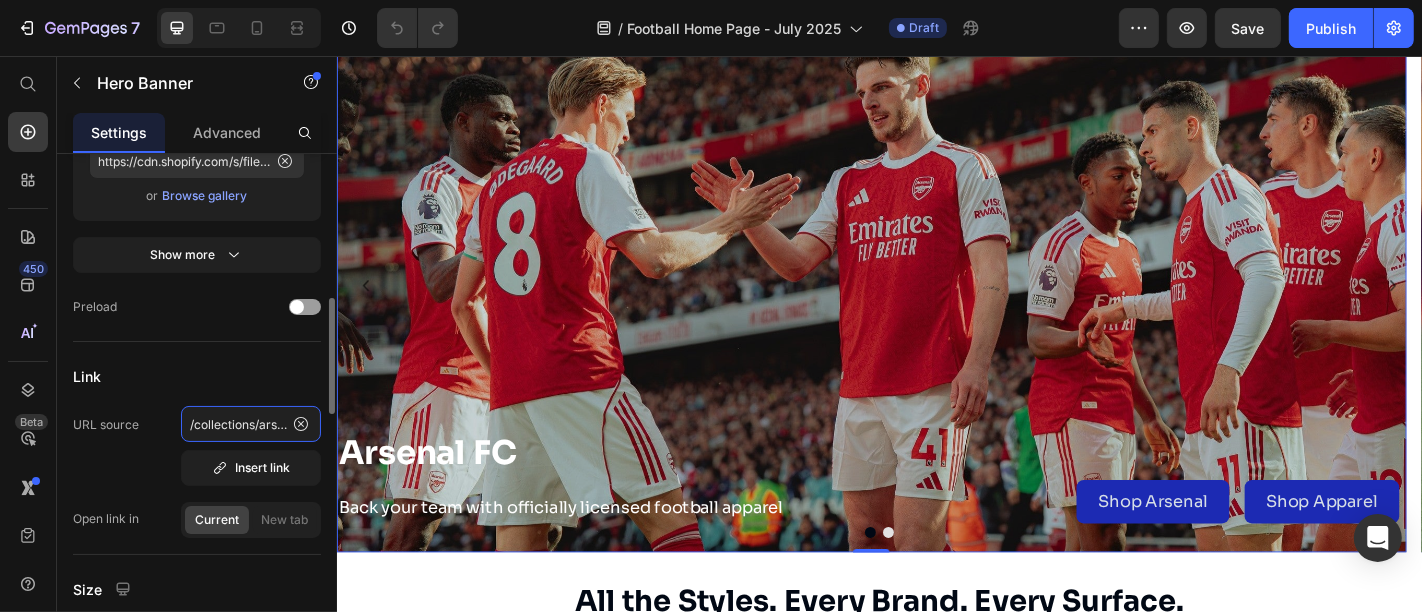 scroll, scrollTop: 0, scrollLeft: 12, axis: horizontal 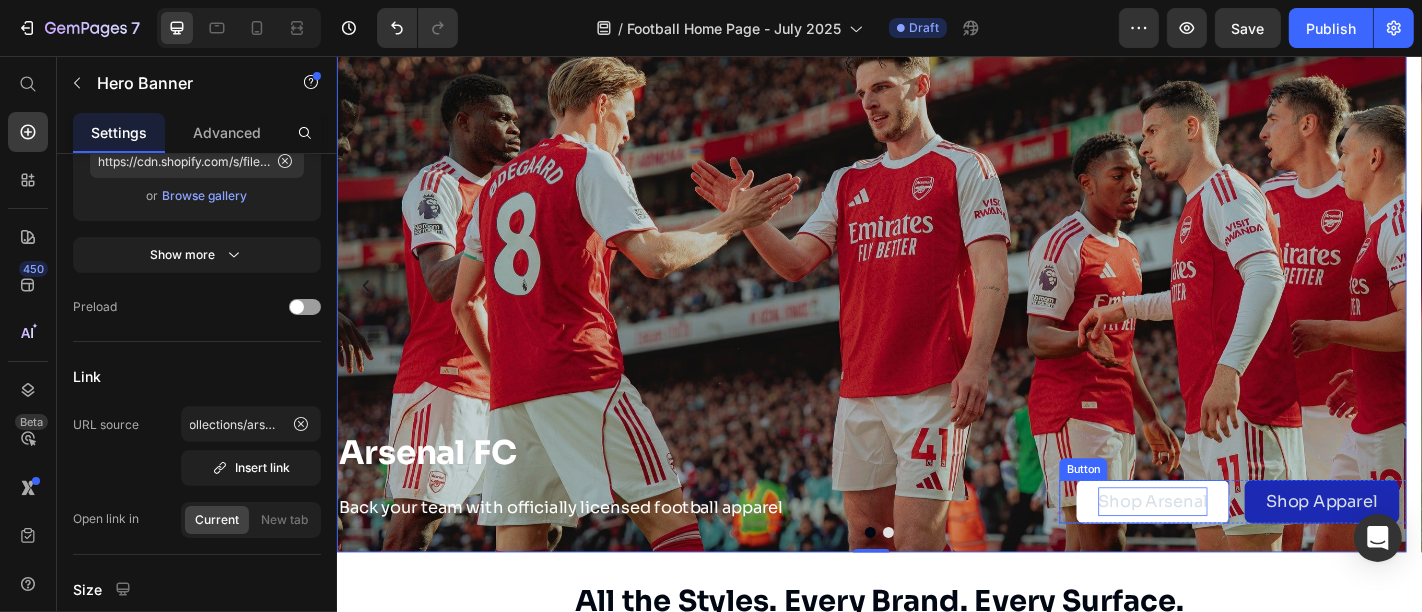 click on "Shop Arsenal" at bounding box center (1238, 549) 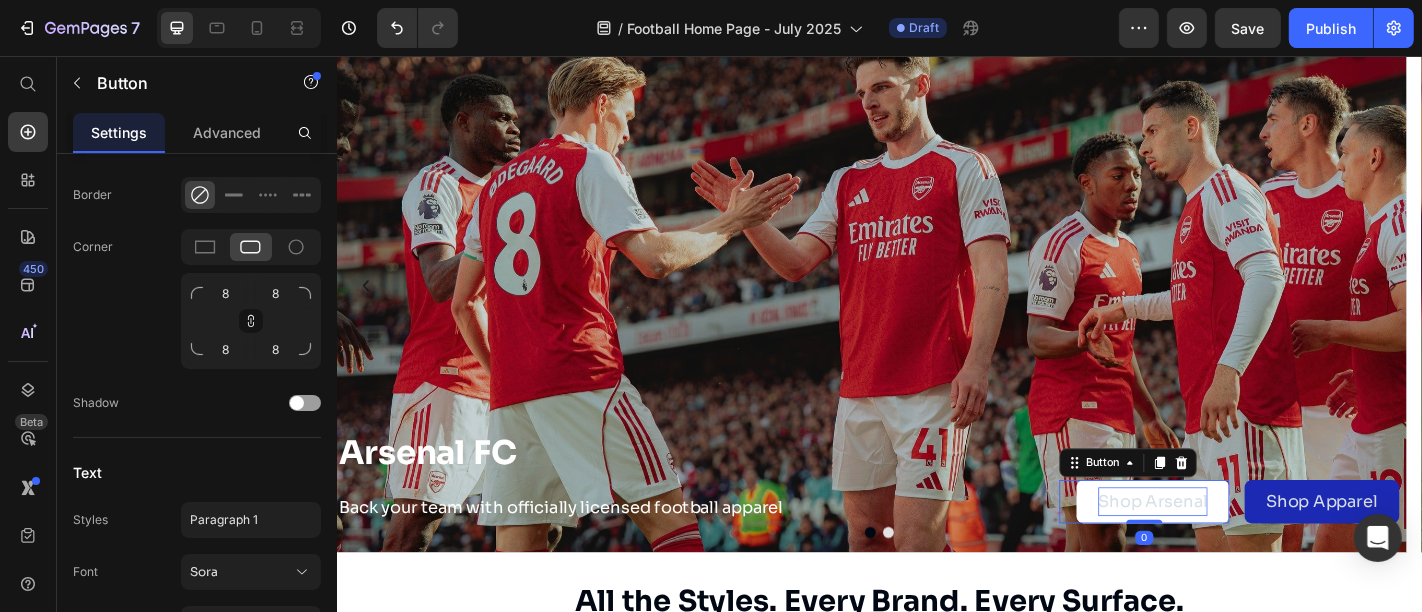 scroll, scrollTop: 0, scrollLeft: 0, axis: both 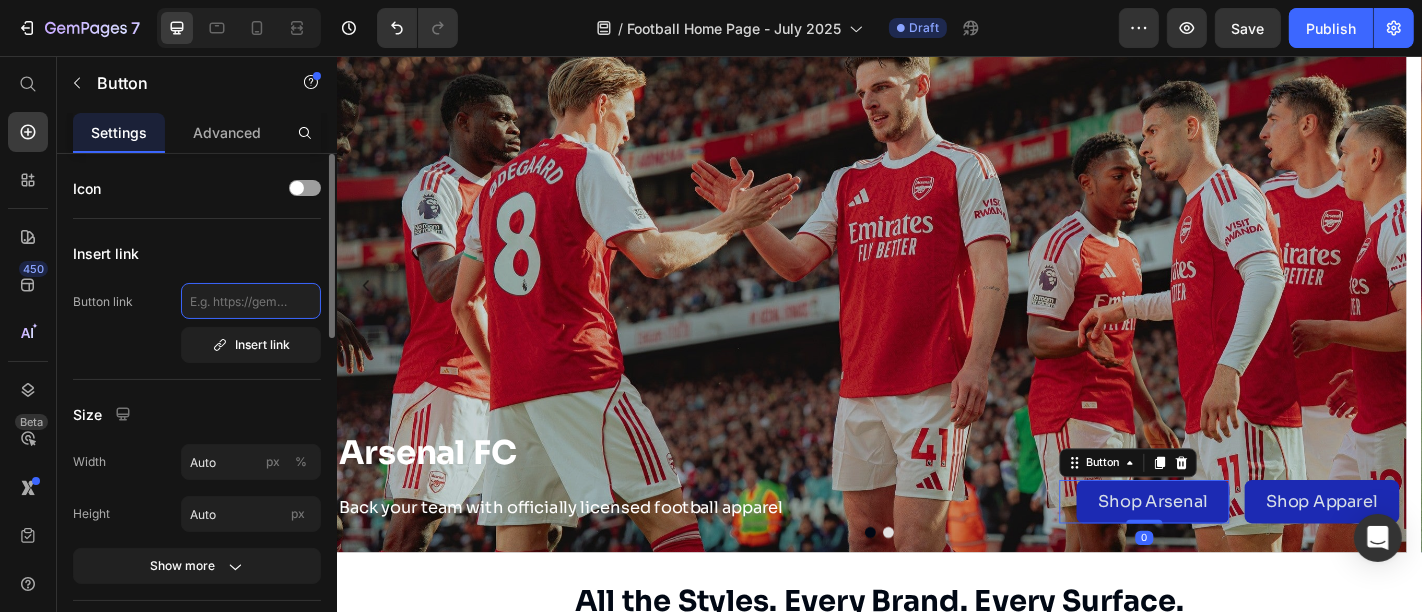 click 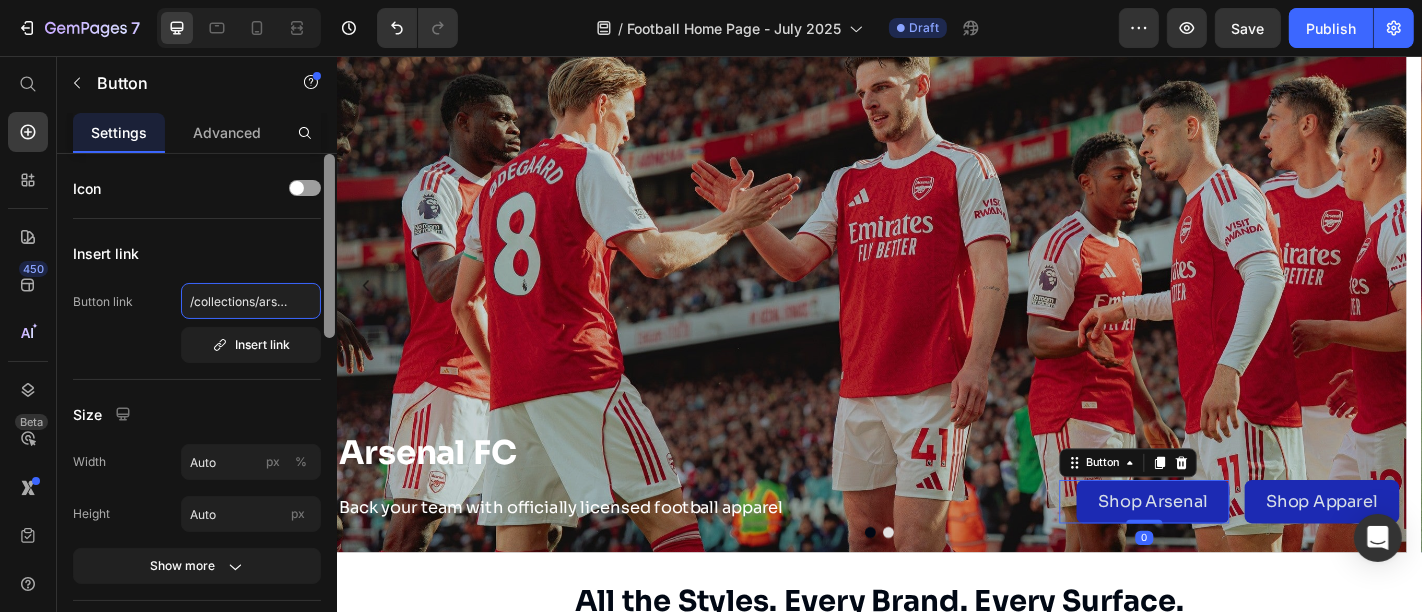 scroll, scrollTop: 0, scrollLeft: 12, axis: horizontal 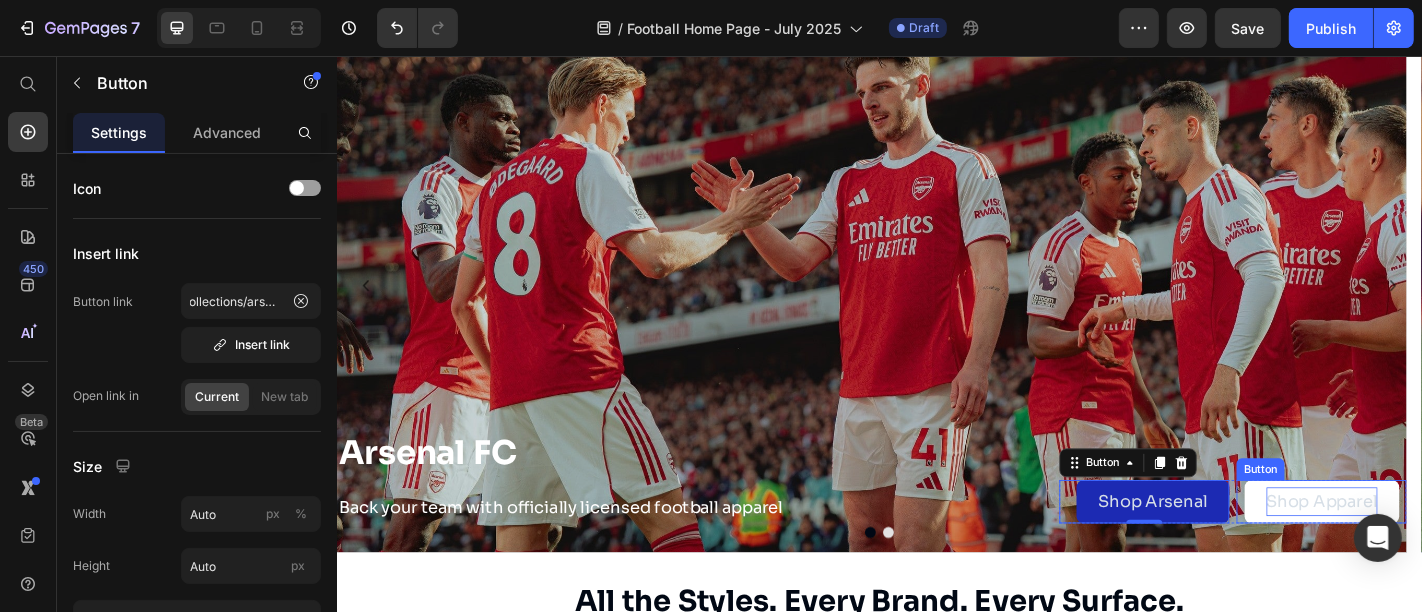 click on "Shop Apparel" at bounding box center [1425, 549] 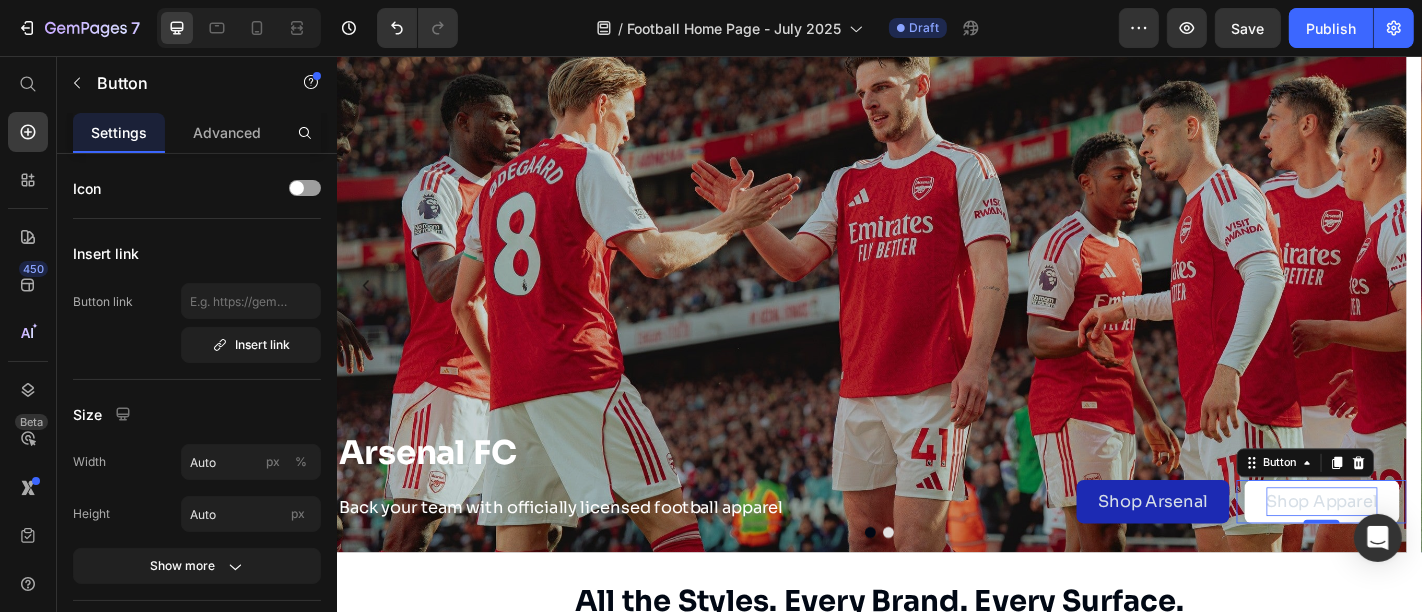 click on "Shop Apparel" at bounding box center [1425, 549] 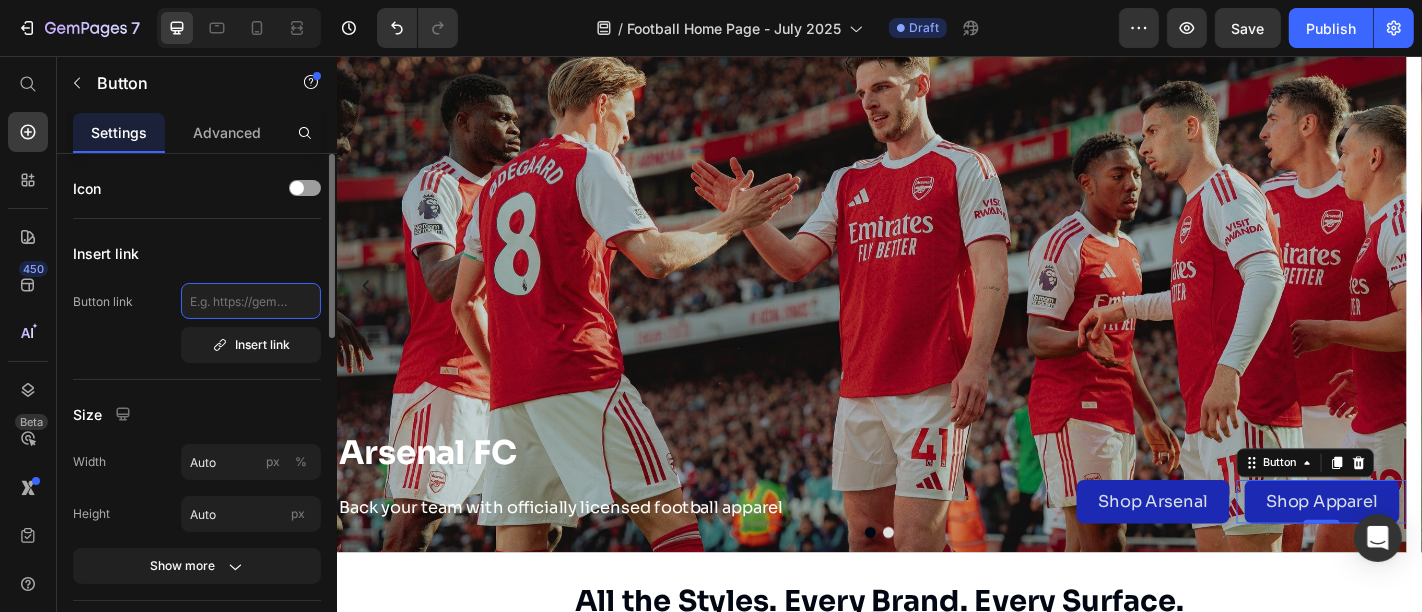 click 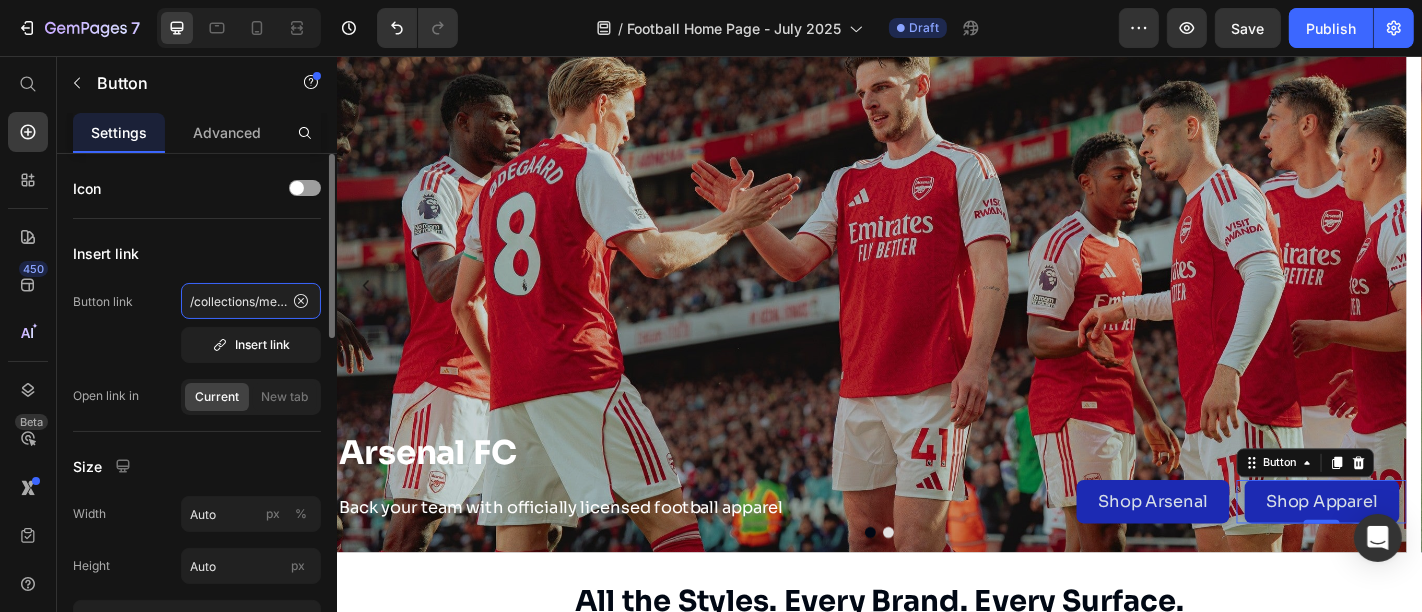 scroll, scrollTop: 0, scrollLeft: 92, axis: horizontal 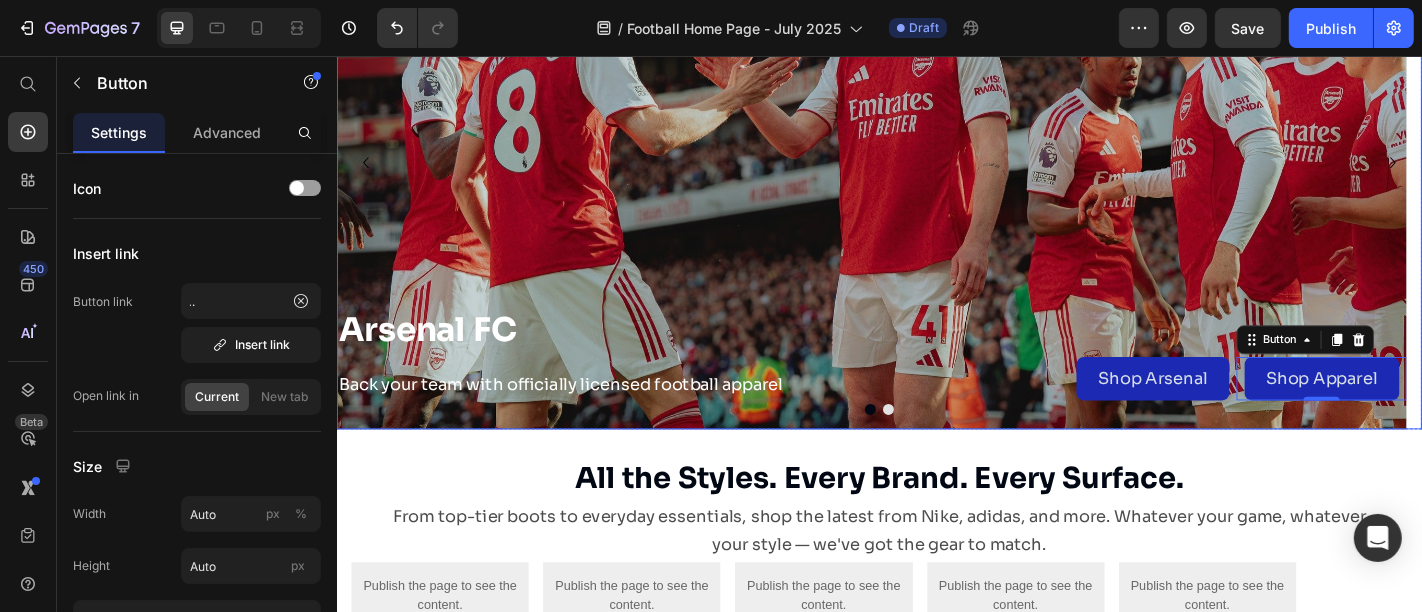 click at bounding box center (946, 446) 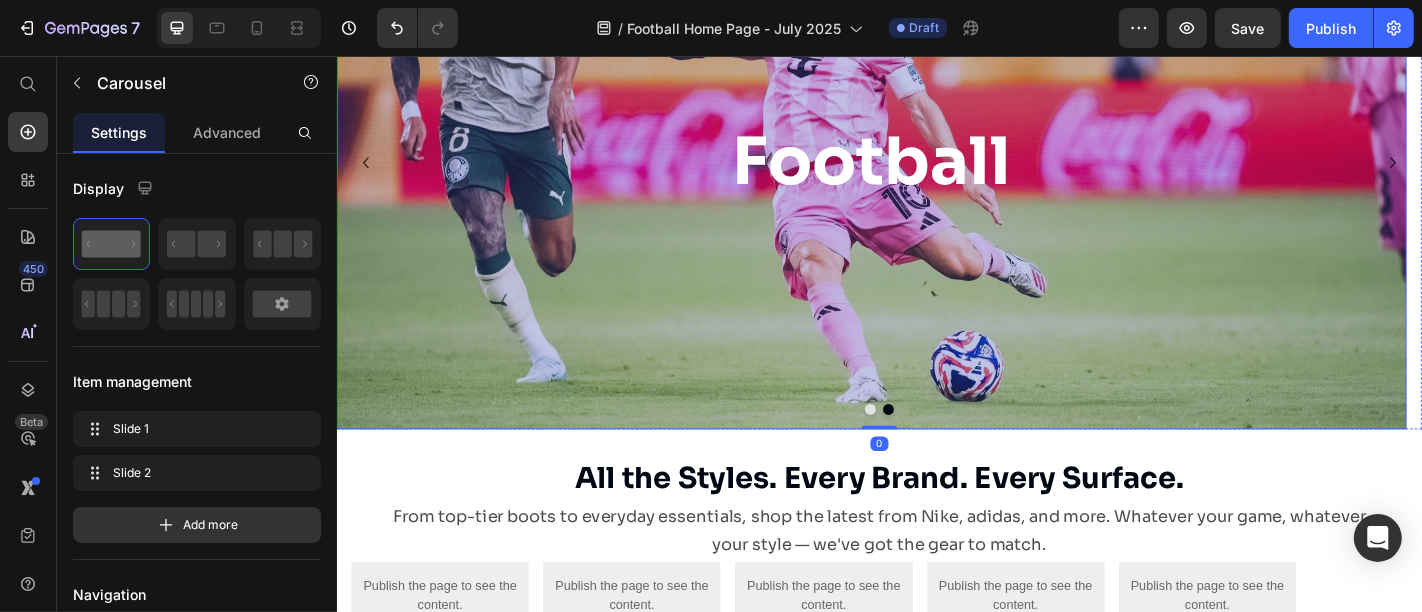 click at bounding box center [927, 172] 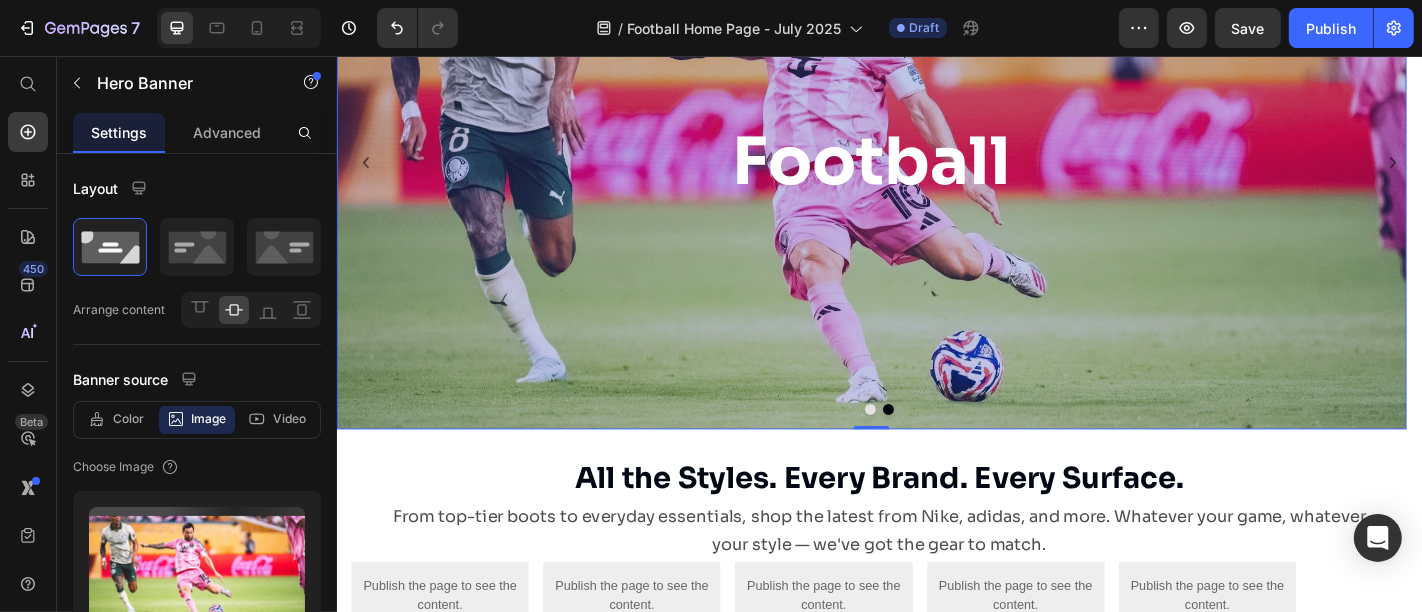 scroll, scrollTop: 125, scrollLeft: 0, axis: vertical 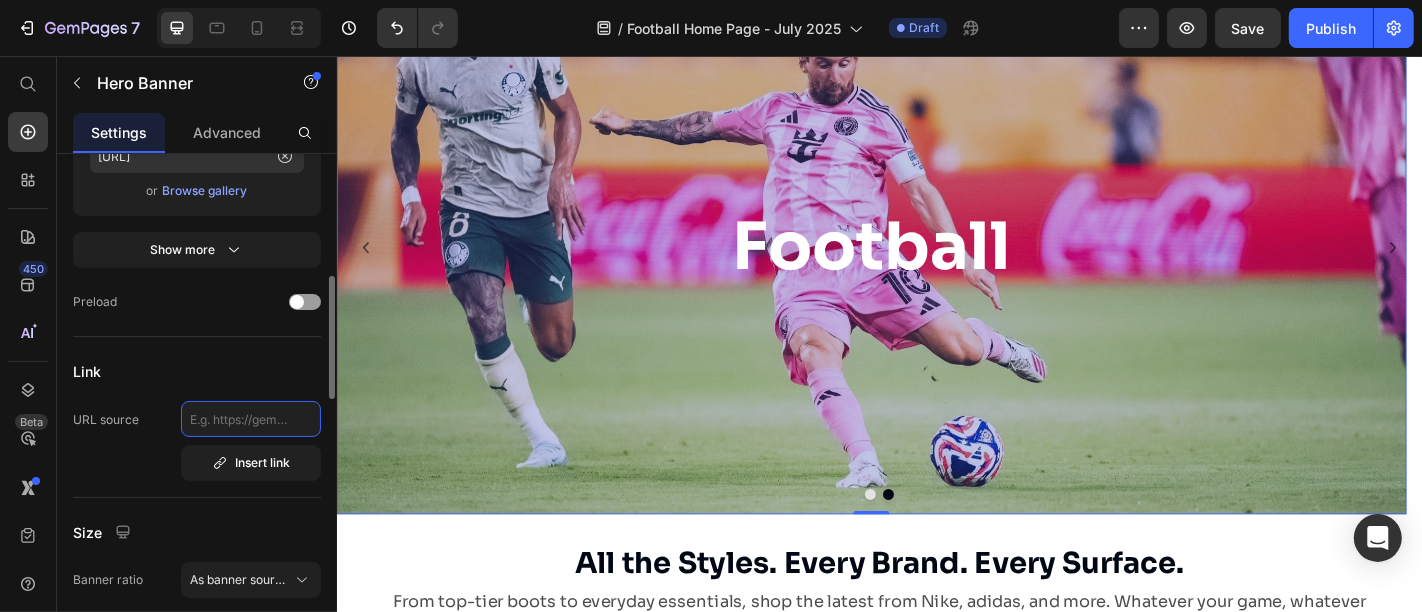 click 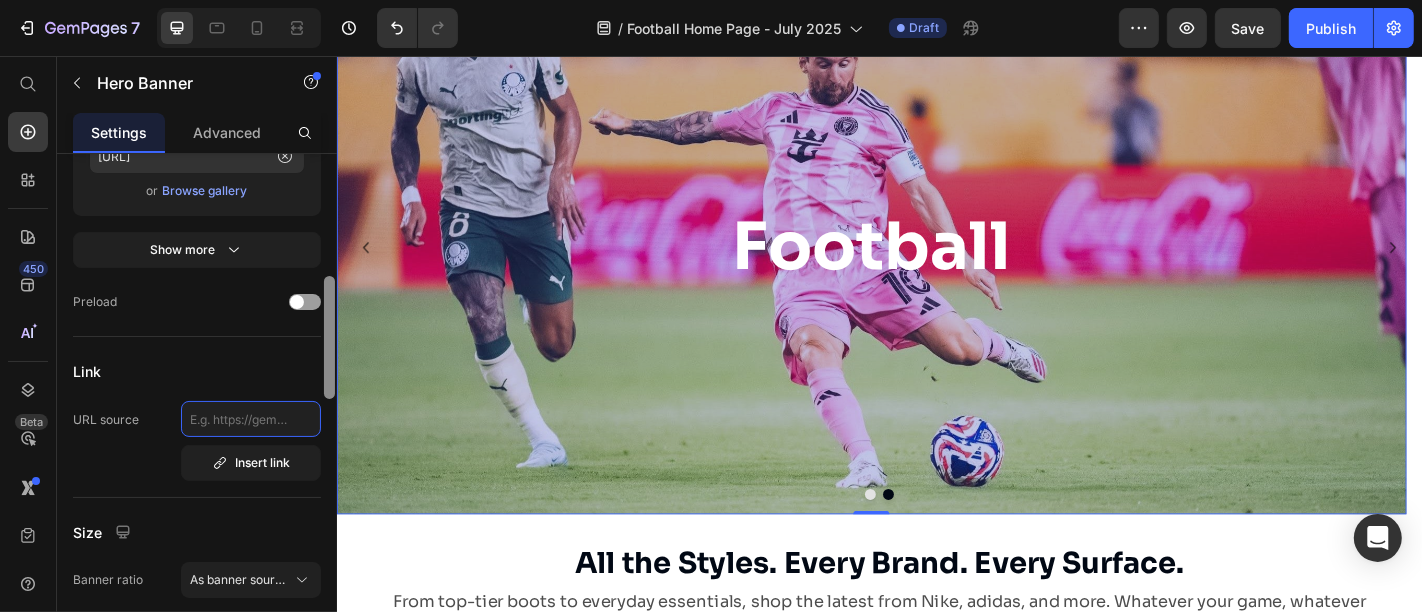 paste on "/collections/football" 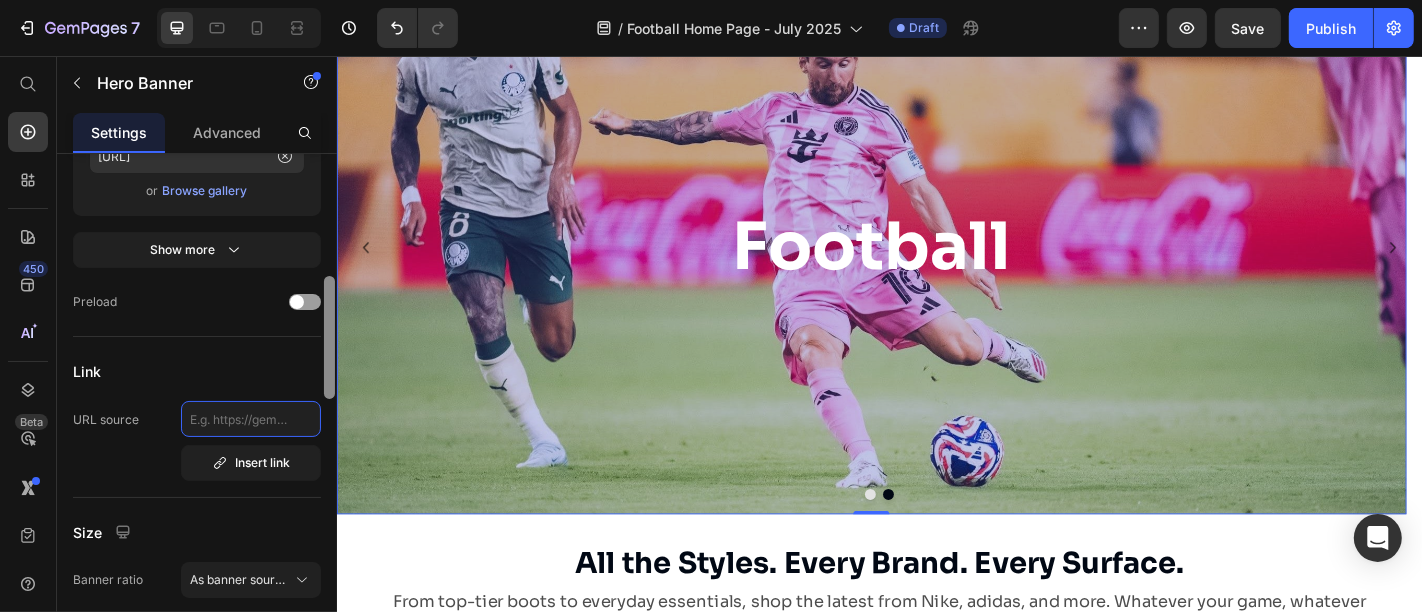 type on "/collections/football" 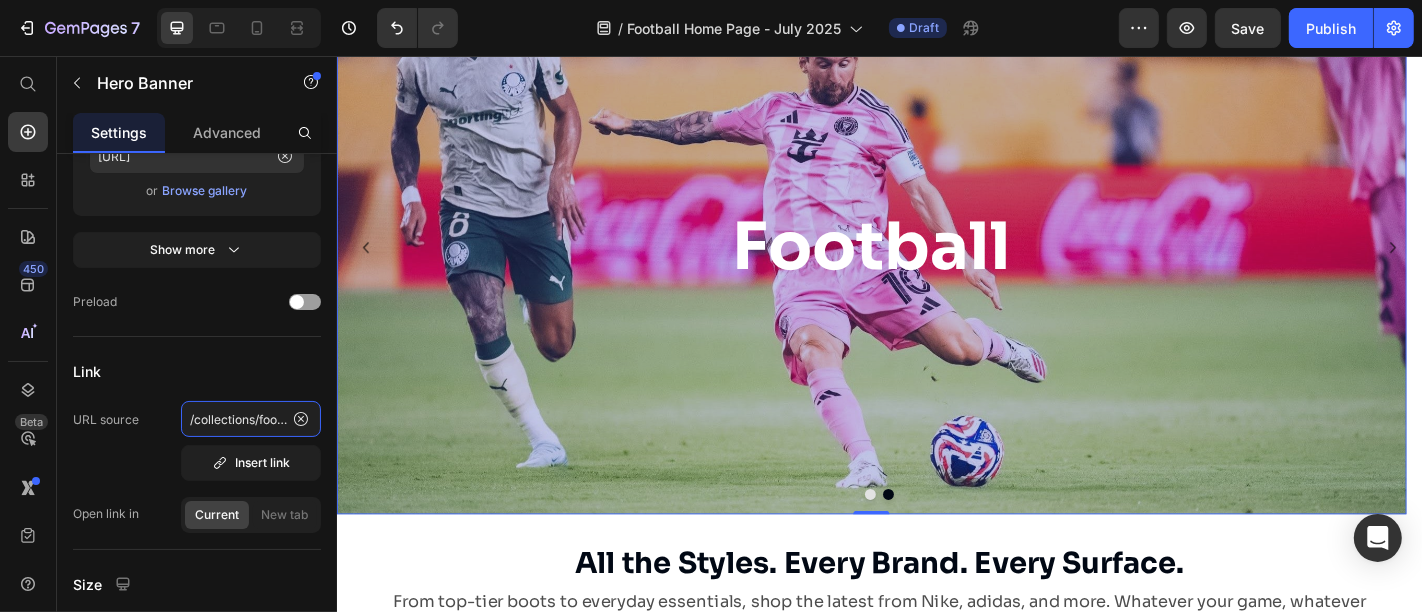 scroll, scrollTop: 0, scrollLeft: 13, axis: horizontal 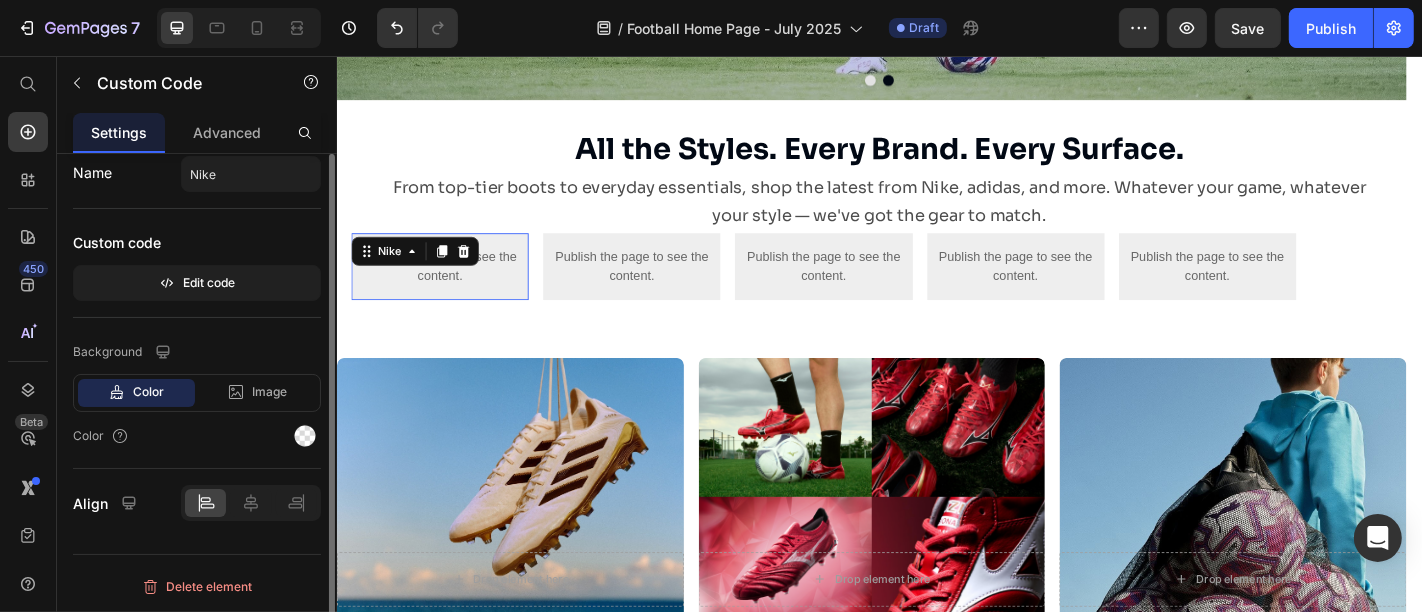 click on "Publish the page to see the content." at bounding box center (450, 289) 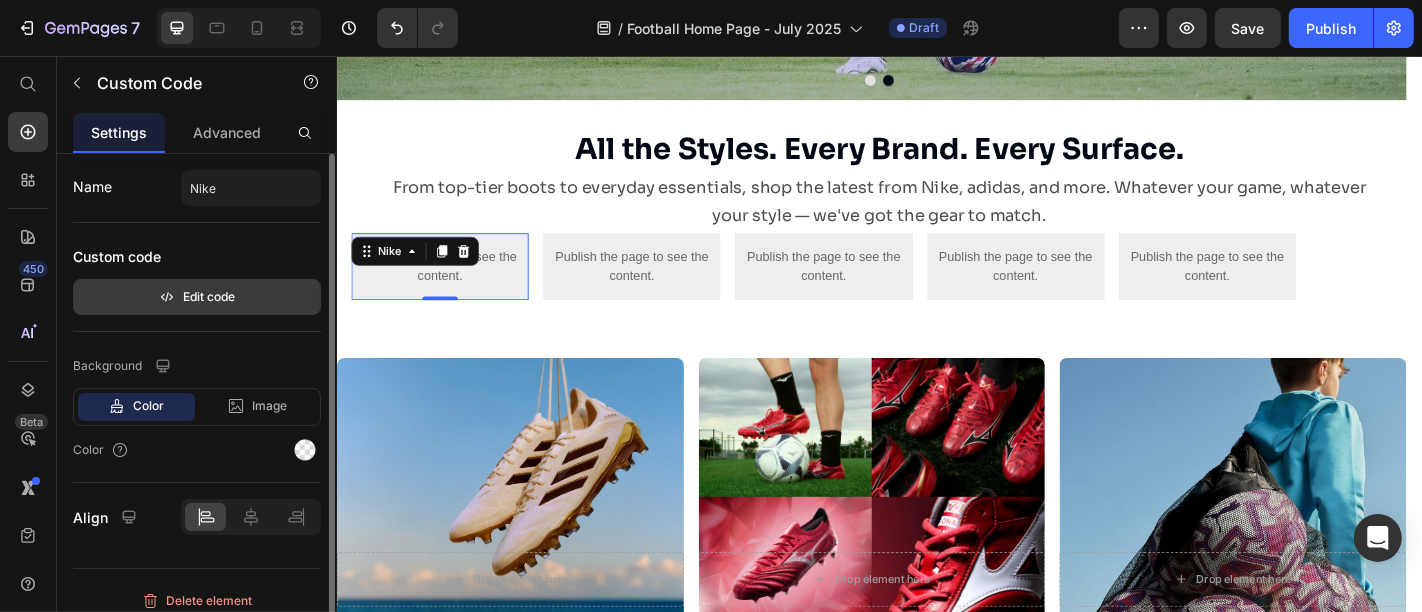 click on "Edit code" at bounding box center [197, 297] 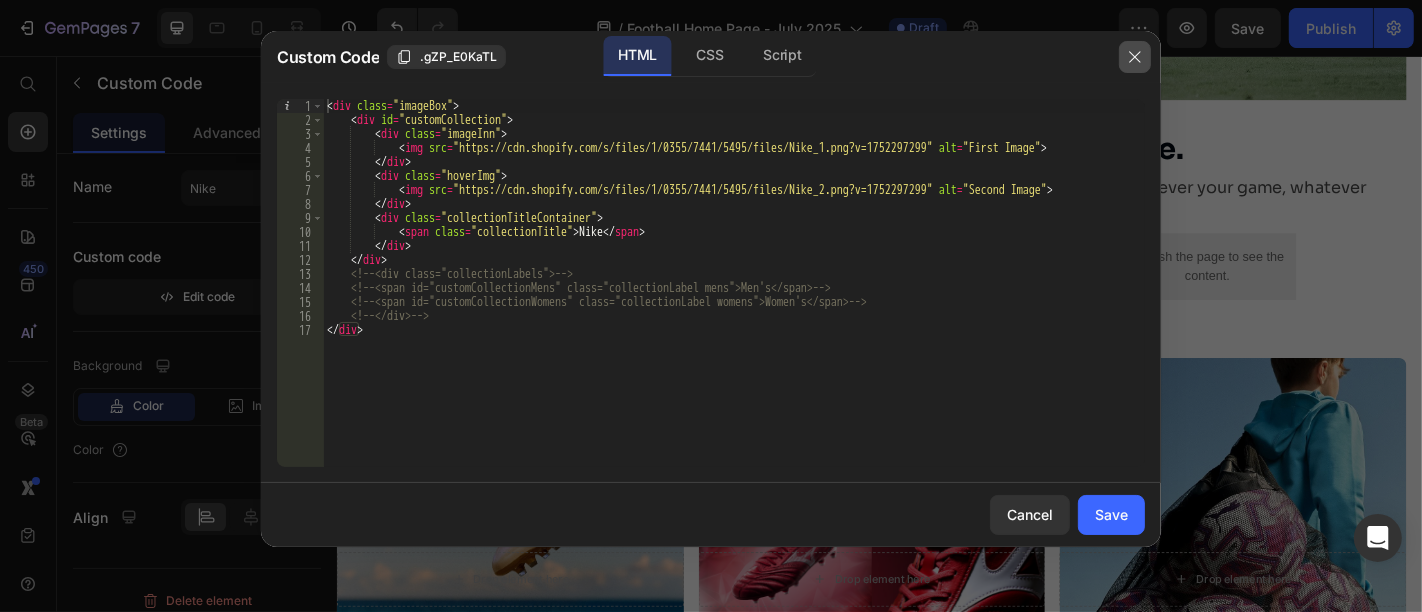click at bounding box center [1135, 57] 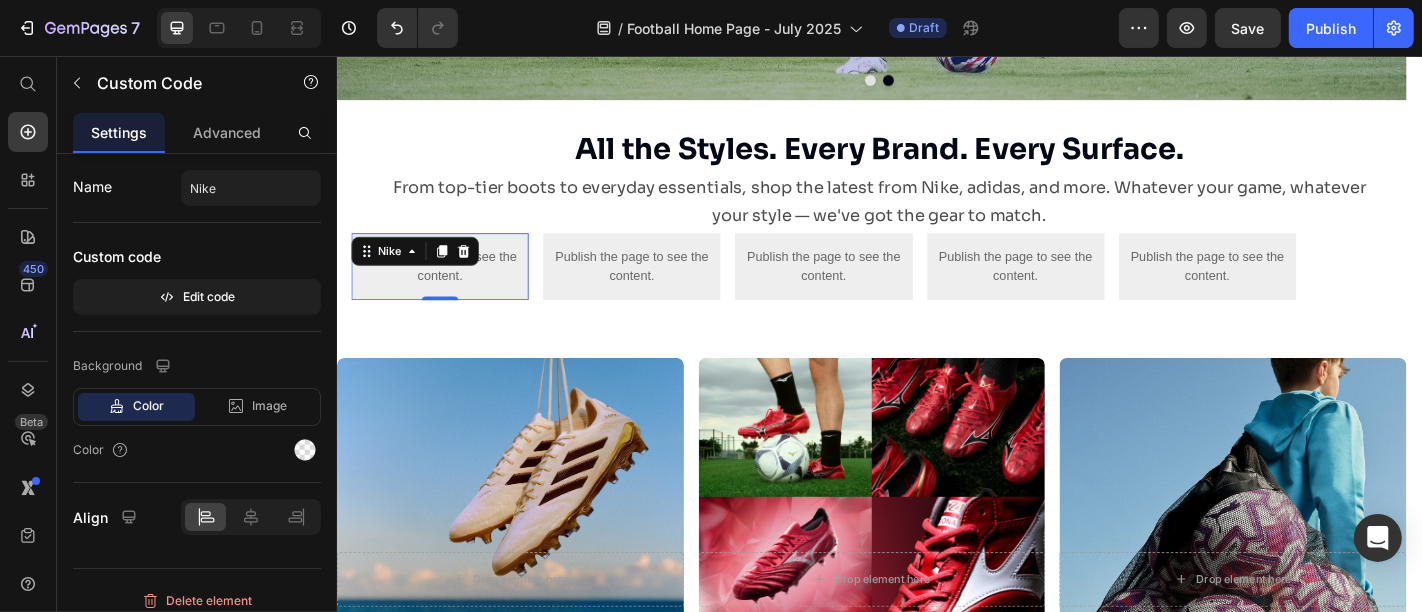 scroll, scrollTop: 822, scrollLeft: 0, axis: vertical 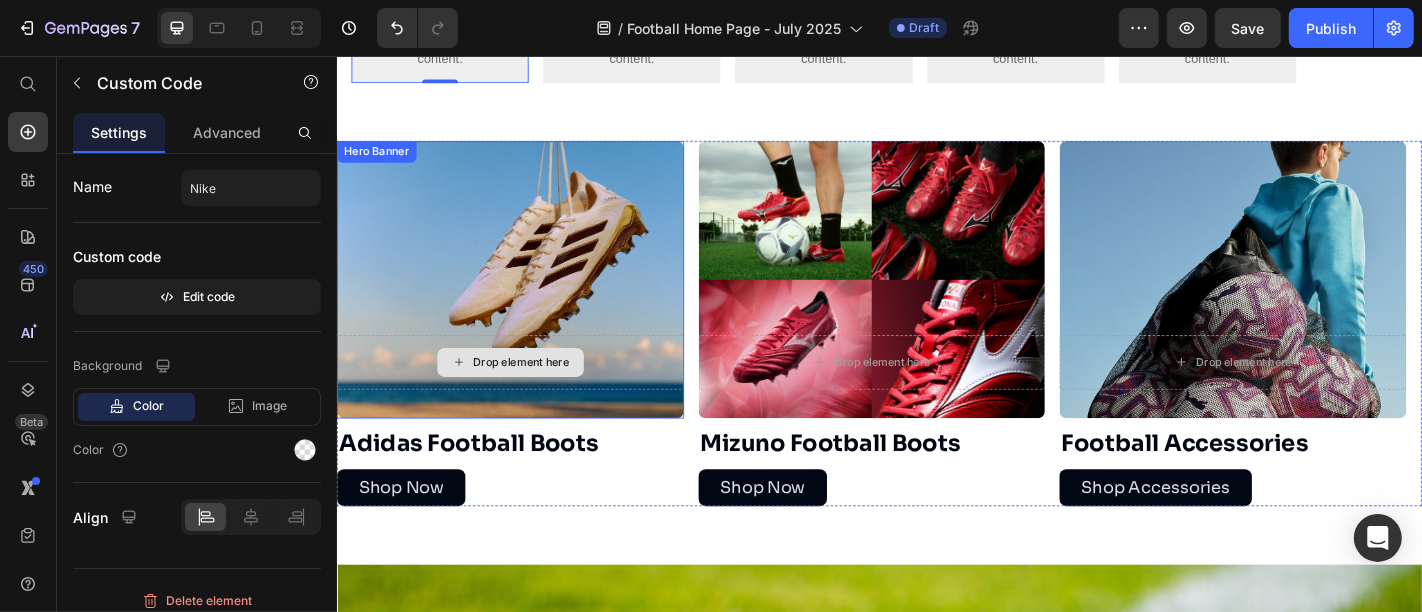 drag, startPoint x: 607, startPoint y: 375, endPoint x: 605, endPoint y: 360, distance: 15.132746 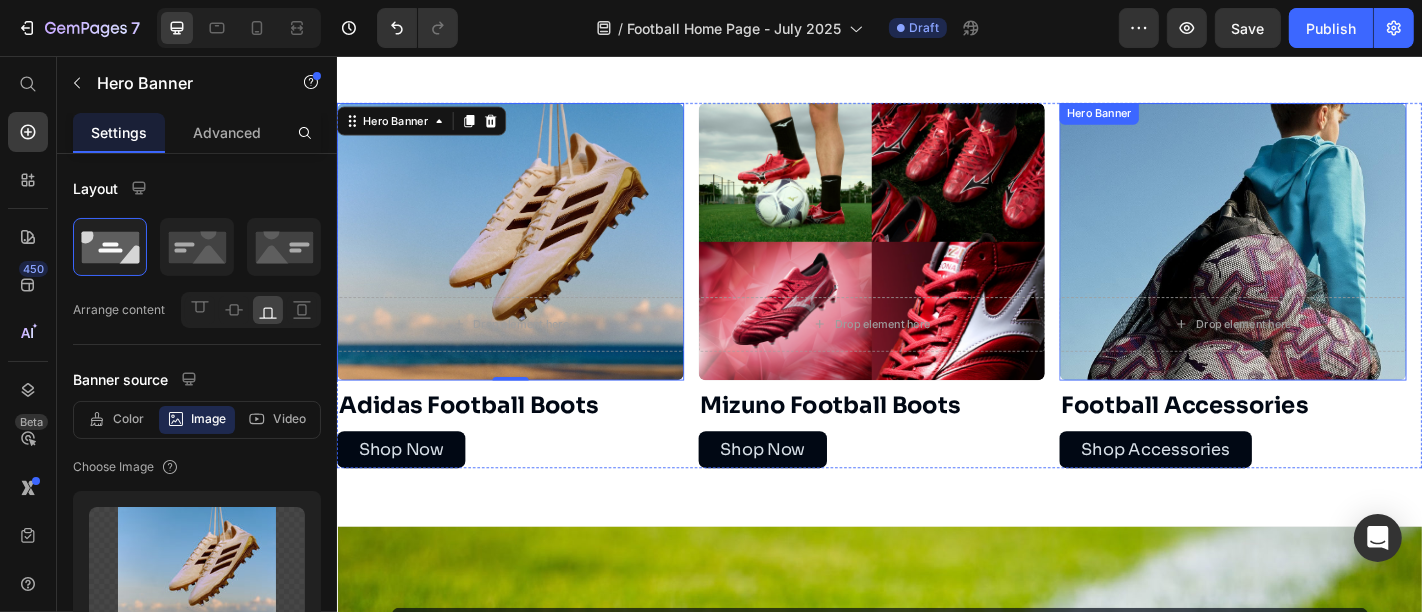 scroll, scrollTop: 906, scrollLeft: 0, axis: vertical 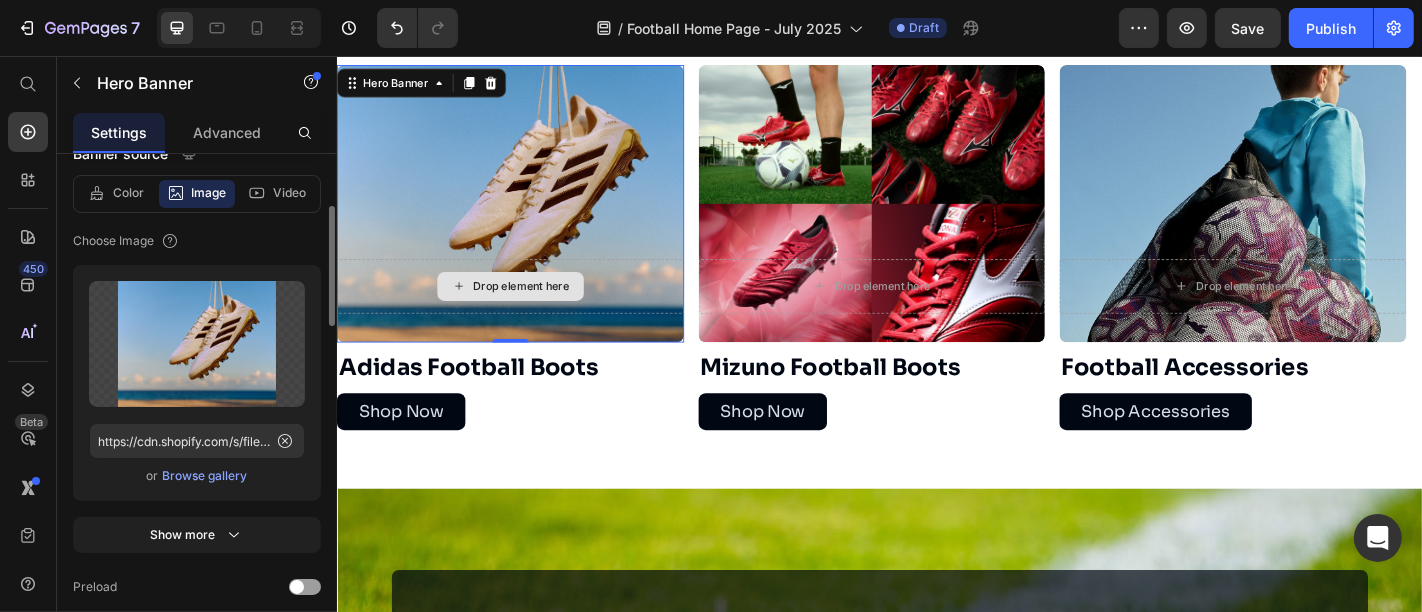 click on "Drop element here" at bounding box center [528, 311] 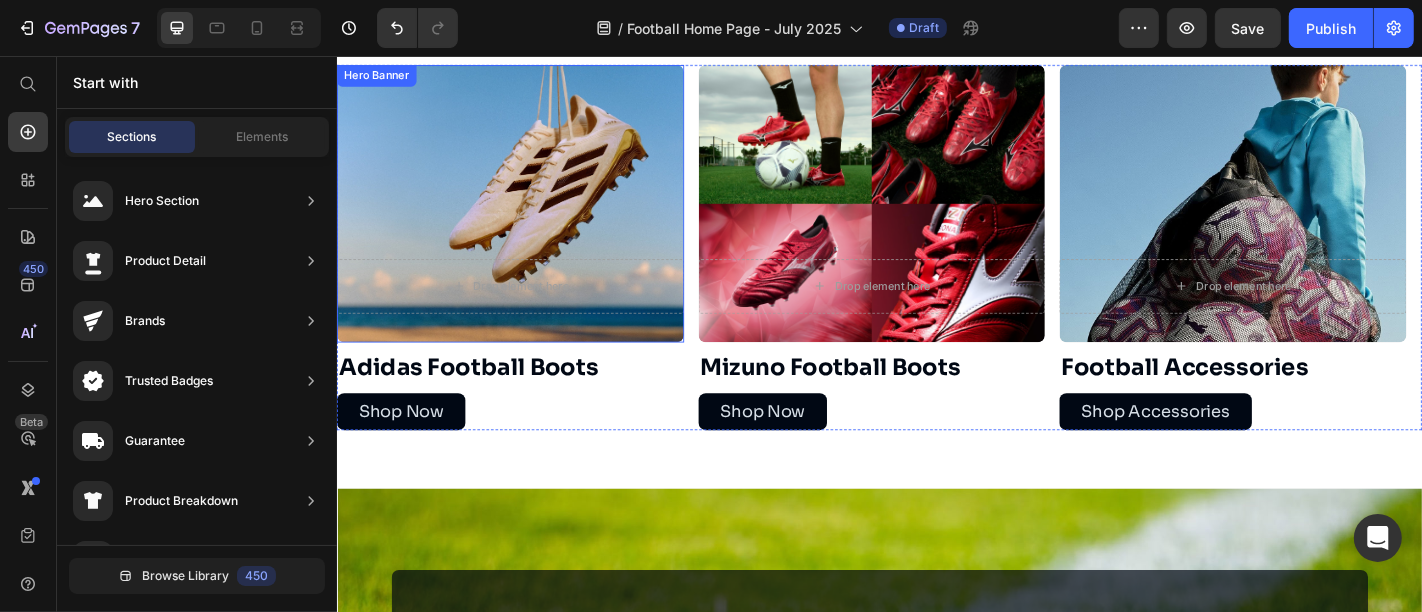 click at bounding box center (528, 219) 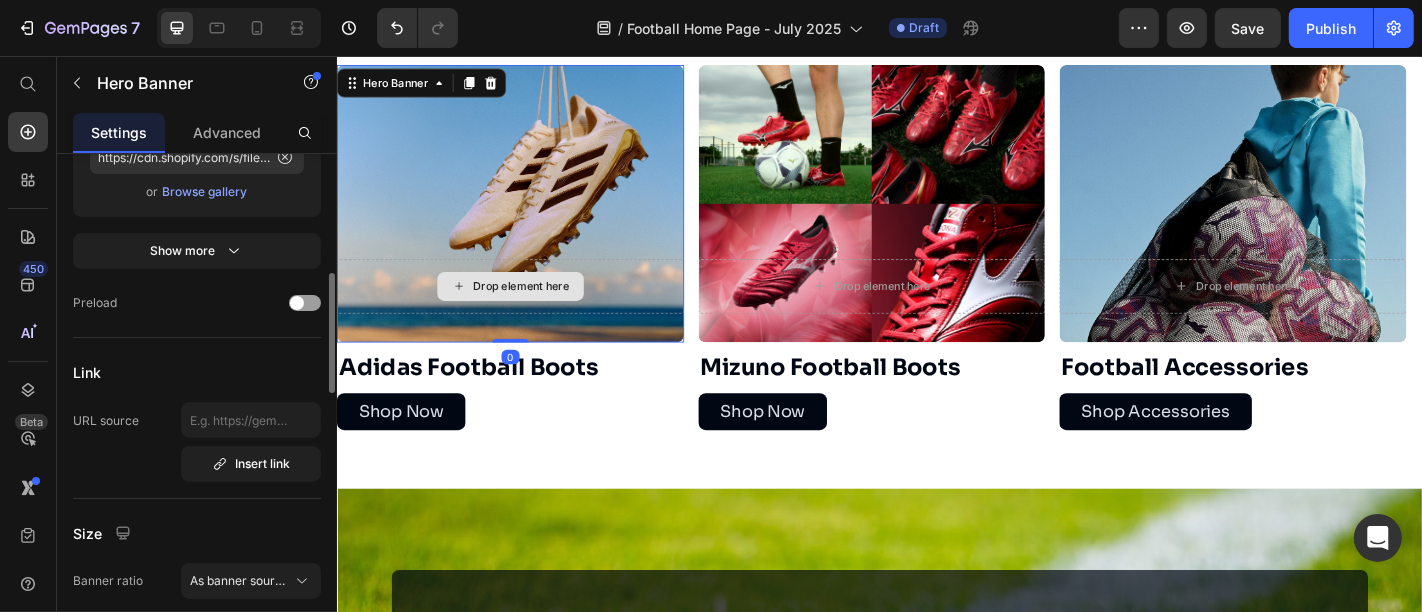 scroll, scrollTop: 511, scrollLeft: 0, axis: vertical 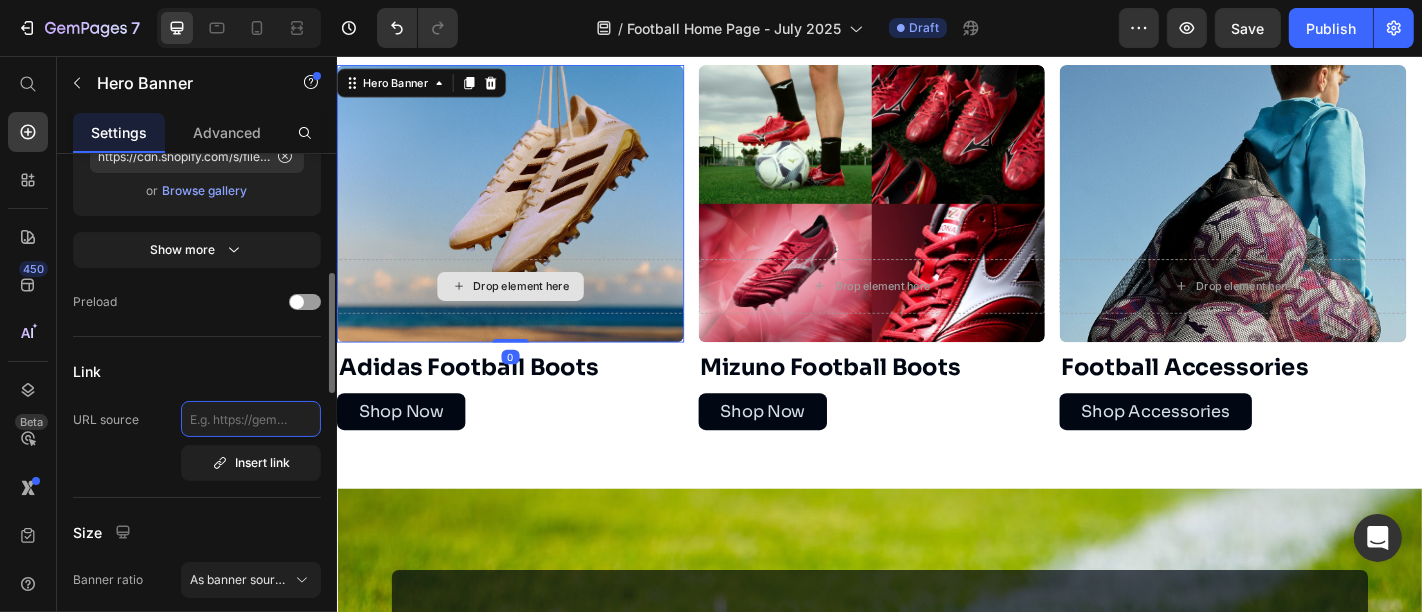 click 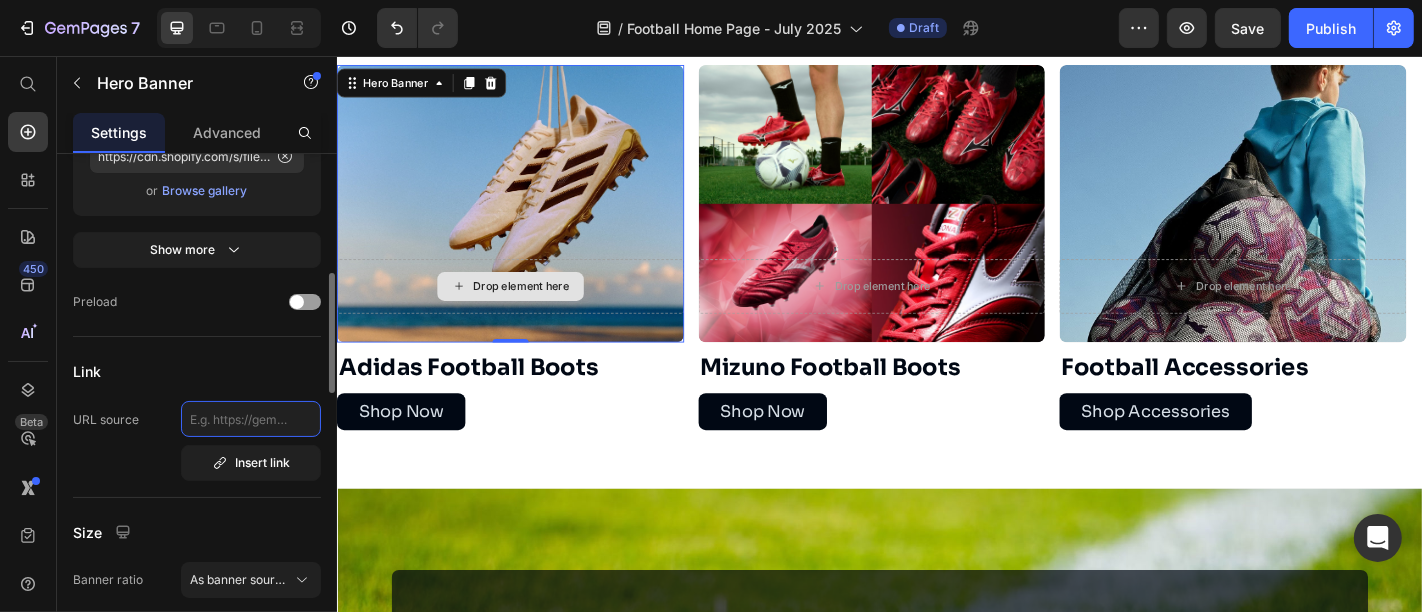 paste on "/collections/adidas-football-boots" 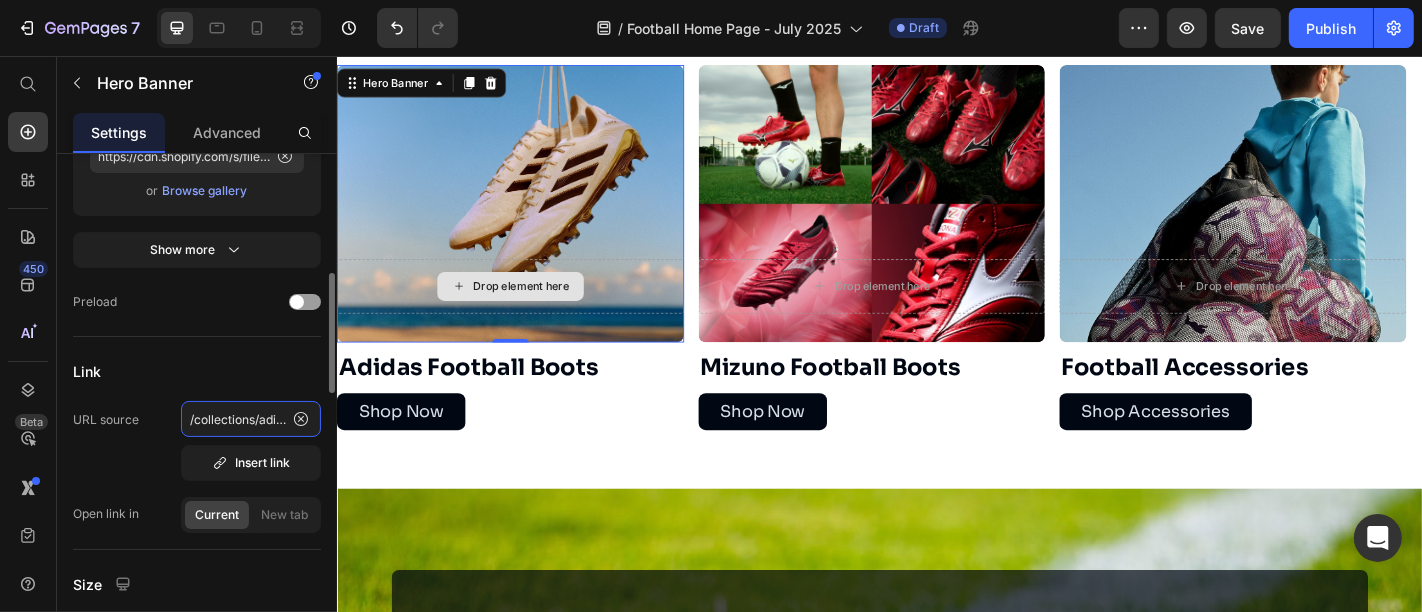 scroll, scrollTop: 0, scrollLeft: 94, axis: horizontal 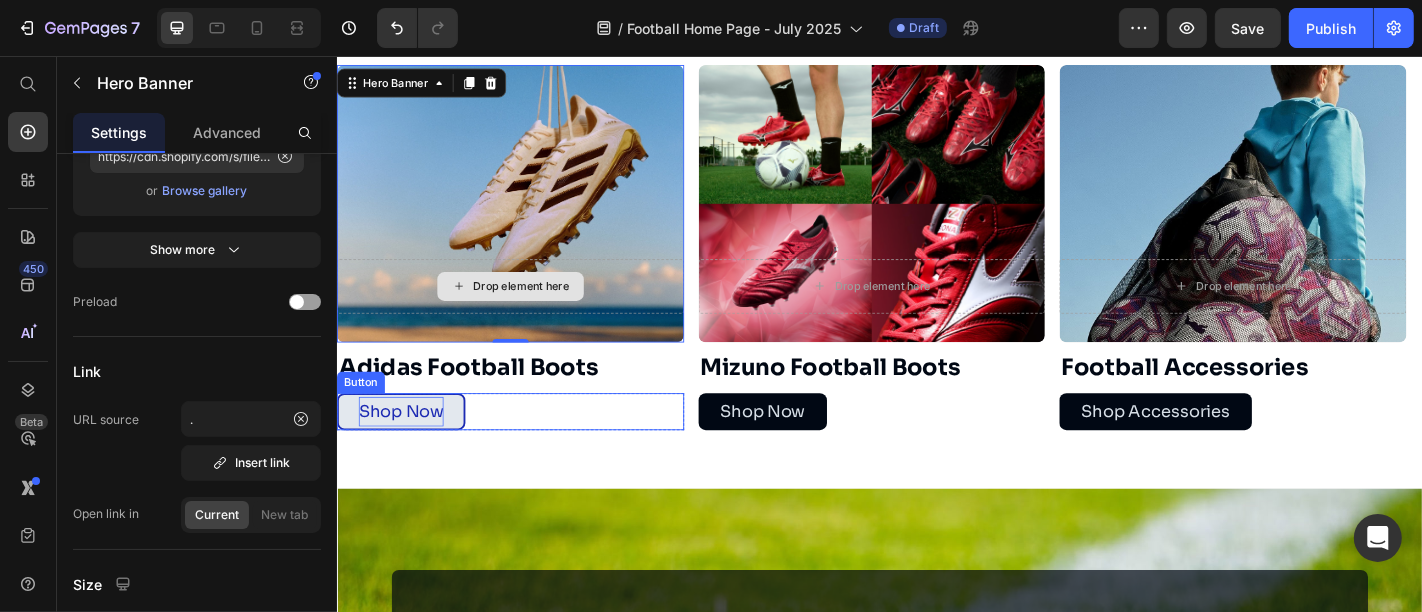 click on "Shop Now" at bounding box center [407, 449] 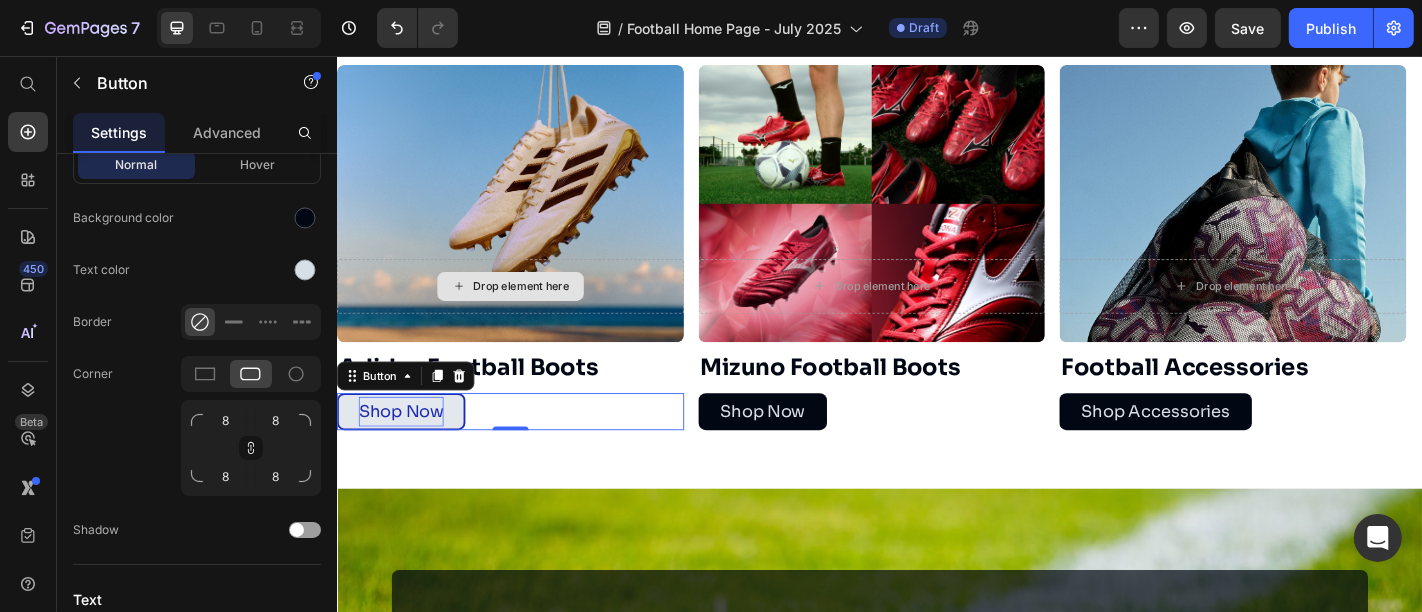 scroll, scrollTop: 0, scrollLeft: 0, axis: both 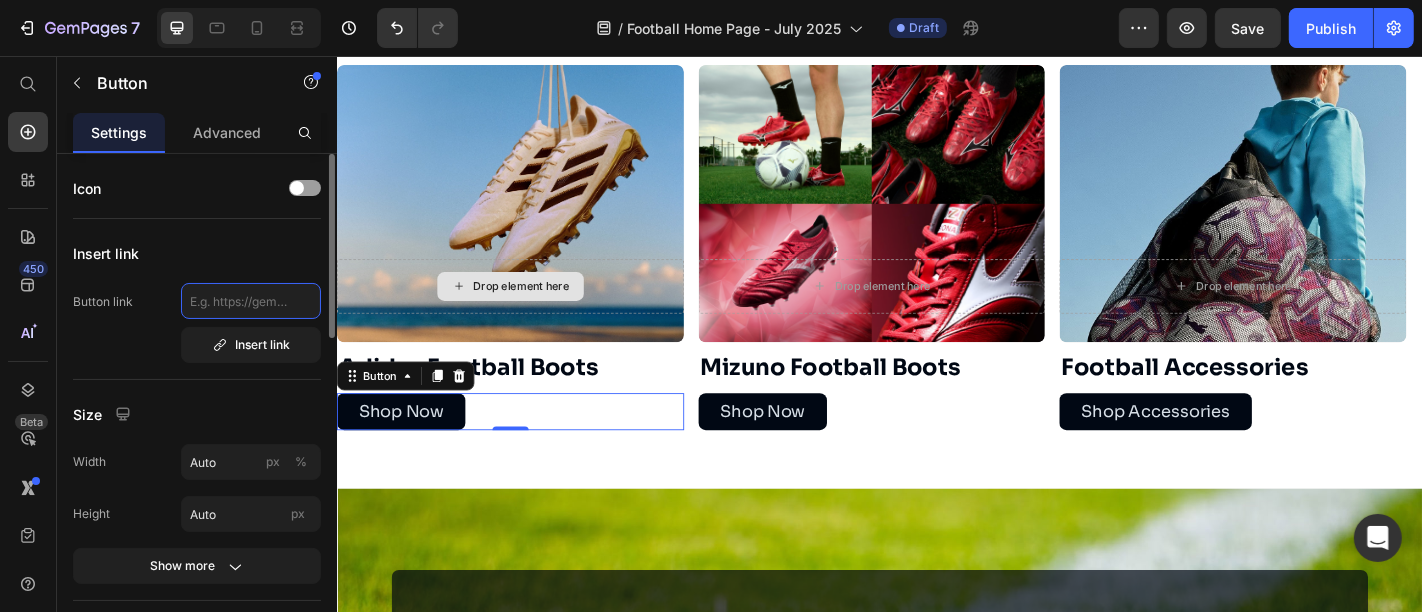 click 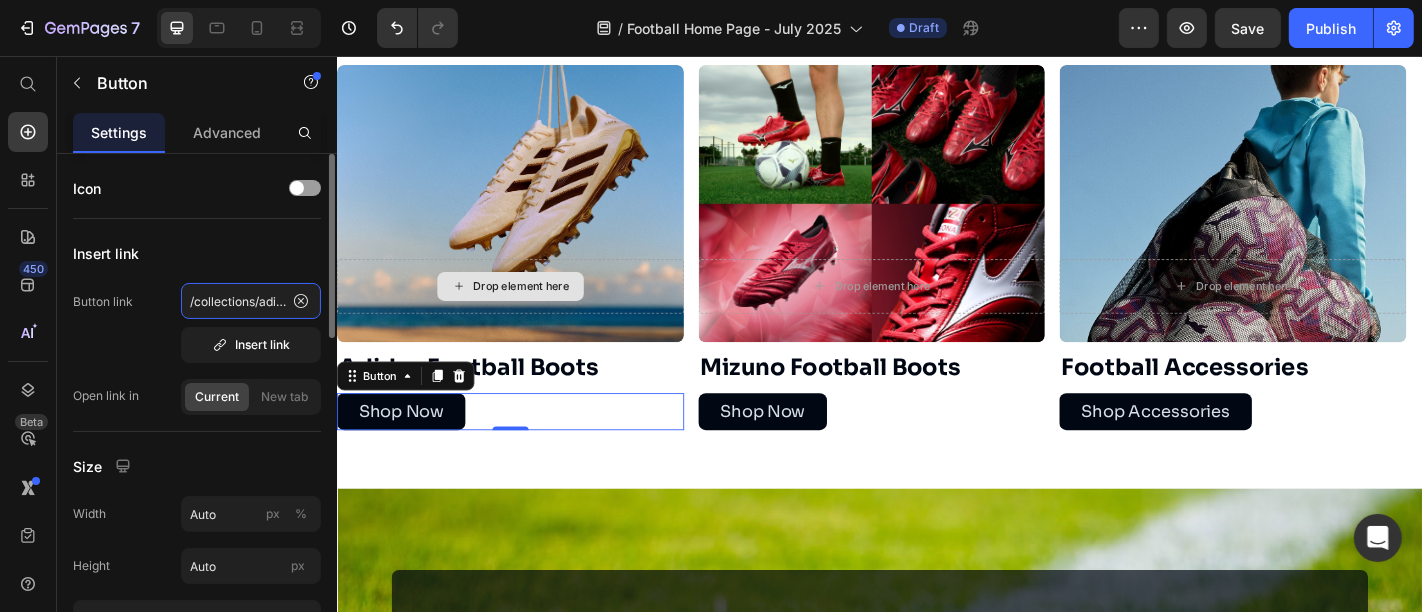 scroll, scrollTop: 0, scrollLeft: 94, axis: horizontal 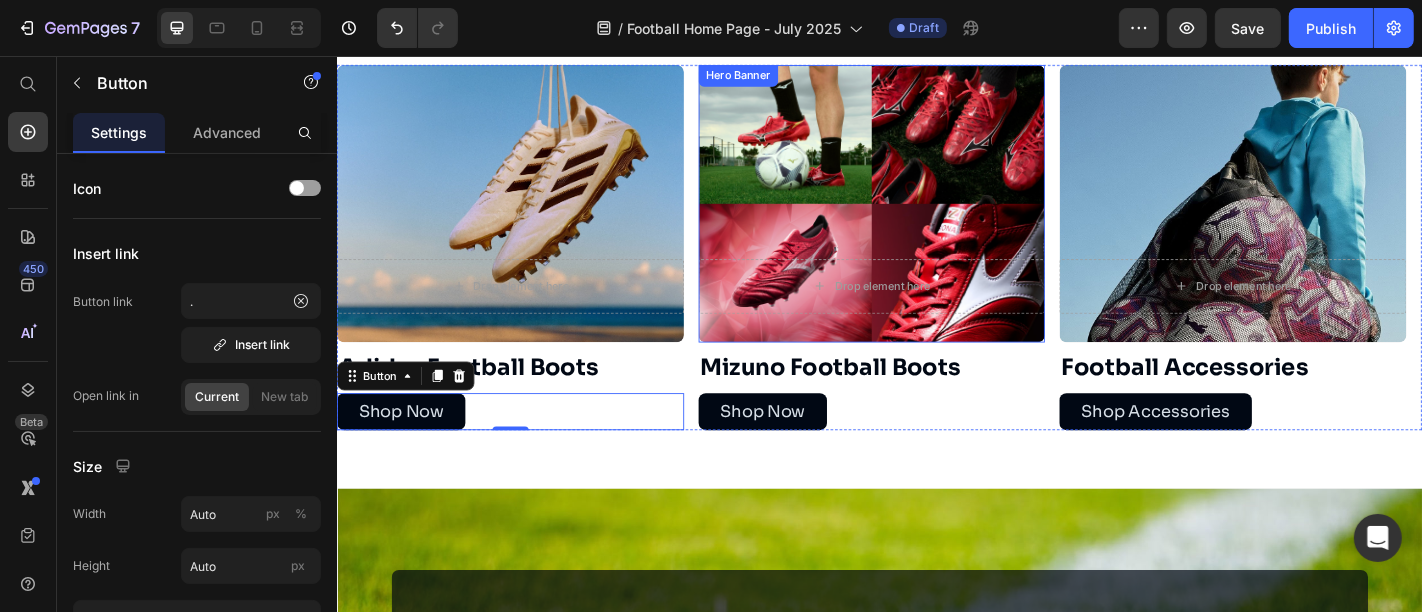 click at bounding box center [928, 219] 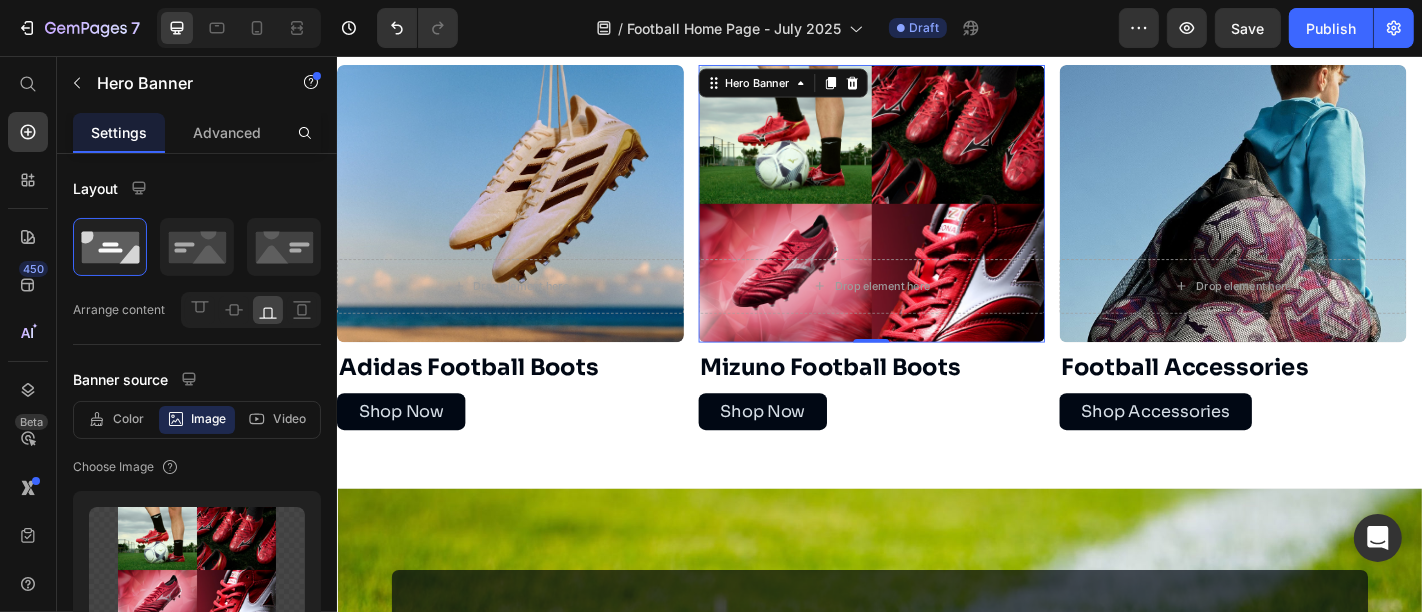 click at bounding box center [928, 219] 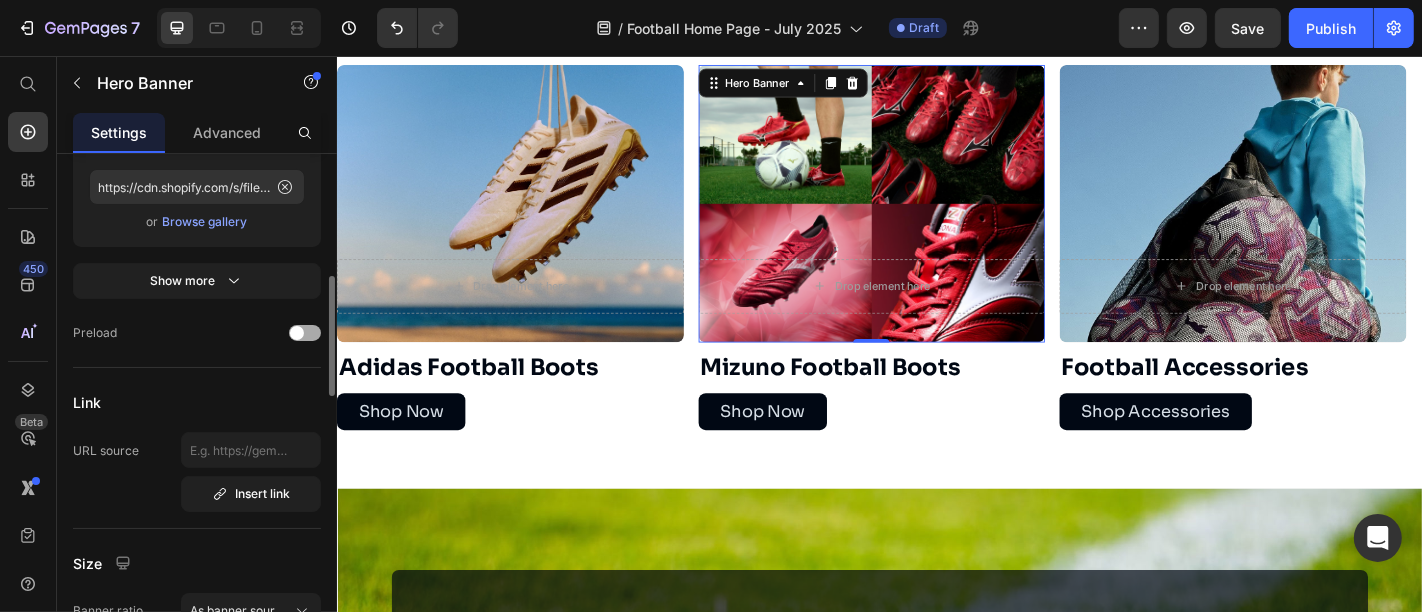 scroll, scrollTop: 488, scrollLeft: 0, axis: vertical 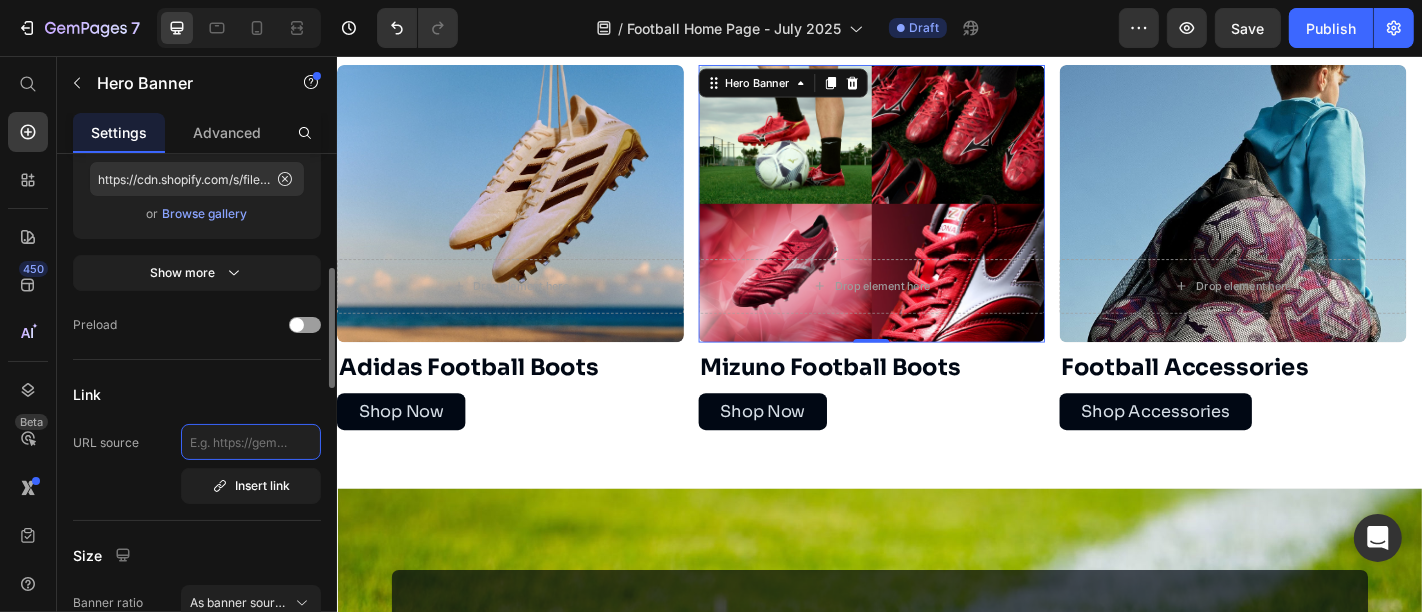 click 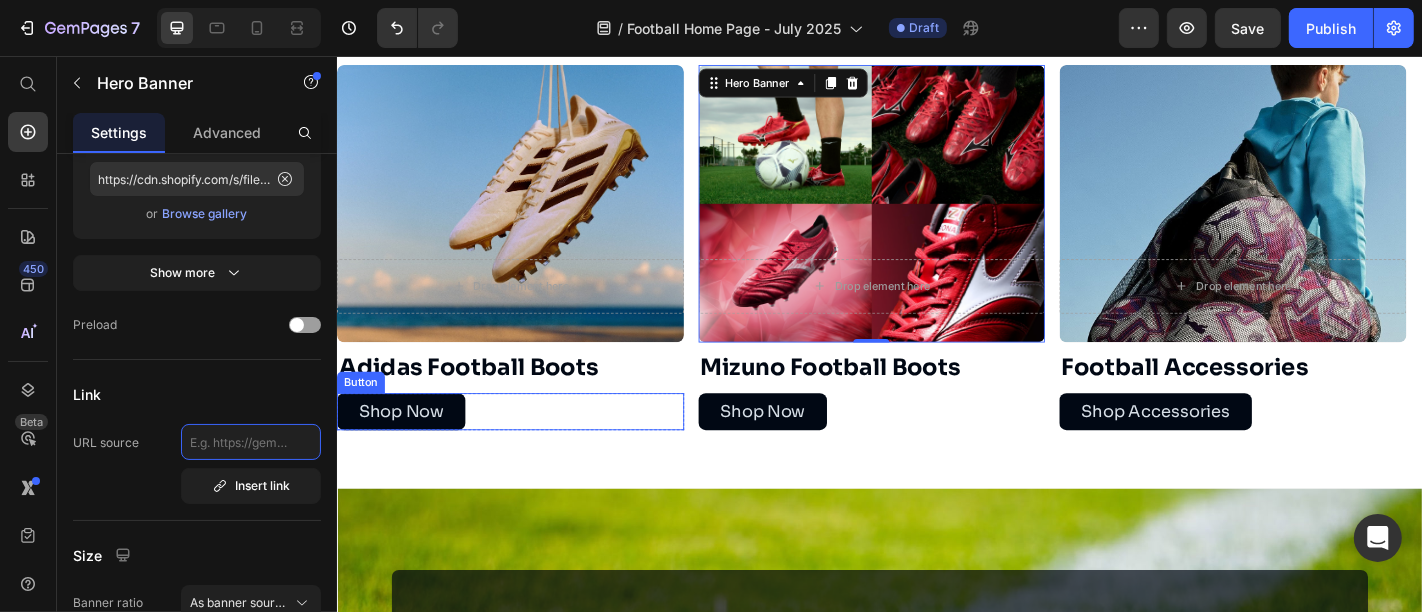 paste on "/collections/mizuno-football" 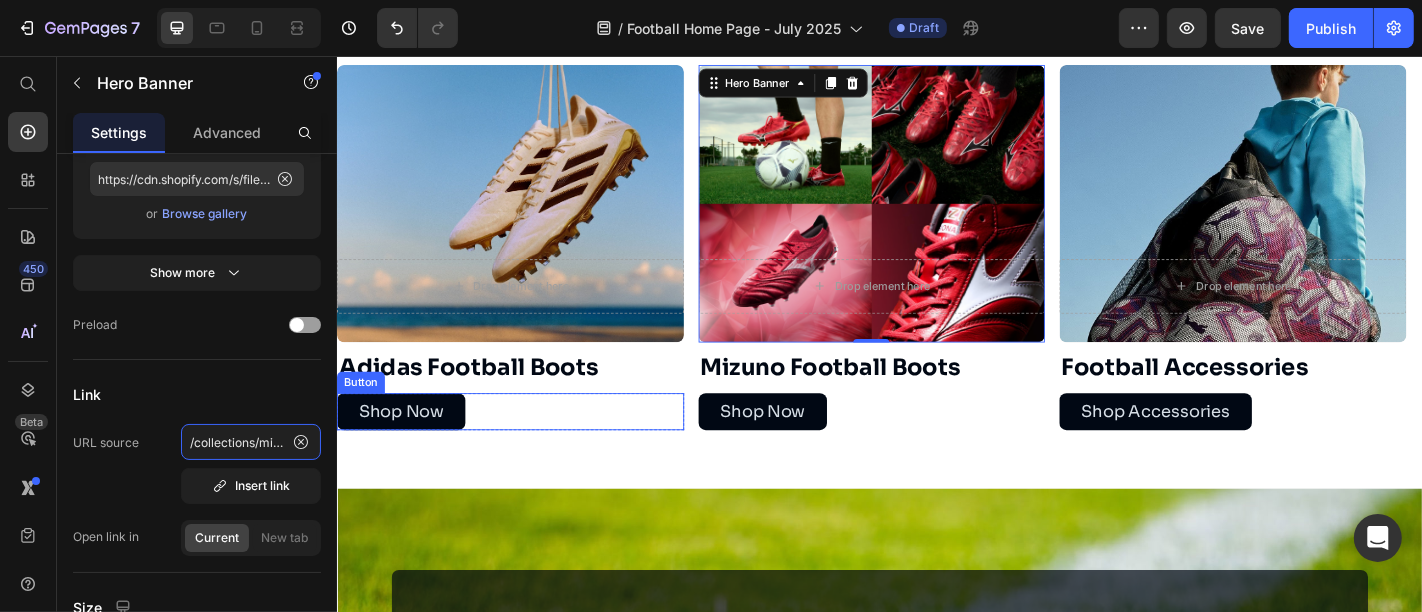 scroll, scrollTop: 0, scrollLeft: 60, axis: horizontal 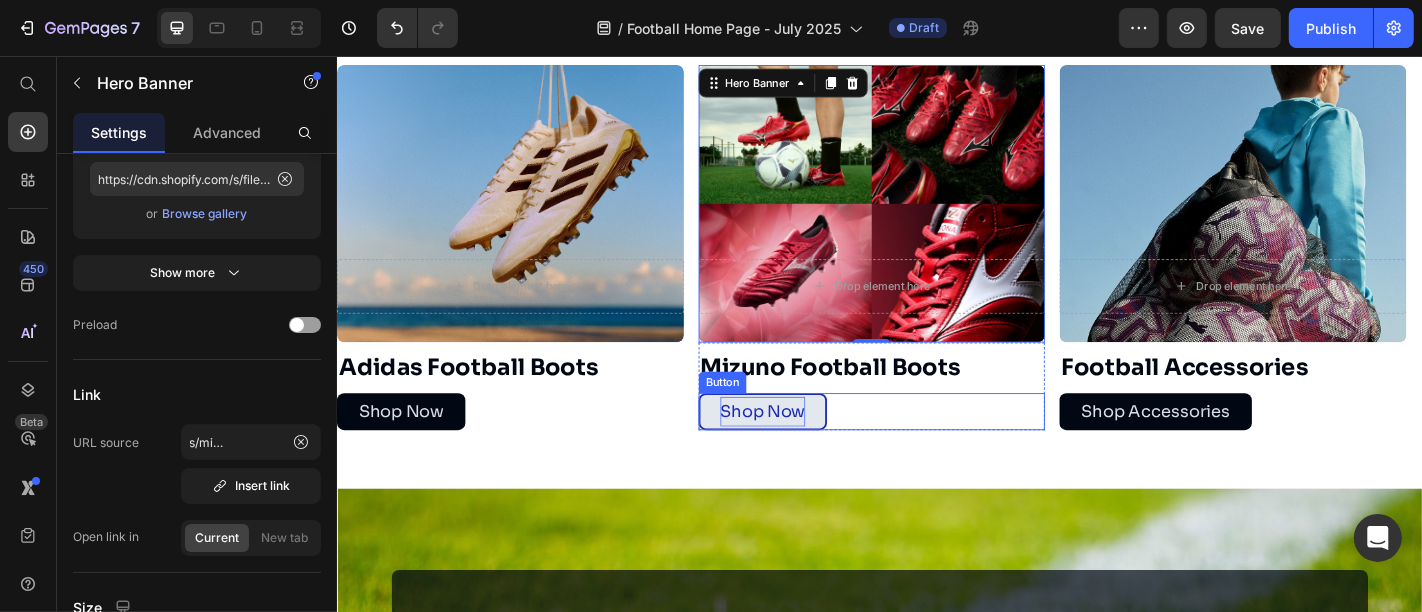 click on "Shop Now" at bounding box center (807, 449) 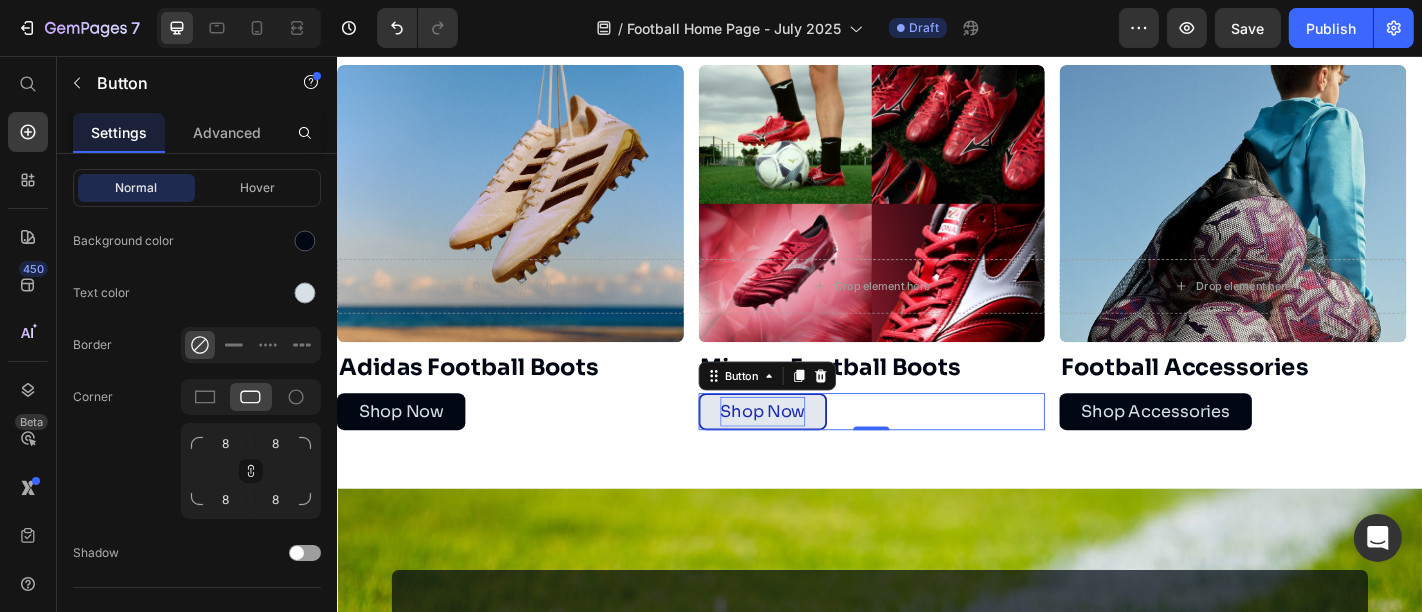 scroll, scrollTop: 0, scrollLeft: 0, axis: both 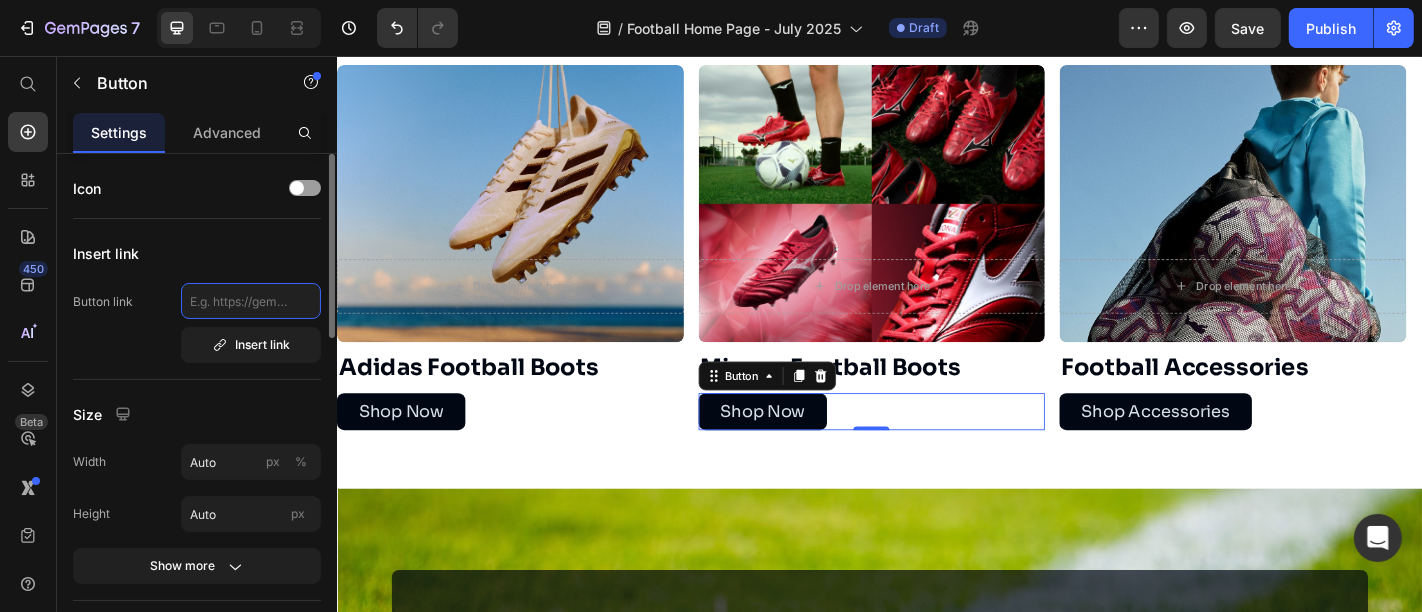 click 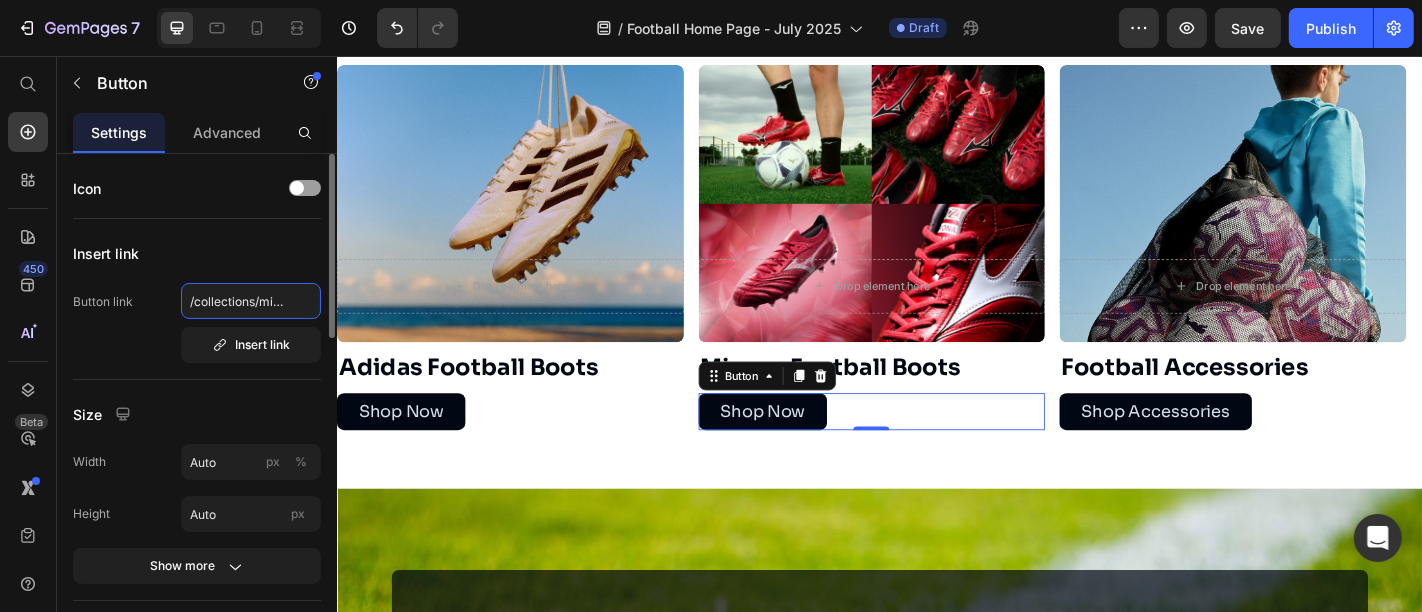 scroll, scrollTop: 0, scrollLeft: 60, axis: horizontal 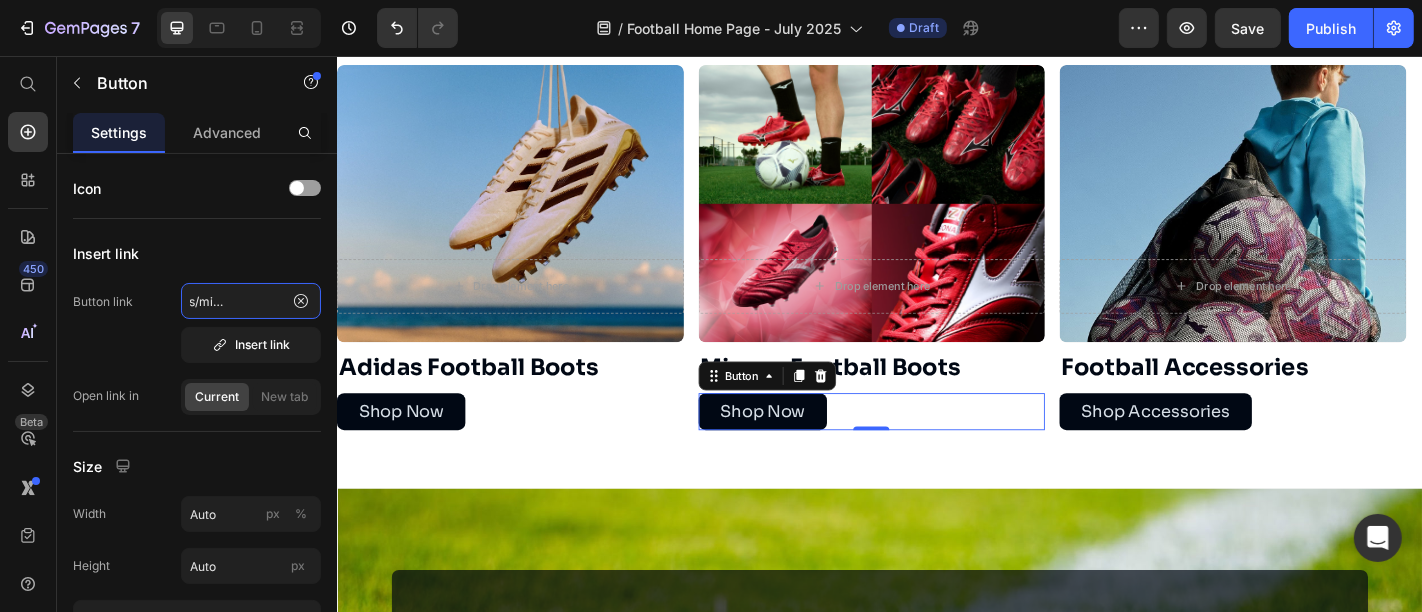 type on "/collections/mizuno-football" 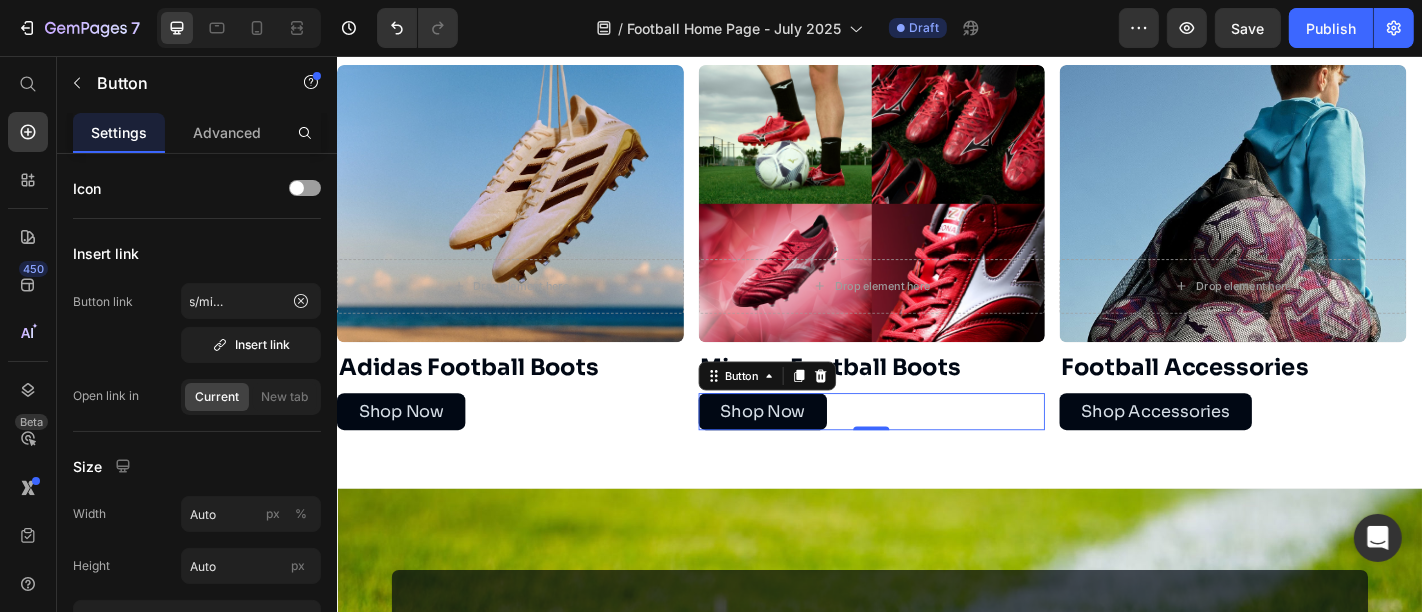 scroll, scrollTop: 0, scrollLeft: 0, axis: both 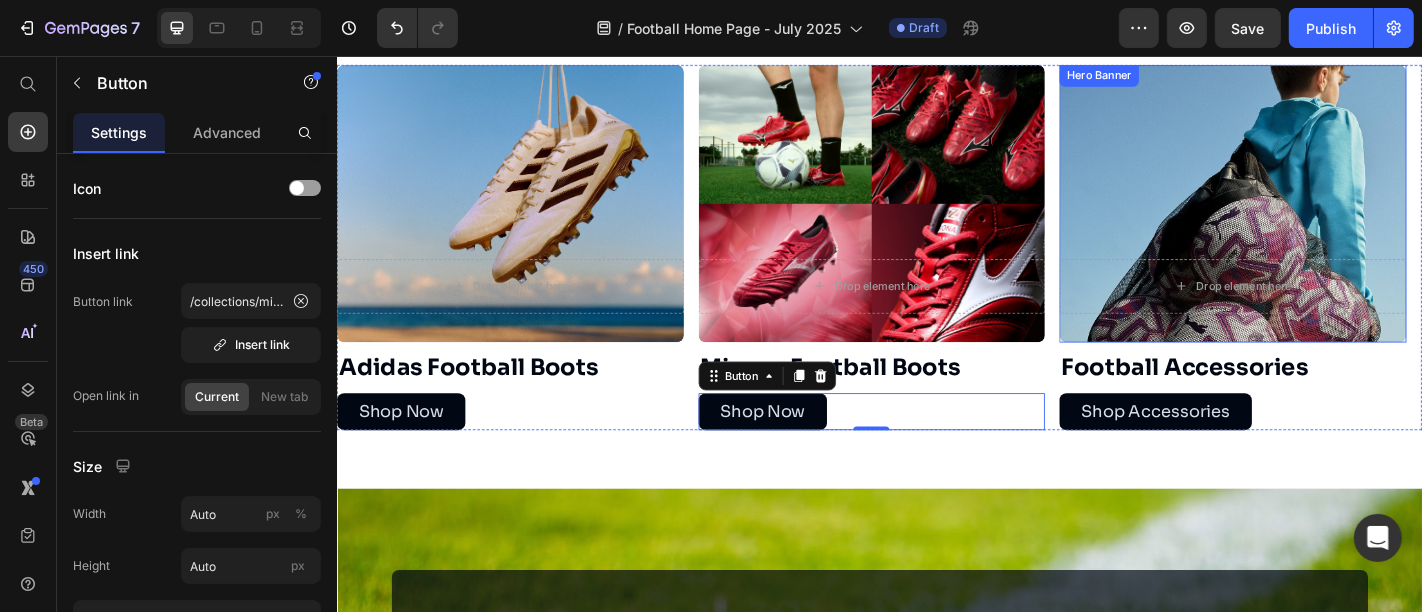 click at bounding box center (1327, 219) 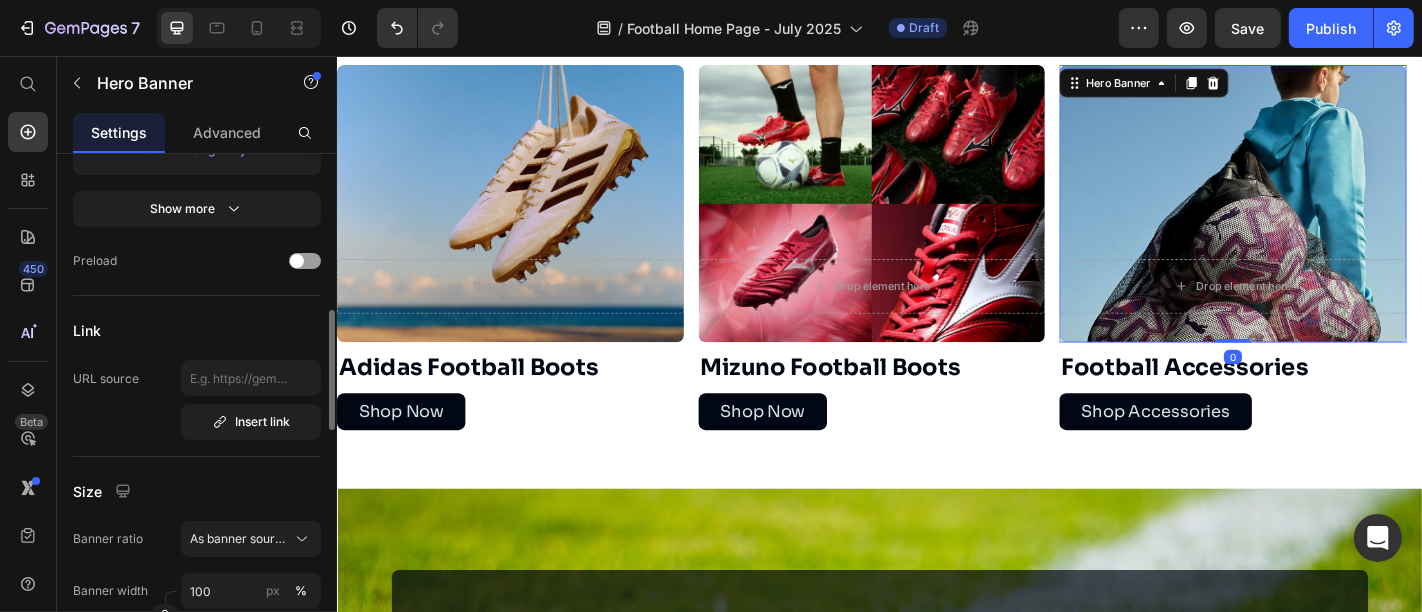 scroll, scrollTop: 582, scrollLeft: 0, axis: vertical 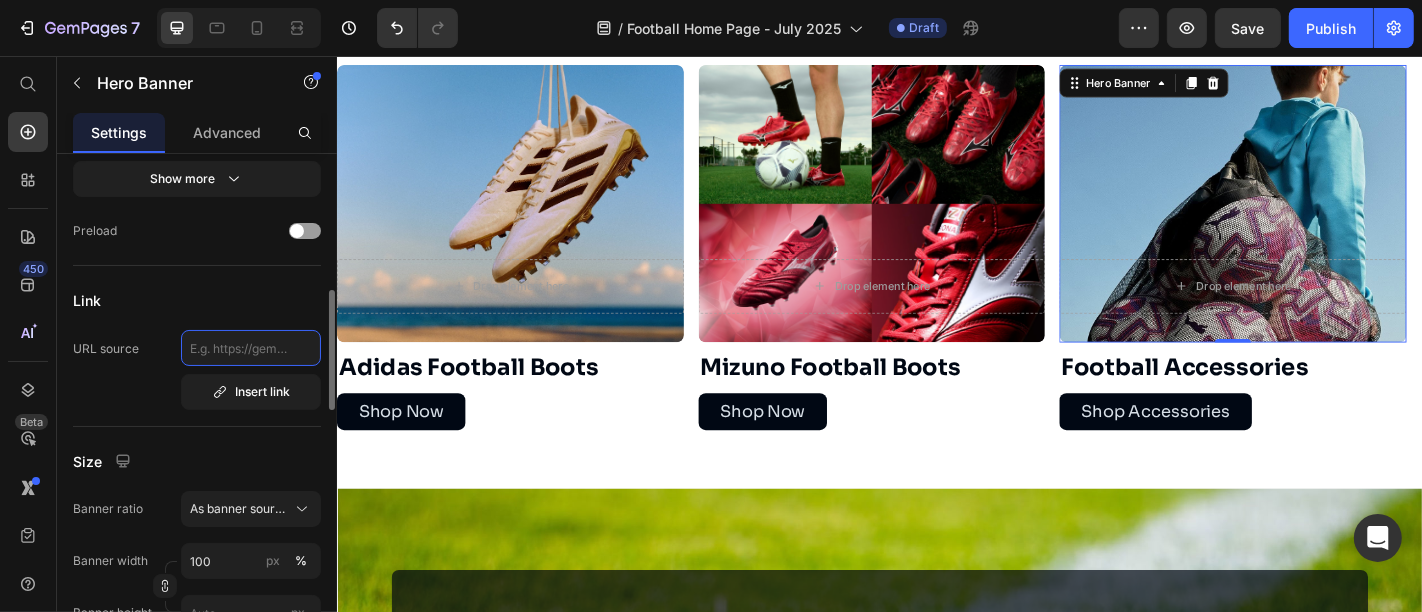 click 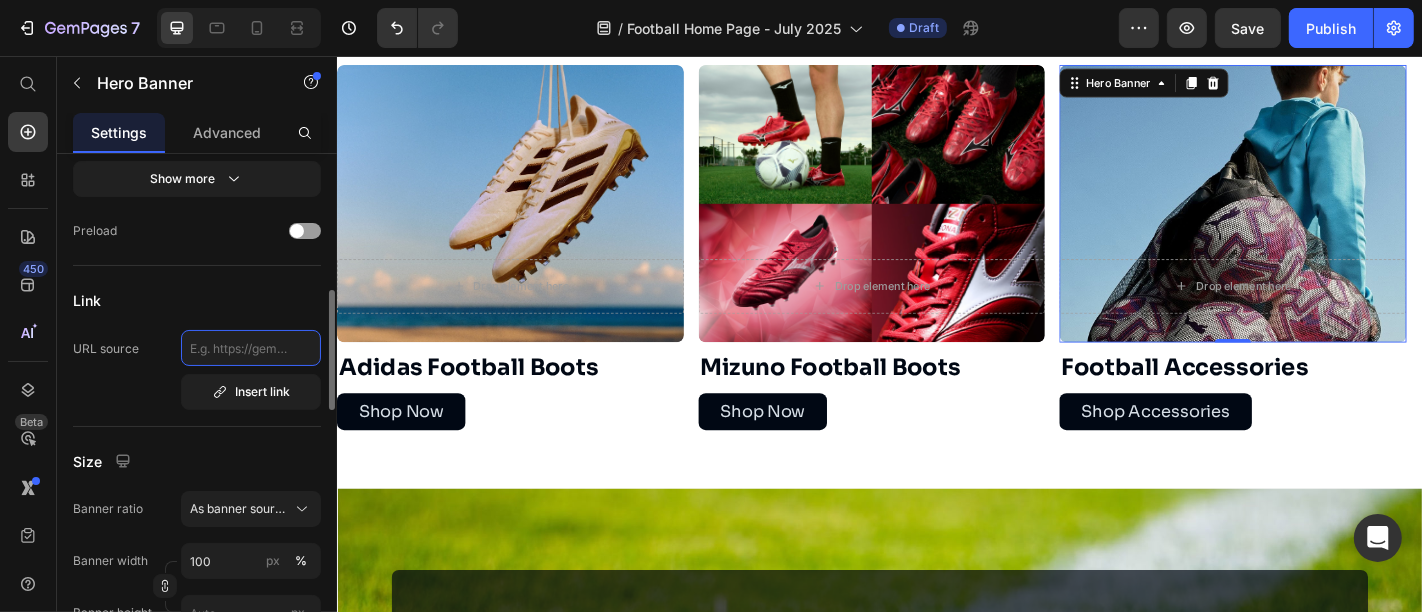 paste on "/collections/accessories-football" 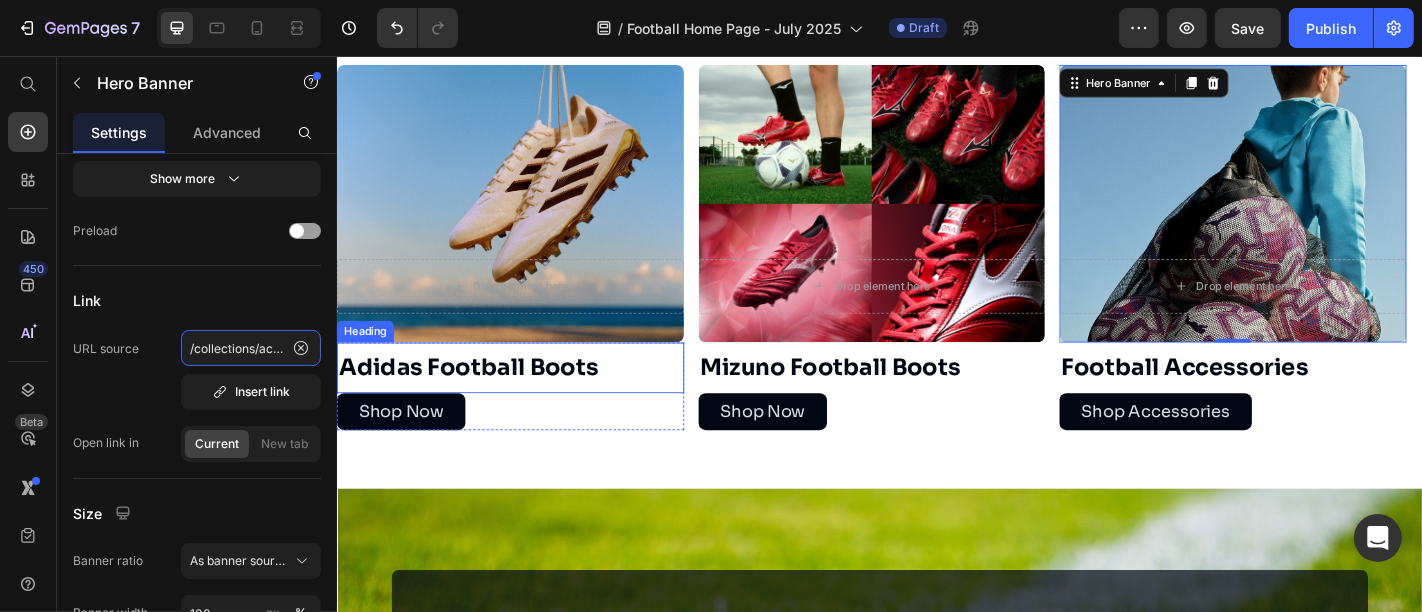 scroll, scrollTop: 0, scrollLeft: 87, axis: horizontal 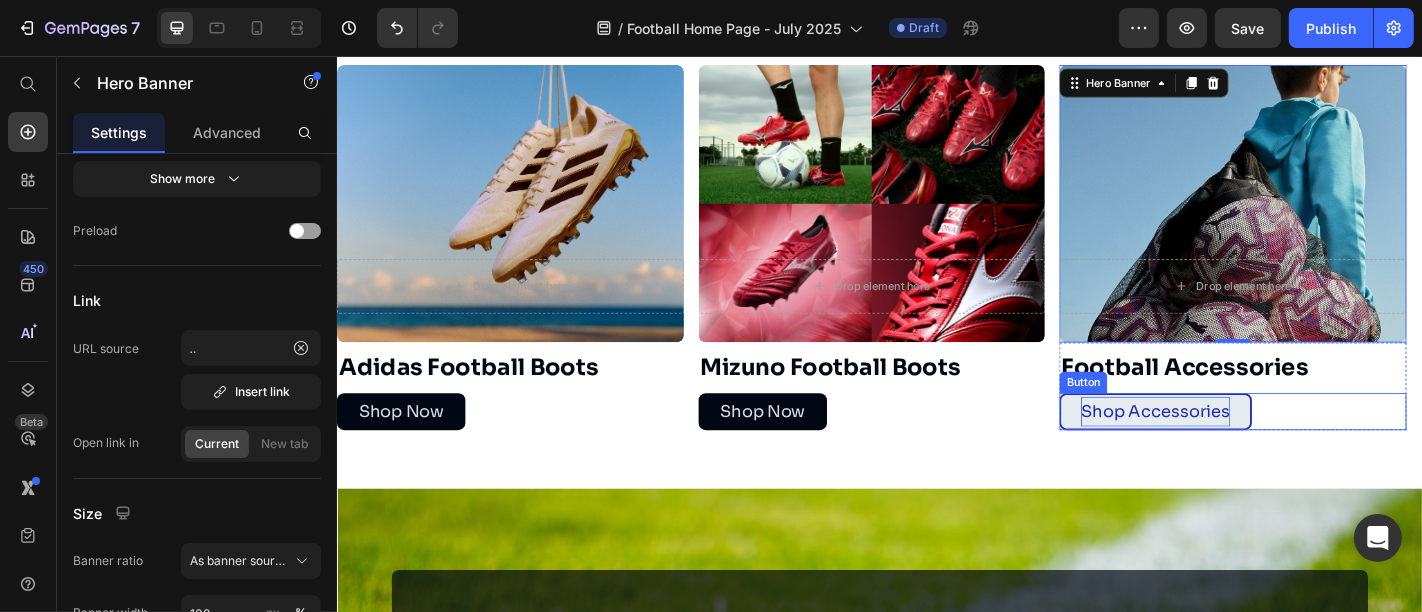 click on "Shop Accessories" at bounding box center (1241, 449) 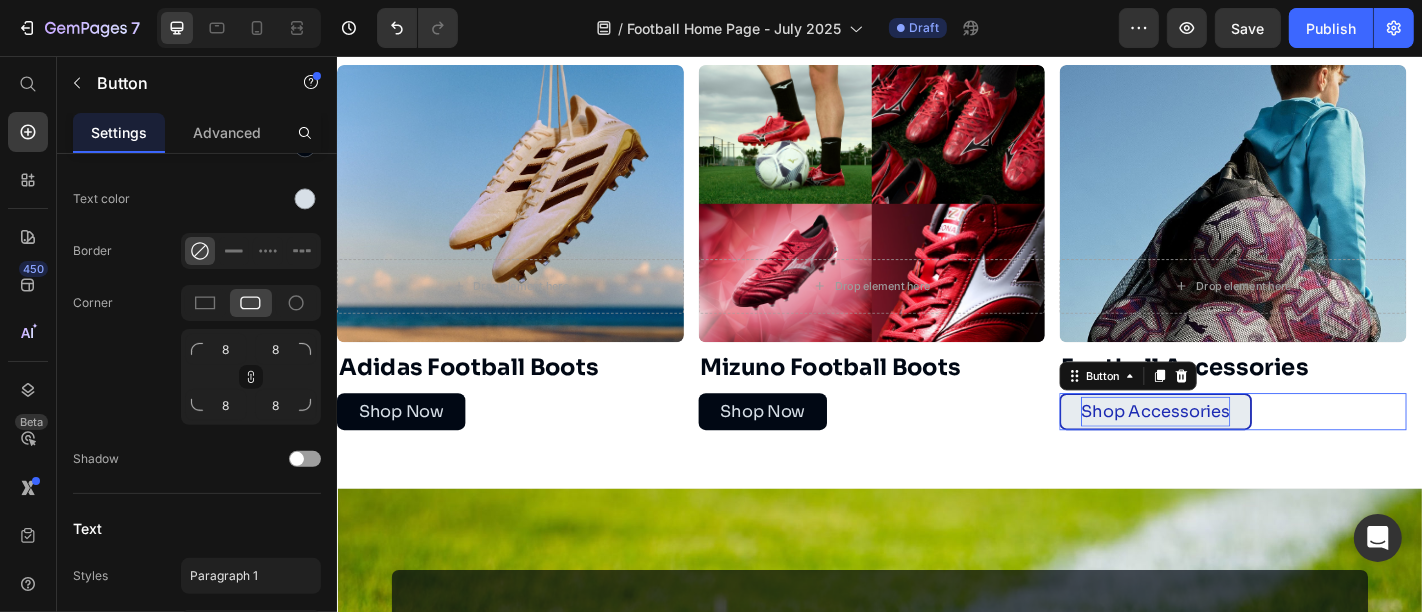 scroll, scrollTop: 0, scrollLeft: 0, axis: both 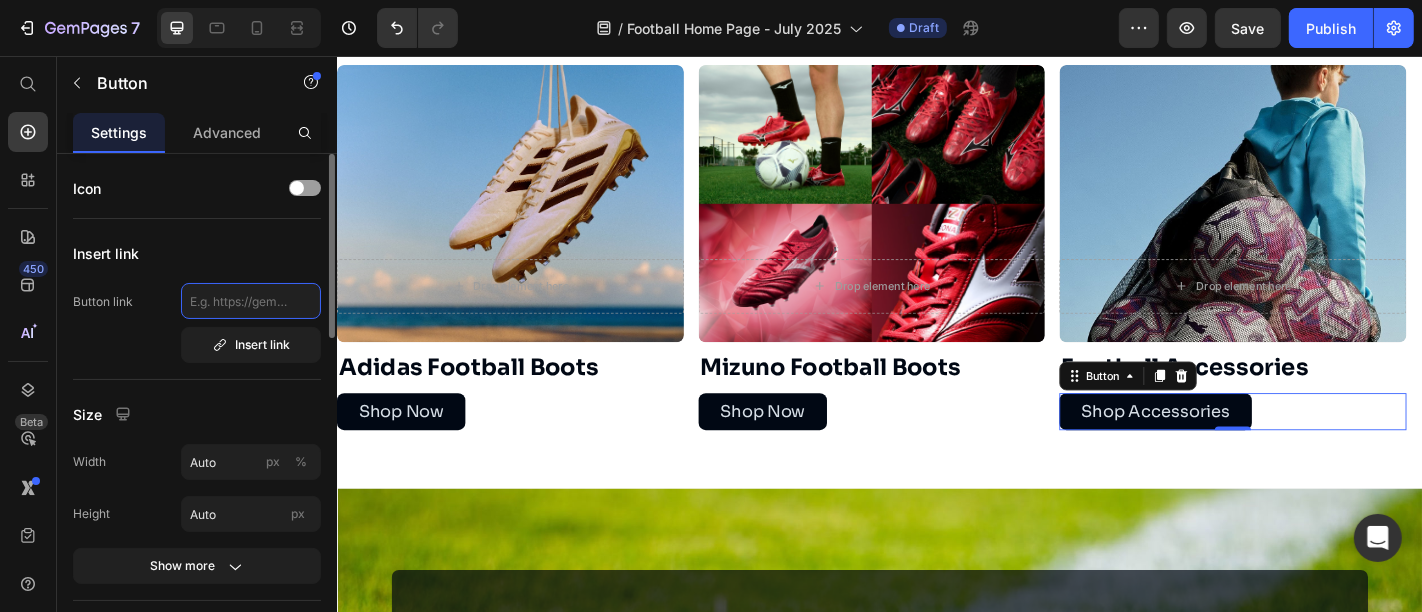 click 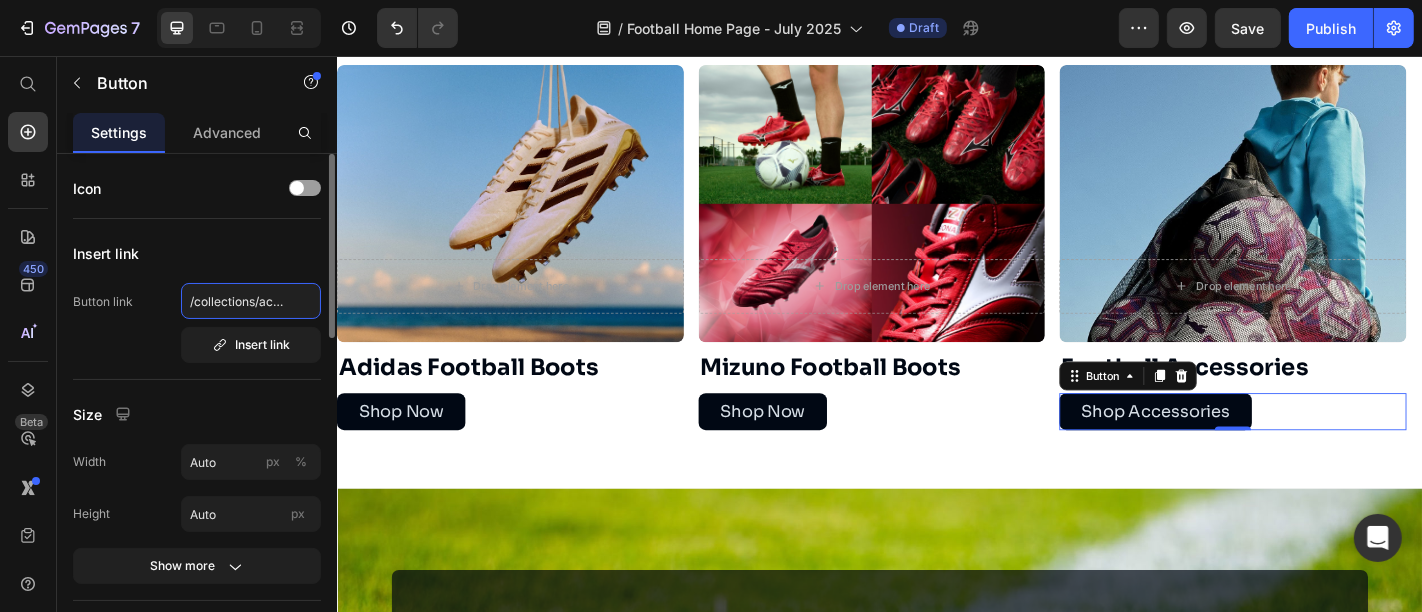 scroll, scrollTop: 0, scrollLeft: 87, axis: horizontal 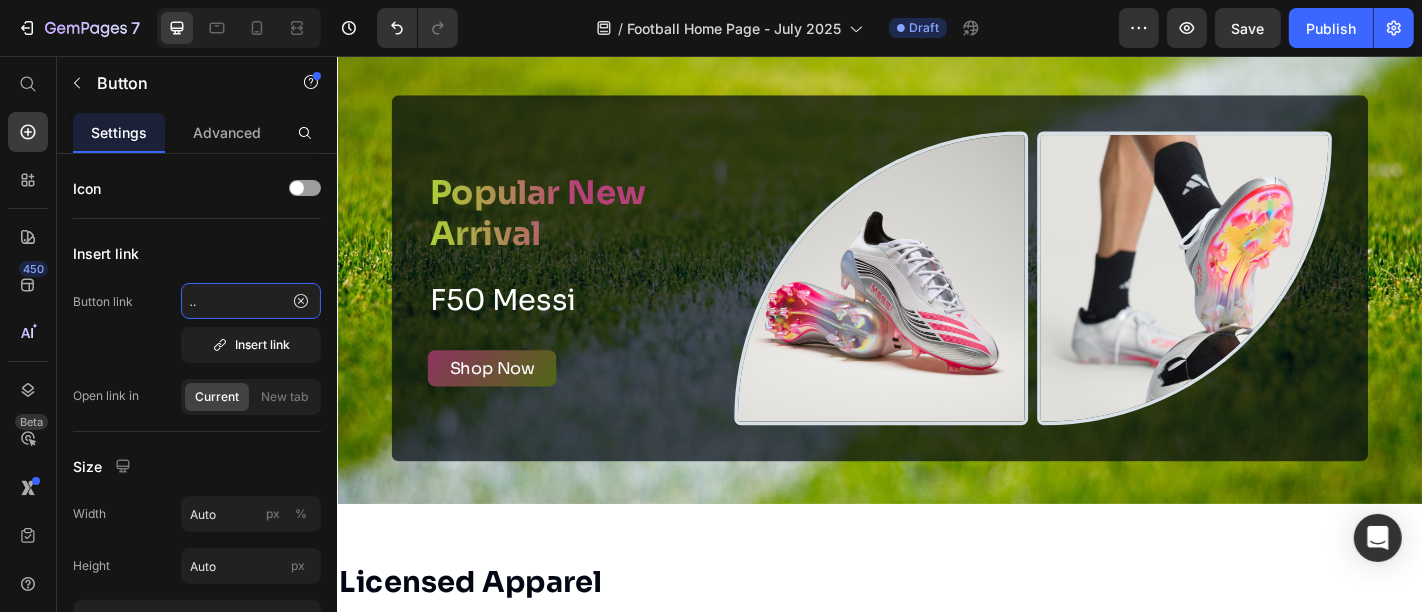 type on "/collections/accessories-football" 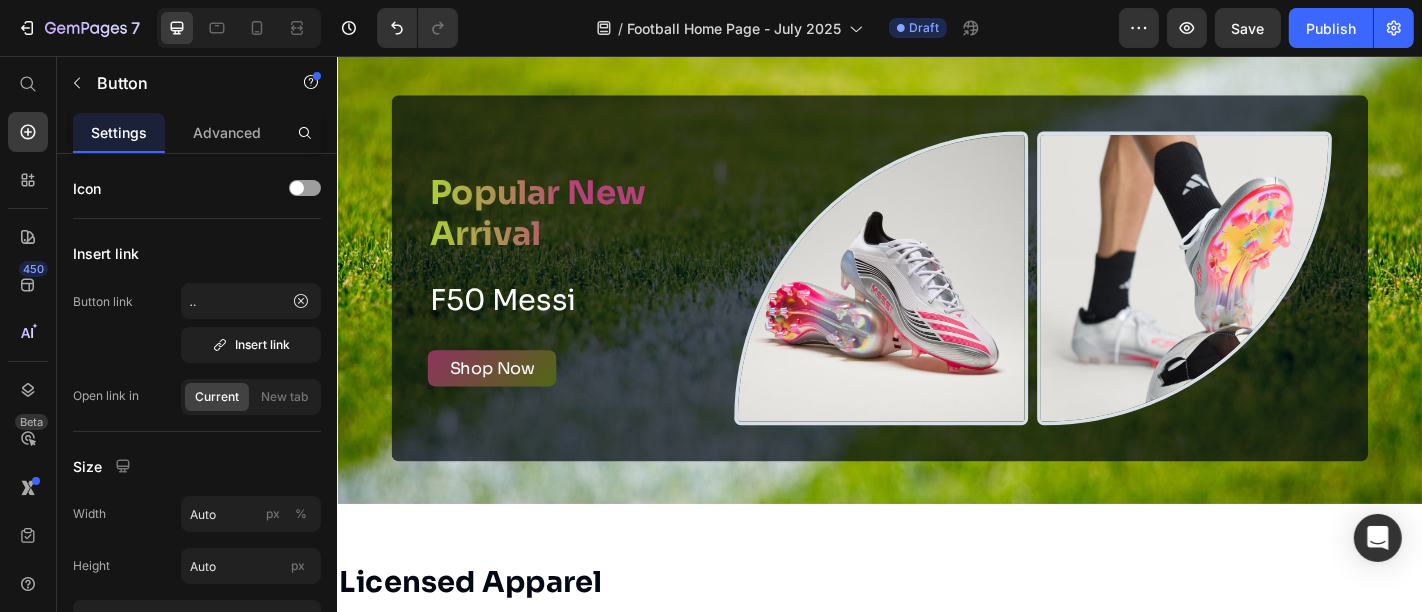 scroll, scrollTop: 0, scrollLeft: 0, axis: both 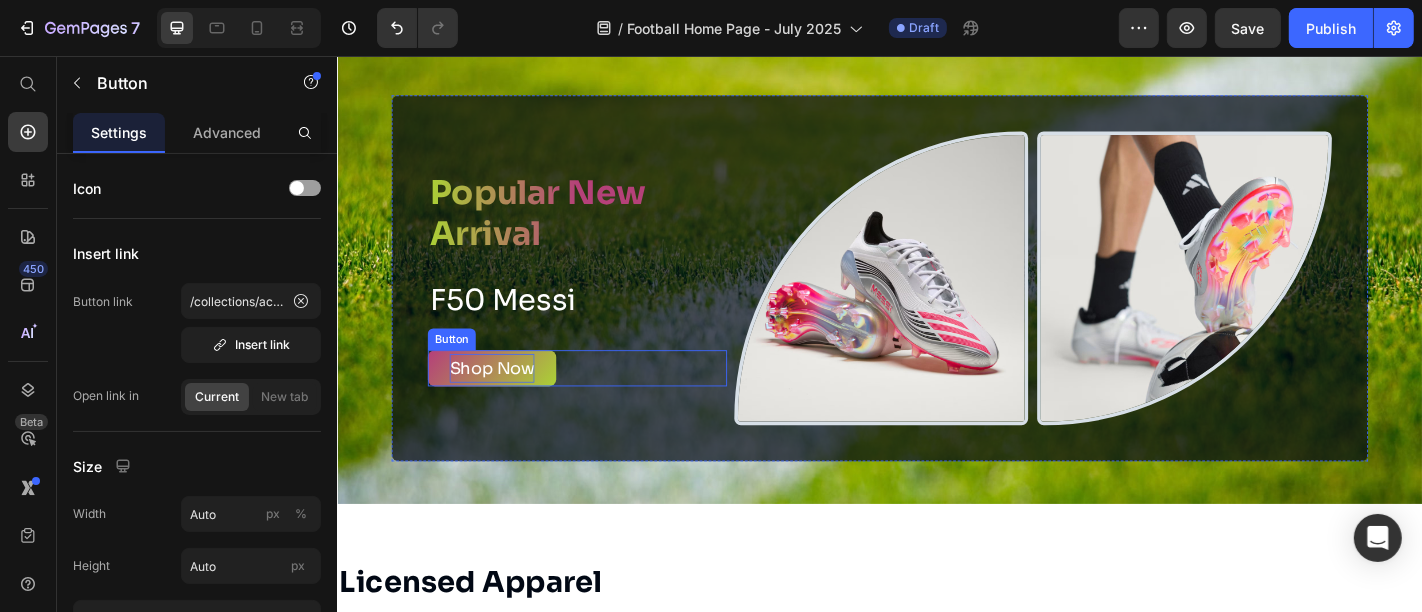 click on "Shop Now" at bounding box center [507, 401] 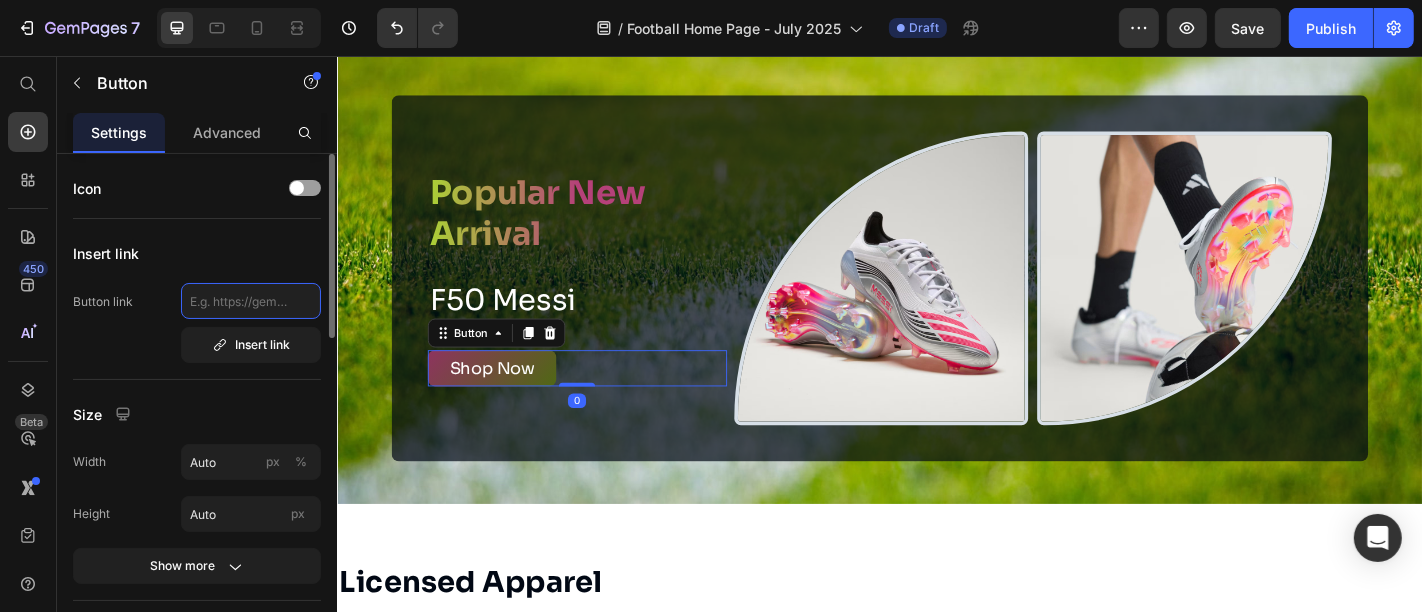 click 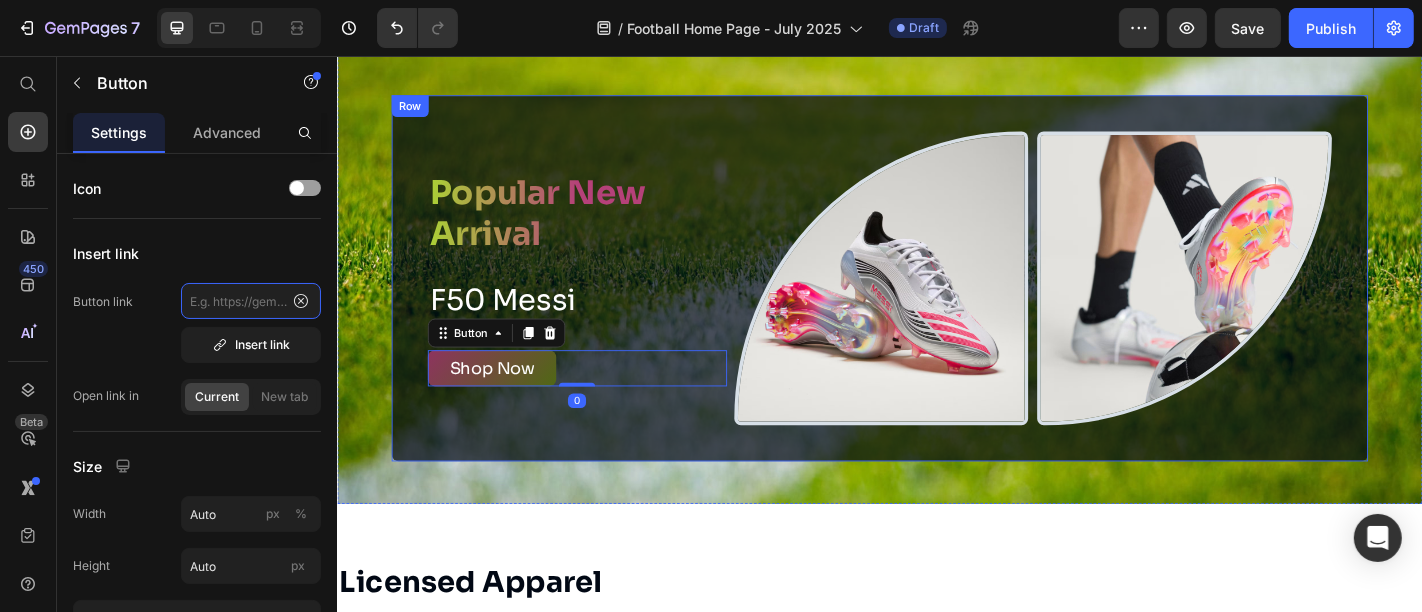 type on "/products/adidas-f50-messi-elite-fg" 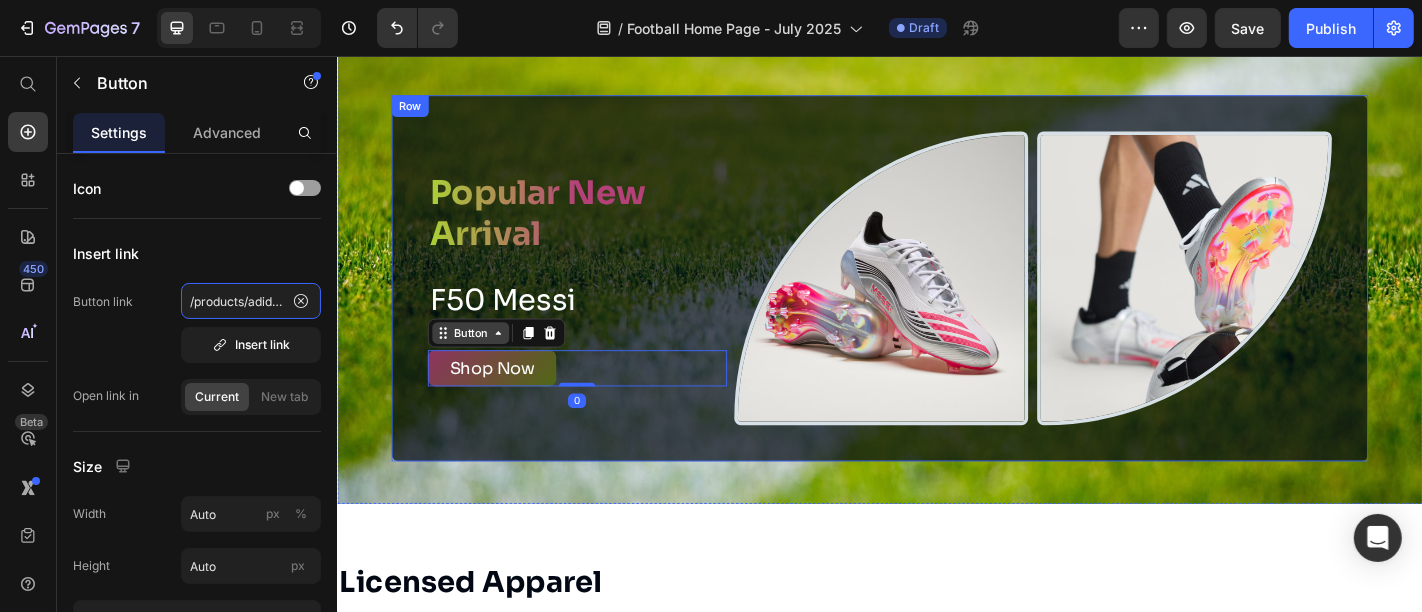 scroll, scrollTop: 0, scrollLeft: 107, axis: horizontal 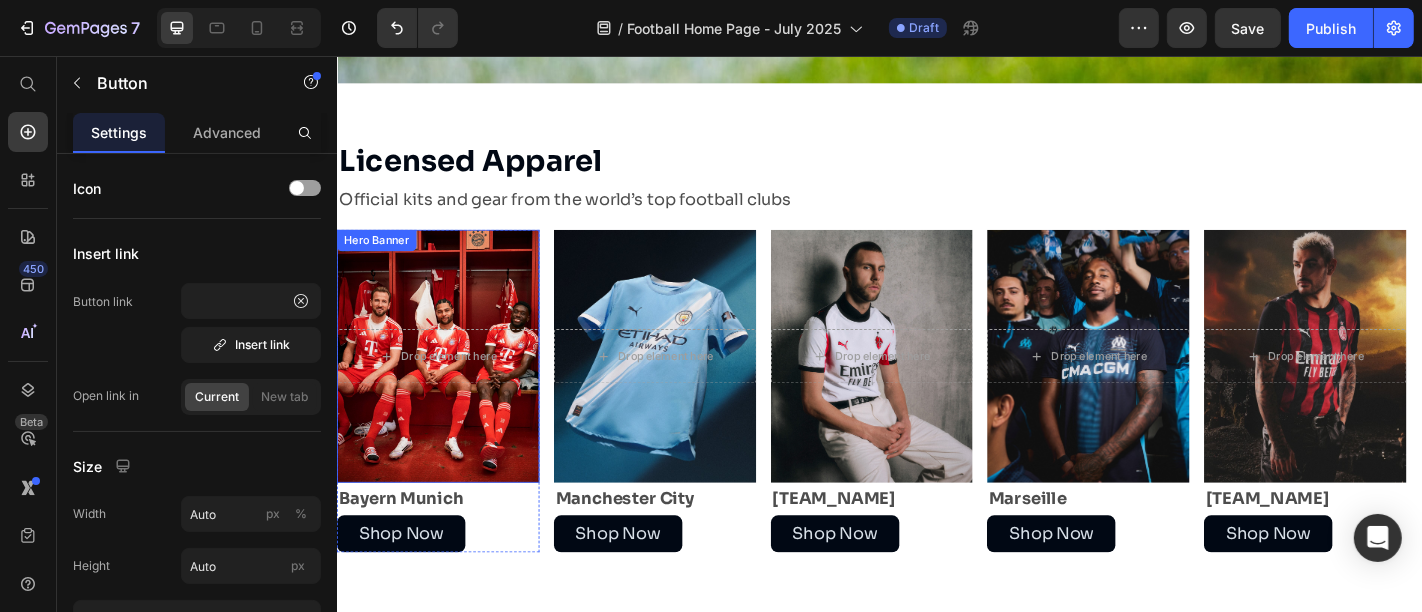 click on "Drop element here" at bounding box center (448, 388) 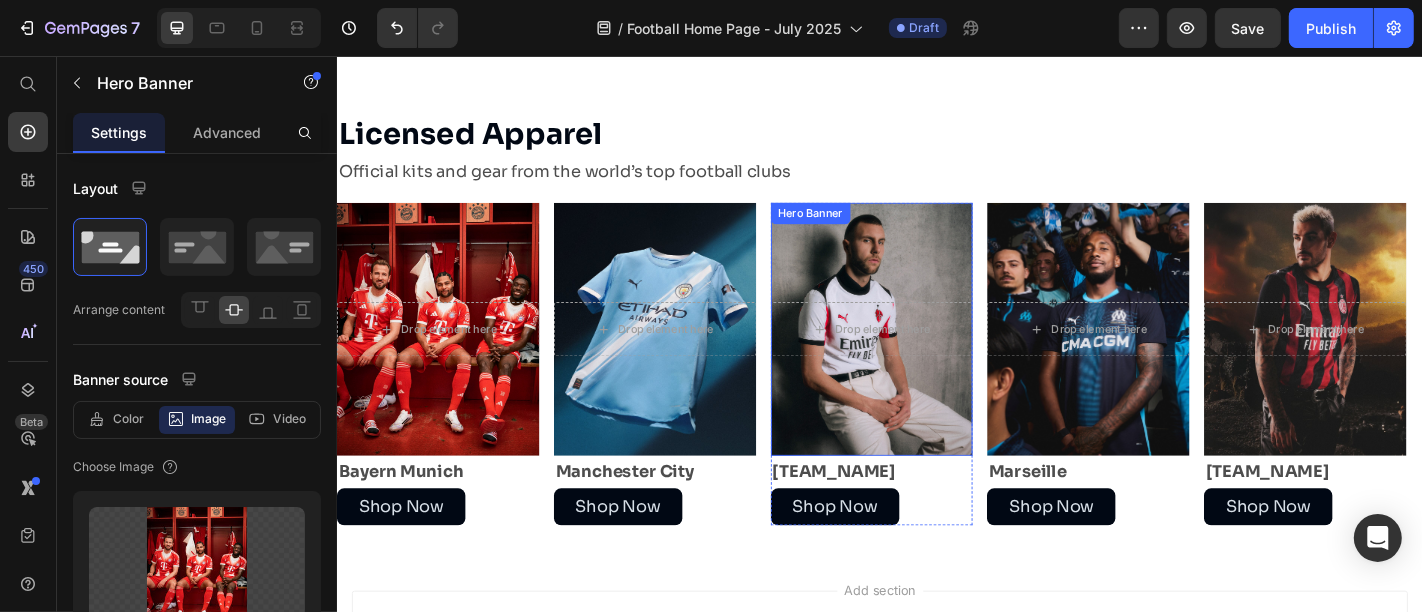 scroll, scrollTop: 1881, scrollLeft: 0, axis: vertical 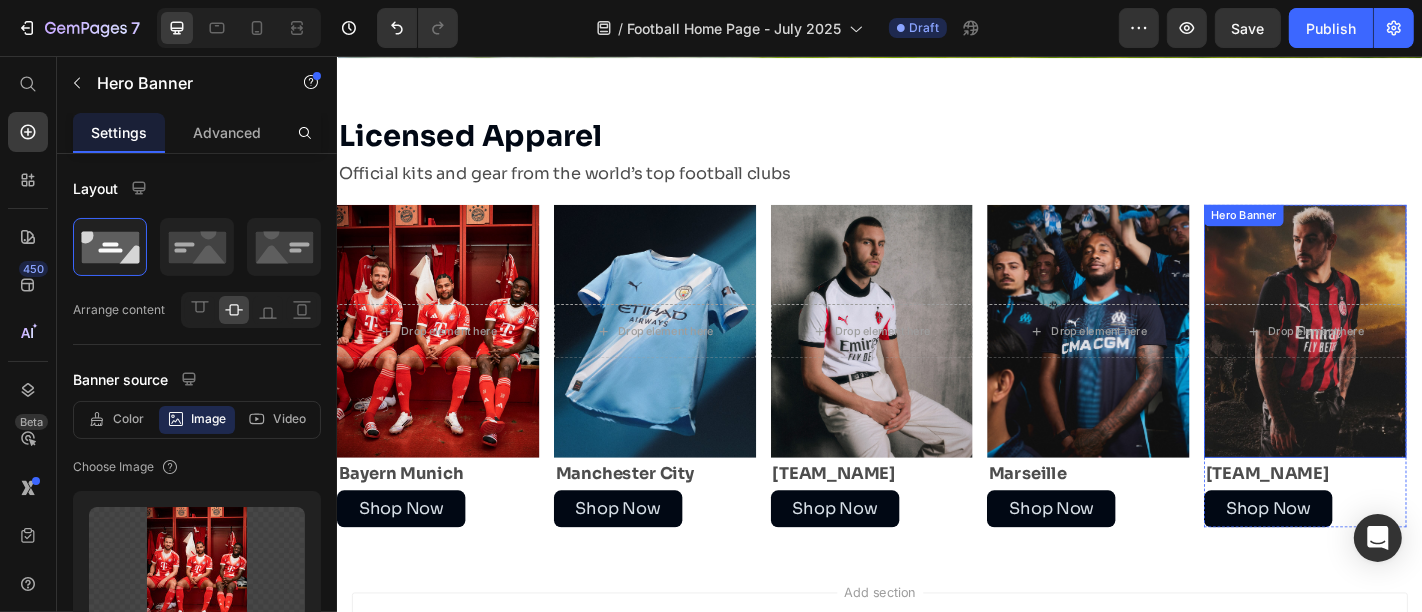 click on "Drop element here" at bounding box center (1407, 360) 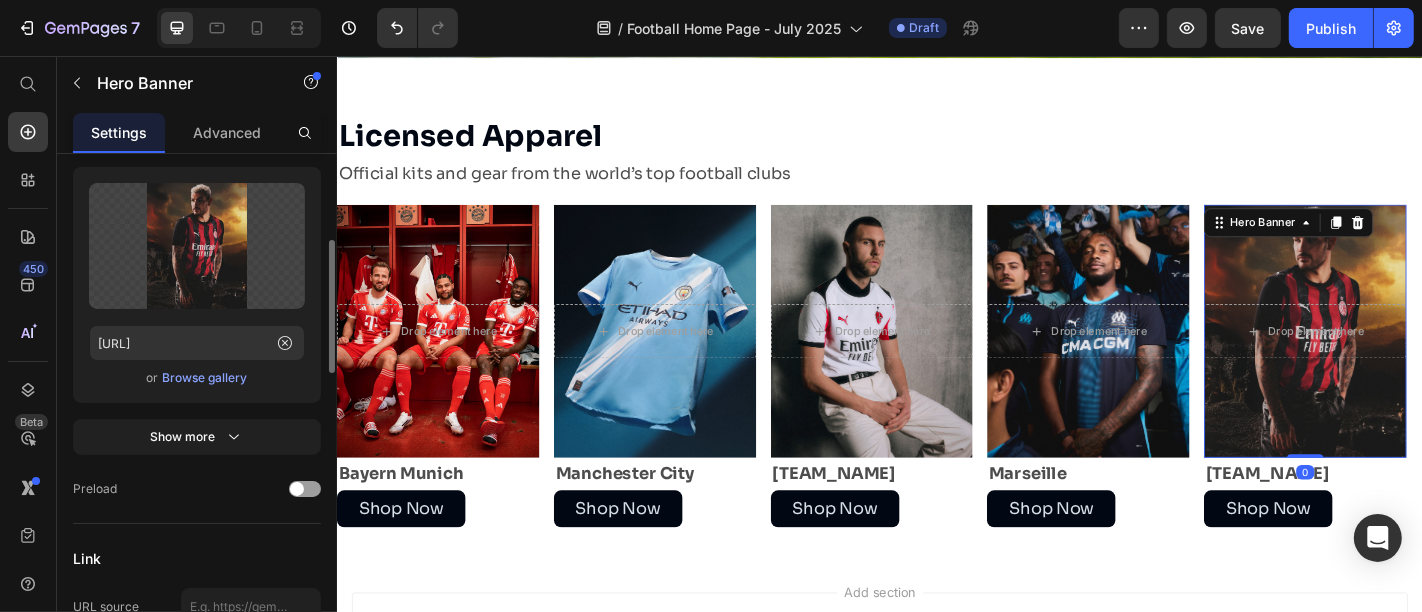 scroll, scrollTop: 326, scrollLeft: 0, axis: vertical 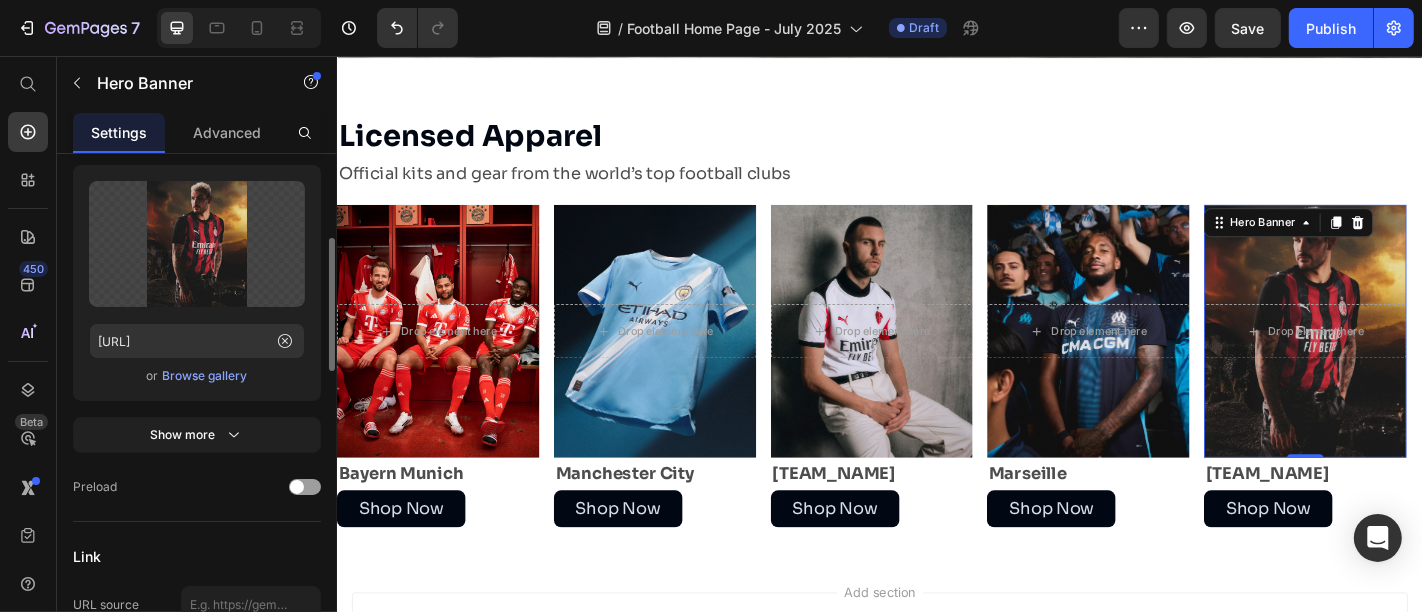 click on "Browse gallery" at bounding box center (205, 376) 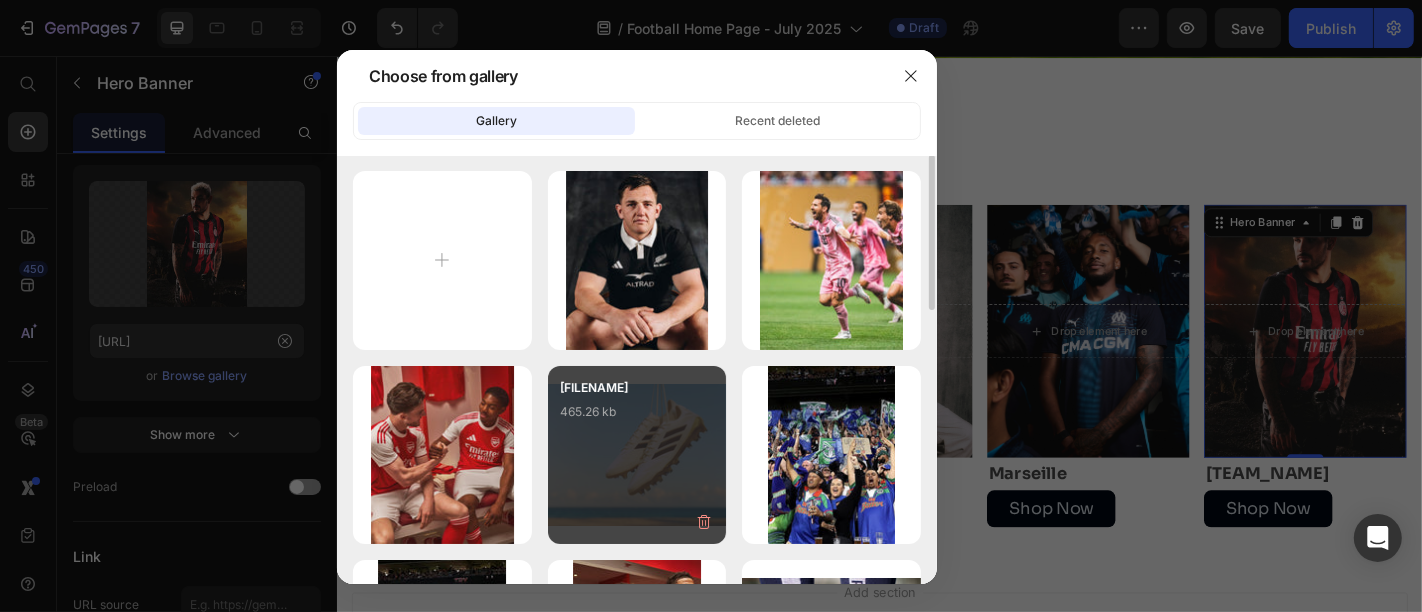 scroll, scrollTop: 0, scrollLeft: 0, axis: both 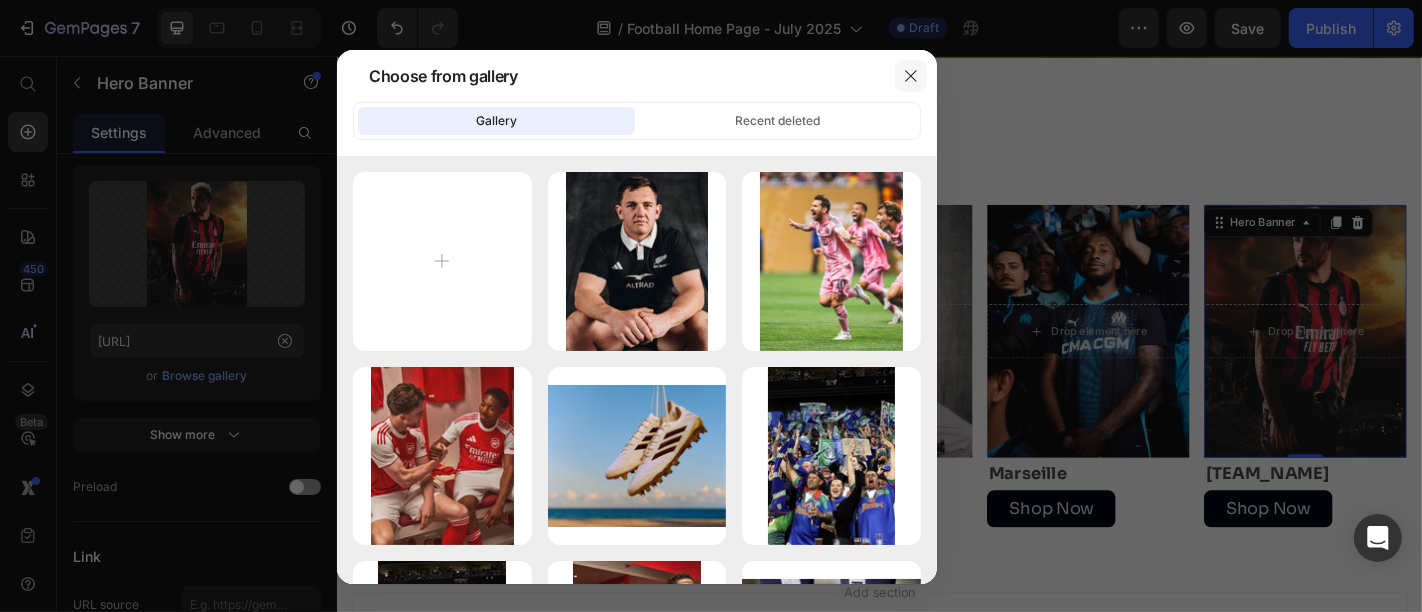 click at bounding box center (911, 76) 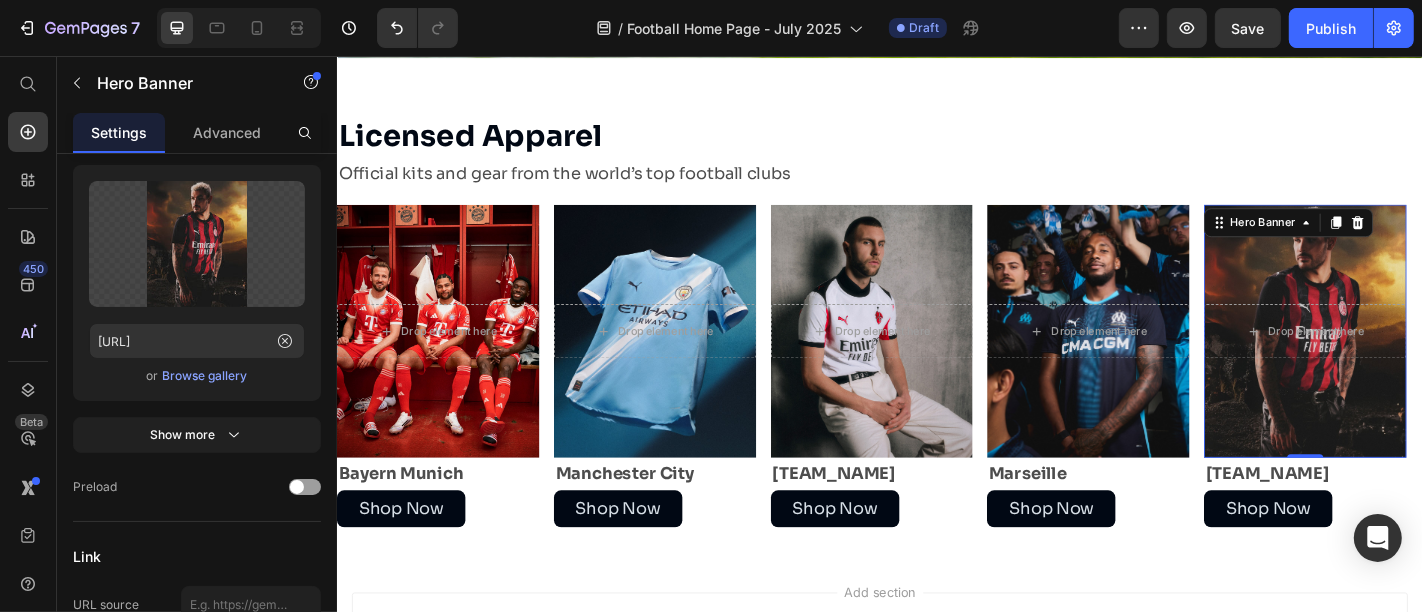click at bounding box center (1407, 360) 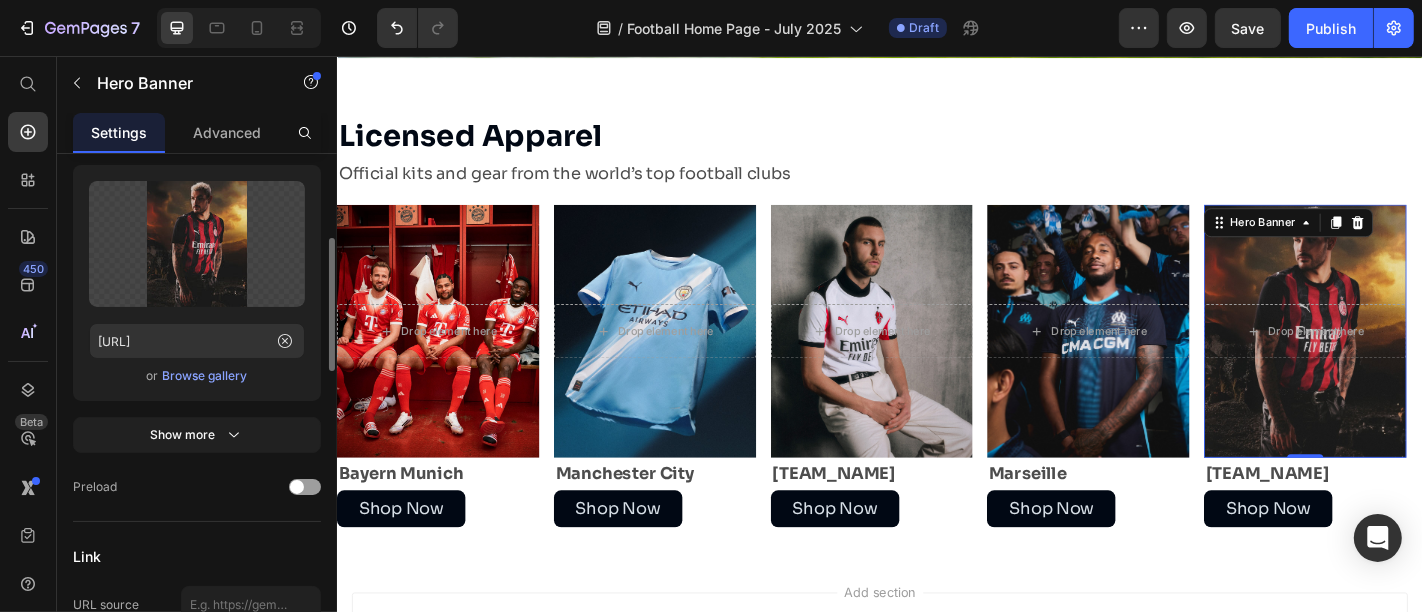 click on "Browse gallery" at bounding box center (205, 376) 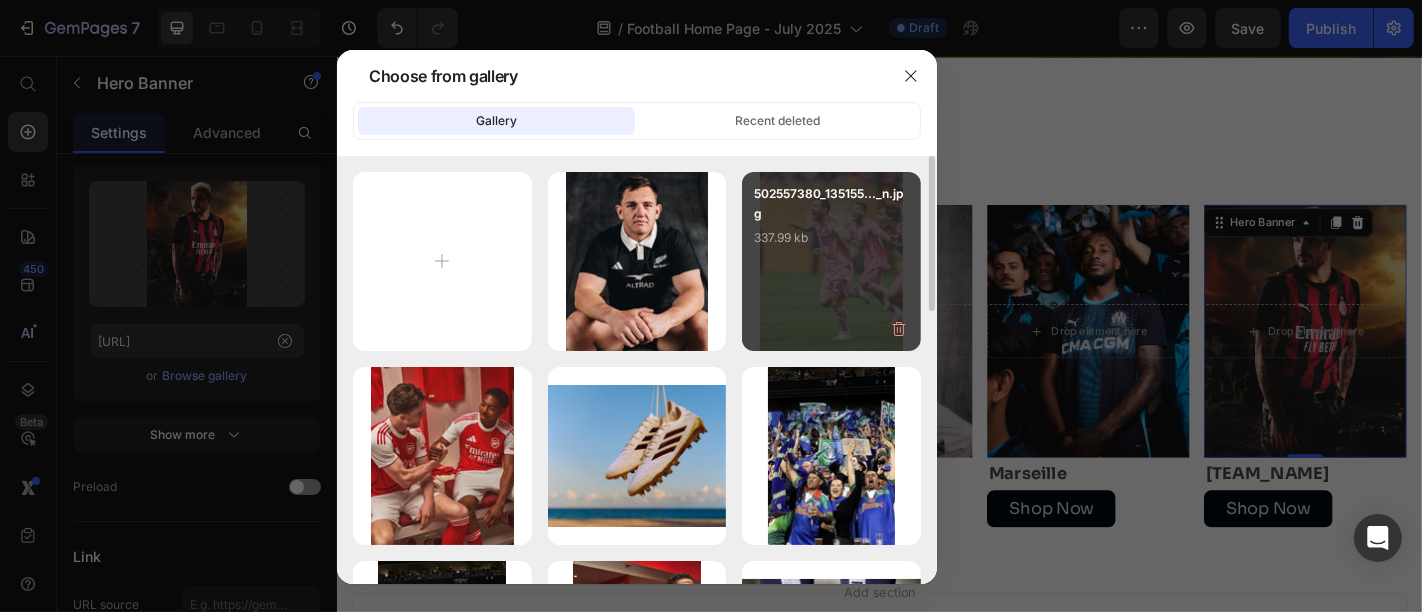 click on "502557380_135155..._n.jpg 337.99 kb" at bounding box center [831, 261] 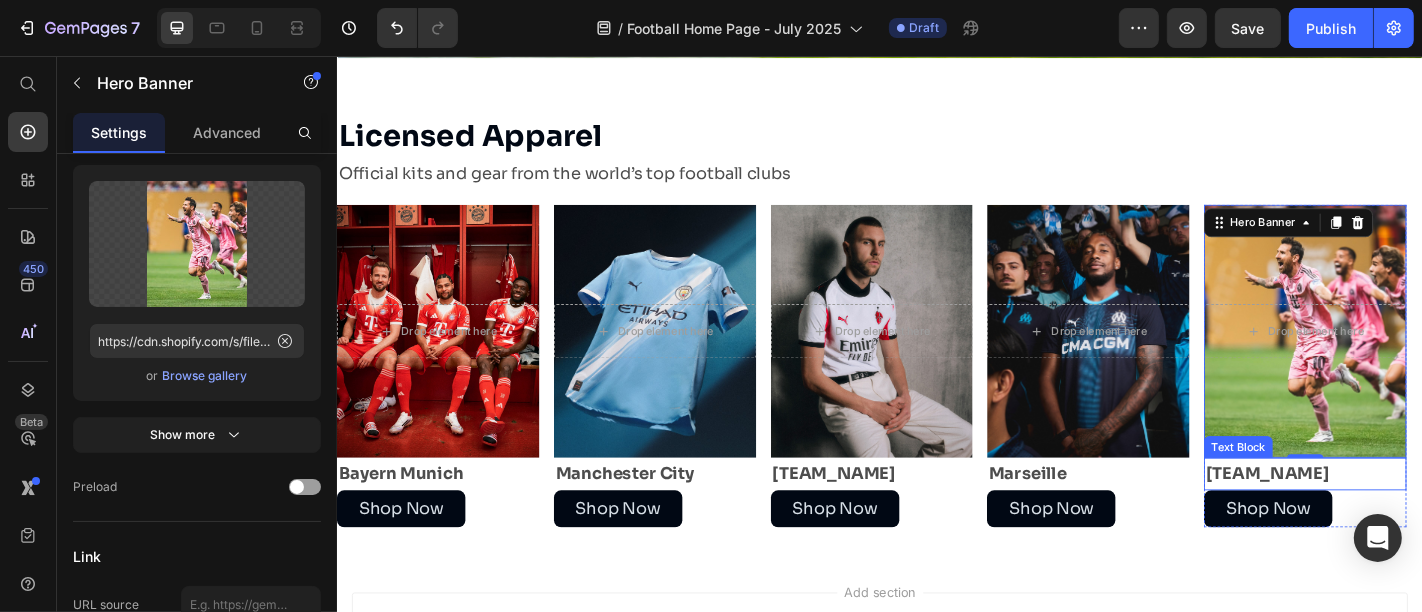 click on "AC Milan (H)" at bounding box center [1365, 518] 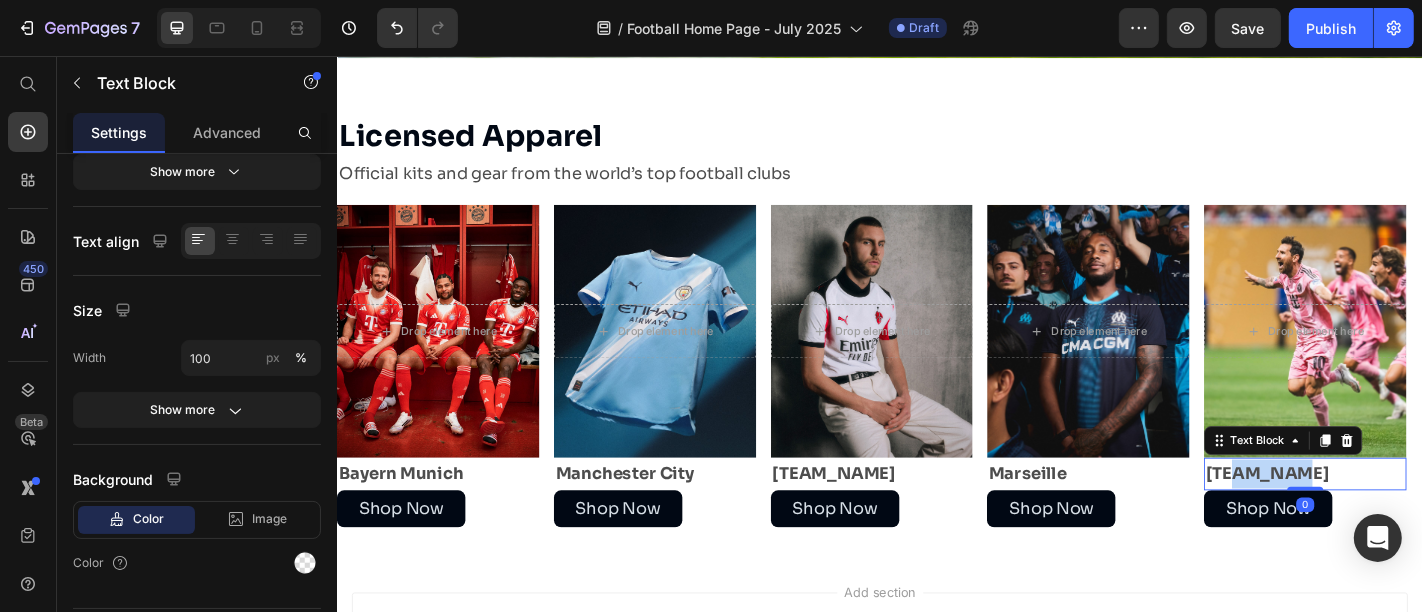 scroll, scrollTop: 0, scrollLeft: 0, axis: both 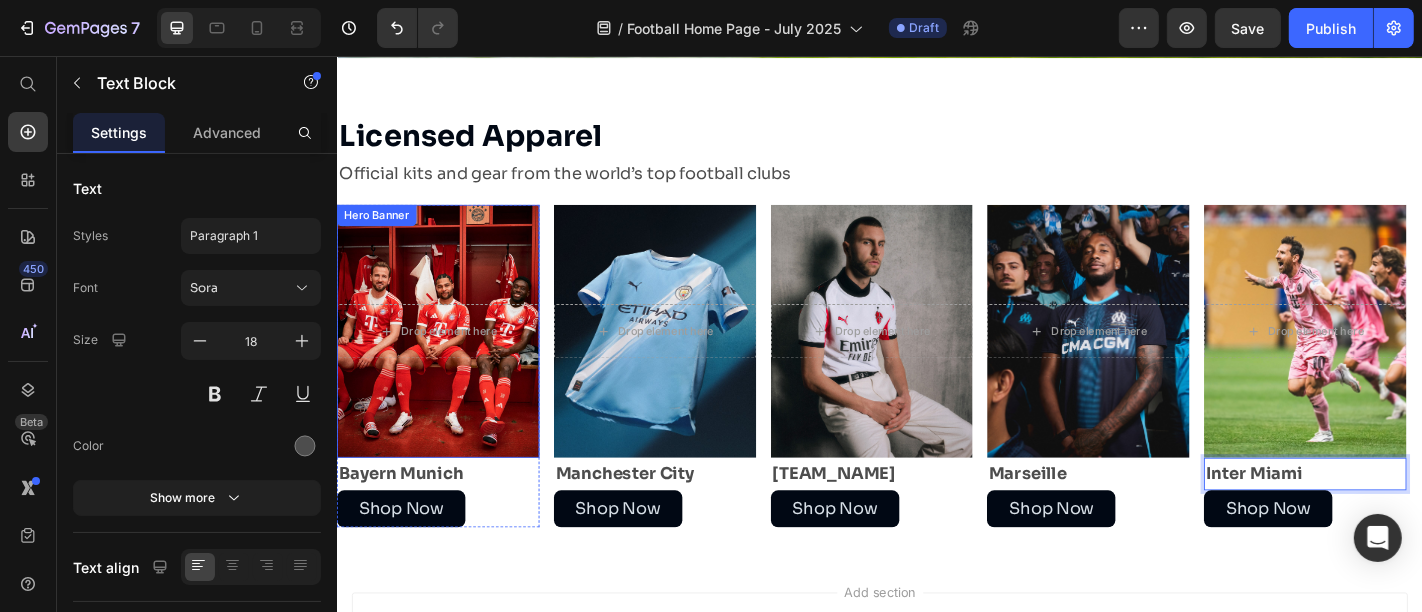 click at bounding box center (448, 360) 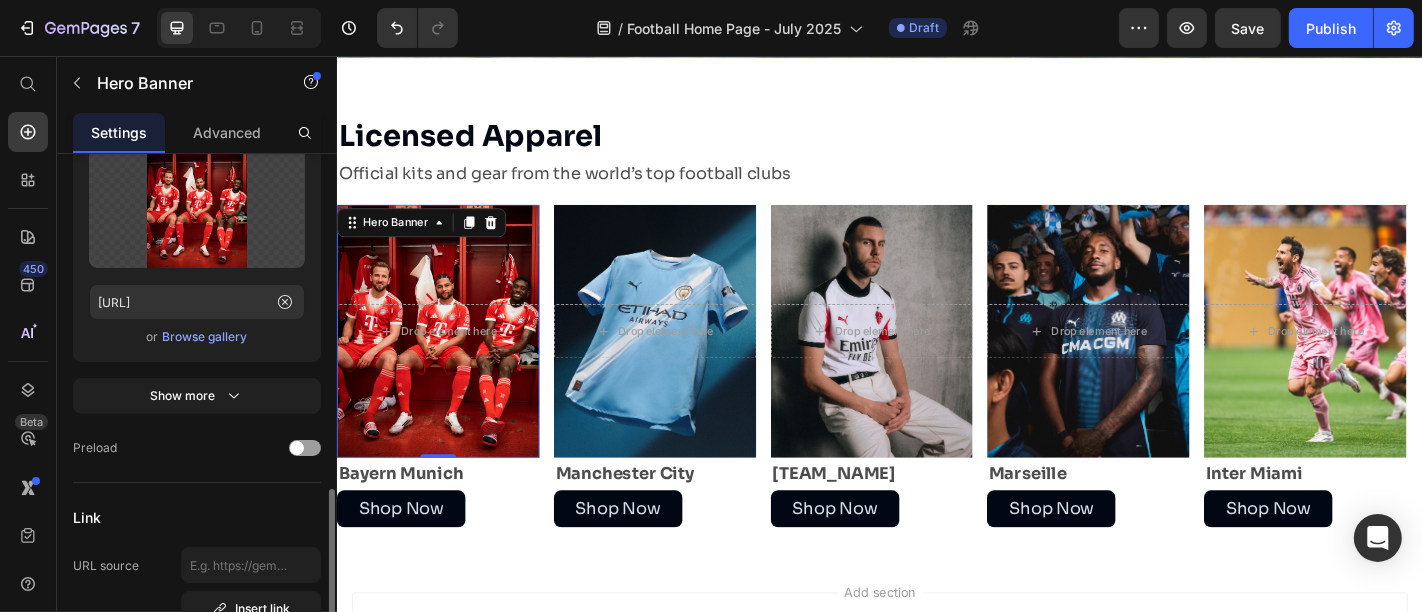 scroll, scrollTop: 568, scrollLeft: 0, axis: vertical 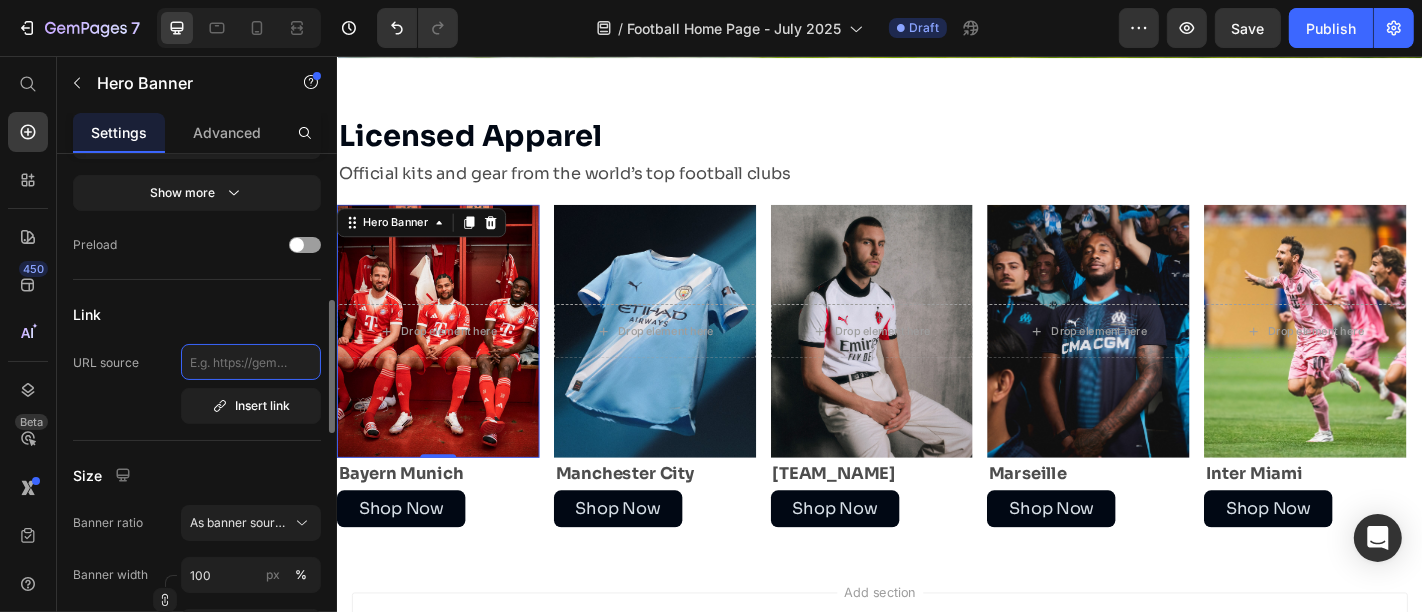 click 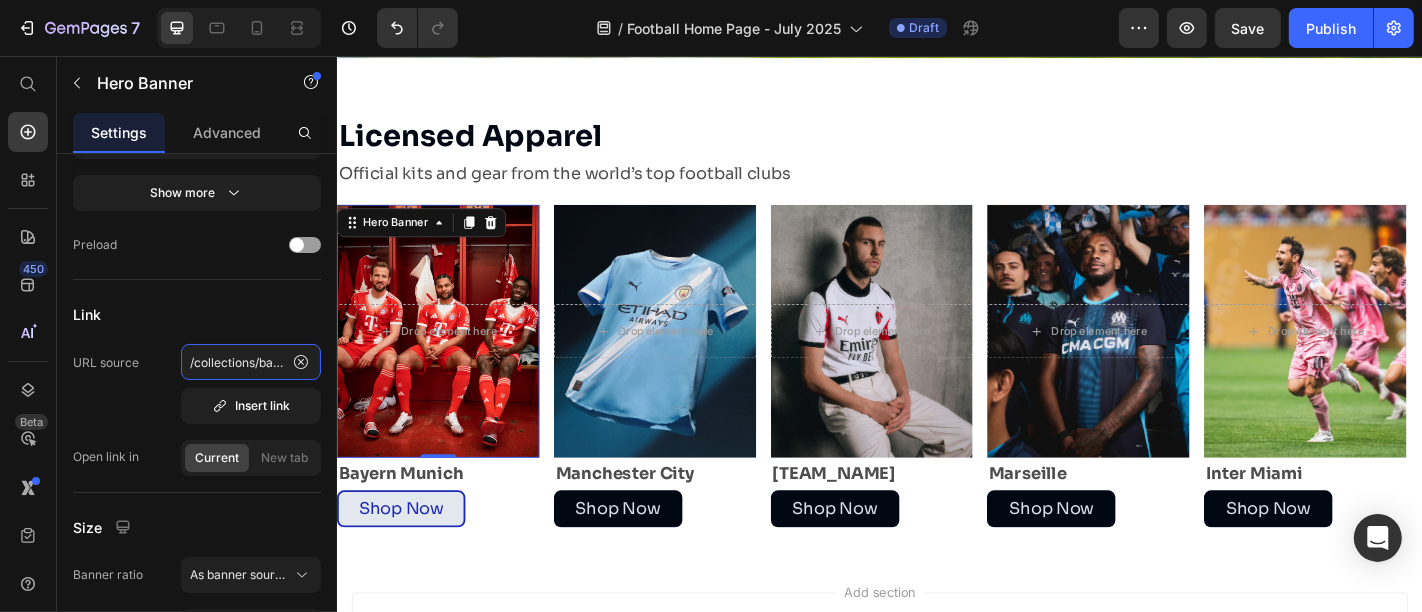 scroll, scrollTop: 0, scrollLeft: 57, axis: horizontal 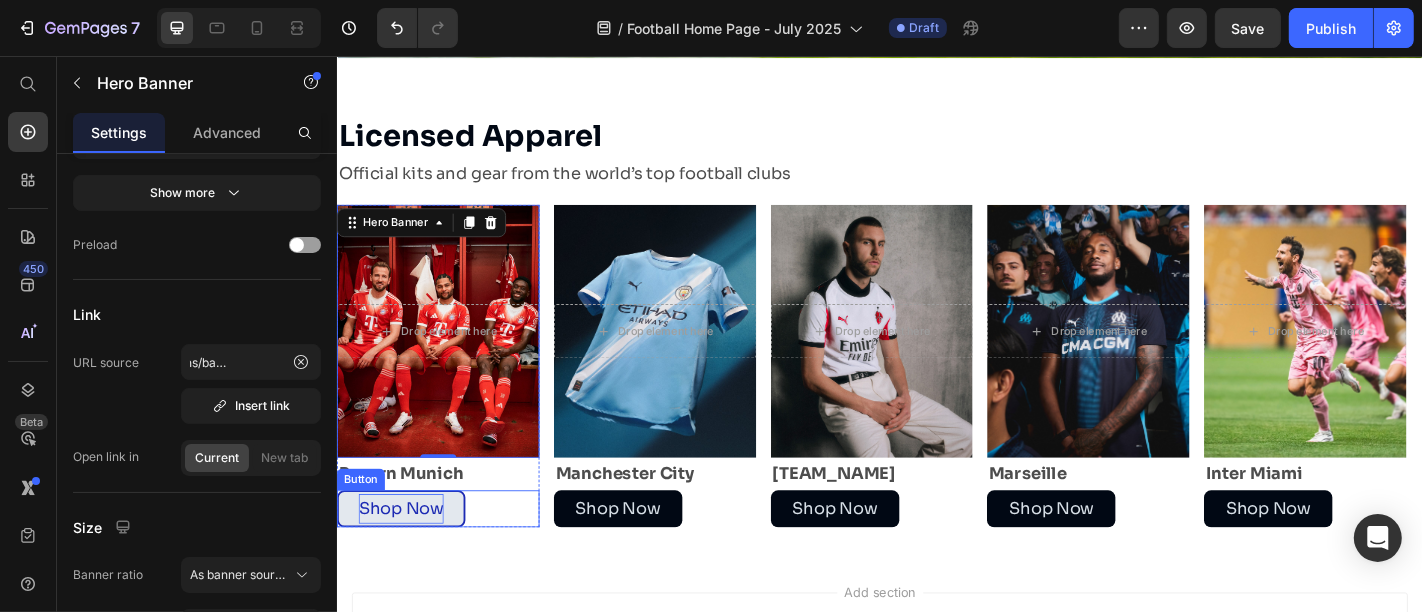 click on "Shop Now" at bounding box center [407, 556] 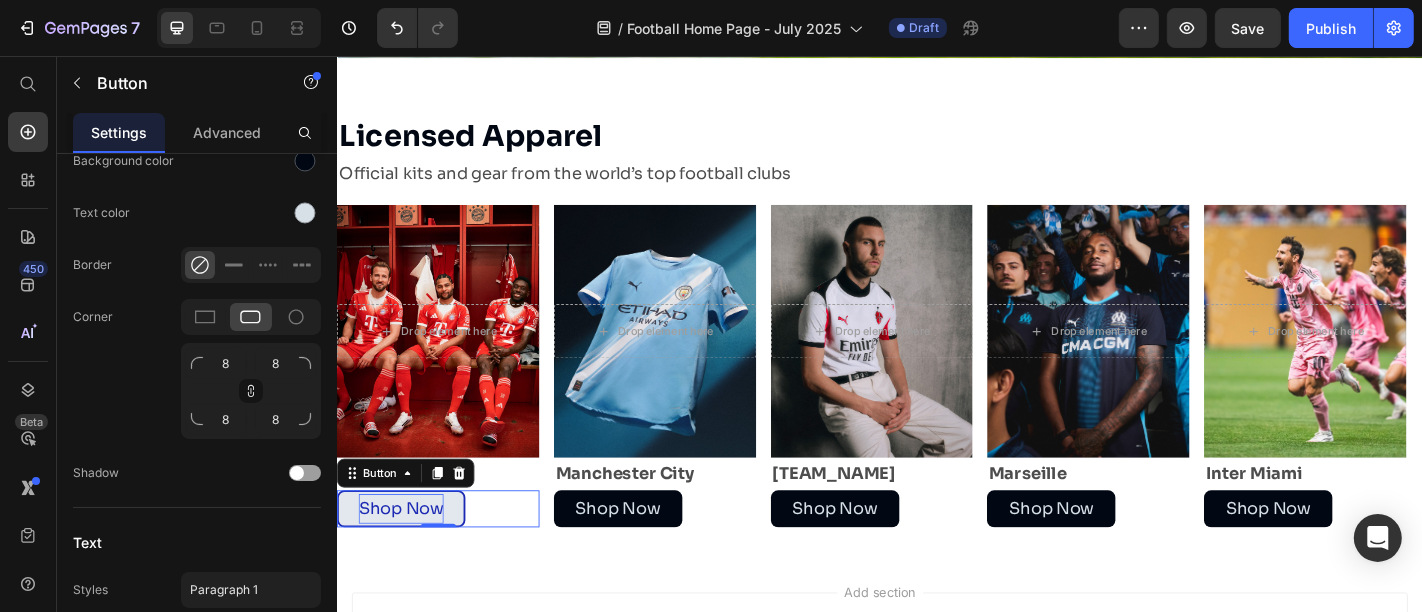 scroll, scrollTop: 0, scrollLeft: 0, axis: both 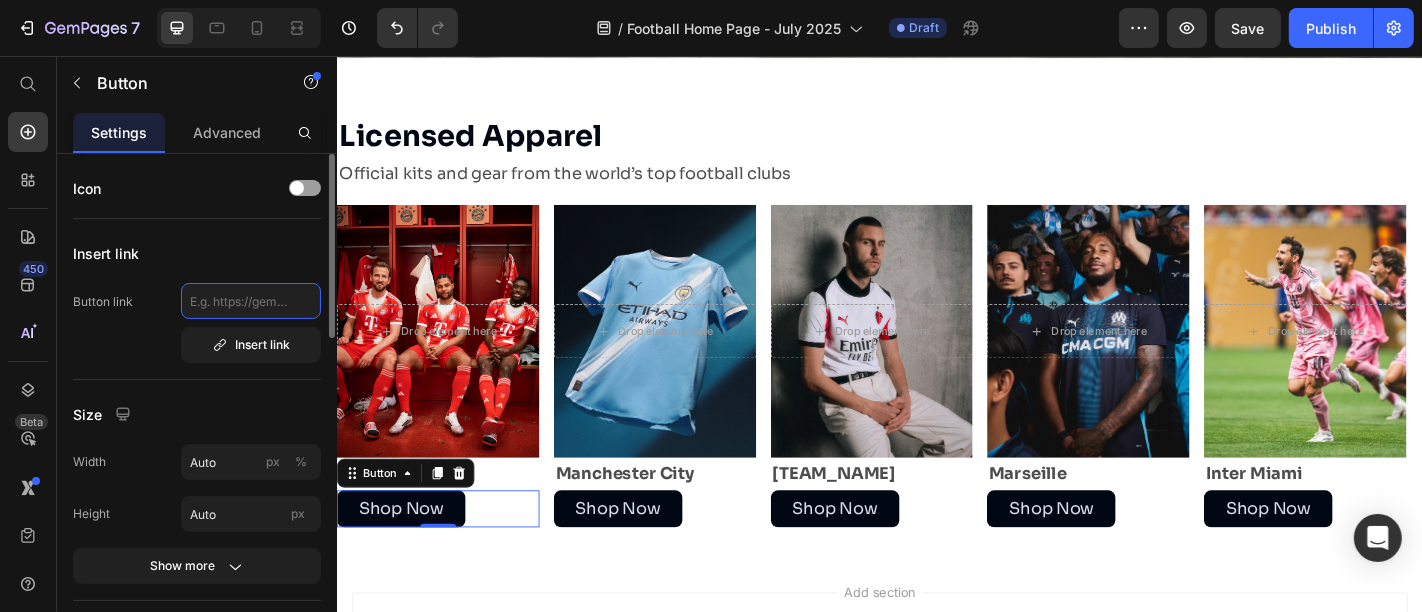 click 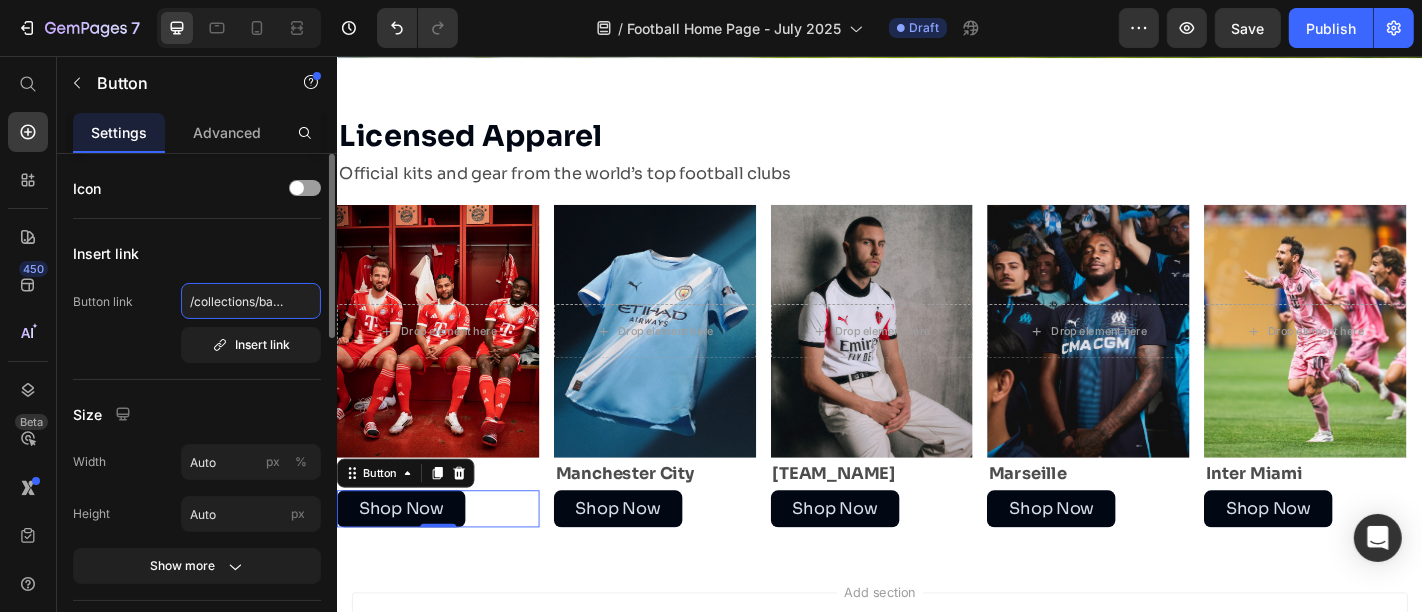 scroll, scrollTop: 0, scrollLeft: 57, axis: horizontal 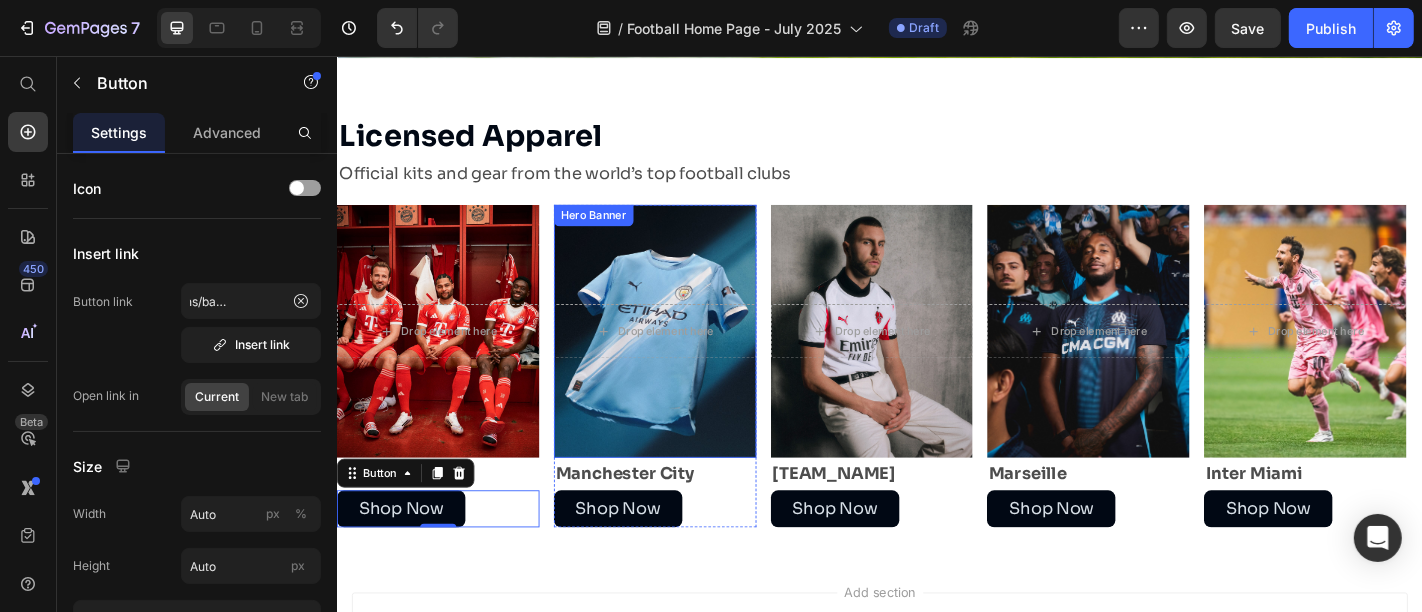 click on "Drop element here" at bounding box center (688, 360) 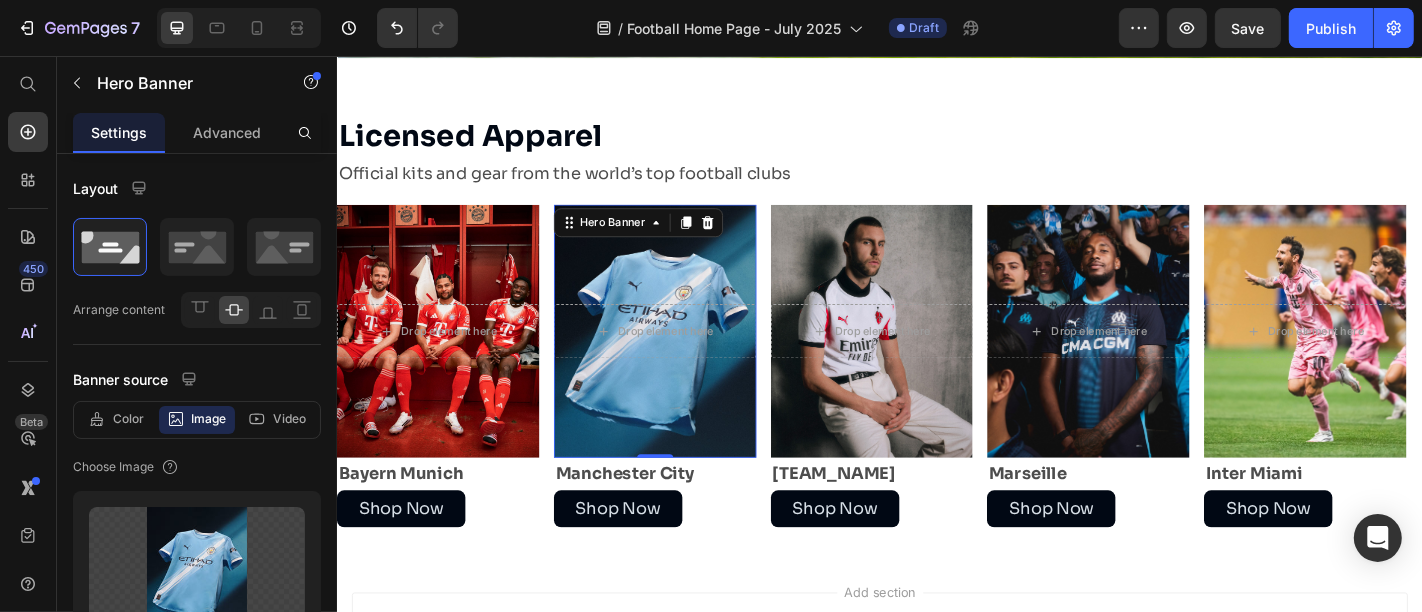 click at bounding box center [688, 360] 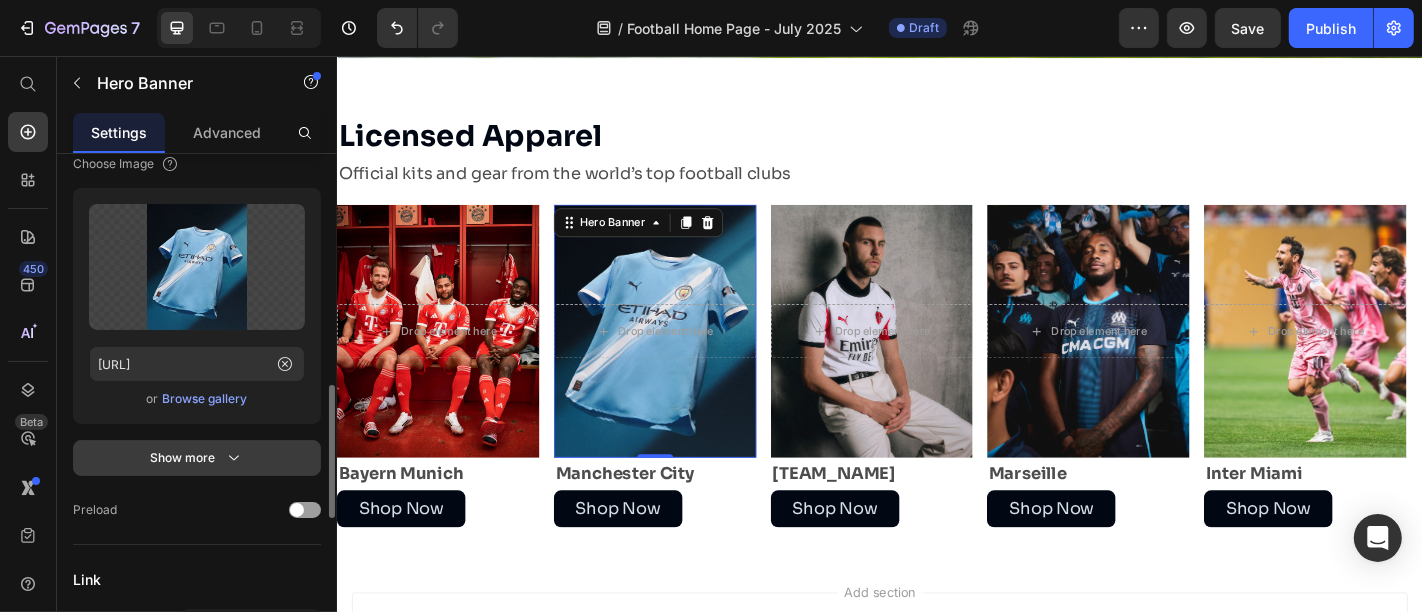 scroll, scrollTop: 475, scrollLeft: 0, axis: vertical 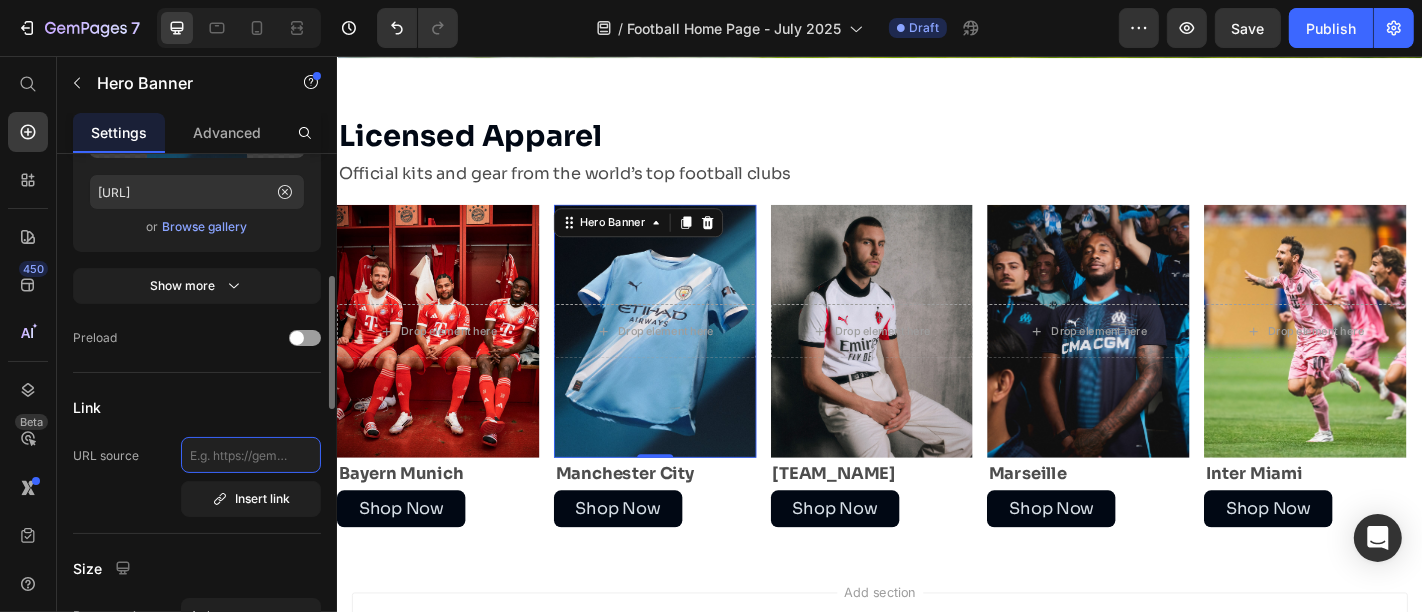click 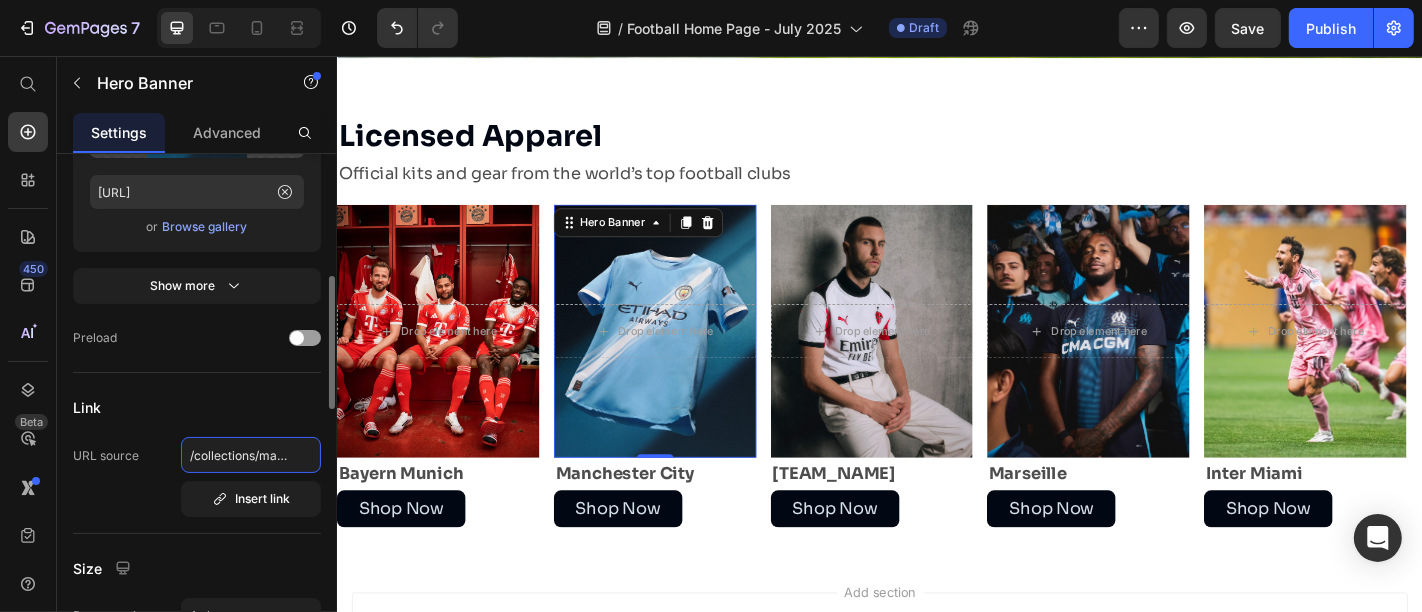 scroll, scrollTop: 0, scrollLeft: 63, axis: horizontal 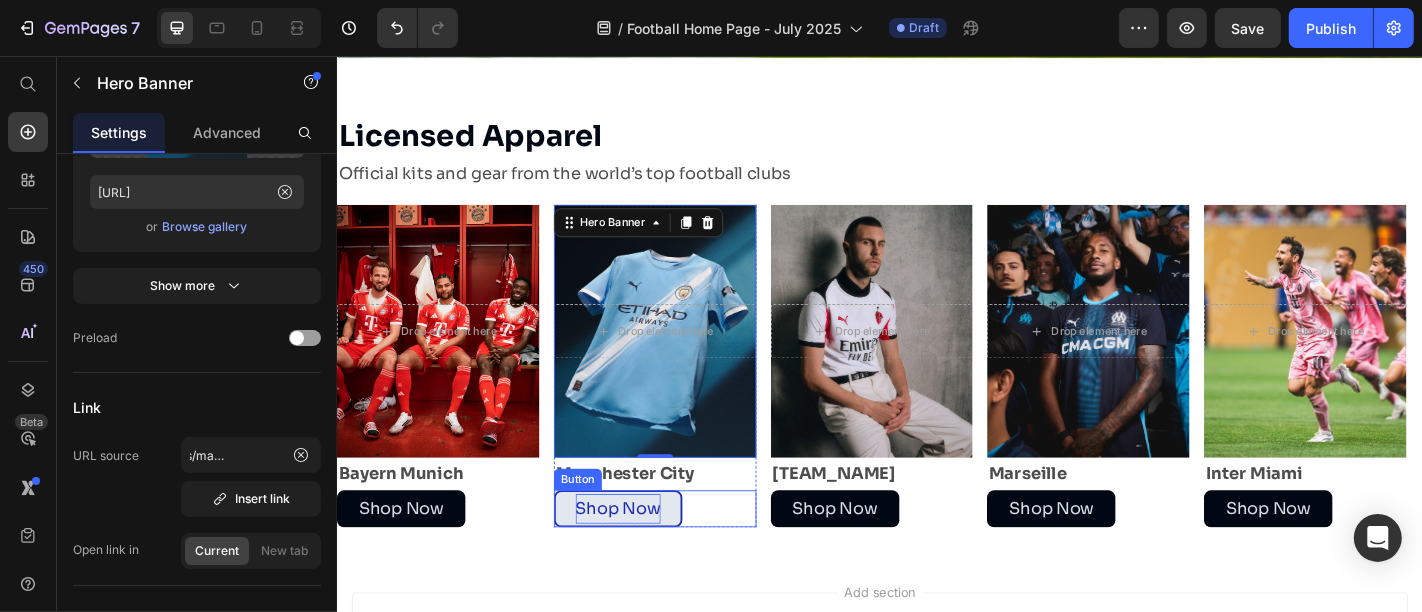 click on "Shop Now" at bounding box center (647, 556) 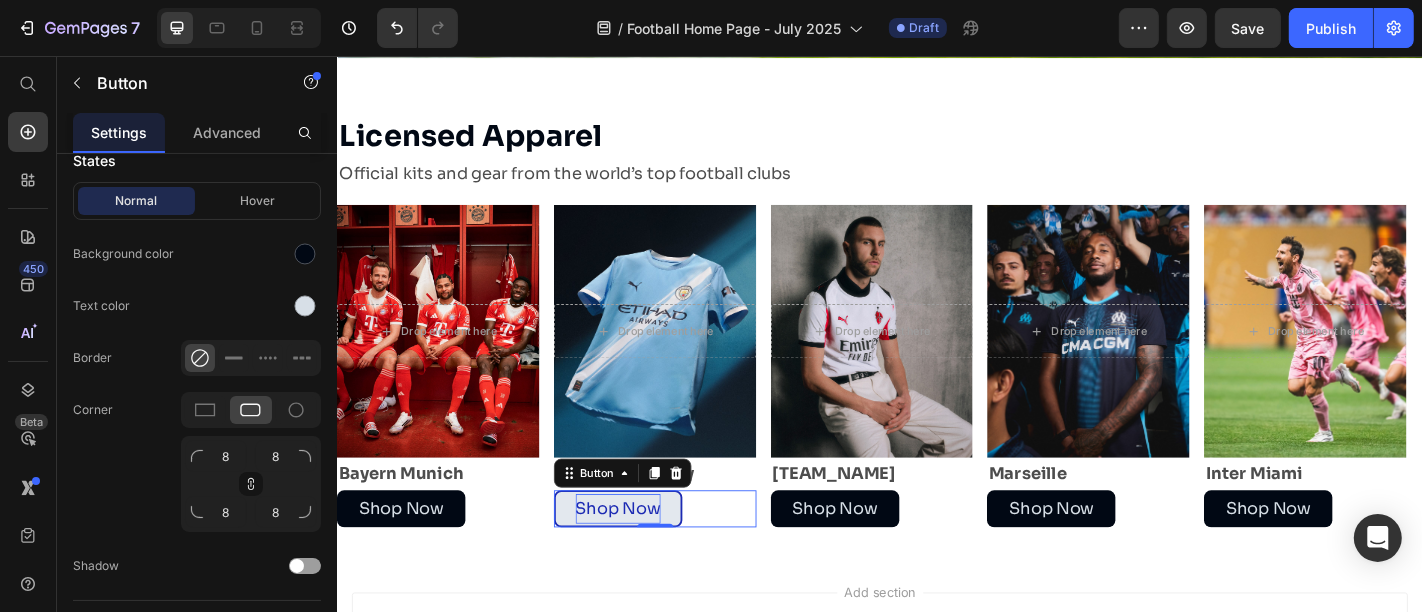 scroll, scrollTop: 0, scrollLeft: 0, axis: both 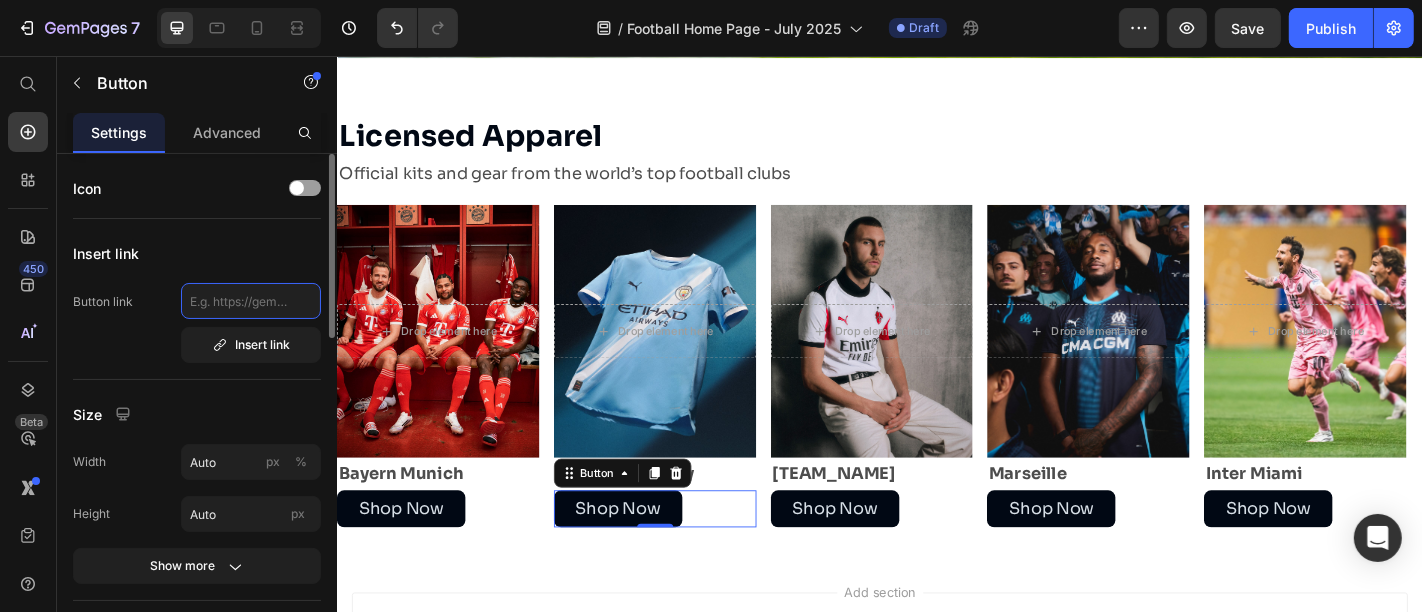 click 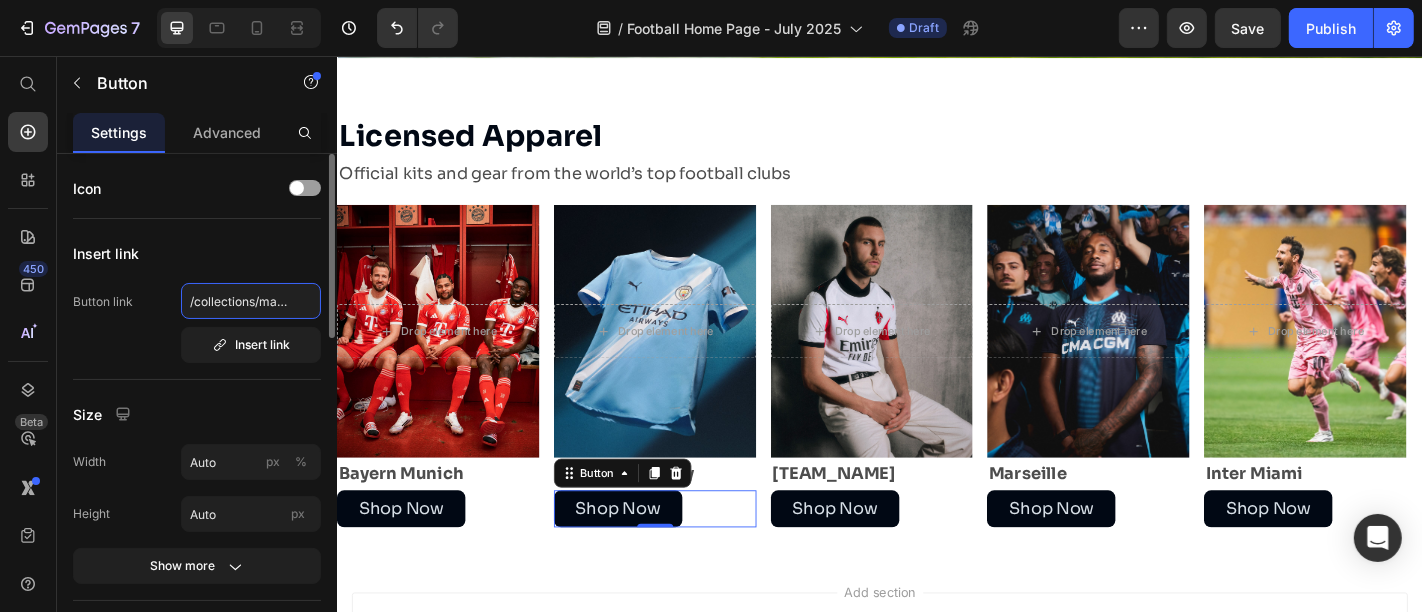 scroll, scrollTop: 0, scrollLeft: 63, axis: horizontal 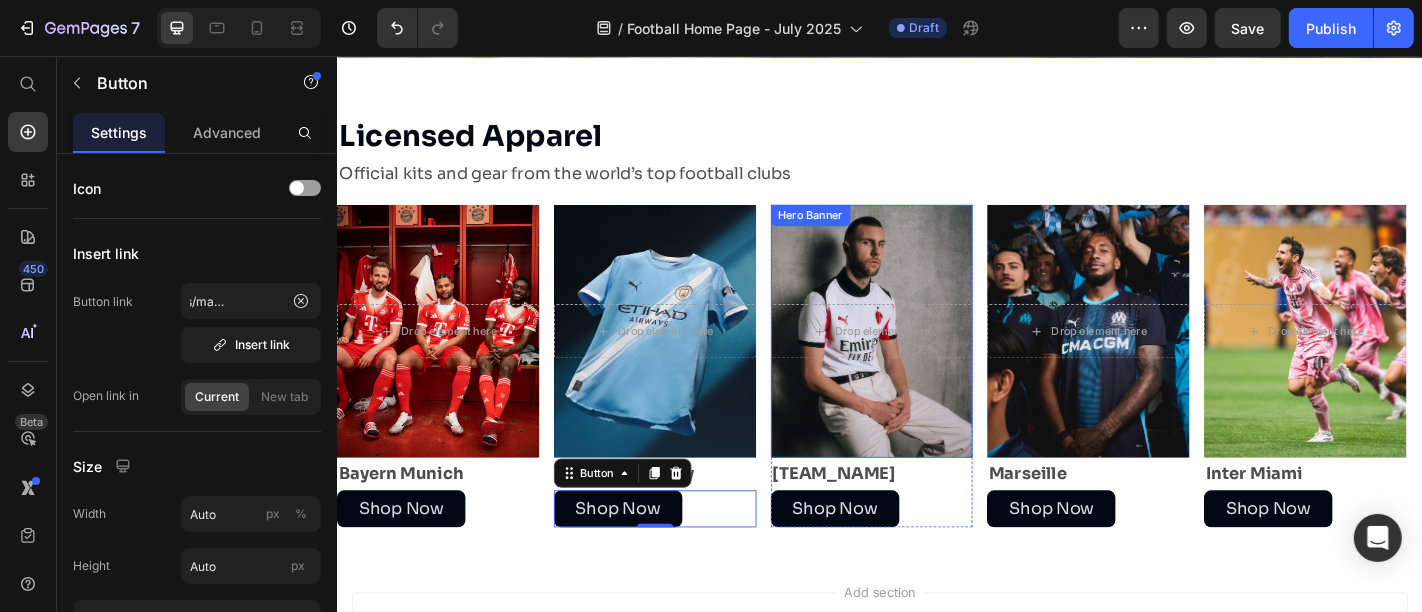 click at bounding box center [928, 360] 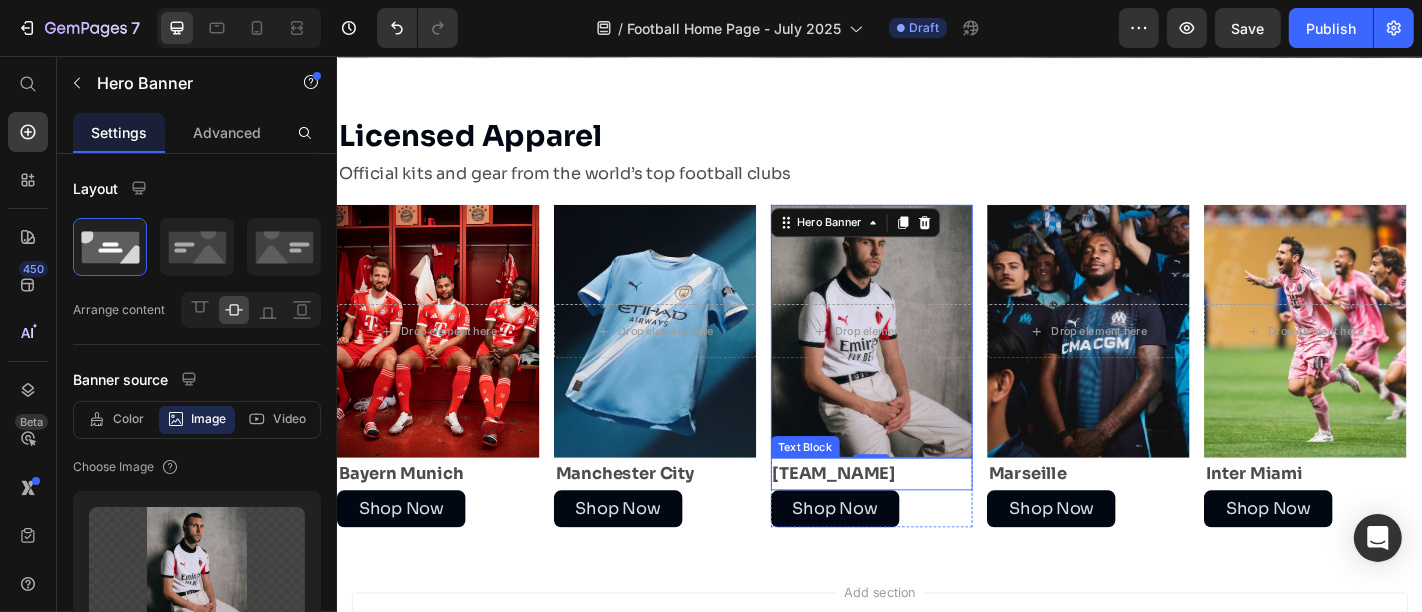 click on "0" at bounding box center [927, 516] 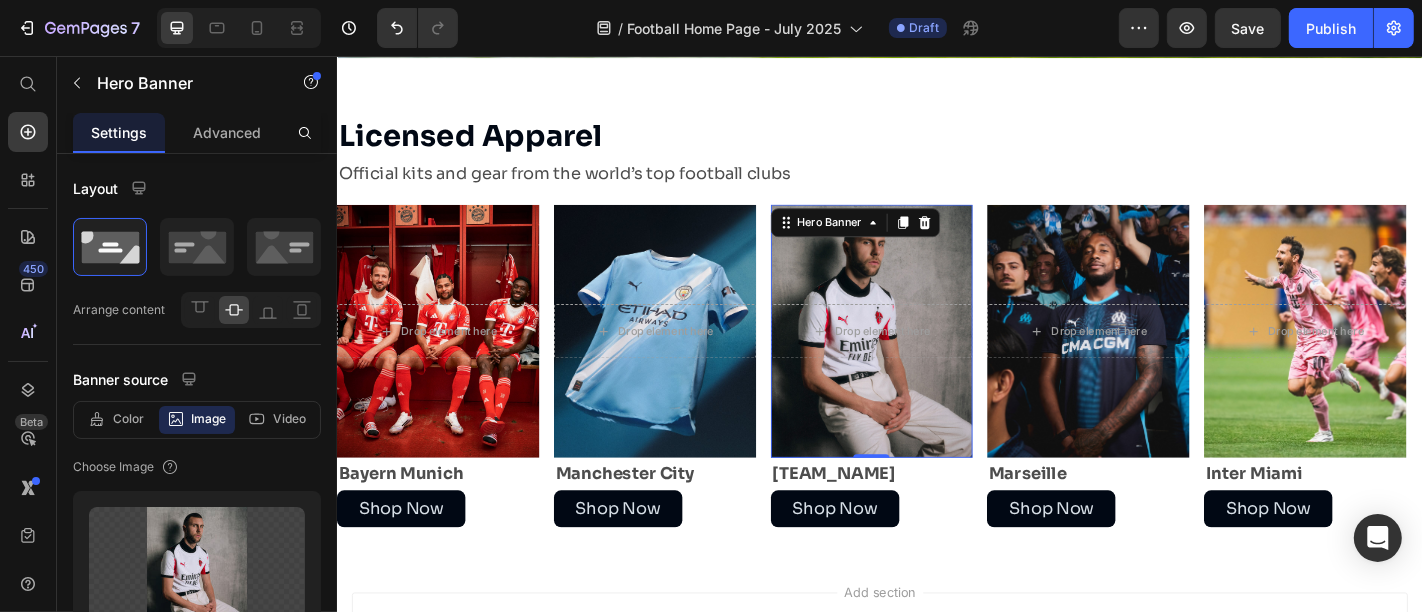 click on "0" at bounding box center (927, 516) 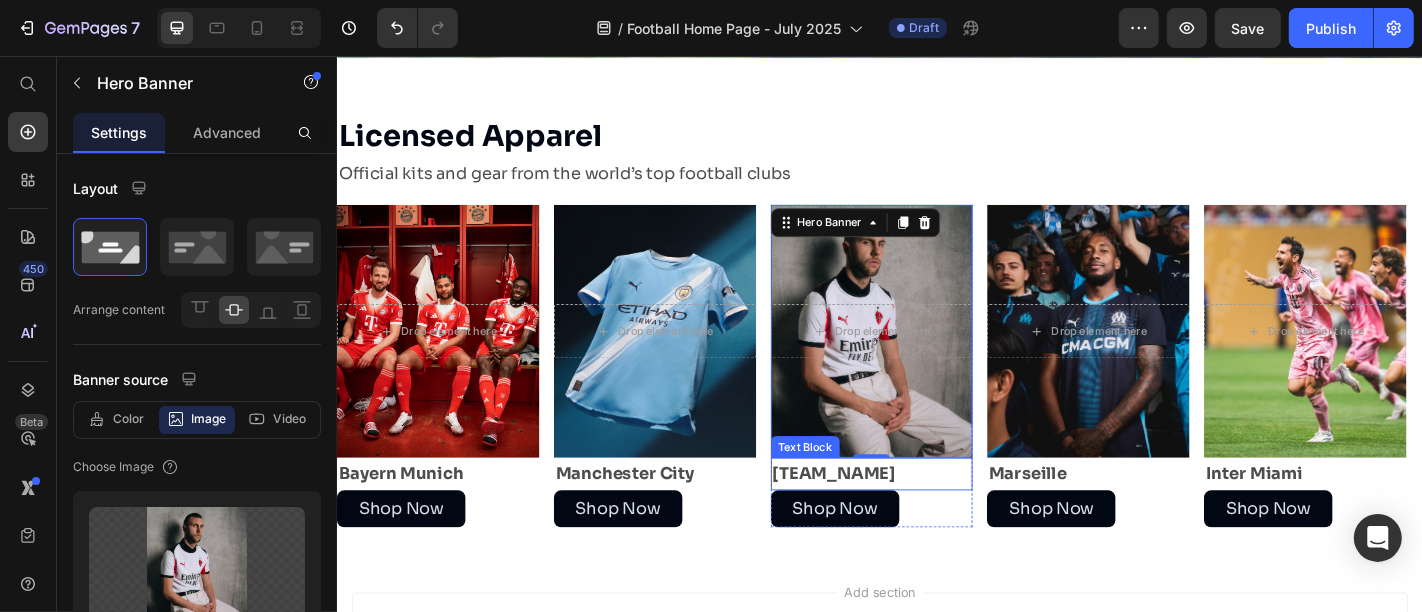 click on "AC Milan (A)" at bounding box center (928, 518) 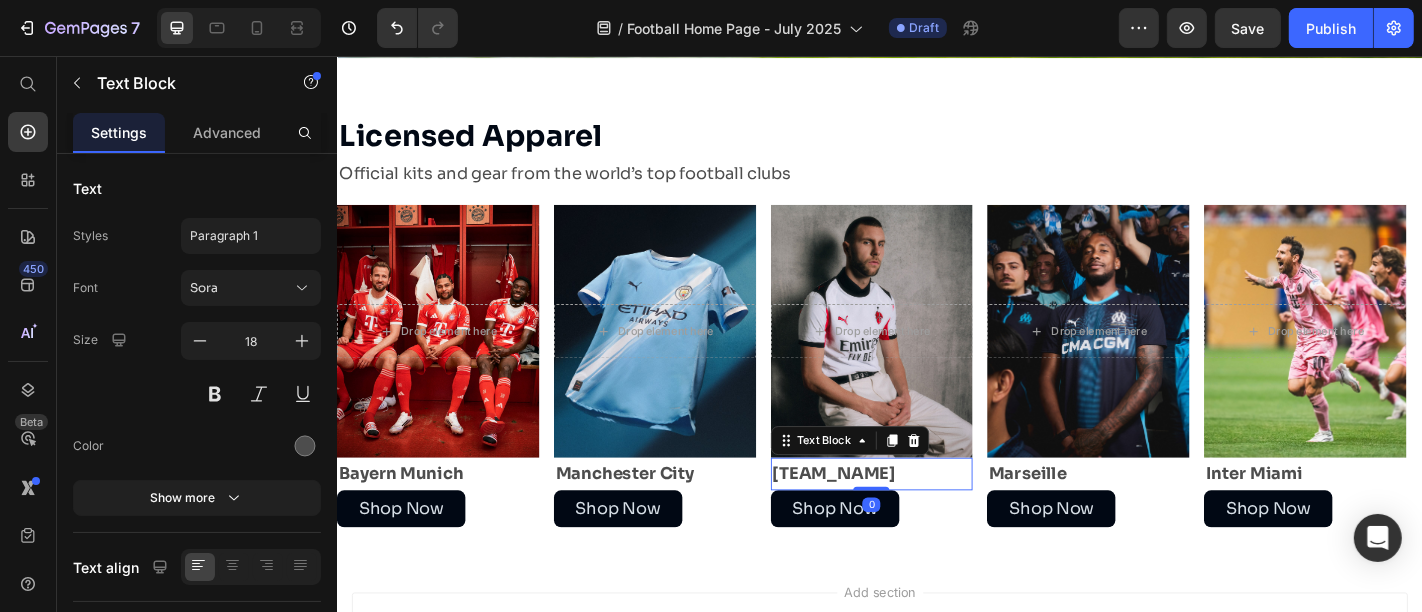 click on "AC Milan (A)" at bounding box center [928, 518] 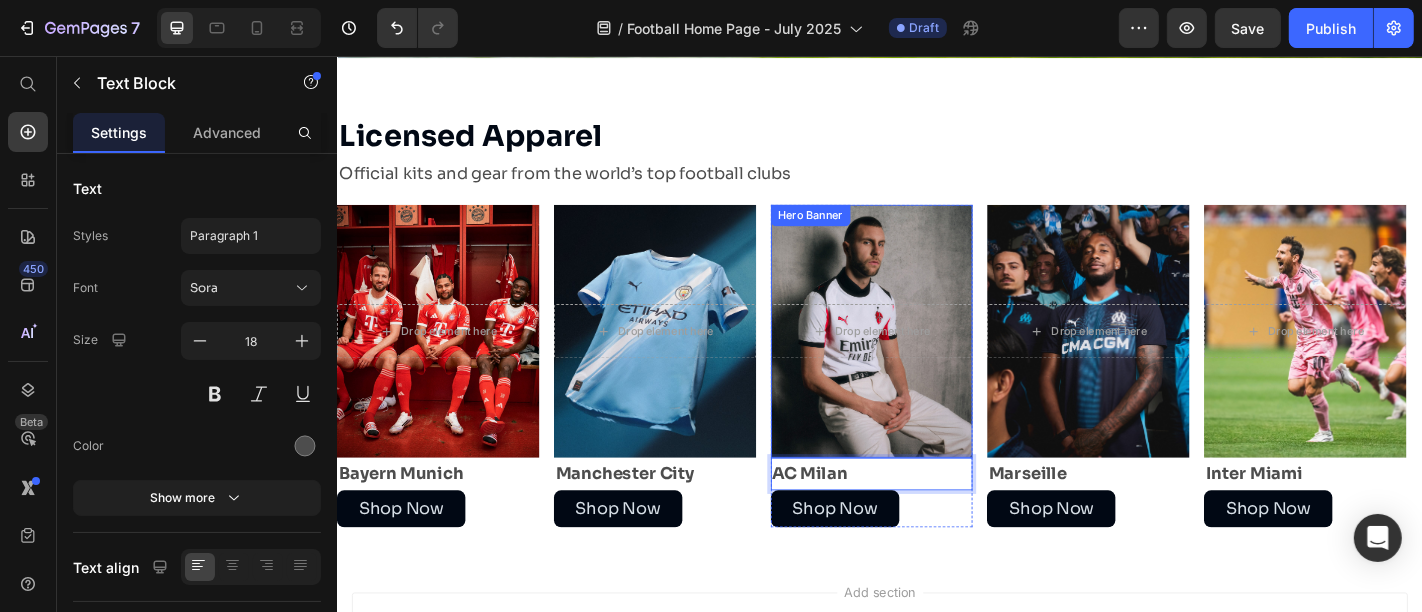 click at bounding box center [928, 360] 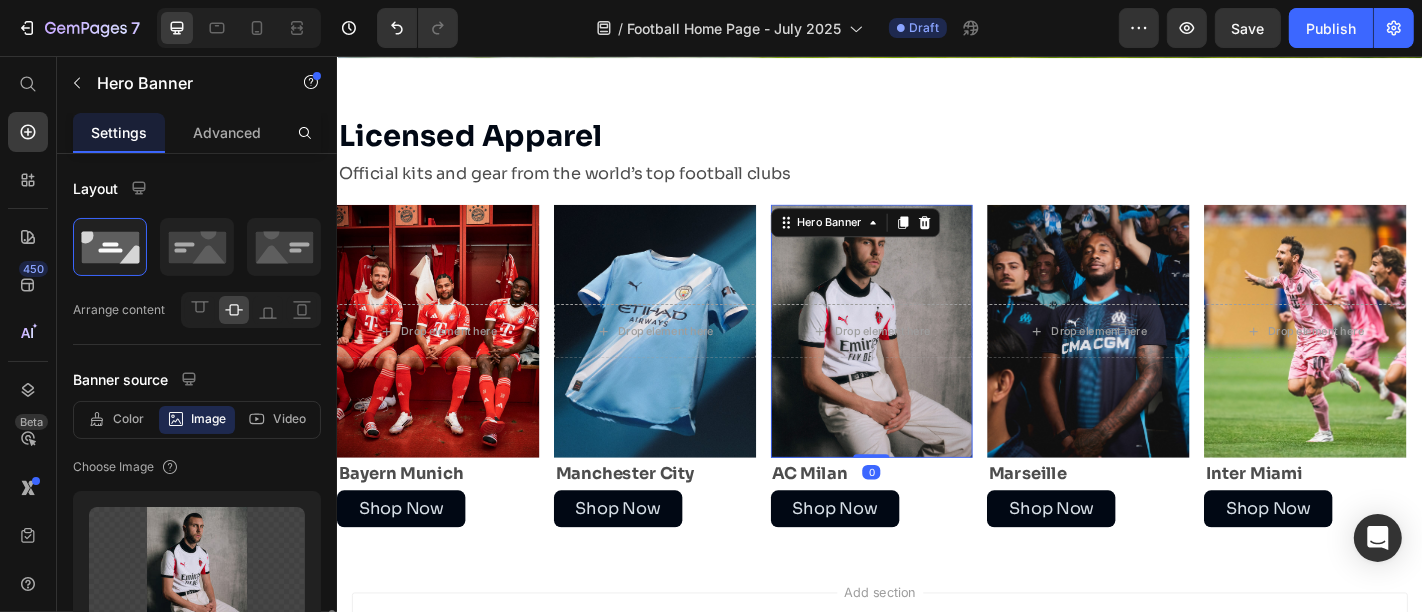 scroll, scrollTop: 685, scrollLeft: 0, axis: vertical 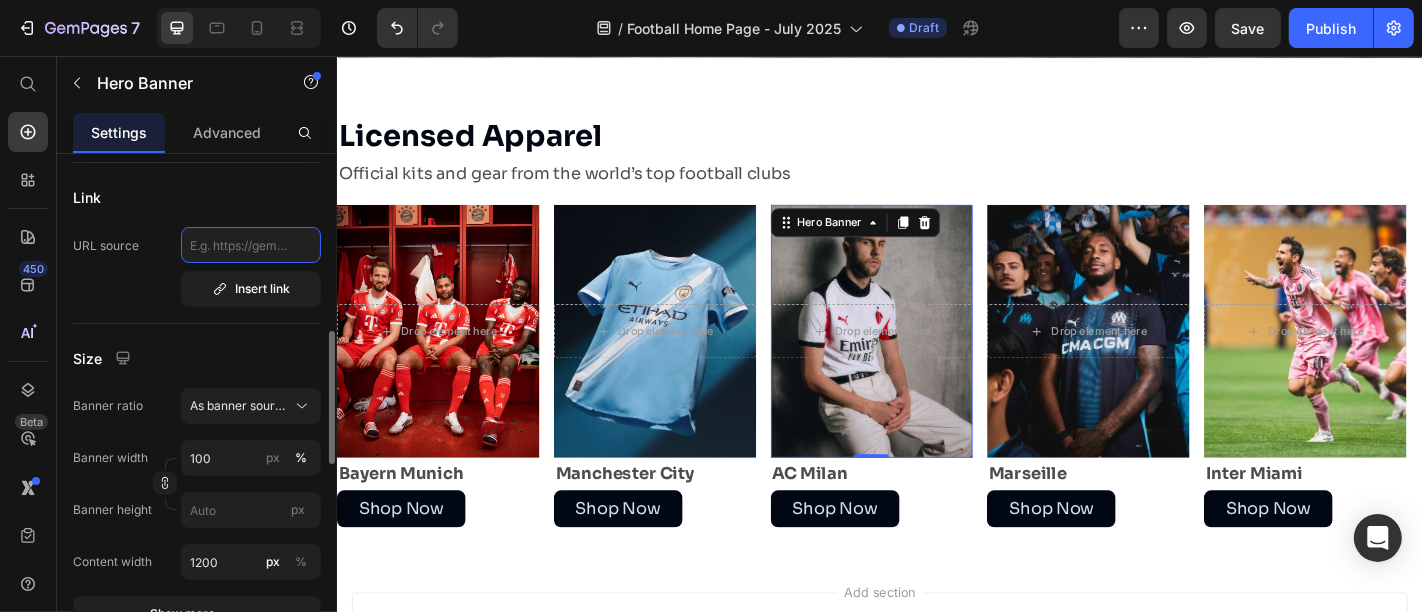 click 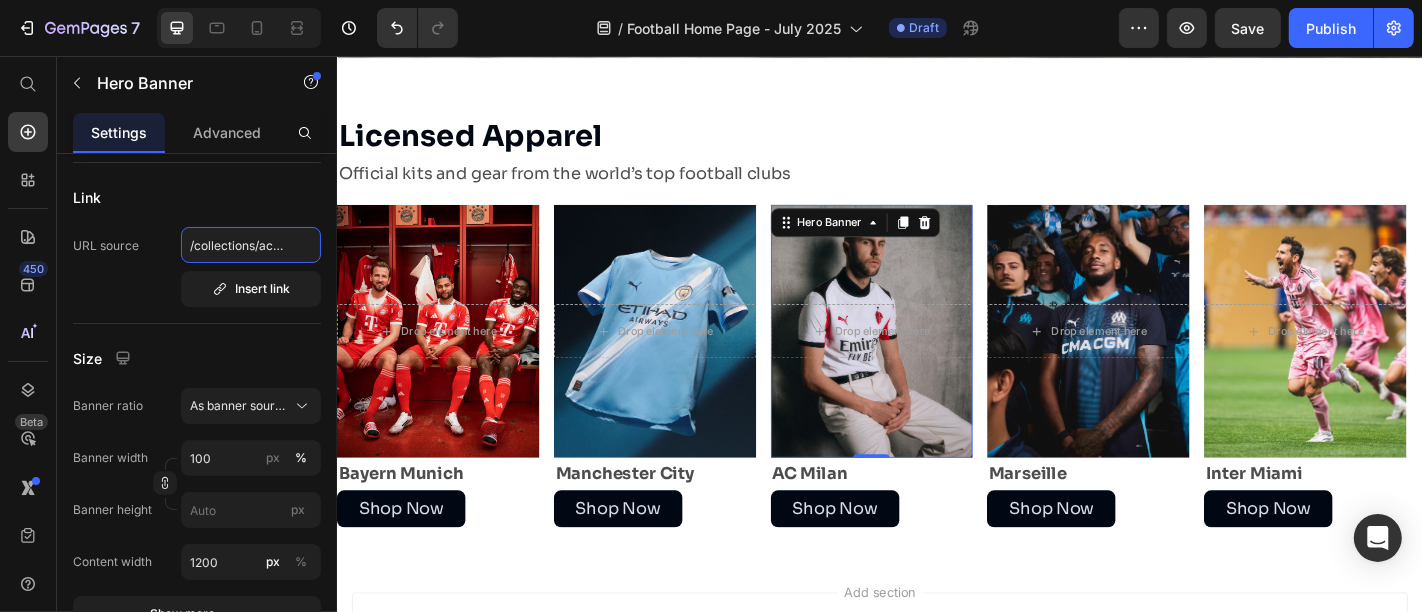 scroll, scrollTop: 0, scrollLeft: 20, axis: horizontal 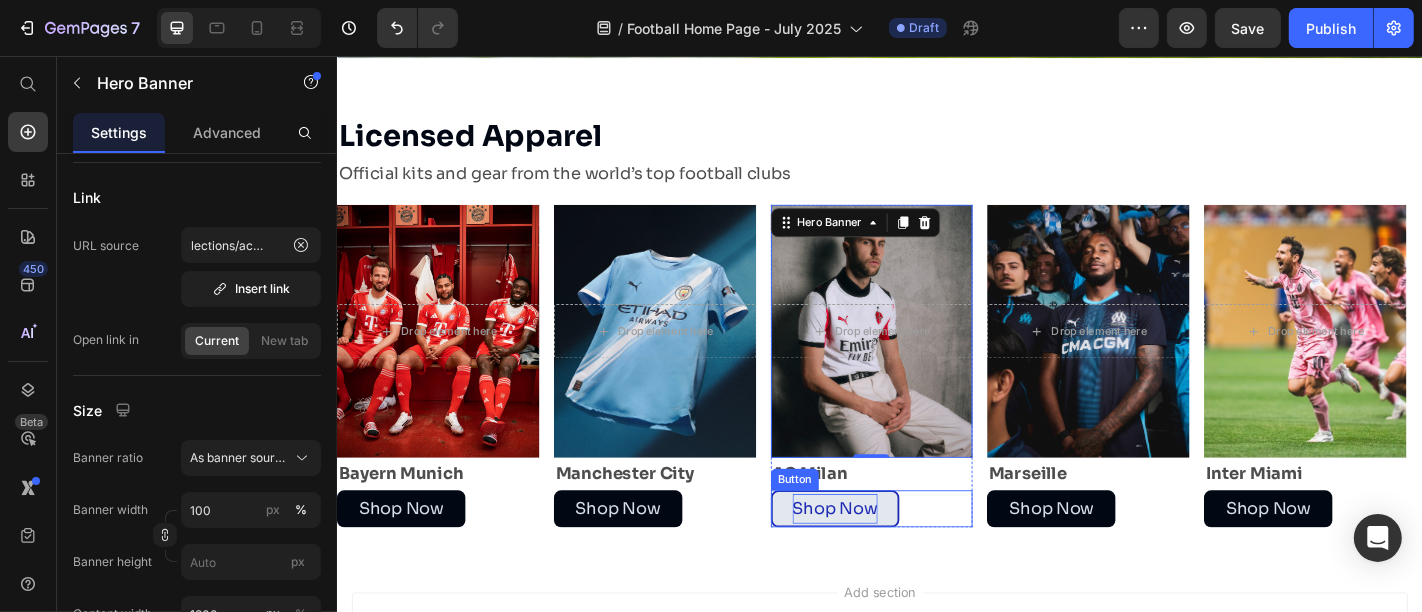 click on "Shop Now" at bounding box center (887, 556) 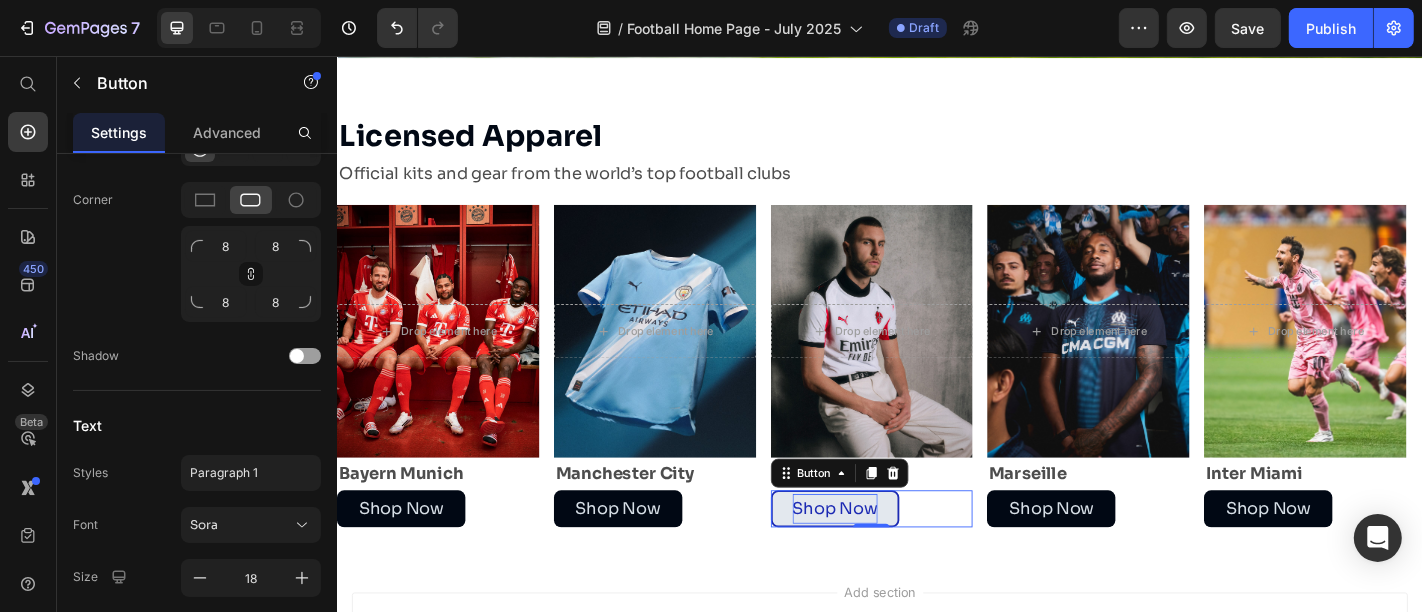 scroll, scrollTop: 0, scrollLeft: 0, axis: both 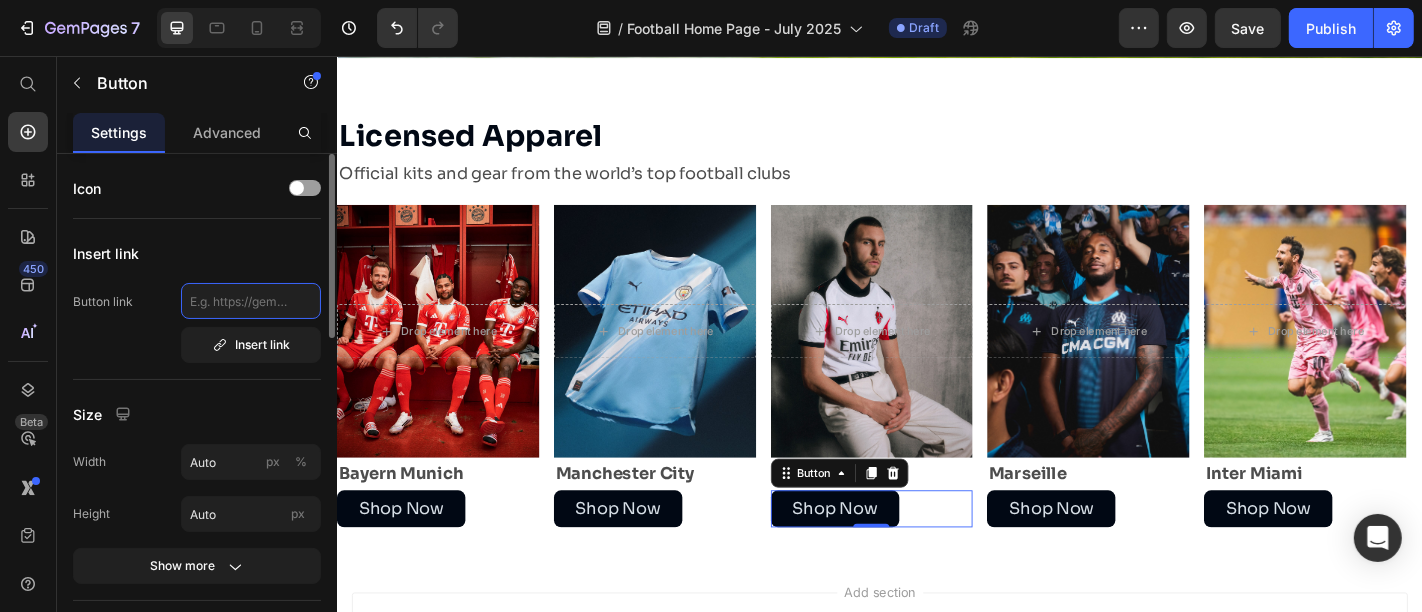 click 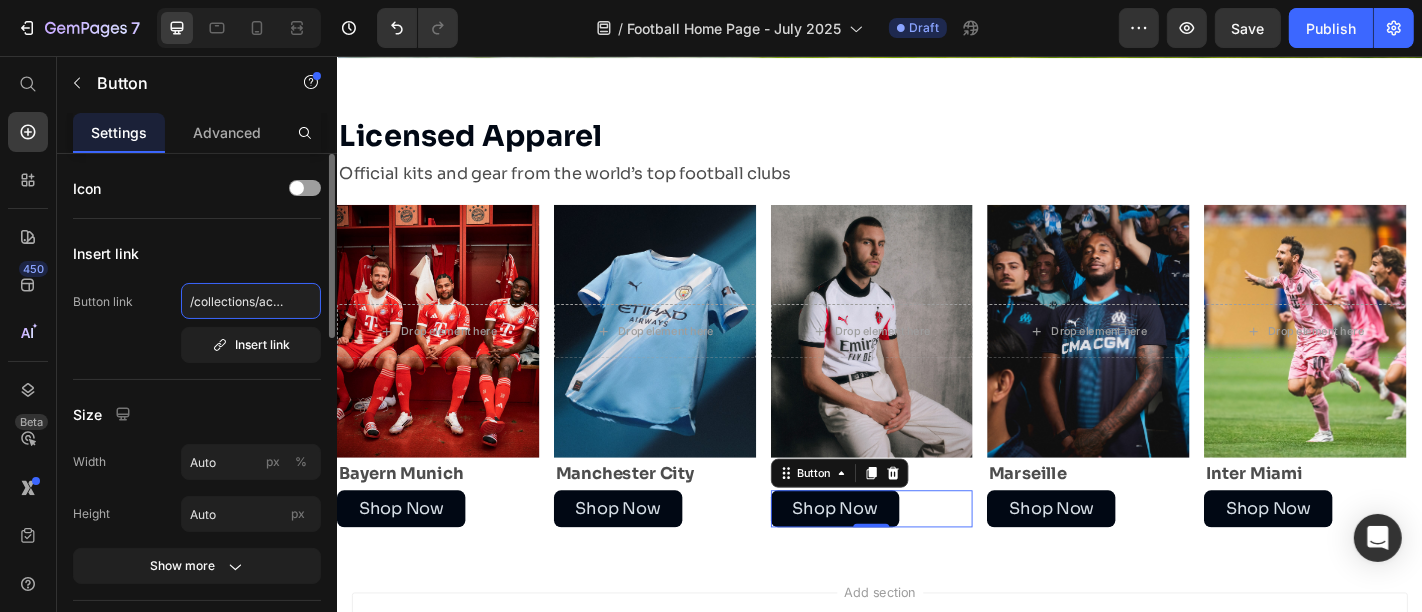 scroll, scrollTop: 0, scrollLeft: 20, axis: horizontal 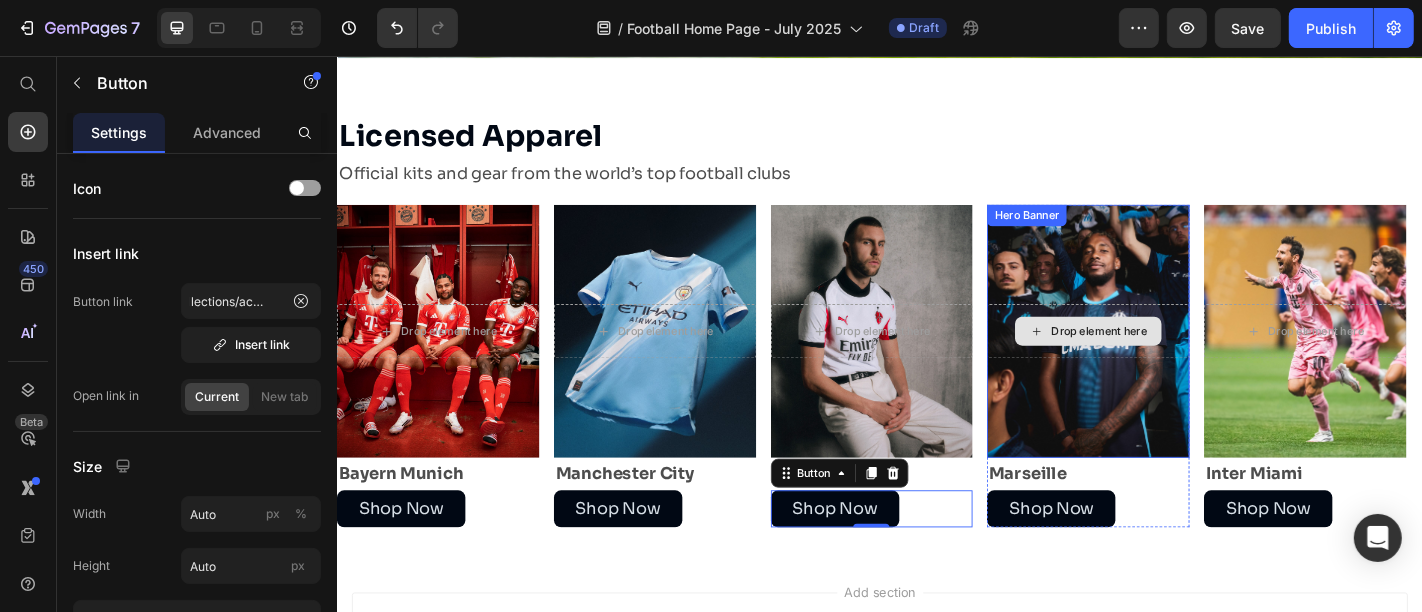 click on "Drop element here" at bounding box center [1167, 360] 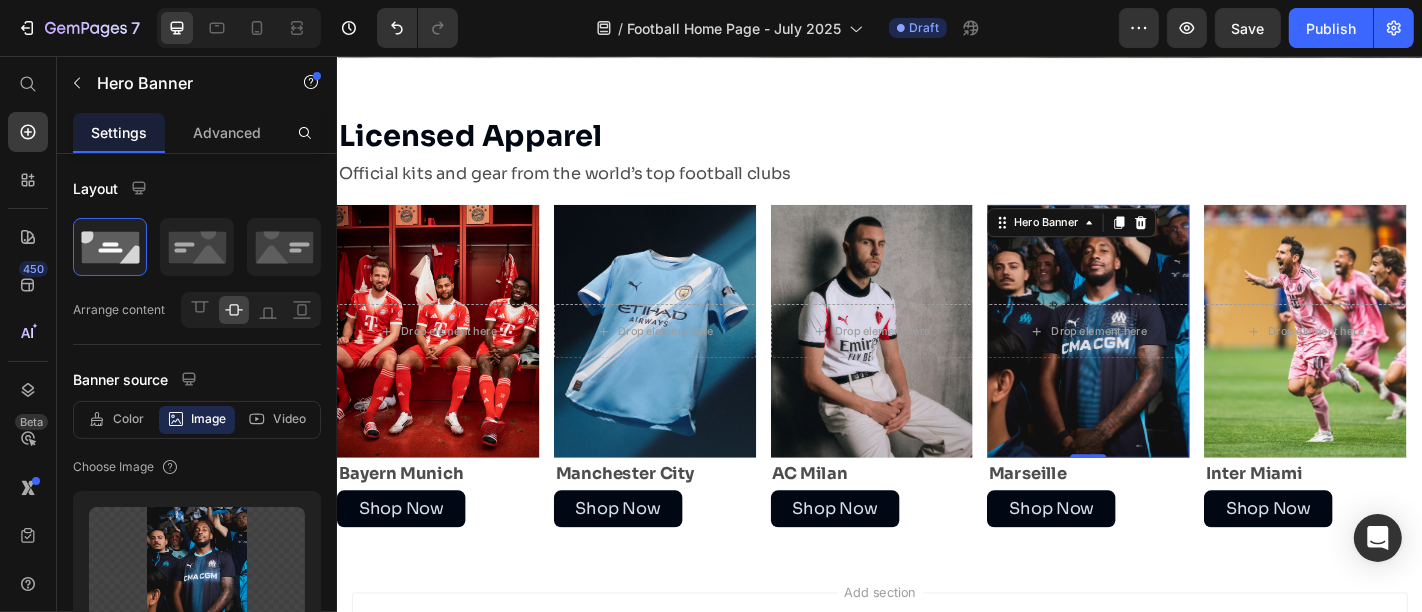 click on "Drop element here" at bounding box center (1167, 360) 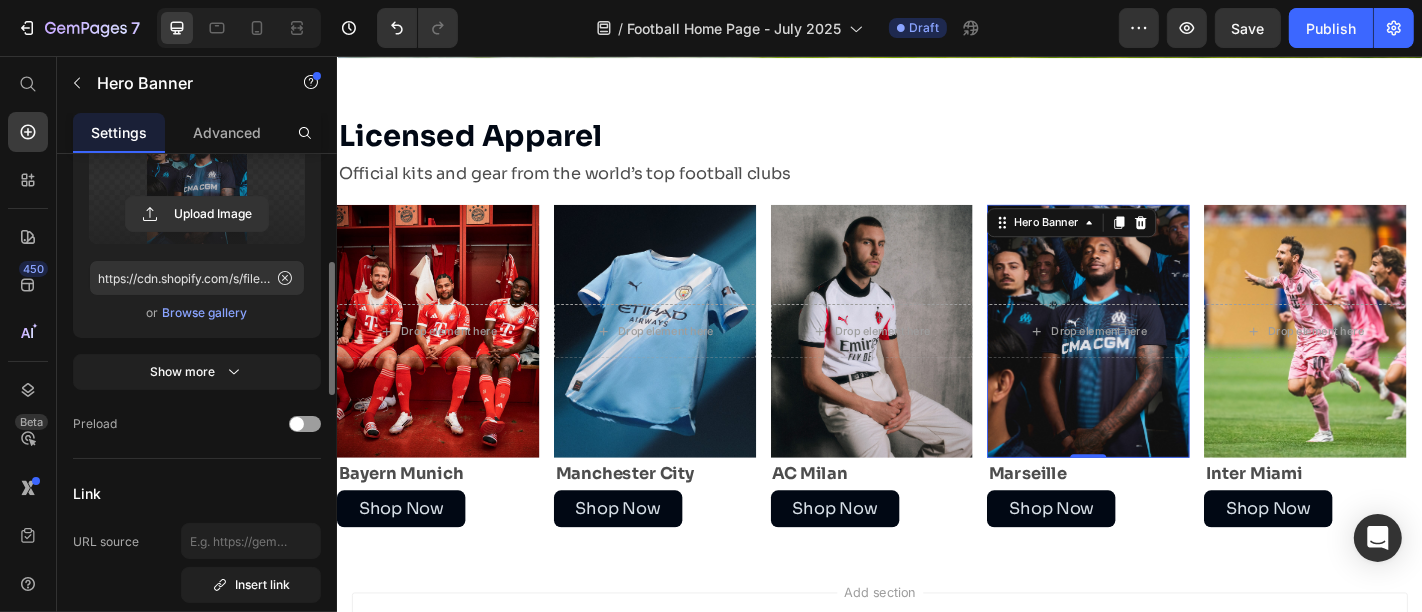 scroll, scrollTop: 397, scrollLeft: 0, axis: vertical 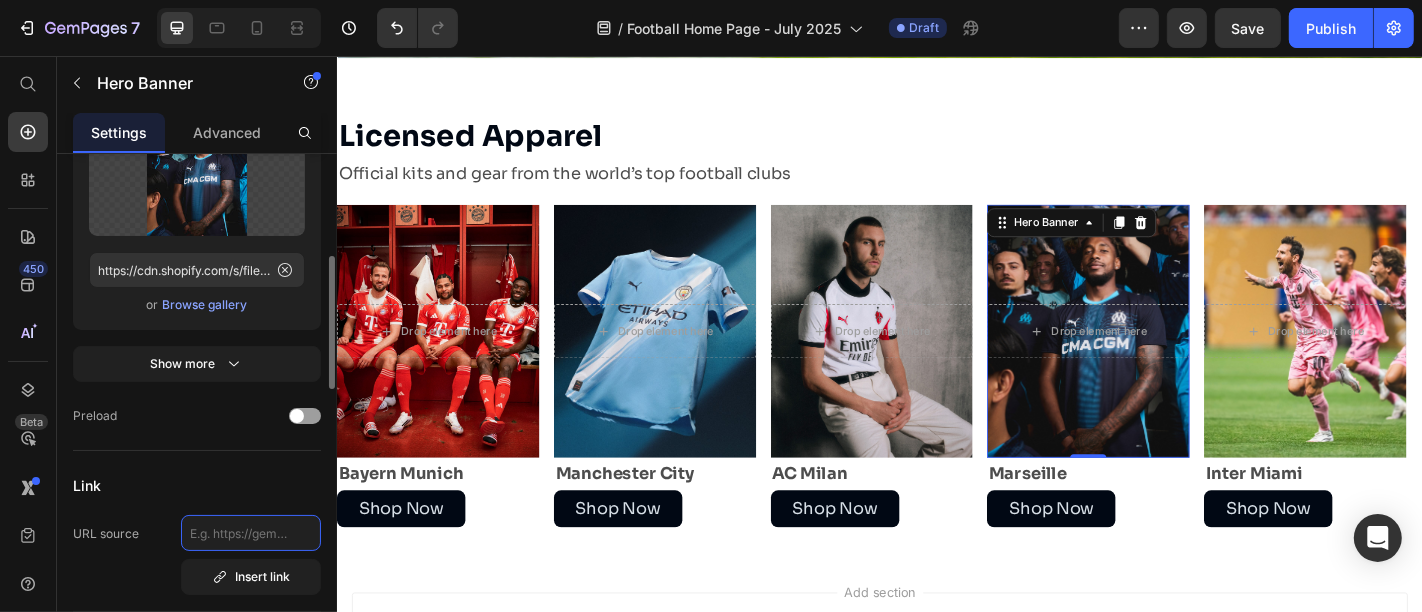 click 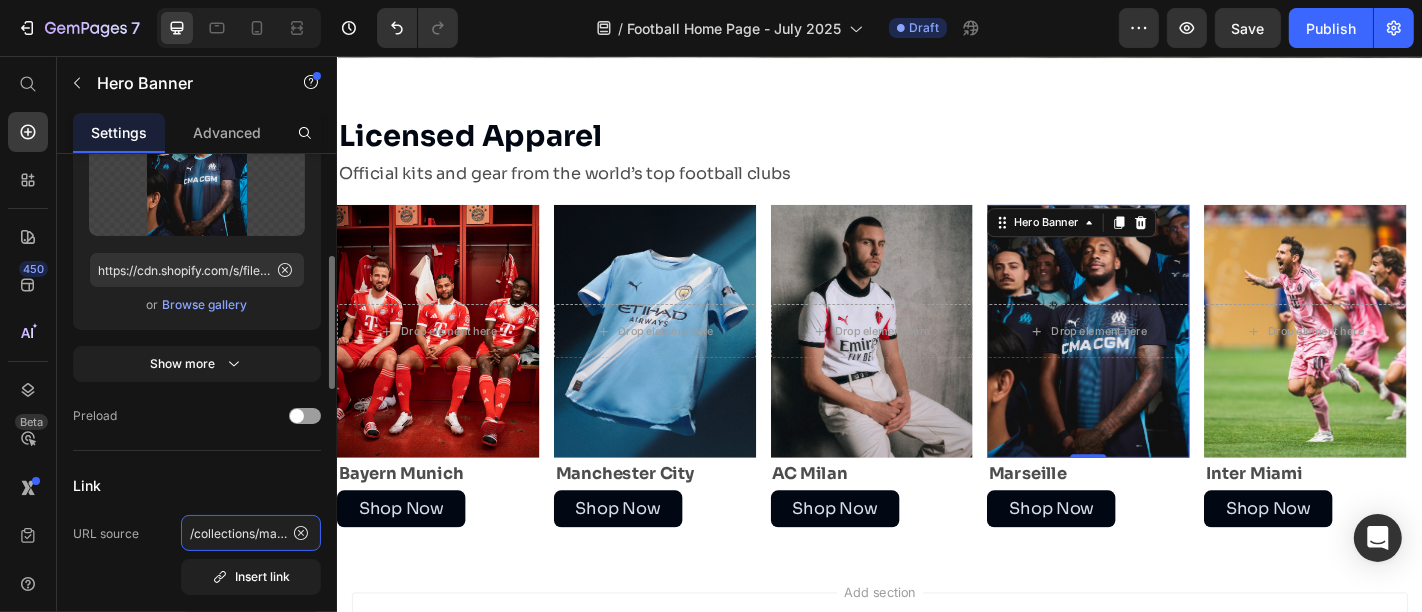 scroll, scrollTop: 0, scrollLeft: 22, axis: horizontal 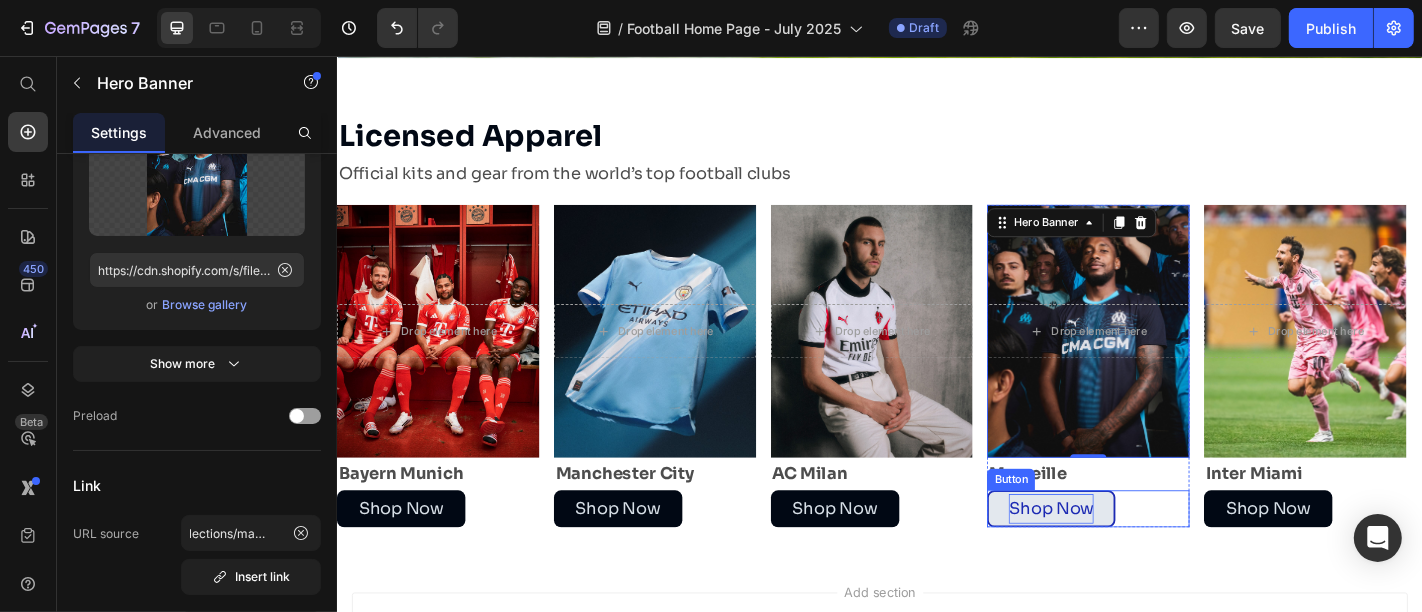click on "Shop Now" at bounding box center [1126, 556] 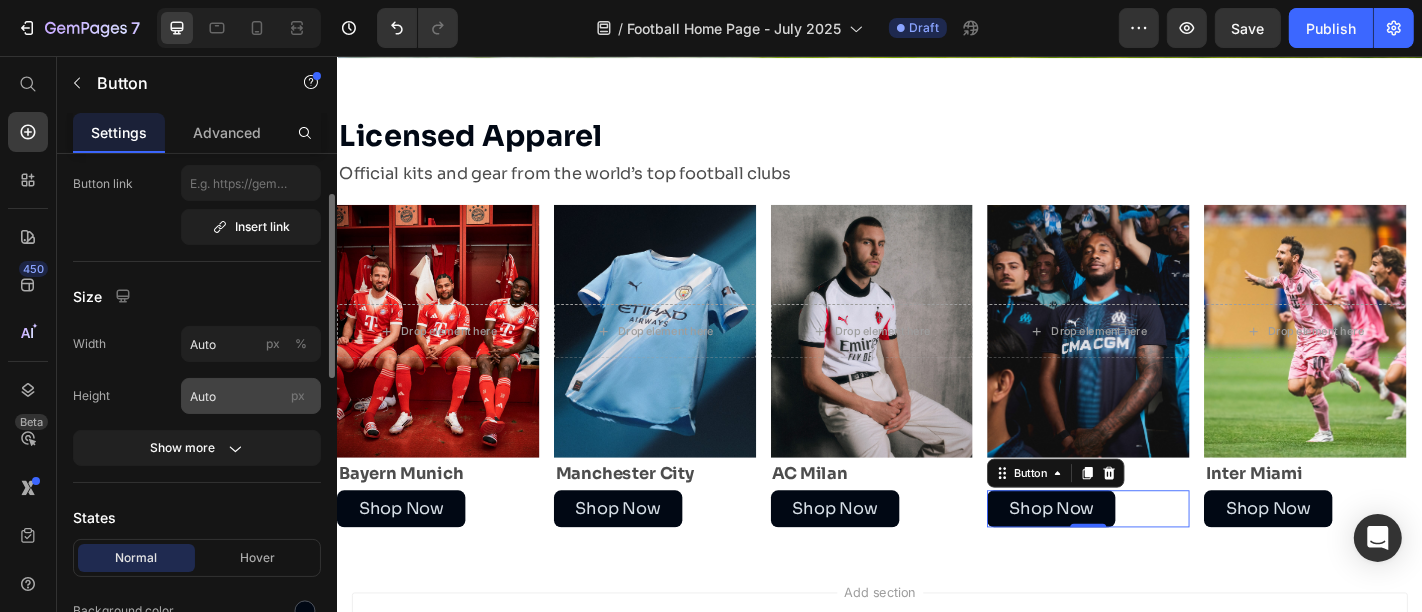 scroll, scrollTop: 23, scrollLeft: 0, axis: vertical 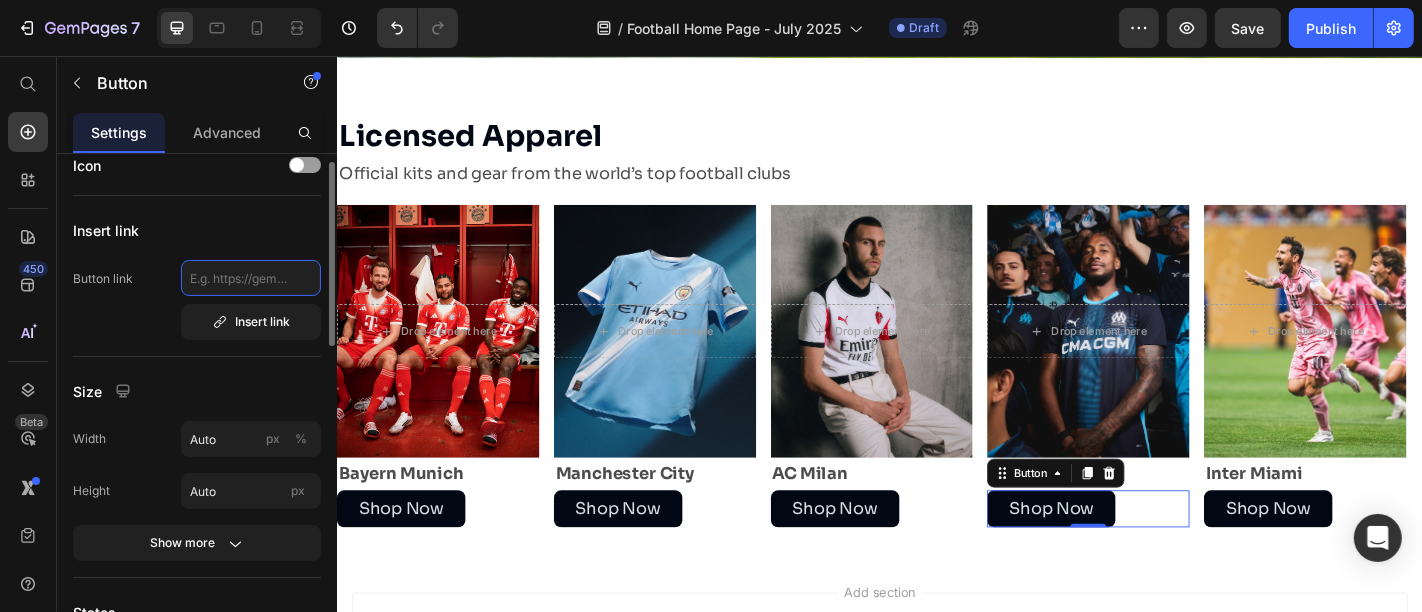 click 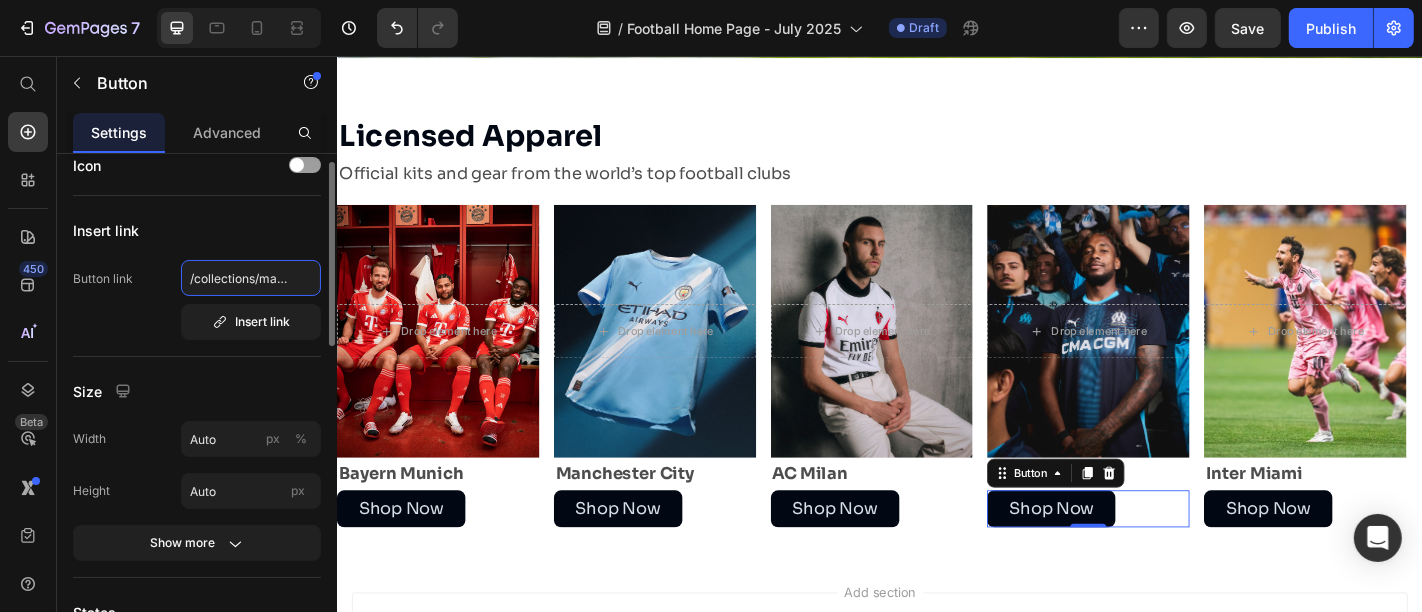 scroll, scrollTop: 0, scrollLeft: 22, axis: horizontal 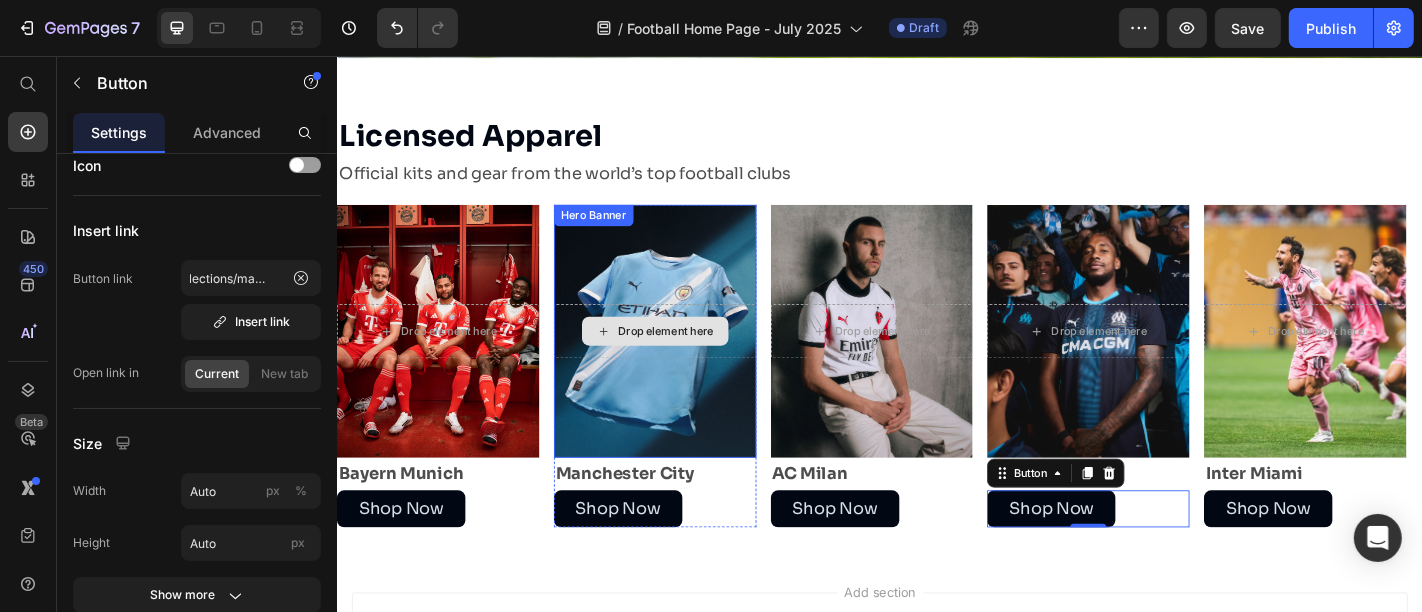 click on "Drop element here" at bounding box center (928, 360) 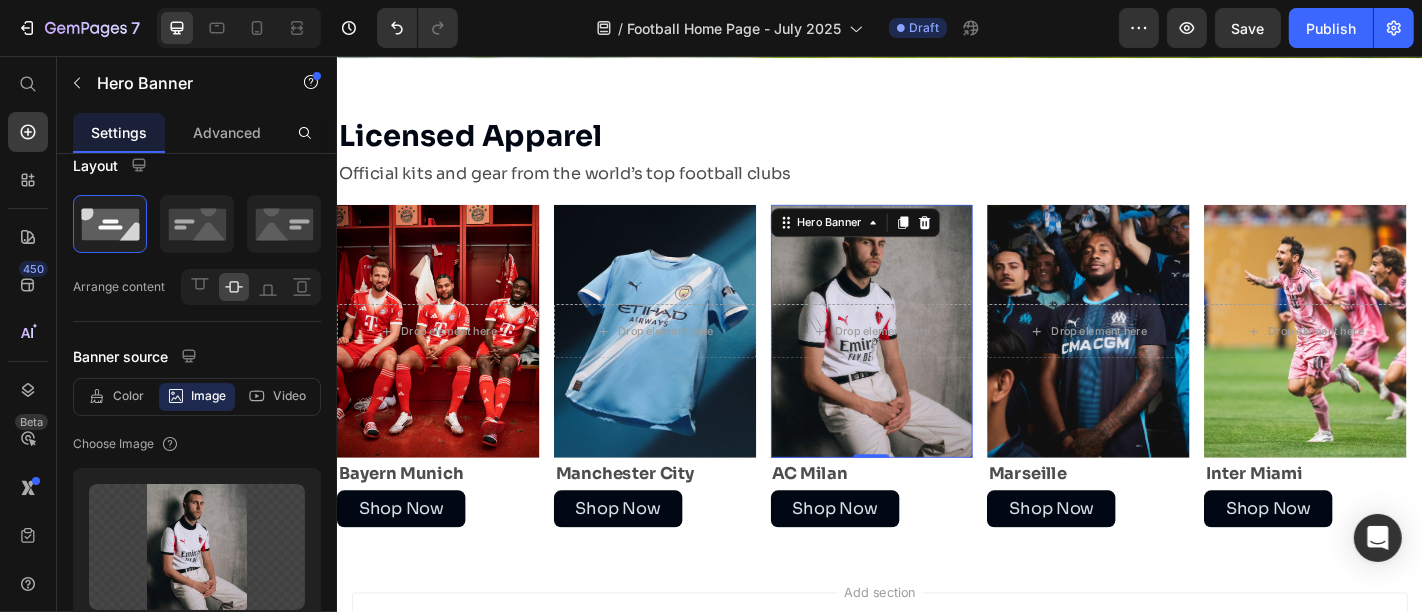 scroll, scrollTop: 0, scrollLeft: 0, axis: both 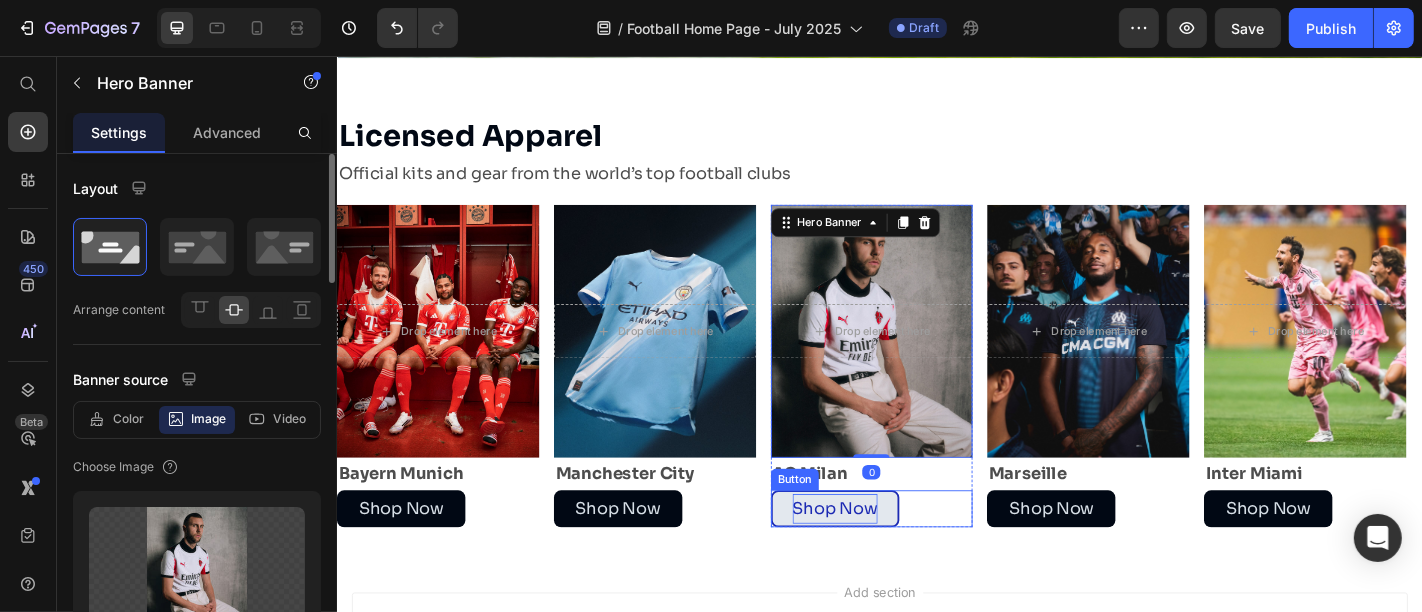 click on "Shop Now" at bounding box center (887, 556) 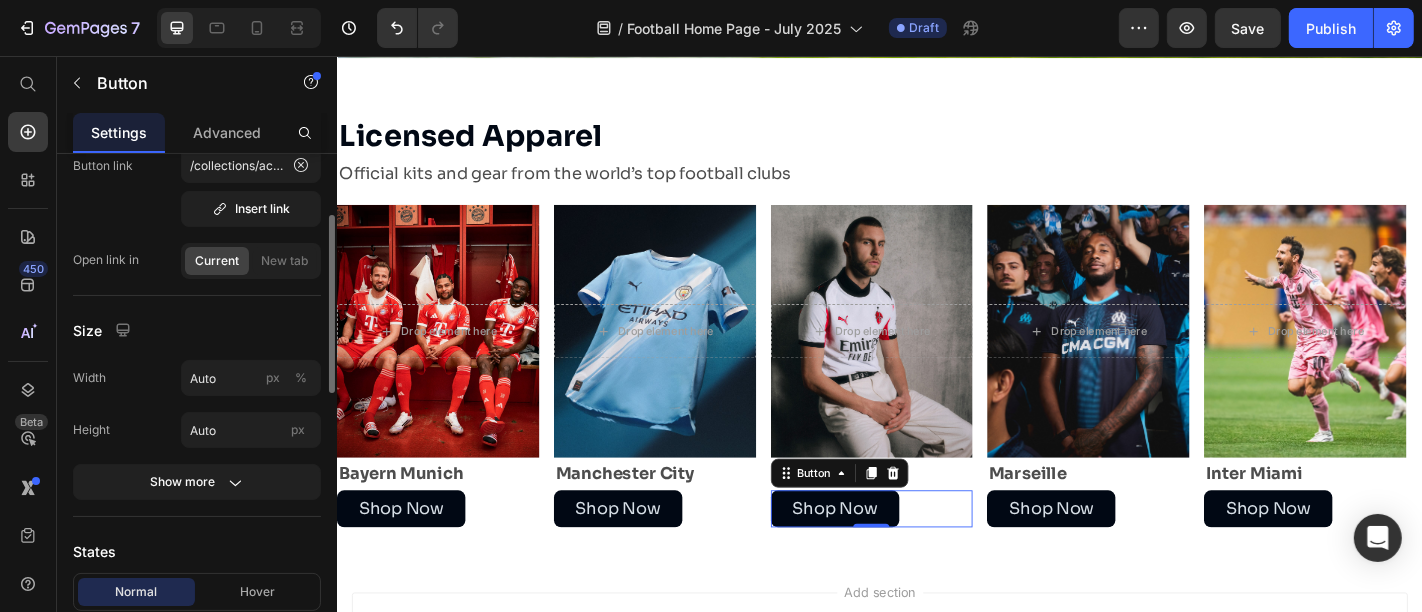 scroll, scrollTop: 0, scrollLeft: 0, axis: both 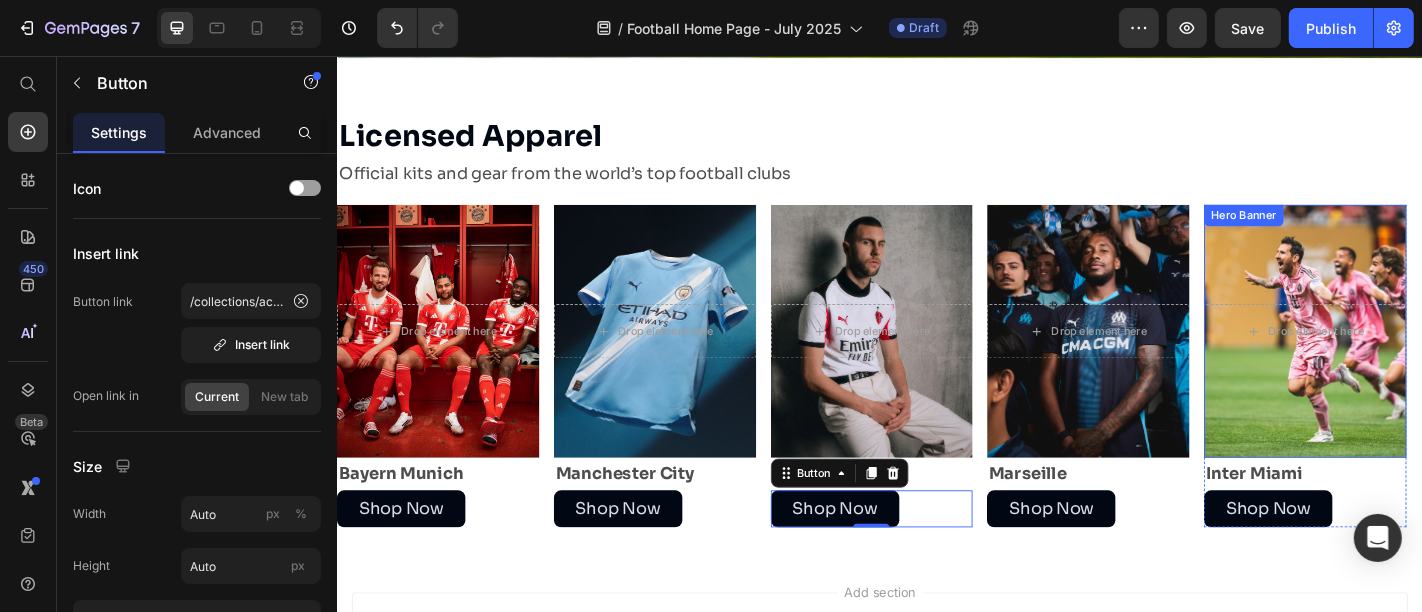 click at bounding box center (1407, 360) 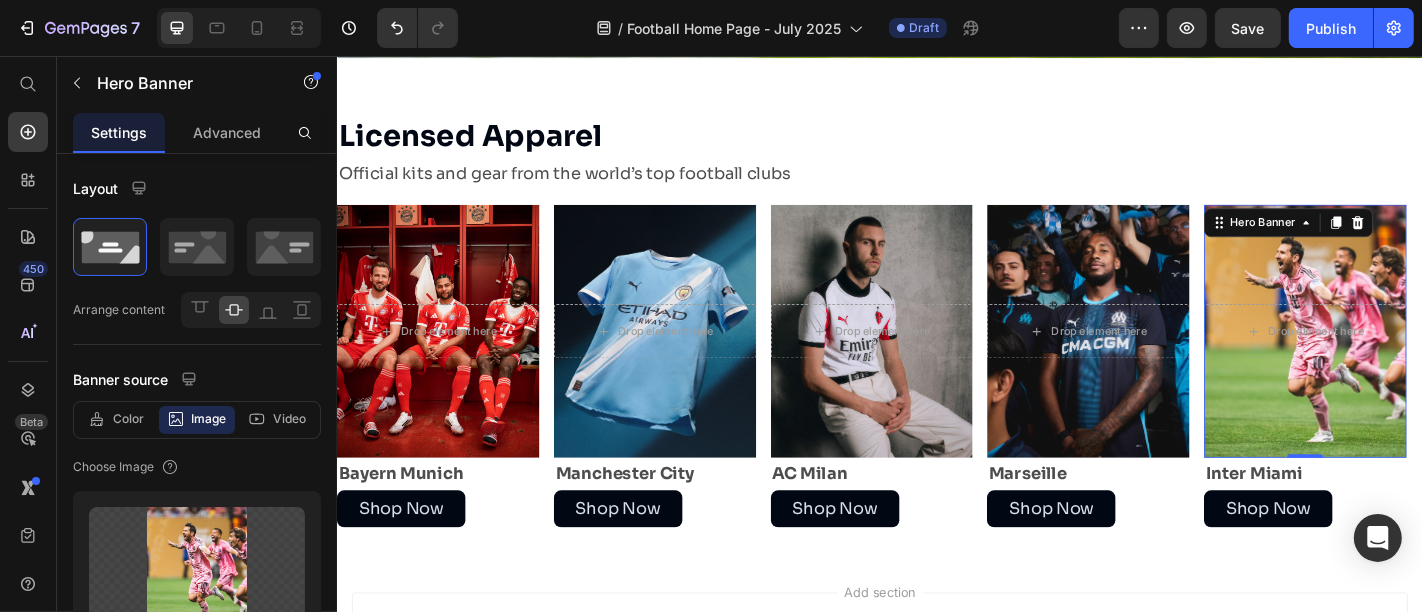 click at bounding box center [1407, 360] 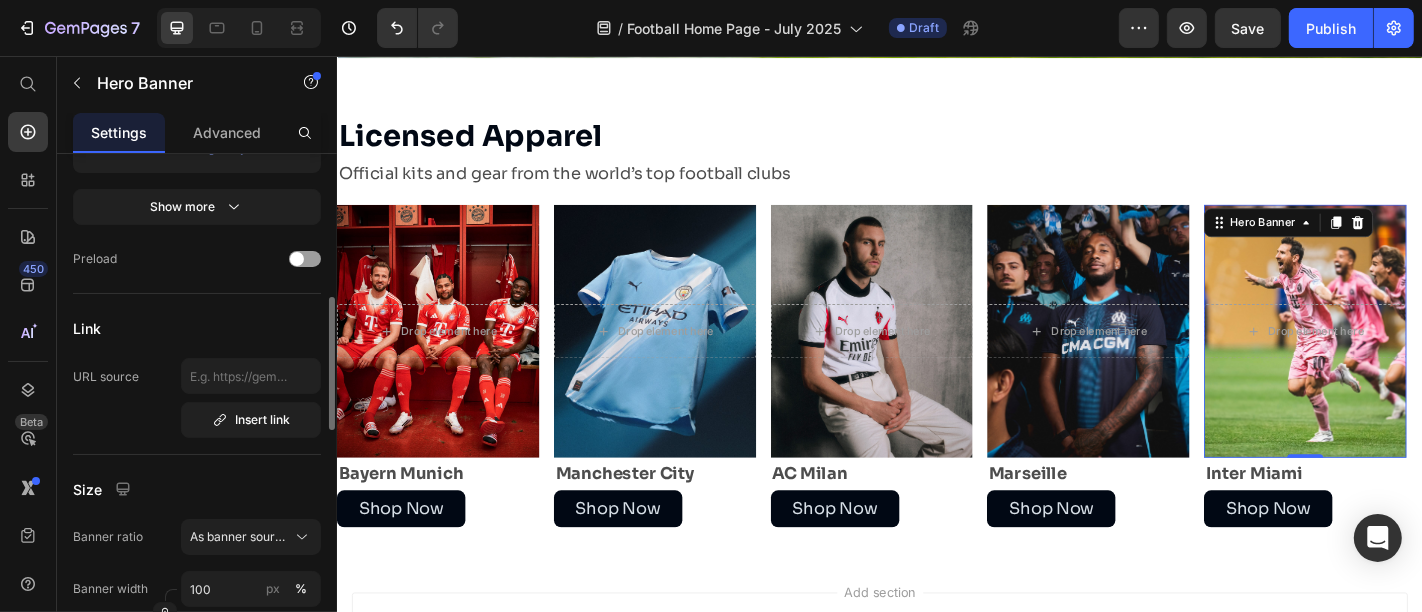 scroll, scrollTop: 557, scrollLeft: 0, axis: vertical 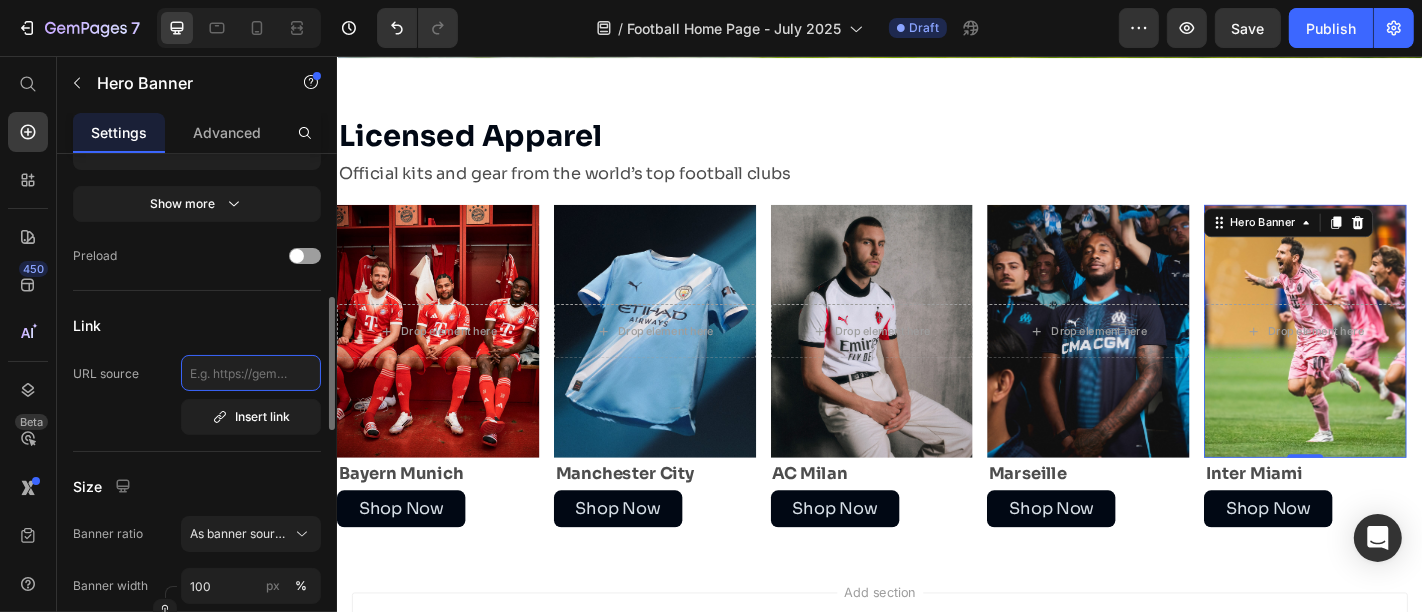 click 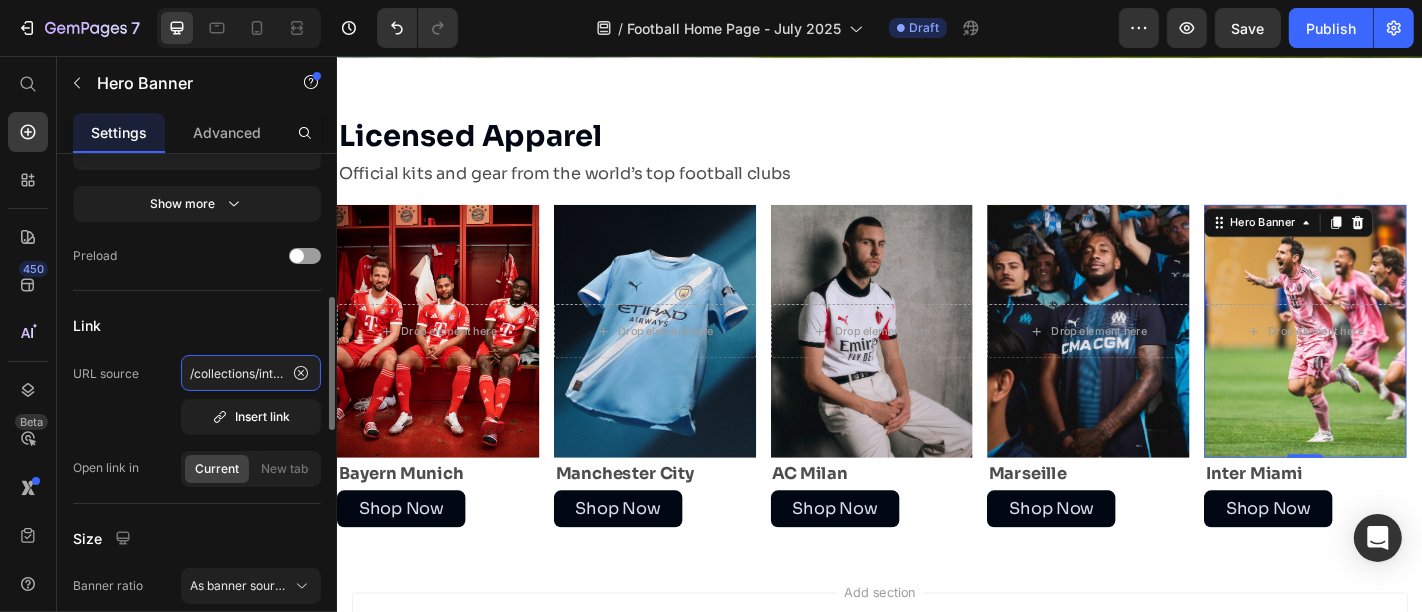 scroll, scrollTop: 0, scrollLeft: 34, axis: horizontal 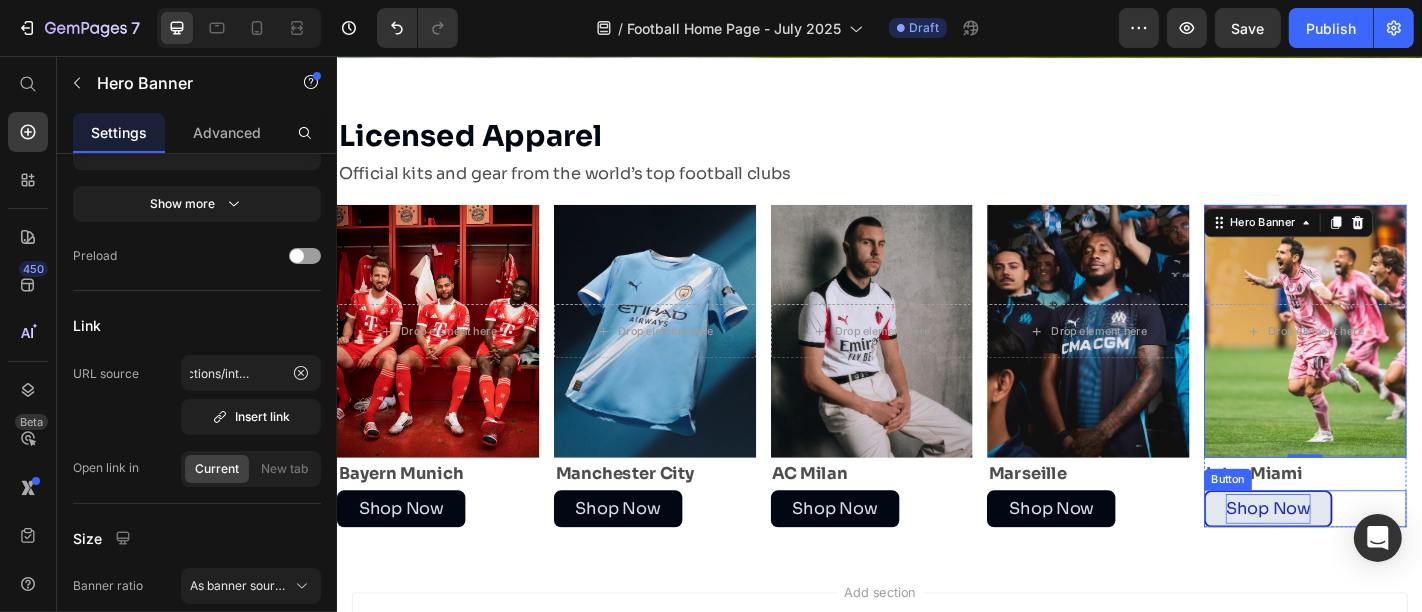 click on "Shop Now" at bounding box center [1366, 556] 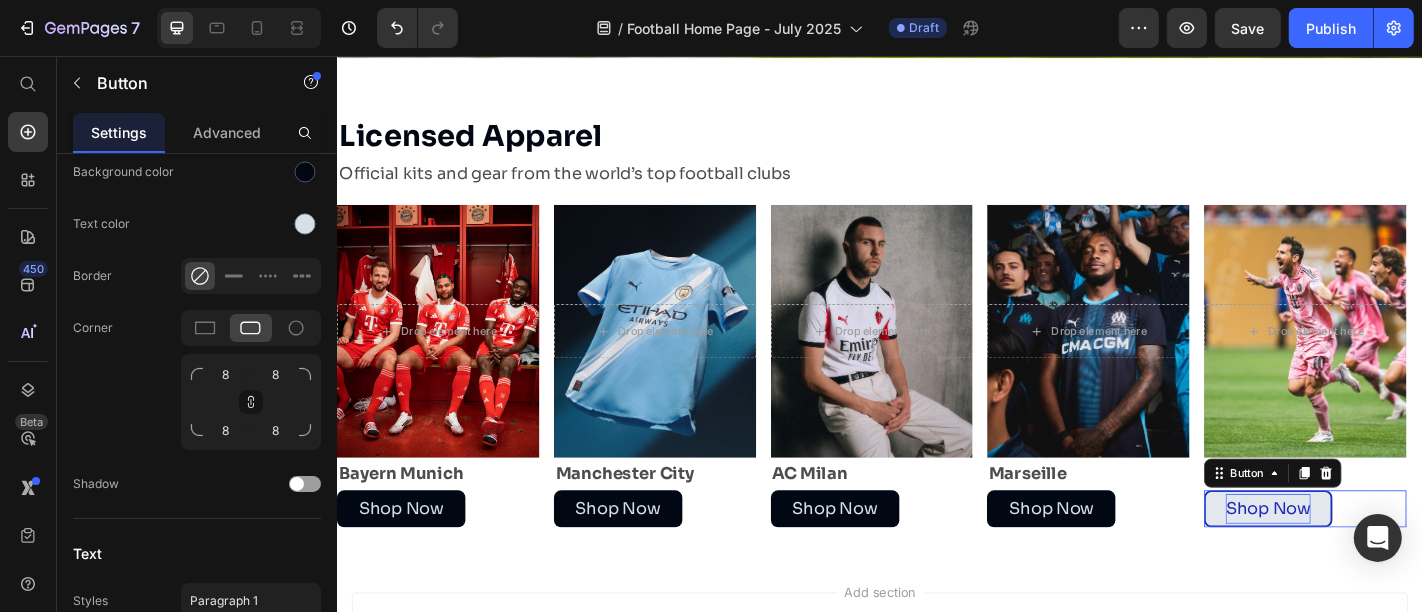 scroll, scrollTop: 0, scrollLeft: 0, axis: both 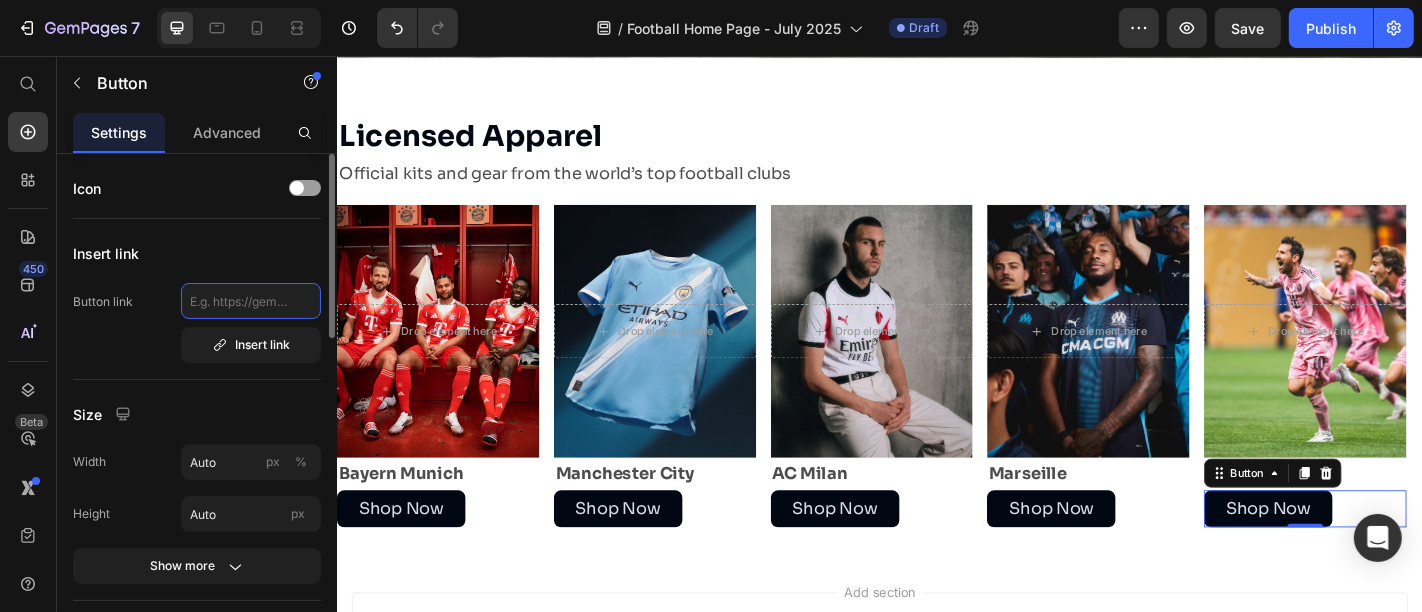 click 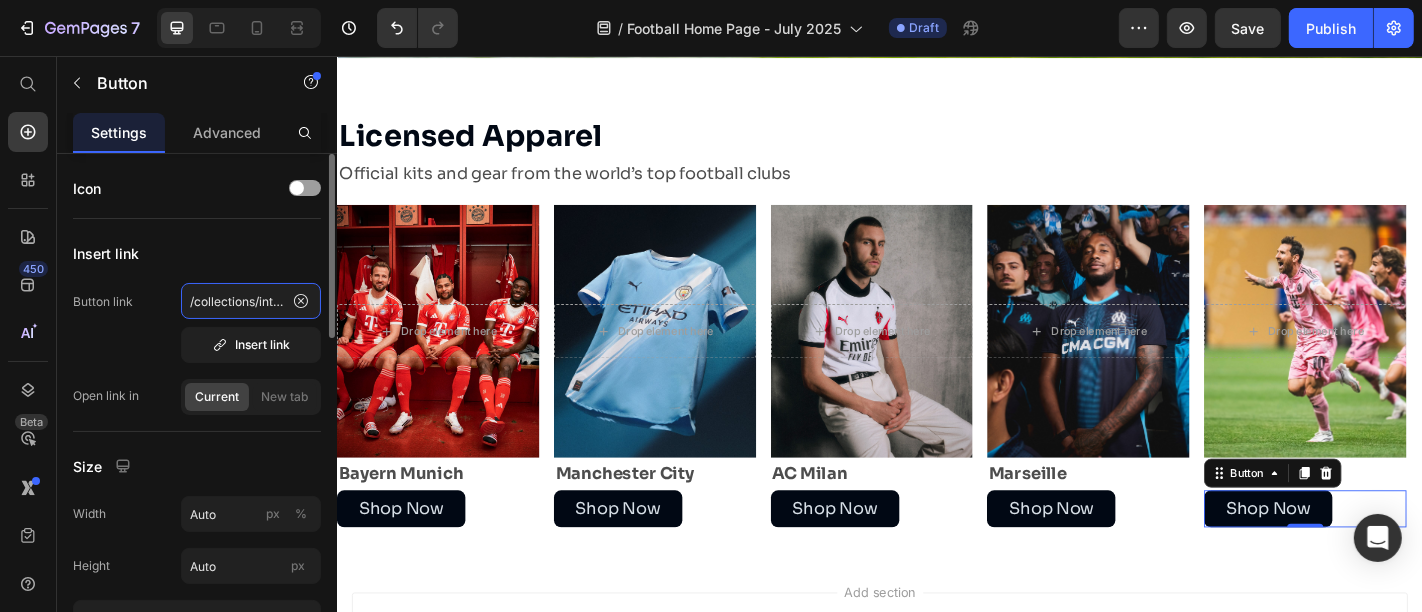 scroll, scrollTop: 0, scrollLeft: 34, axis: horizontal 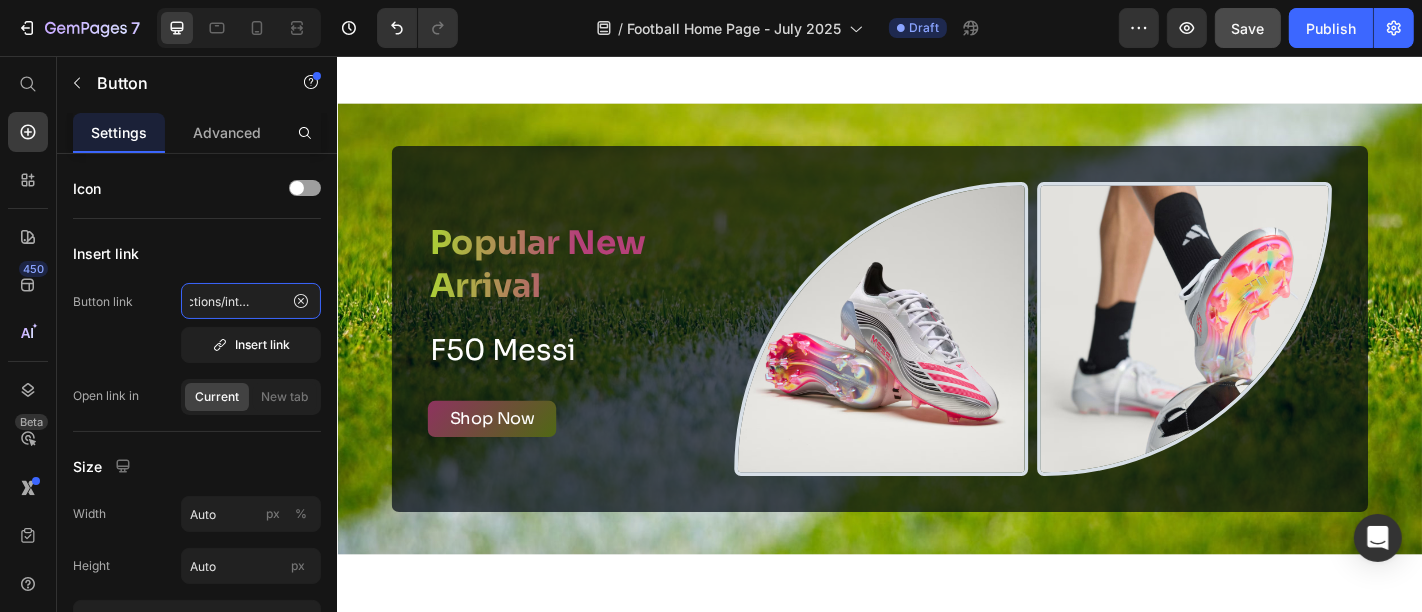 type on "/collections/inter-miami" 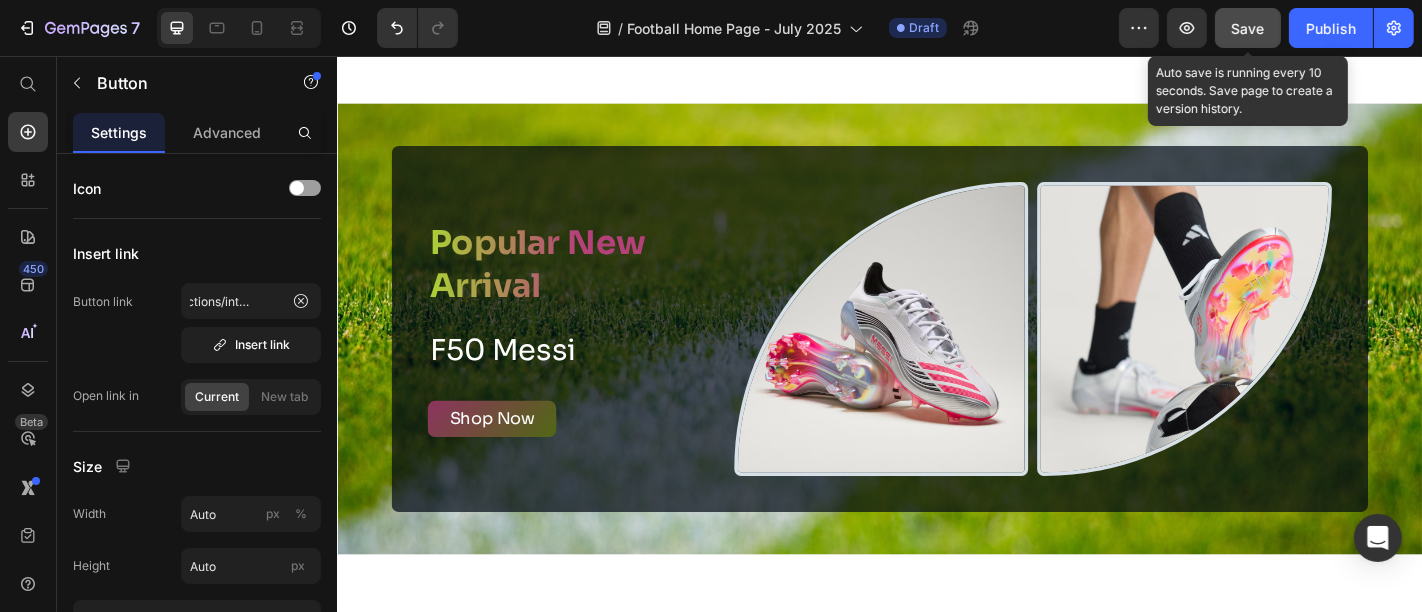 click on "Save" 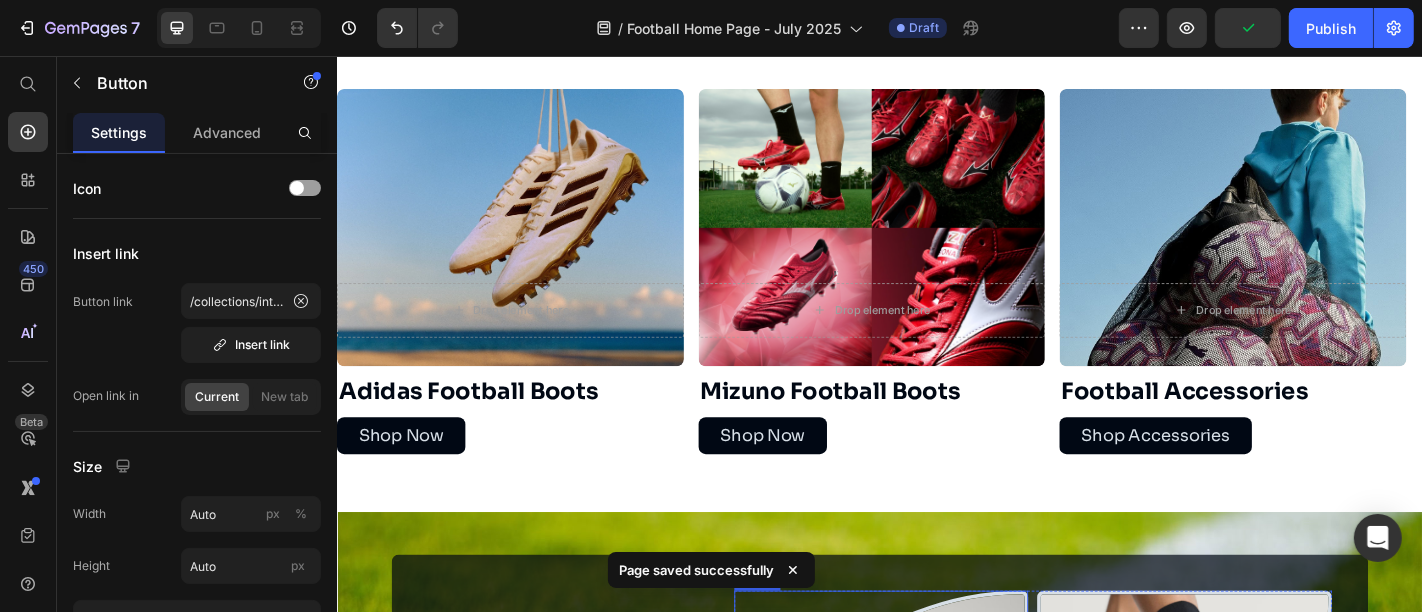 scroll, scrollTop: 868, scrollLeft: 0, axis: vertical 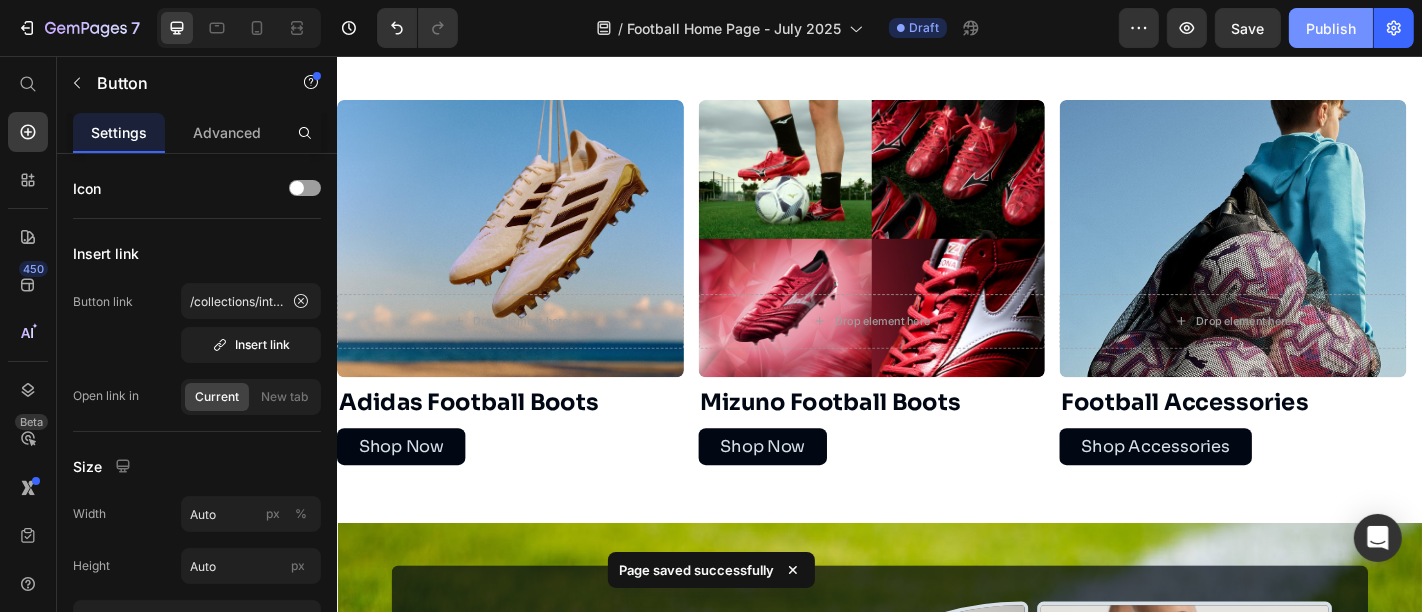 click on "Publish" 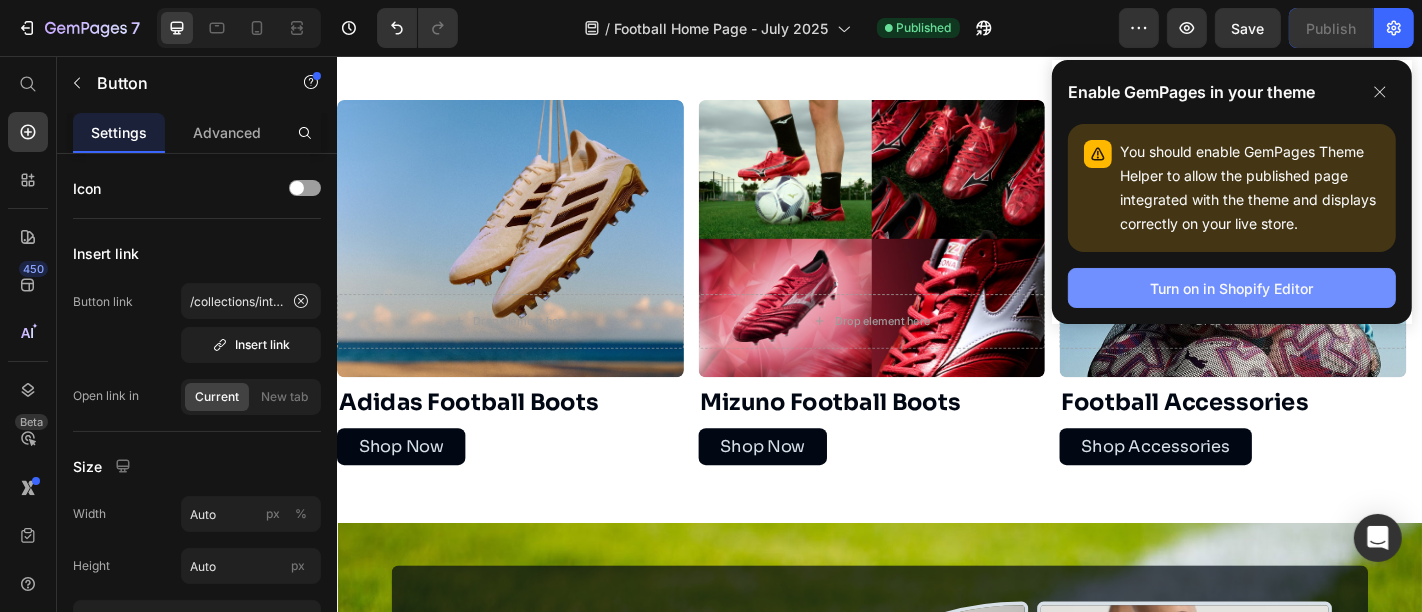 click on "Turn on in Shopify Editor" at bounding box center (1232, 288) 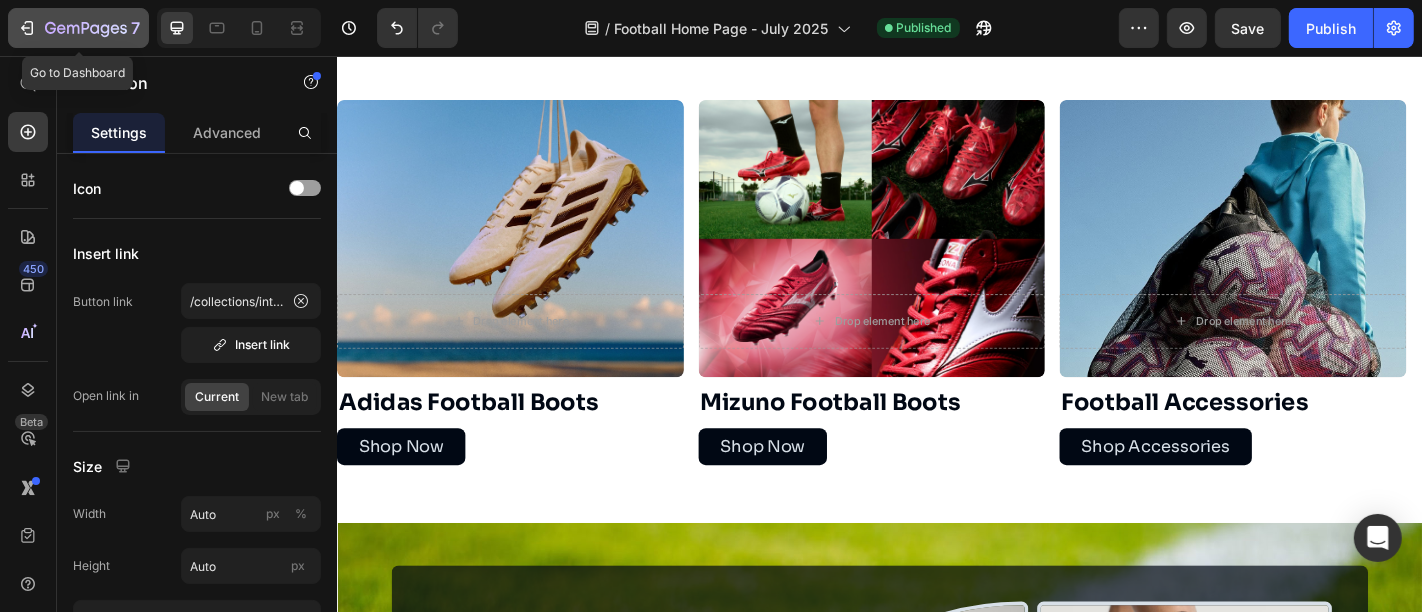 click on "7" 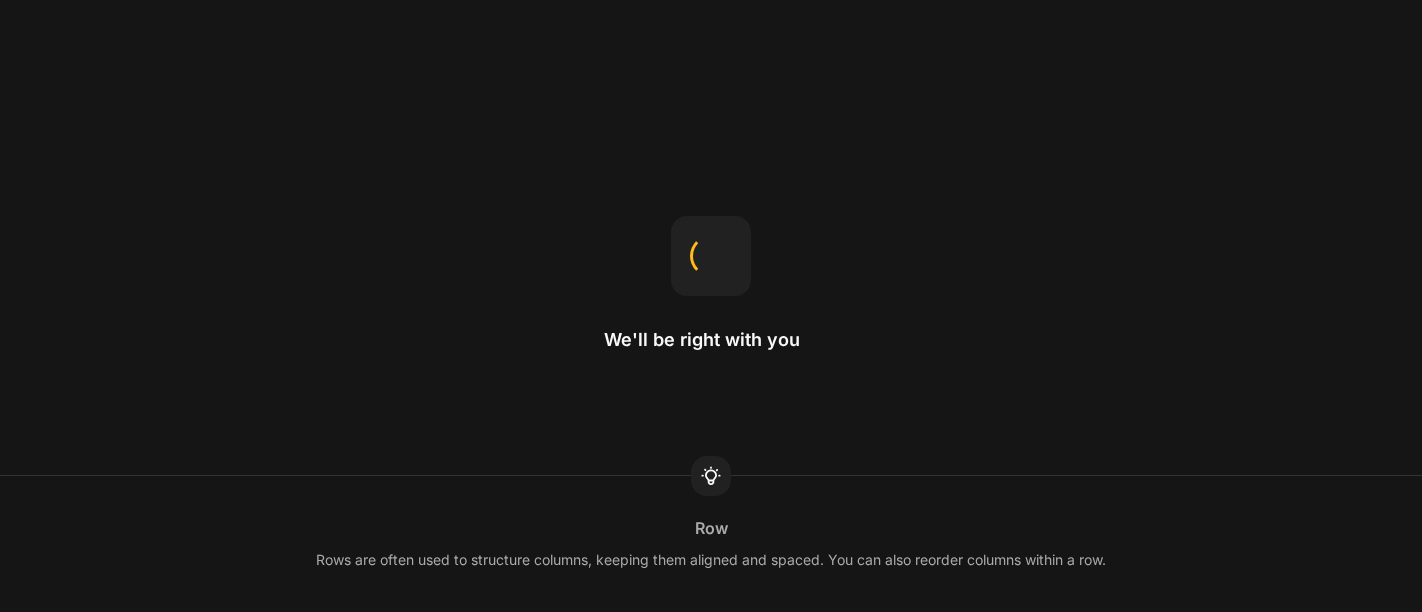 scroll, scrollTop: 0, scrollLeft: 0, axis: both 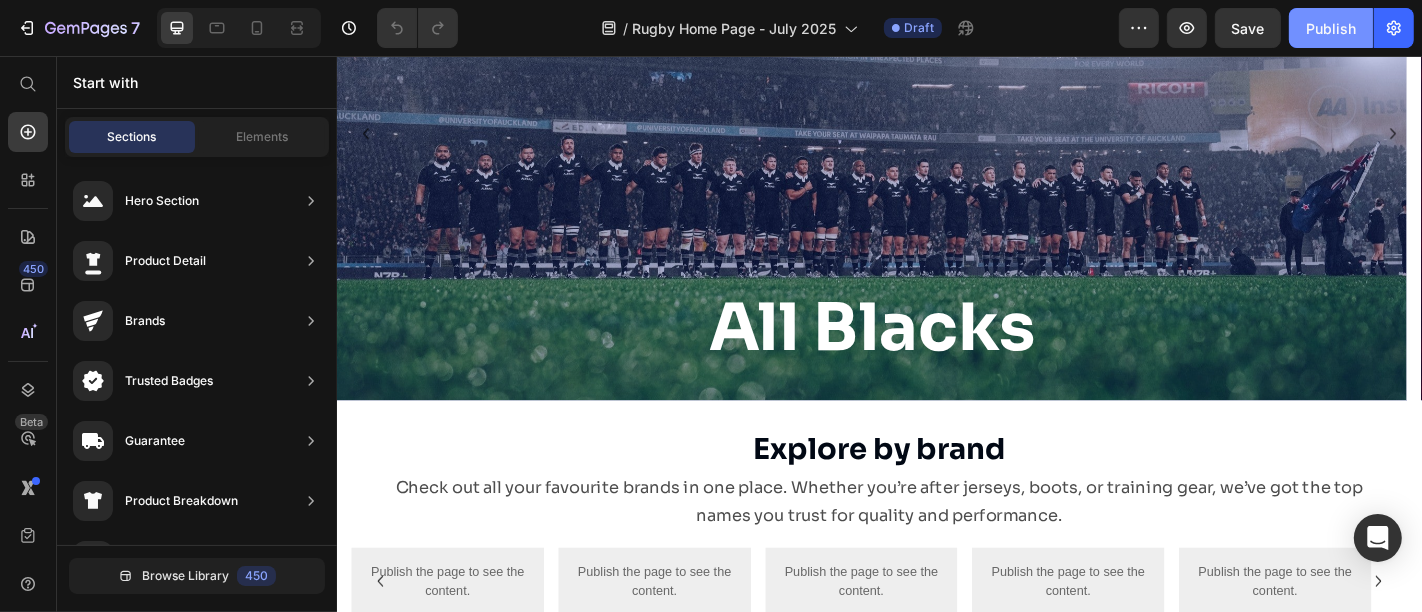 click on "Publish" 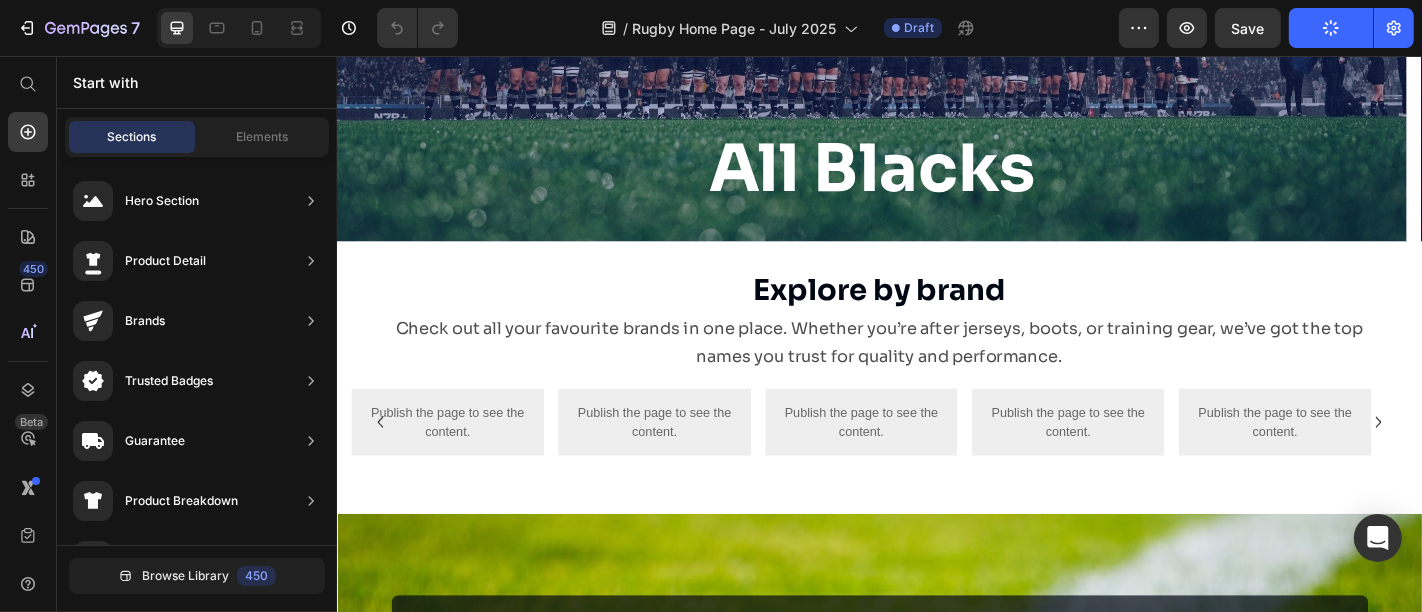 scroll, scrollTop: 0, scrollLeft: 0, axis: both 